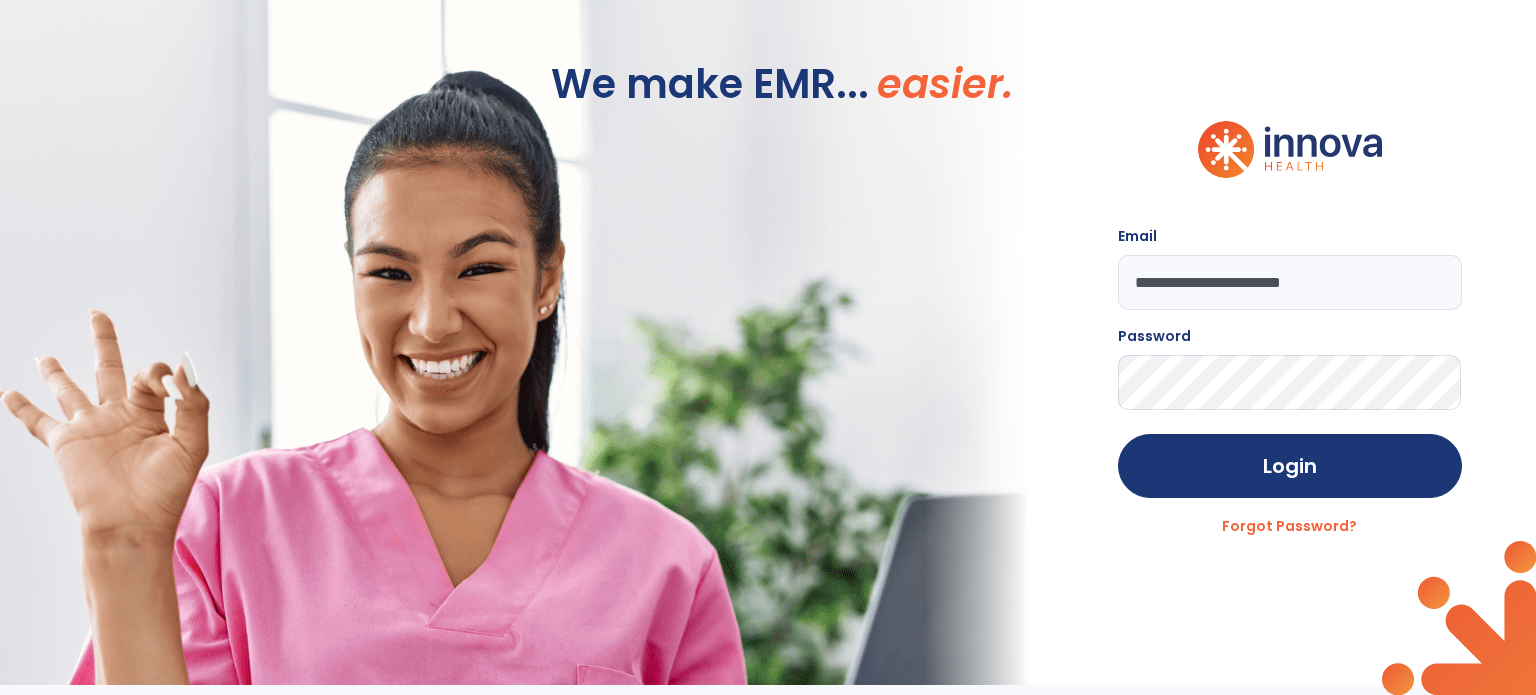scroll, scrollTop: 0, scrollLeft: 0, axis: both 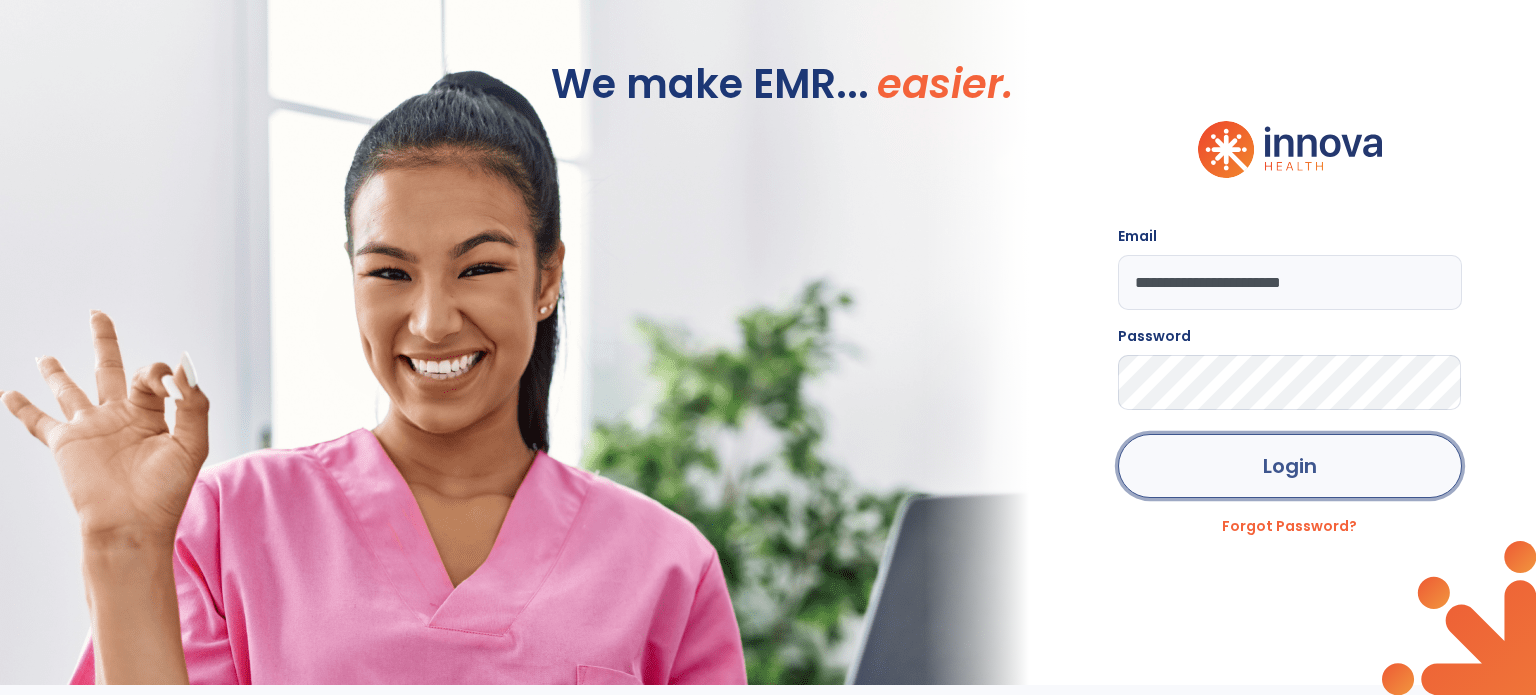 click on "Login" 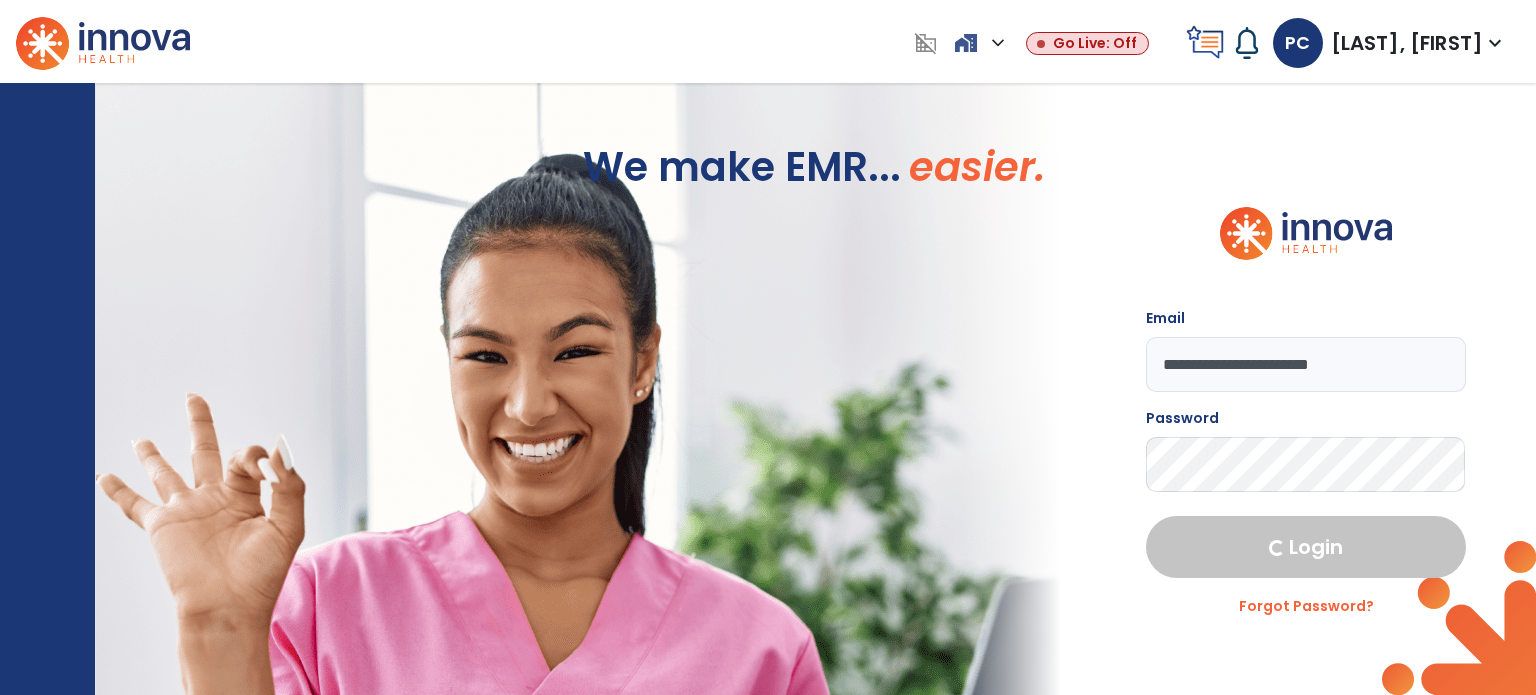 select on "****" 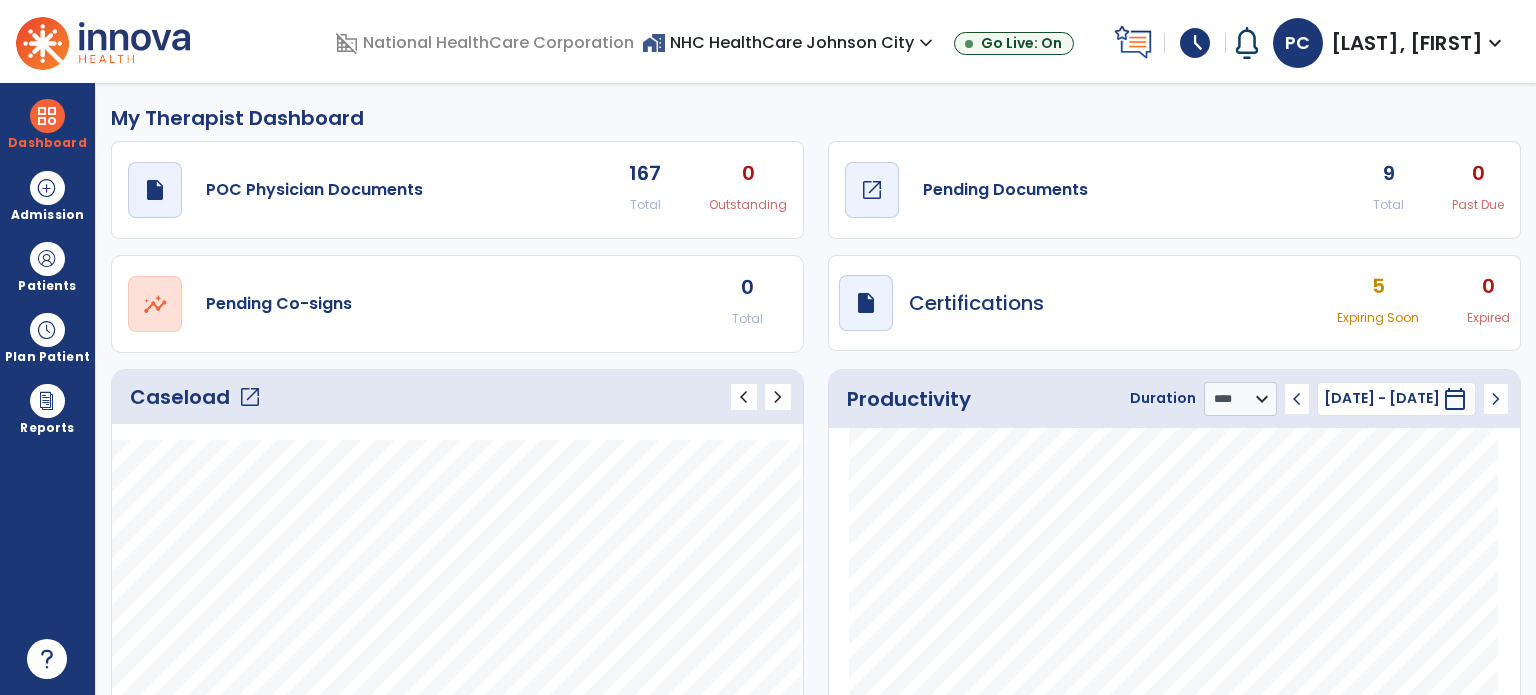 click on "Pending Documents" 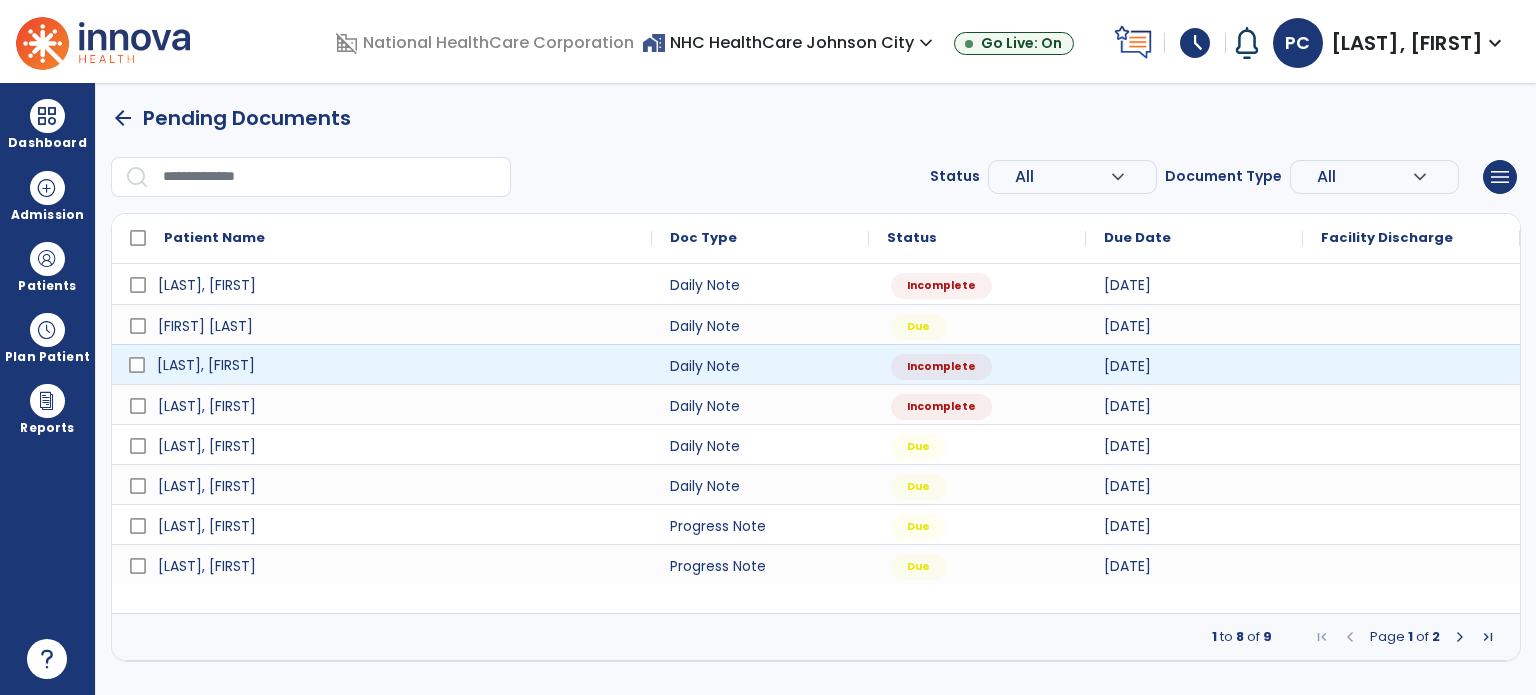 click on "[LAST], [FIRST]" at bounding box center (396, 365) 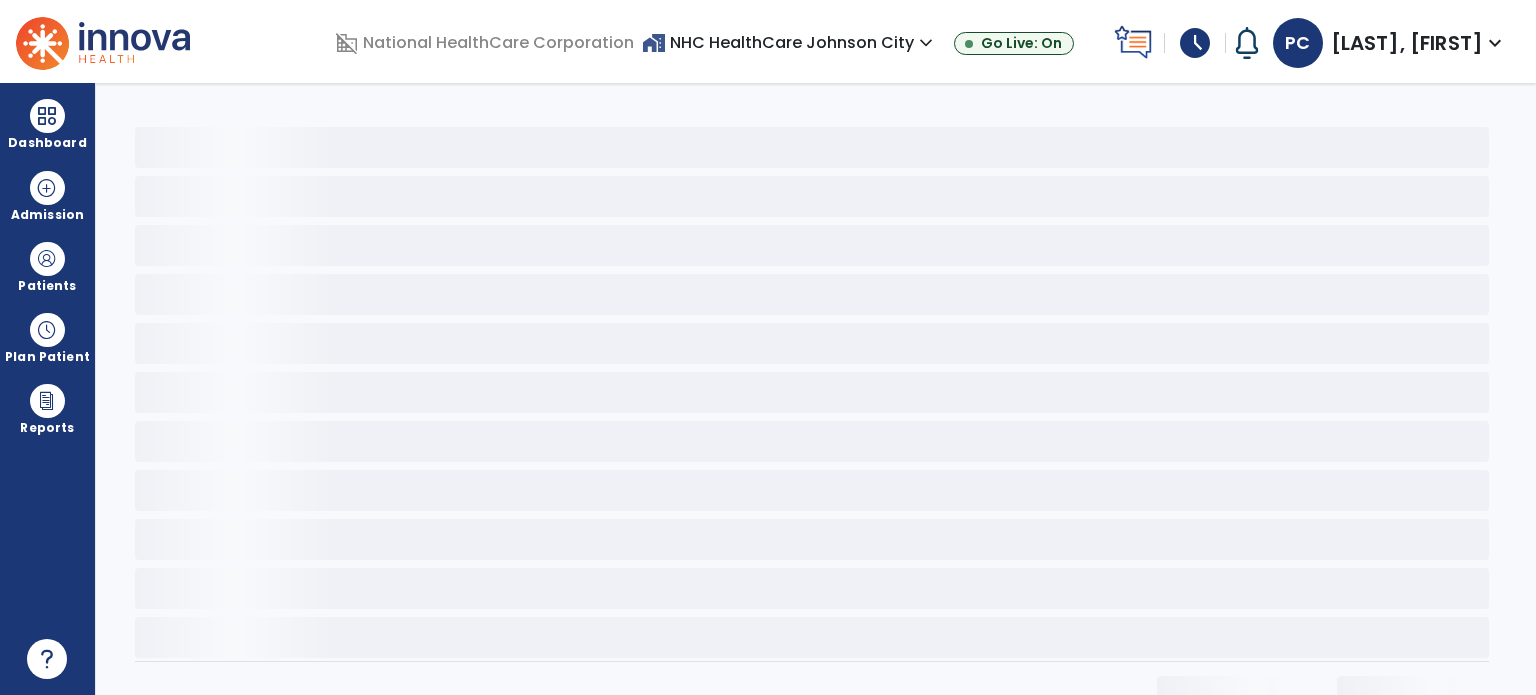 select on "*" 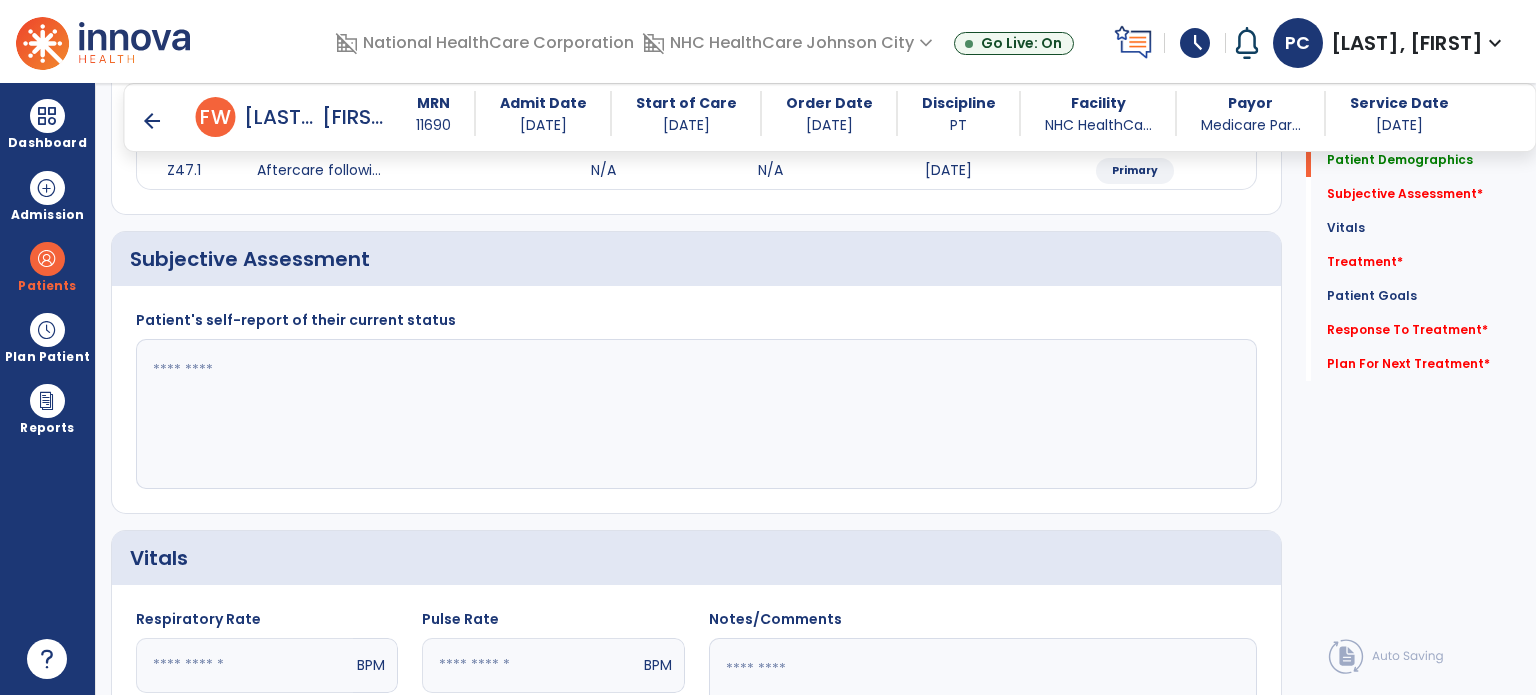 scroll, scrollTop: 300, scrollLeft: 0, axis: vertical 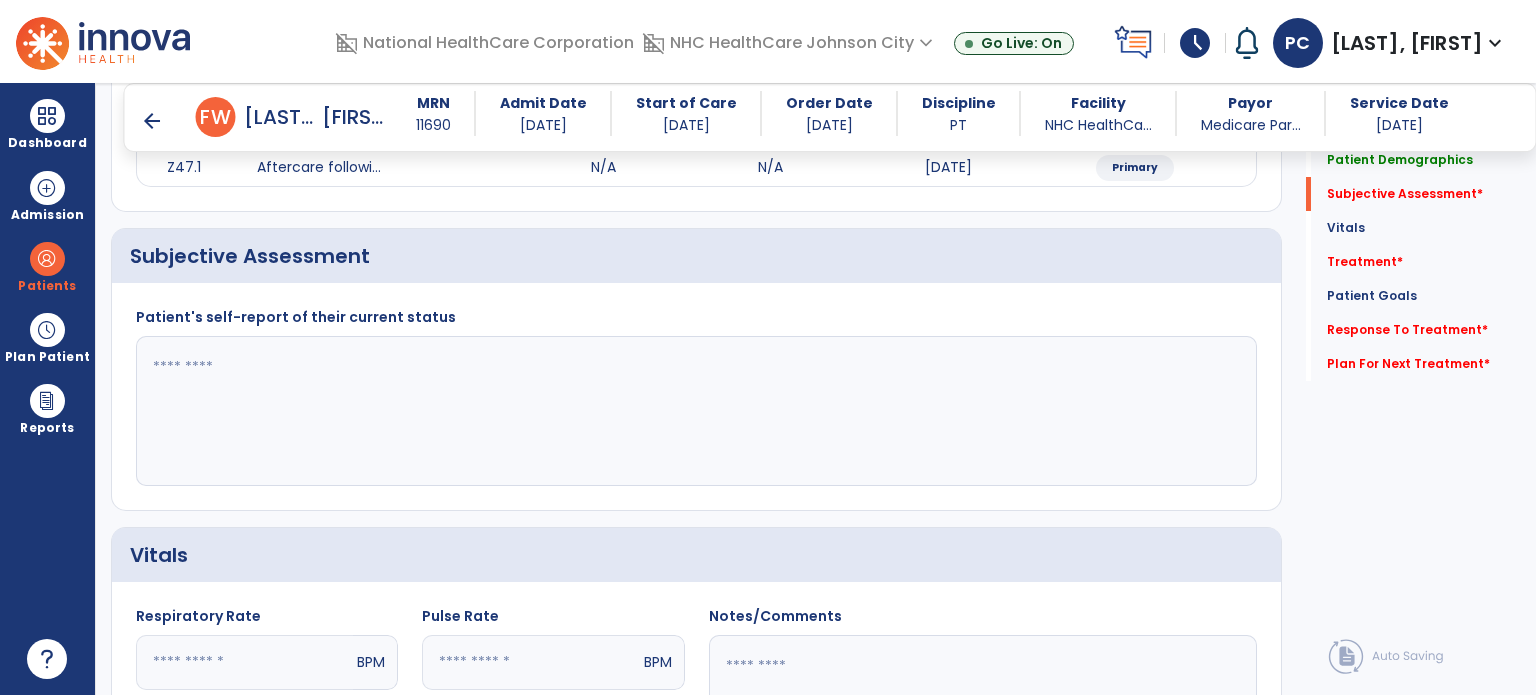 click 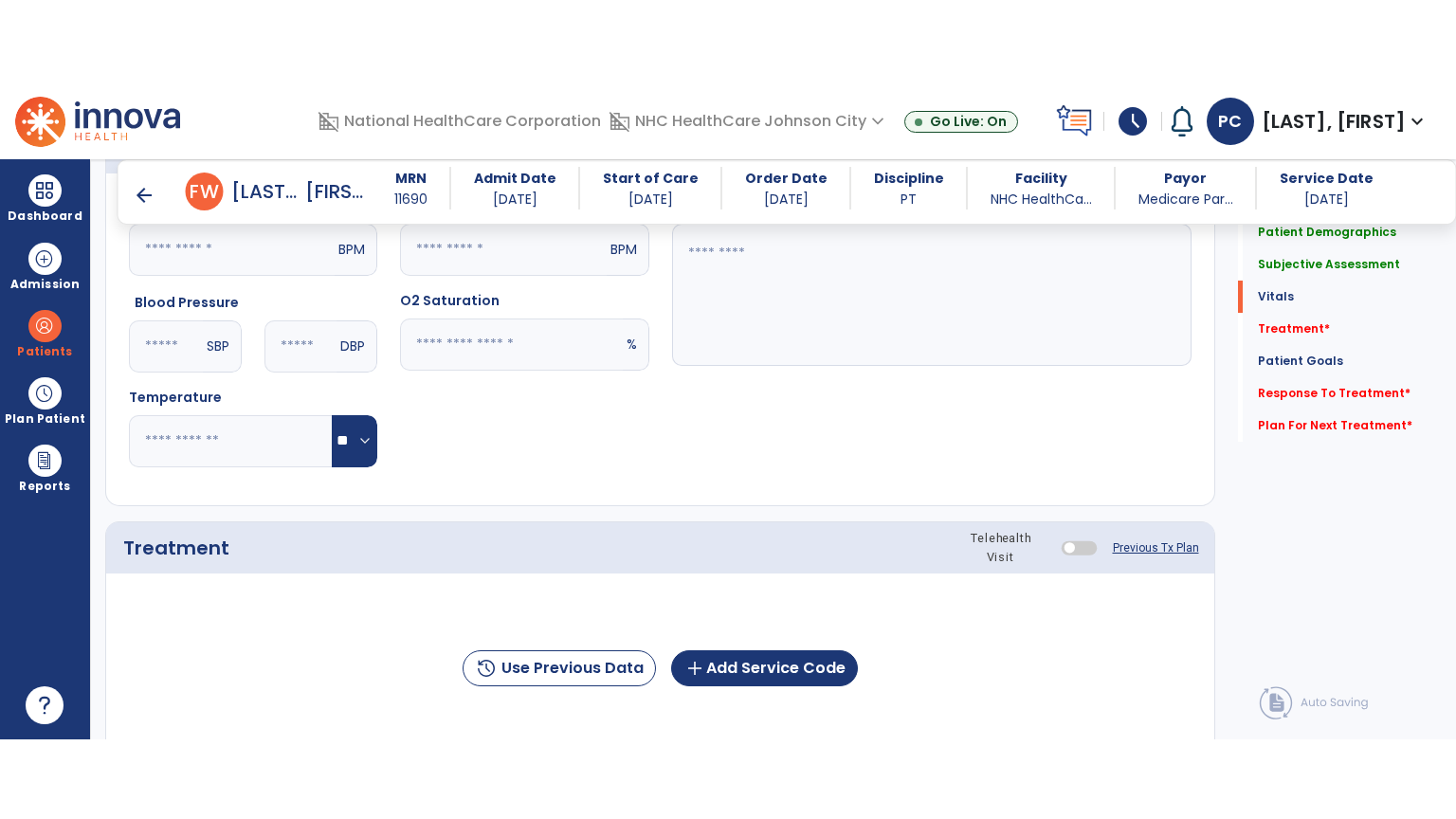 scroll, scrollTop: 853, scrollLeft: 0, axis: vertical 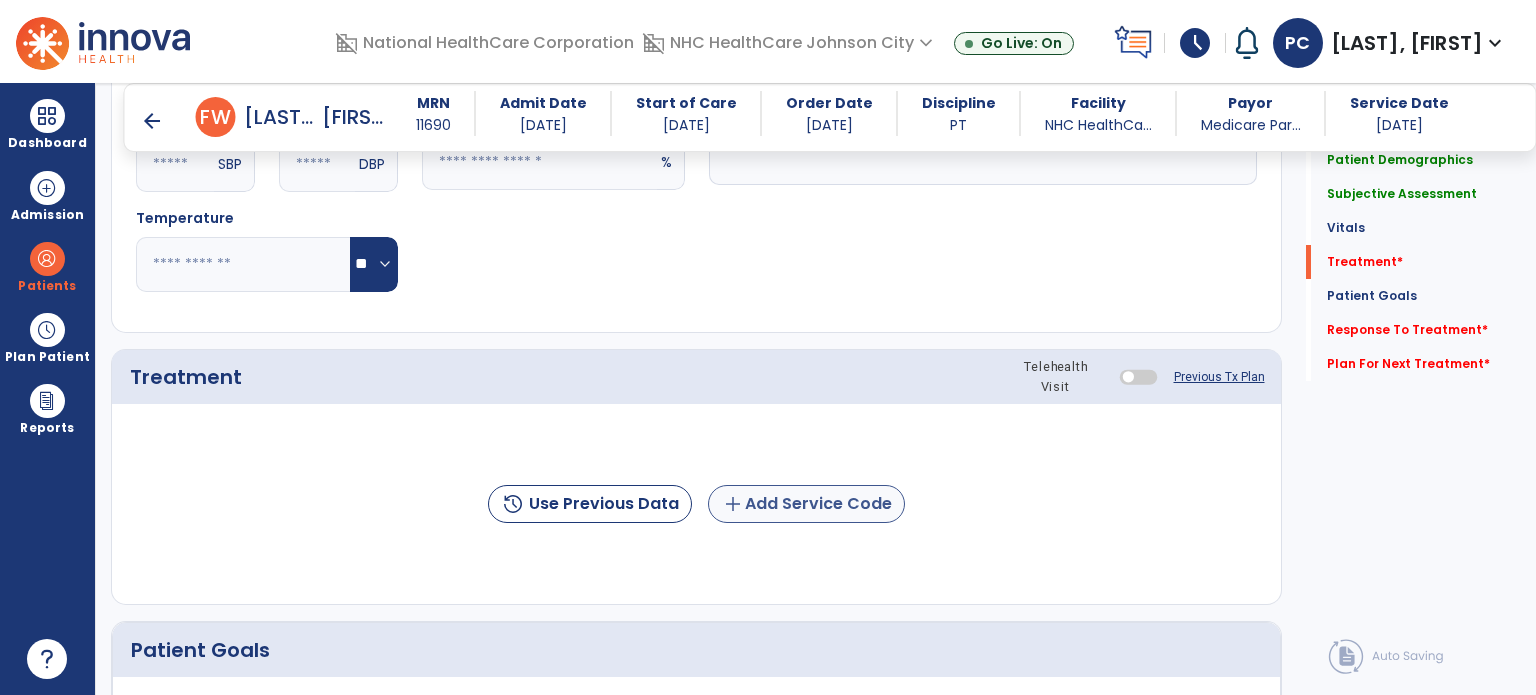 type on "**********" 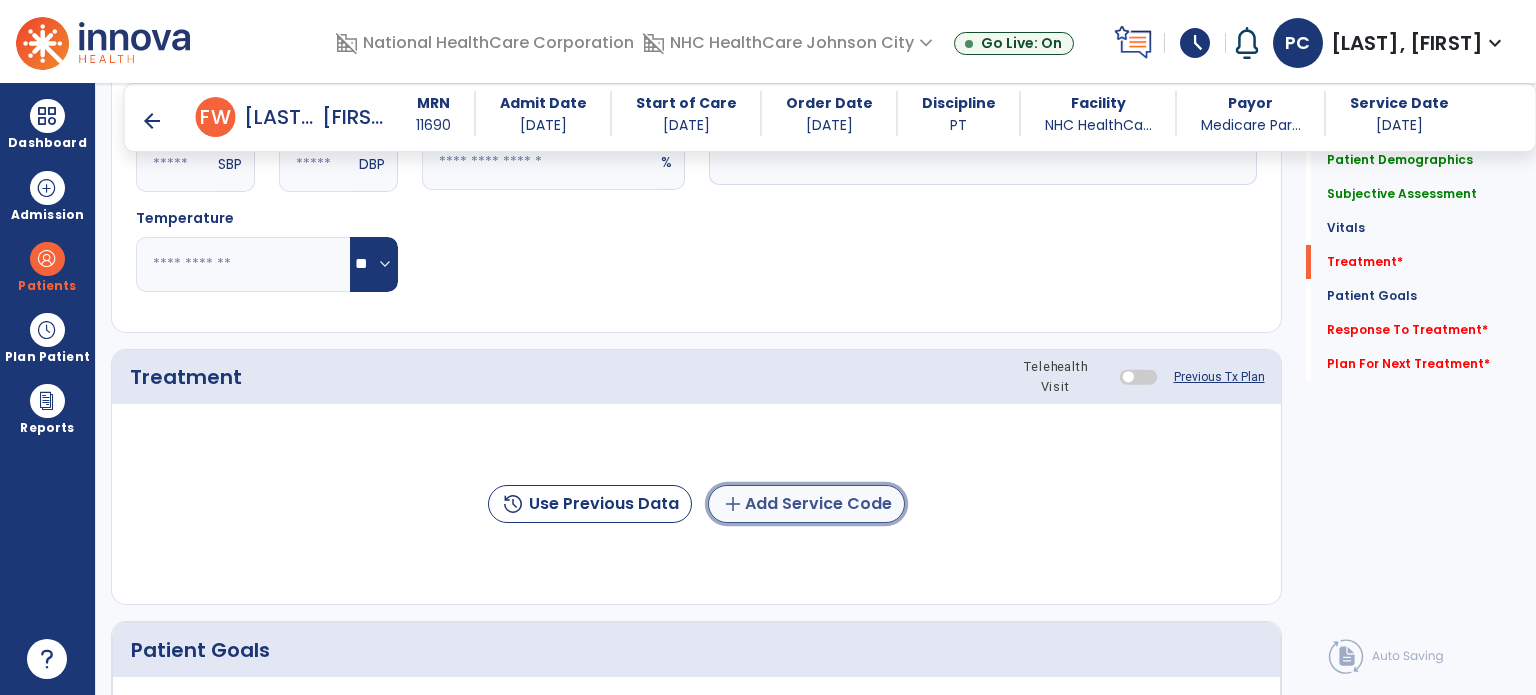 click on "add  Add Service Code" 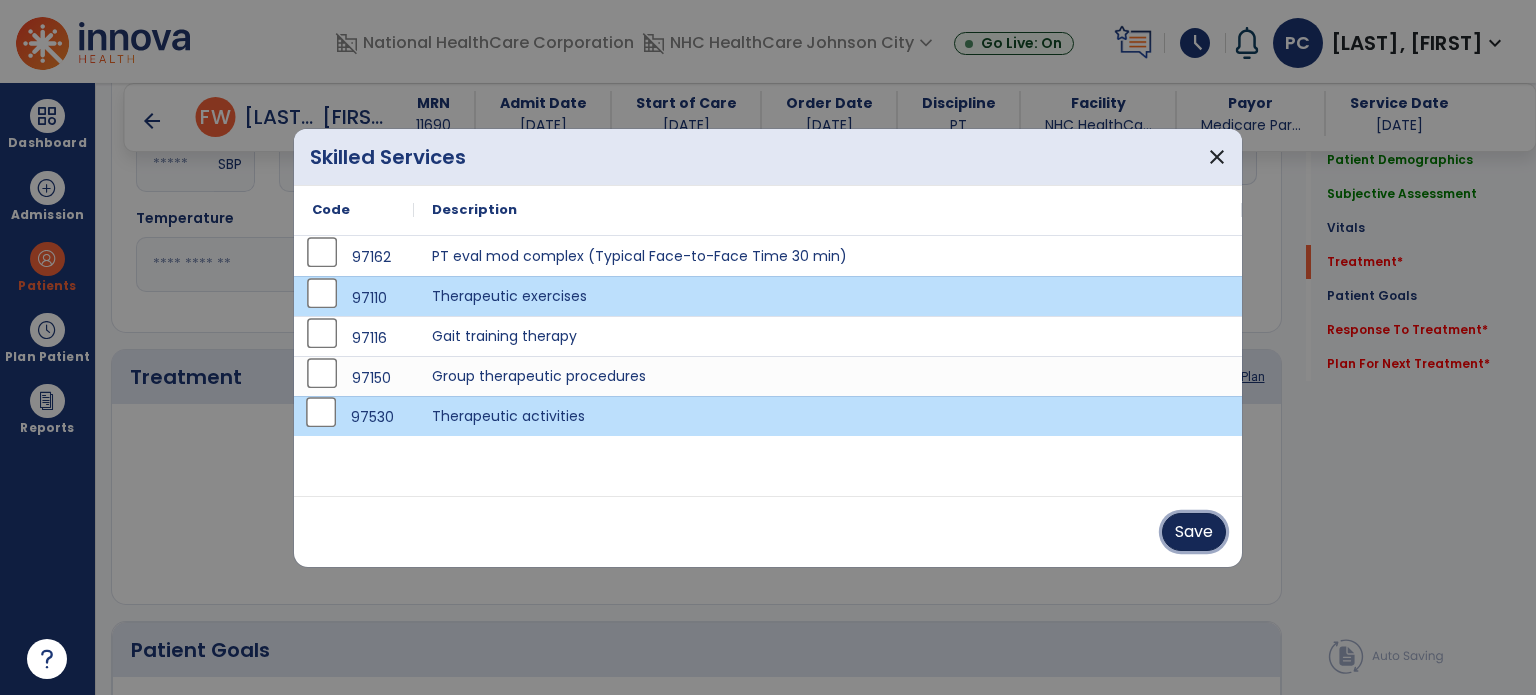 click on "Save" at bounding box center [1194, 532] 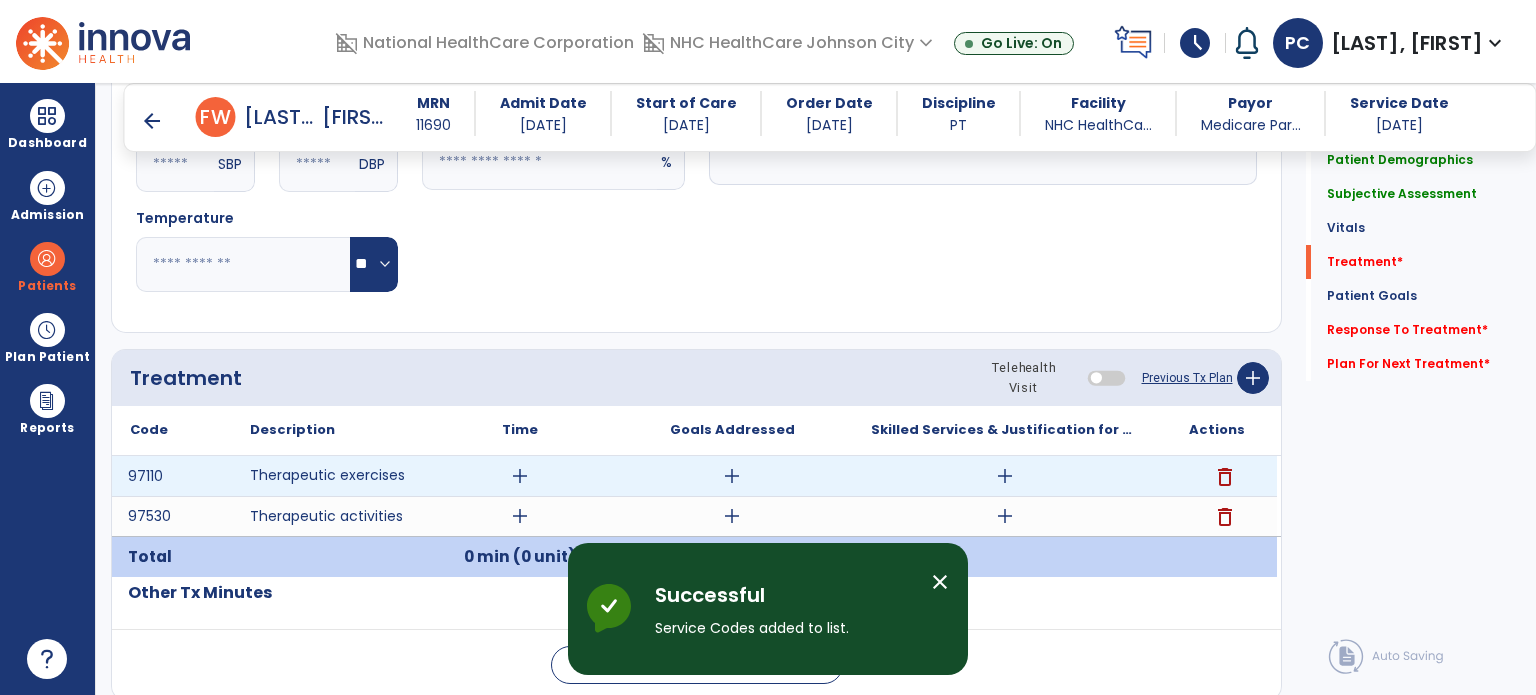 click on "add" at bounding box center [520, 476] 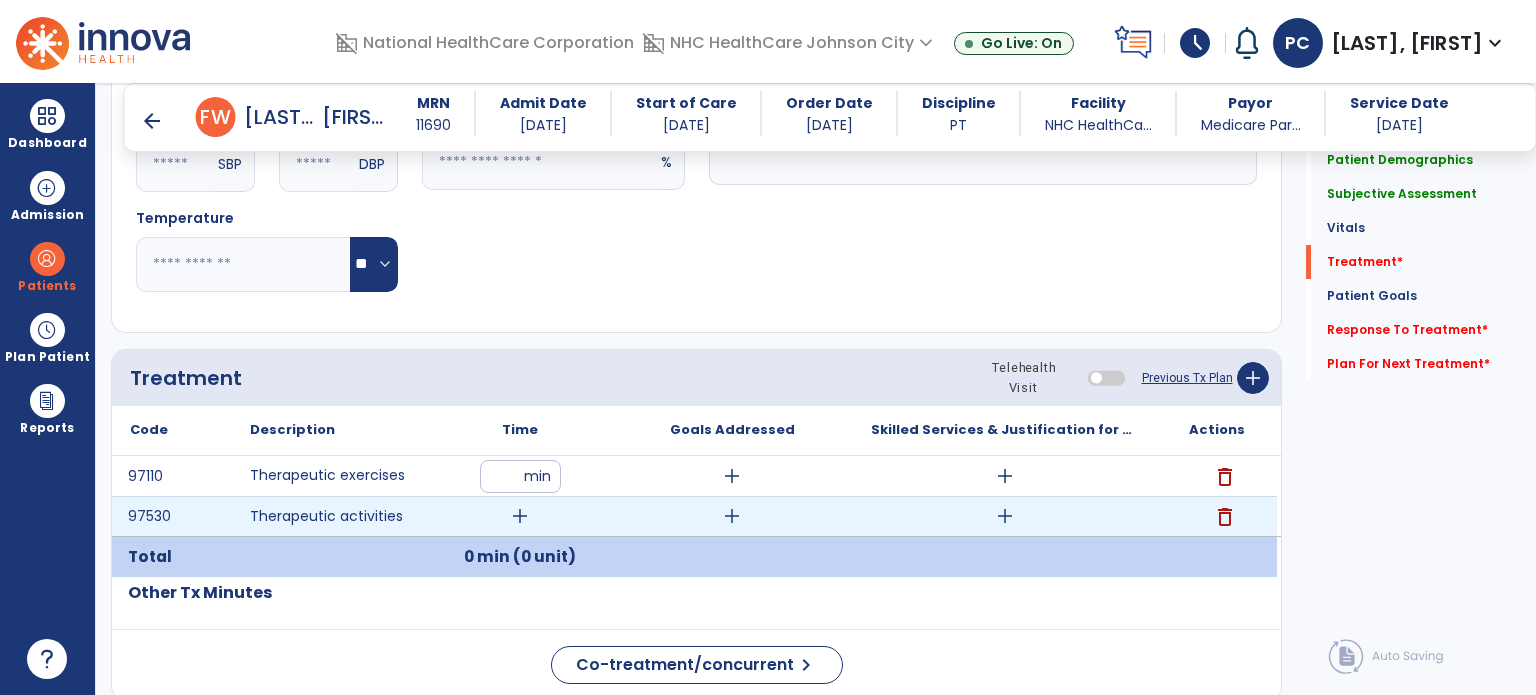 type on "**" 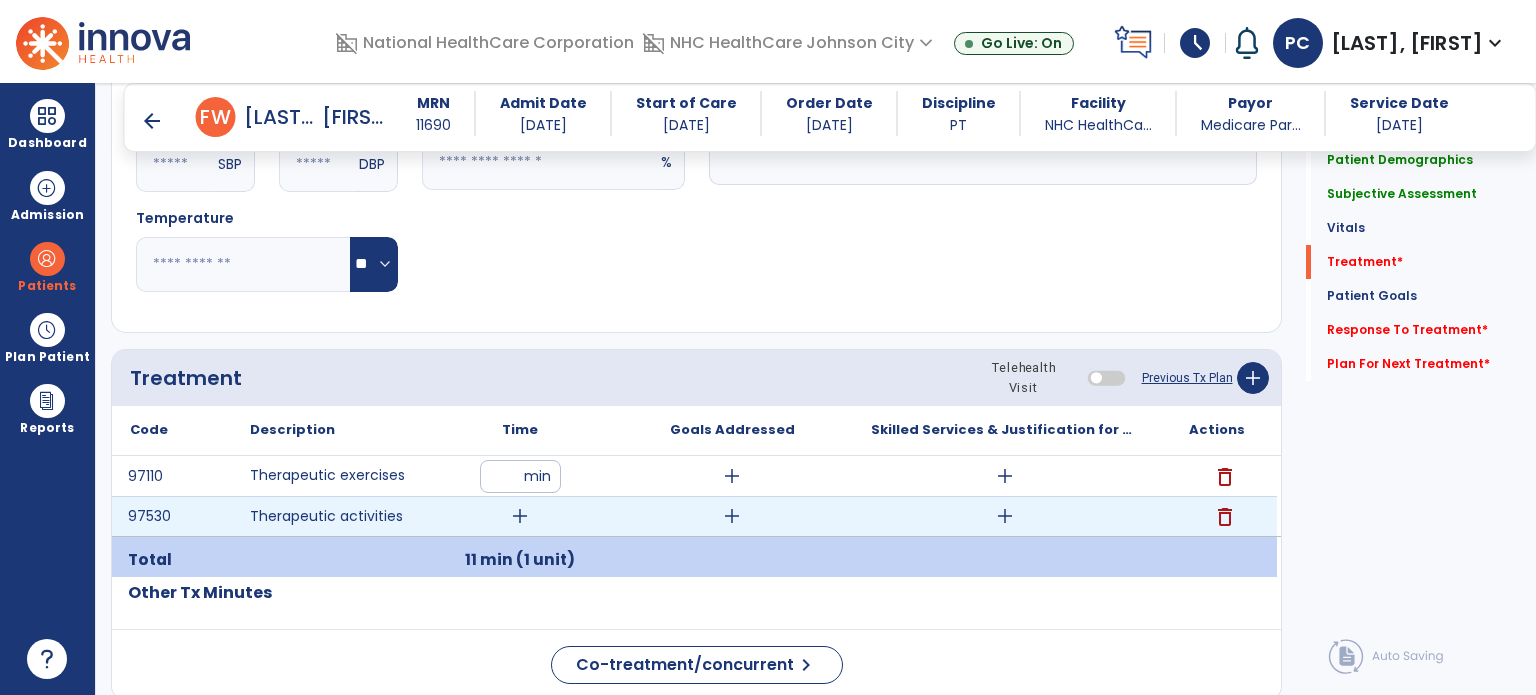 click on "add" at bounding box center [520, 516] 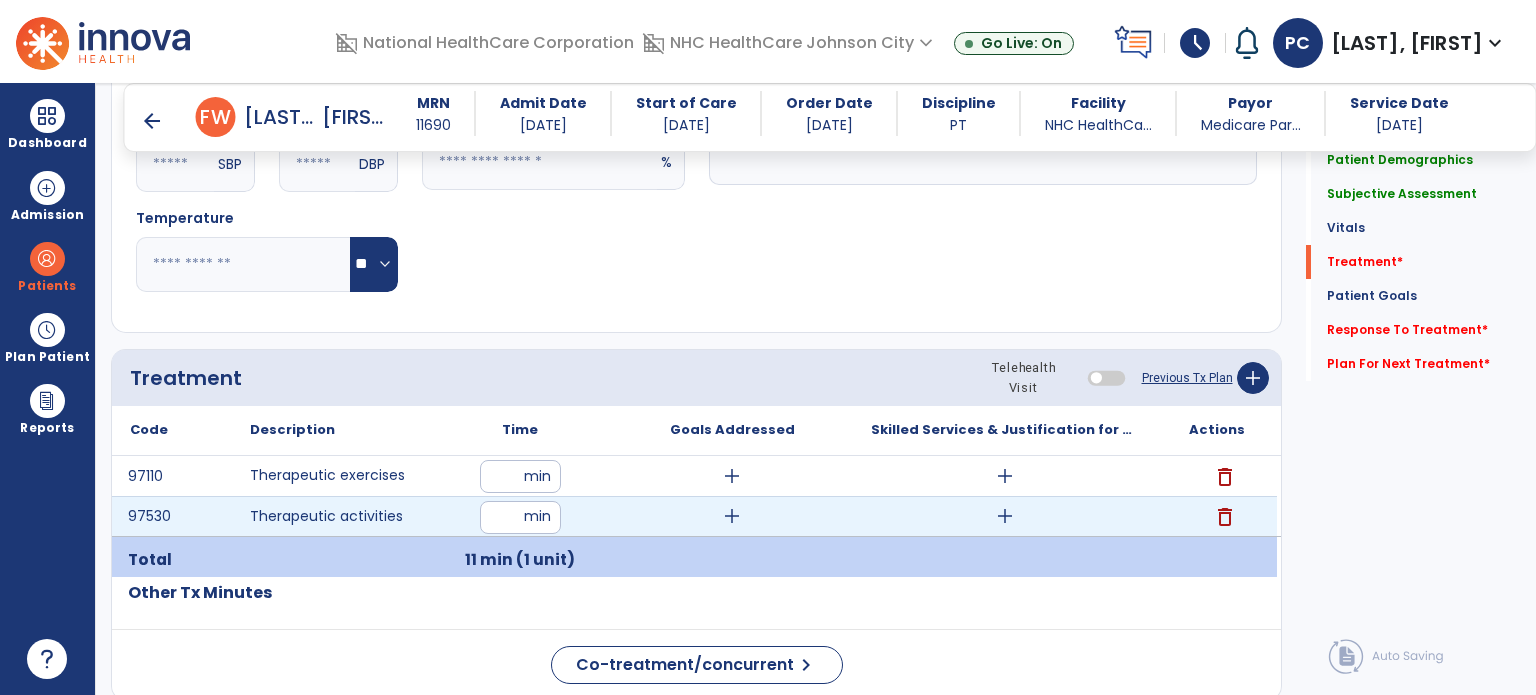type on "**" 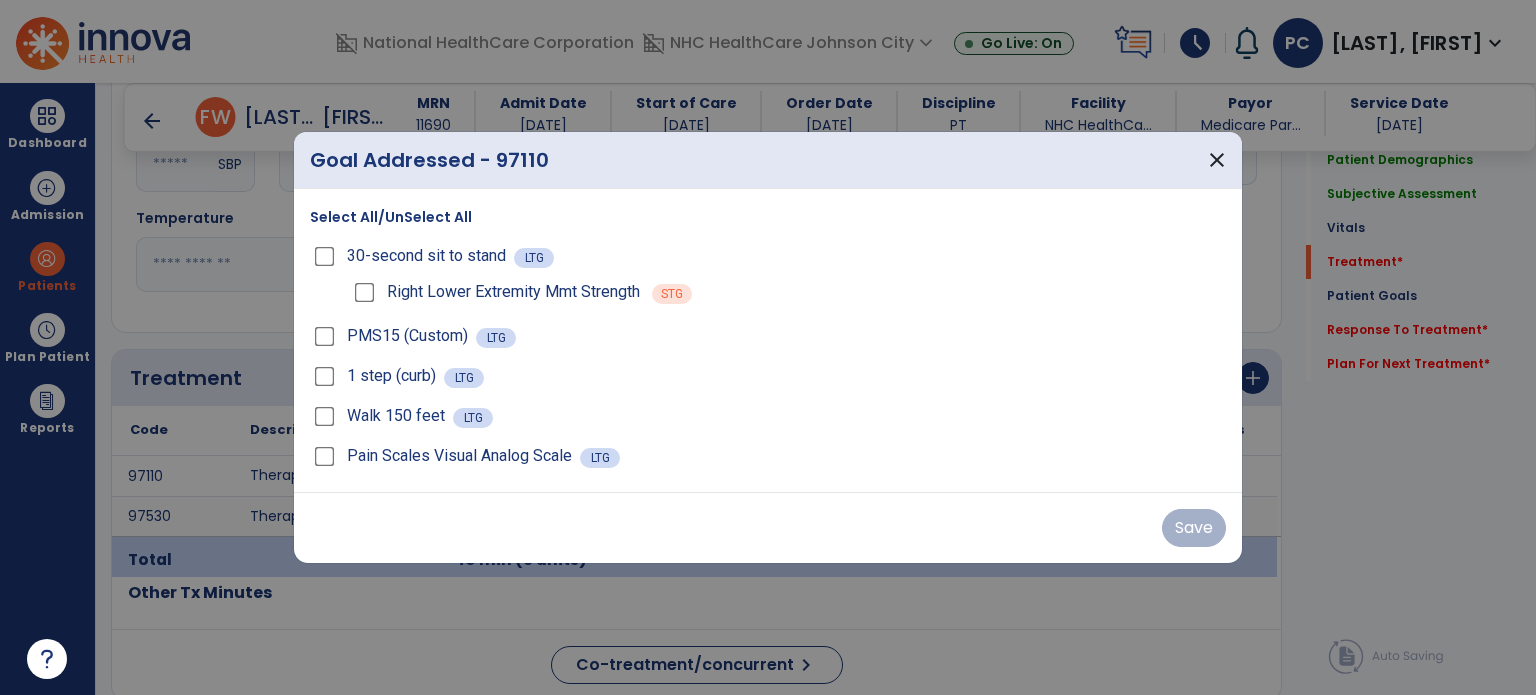click on "Select All/UnSelect All" at bounding box center [391, 217] 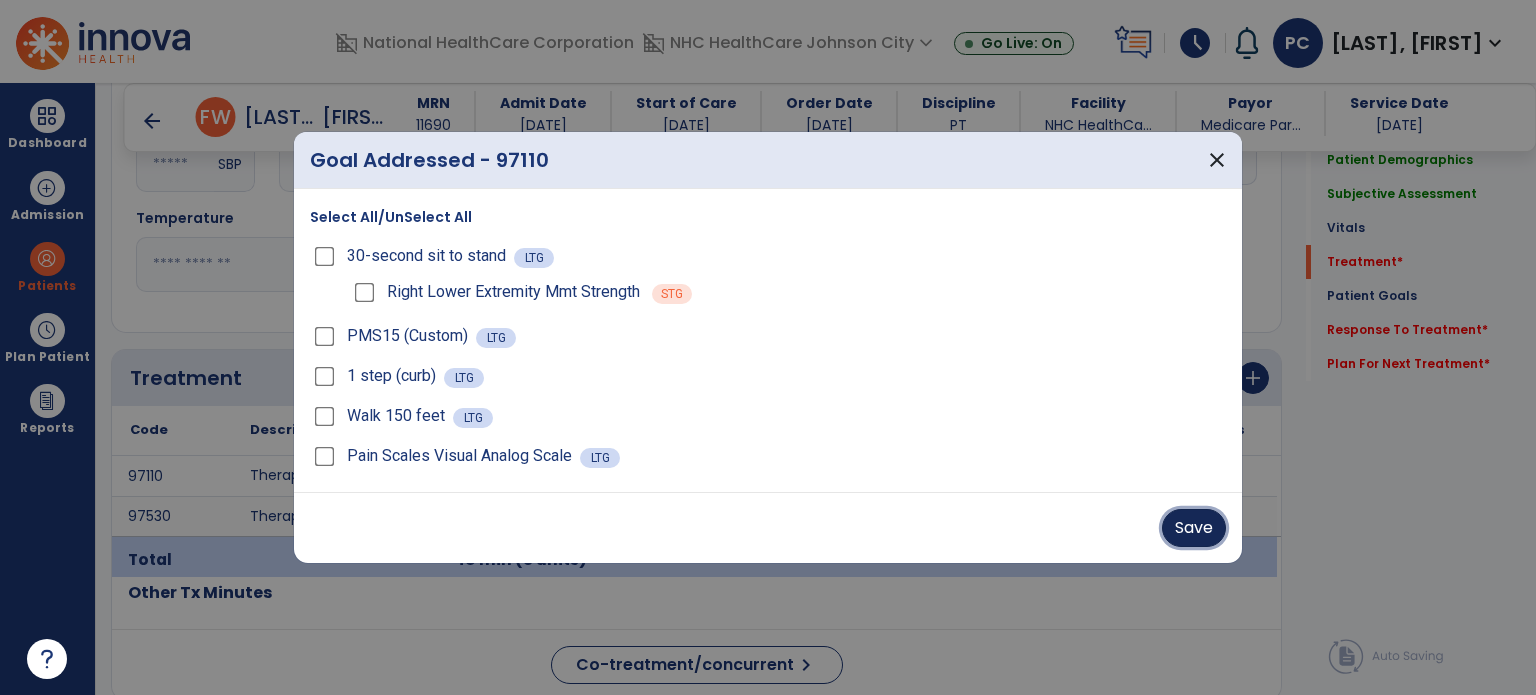 click on "Save" at bounding box center [1194, 528] 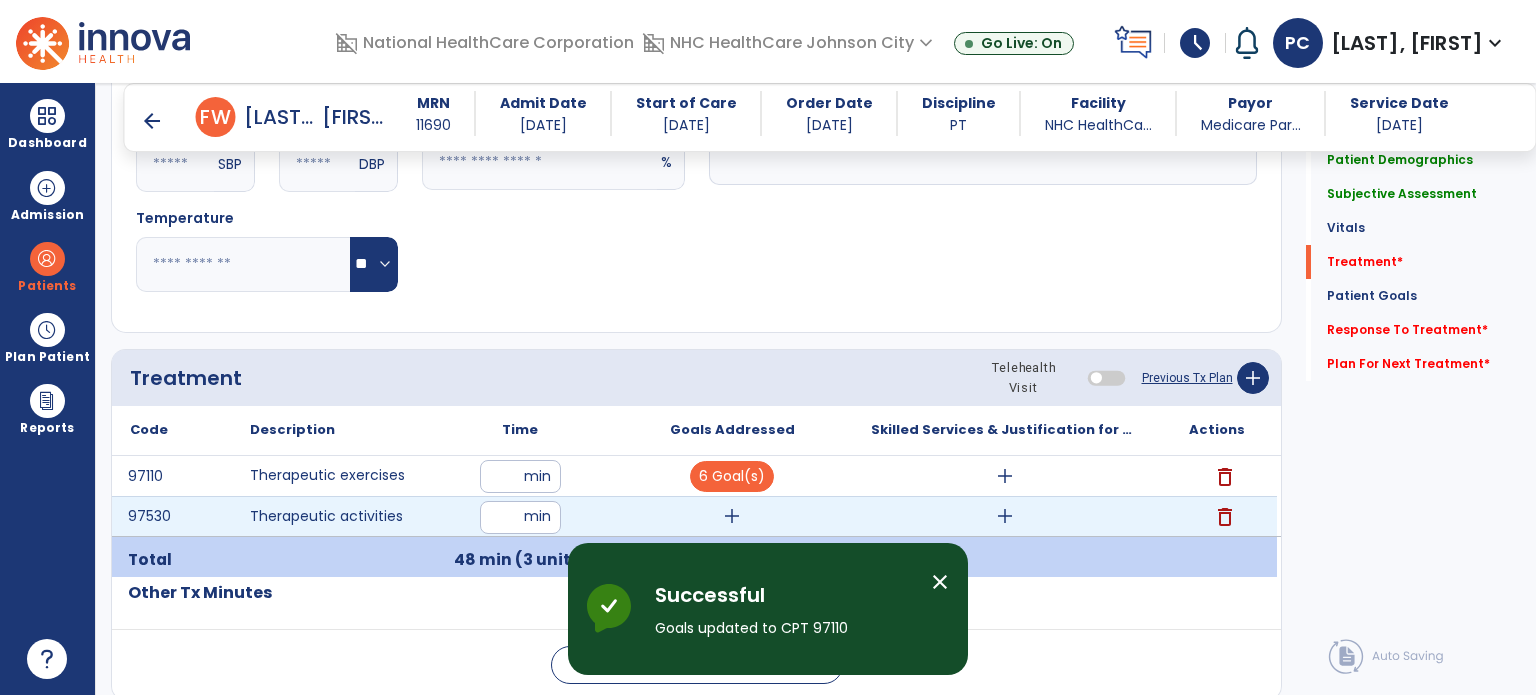 click on "add" at bounding box center [732, 516] 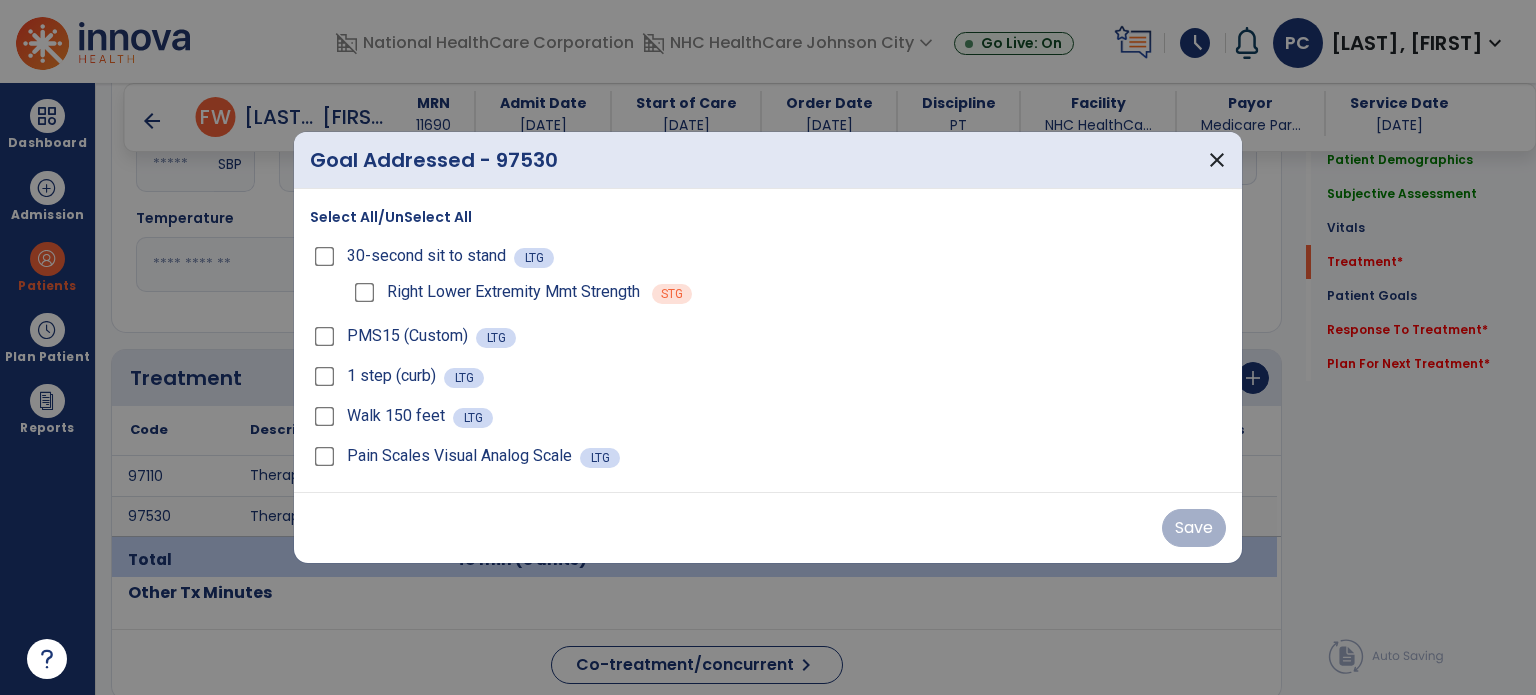 click on "Select All/UnSelect All" at bounding box center [391, 217] 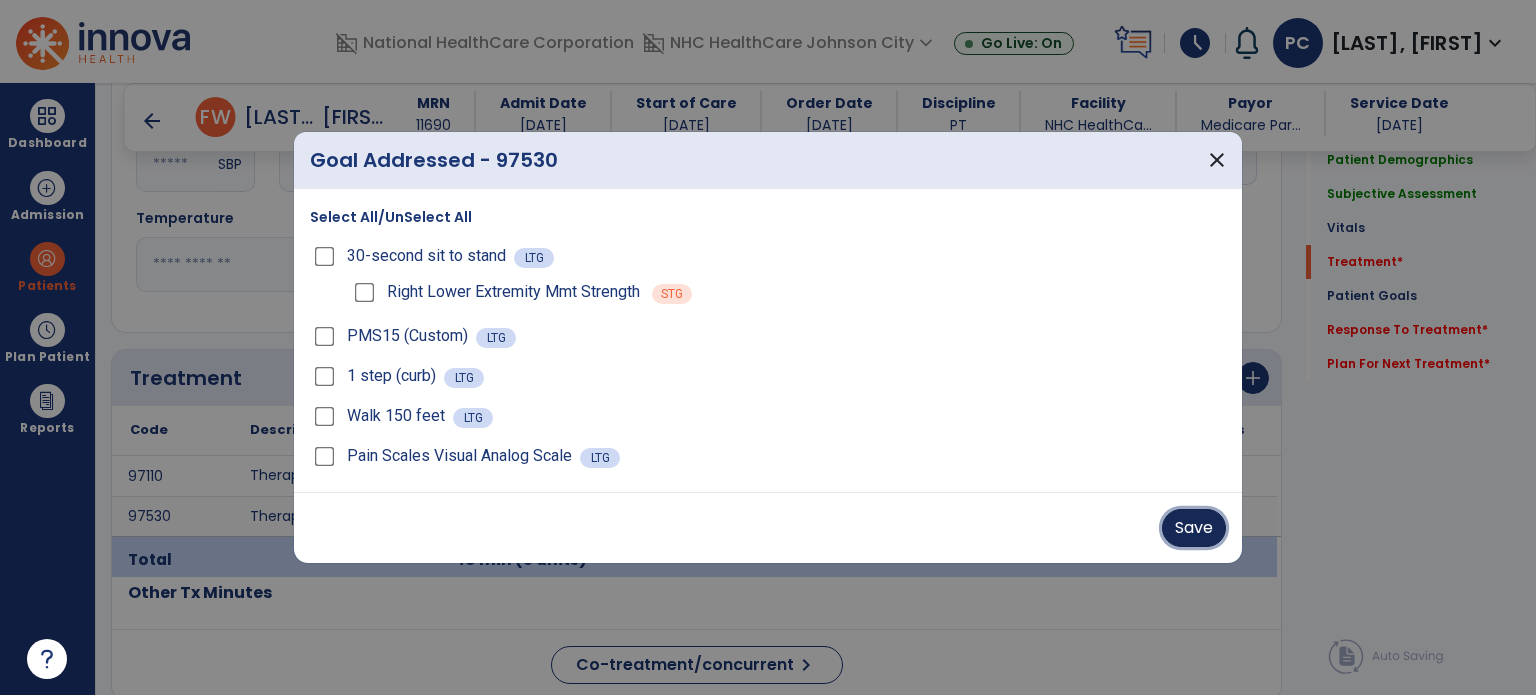 click on "Save" at bounding box center [1194, 528] 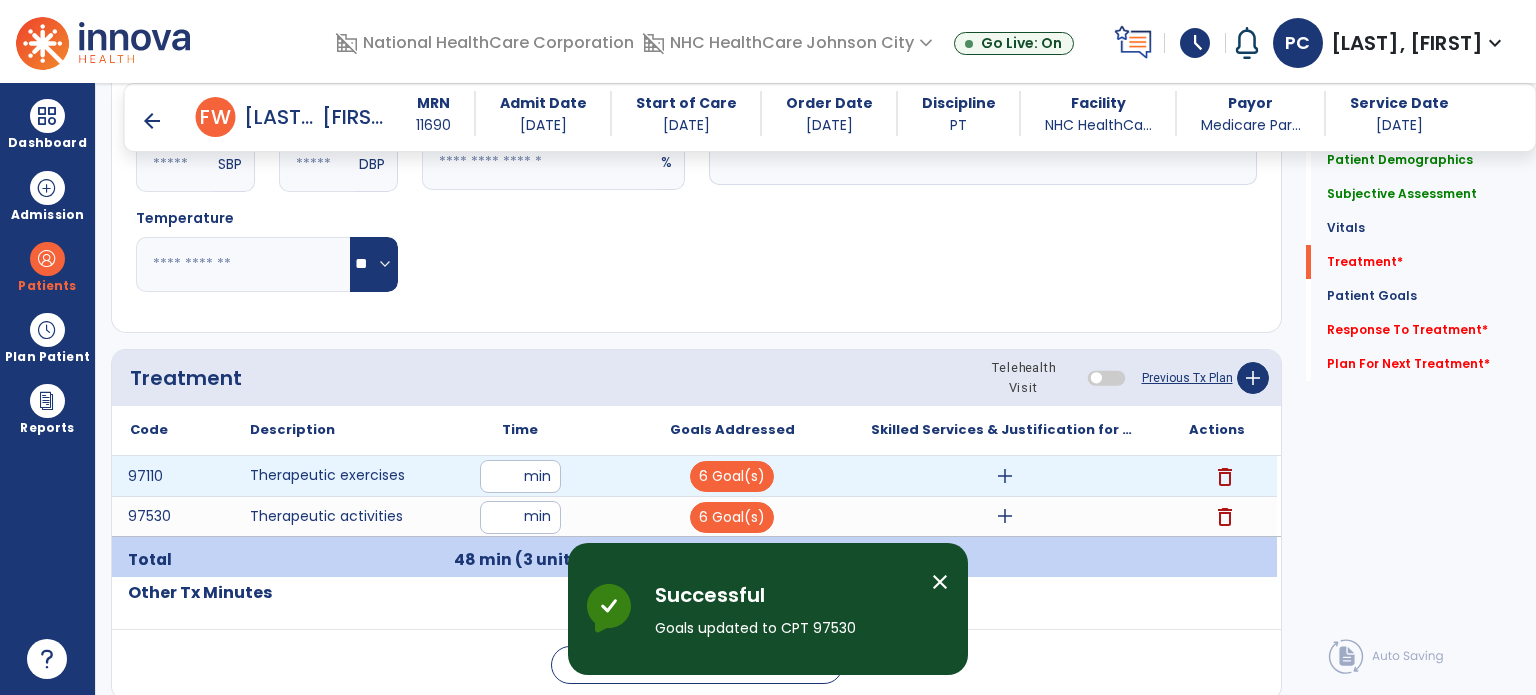 click on "add" at bounding box center (1004, 476) 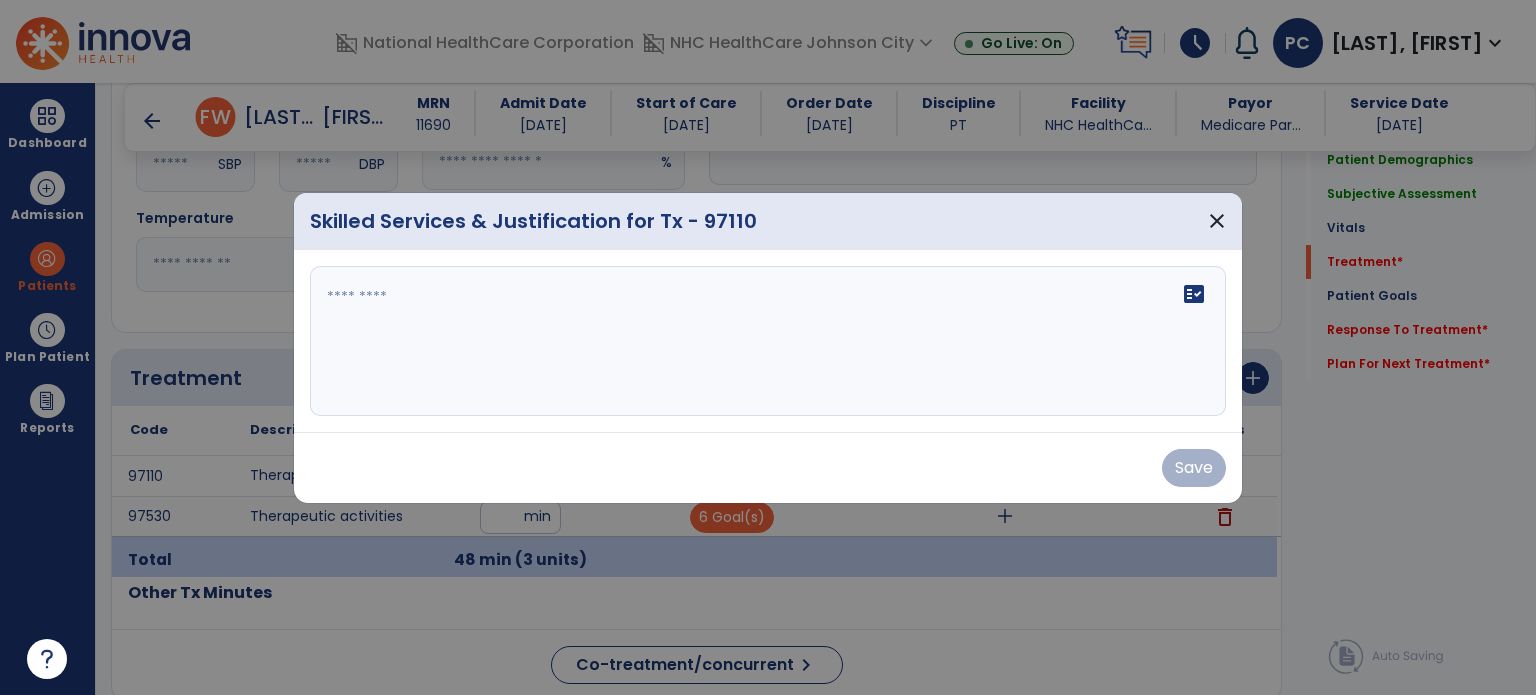 click on "fact_check" at bounding box center (768, 341) 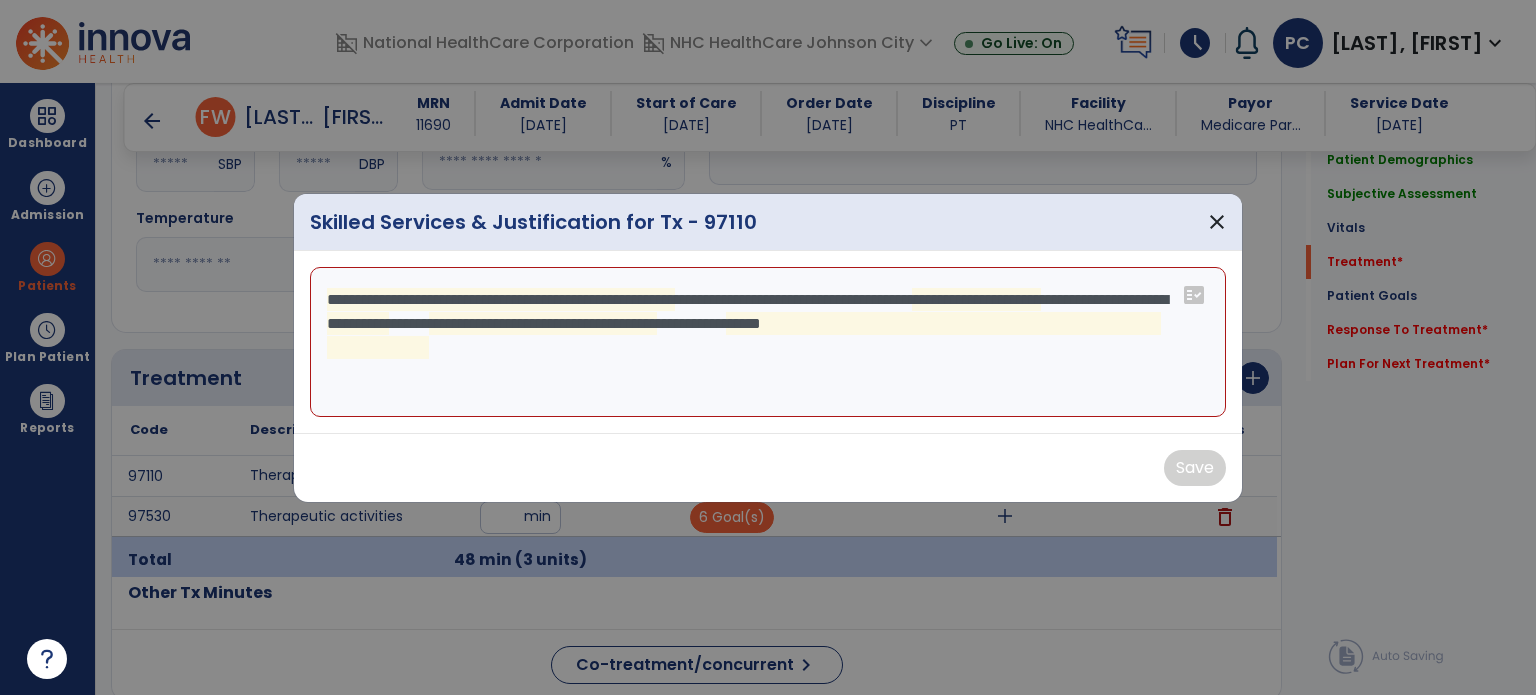click on "**********" at bounding box center [768, 342] 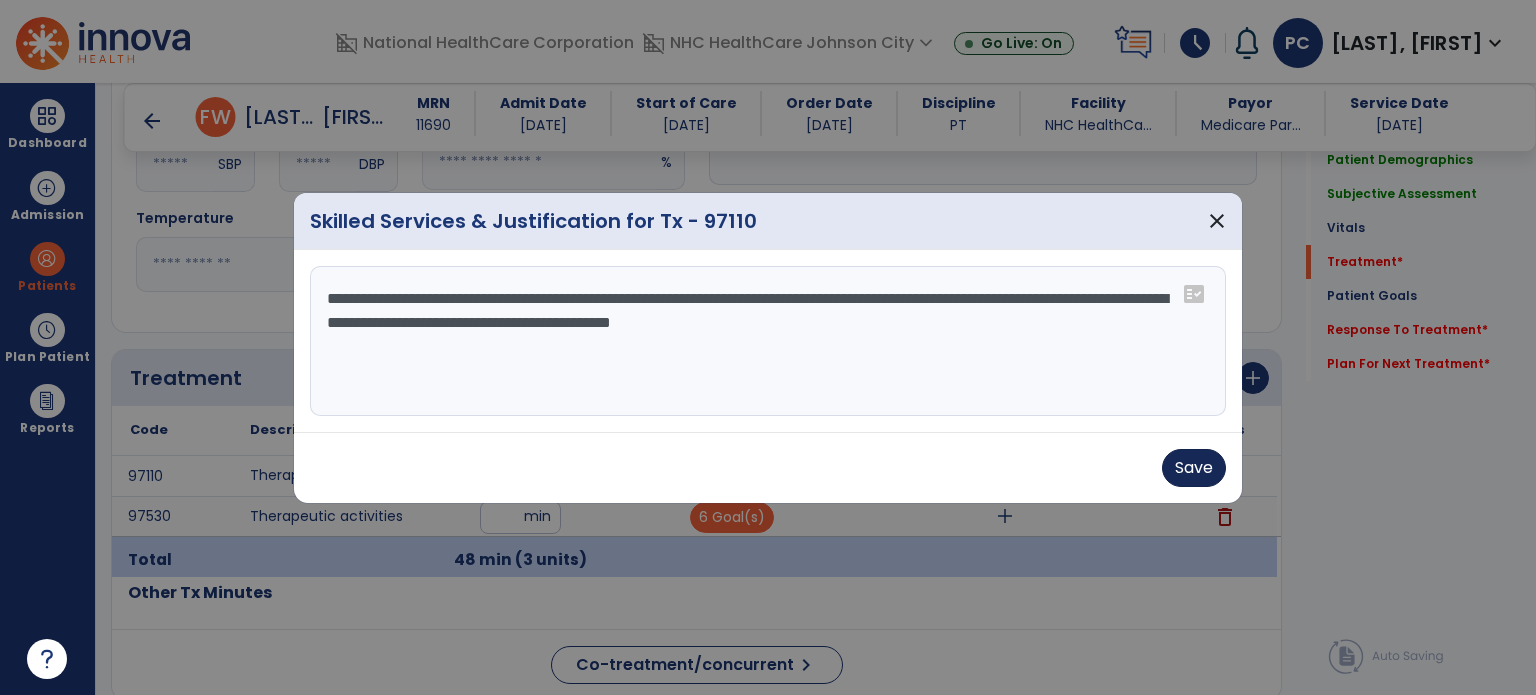 type on "**********" 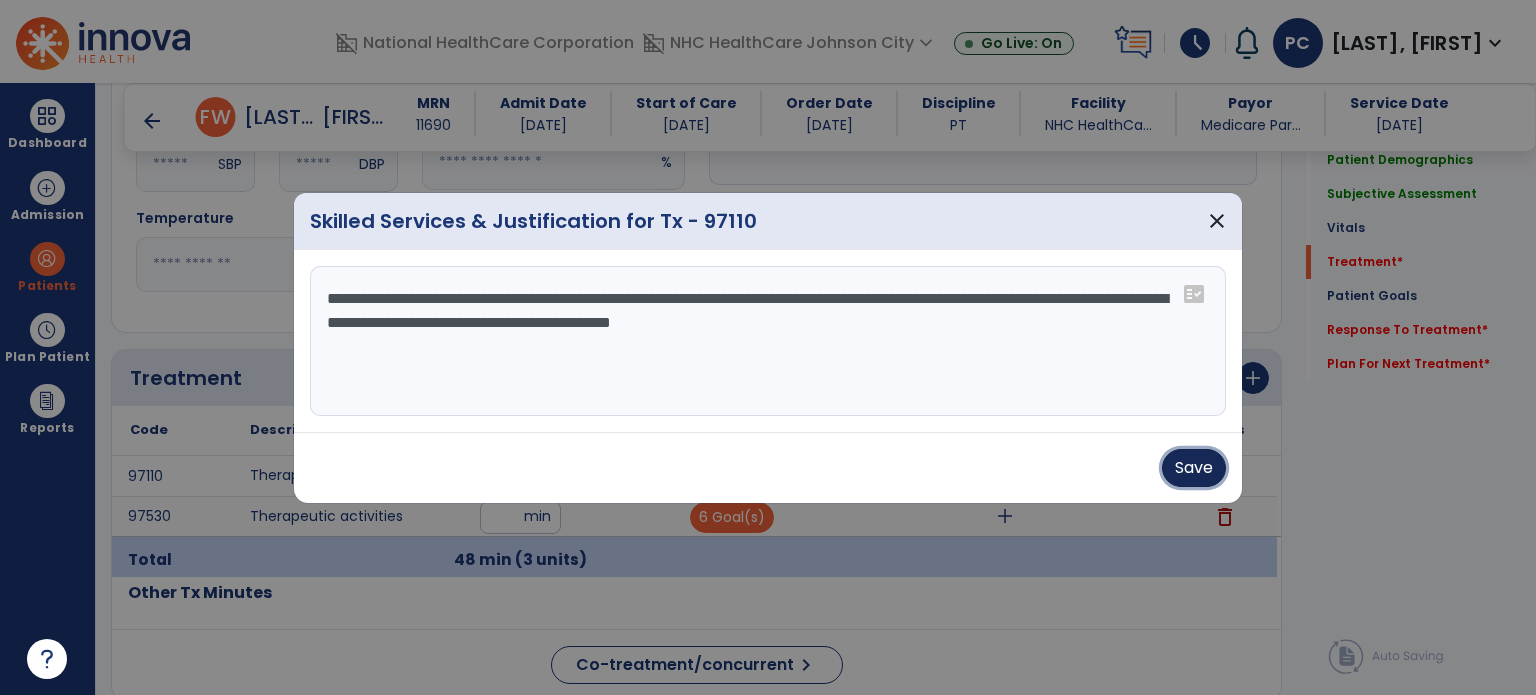 click on "Save" at bounding box center [1194, 468] 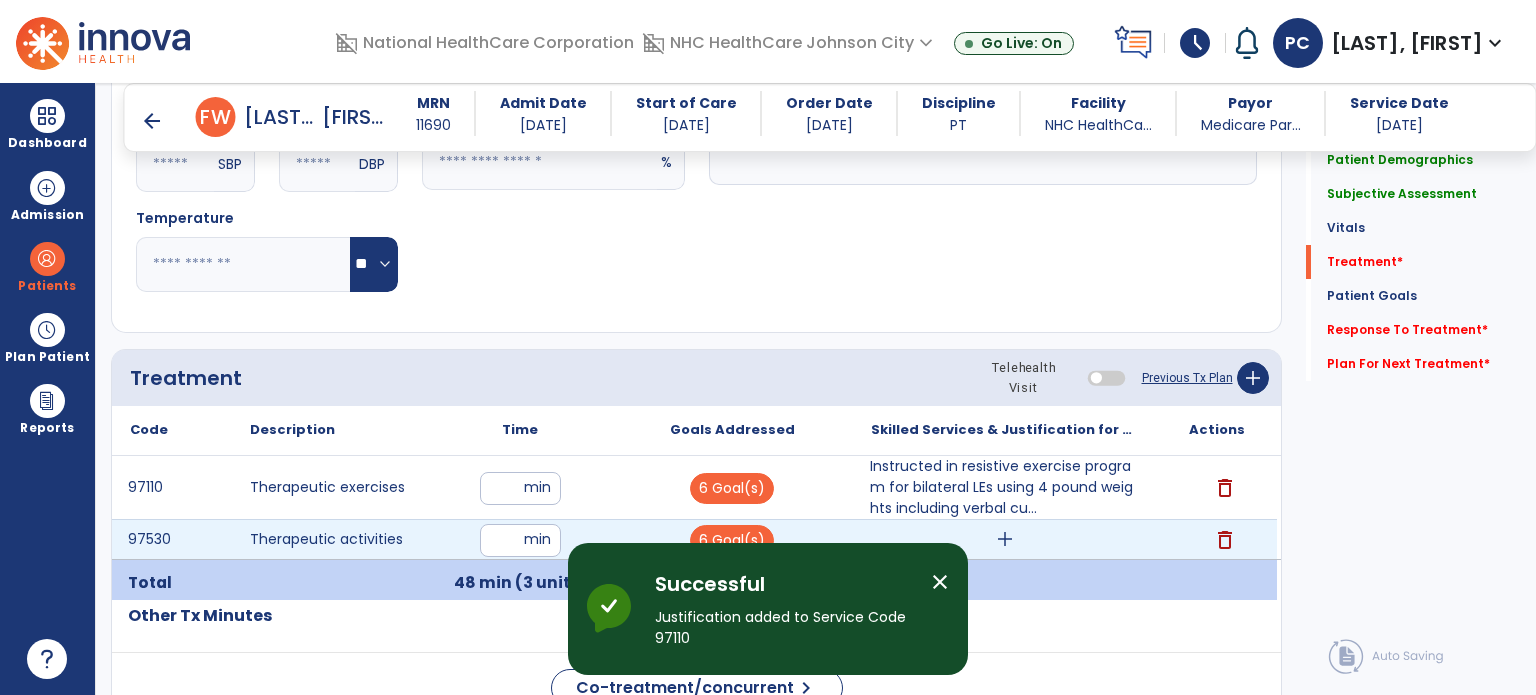 click on "add" at bounding box center [1004, 539] 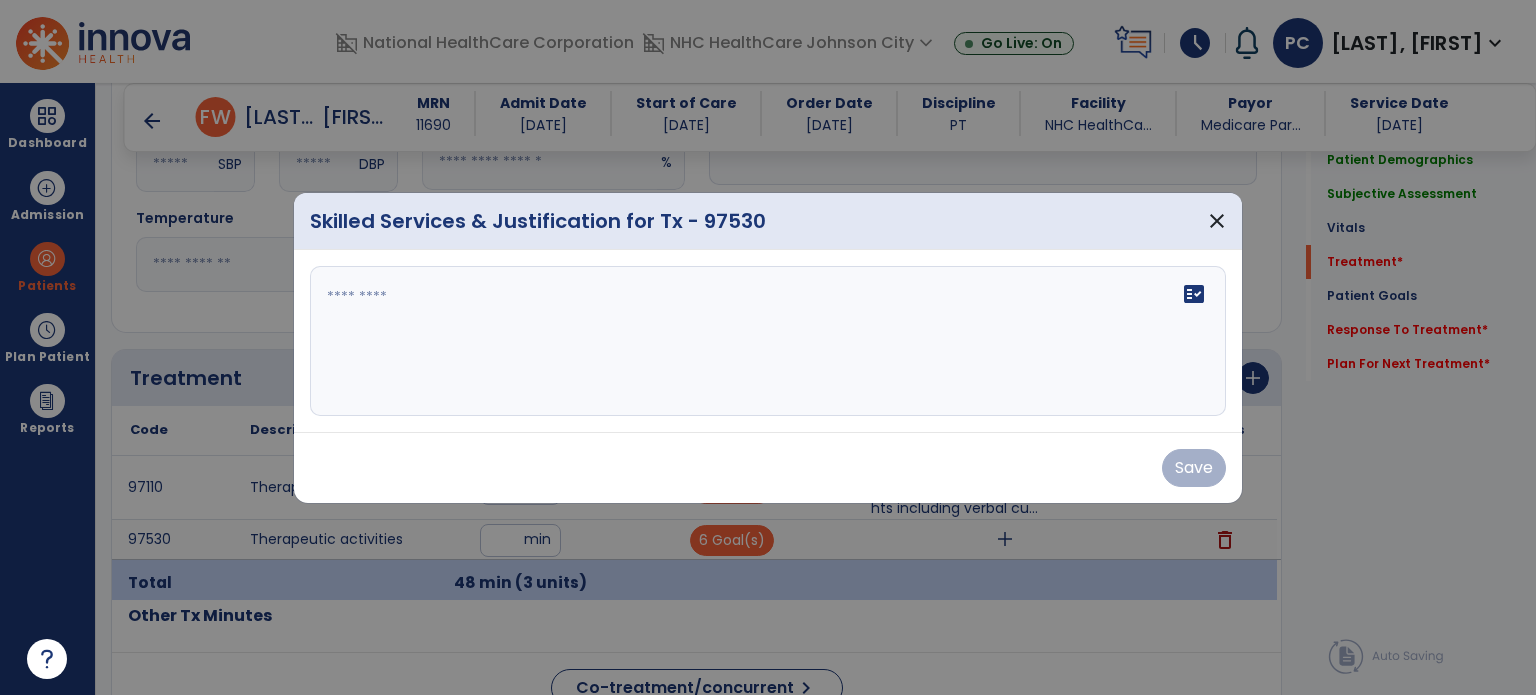 click on "fact_check" at bounding box center [768, 341] 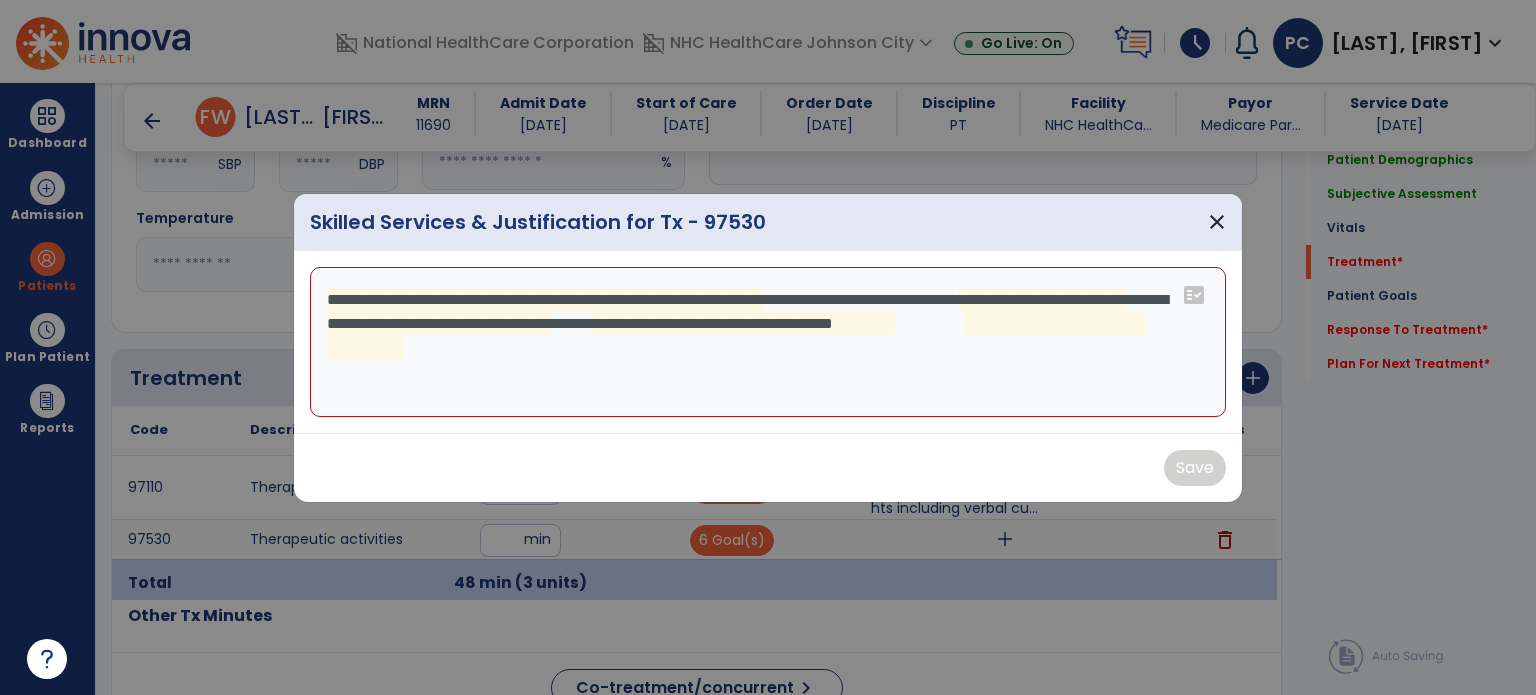 click on "**********" at bounding box center (768, 342) 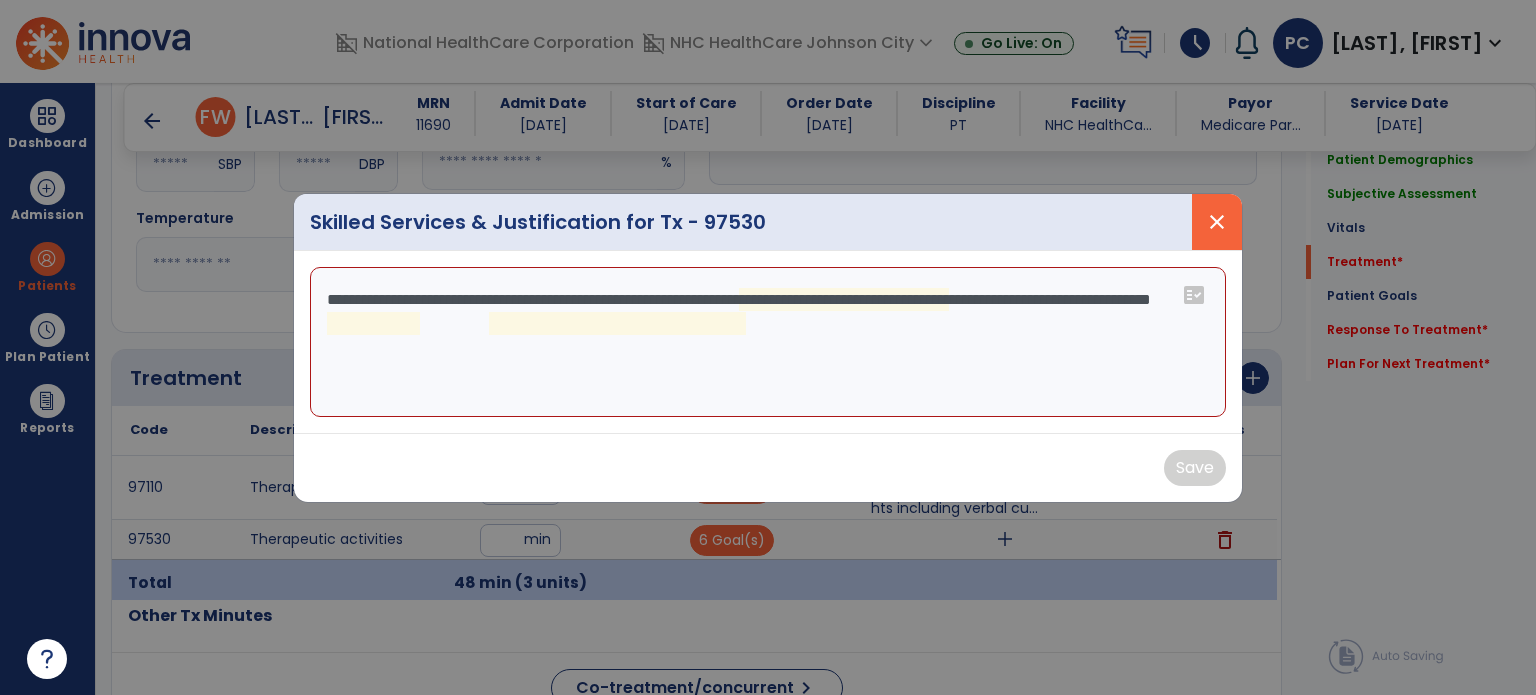 type on "**********" 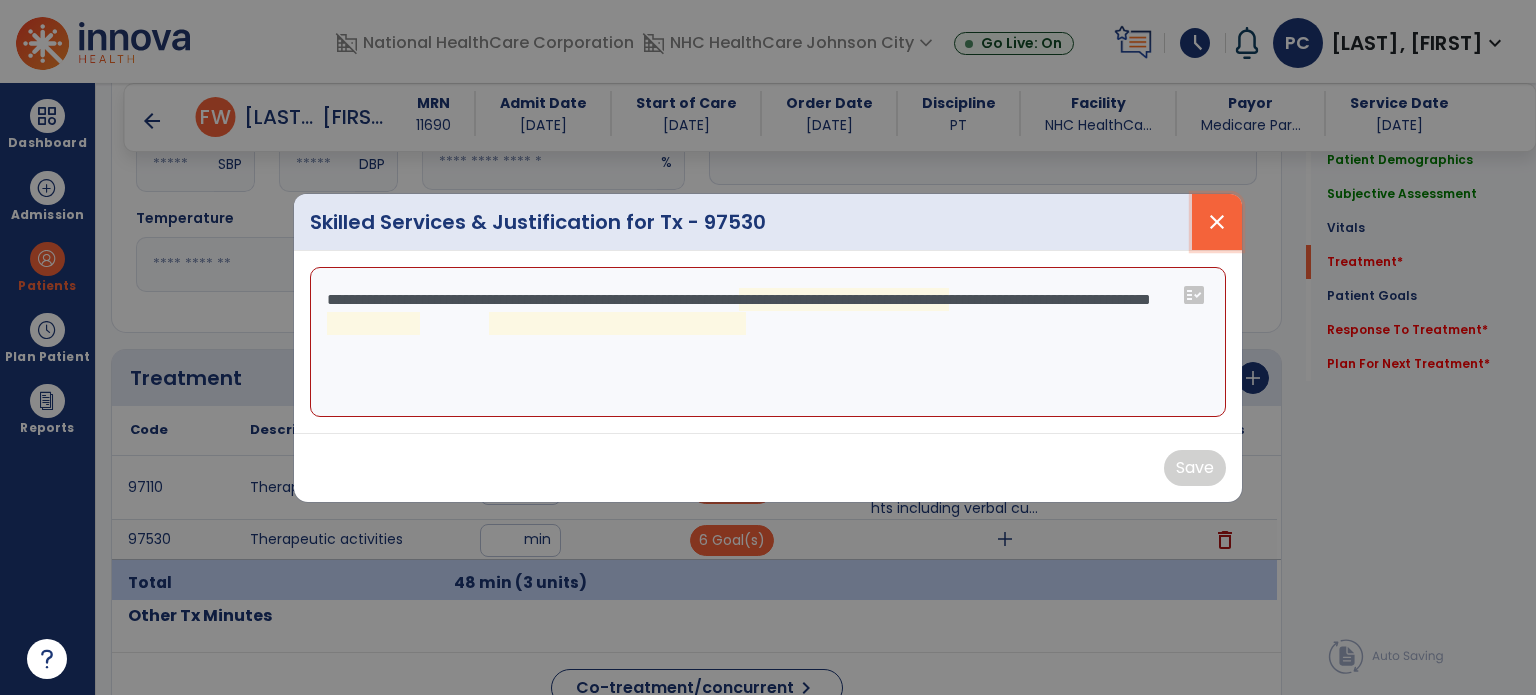 click on "close" at bounding box center [1217, 222] 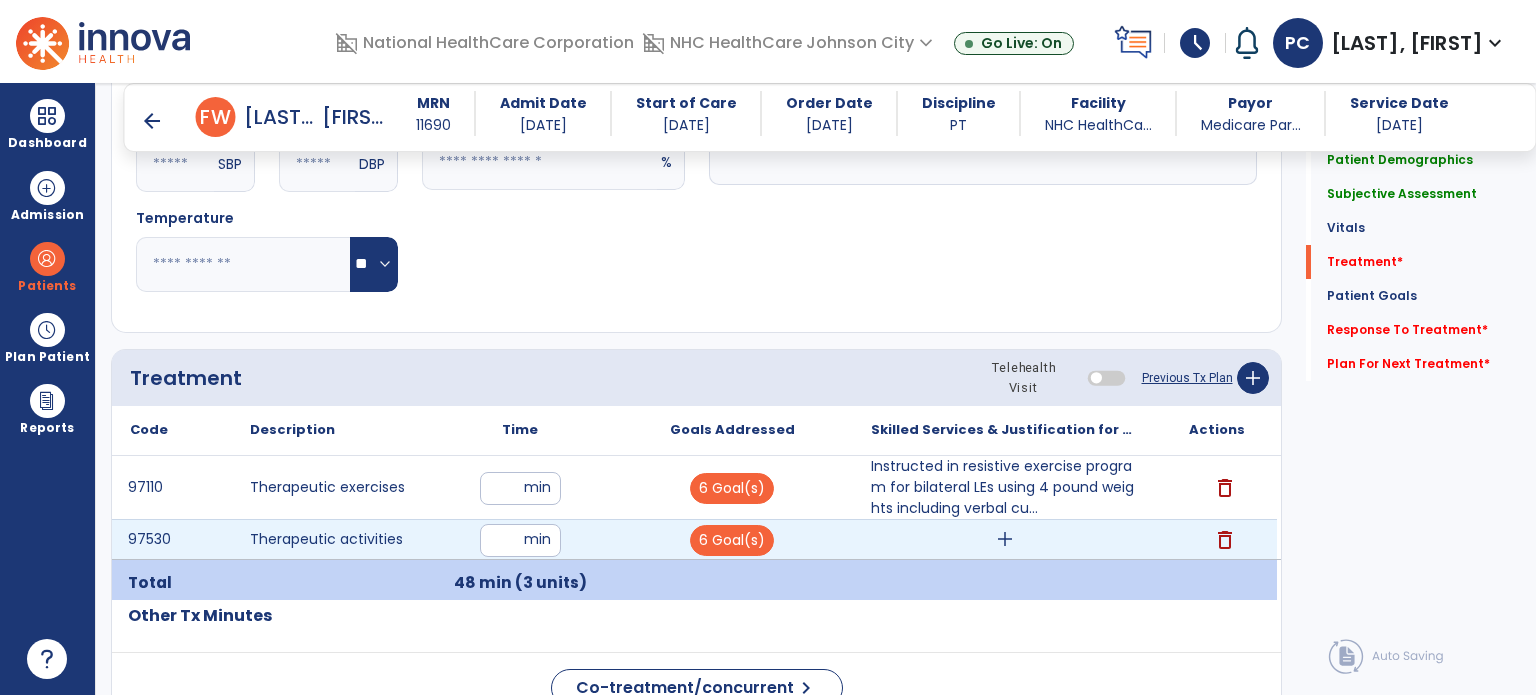 click on "add" at bounding box center (1005, 539) 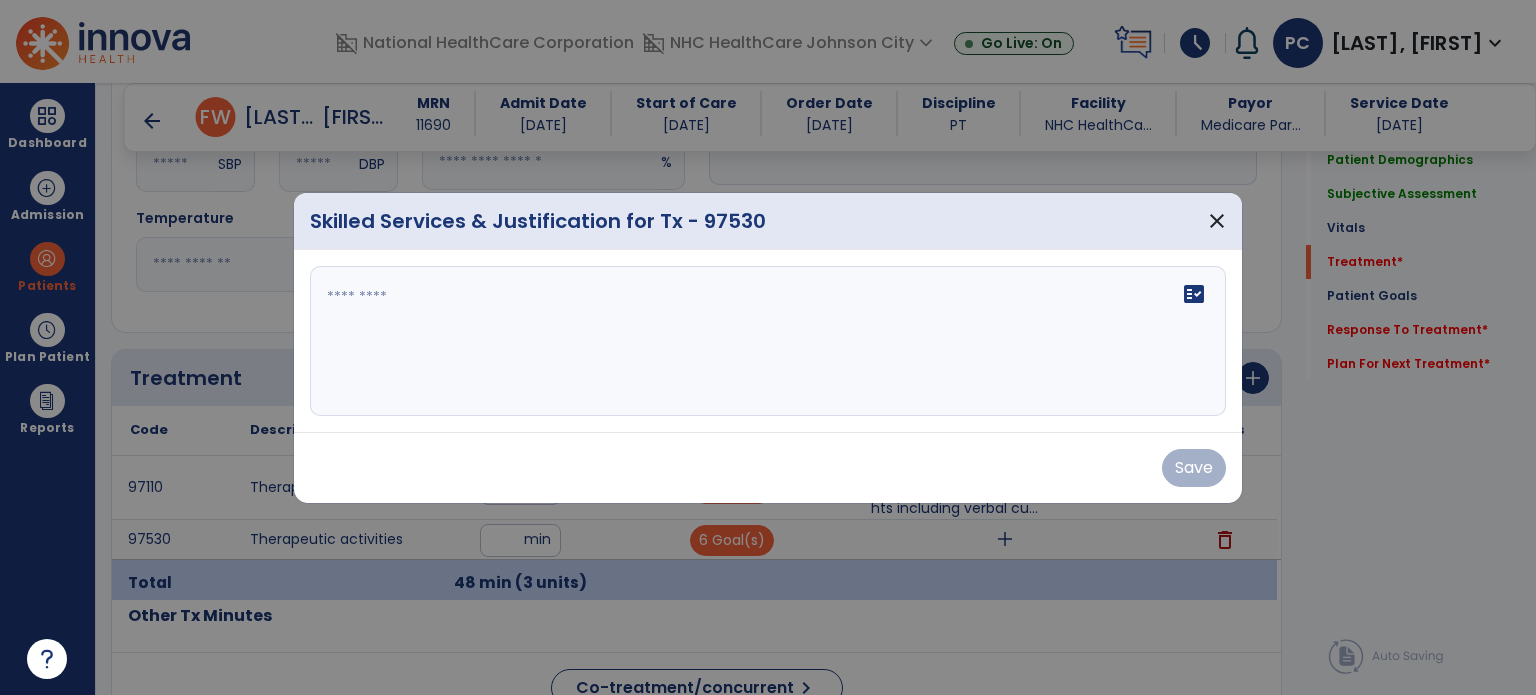 click at bounding box center (768, 341) 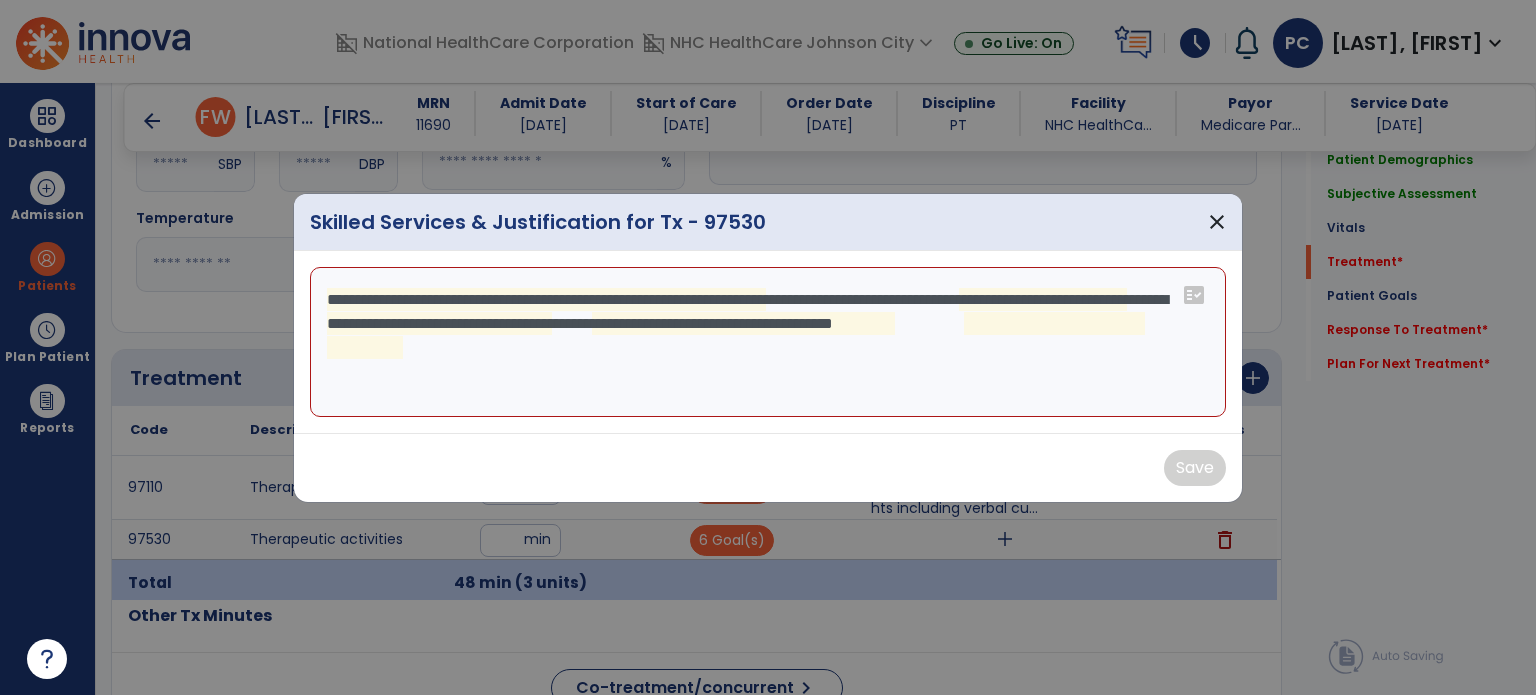 click on "**********" at bounding box center [768, 342] 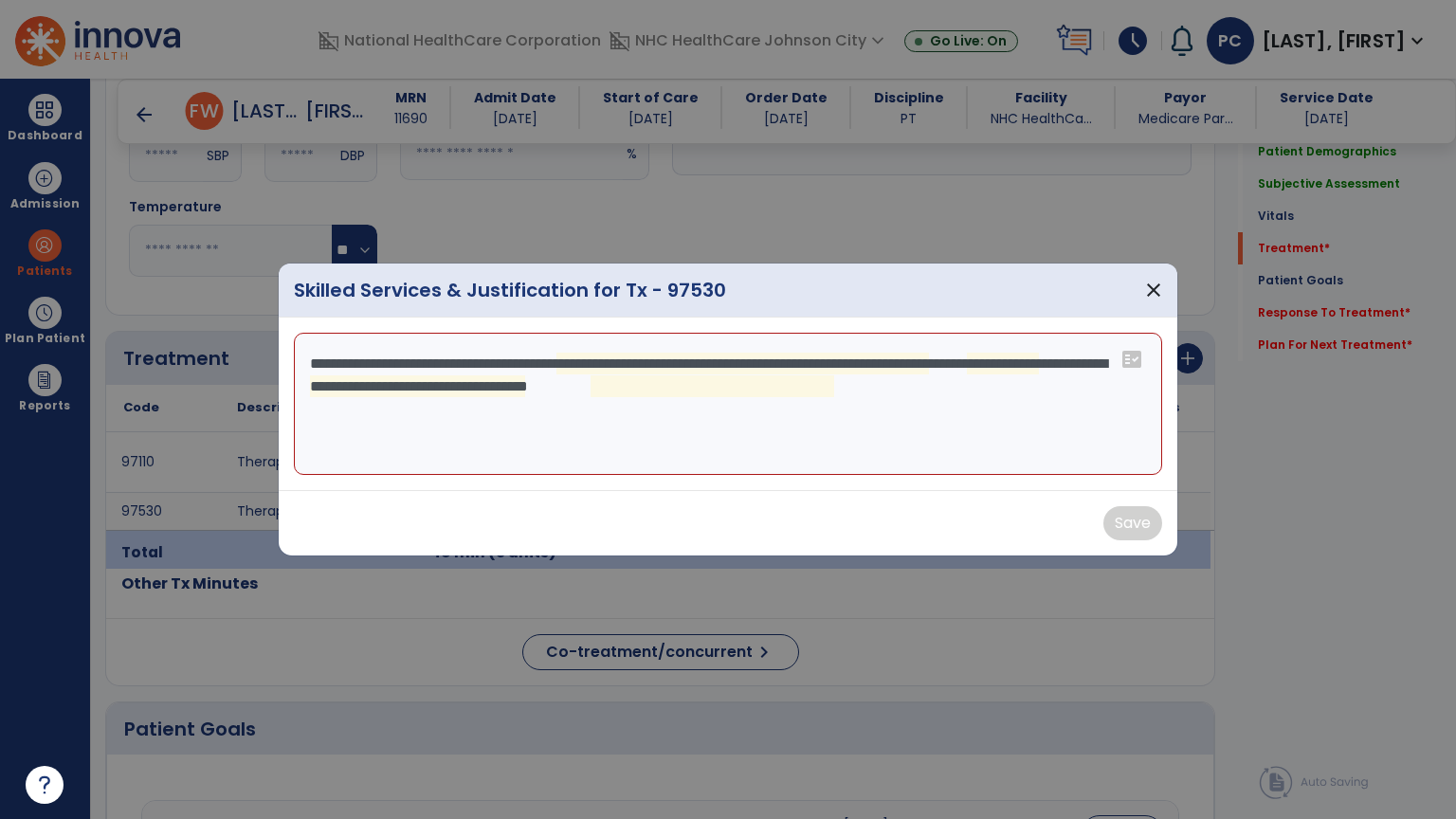 type on "**********" 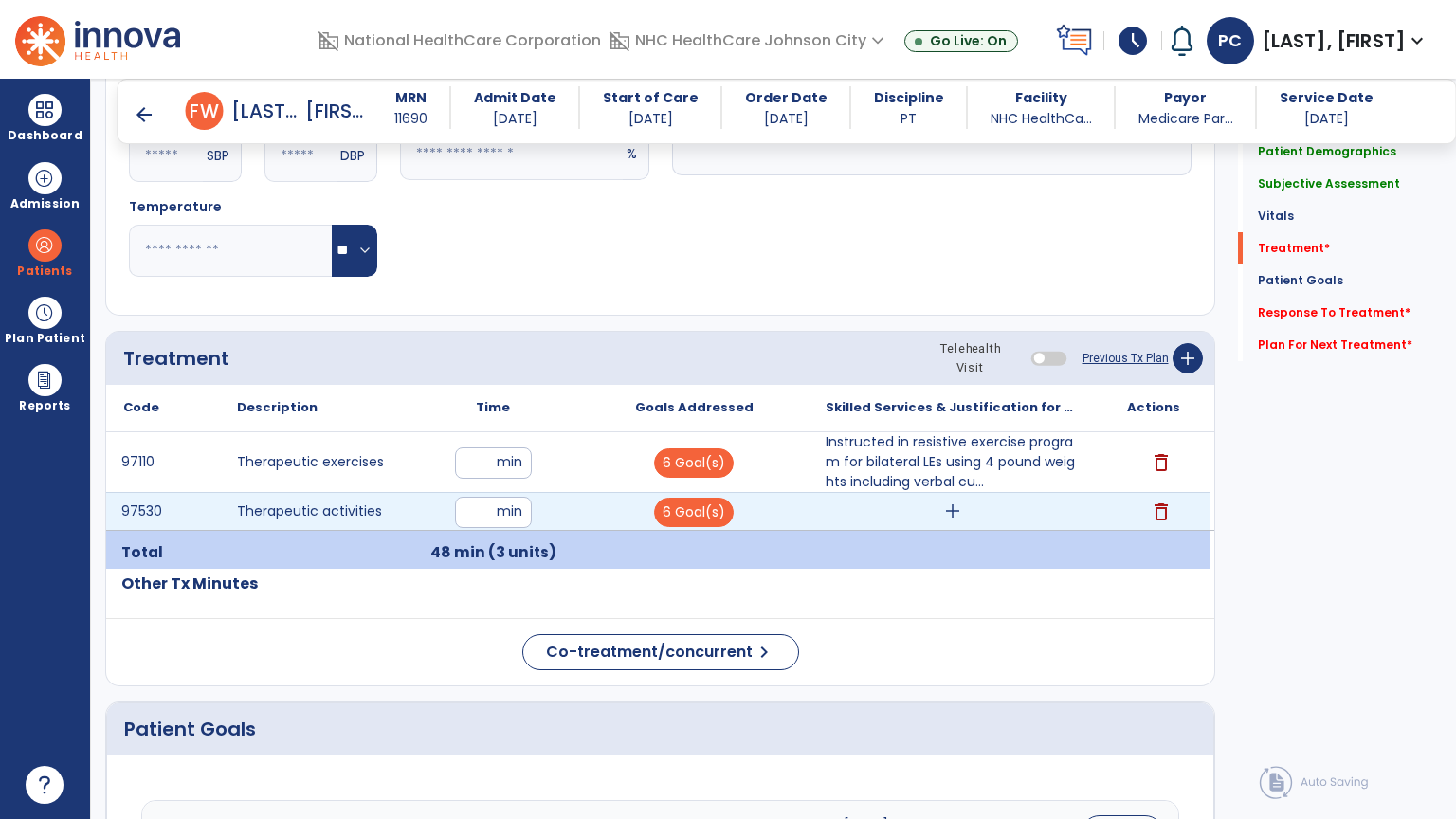 click on "add" at bounding box center (952, 511) 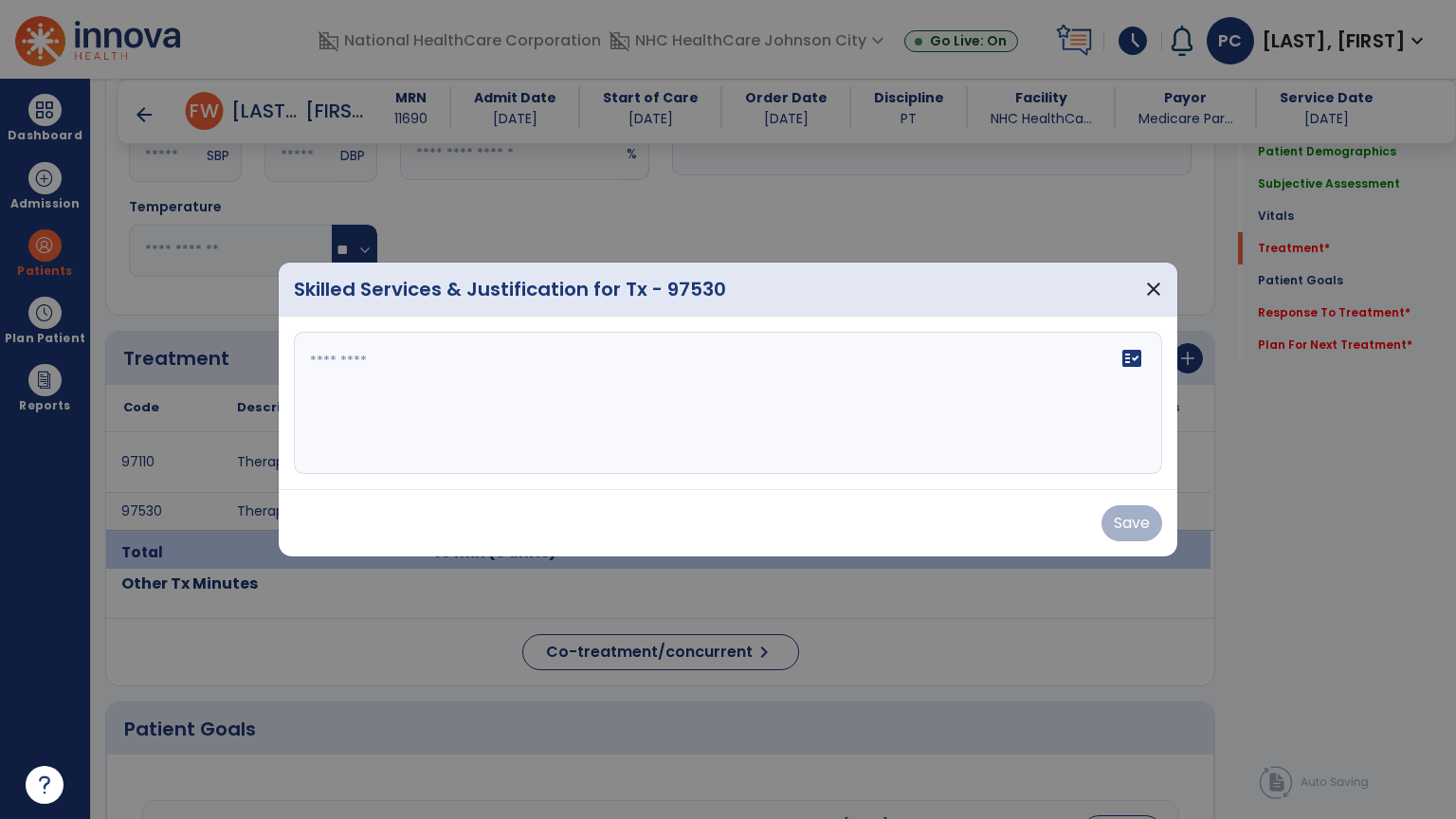 click on "fact_check" at bounding box center (728, 403) 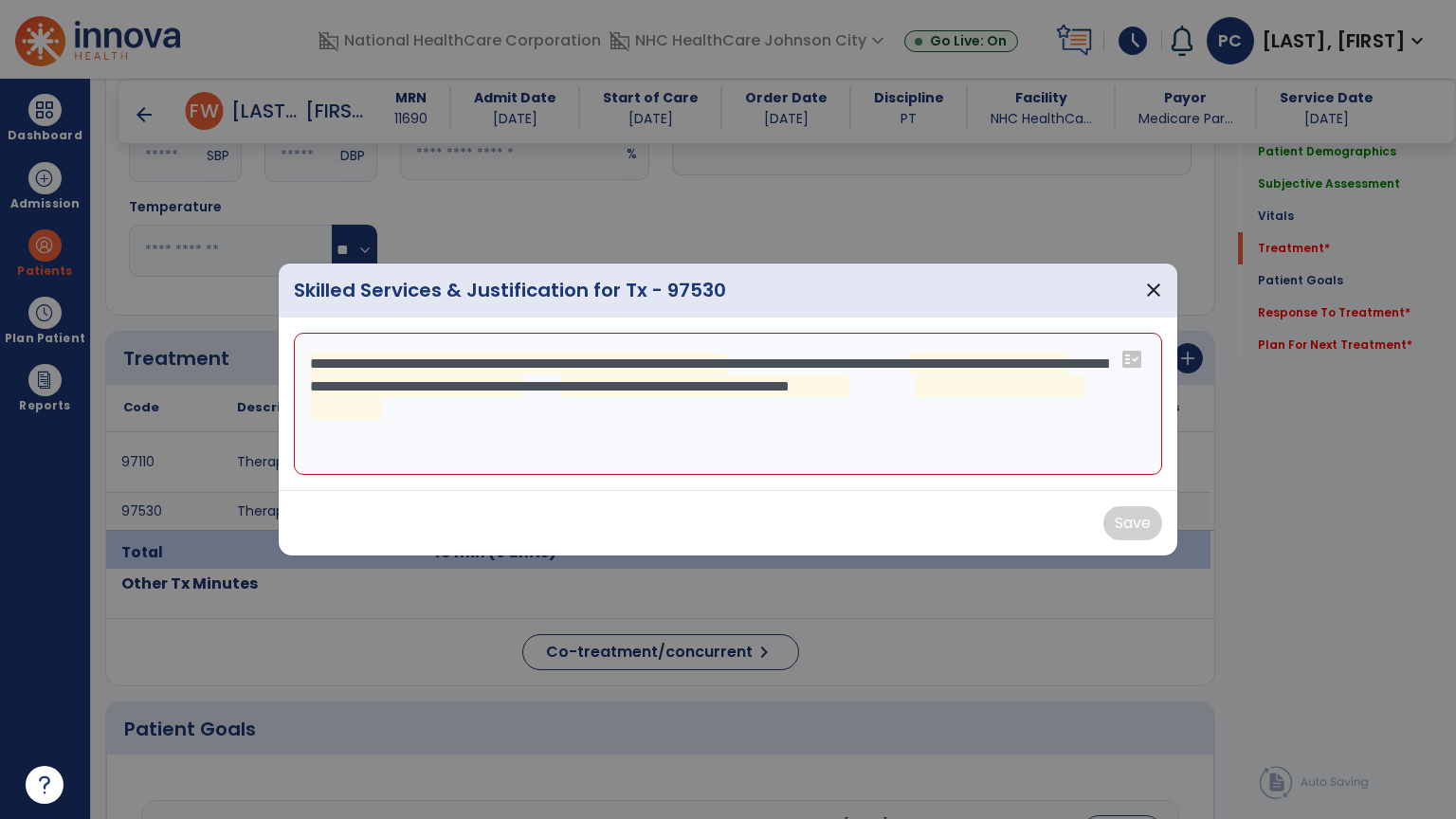 click on "**********" at bounding box center [728, 404] 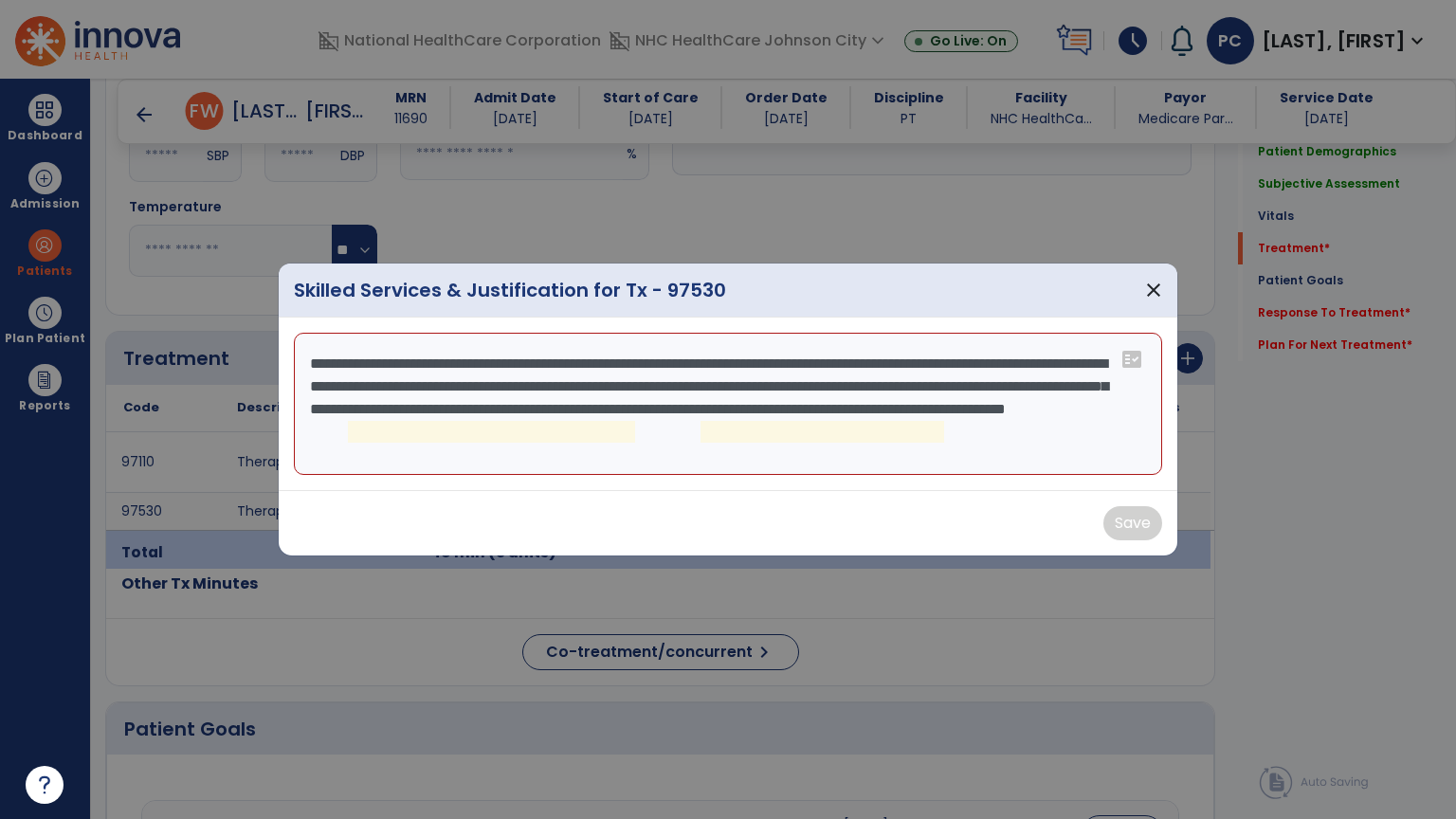 click on "**********" at bounding box center [728, 404] 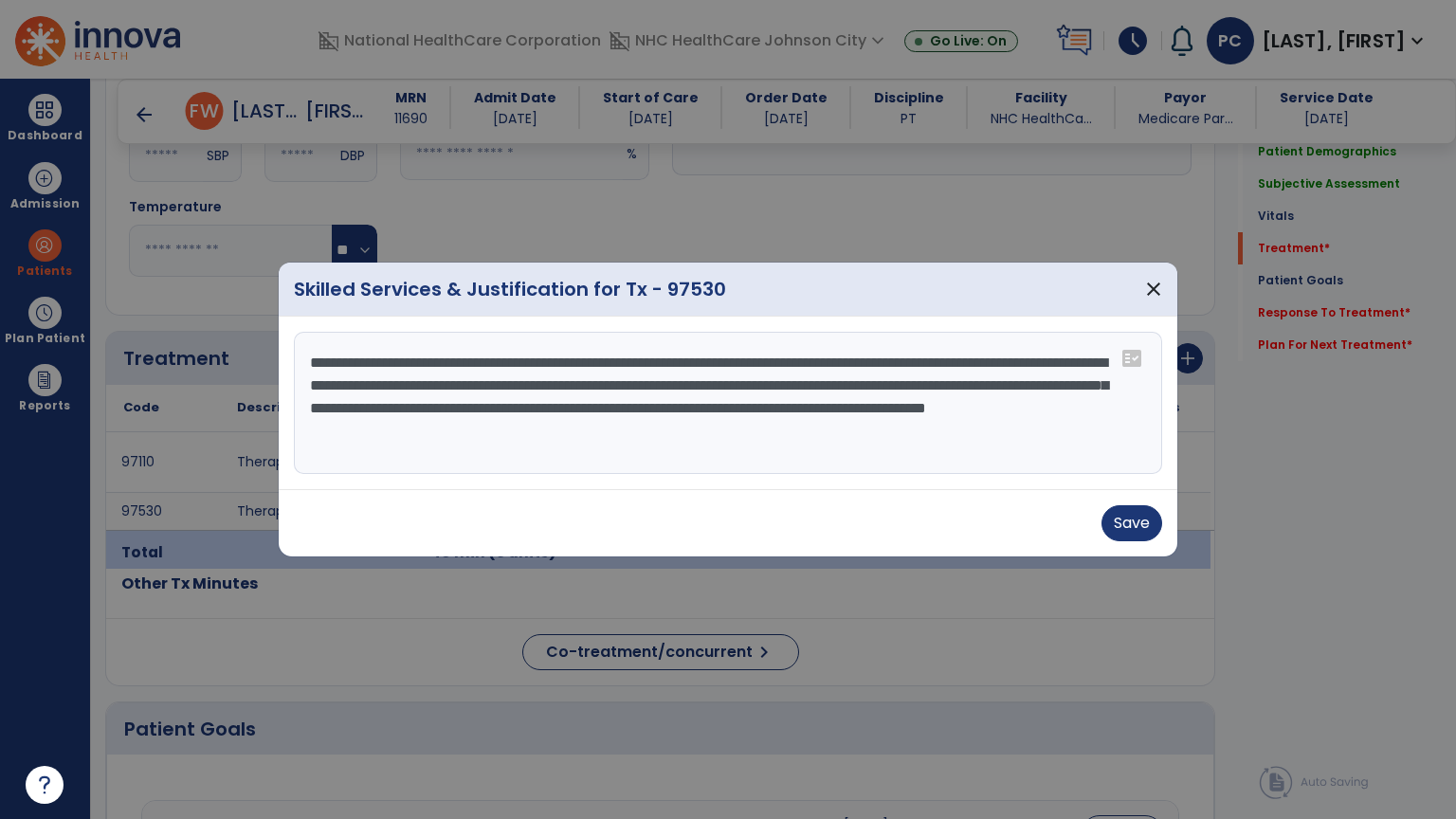 type on "**********" 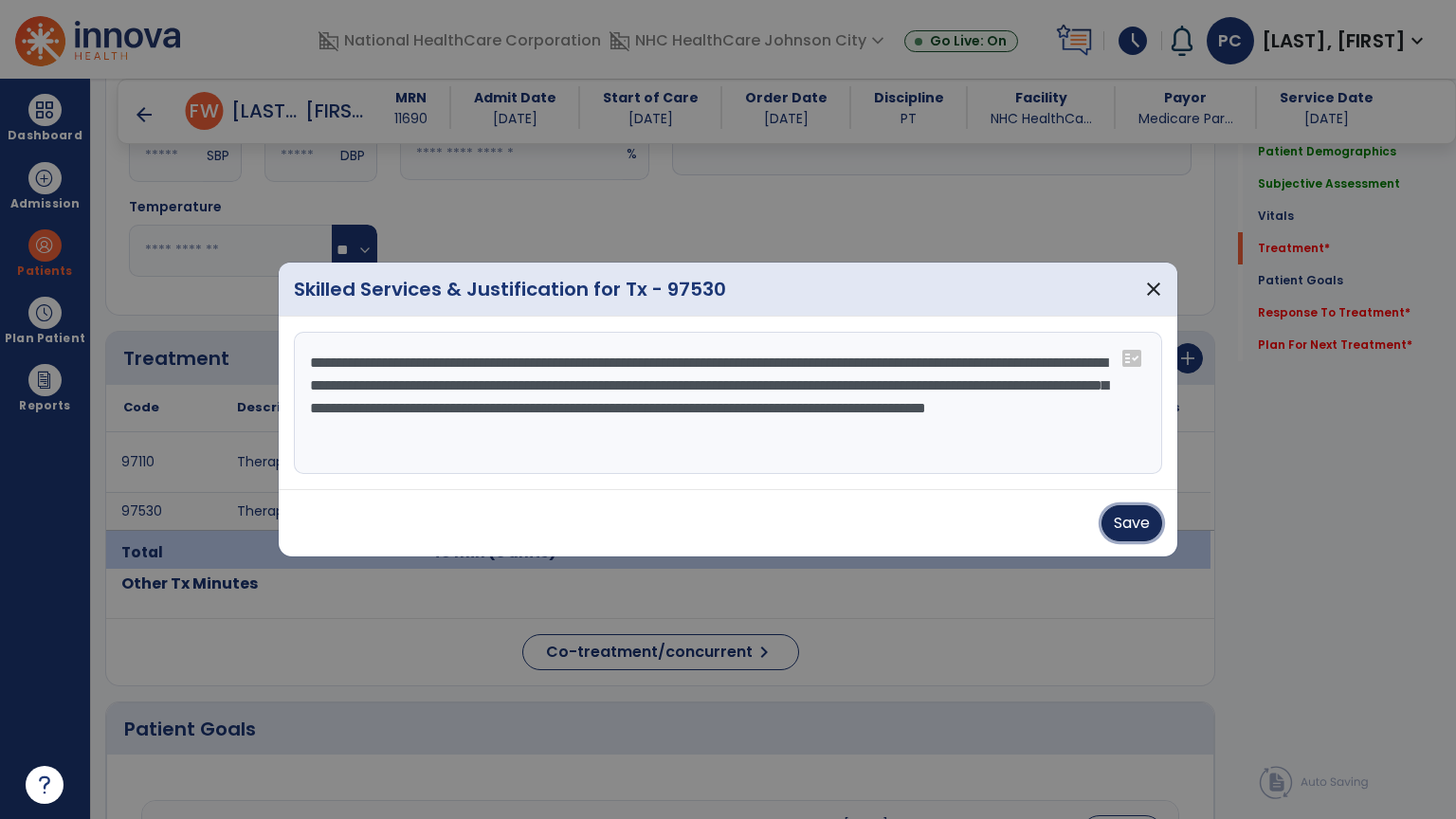 click on "Save" at bounding box center [1132, 523] 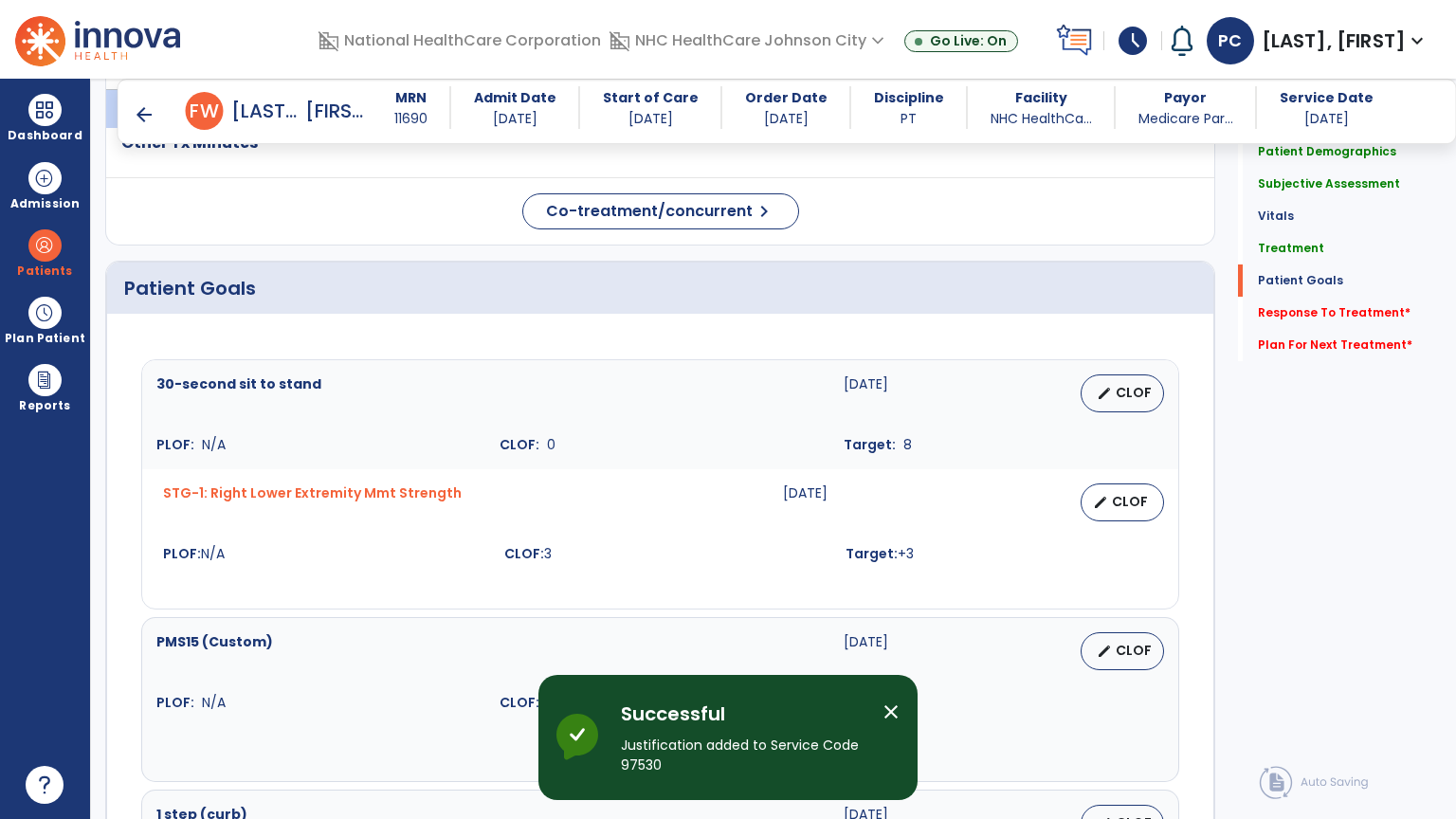scroll, scrollTop: 1327, scrollLeft: 0, axis: vertical 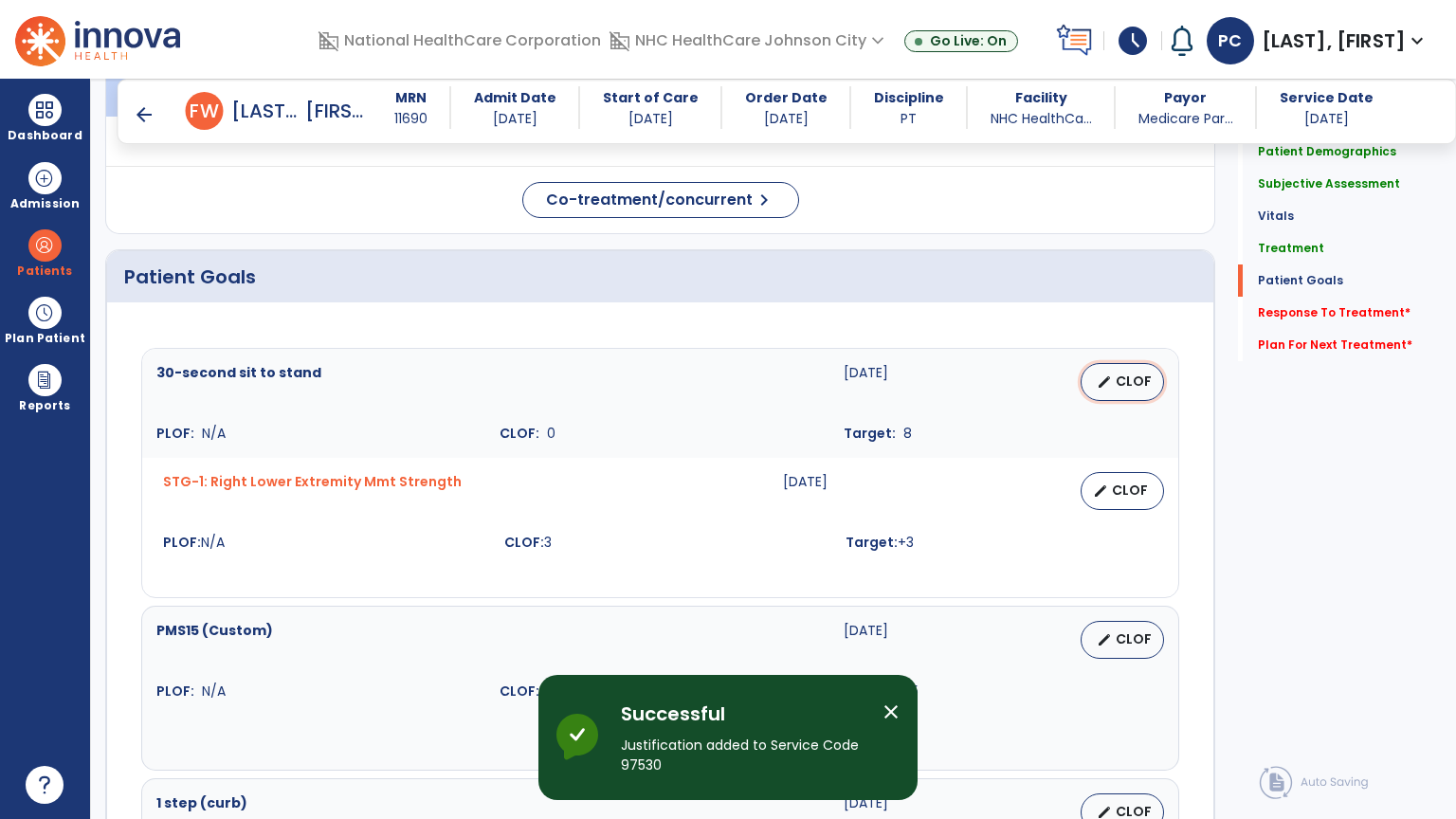 click on "CLOF" at bounding box center (1134, 381) 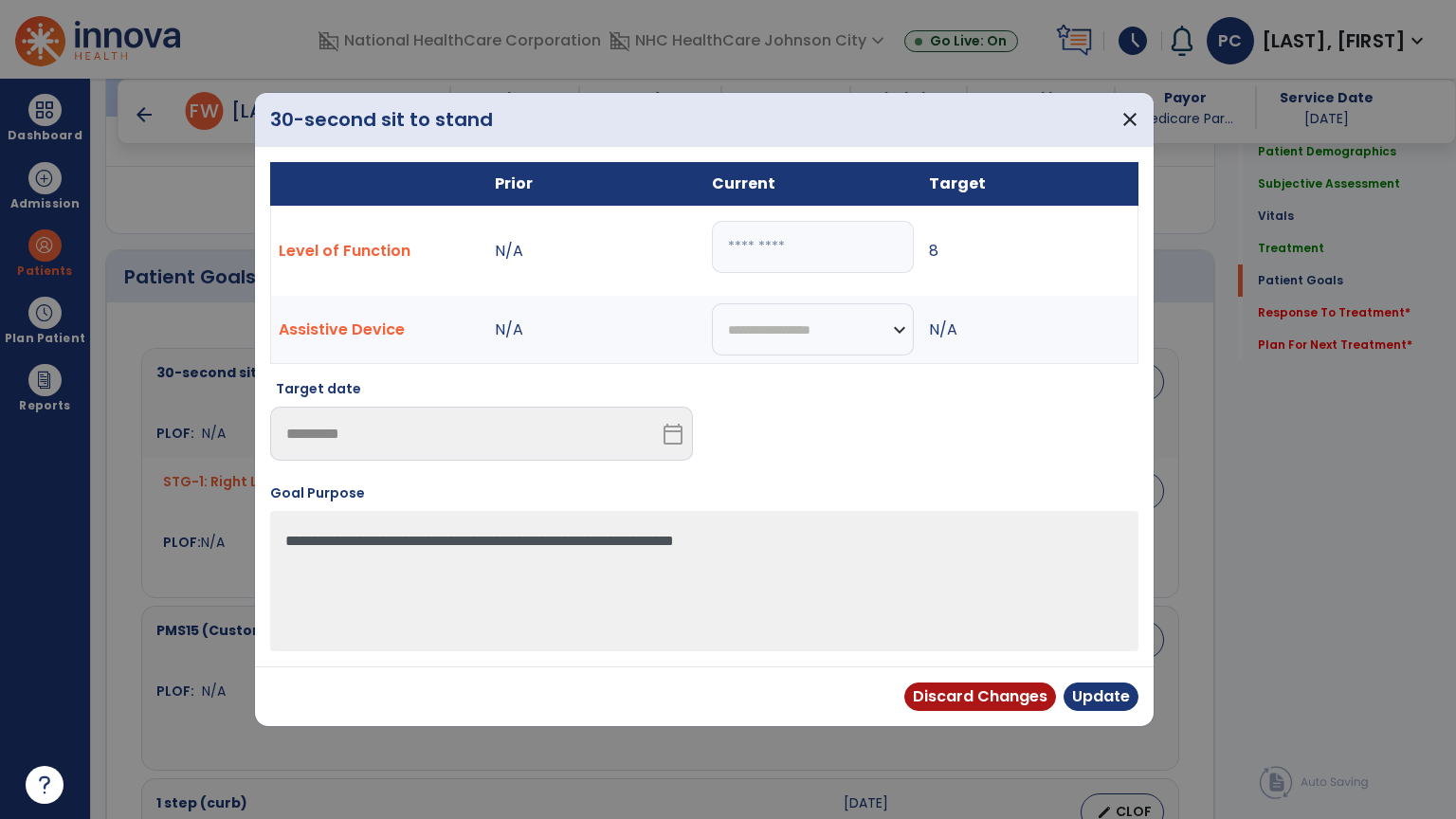 drag, startPoint x: 749, startPoint y: 253, endPoint x: 682, endPoint y: 262, distance: 67.6018 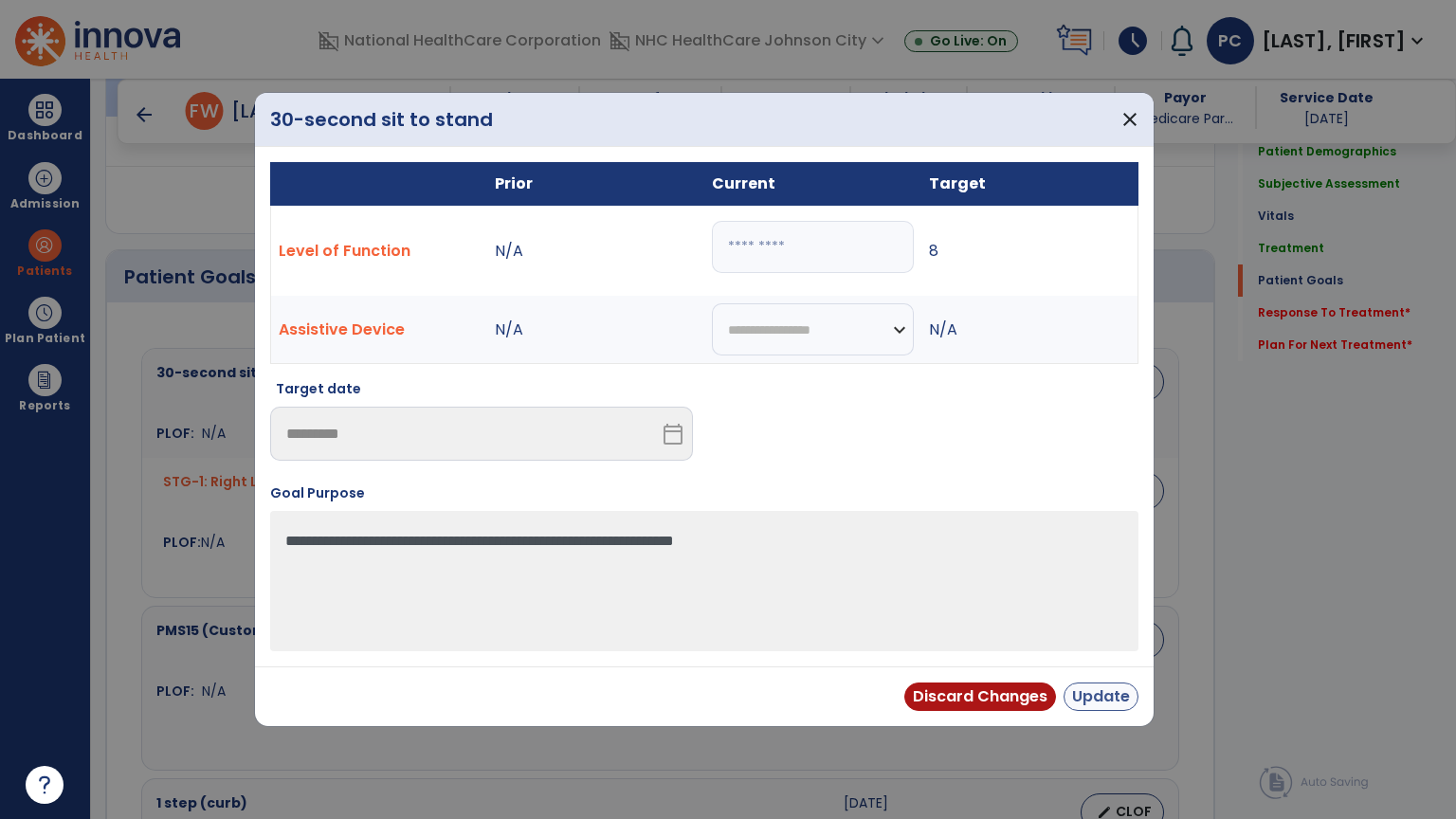 type on "*" 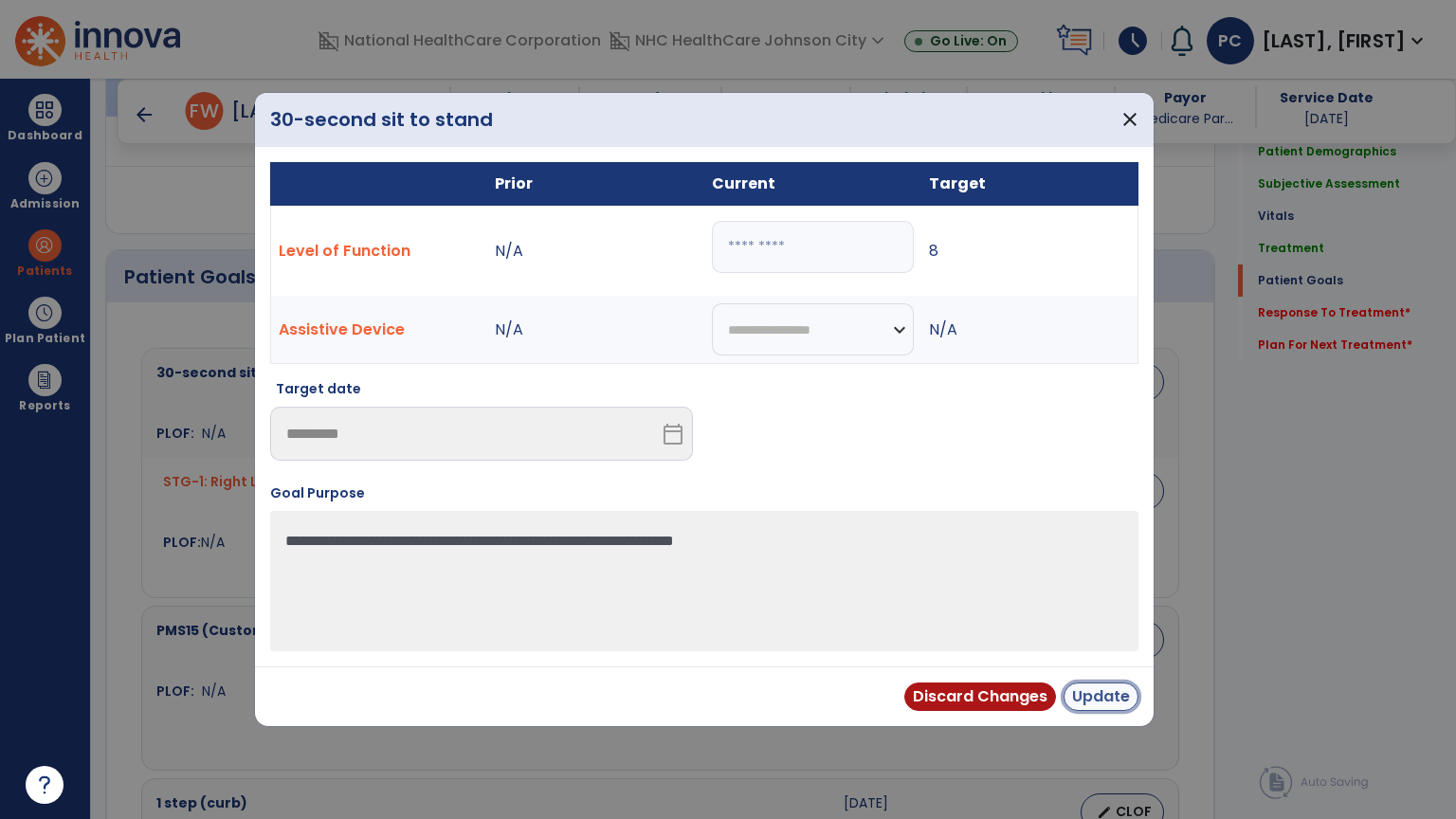 click on "Update" at bounding box center (1101, 697) 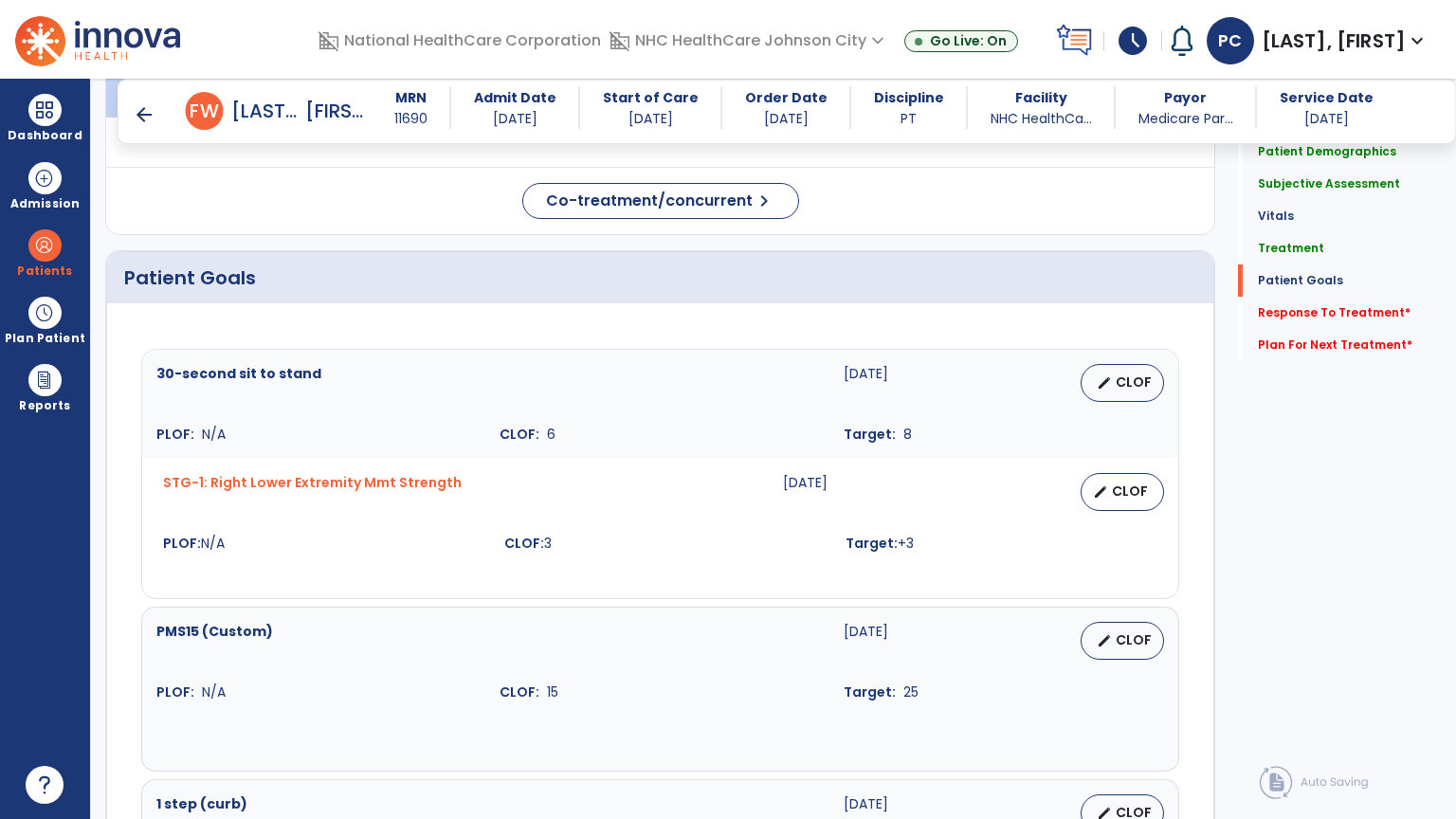 scroll, scrollTop: 1327, scrollLeft: 0, axis: vertical 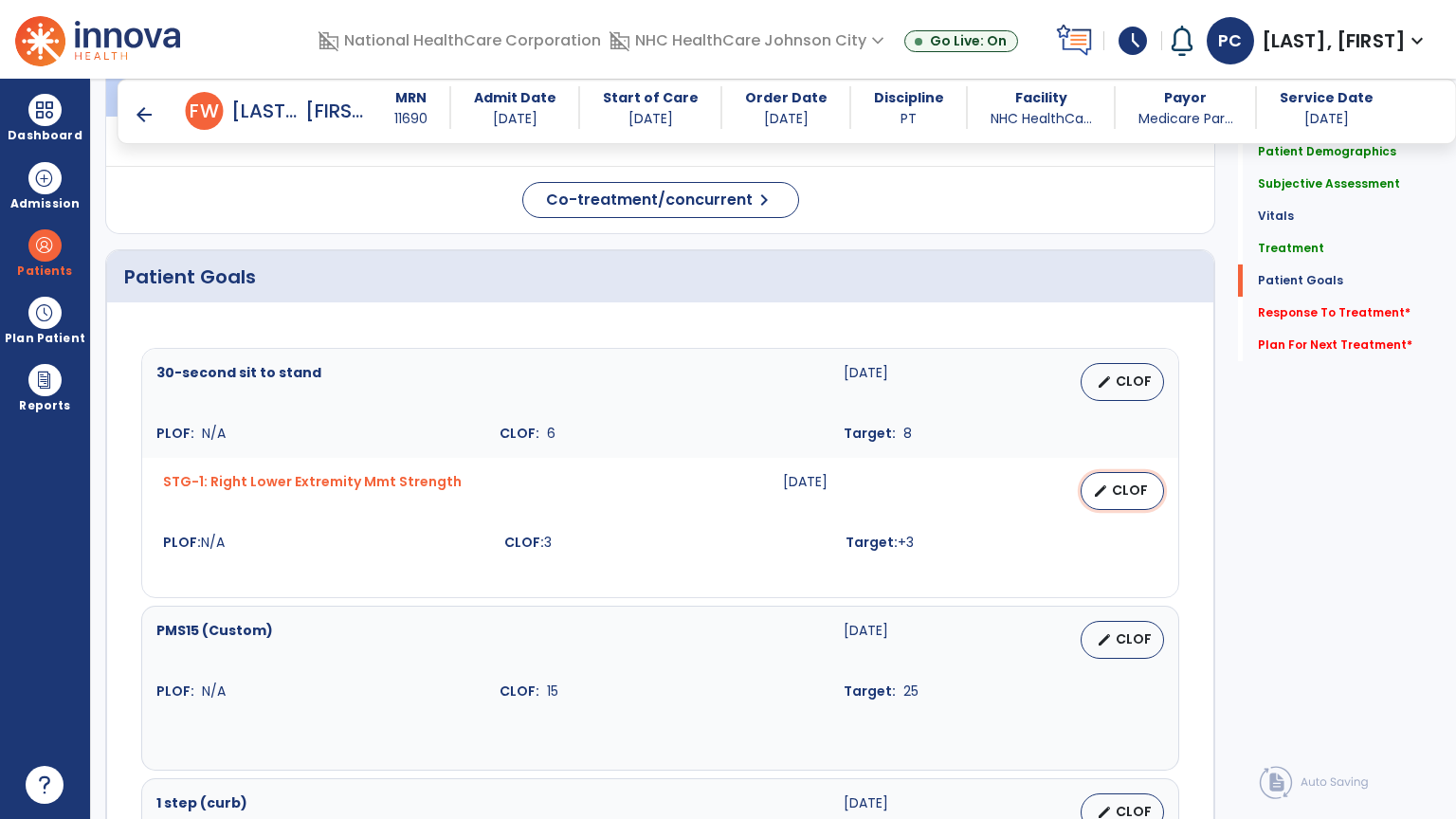 click on "CLOF" at bounding box center (1130, 490) 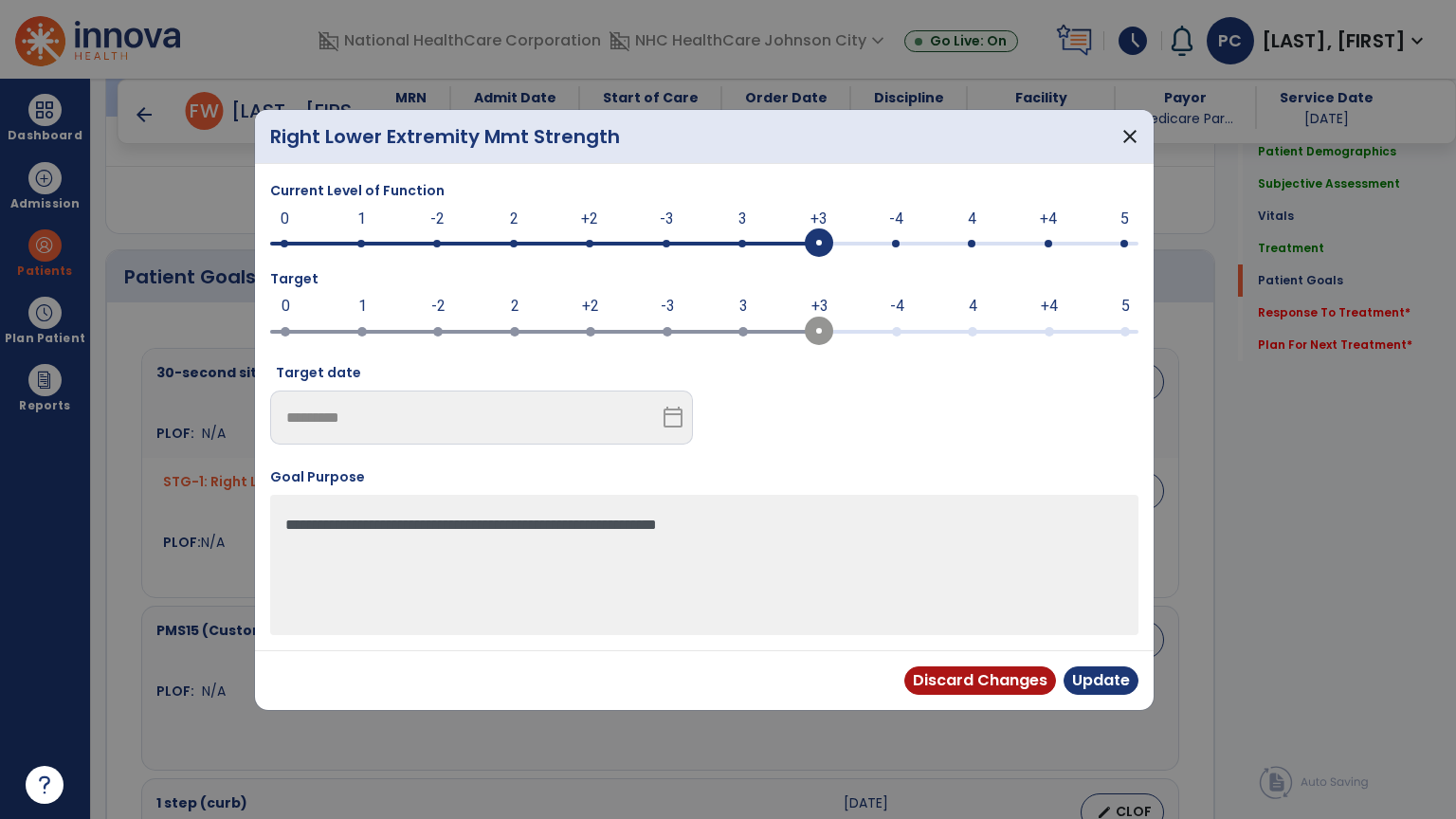 click on "+3     0      1      -2      2      +2      -3      3      +3      -4      4      +4      5" at bounding box center (704, 244) 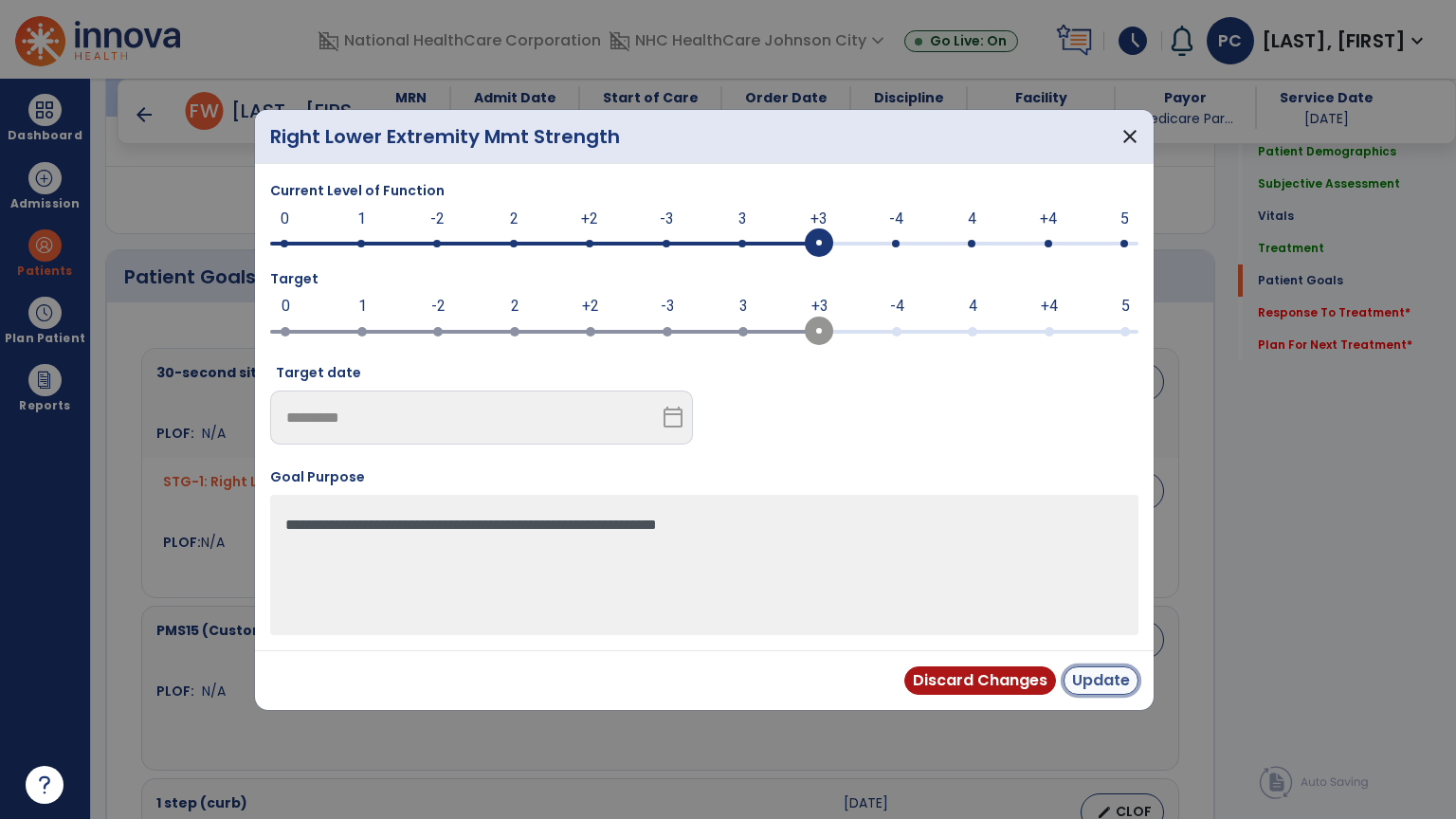 click on "Update" at bounding box center [1101, 681] 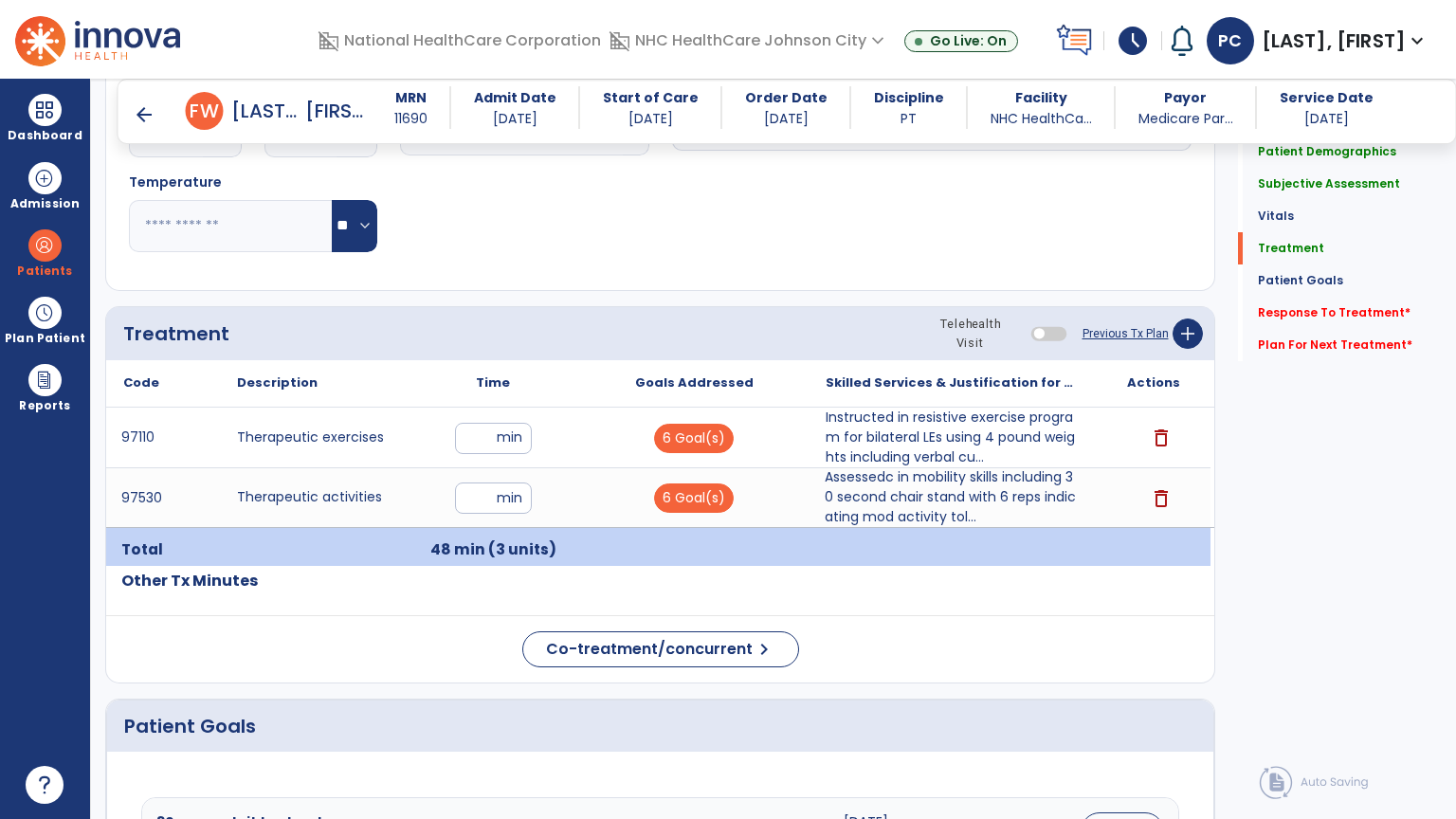 scroll, scrollTop: 853, scrollLeft: 0, axis: vertical 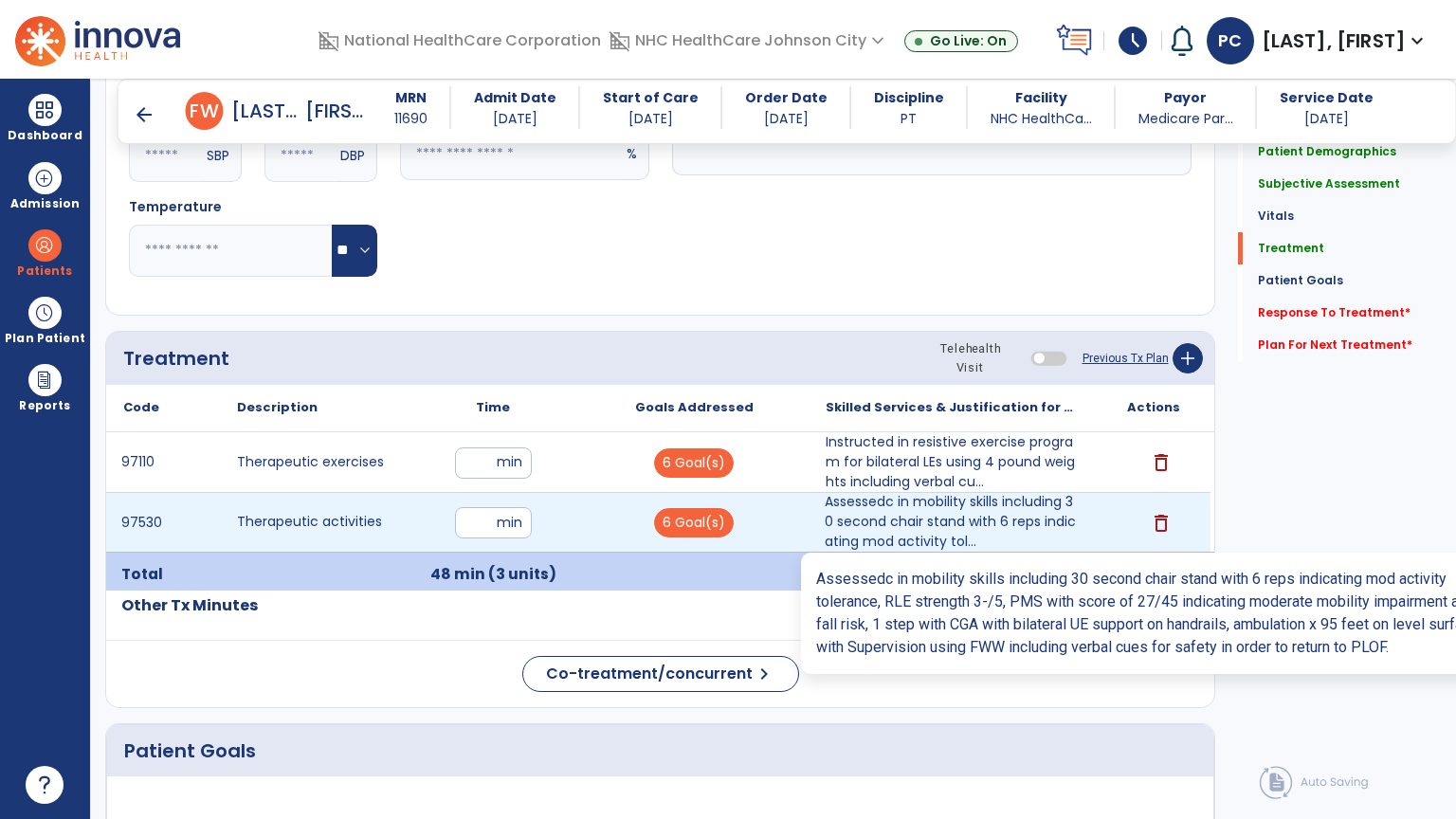 click on "Assessedc in mobility skills including 30 second chair stand with 6 reps indicating mod activity tol..." at bounding box center (952, 521) 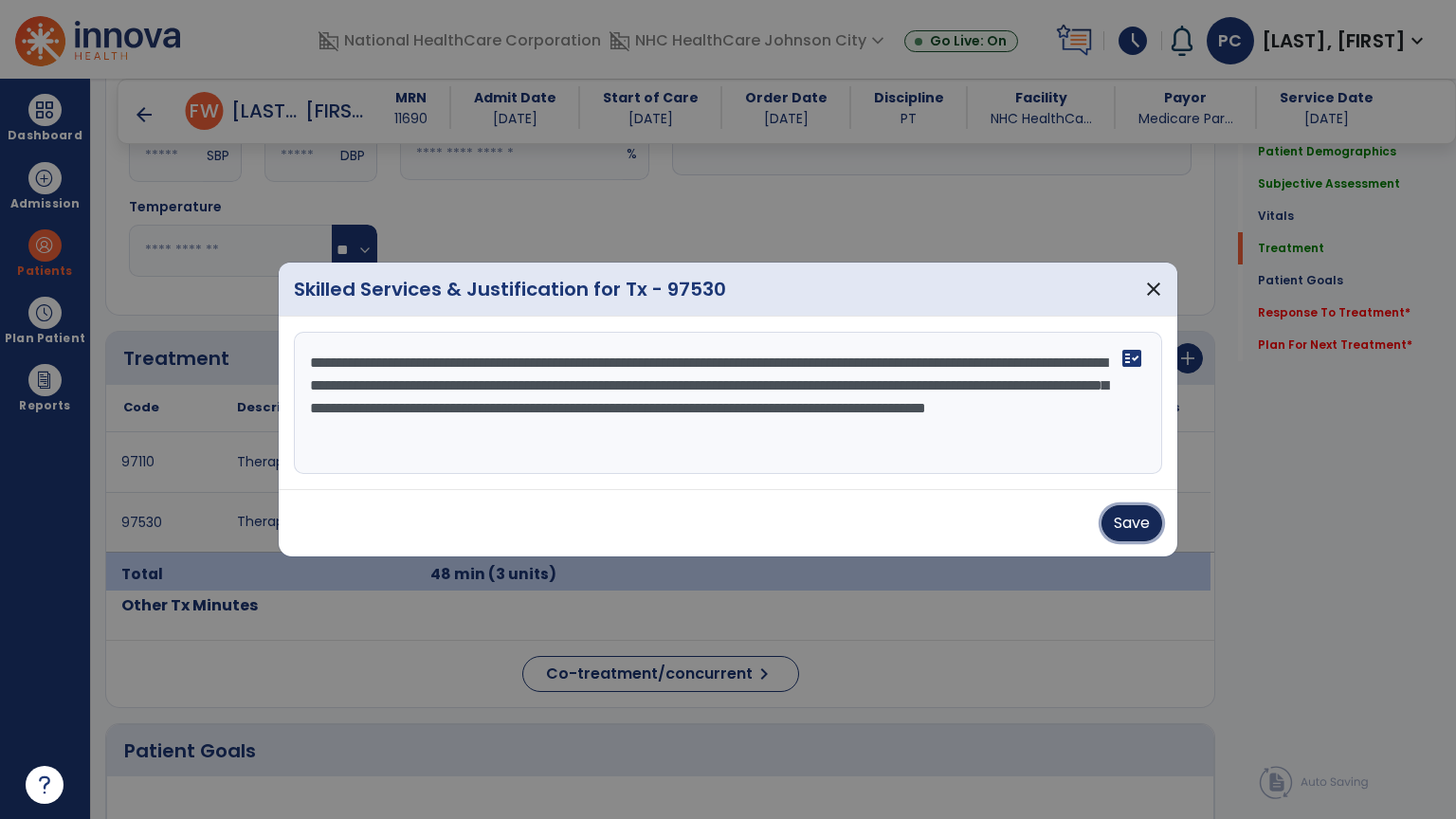 click on "Save" at bounding box center (1132, 523) 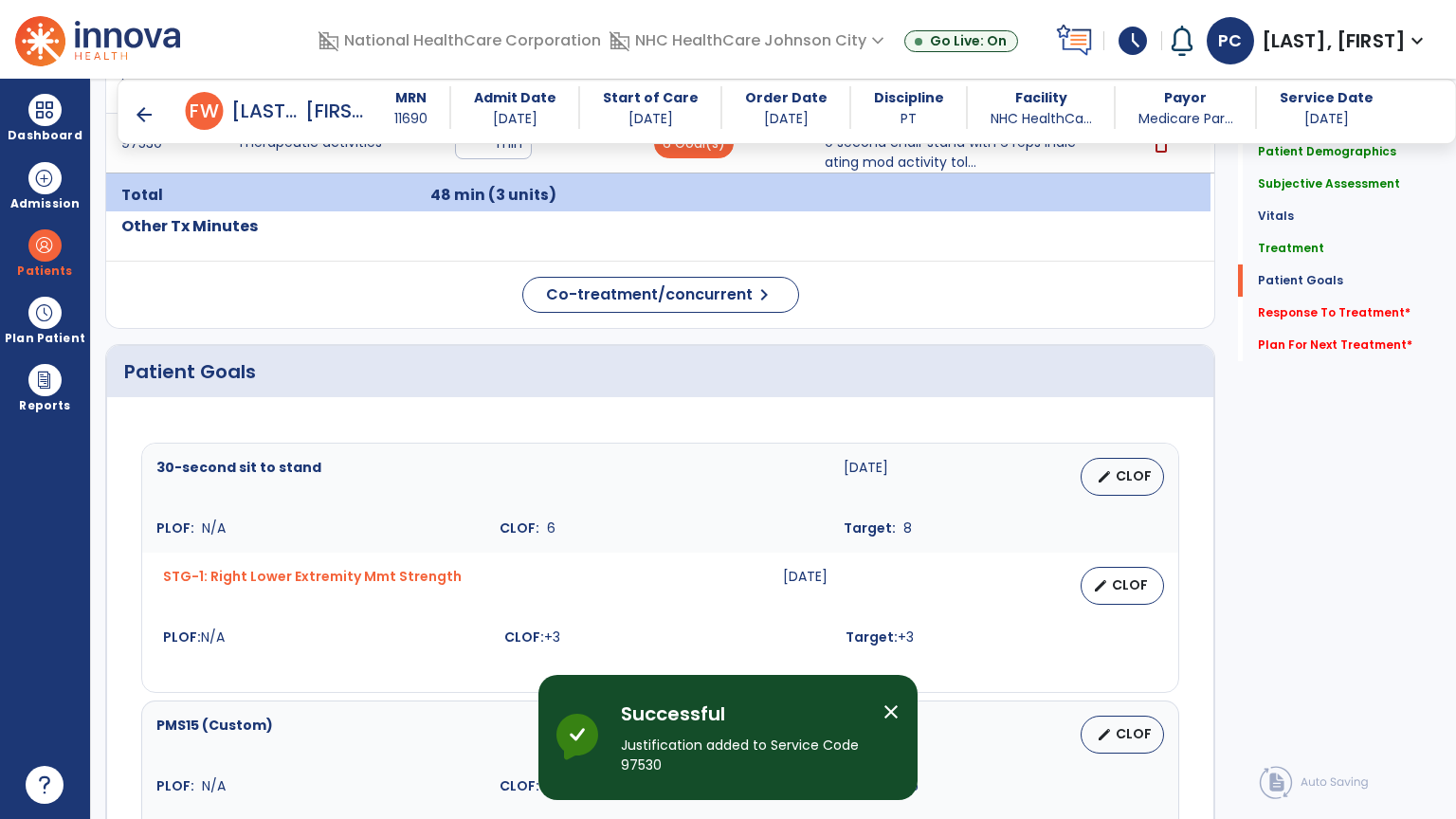 scroll, scrollTop: 1327, scrollLeft: 0, axis: vertical 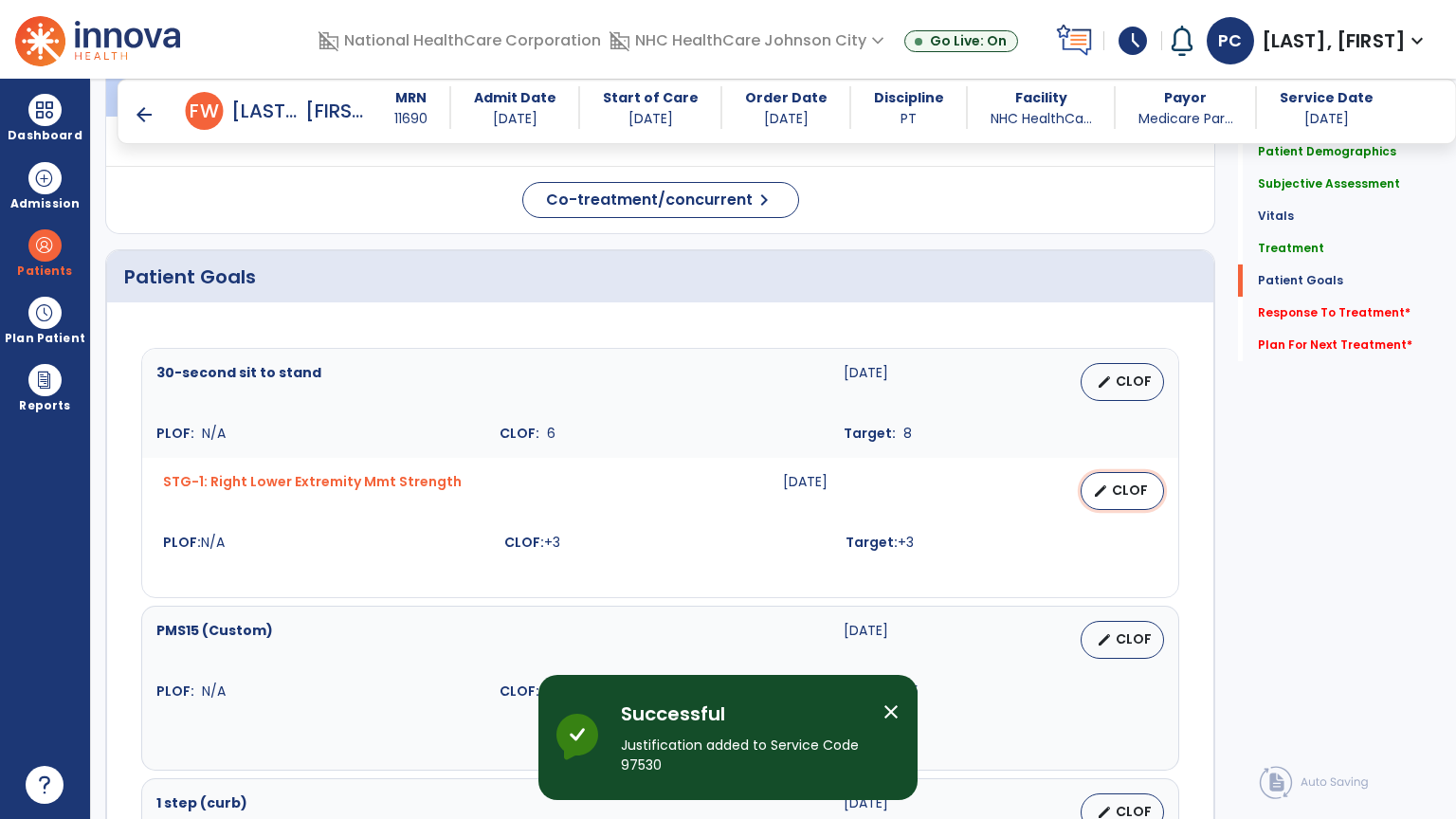click on "edit   CLOF" at bounding box center [1122, 491] 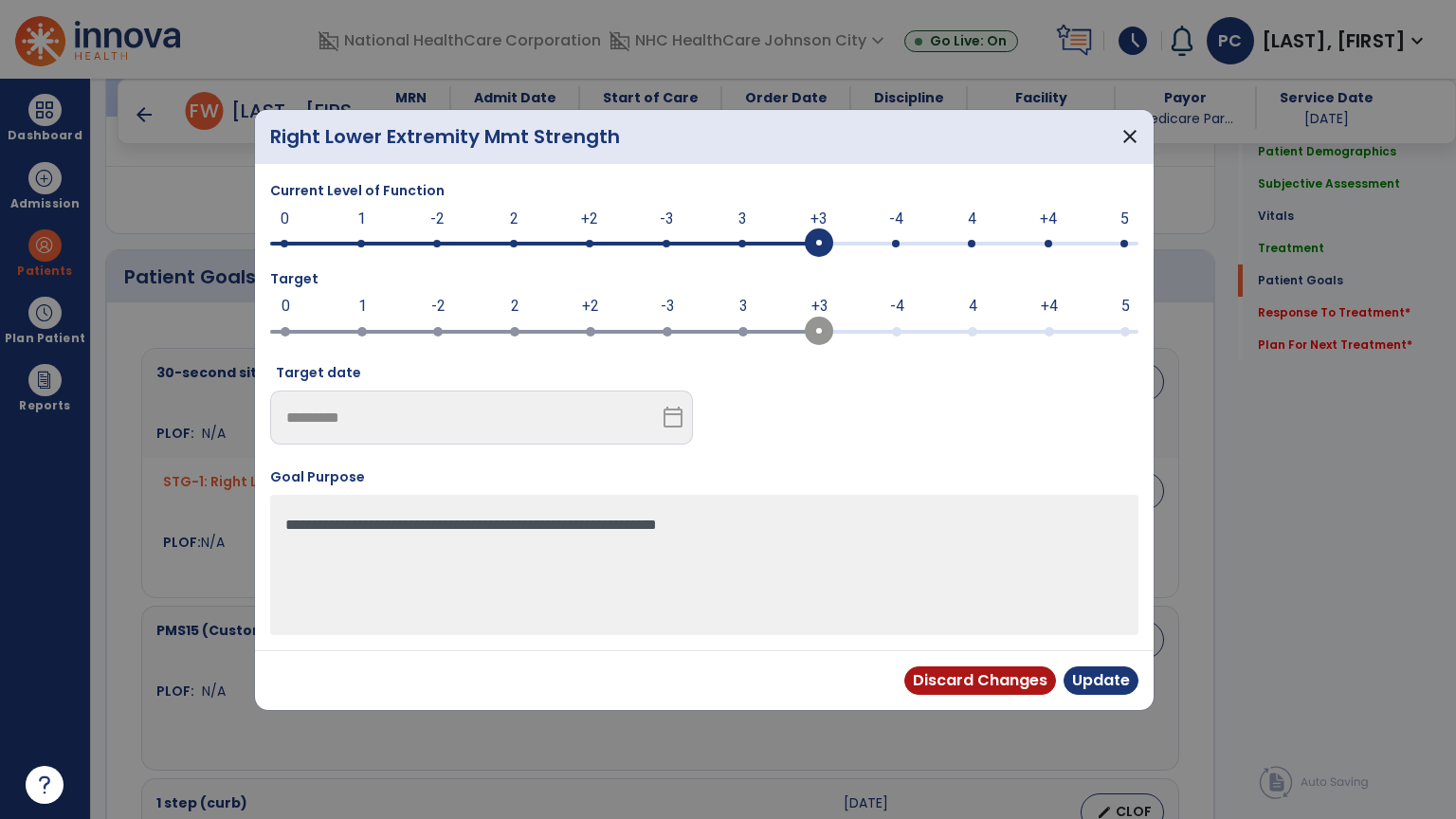 click at bounding box center (666, 244) 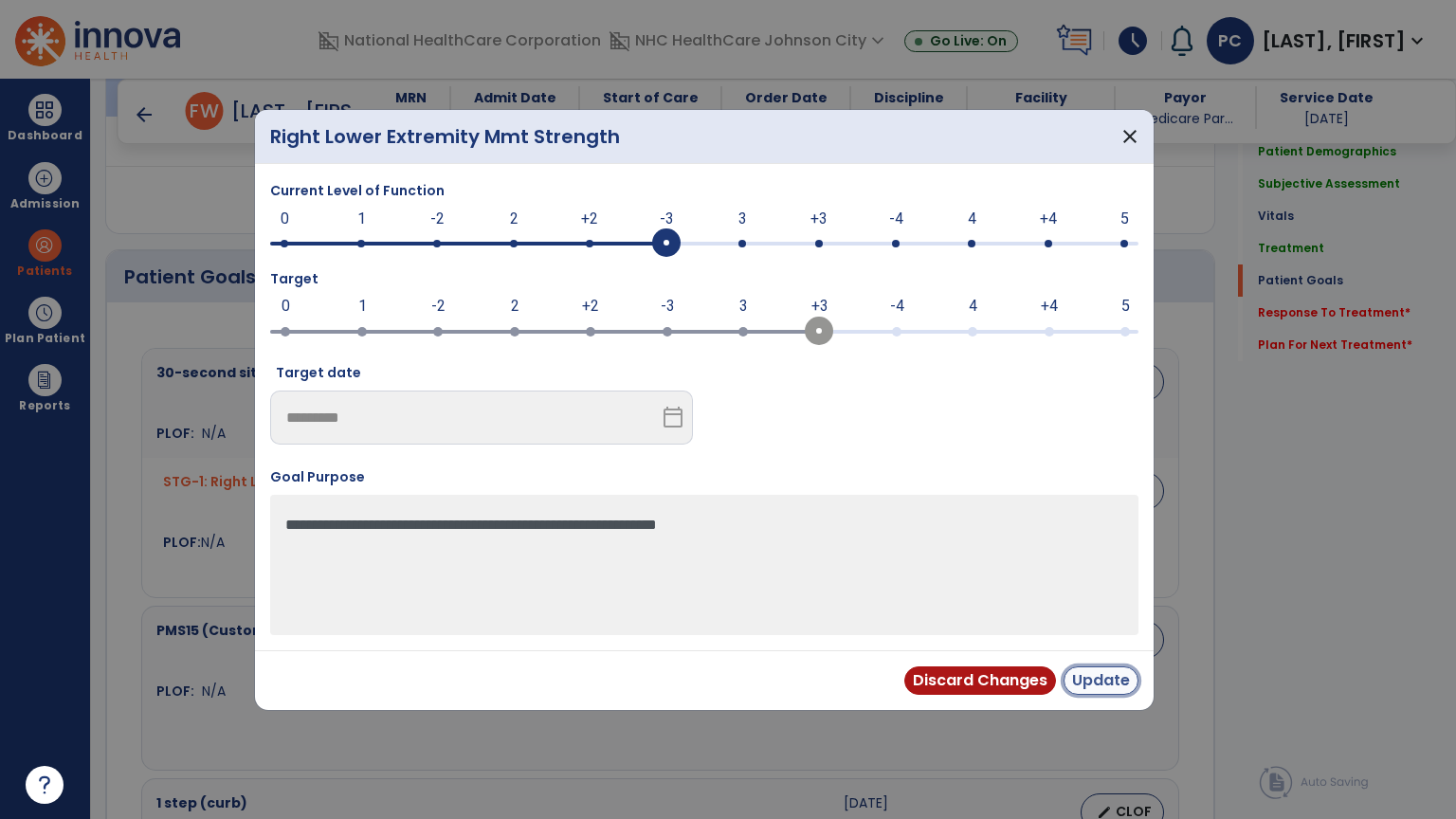 click on "Update" at bounding box center (1101, 681) 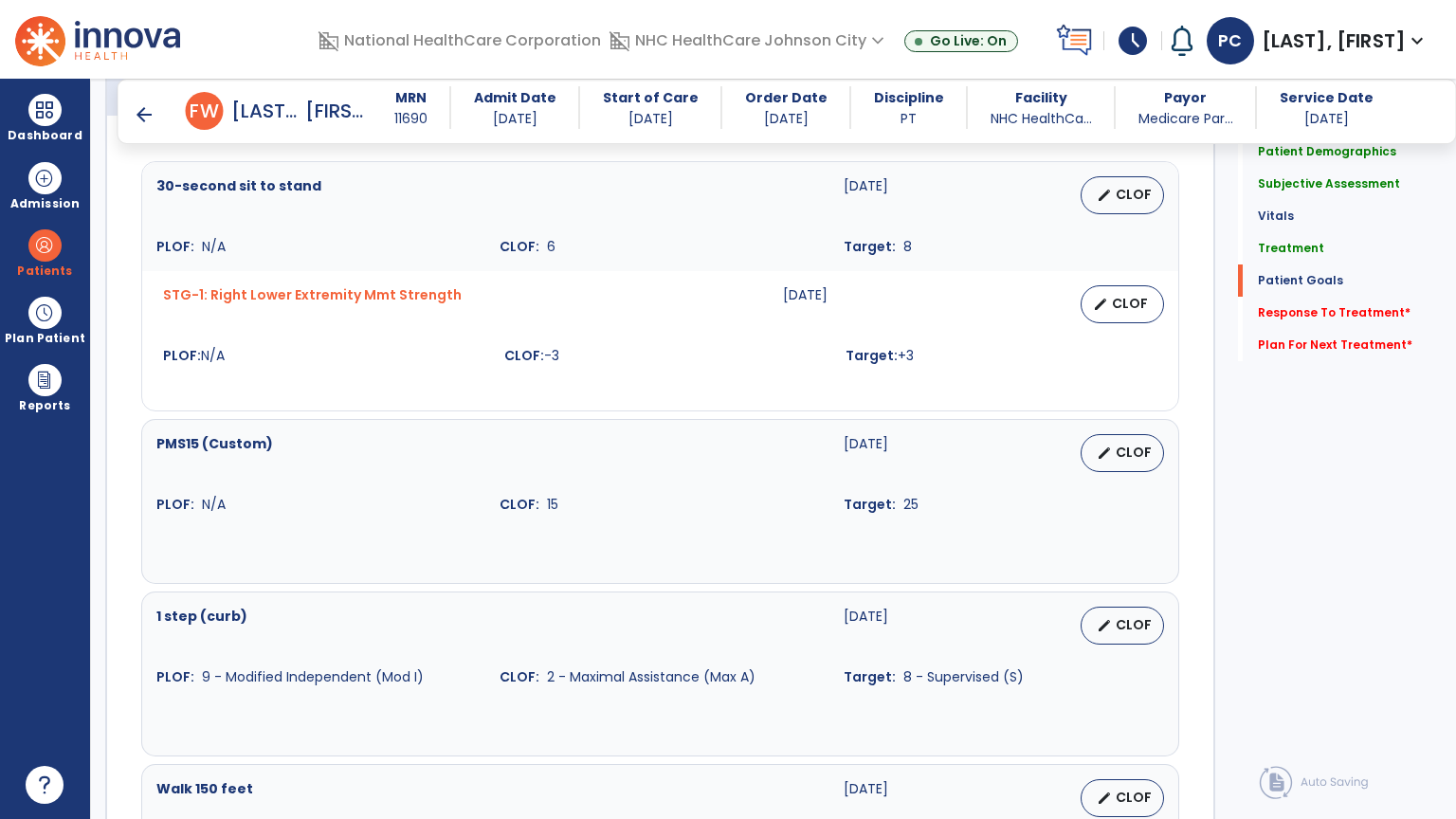 scroll, scrollTop: 1517, scrollLeft: 0, axis: vertical 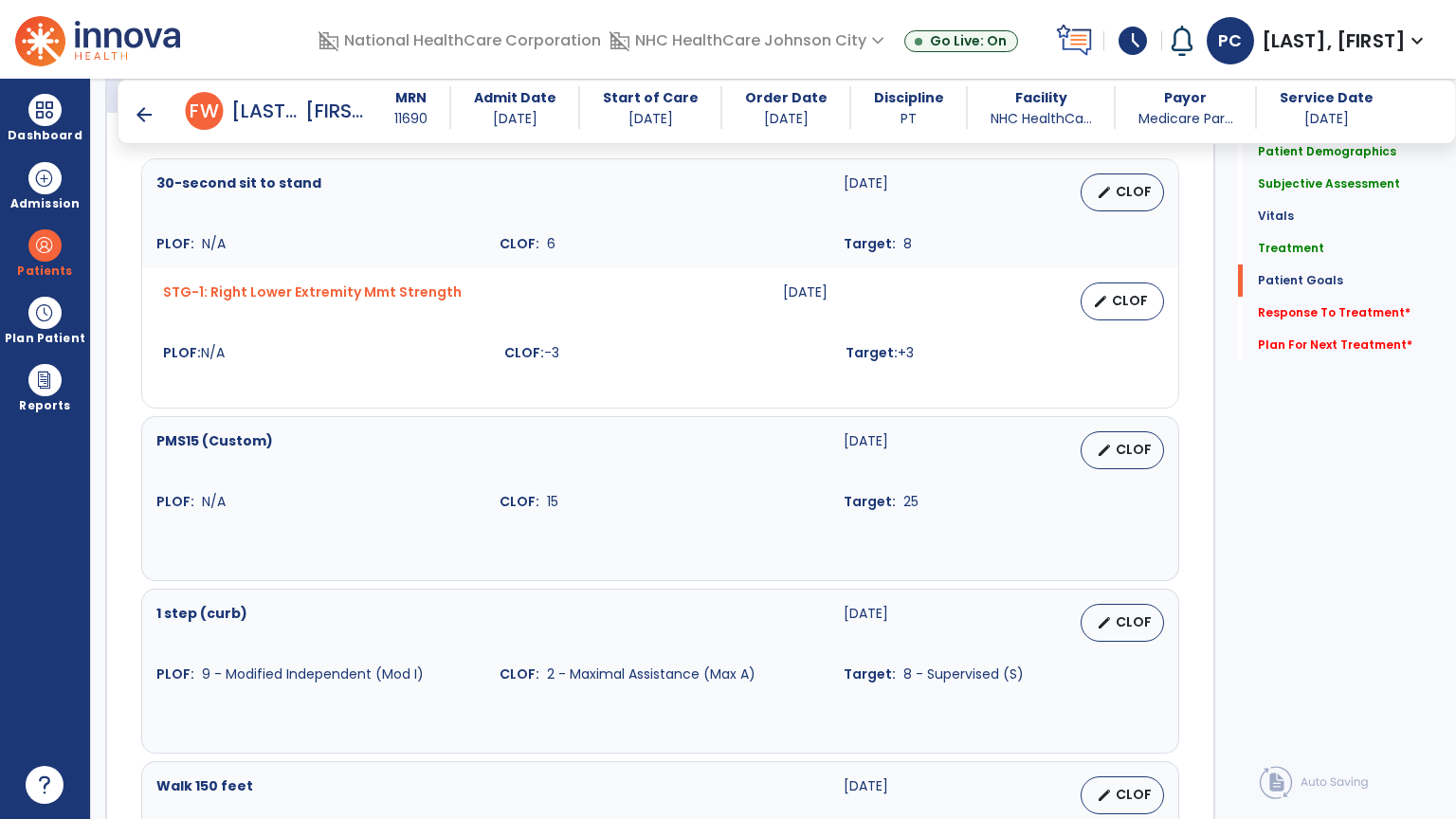 click on "PMS15 (Custom)  [DATE]   edit   CLOF PLOF:    N/A CLOF:    15 Target:    25" at bounding box center (660, 499) 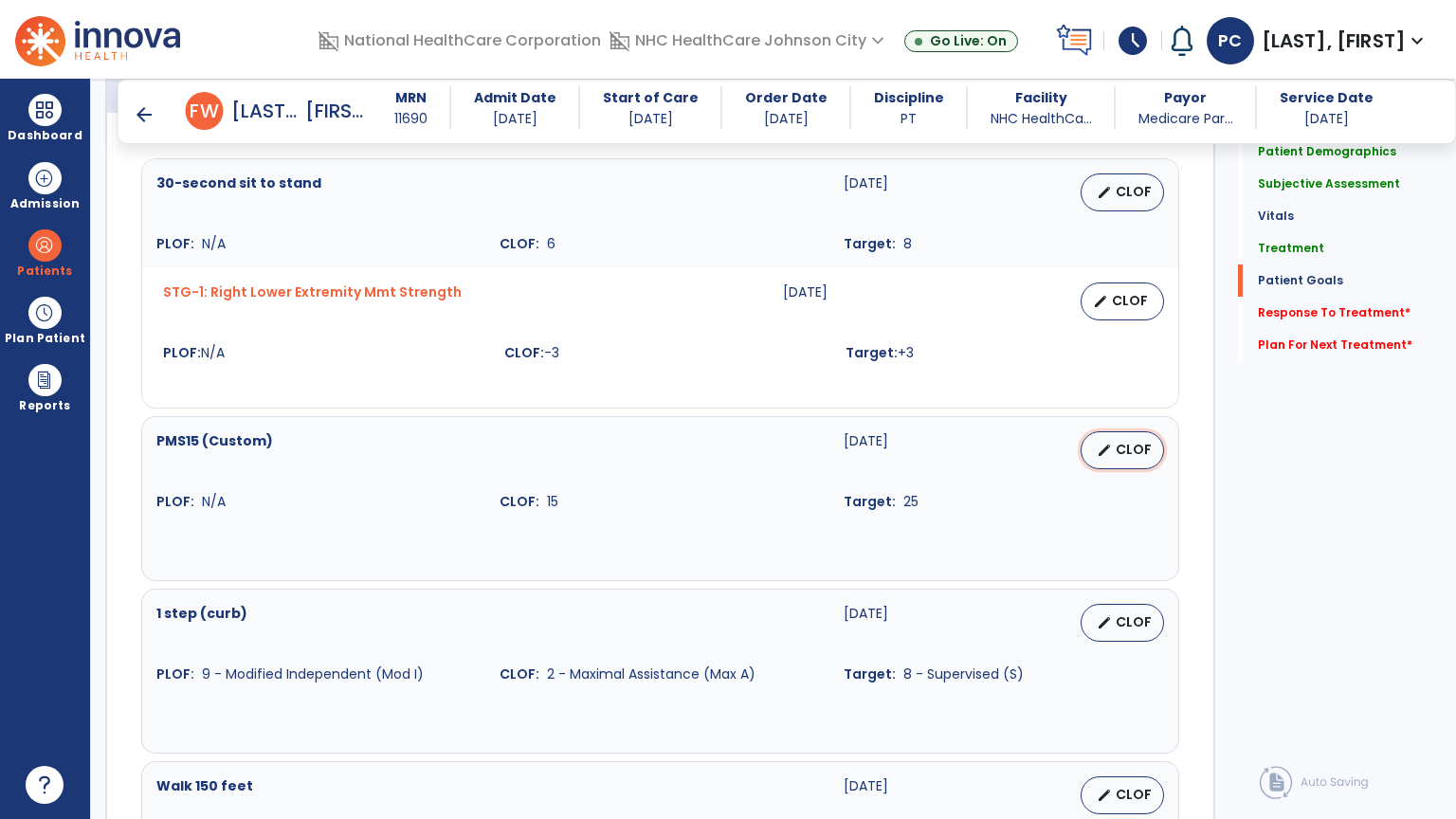 click on "edit" at bounding box center (1104, 450) 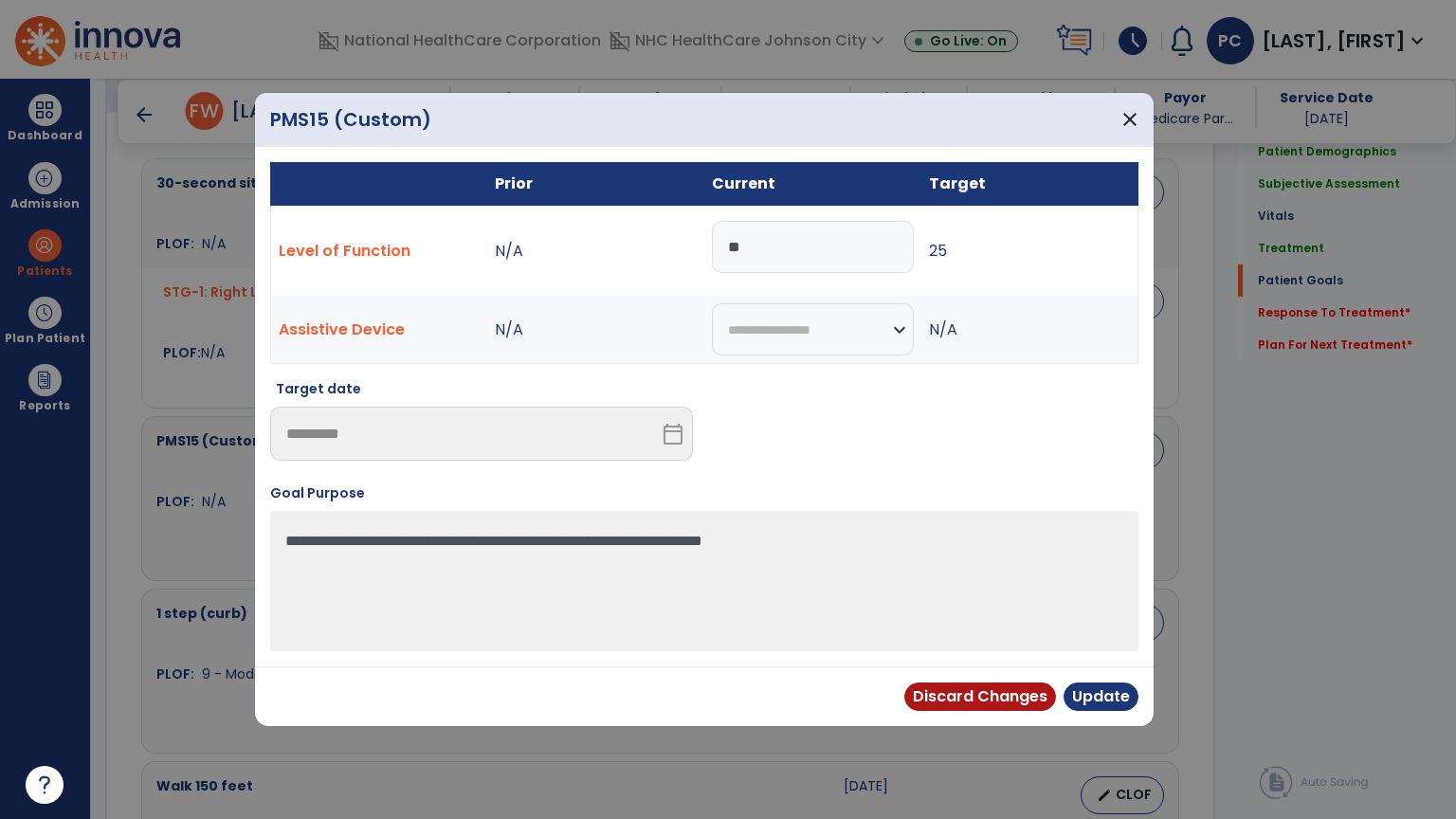 drag, startPoint x: 694, startPoint y: 250, endPoint x: 518, endPoint y: 267, distance: 176.81912 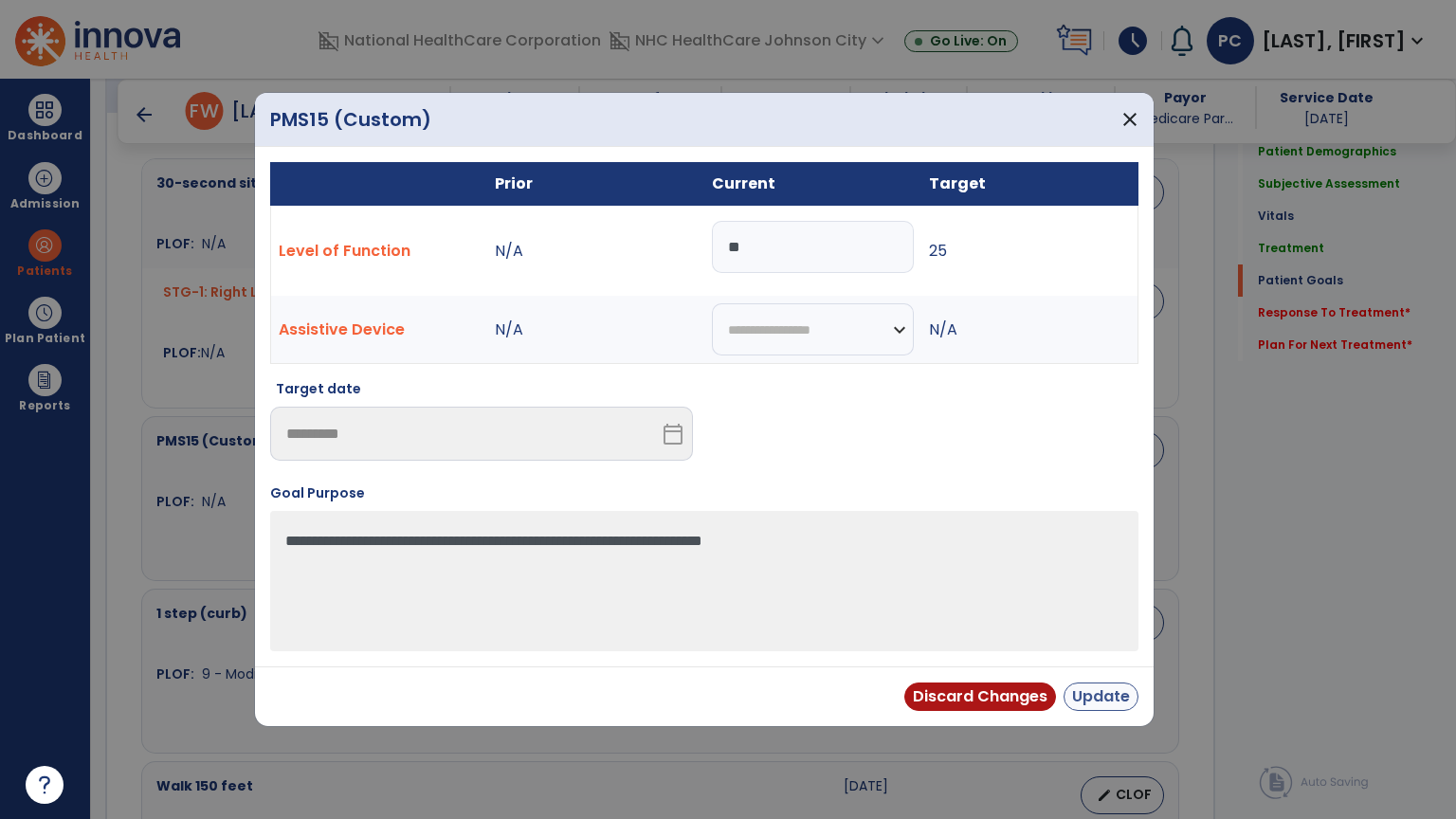 type on "**" 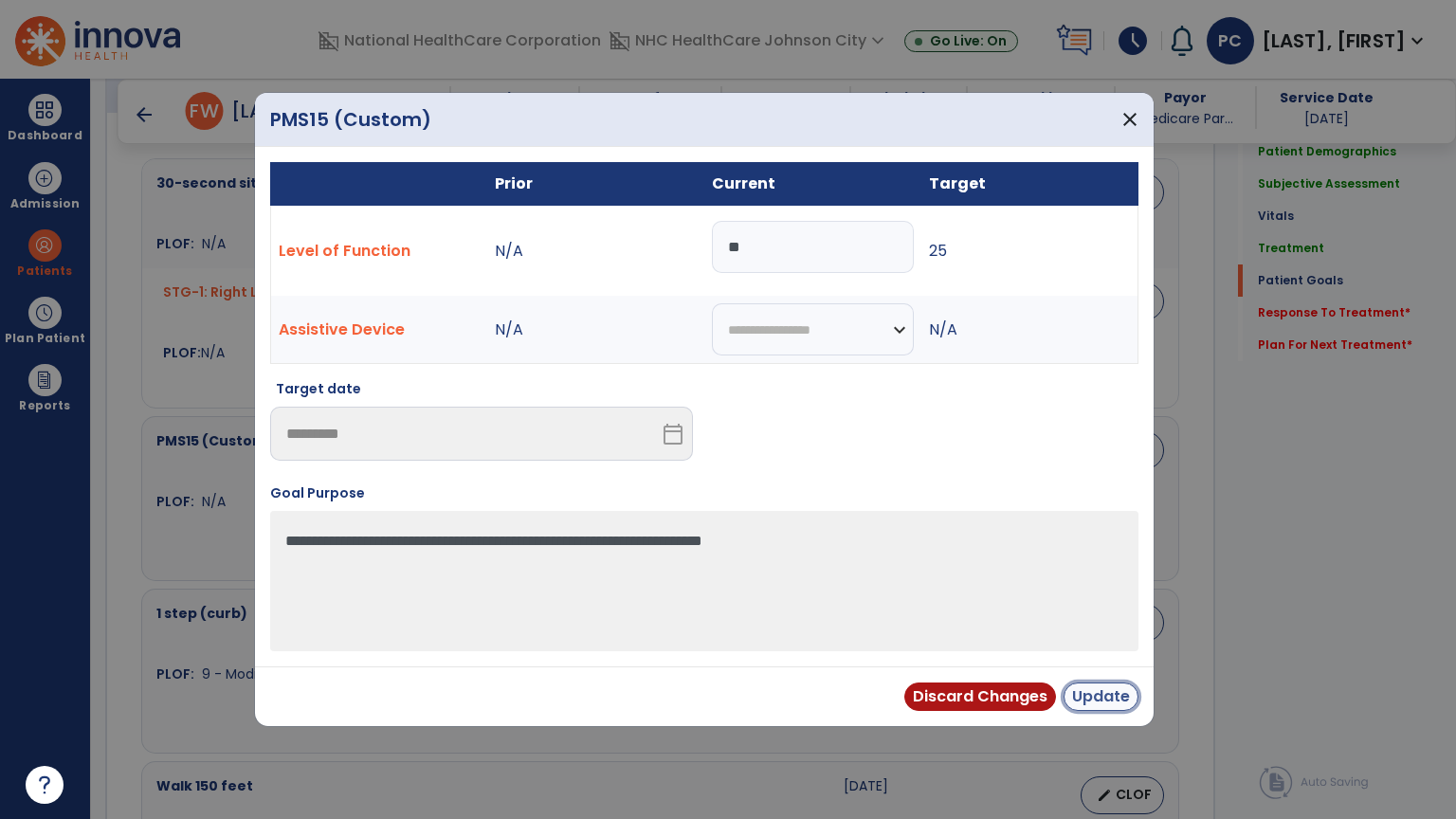 click on "Update" at bounding box center (1101, 697) 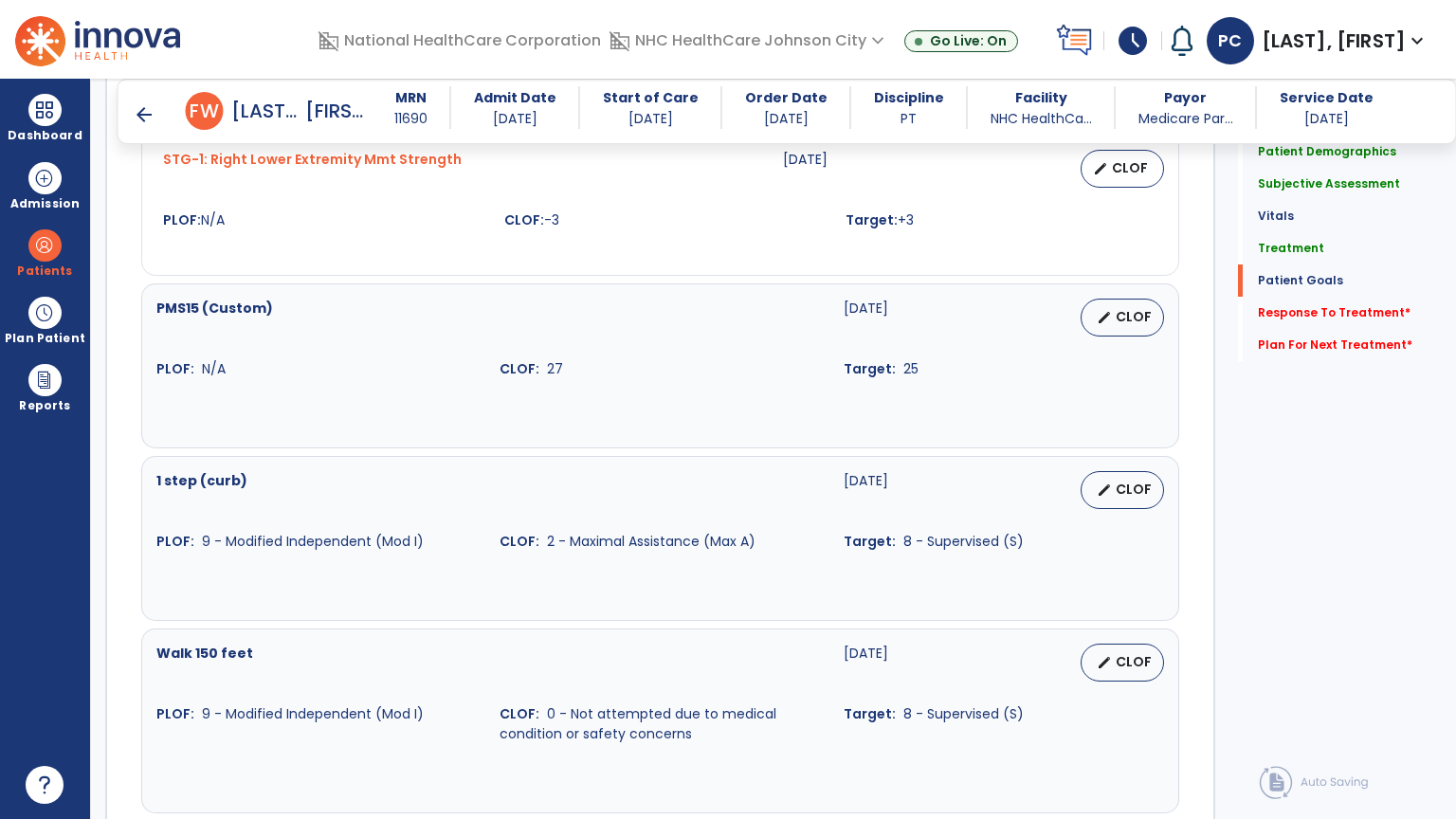 scroll, scrollTop: 1706, scrollLeft: 0, axis: vertical 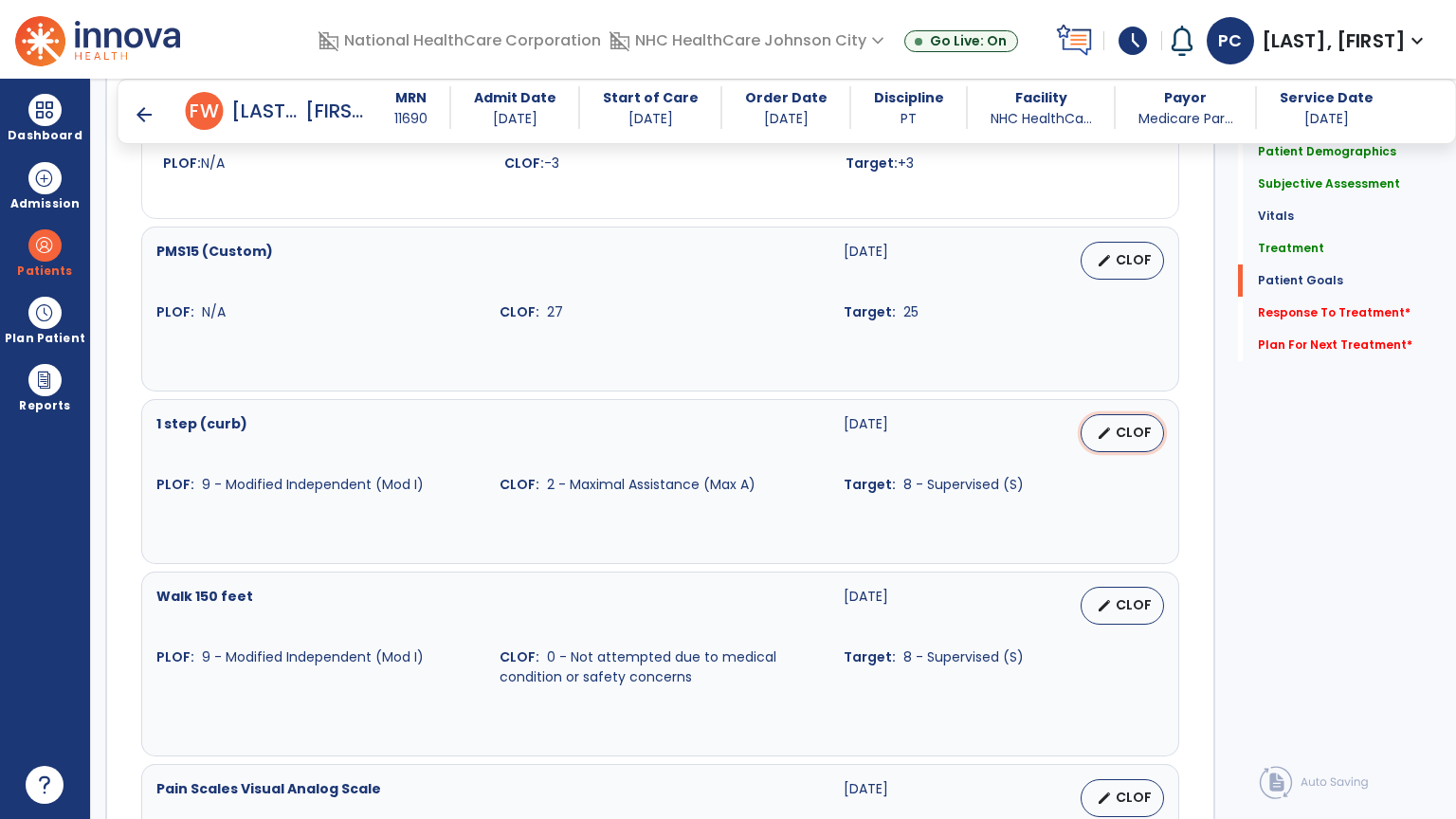 click on "CLOF" at bounding box center [1134, 432] 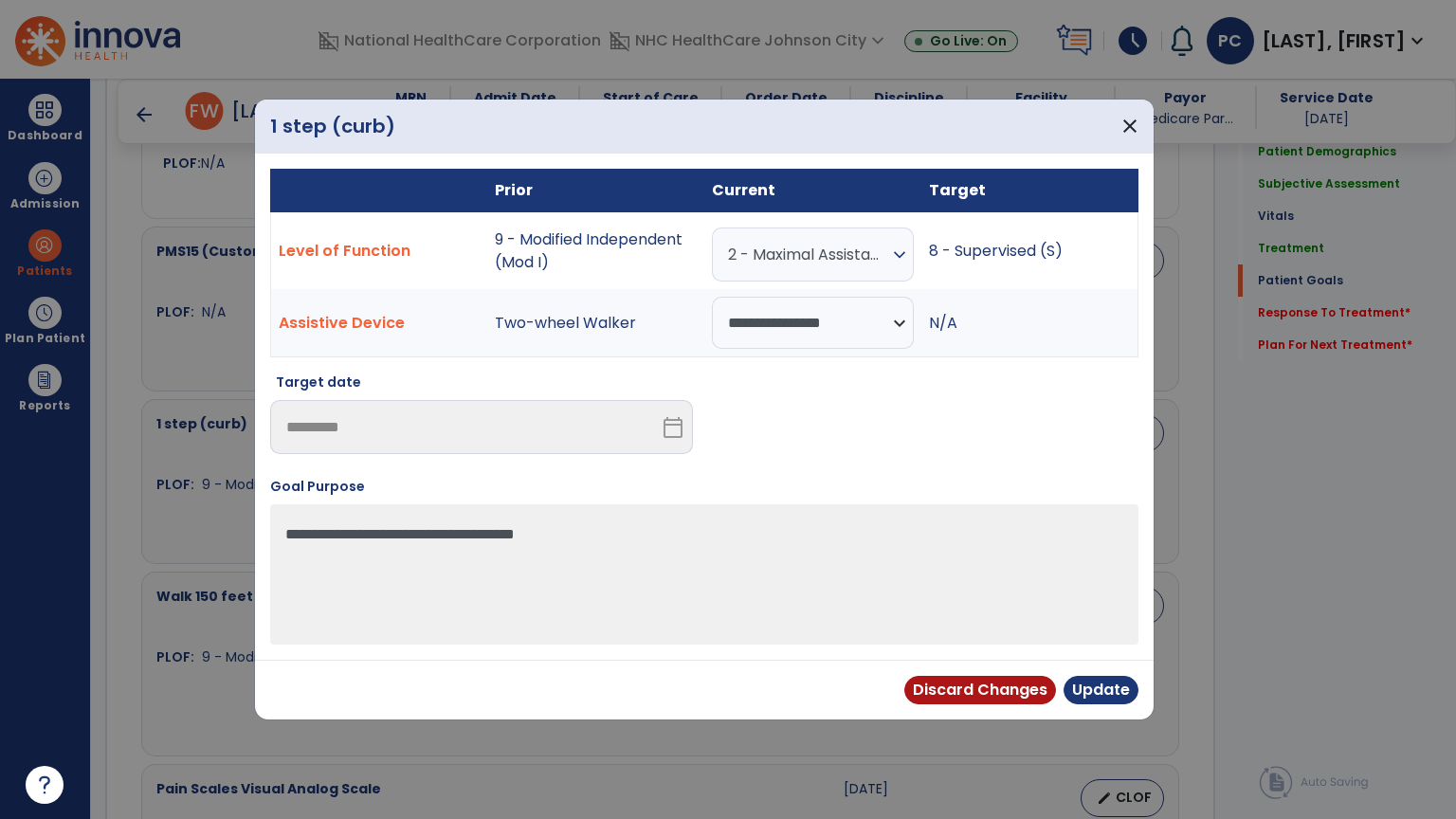 click on "2 - Maximal Assistance (Max A)" at bounding box center [808, 254] 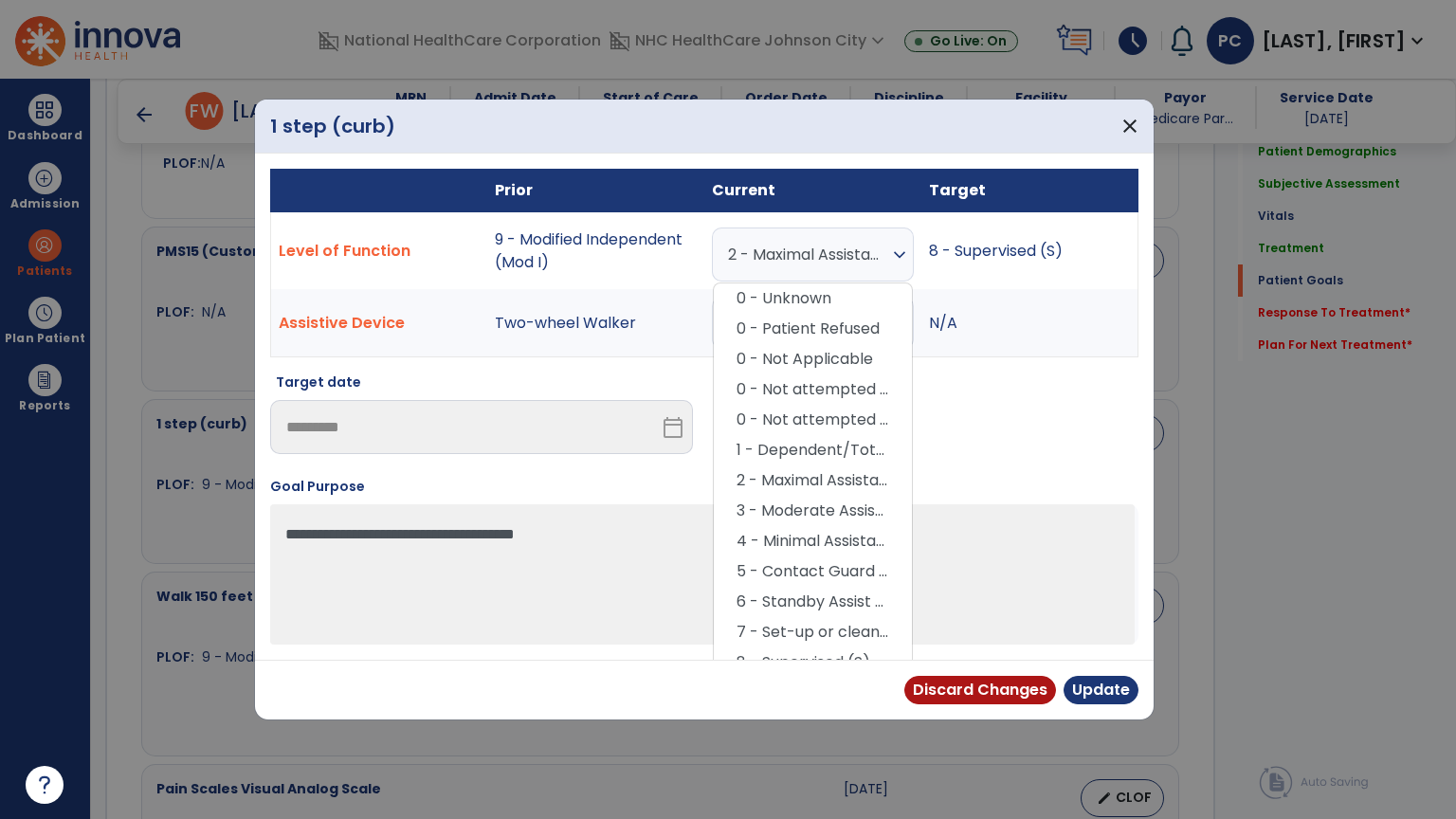 click on "5 - Contact Guard Assistance (CGA)" at bounding box center [812, 572] 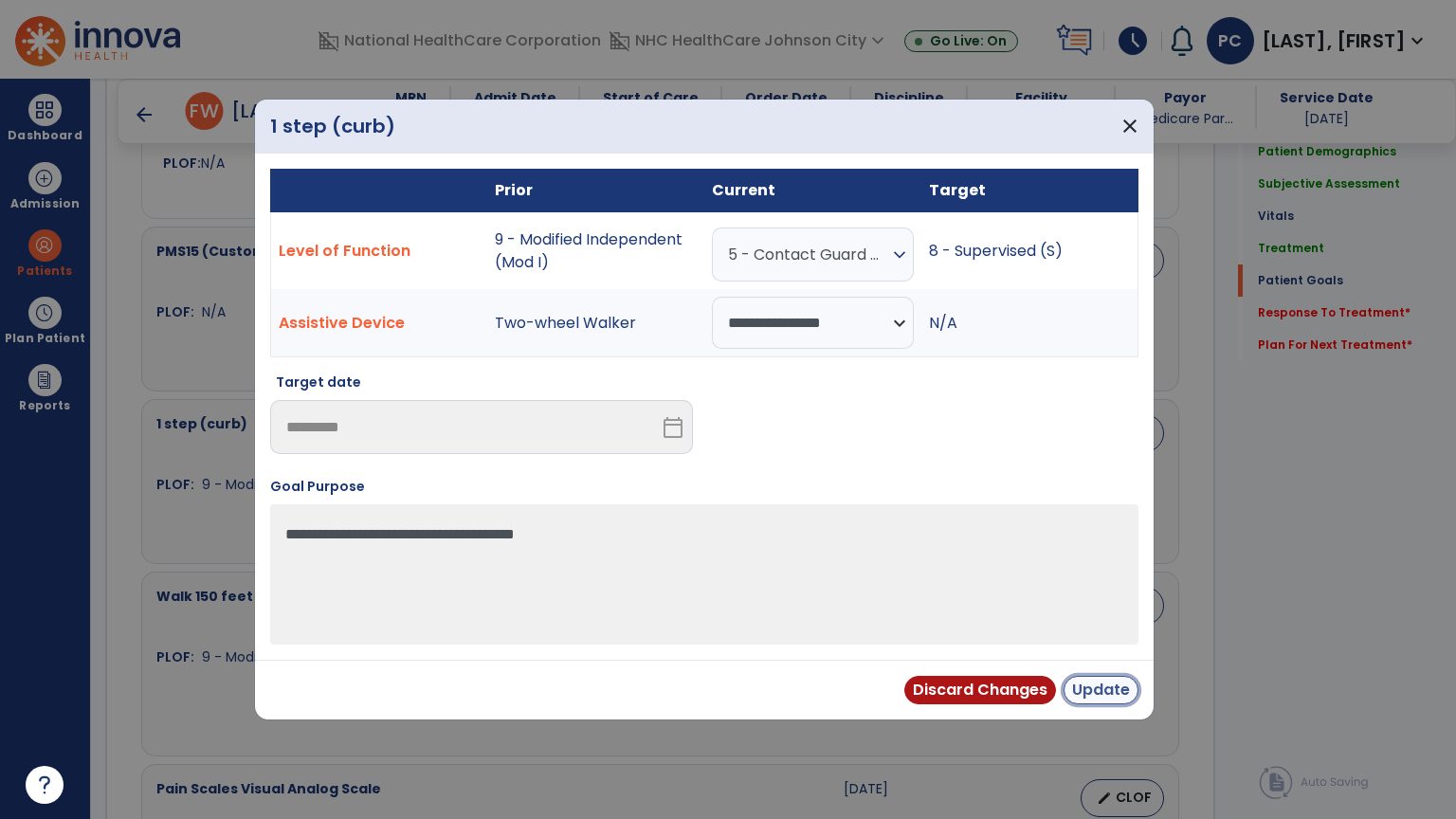 click on "Update" at bounding box center (1101, 690) 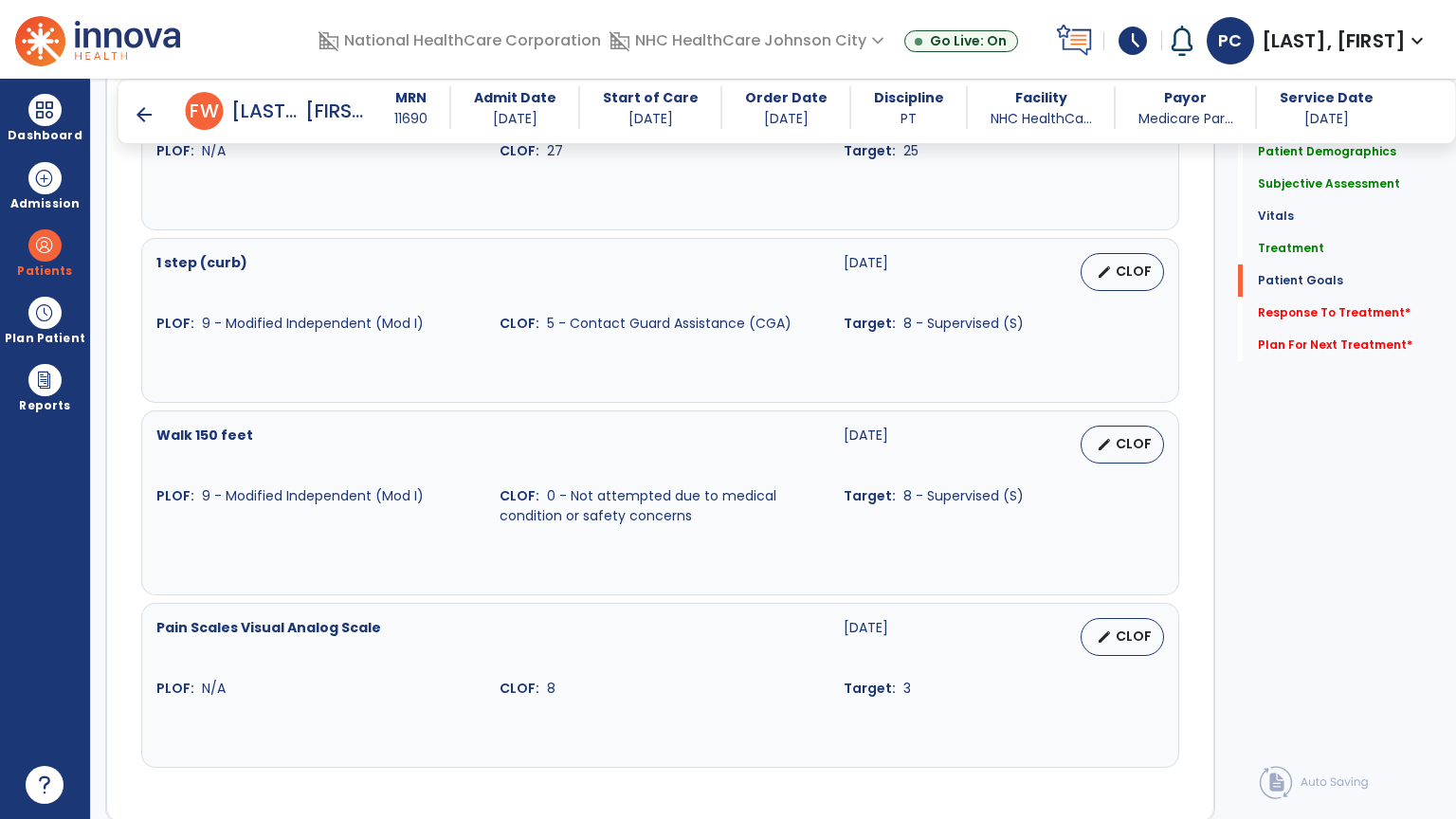 scroll, scrollTop: 1895, scrollLeft: 0, axis: vertical 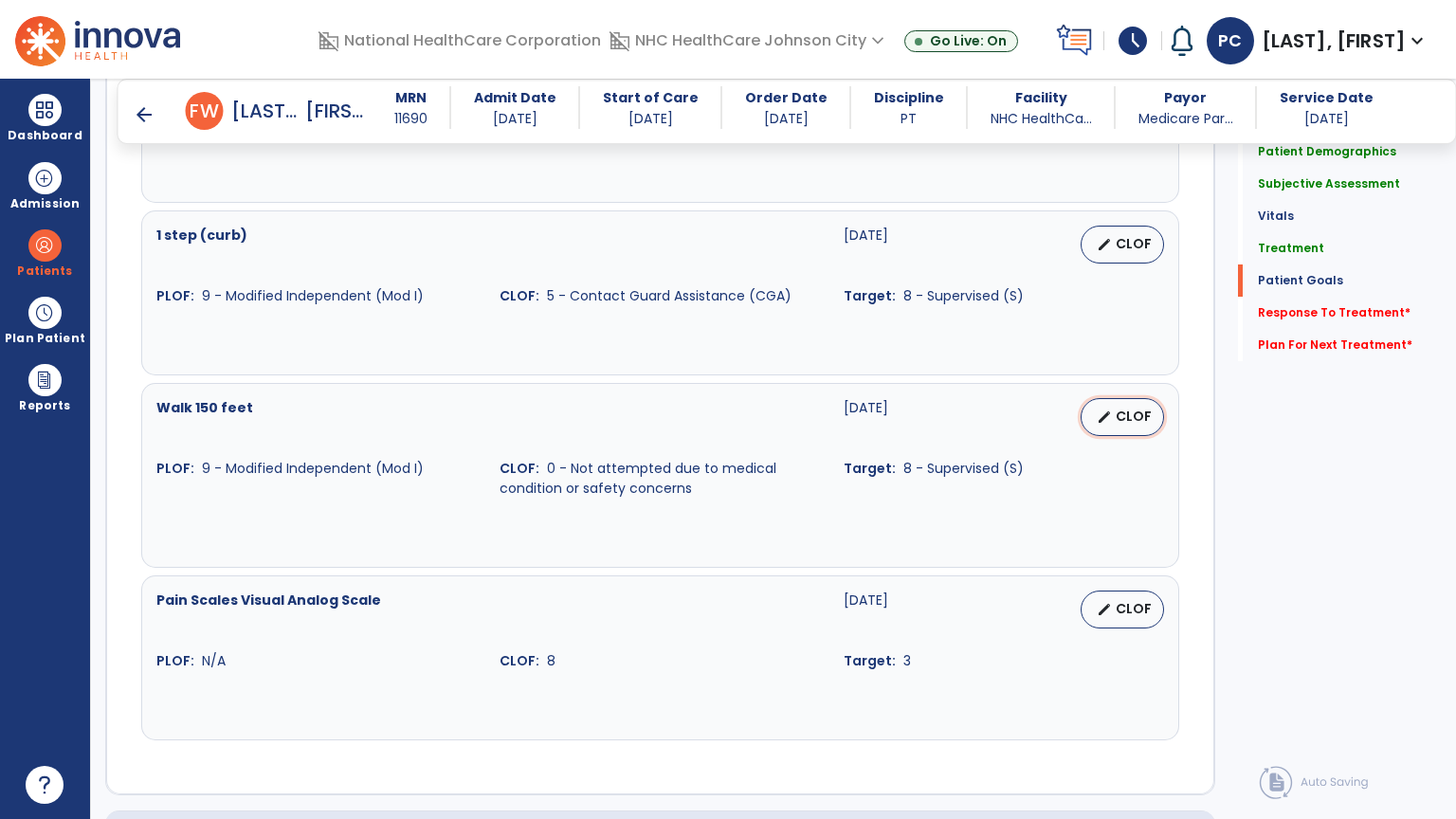 click on "edit" at bounding box center [1104, 417] 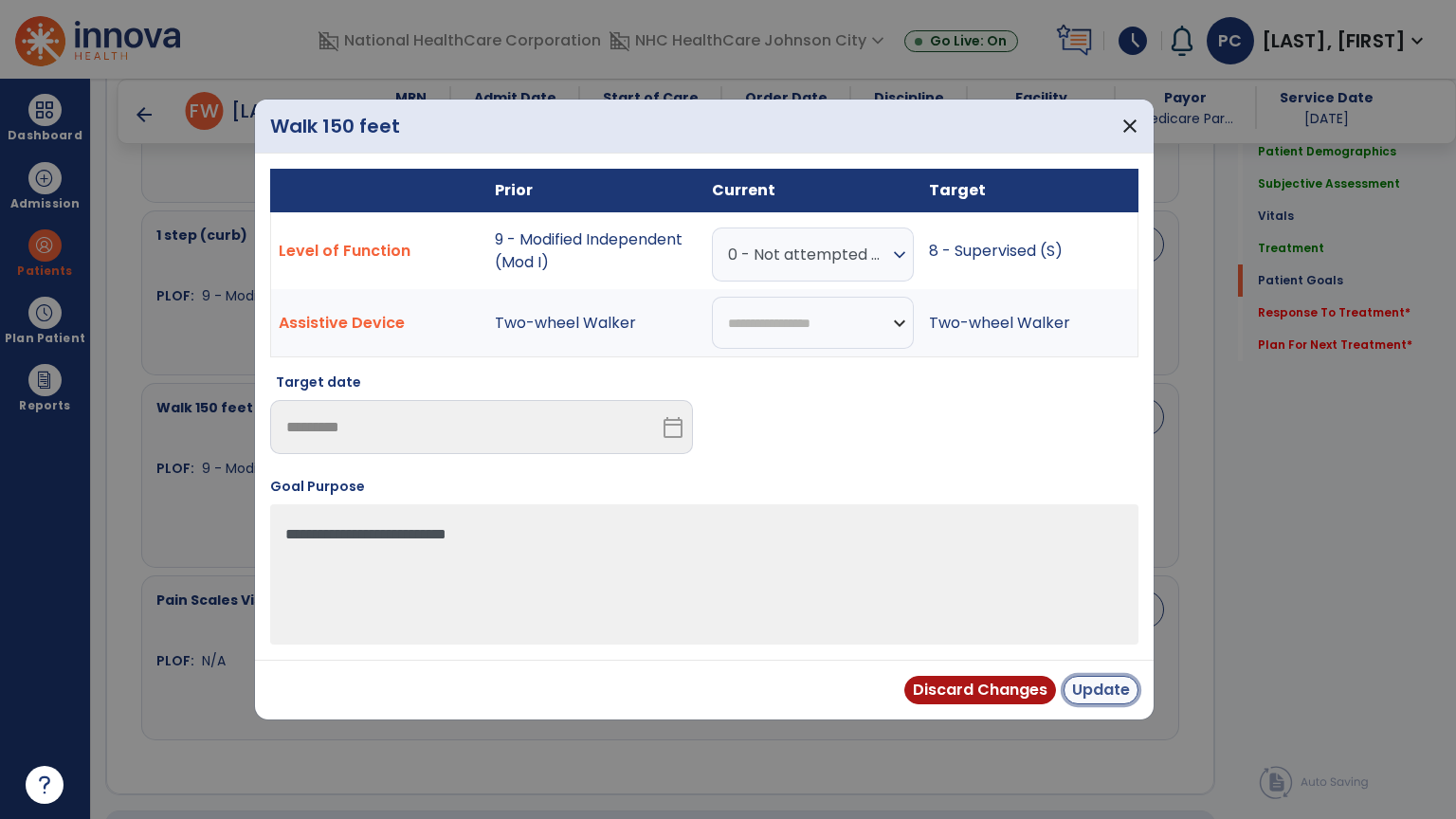 click on "Update" at bounding box center (1101, 690) 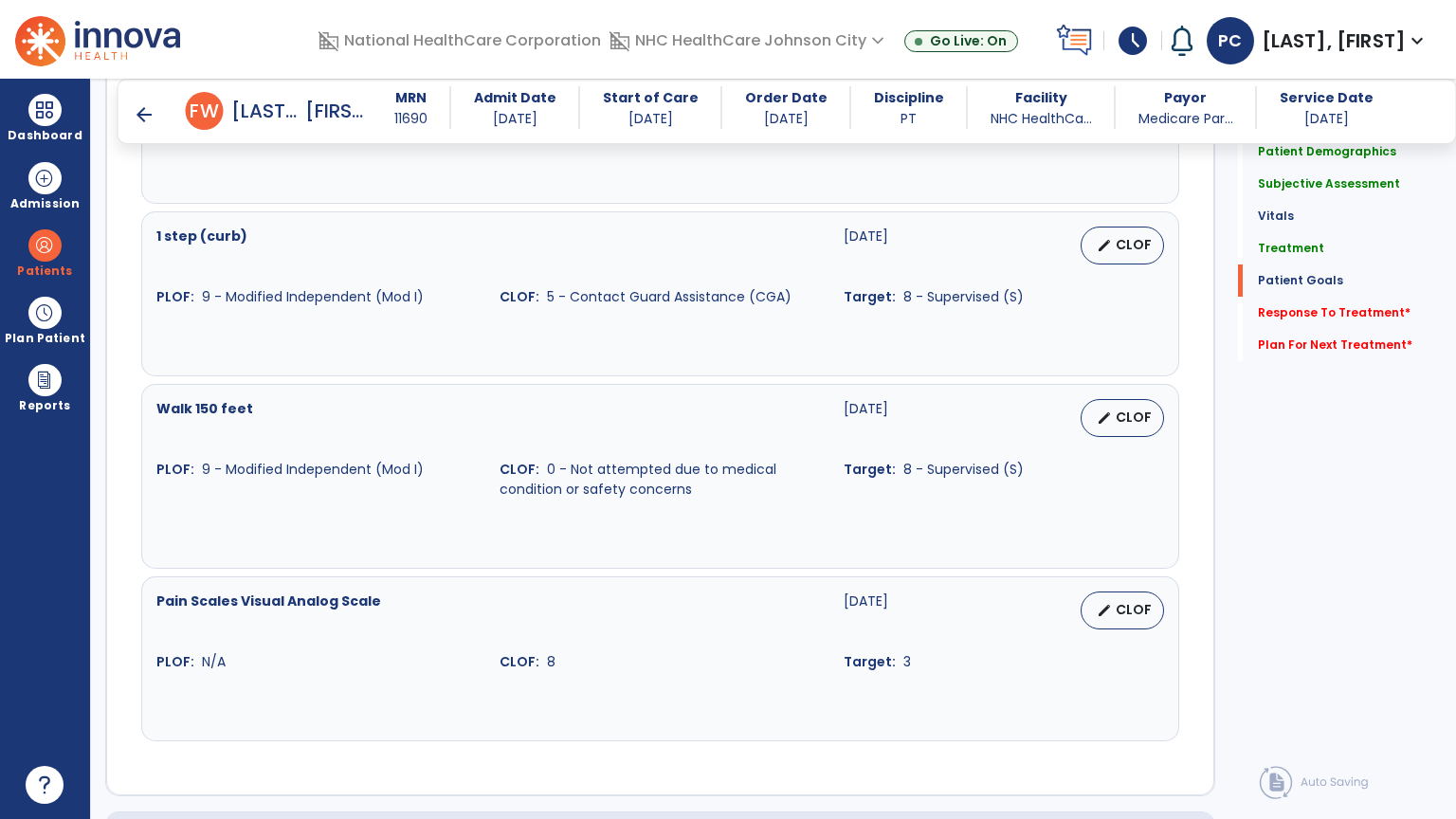 scroll, scrollTop: 1989, scrollLeft: 0, axis: vertical 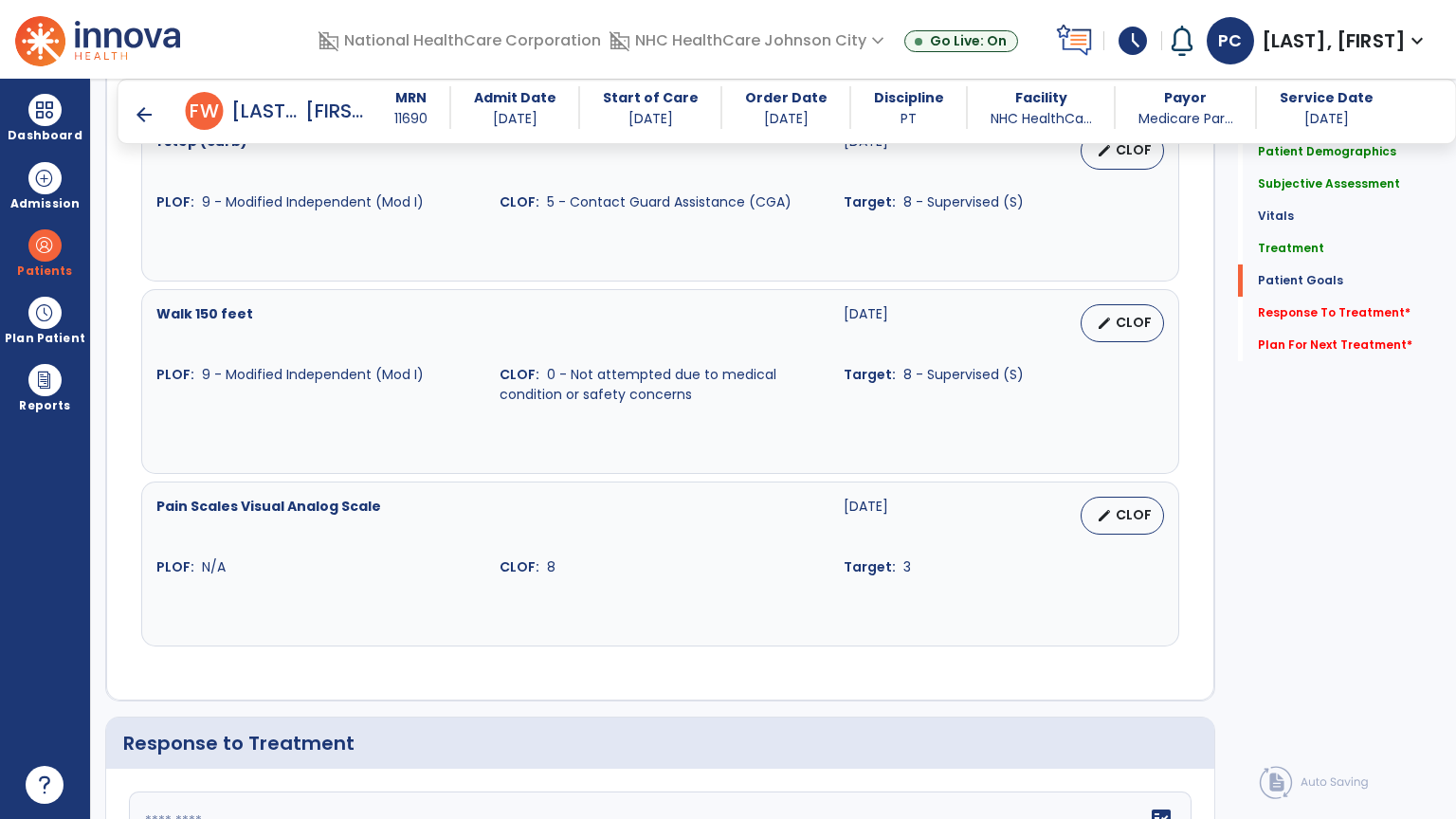 click on "edit   CLOF" at bounding box center [1089, 516] 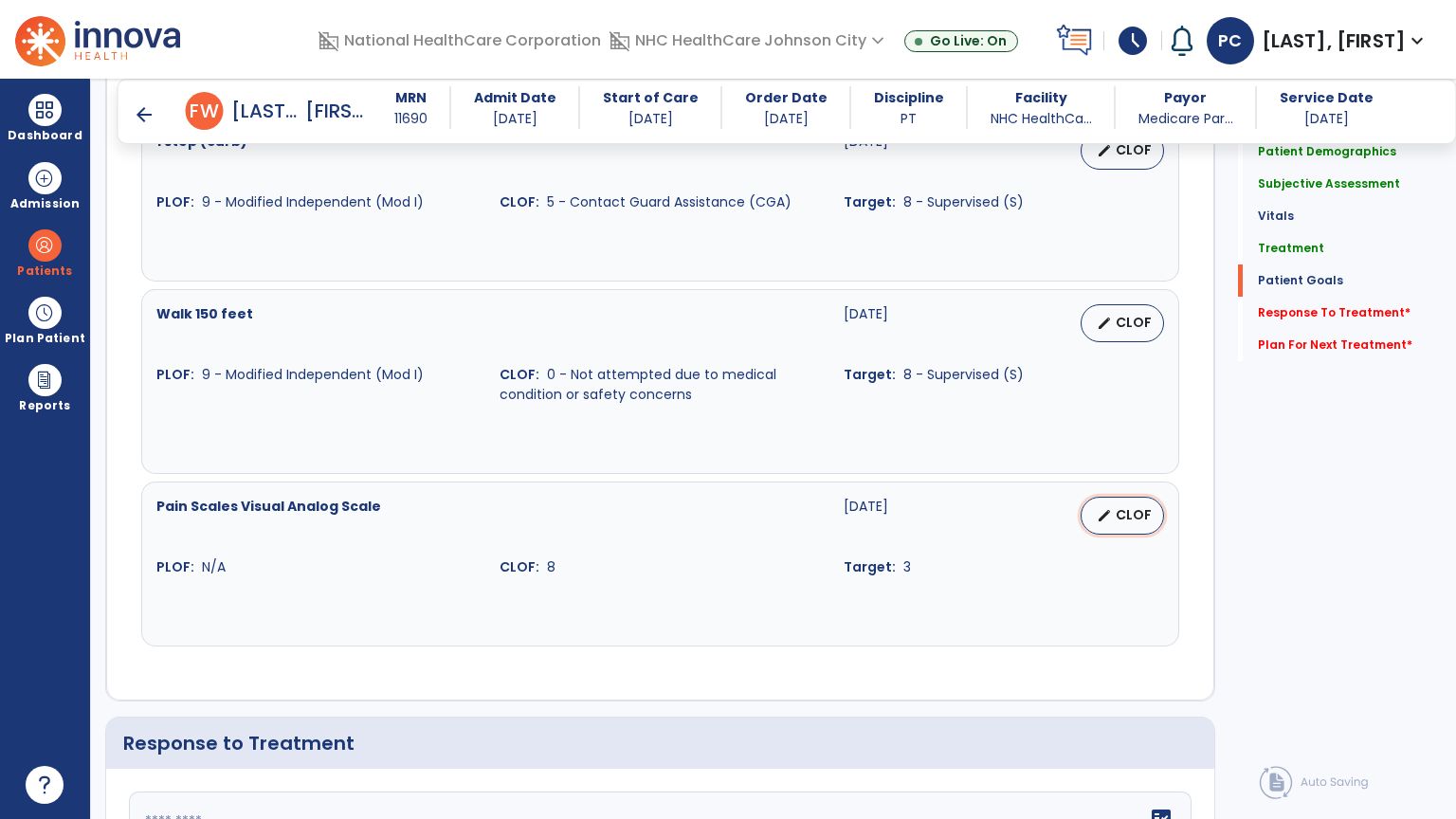click on "CLOF" at bounding box center [1134, 515] 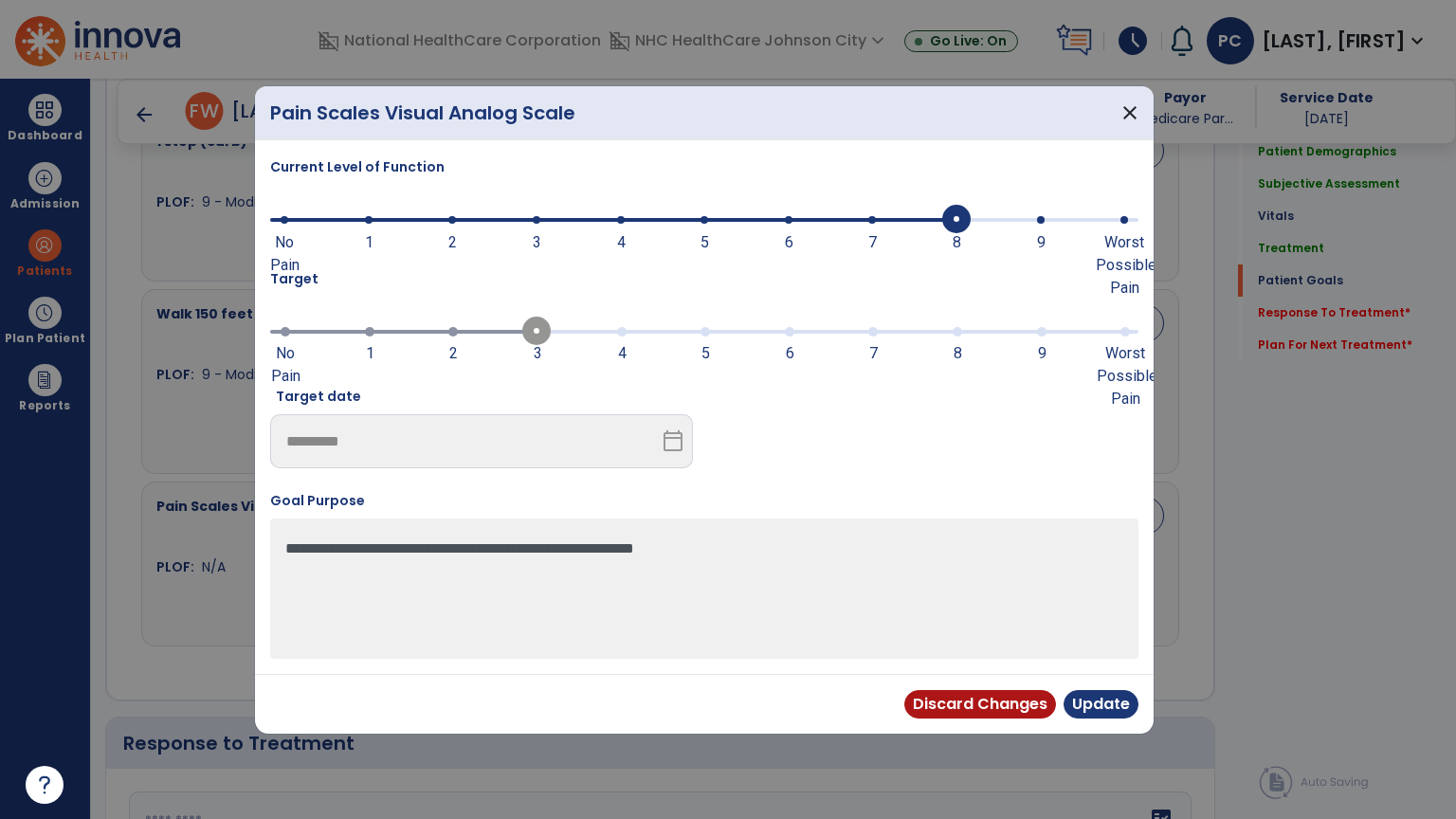 click at bounding box center [613, 218] 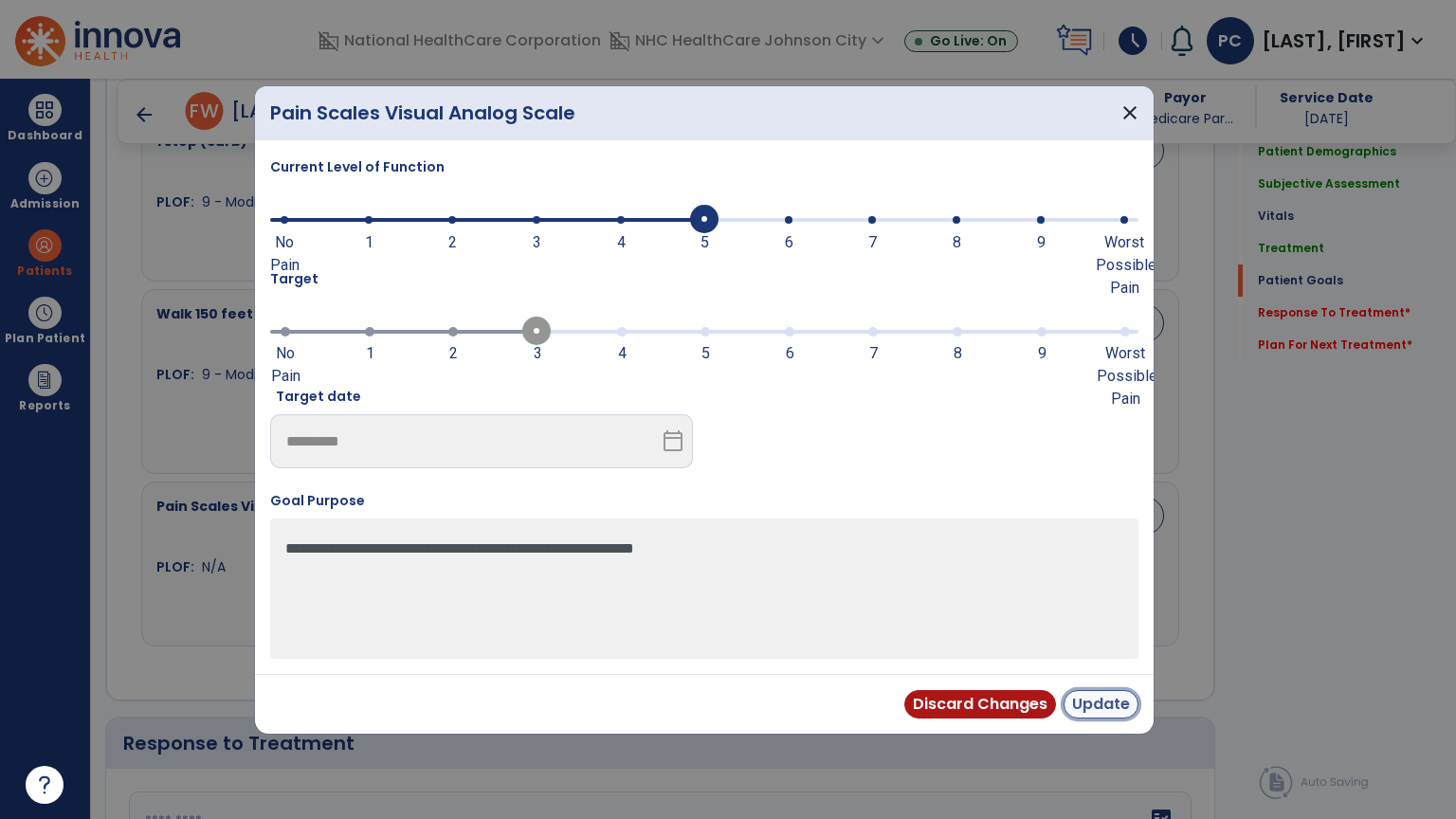 click on "Update" at bounding box center [1101, 704] 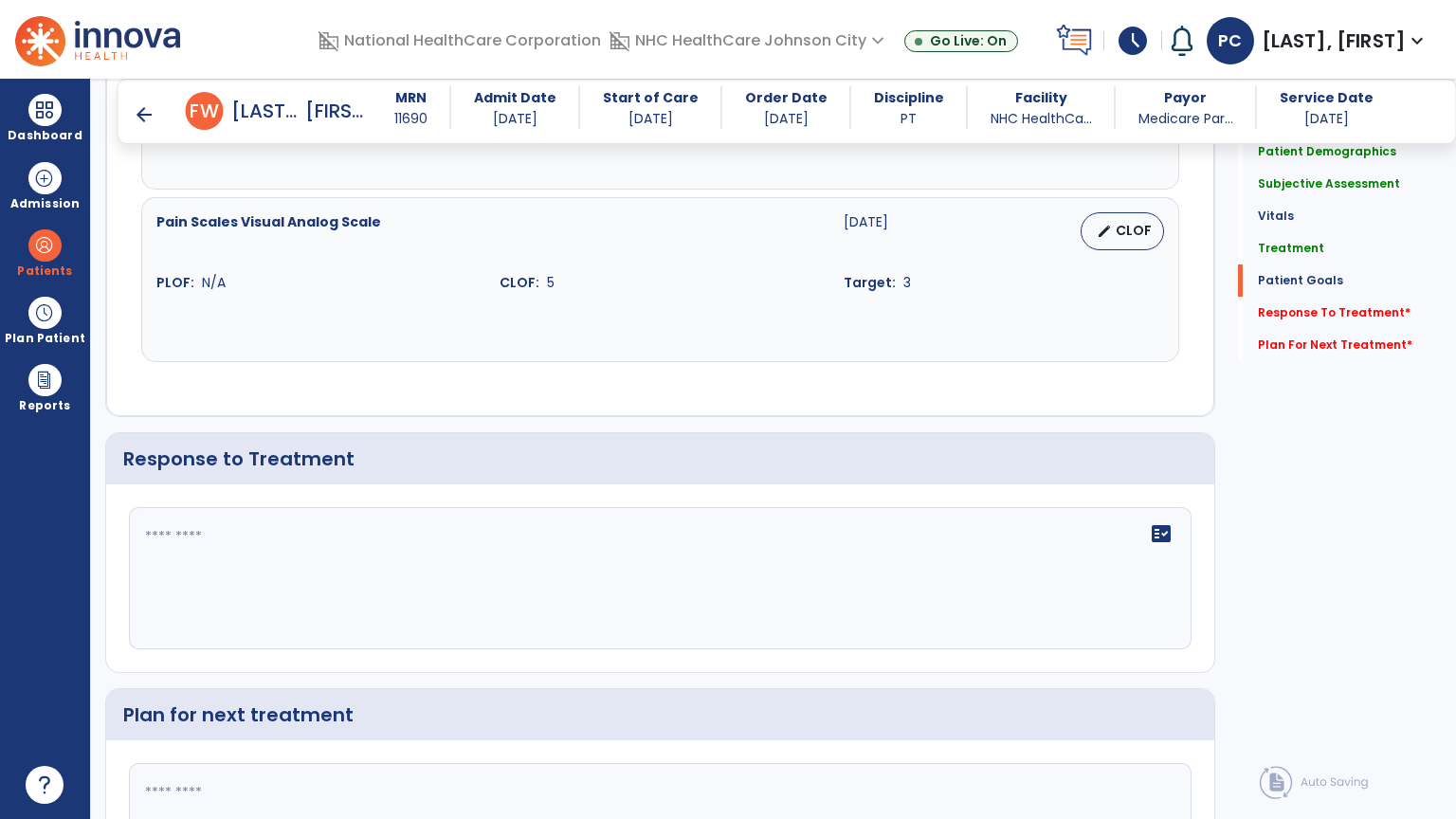 scroll, scrollTop: 2274, scrollLeft: 0, axis: vertical 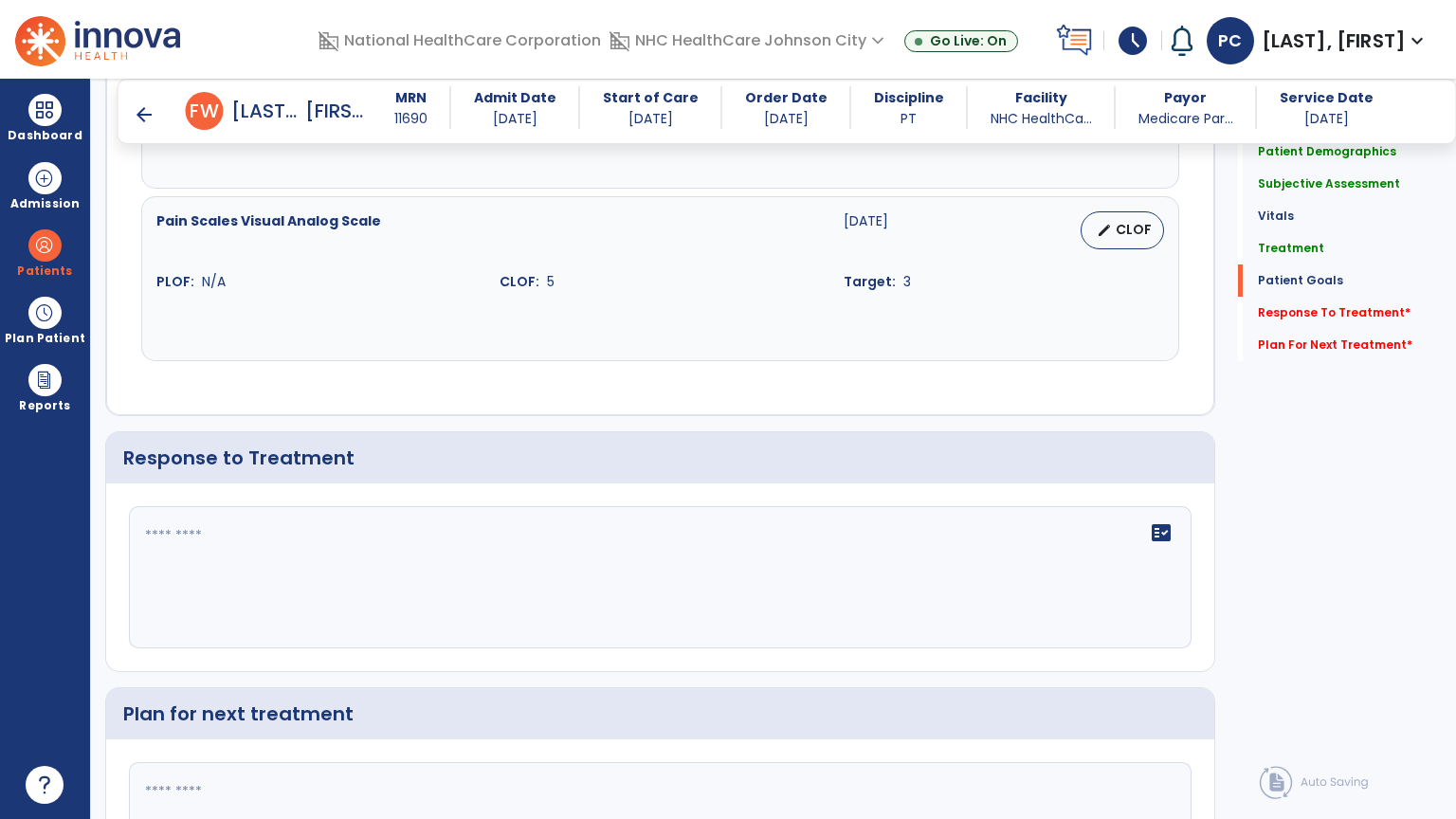 click on "fact_check" 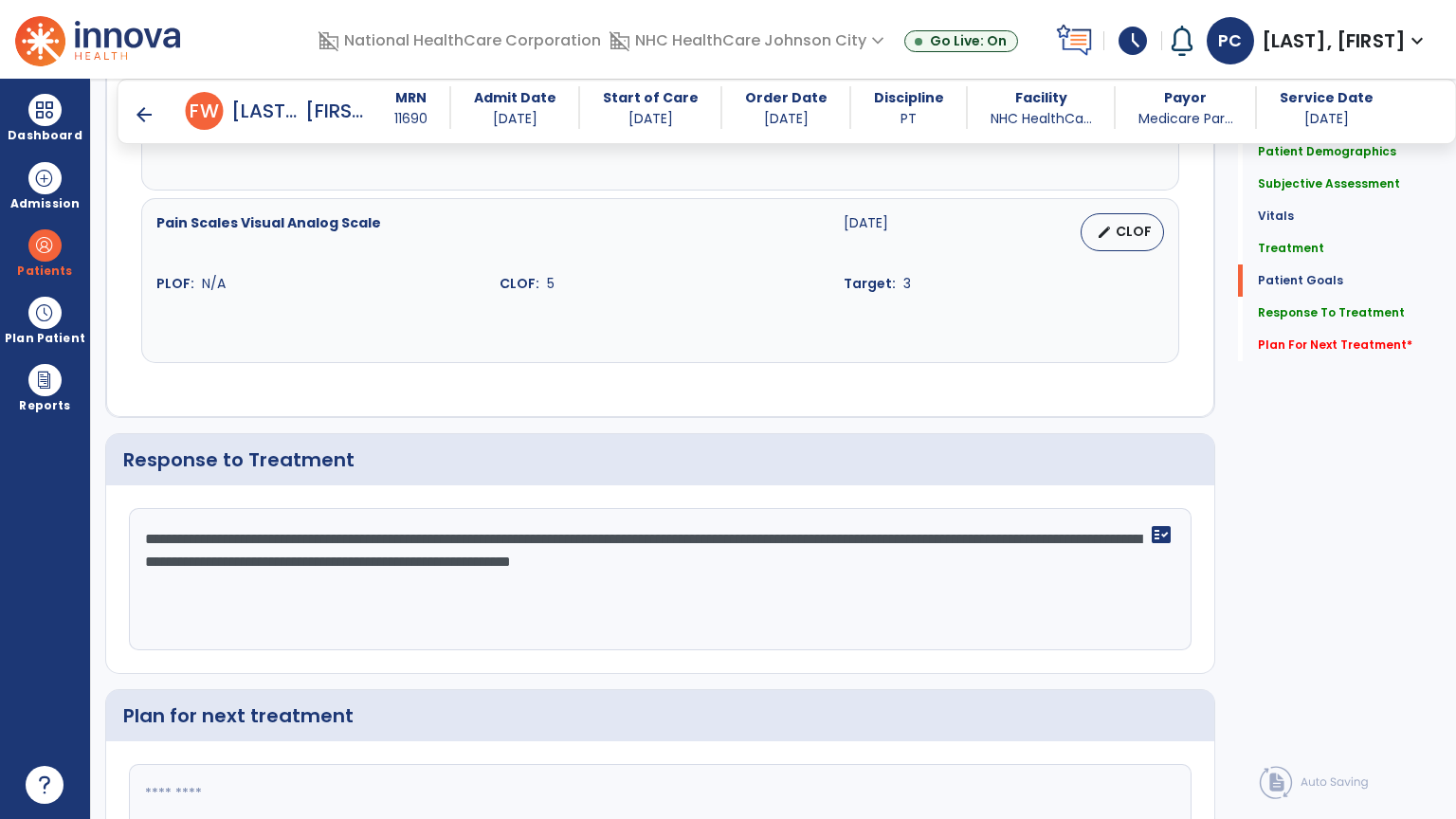 scroll, scrollTop: 2271, scrollLeft: 0, axis: vertical 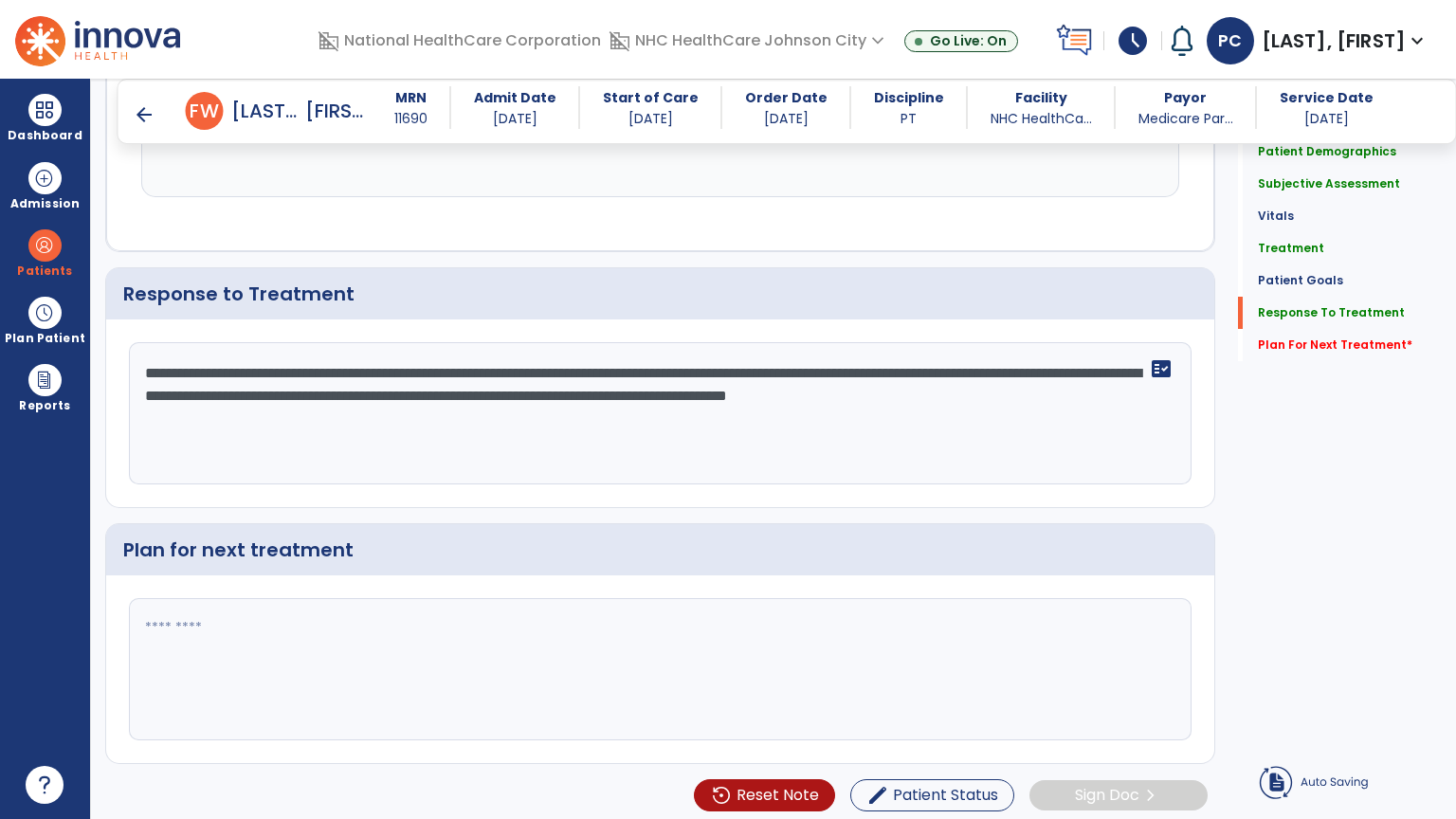 type on "**********" 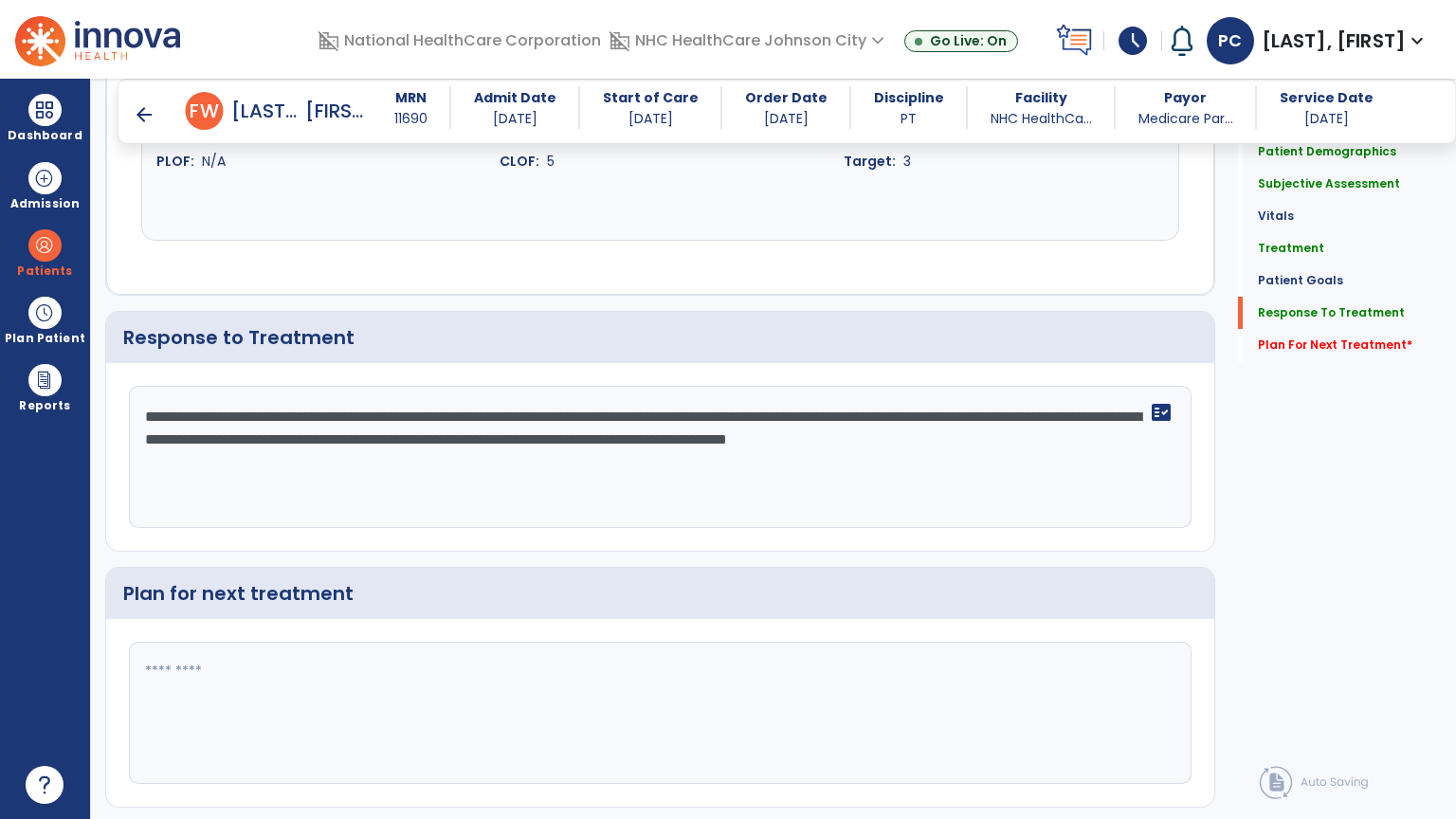 scroll, scrollTop: 2438, scrollLeft: 0, axis: vertical 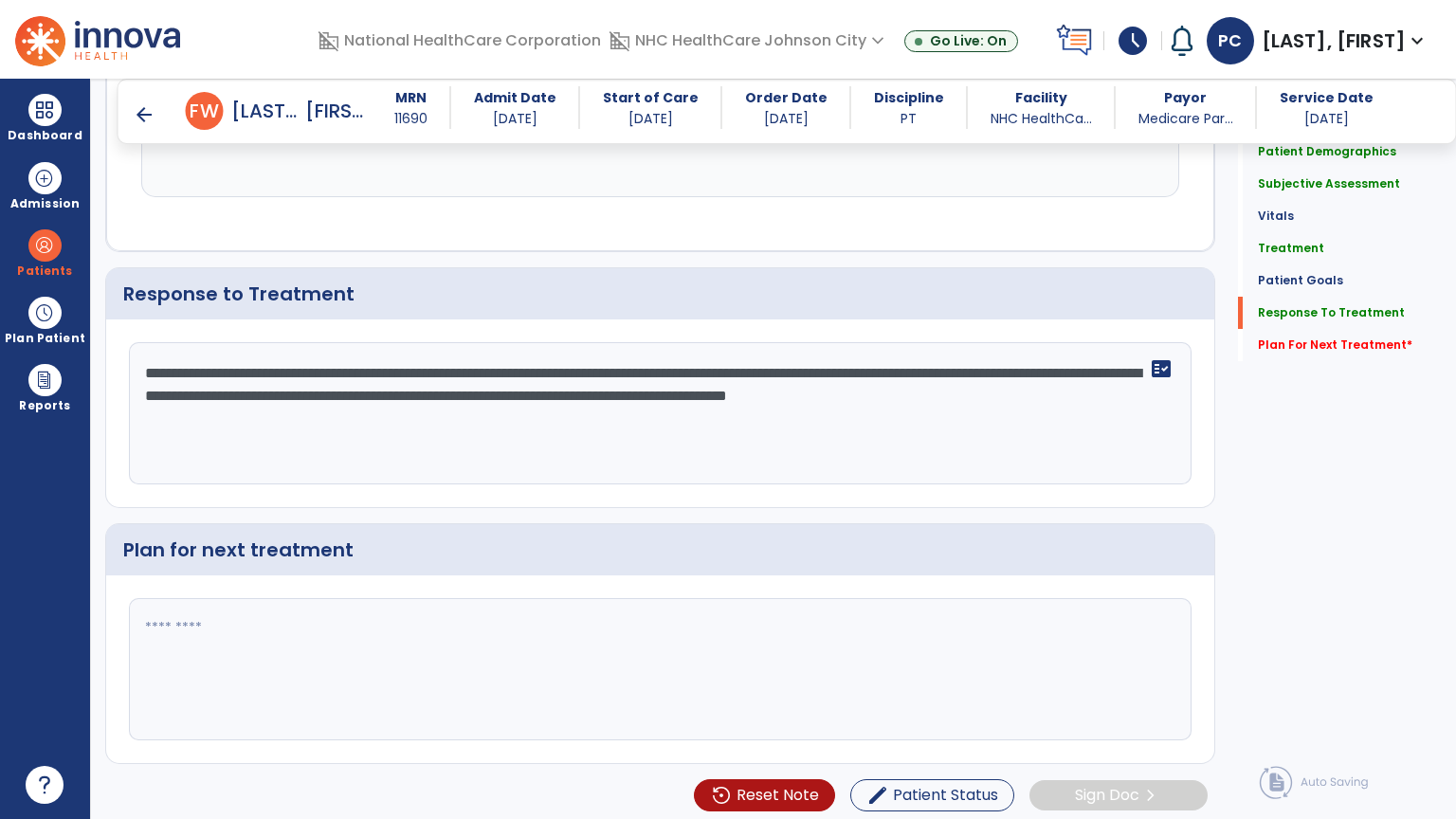 click on "**********" 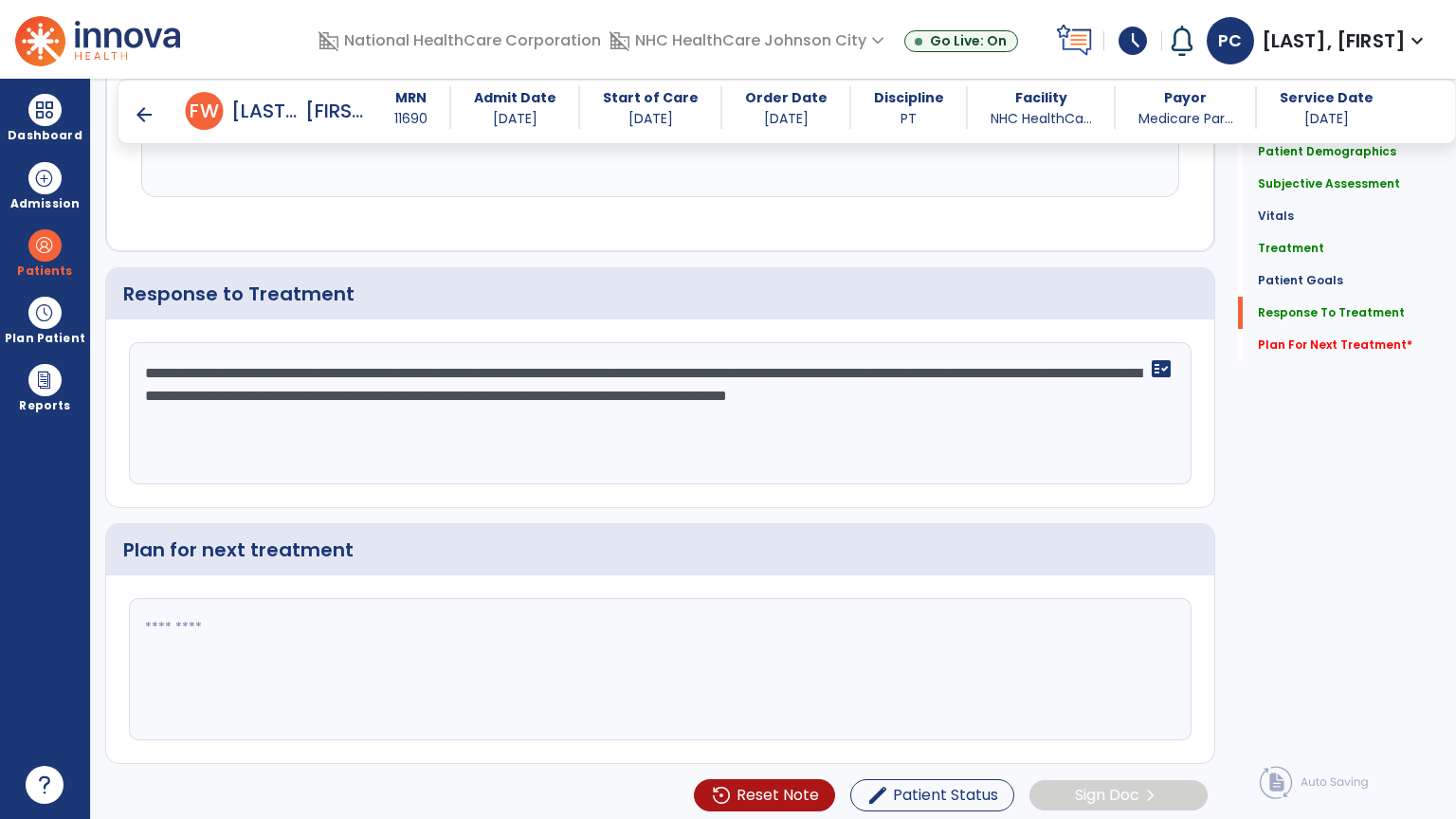 click 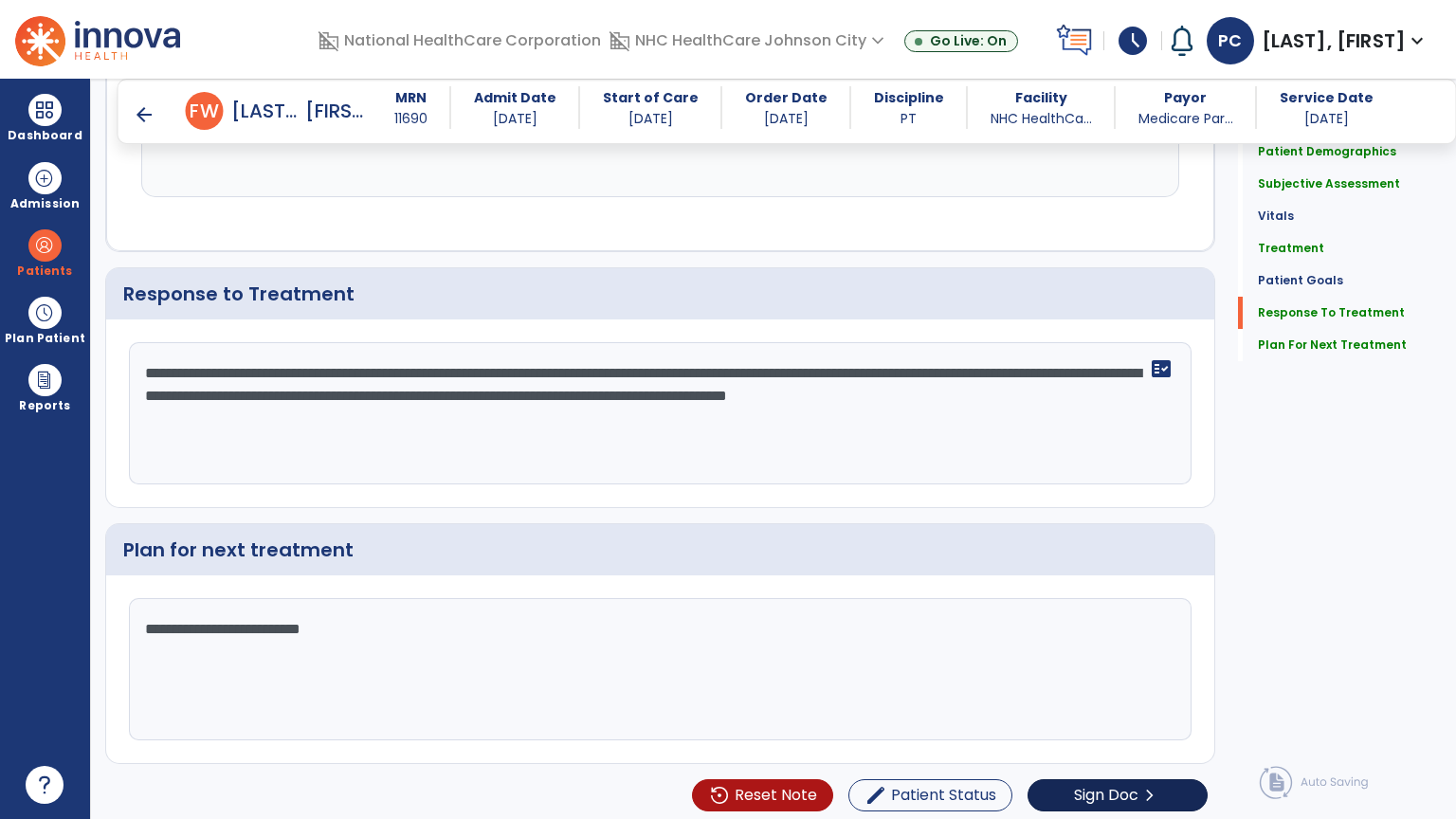scroll, scrollTop: 2438, scrollLeft: 0, axis: vertical 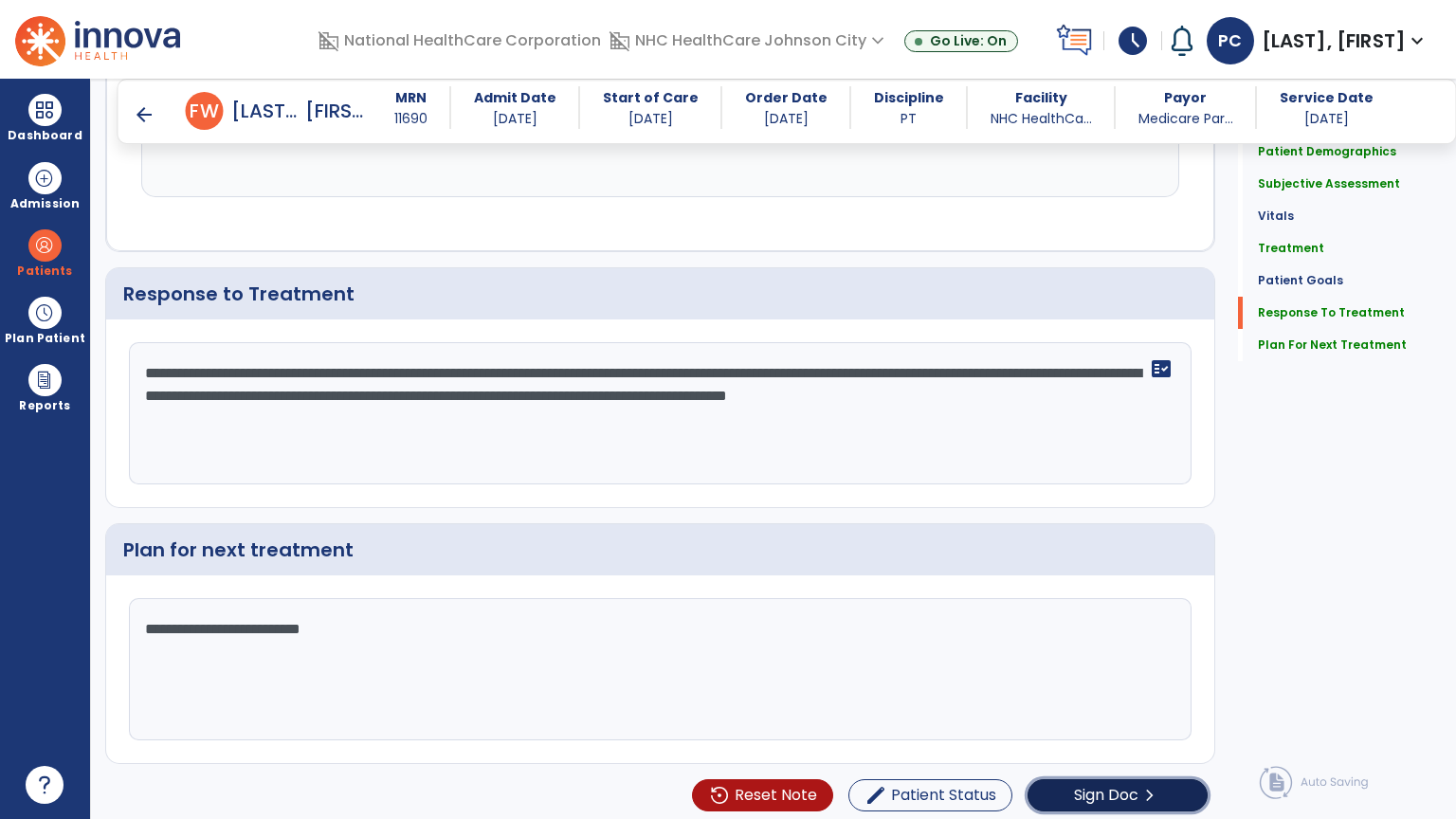 click on "Sign Doc" 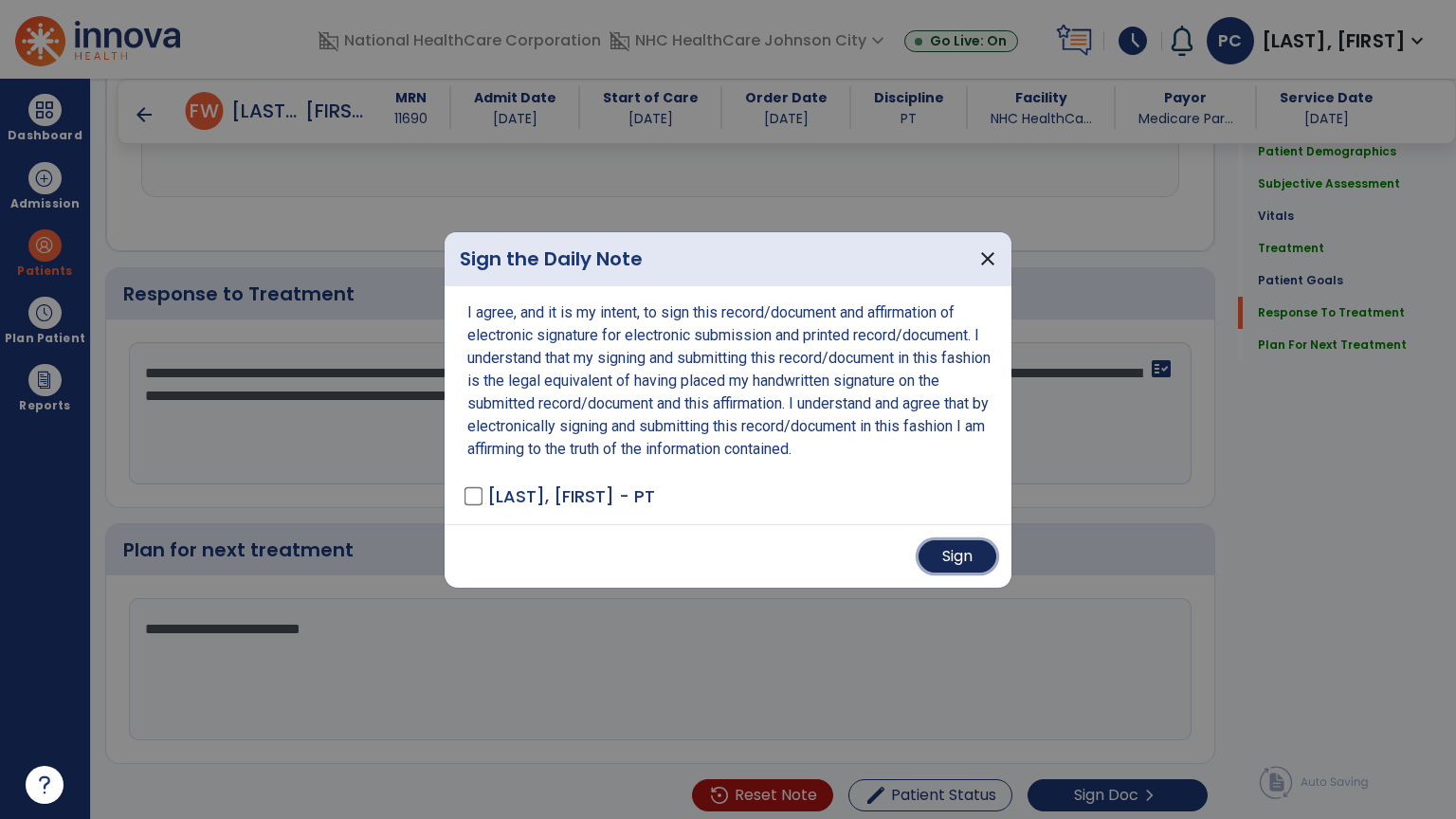 click on "Sign" at bounding box center [957, 556] 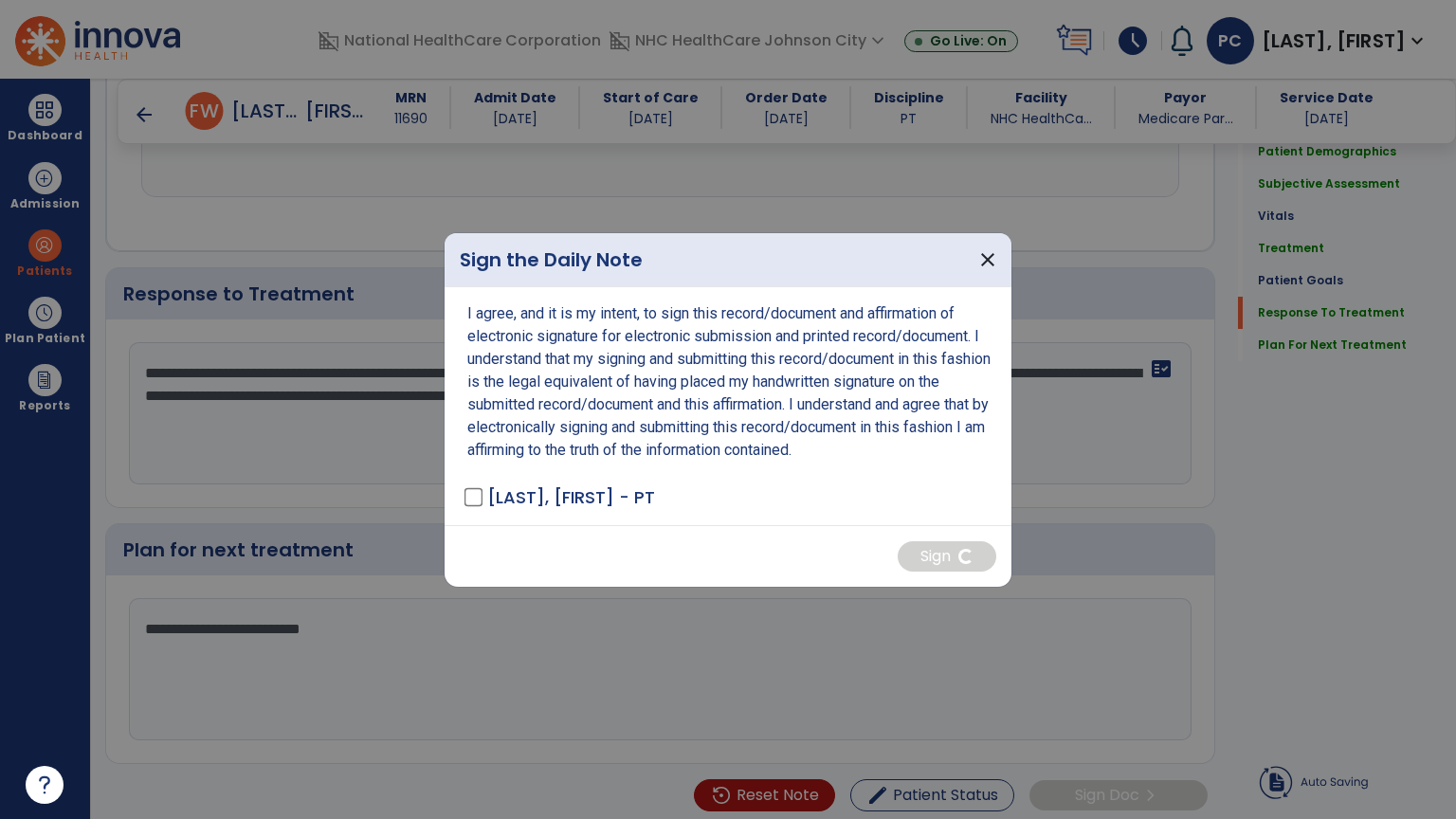 scroll, scrollTop: 0, scrollLeft: 0, axis: both 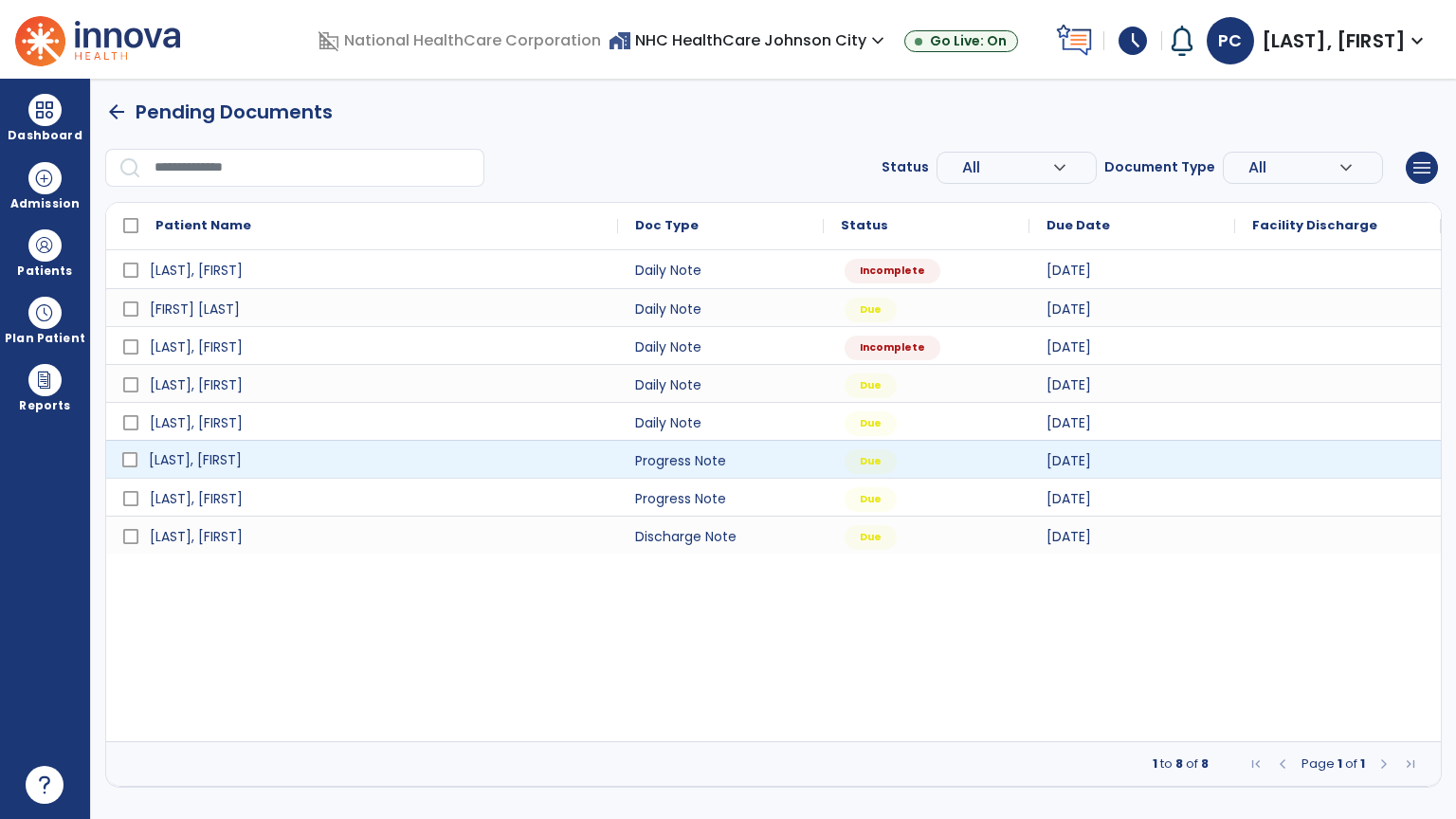 click on "[LAST], [FIRST]" at bounding box center [195, 460] 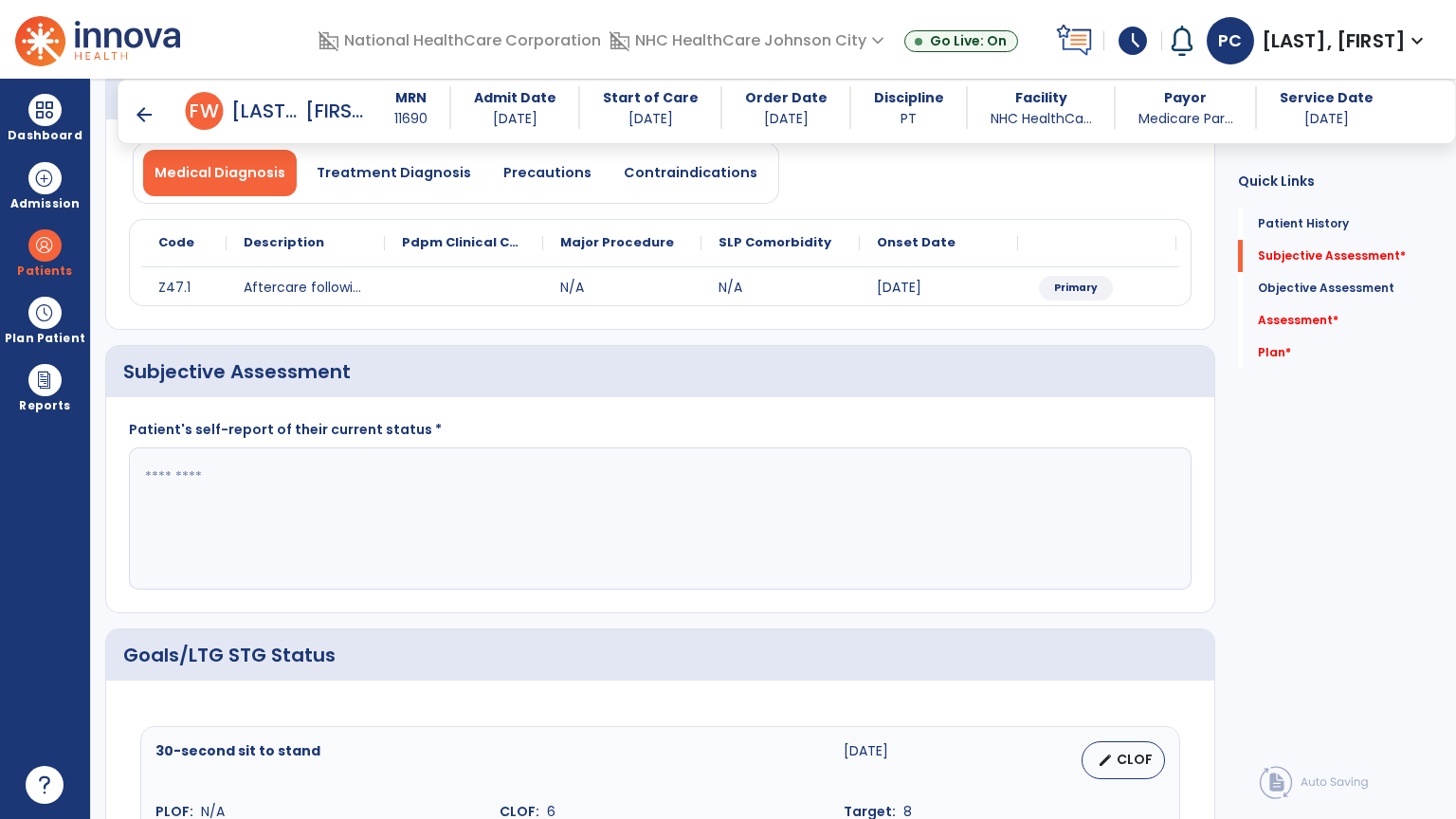 scroll, scrollTop: 190, scrollLeft: 0, axis: vertical 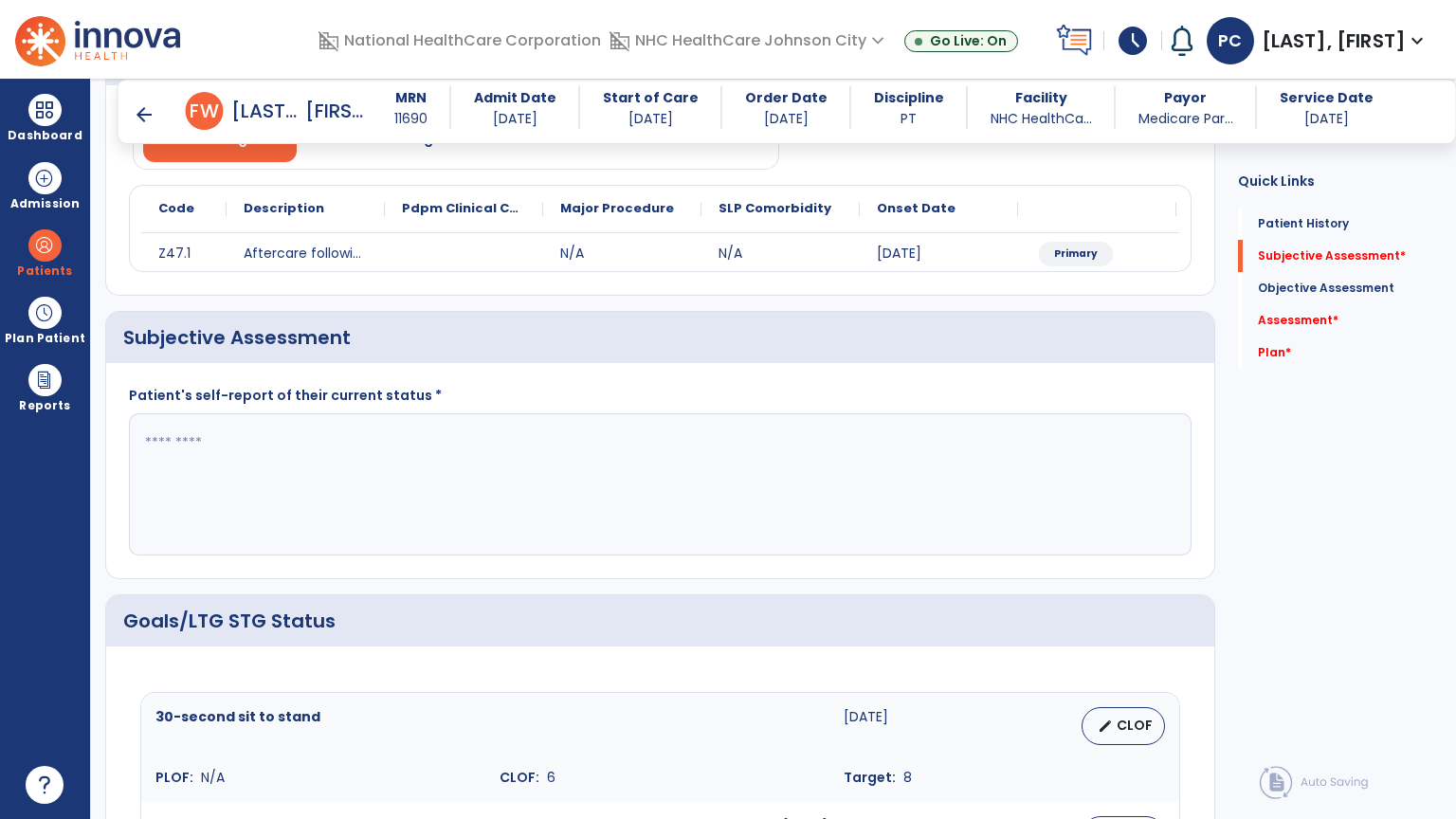 paste on "**********" 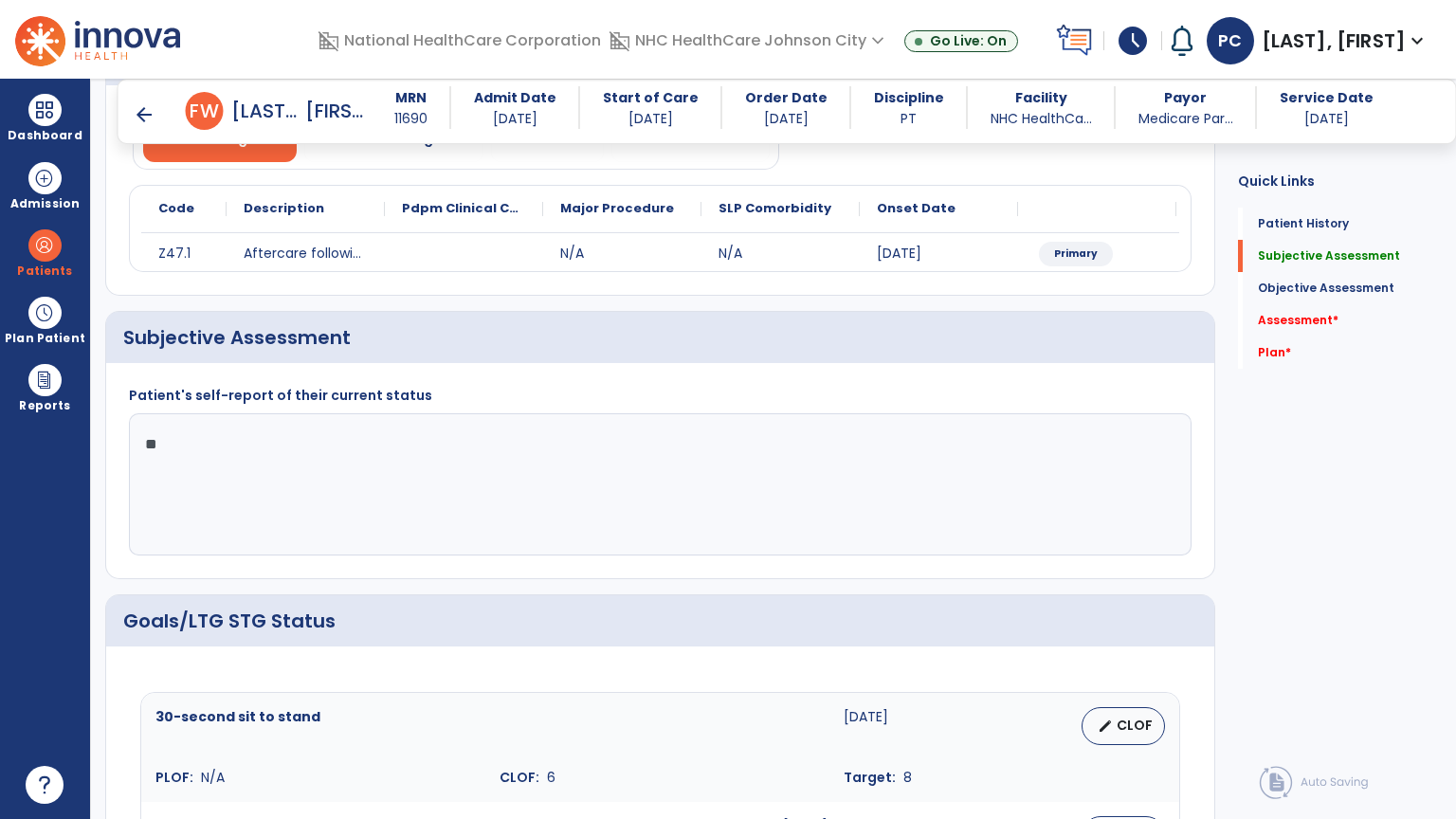 type on "*" 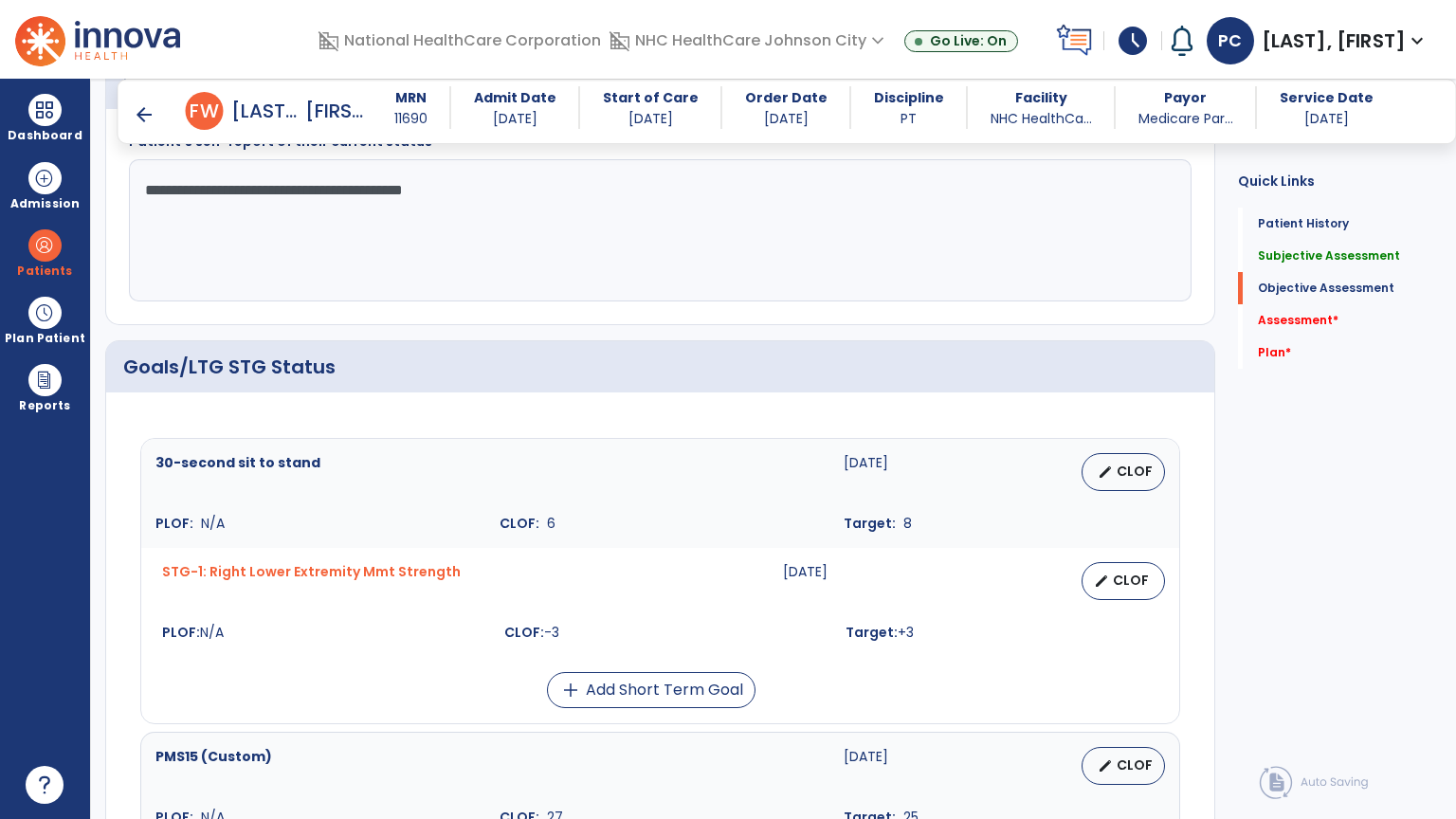 scroll, scrollTop: 474, scrollLeft: 0, axis: vertical 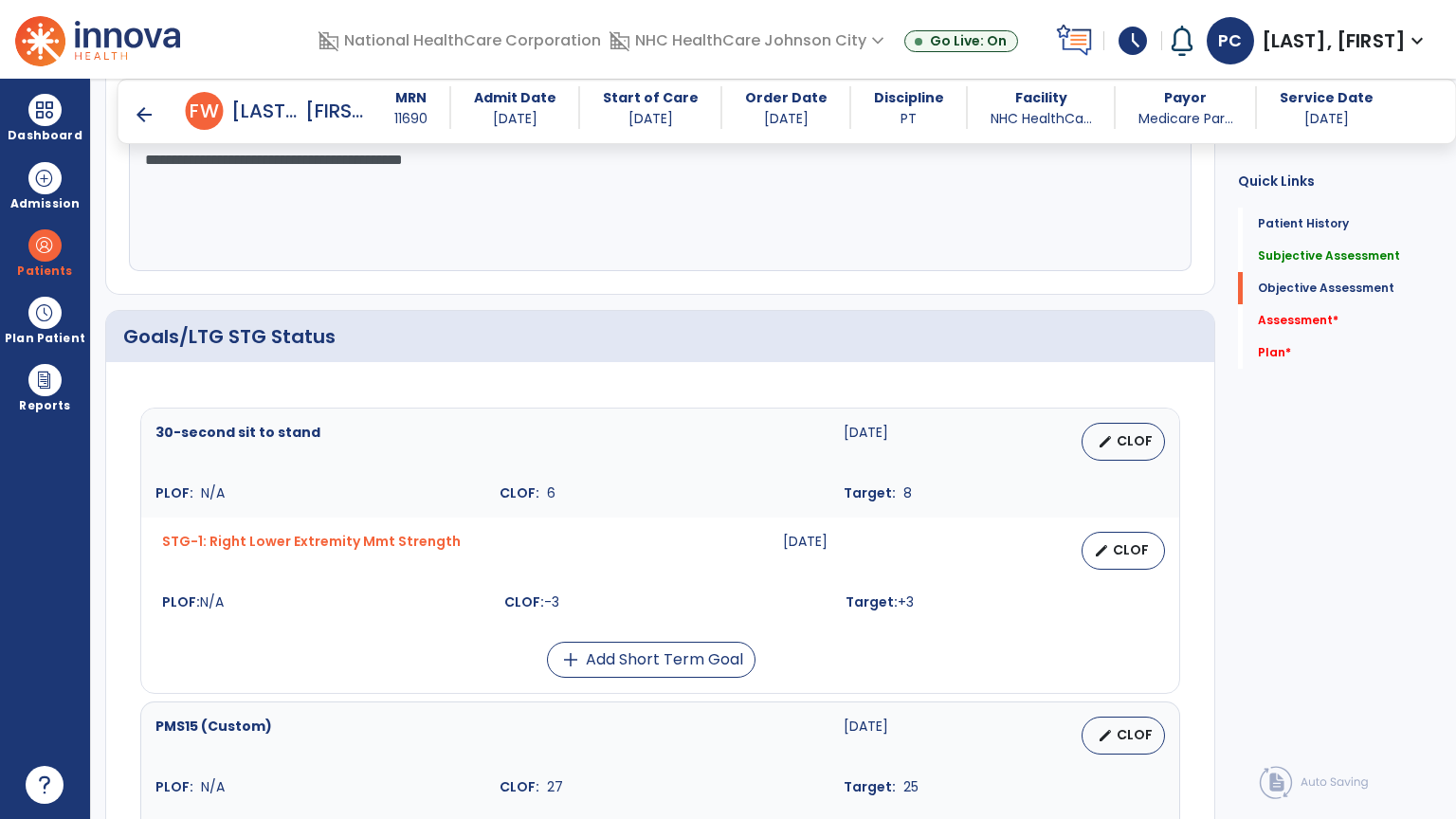 type on "**********" 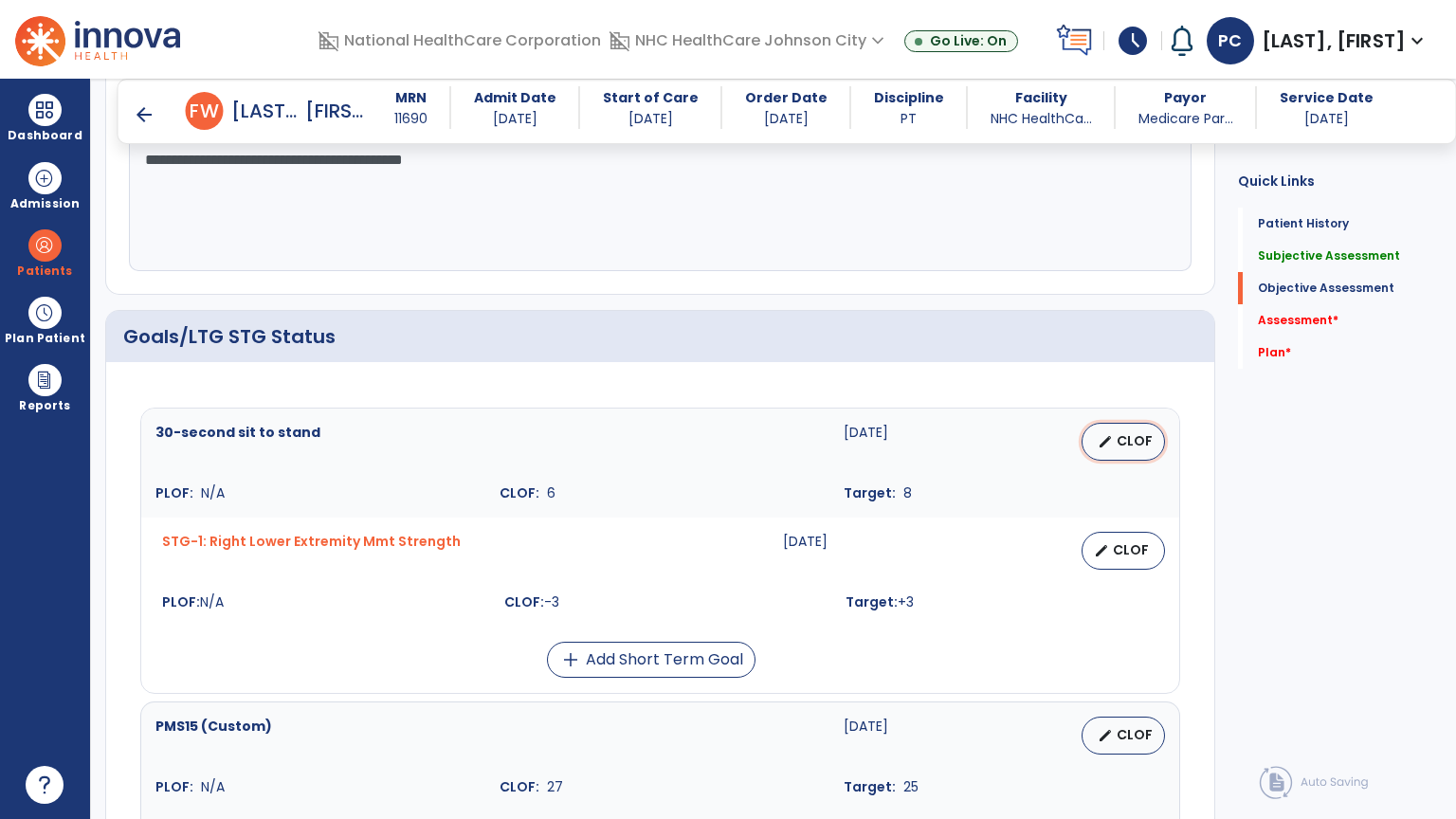 click on "edit" at bounding box center [1105, 442] 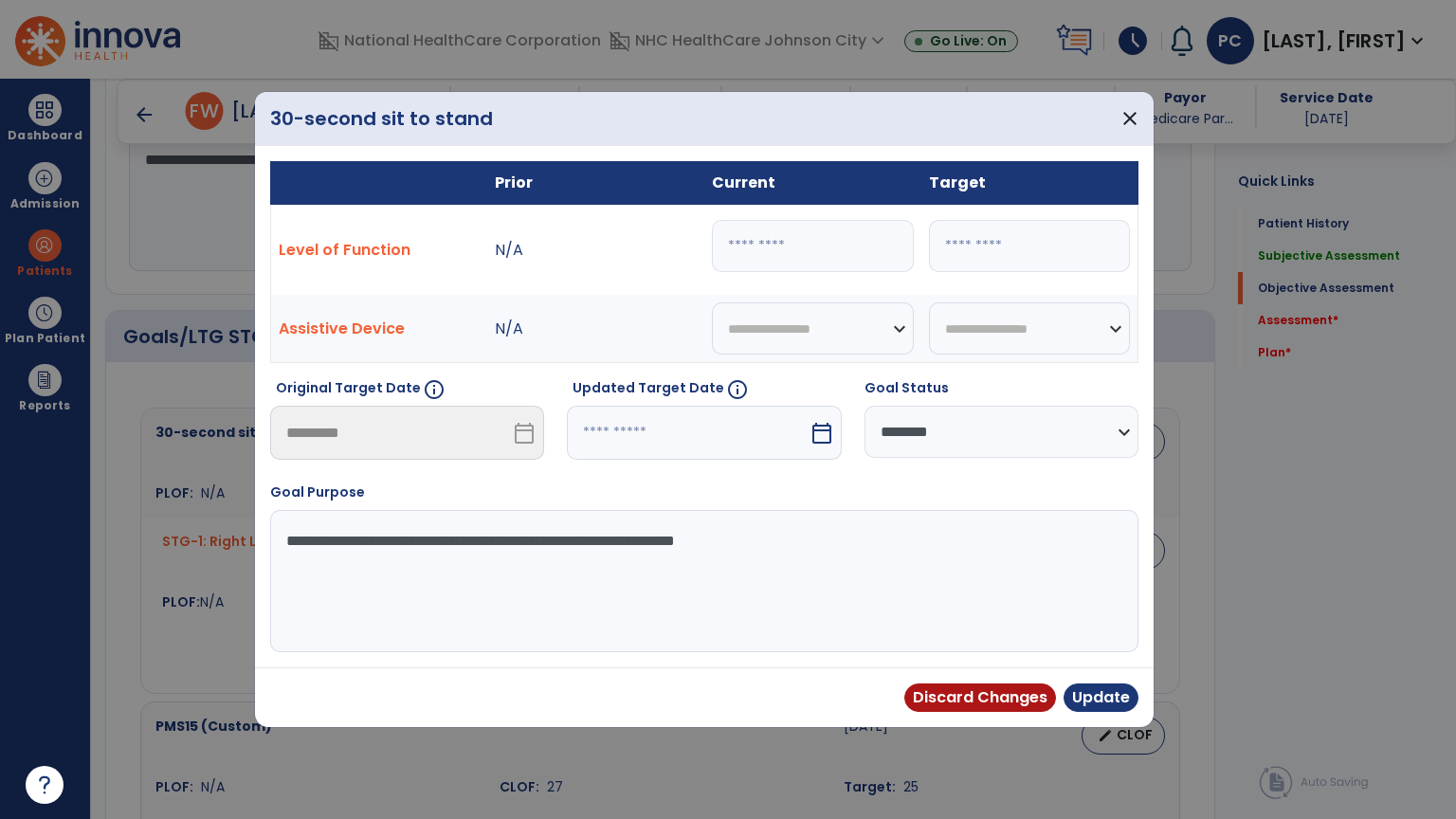click at bounding box center [687, 432] 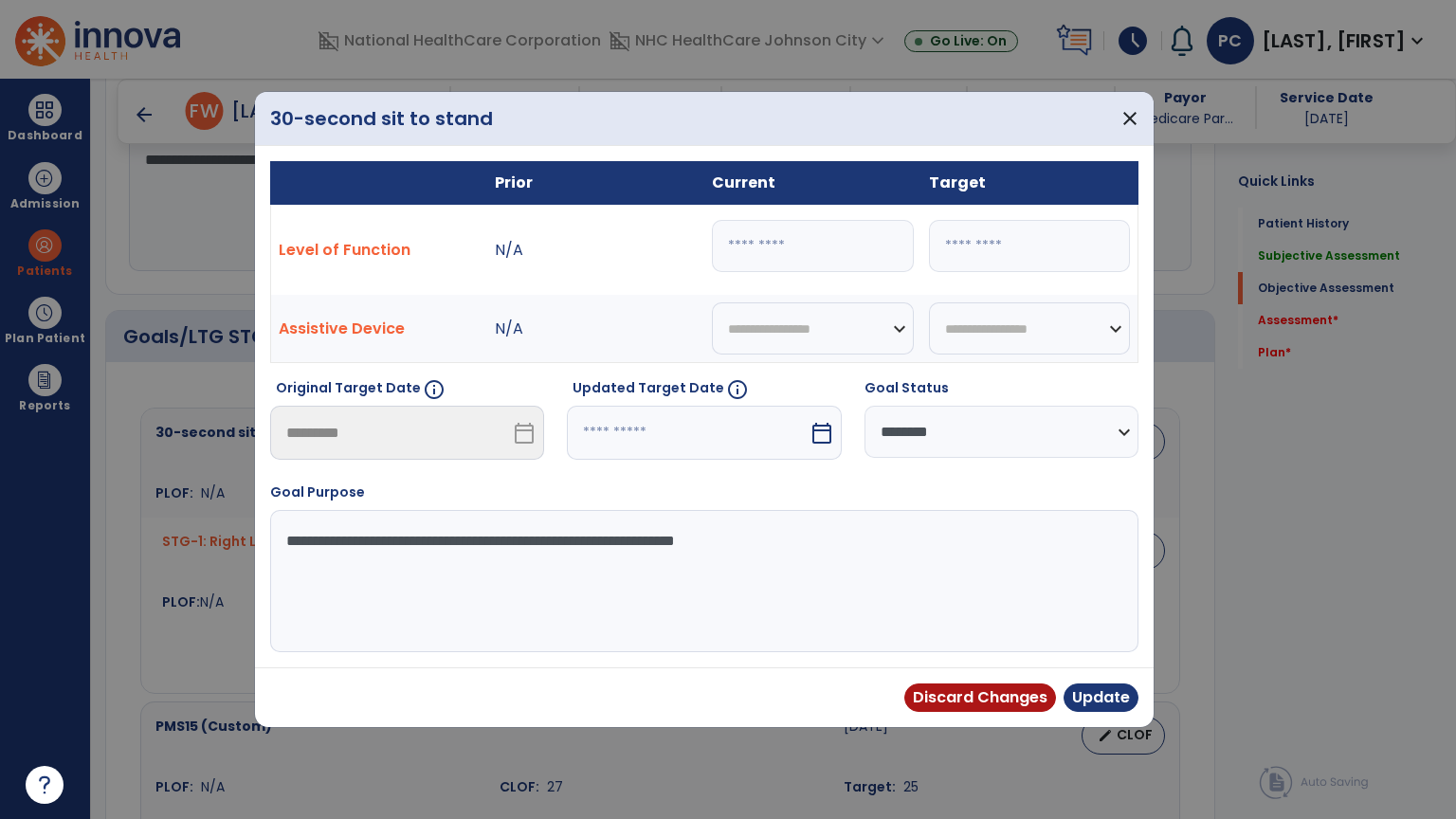 select on "*" 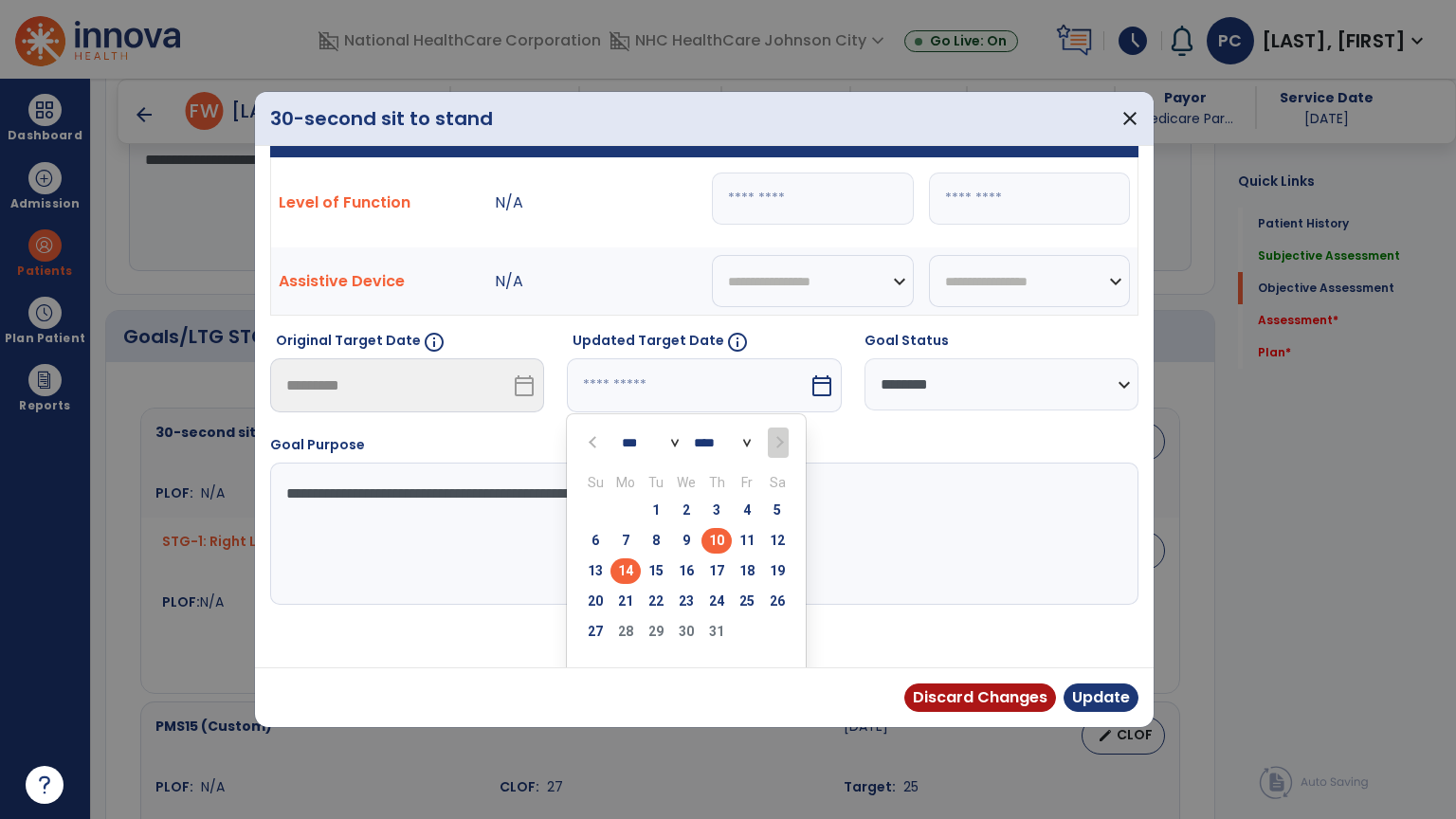 scroll, scrollTop: 73, scrollLeft: 0, axis: vertical 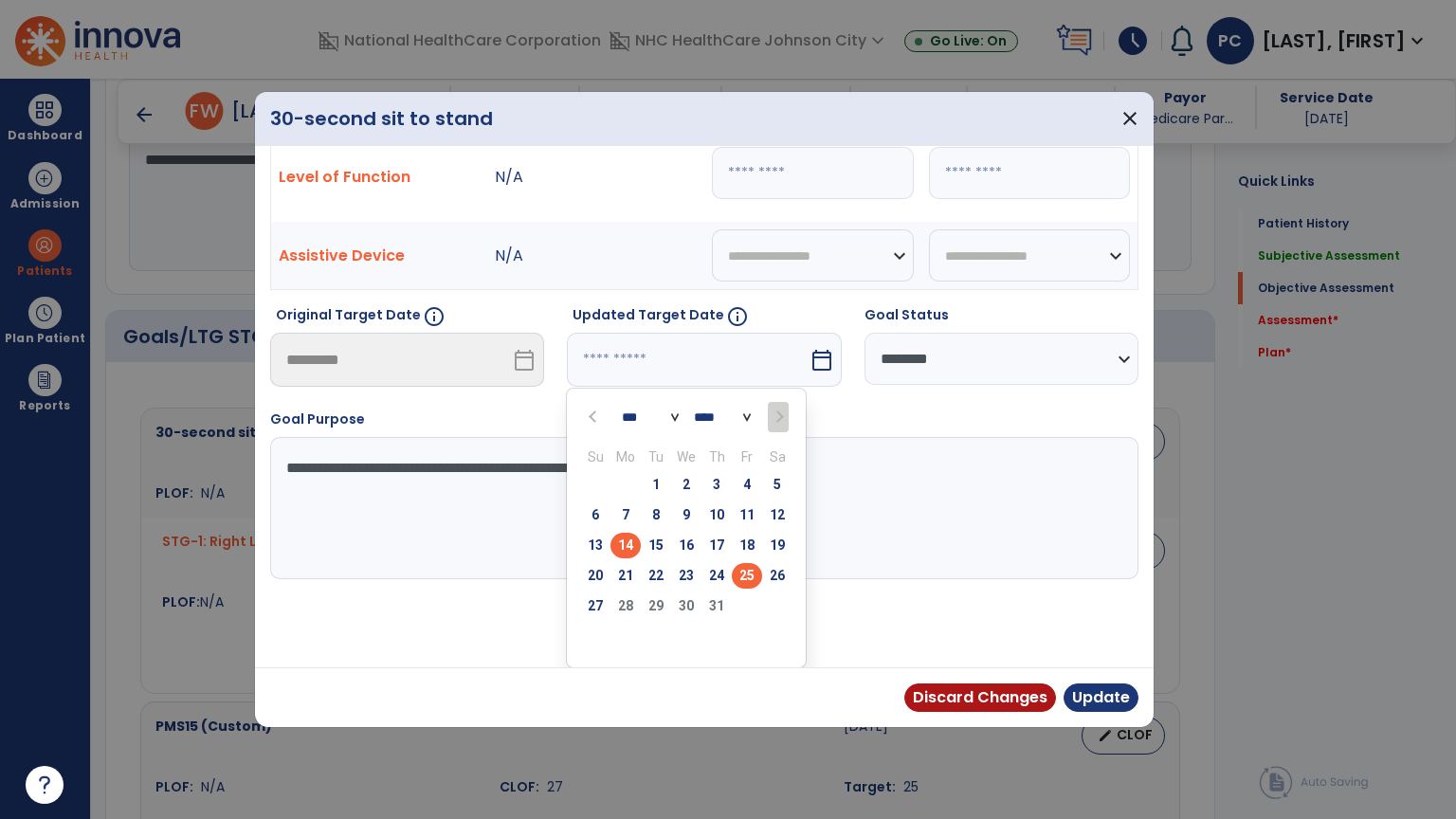 click on "25" at bounding box center [747, 575] 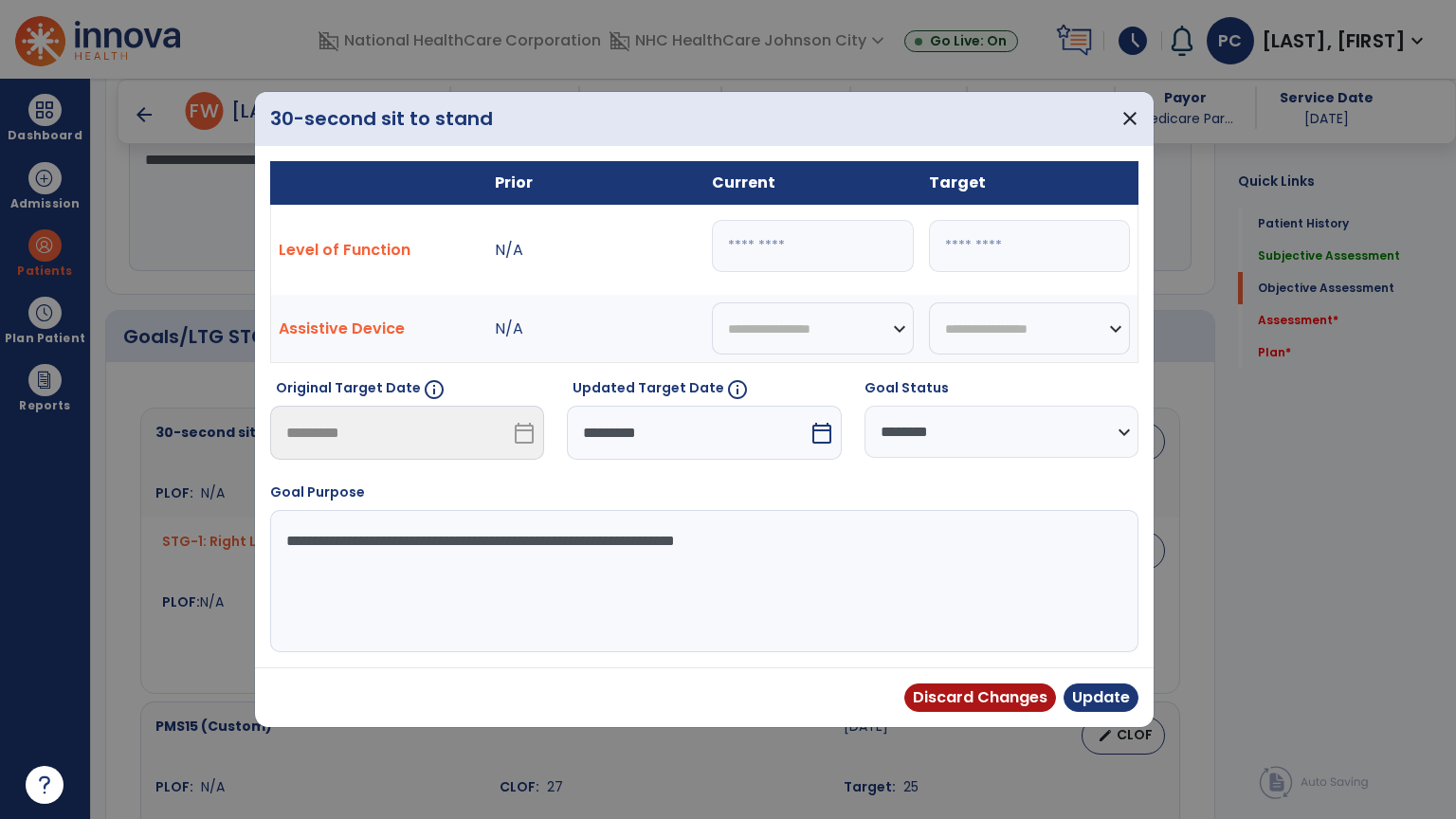 scroll, scrollTop: 0, scrollLeft: 0, axis: both 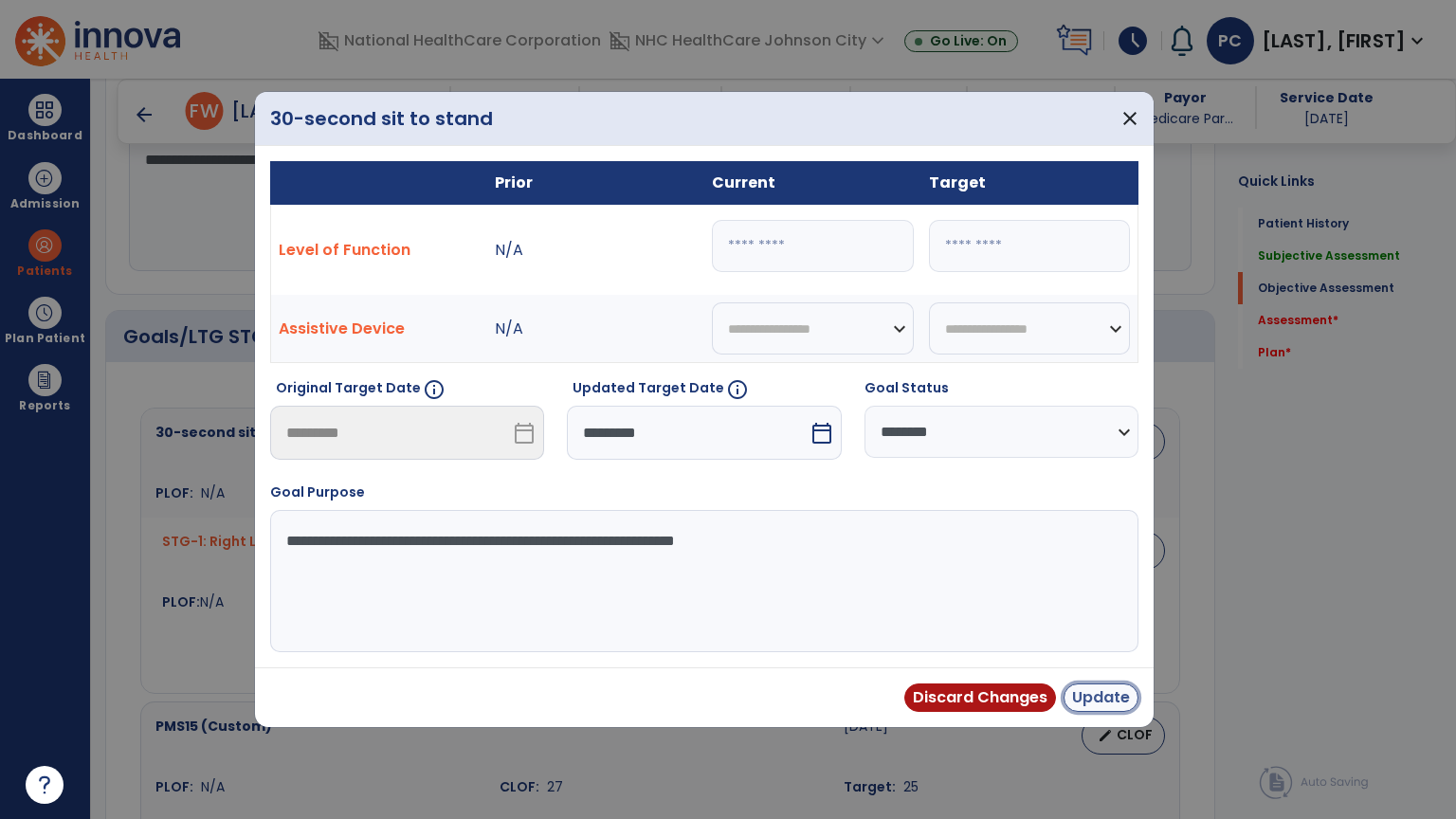click on "Update" at bounding box center [1101, 698] 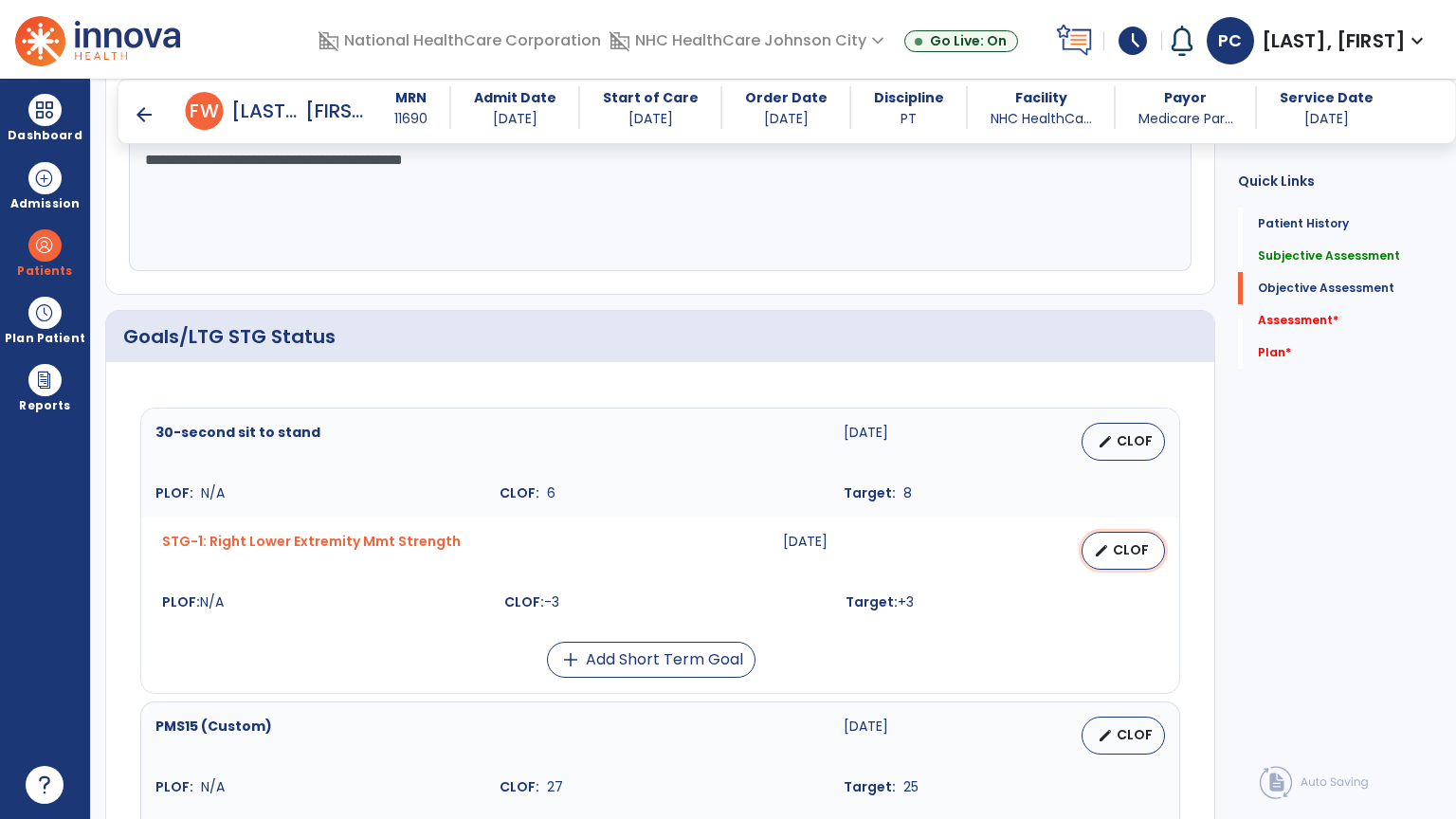 click on "CLOF" at bounding box center (1131, 550) 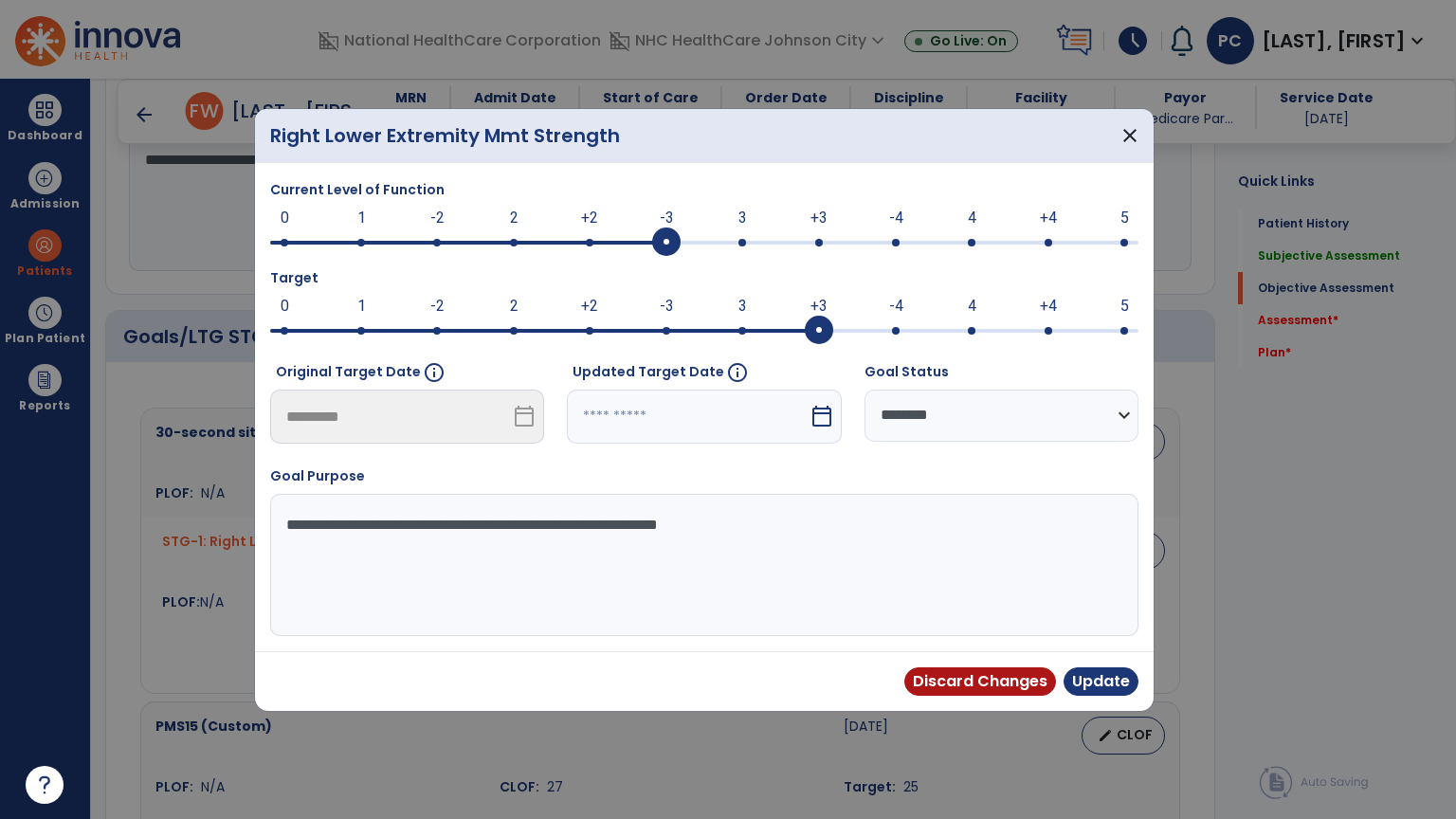click on "calendar_today" at bounding box center (824, 416) 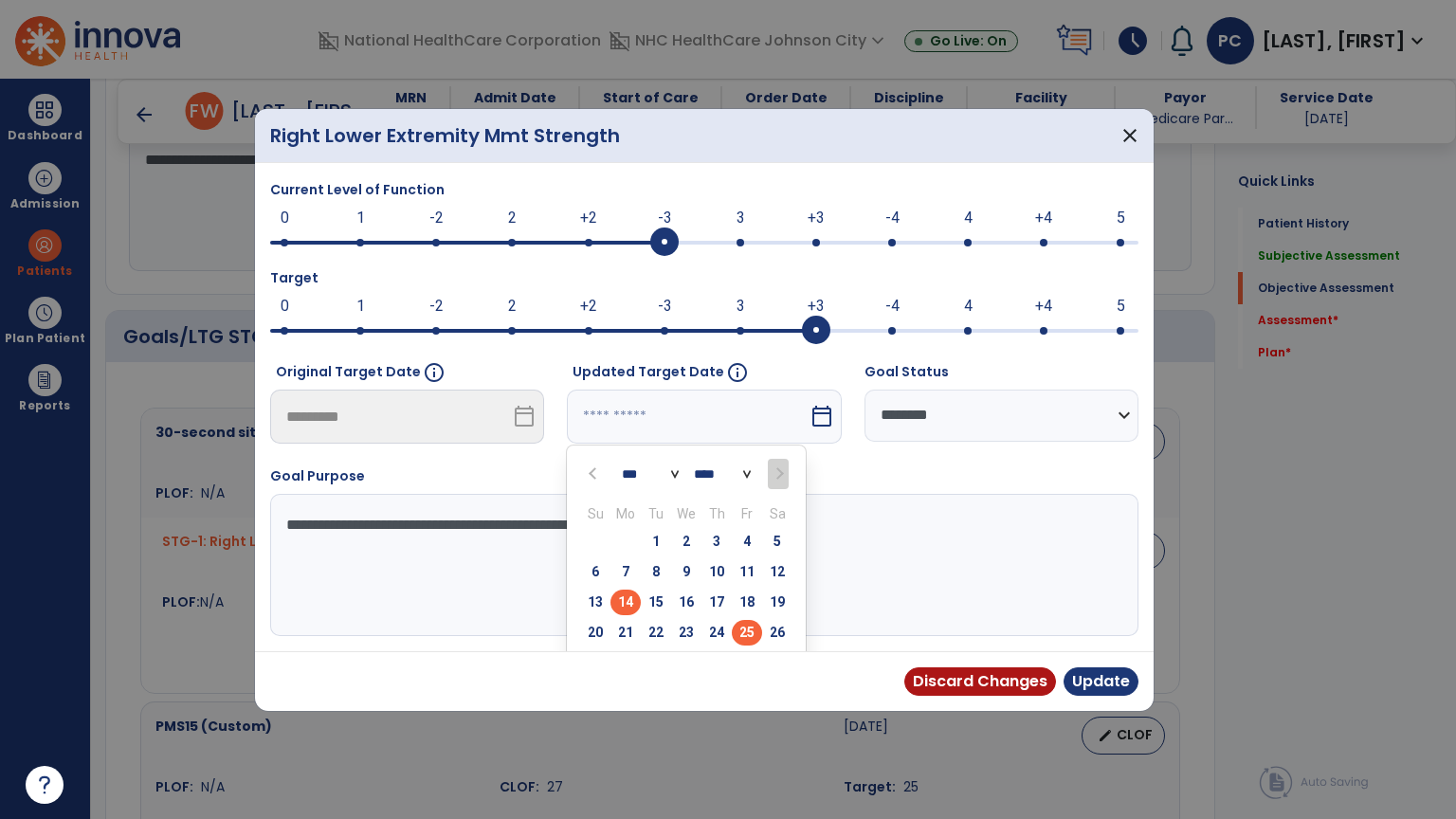 click on "25" at bounding box center [747, 632] 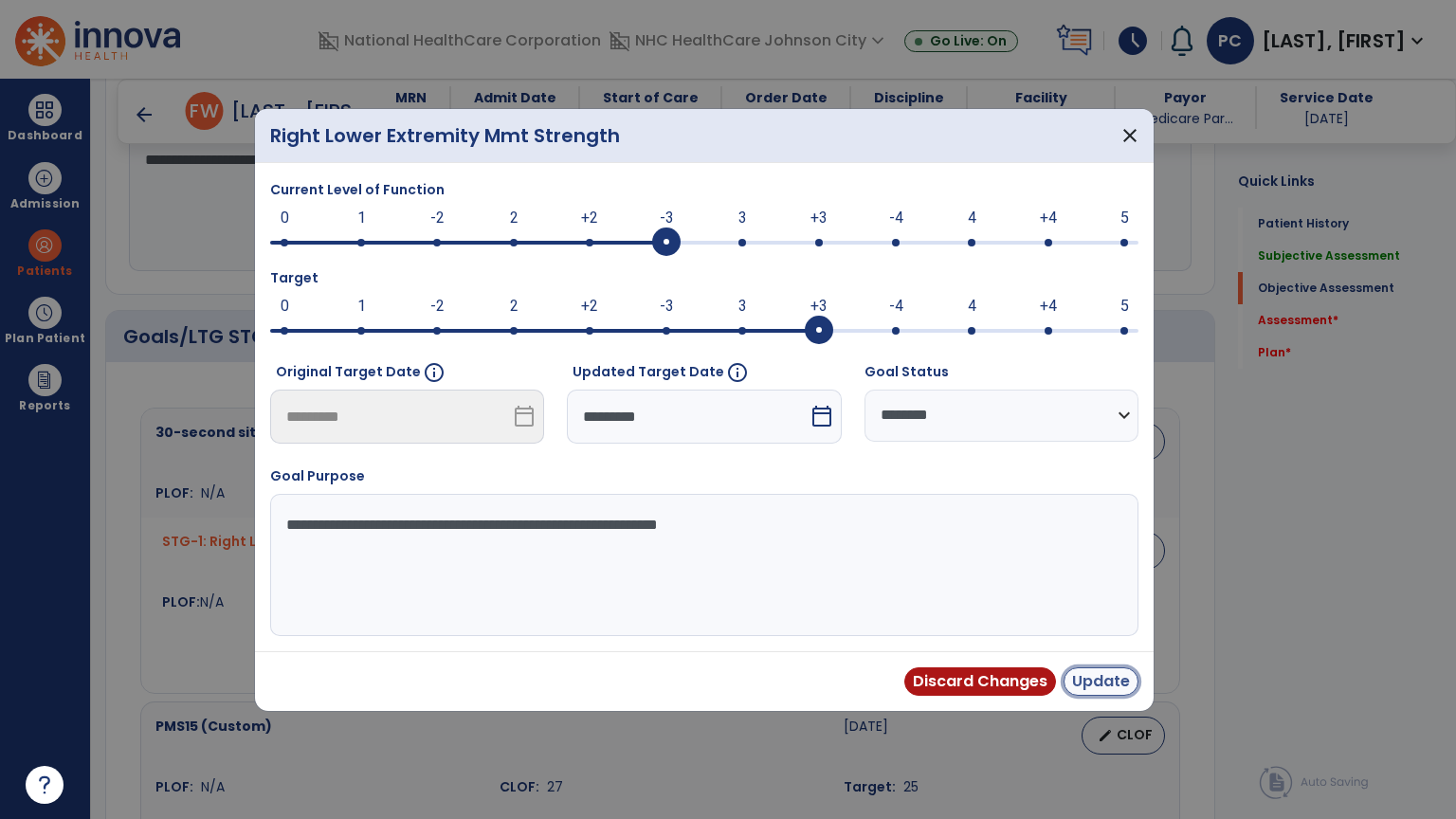 click on "Update" at bounding box center (1101, 682) 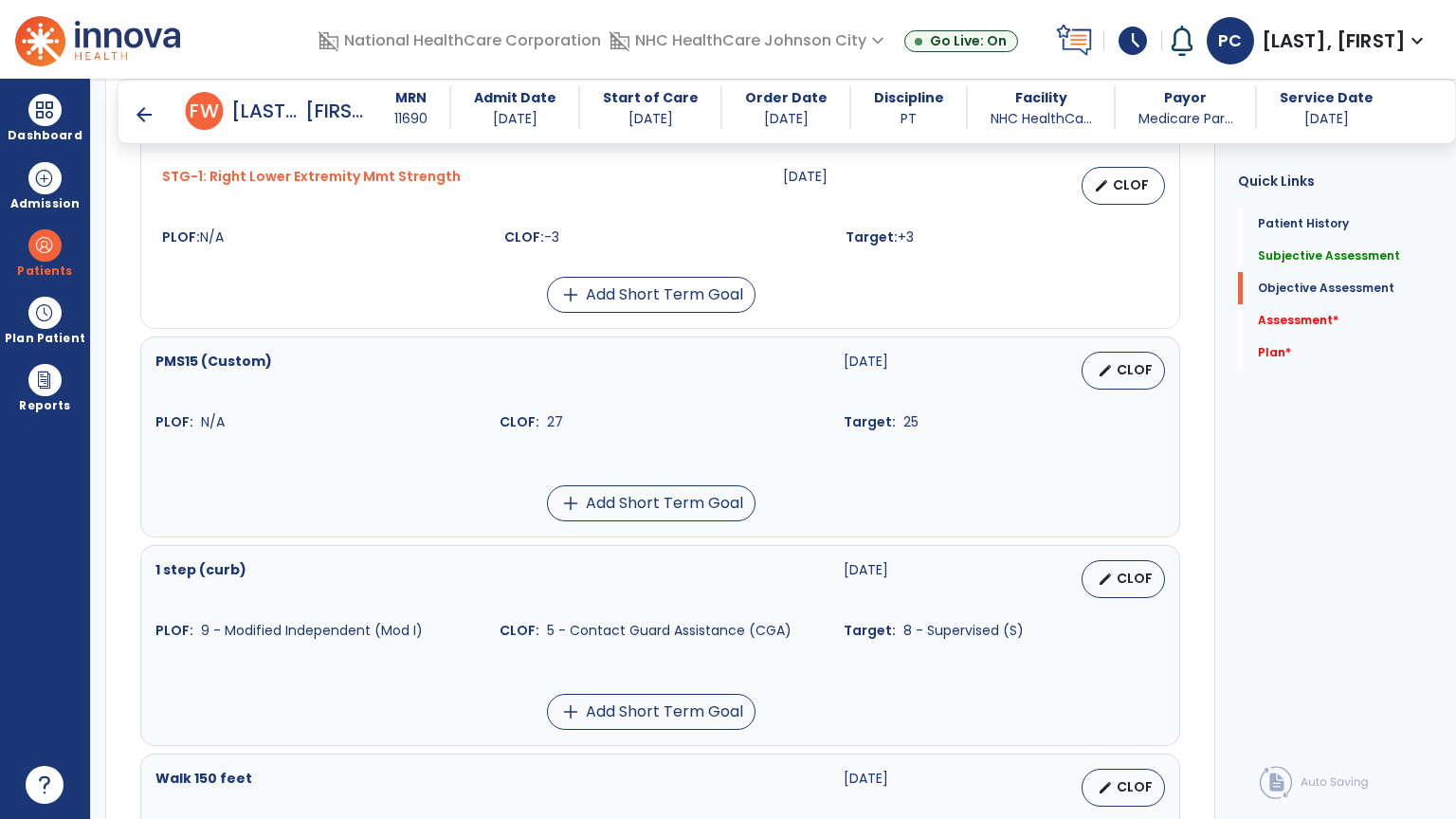 scroll, scrollTop: 853, scrollLeft: 0, axis: vertical 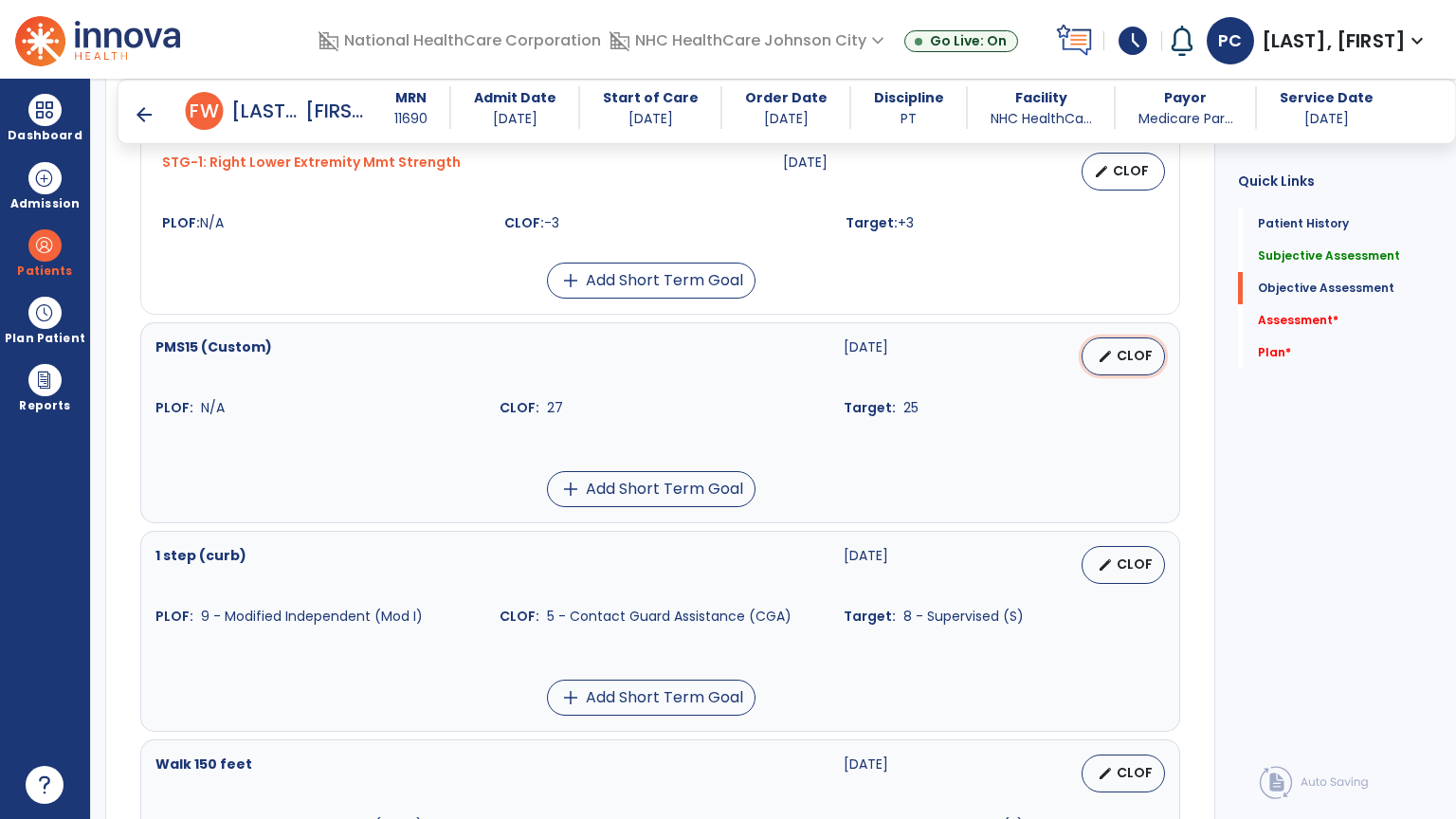 click on "edit" at bounding box center [1105, 356] 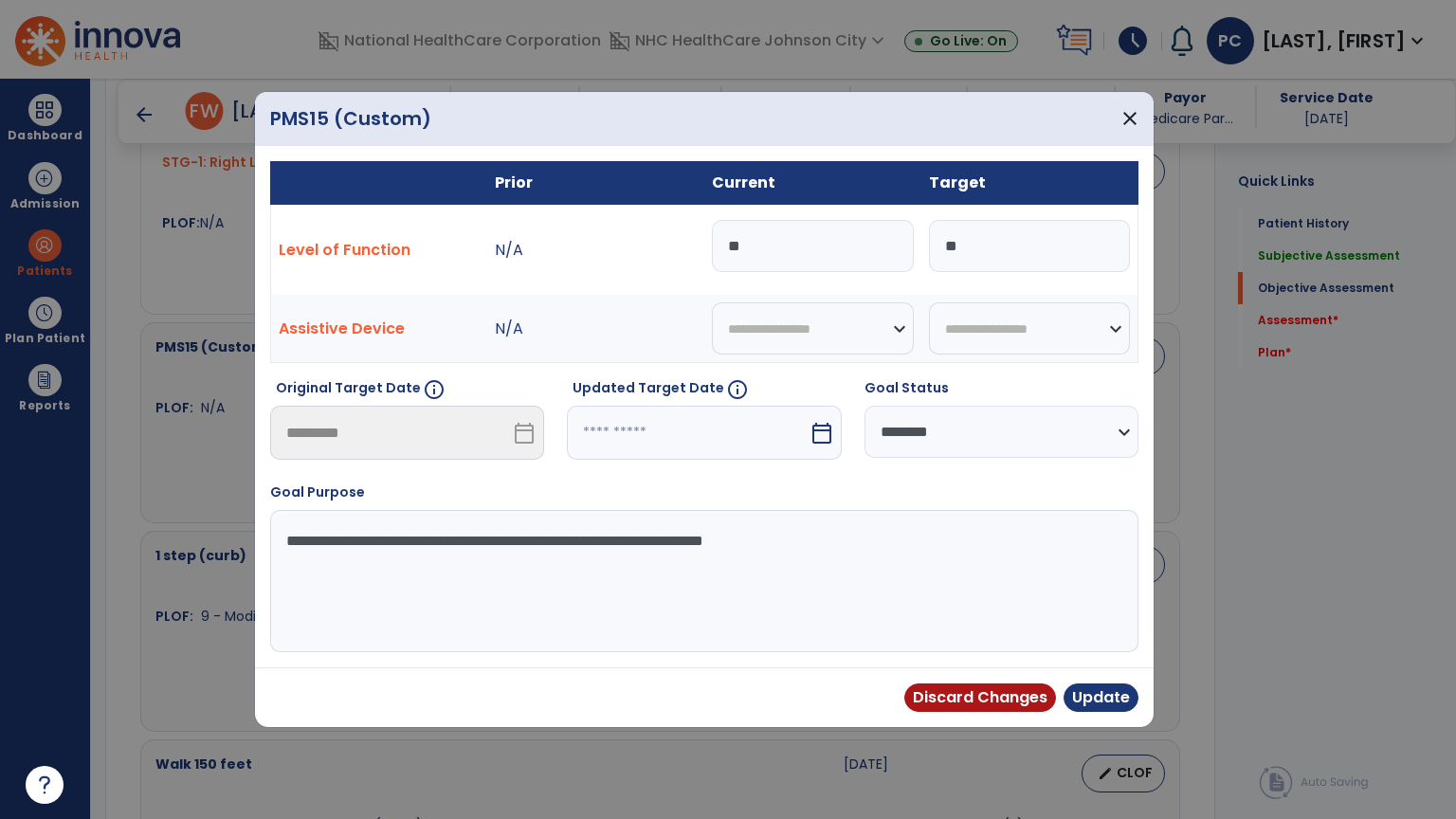 drag, startPoint x: 974, startPoint y: 233, endPoint x: 892, endPoint y: 260, distance: 86.330759 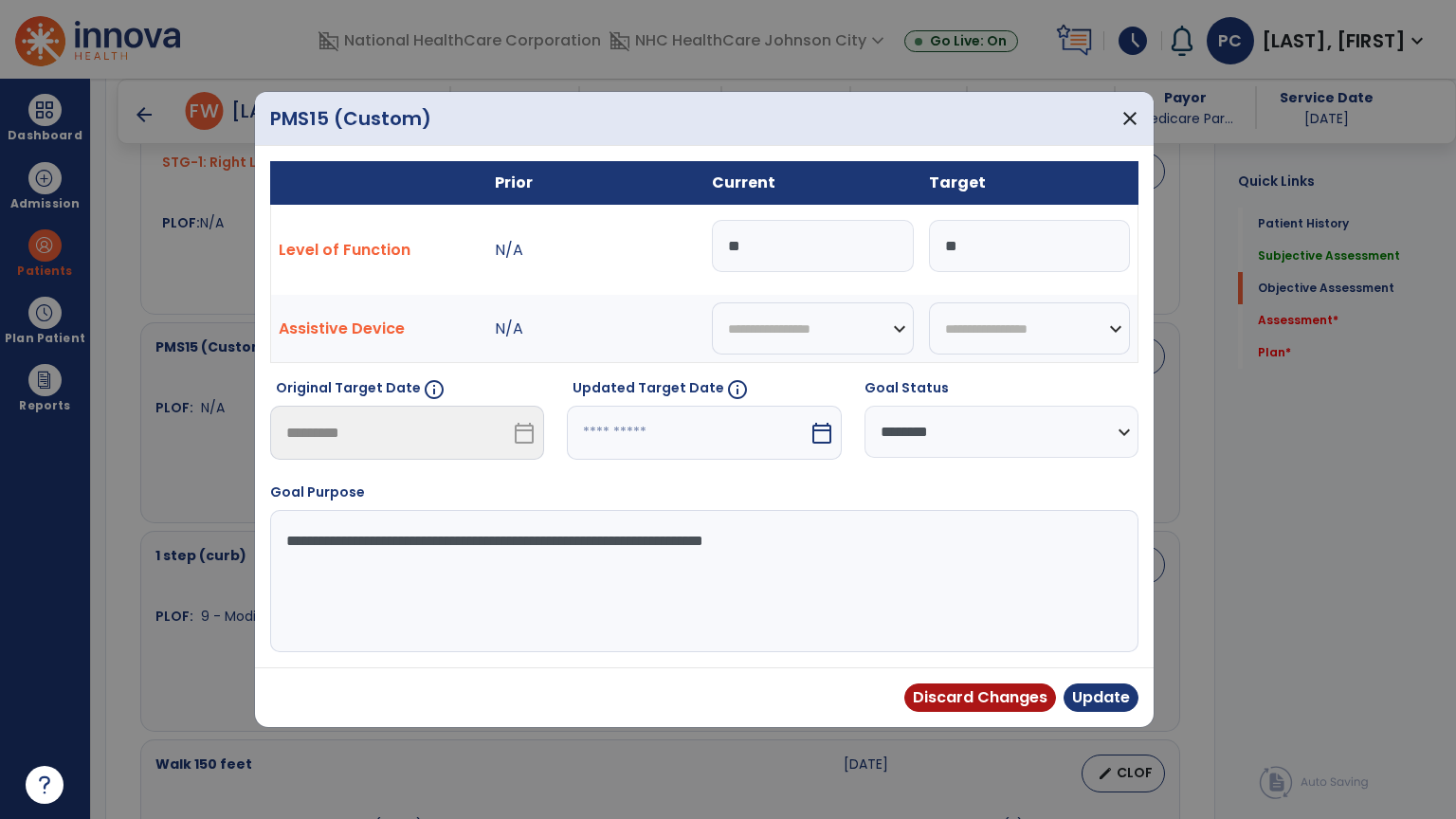 select on "*" 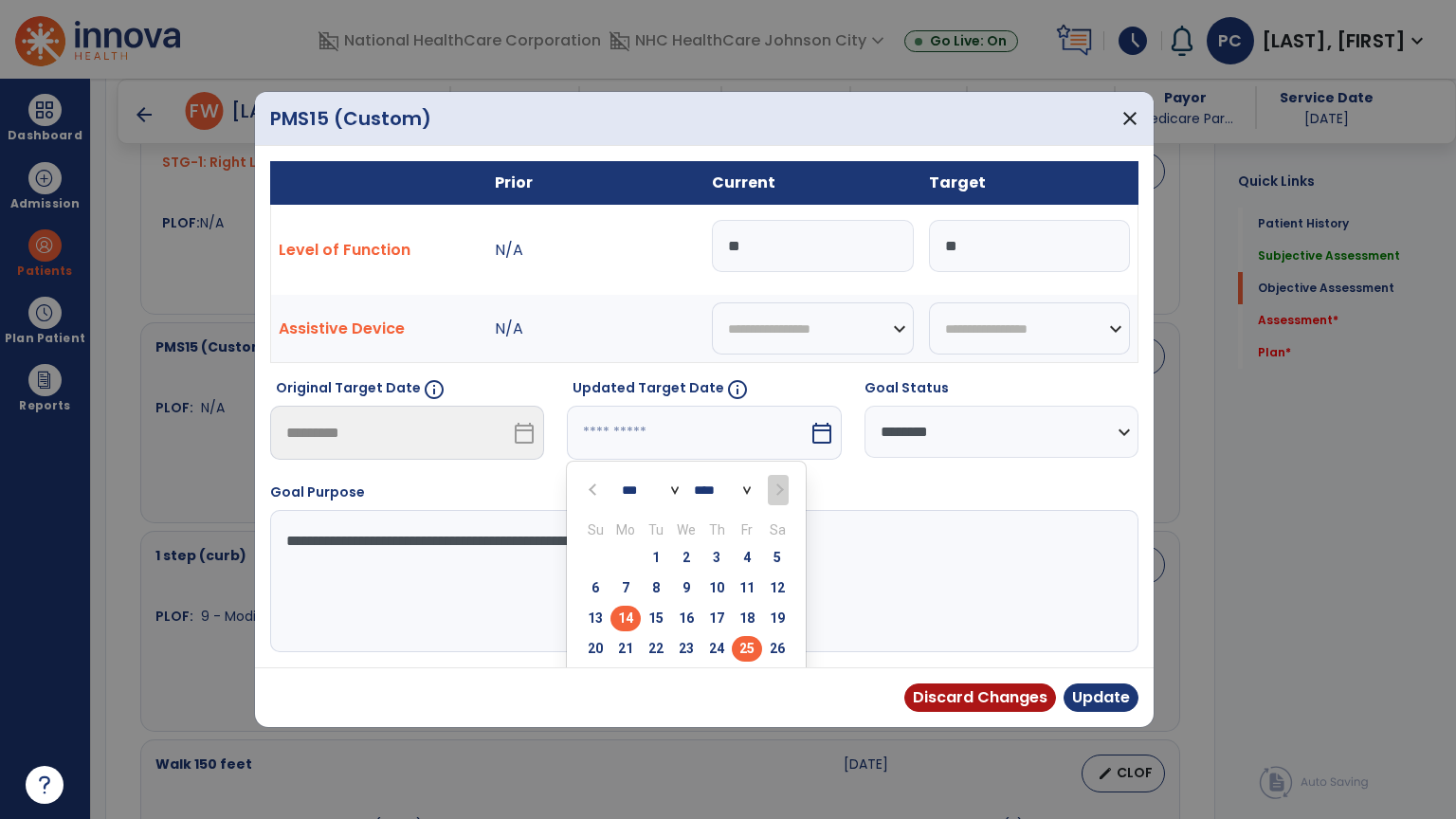 click on "25" at bounding box center [747, 648] 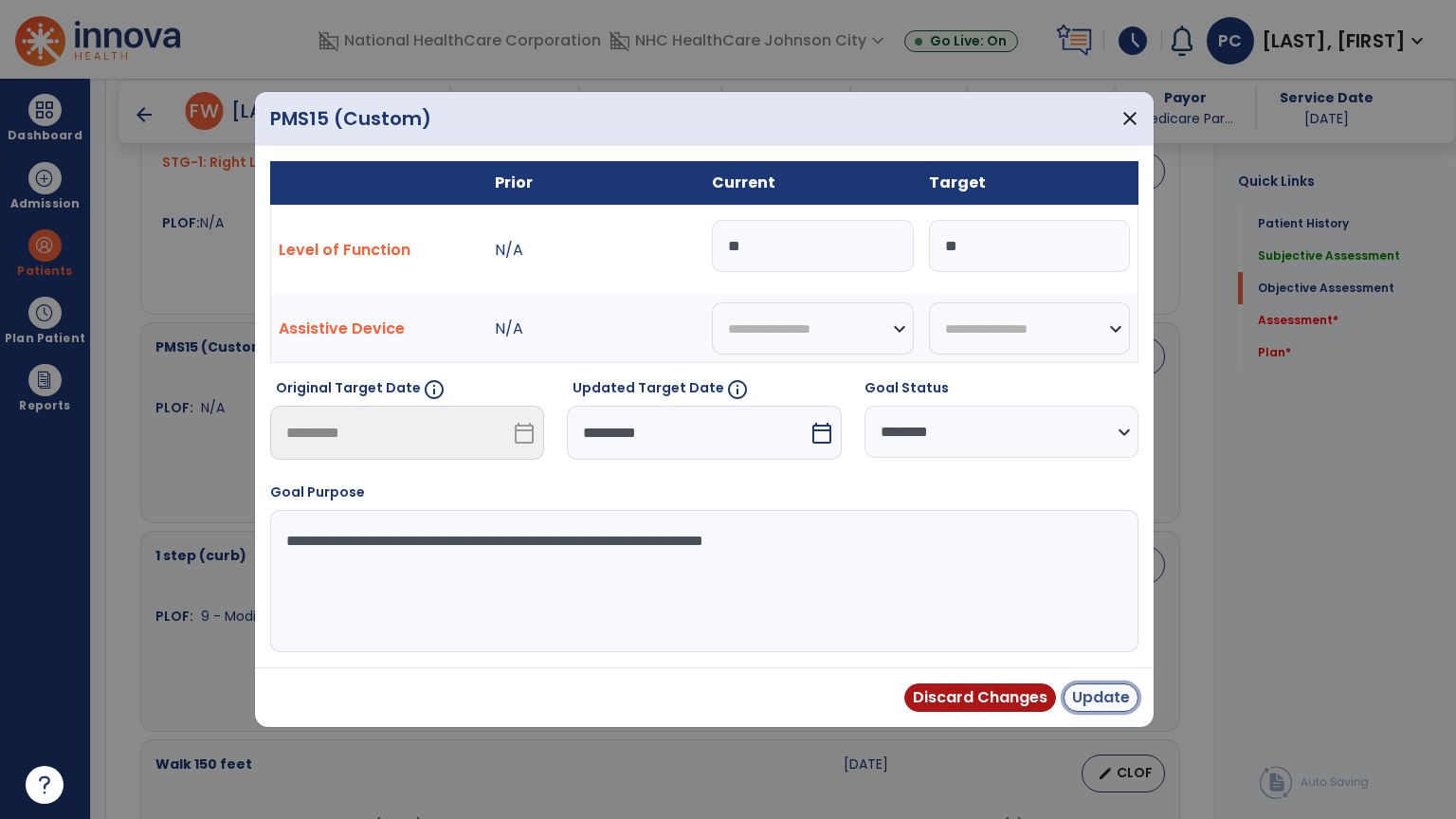 click on "Update" at bounding box center (1101, 698) 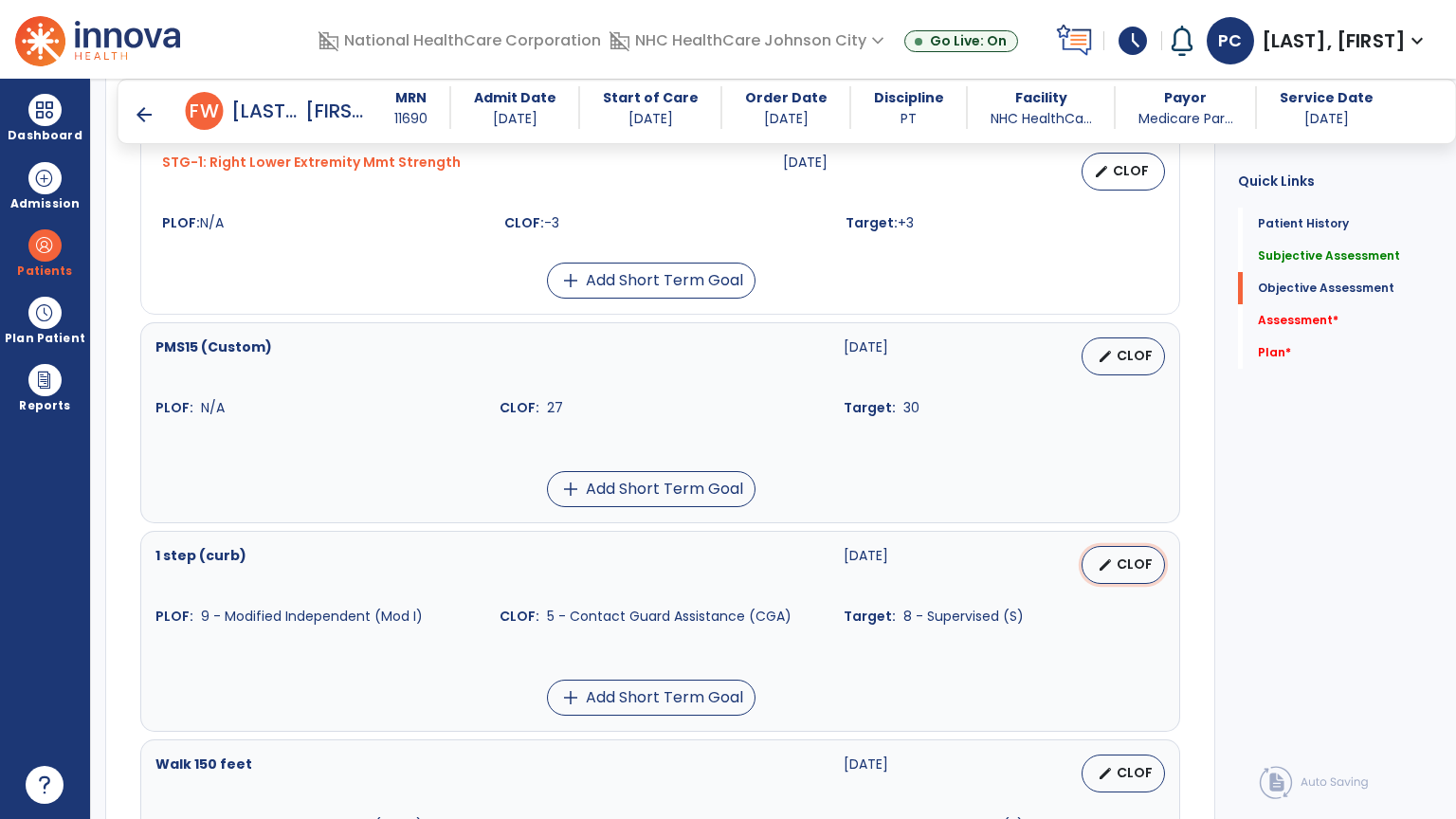 click on "CLOF" at bounding box center (1135, 564) 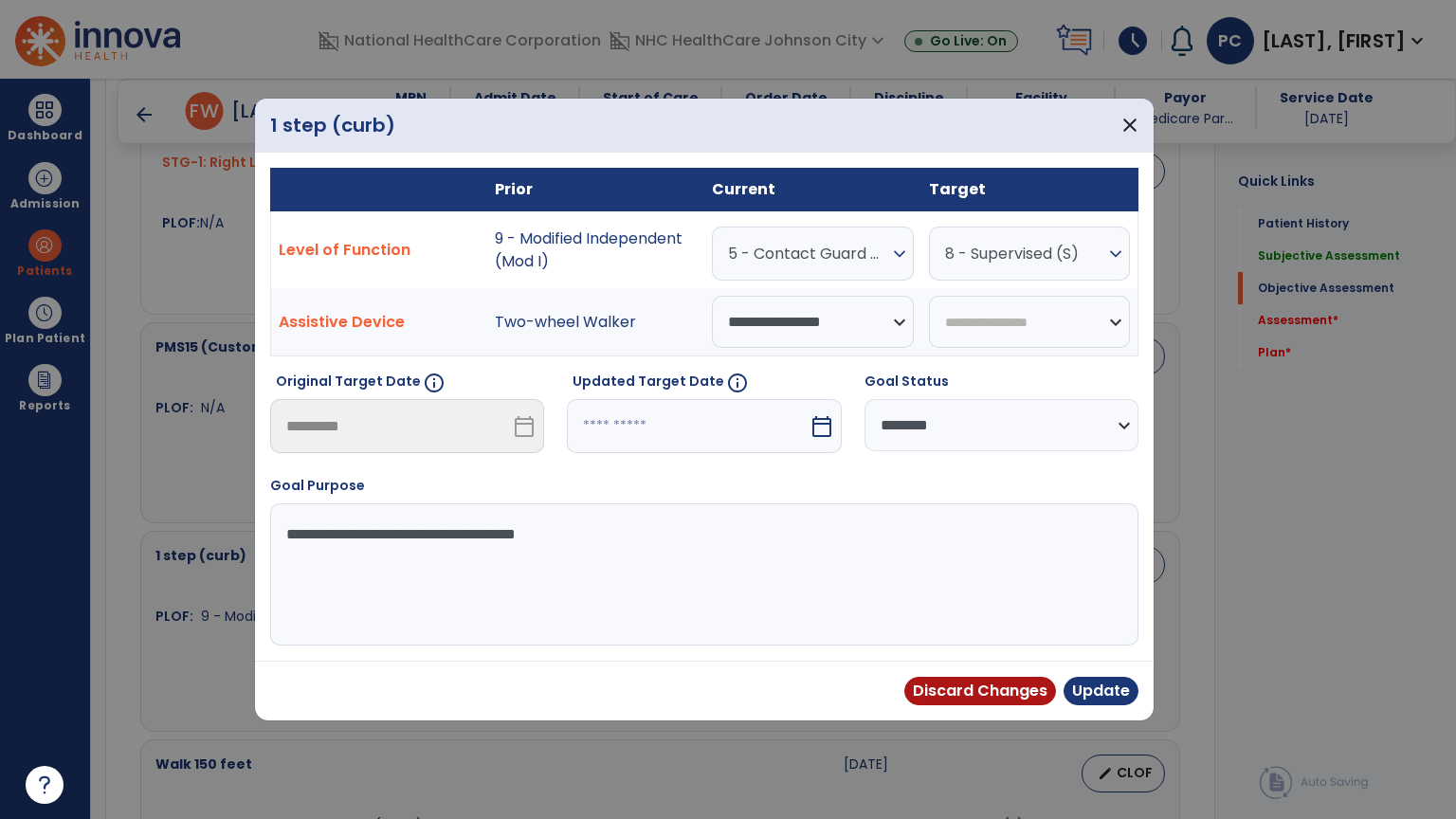 click at bounding box center [687, 426] 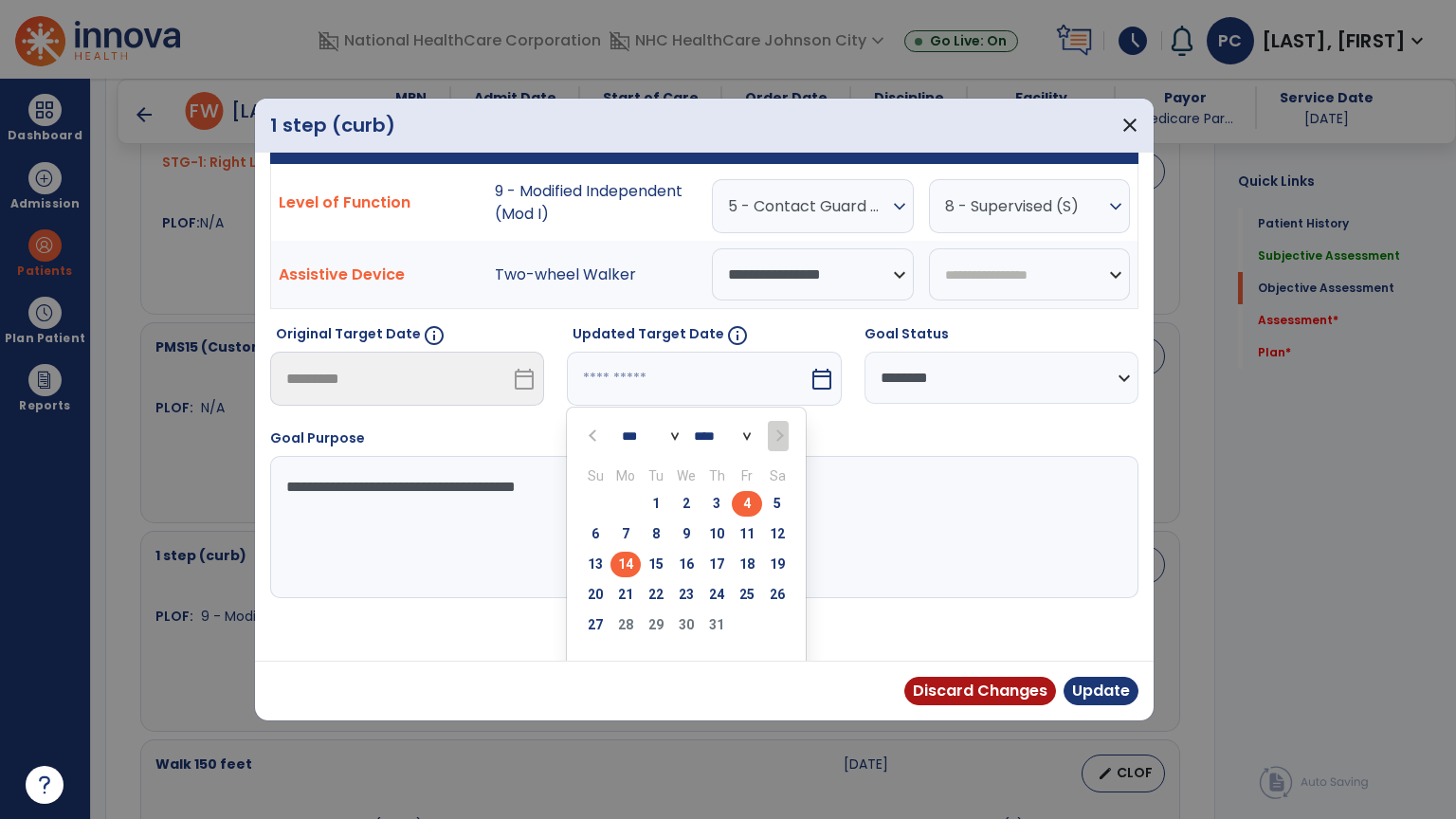 scroll, scrollTop: 73, scrollLeft: 0, axis: vertical 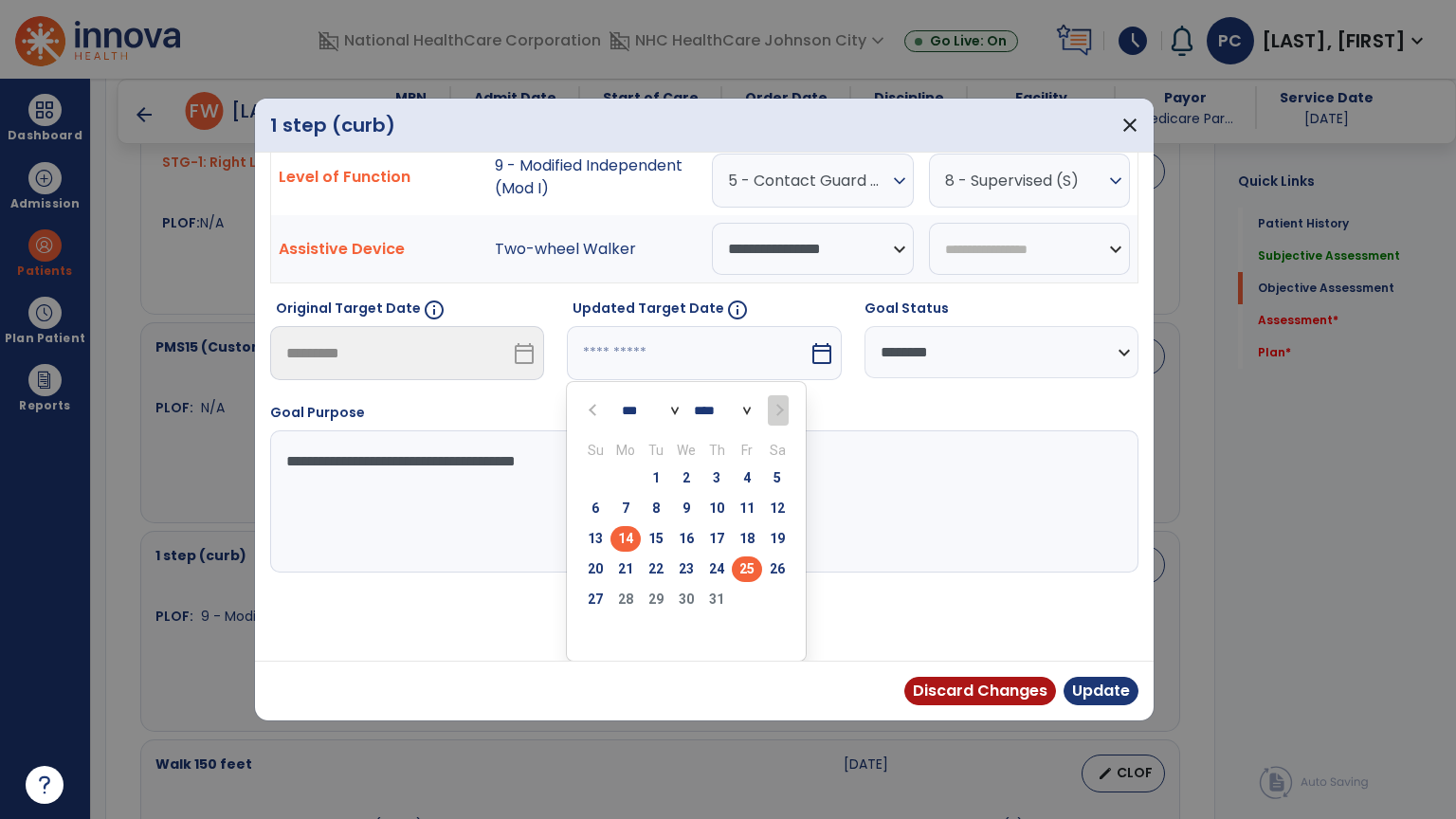 click on "25" at bounding box center (747, 569) 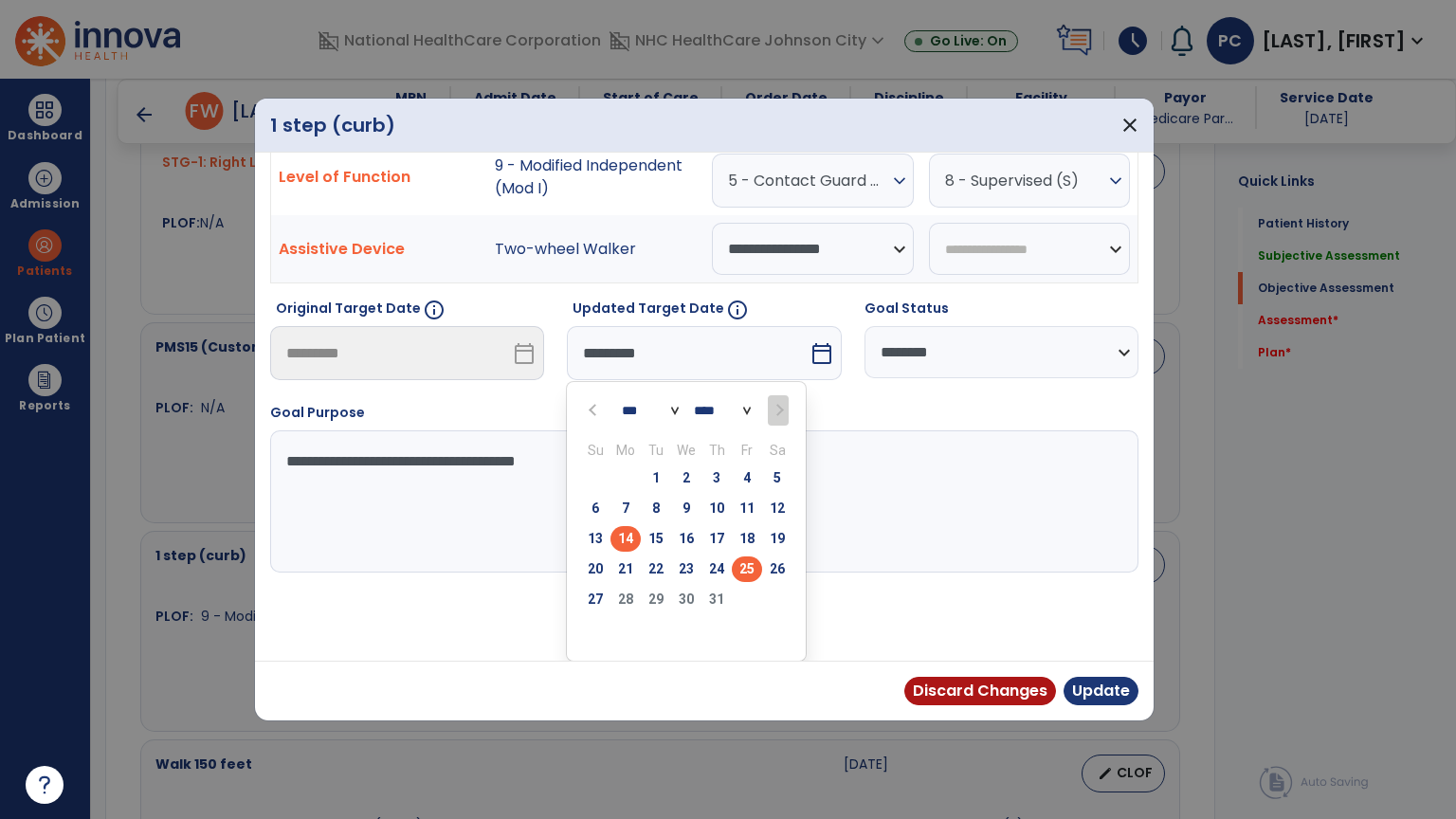scroll, scrollTop: 0, scrollLeft: 0, axis: both 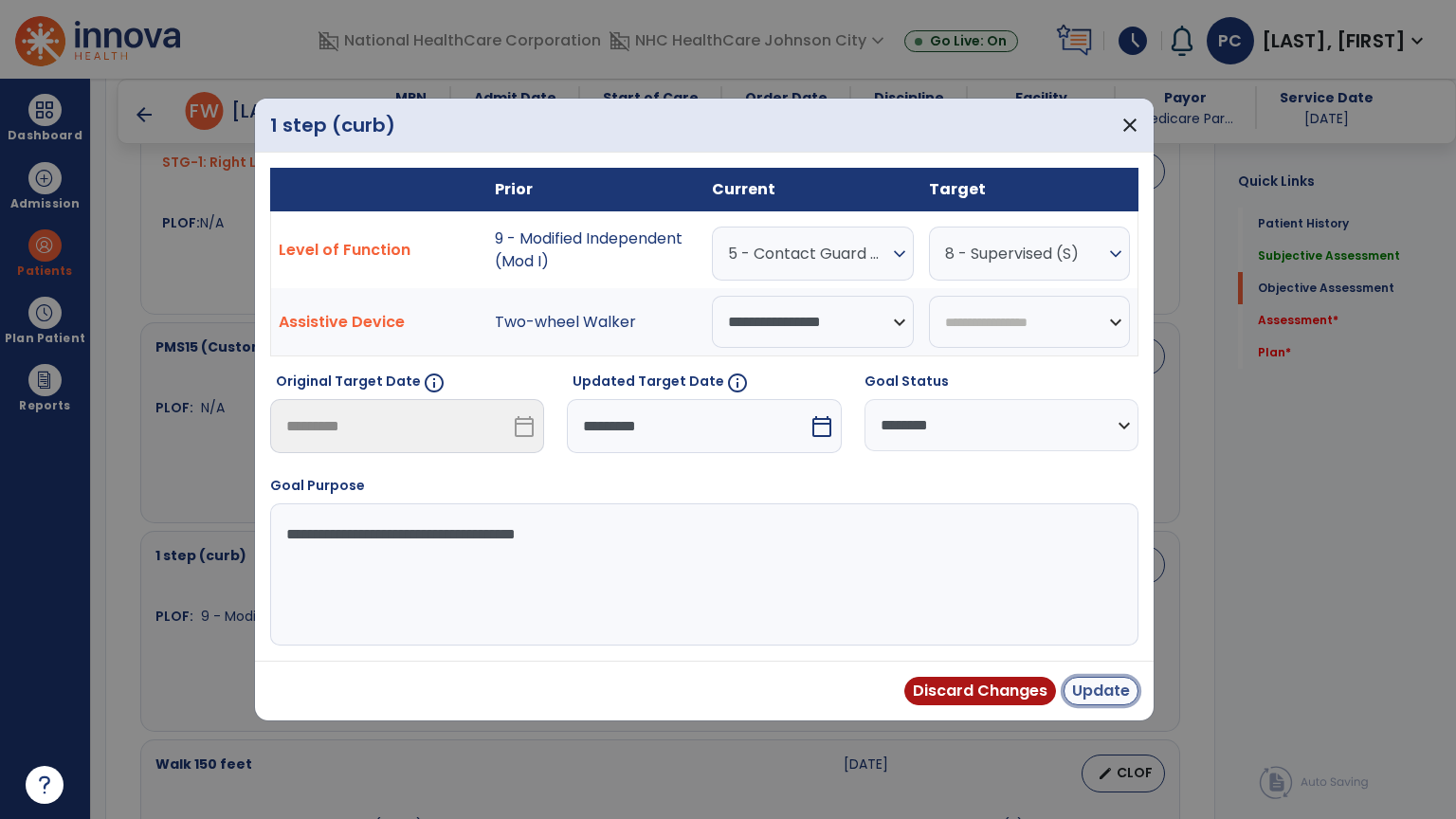 click on "Update" at bounding box center [1101, 691] 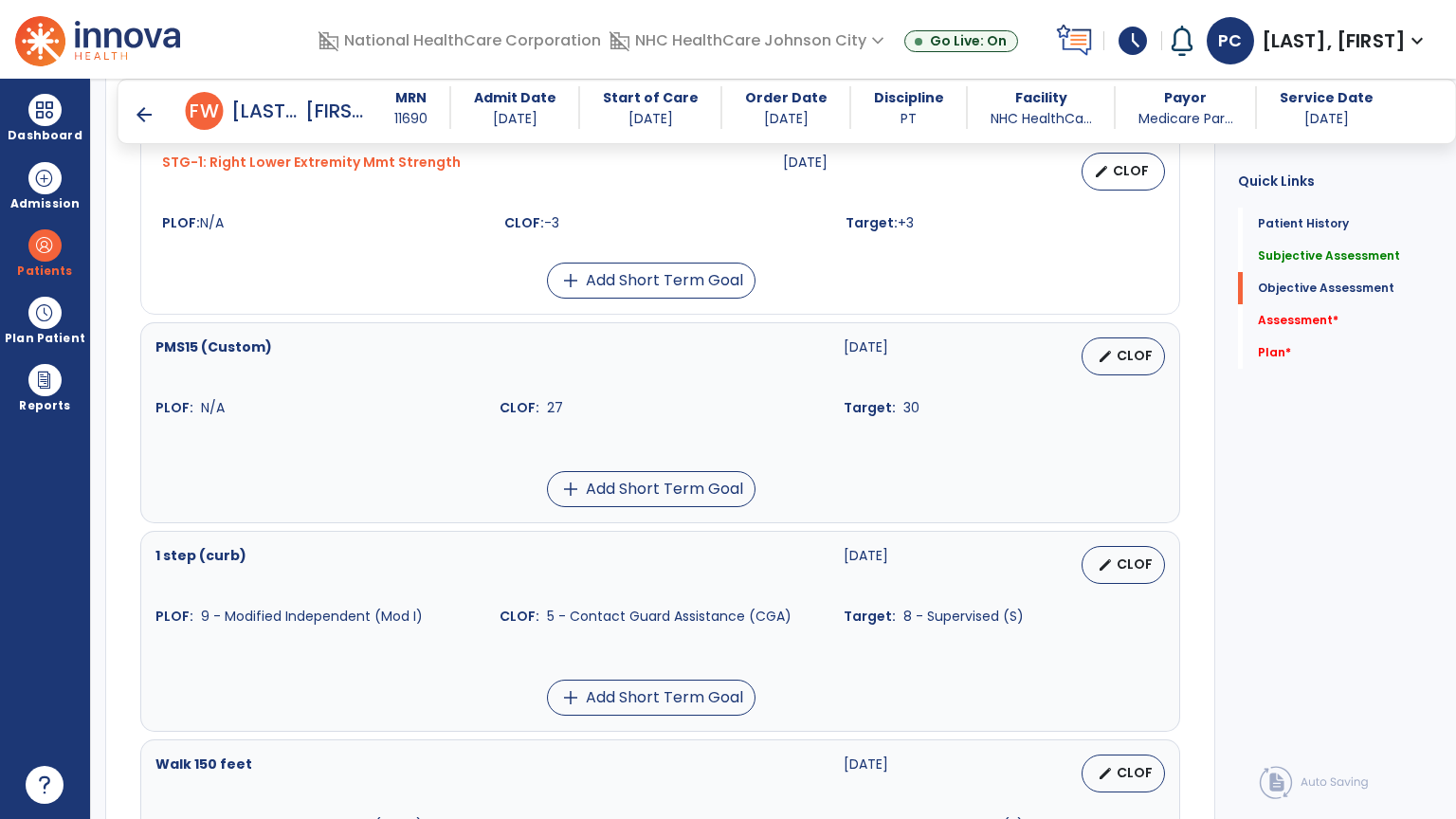 scroll, scrollTop: 1043, scrollLeft: 0, axis: vertical 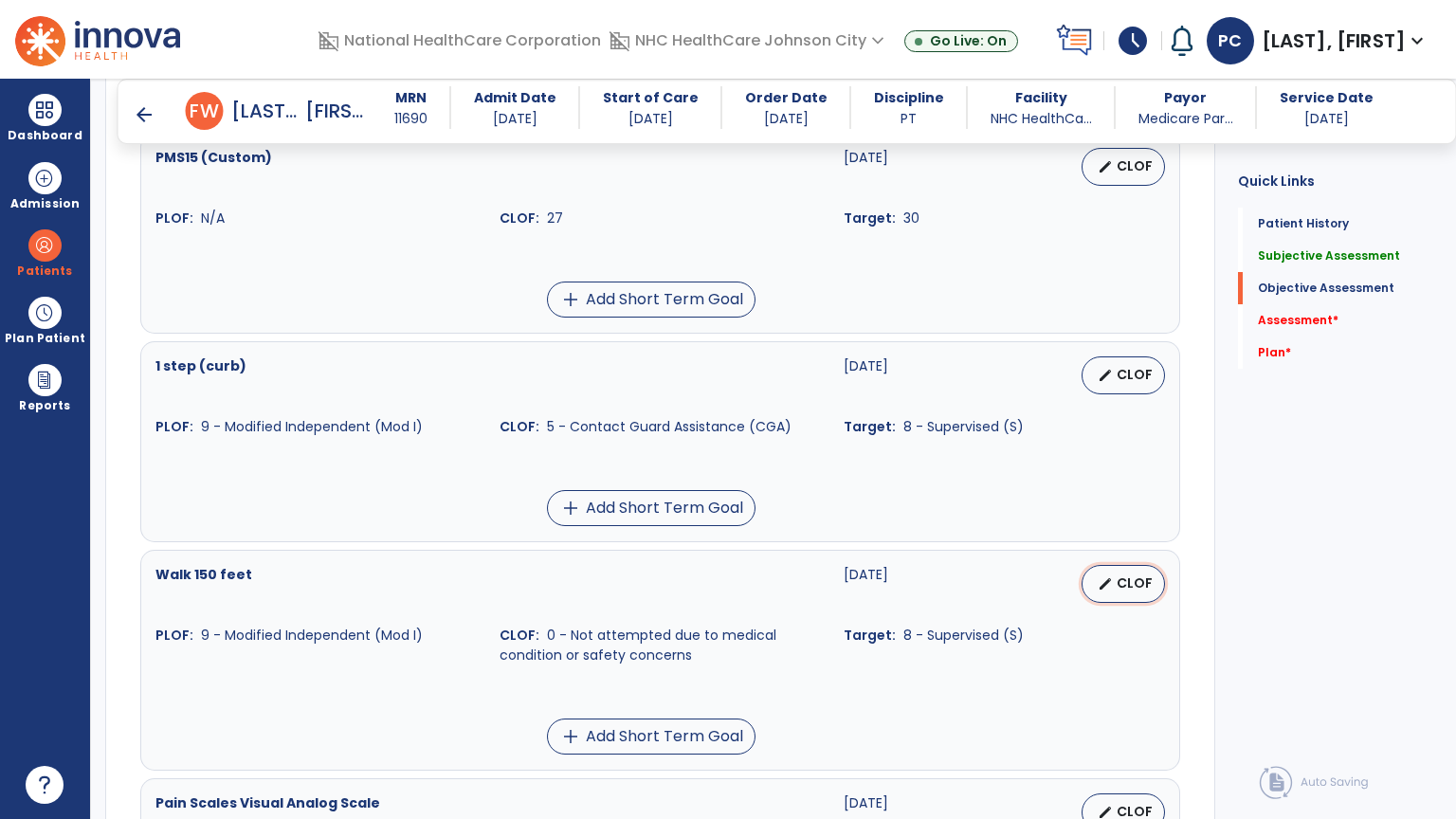 click on "edit" at bounding box center (1105, 584) 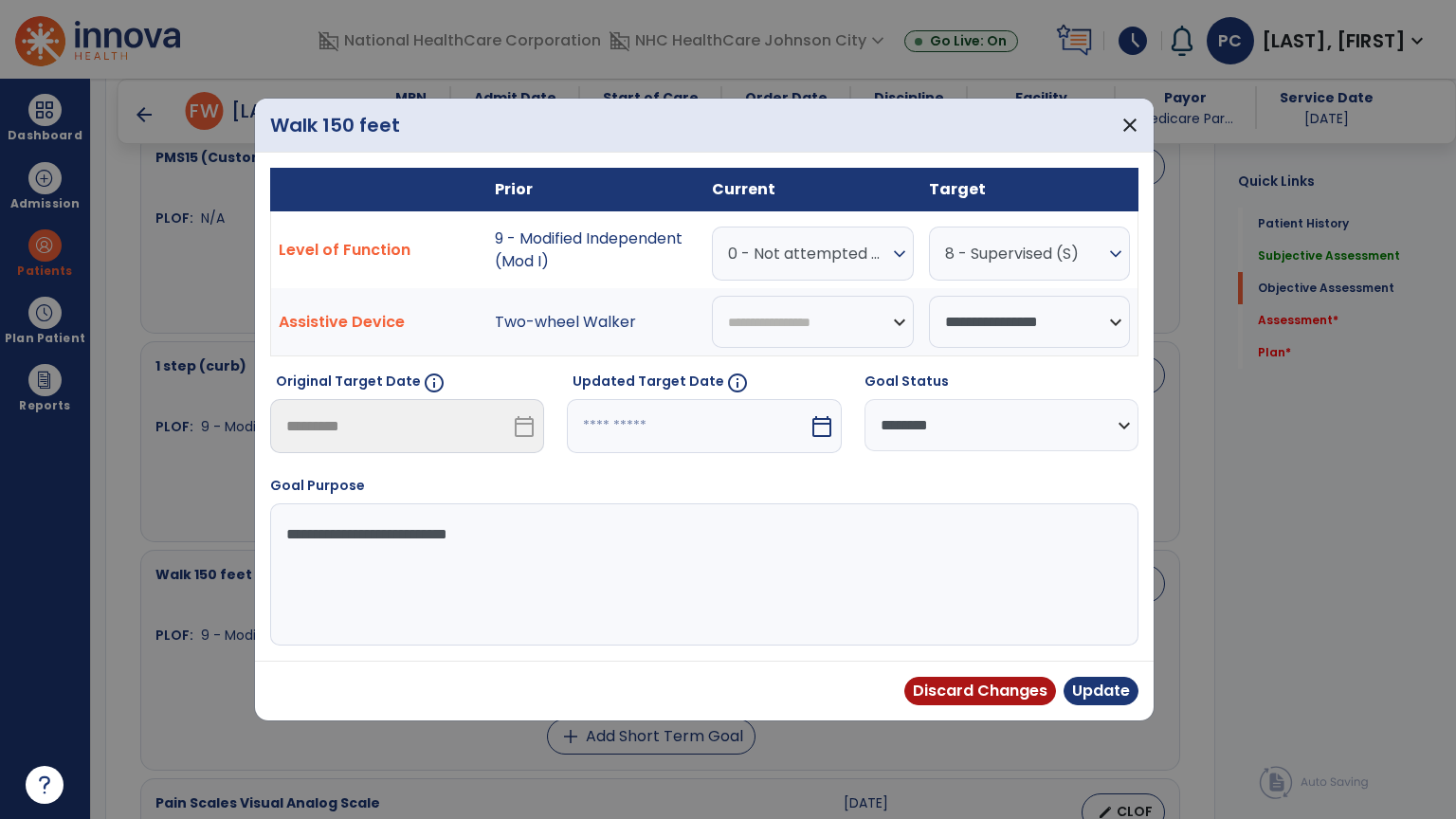 click at bounding box center [687, 426] 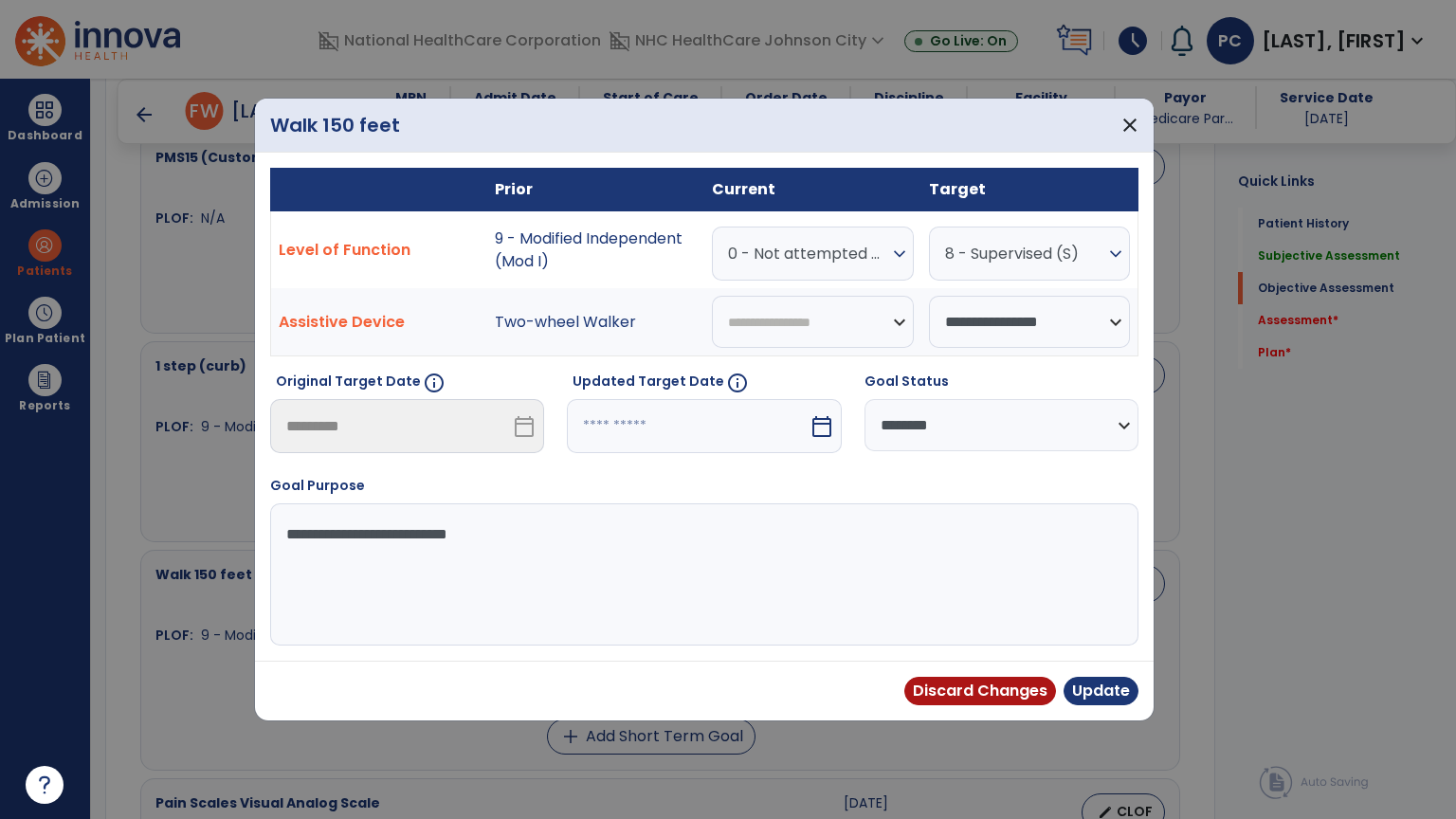 select on "*" 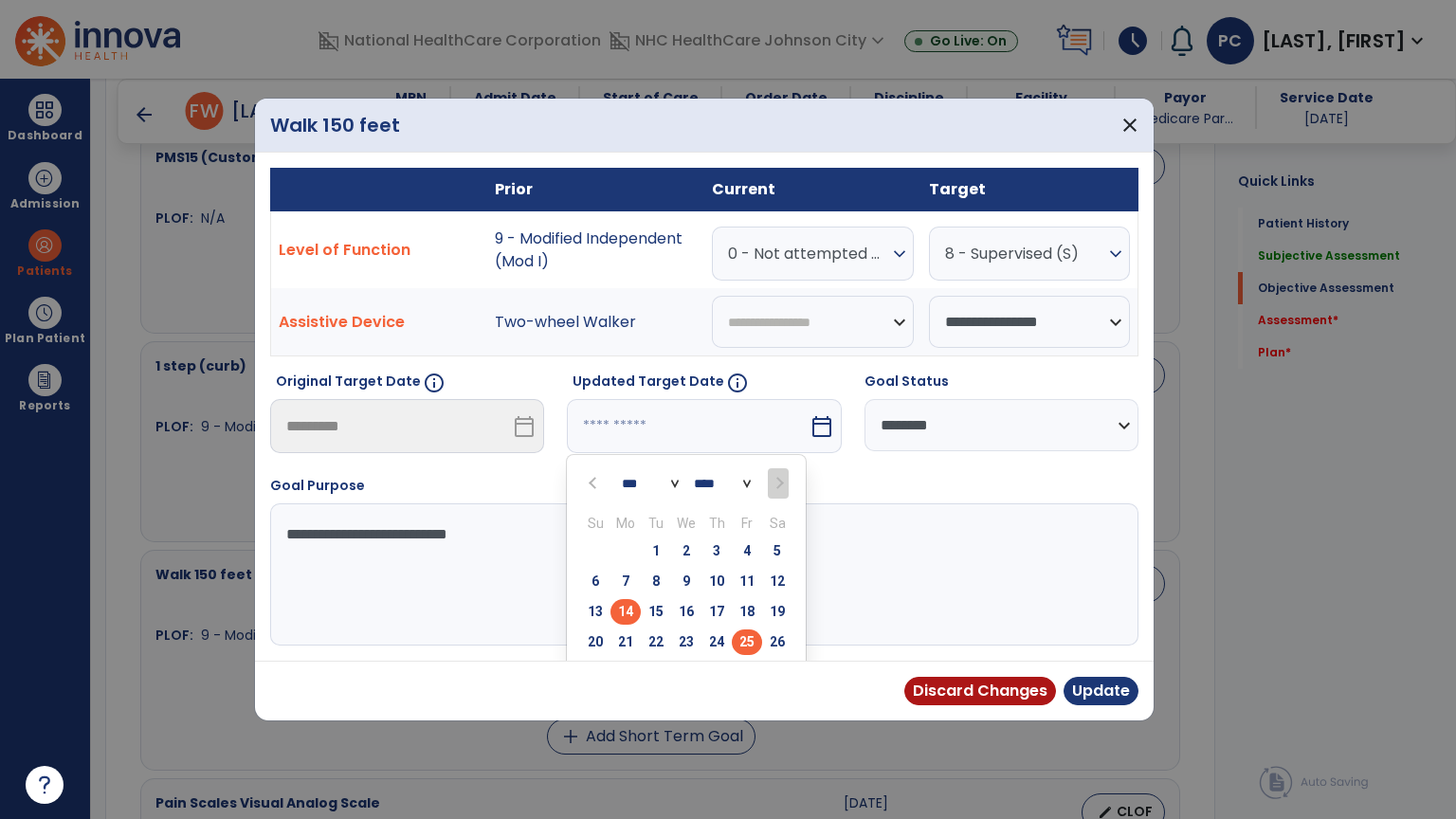 click on "25" at bounding box center (747, 642) 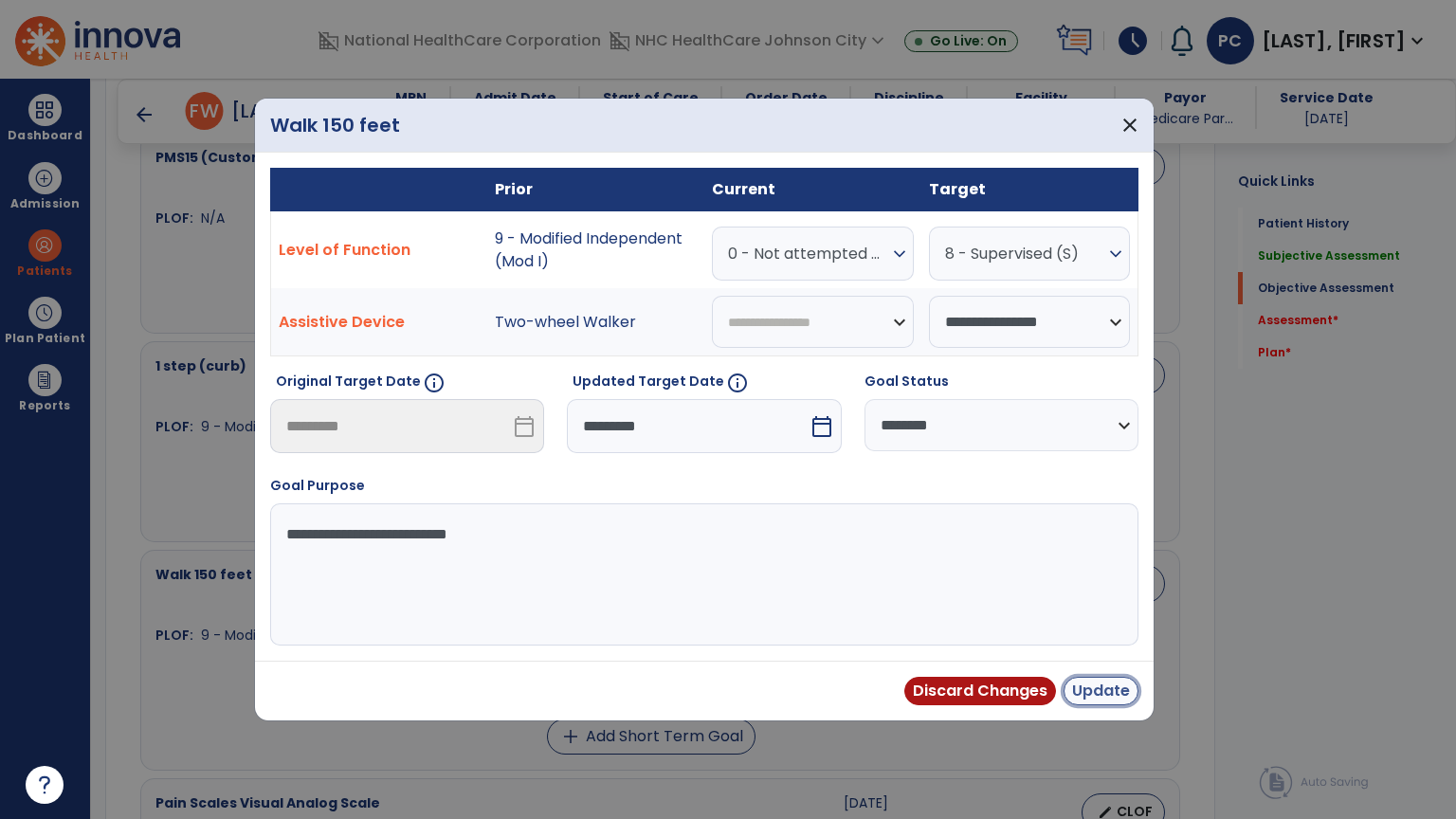 click on "Update" at bounding box center (1101, 691) 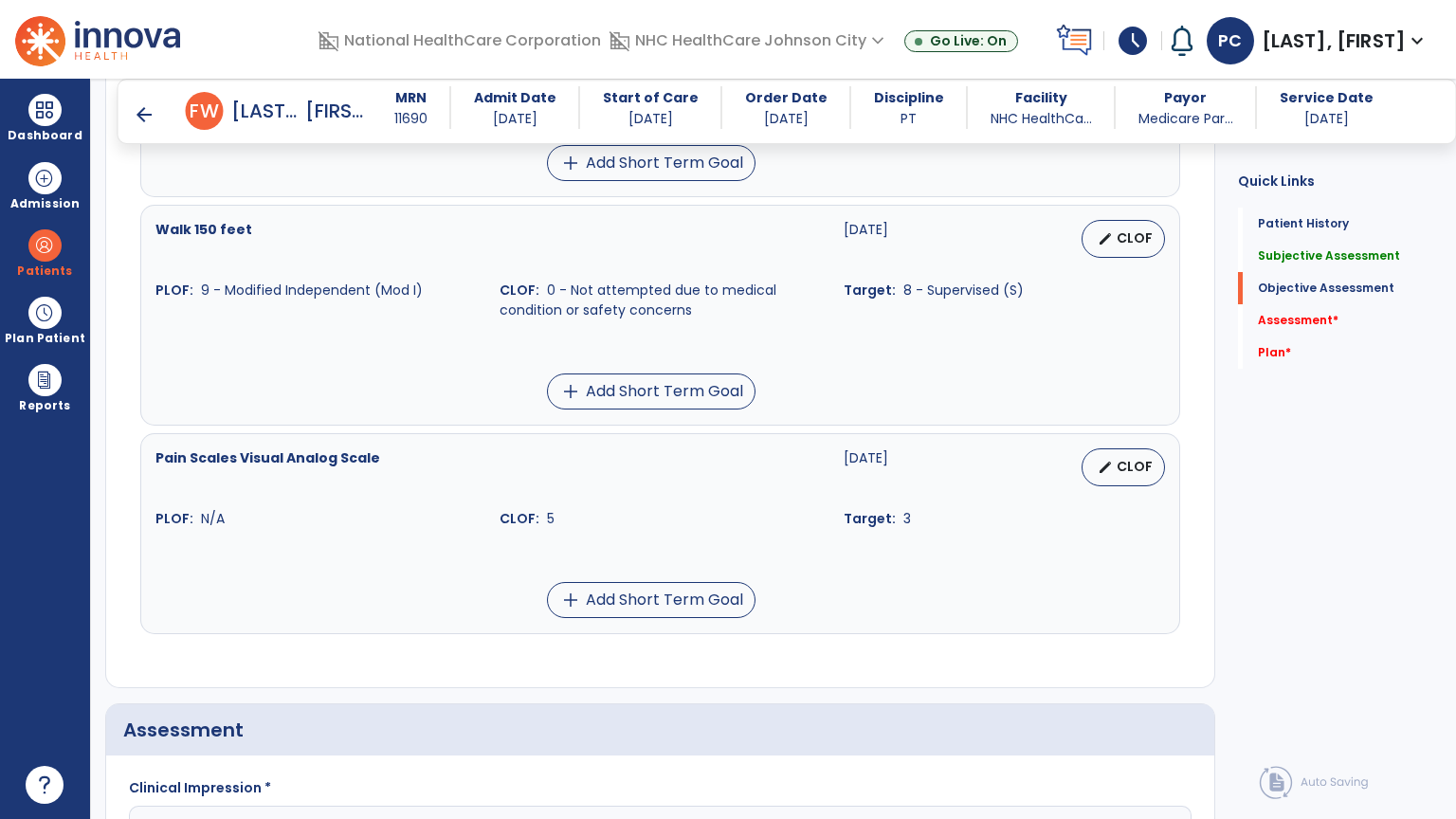scroll, scrollTop: 1422, scrollLeft: 0, axis: vertical 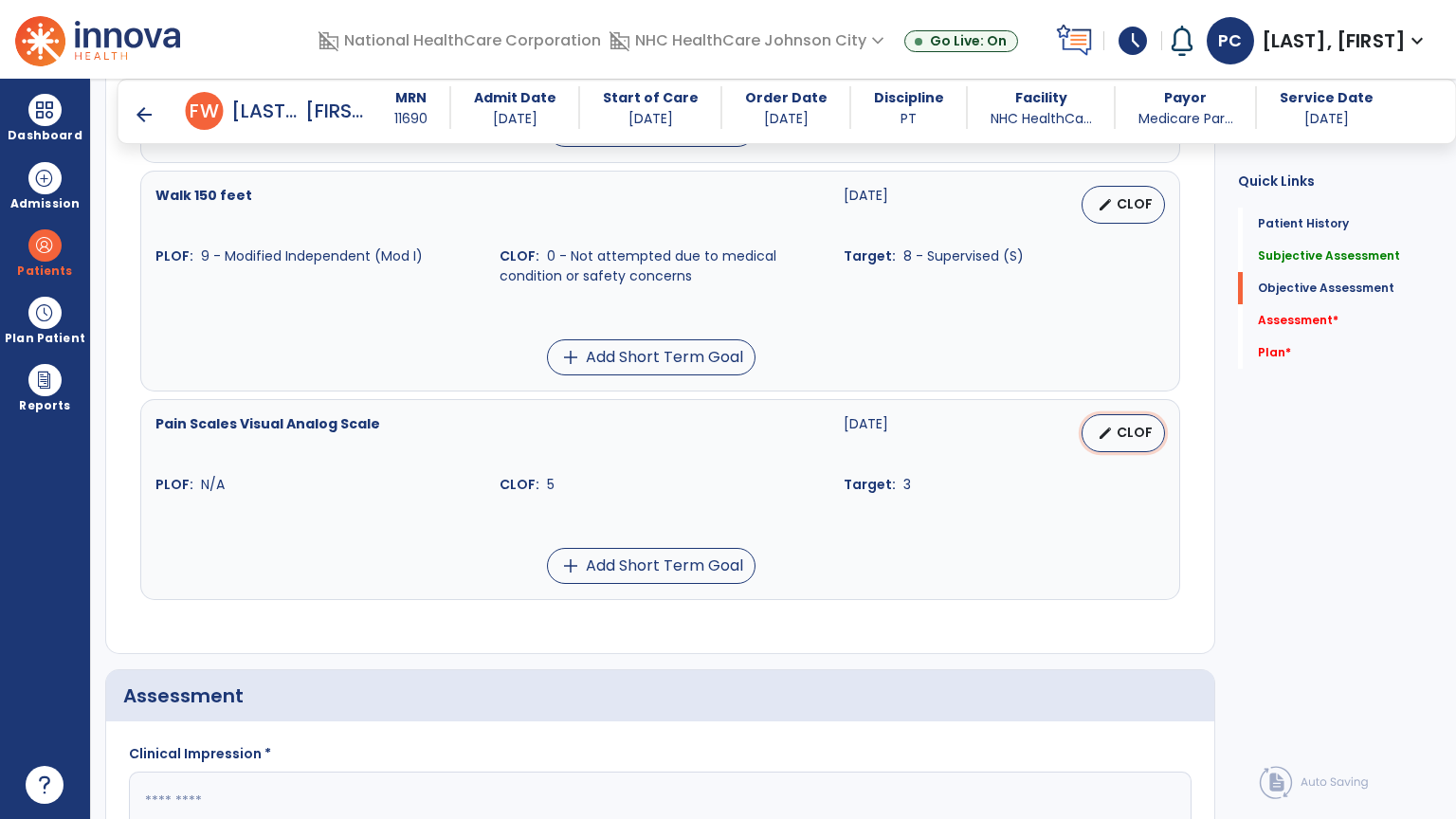 click on "edit" at bounding box center [1105, 433] 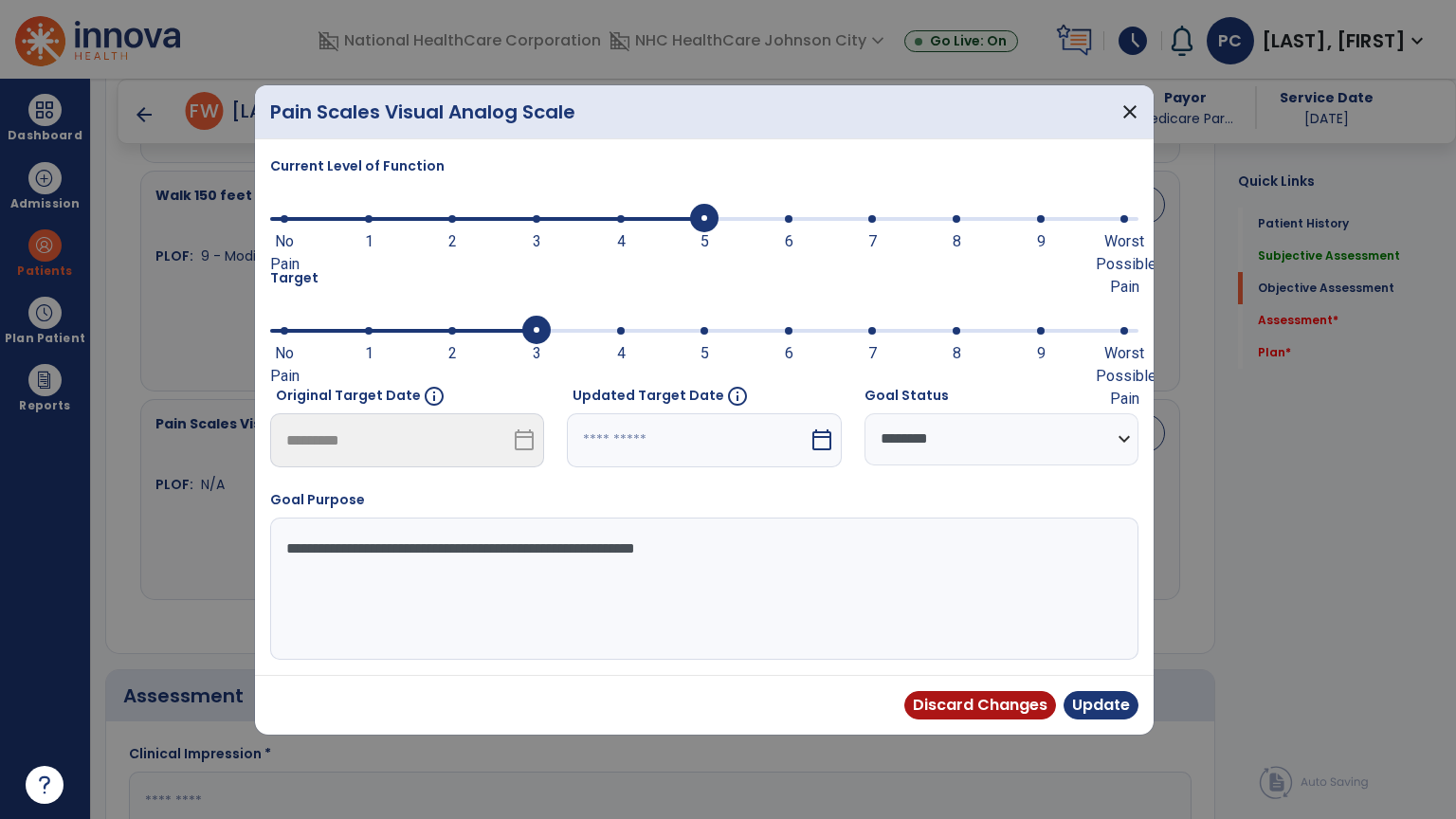 click at bounding box center [687, 440] 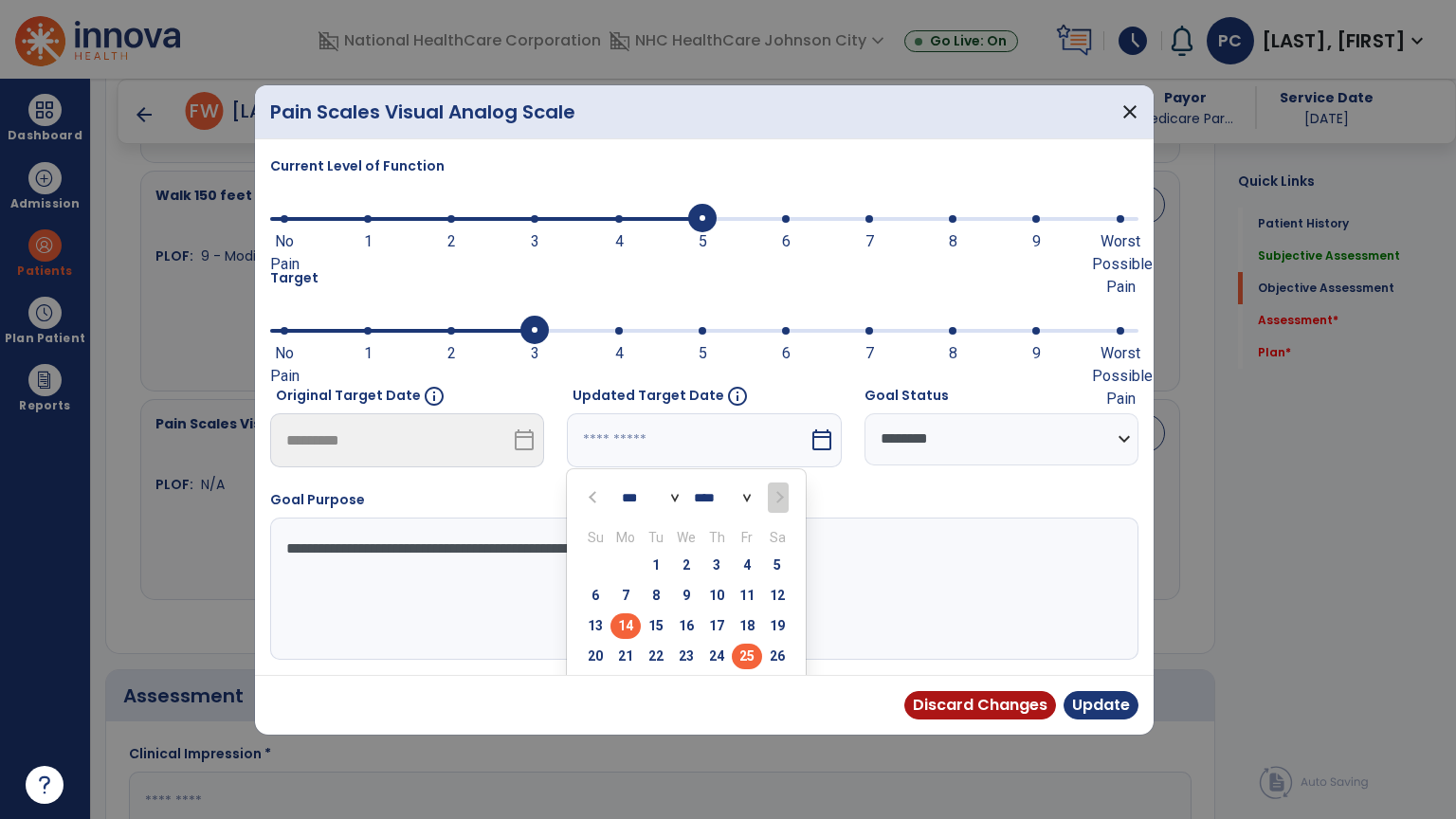 click on "25" at bounding box center (747, 656) 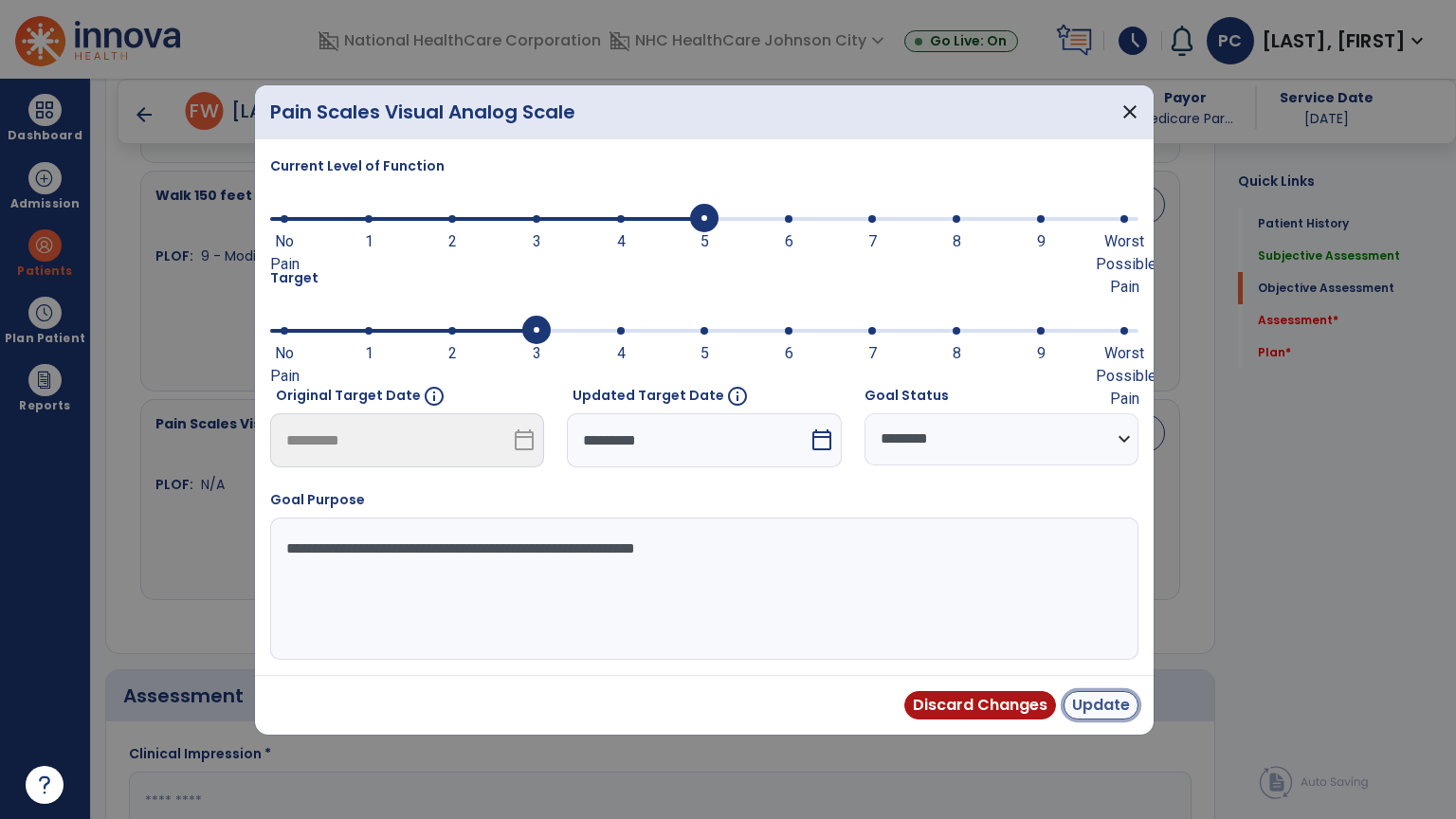 click on "Update" at bounding box center (1101, 705) 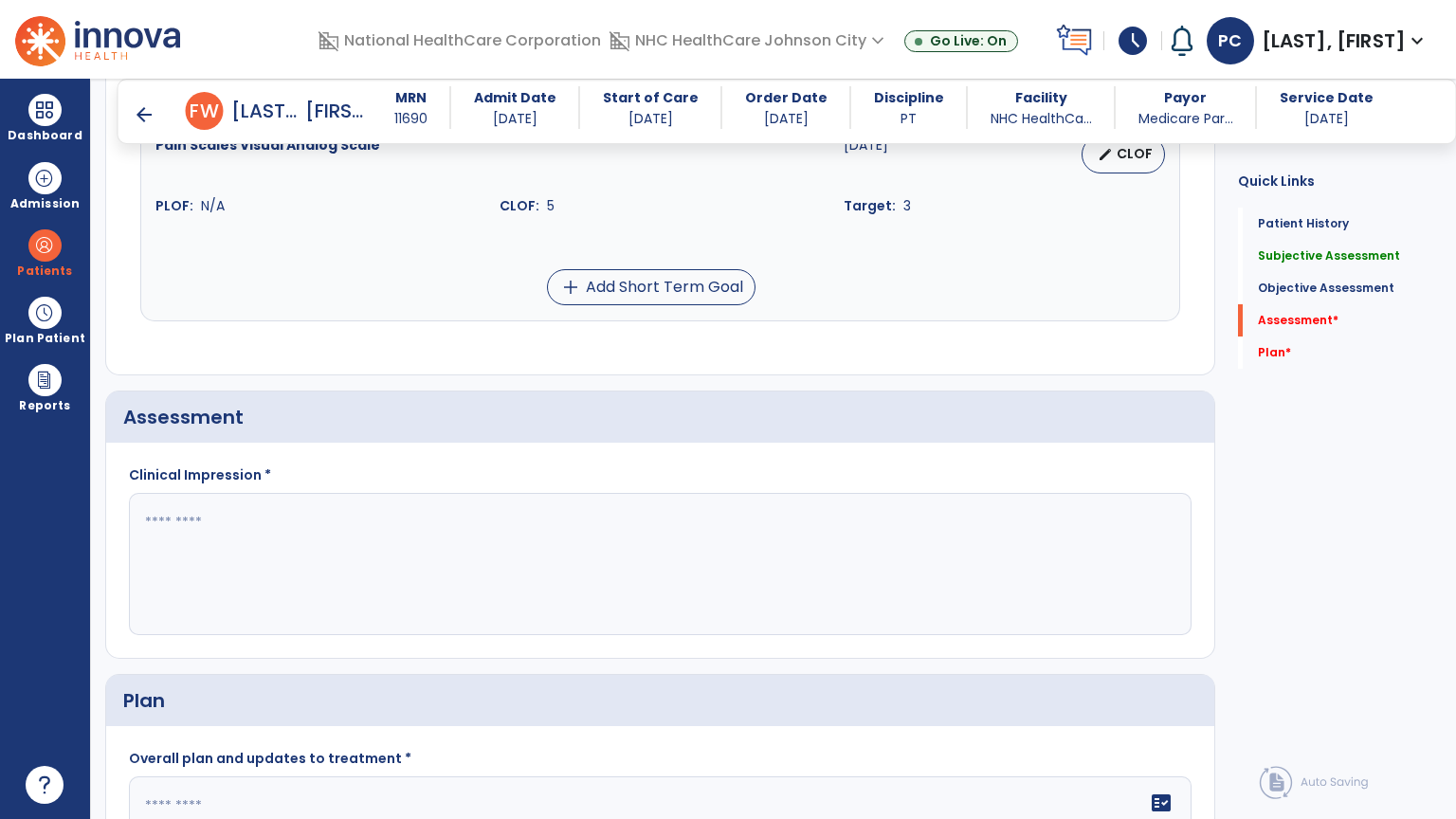 scroll, scrollTop: 1706, scrollLeft: 0, axis: vertical 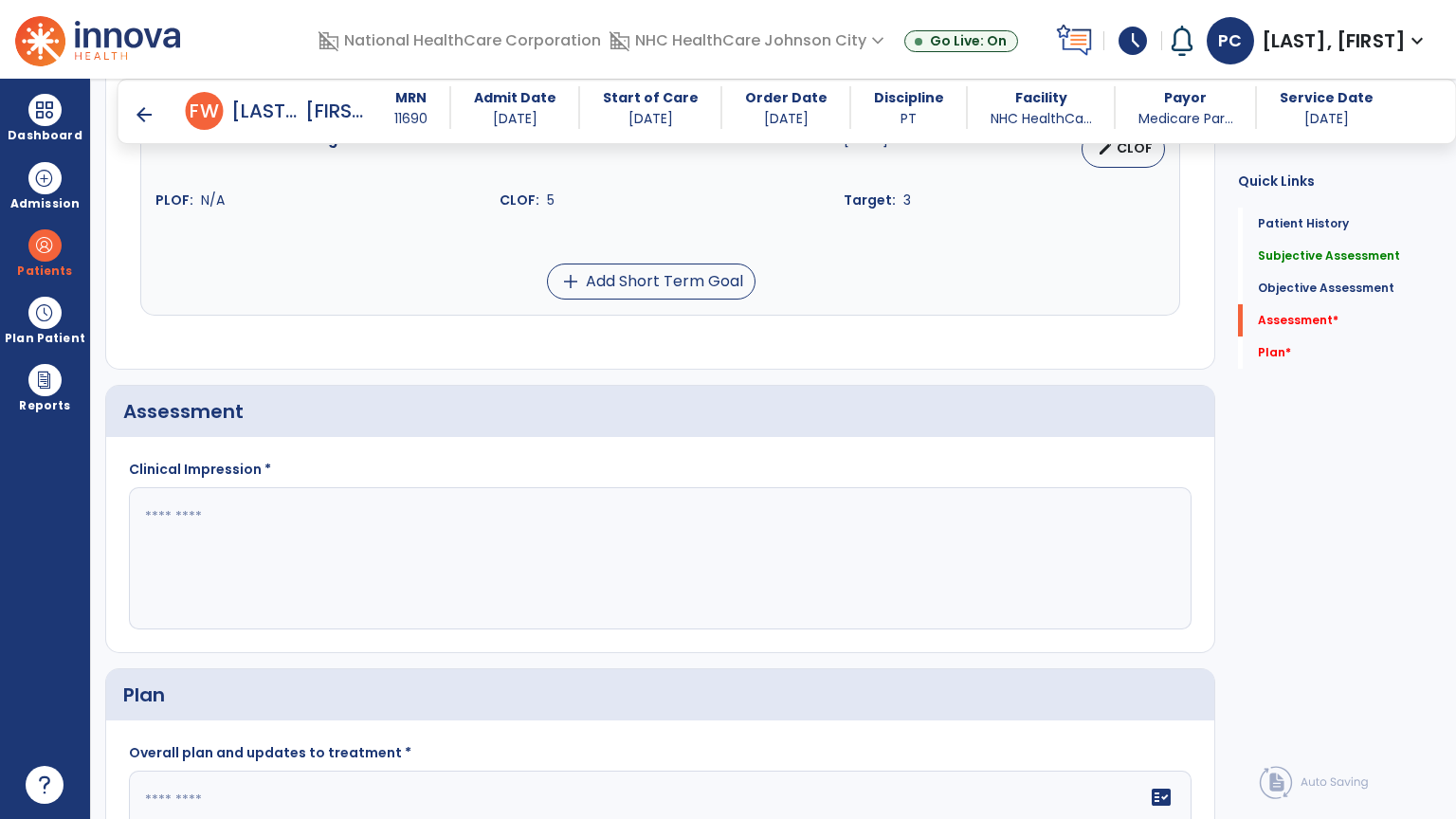 paste on "**********" 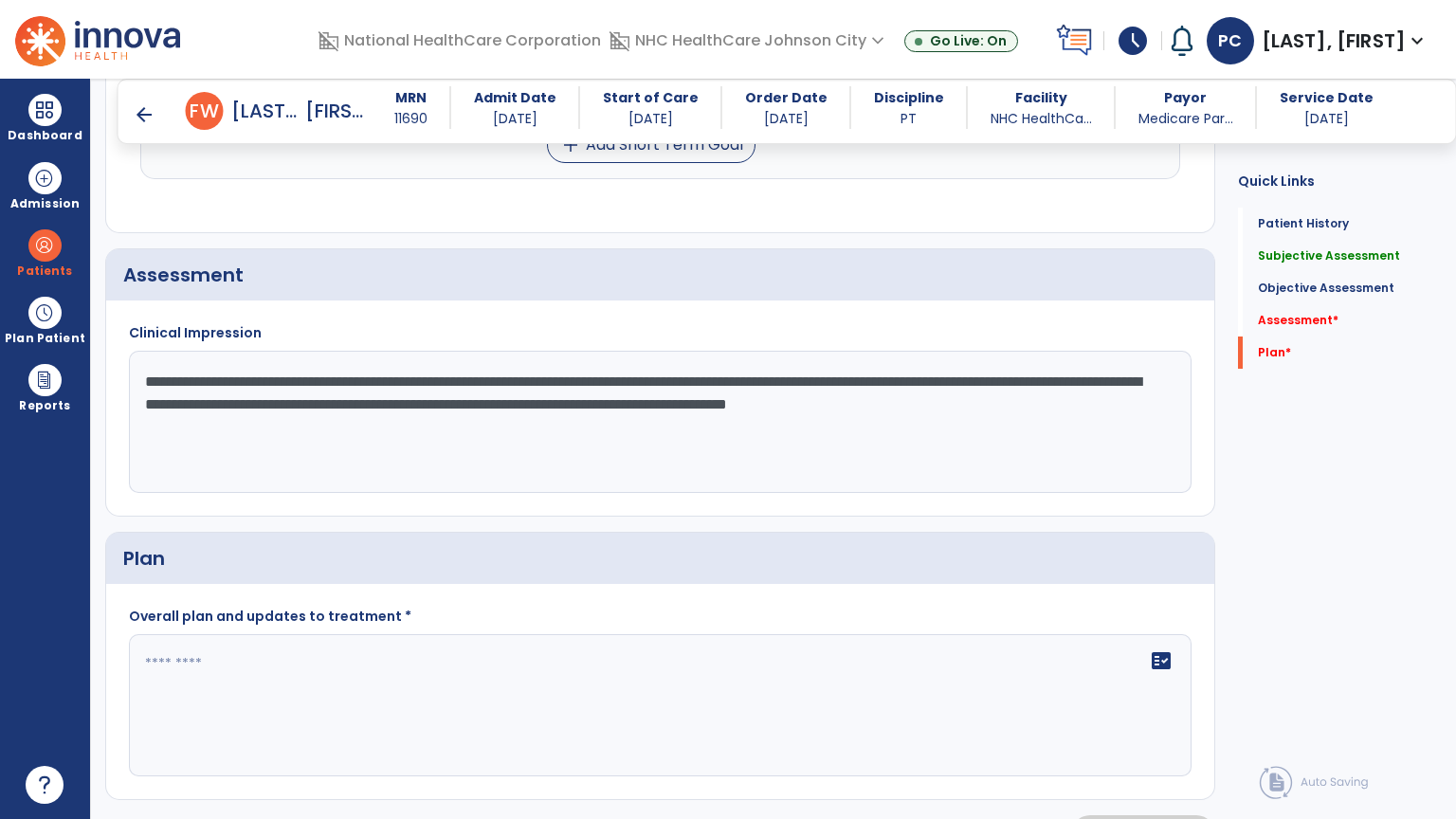 scroll, scrollTop: 1884, scrollLeft: 0, axis: vertical 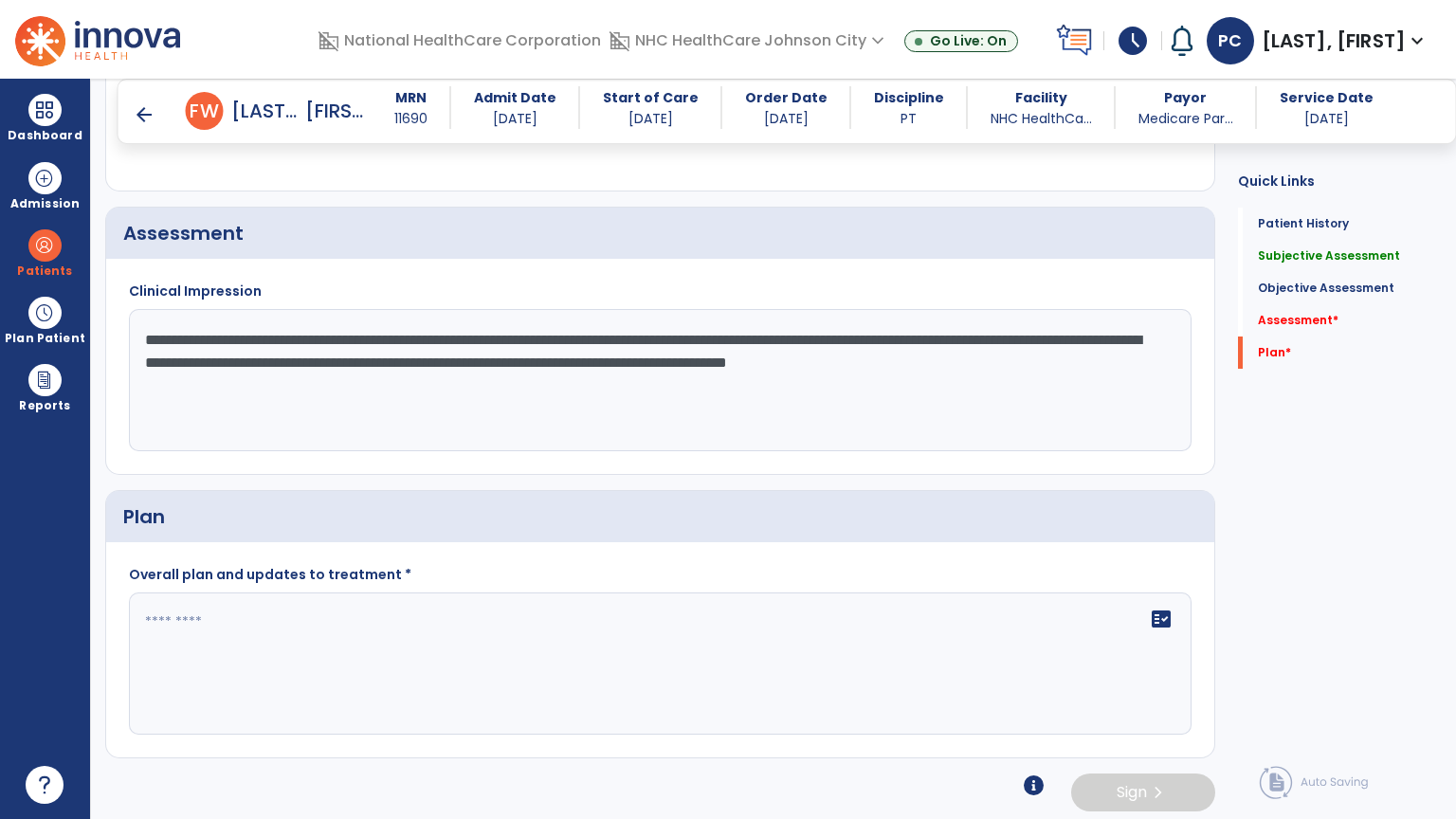 type on "**********" 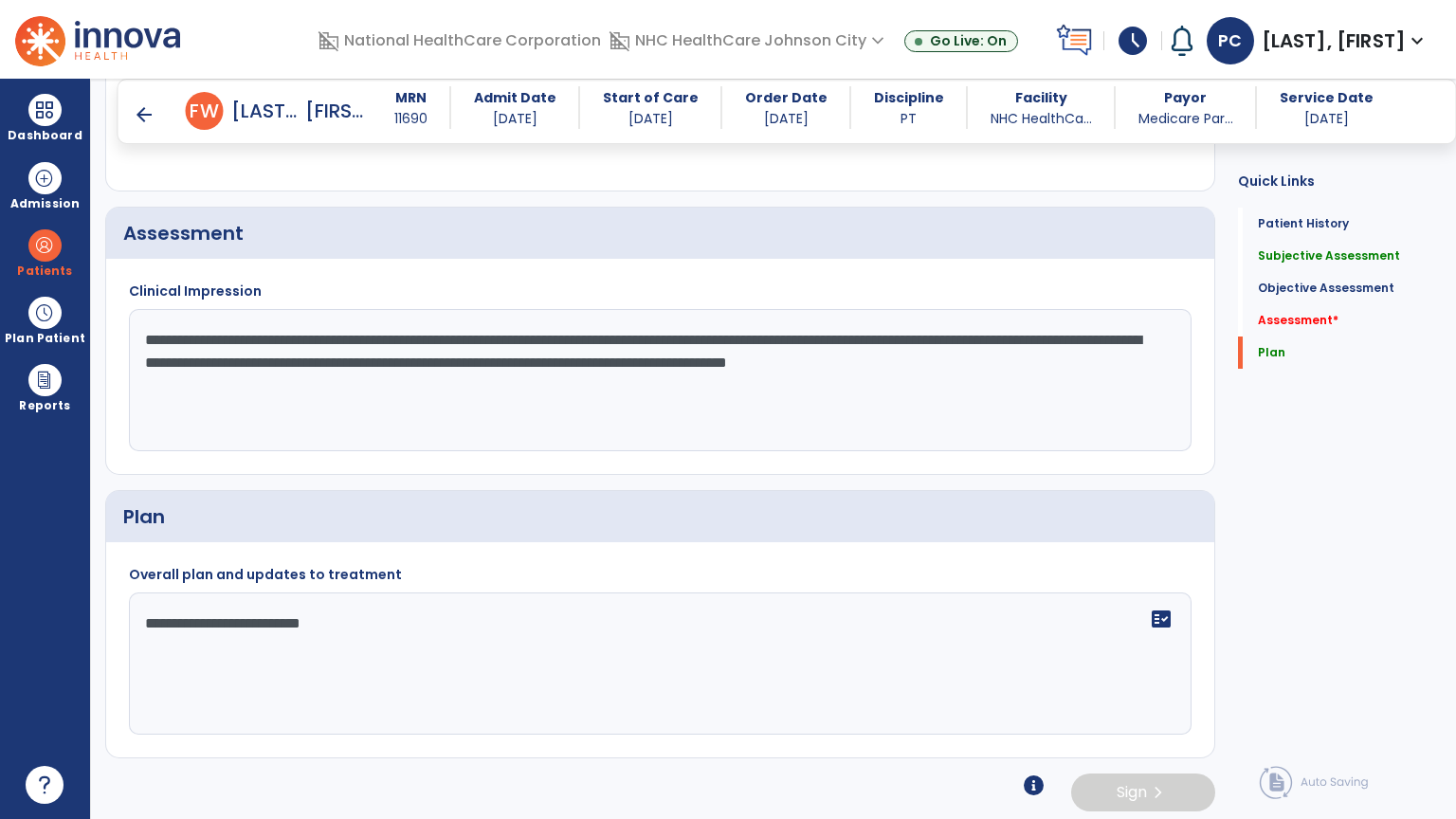 type on "**********" 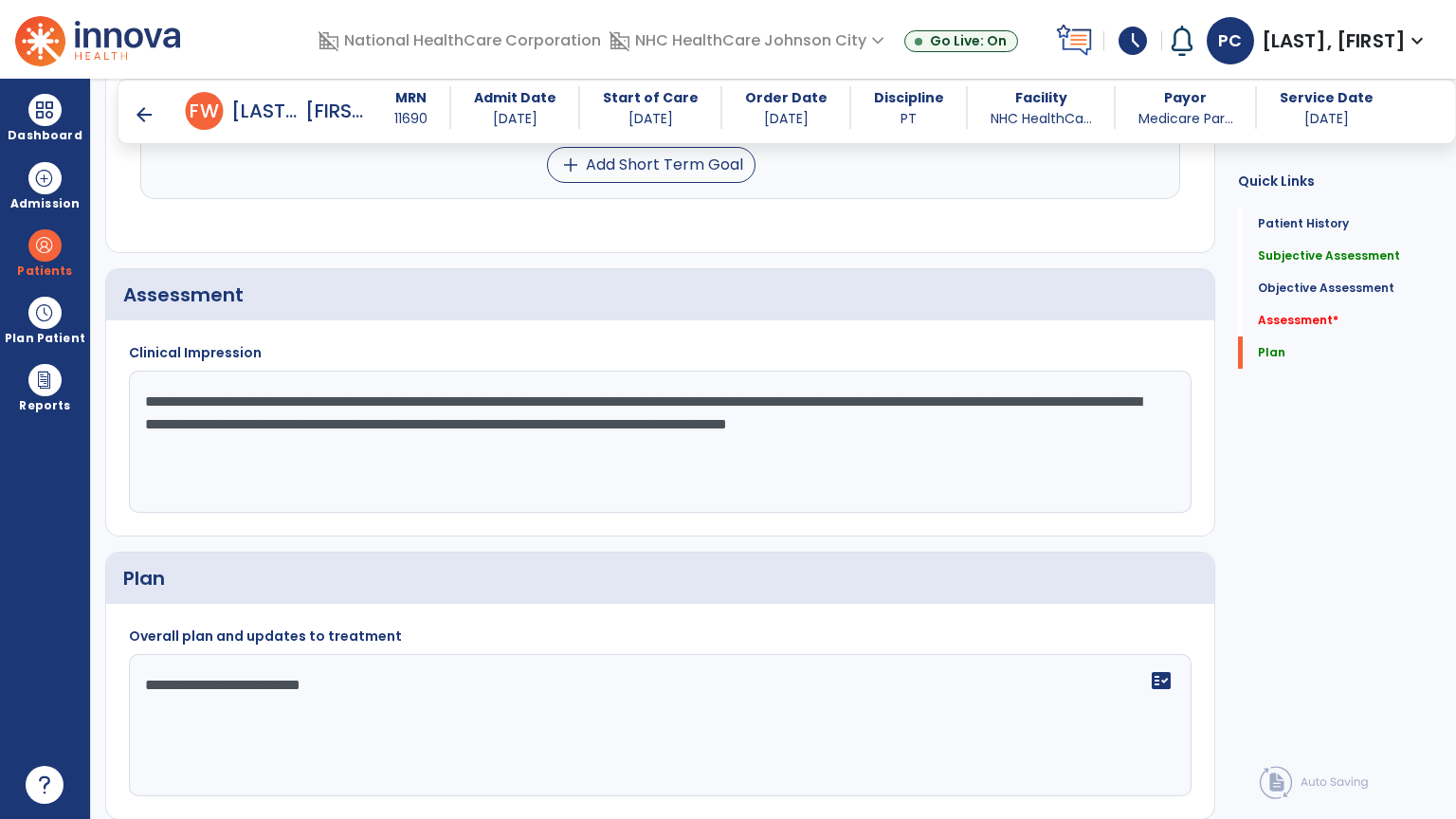scroll, scrollTop: 1790, scrollLeft: 0, axis: vertical 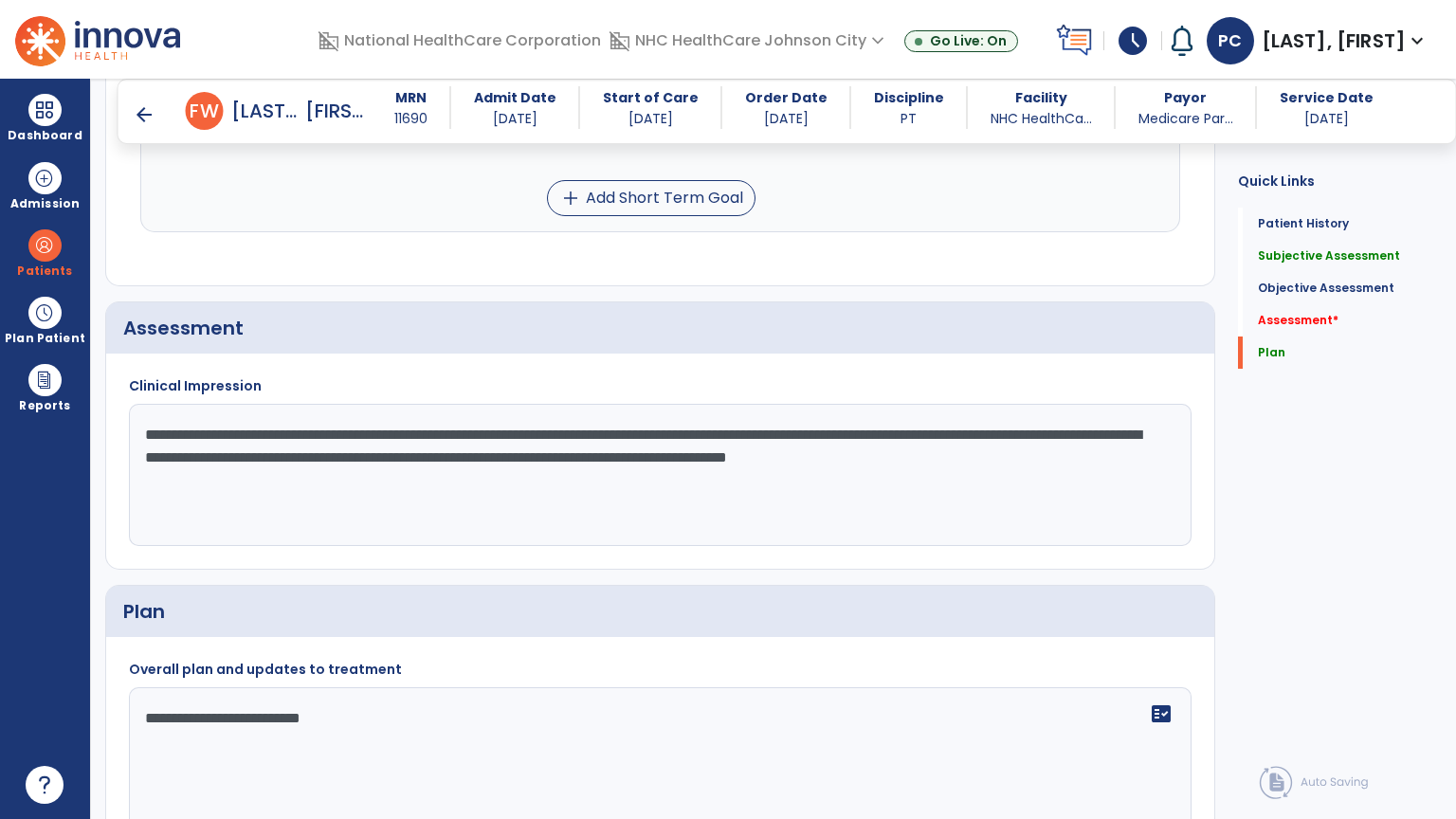 click on "**********" 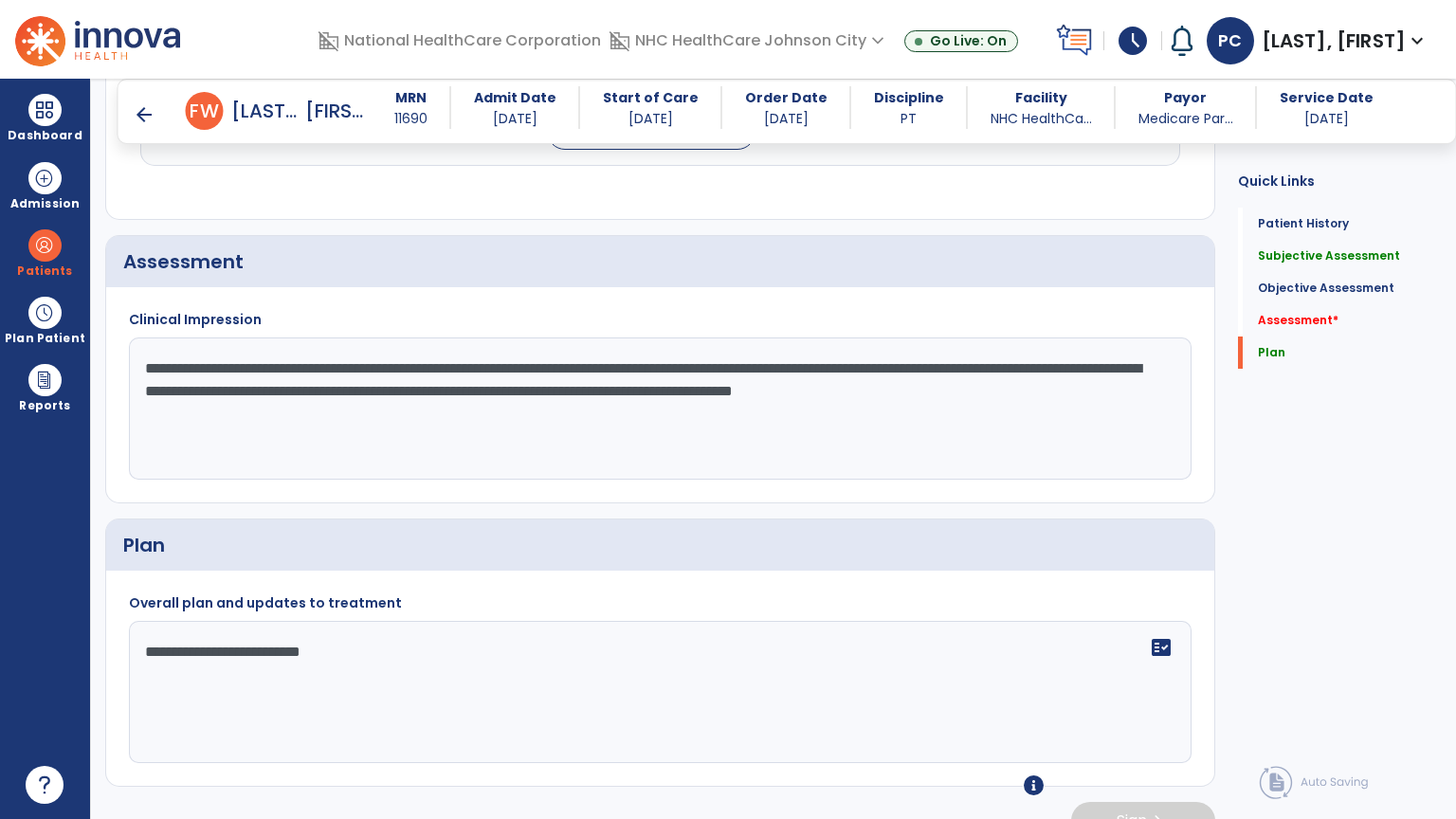 scroll, scrollTop: 1884, scrollLeft: 0, axis: vertical 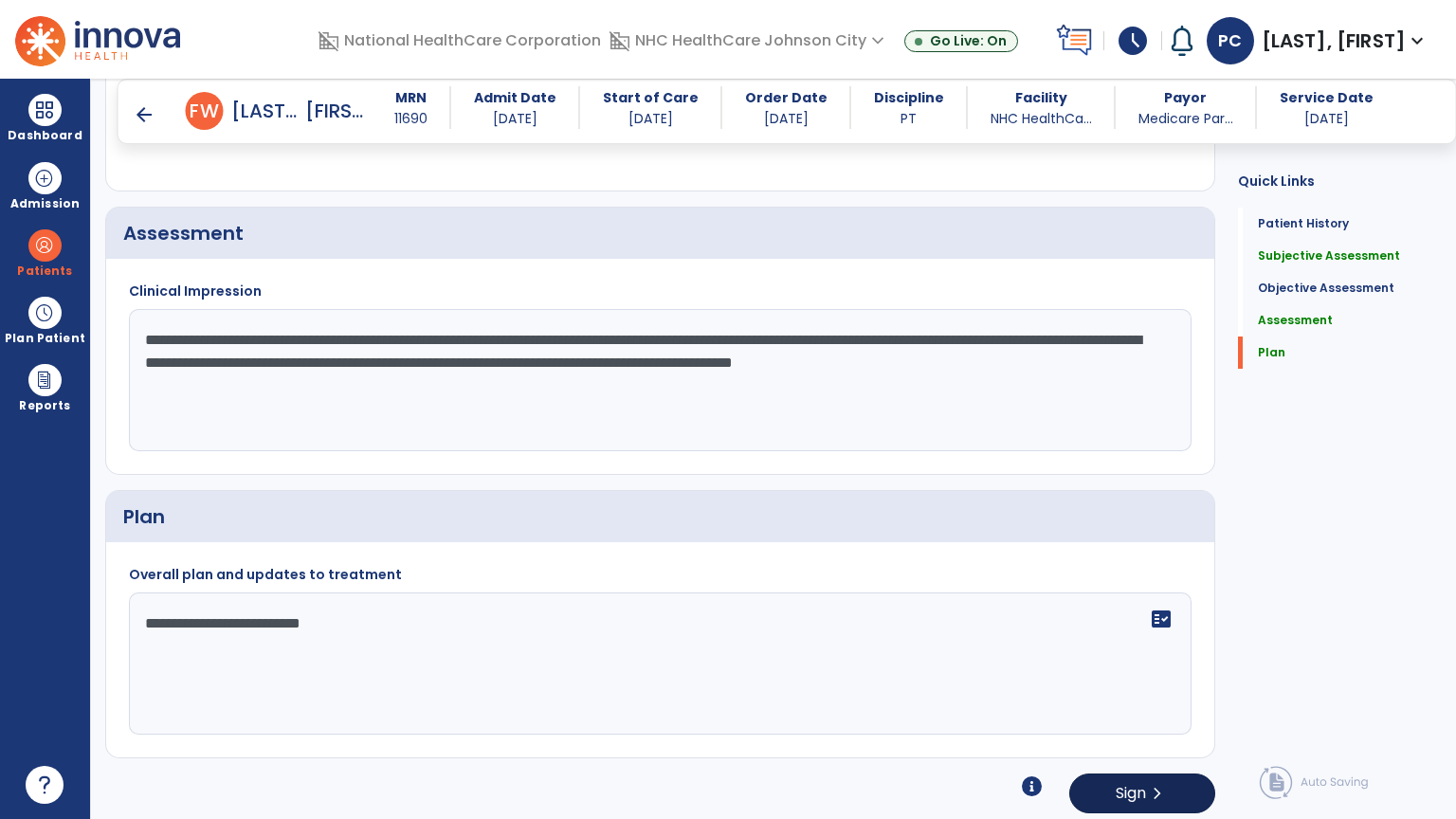 type on "**********" 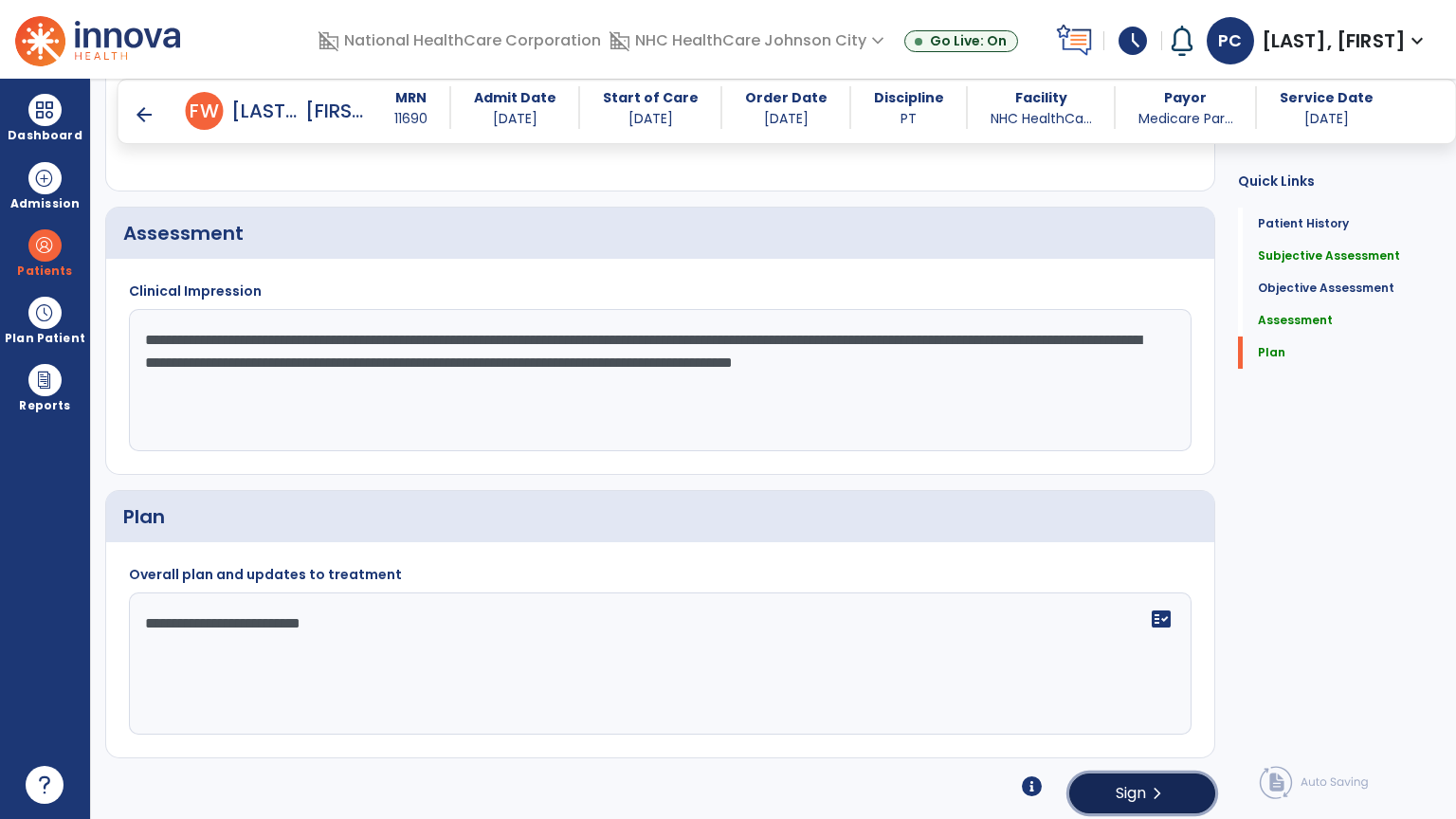 click on "Sign" 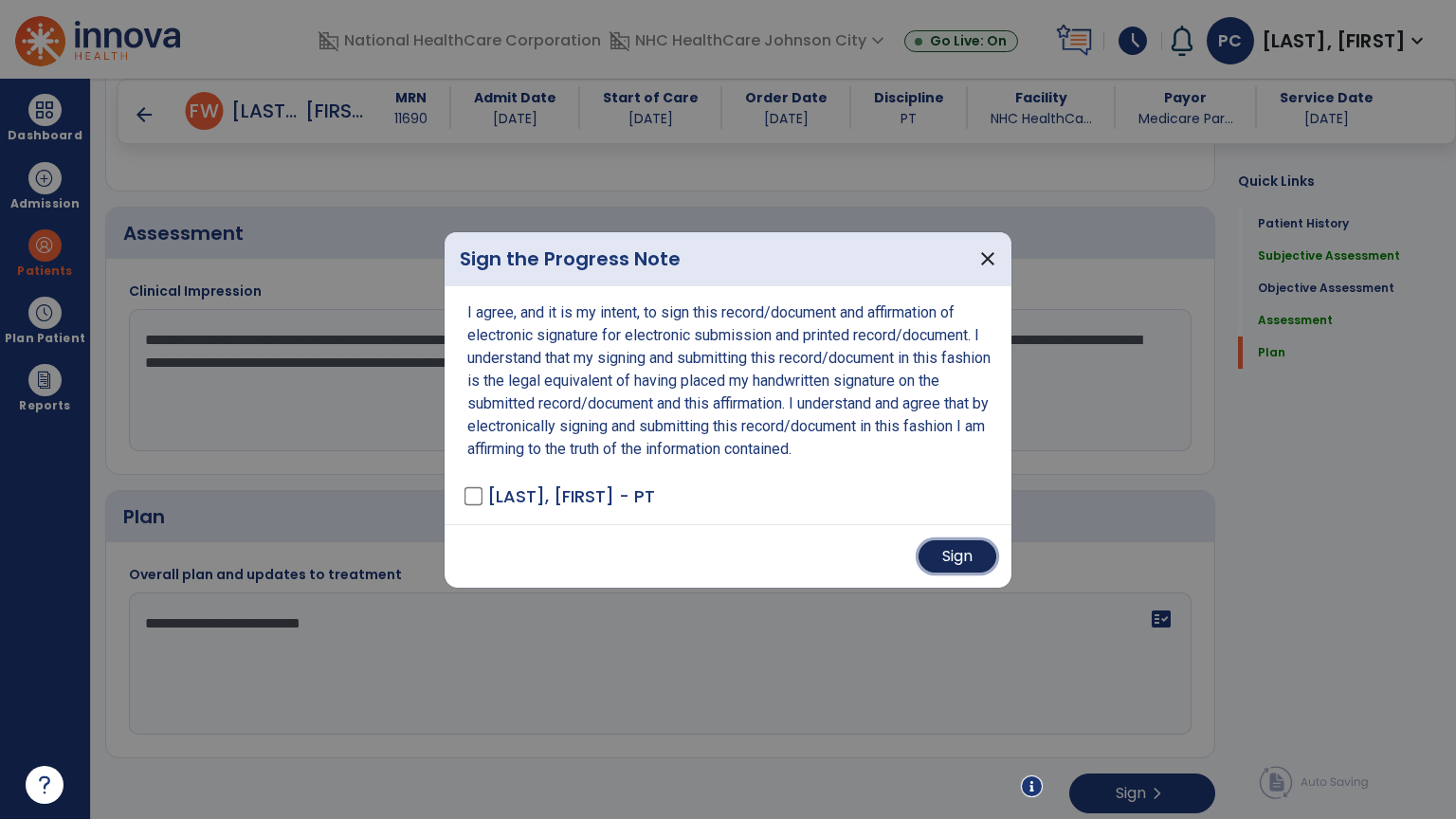 click on "Sign" at bounding box center [957, 556] 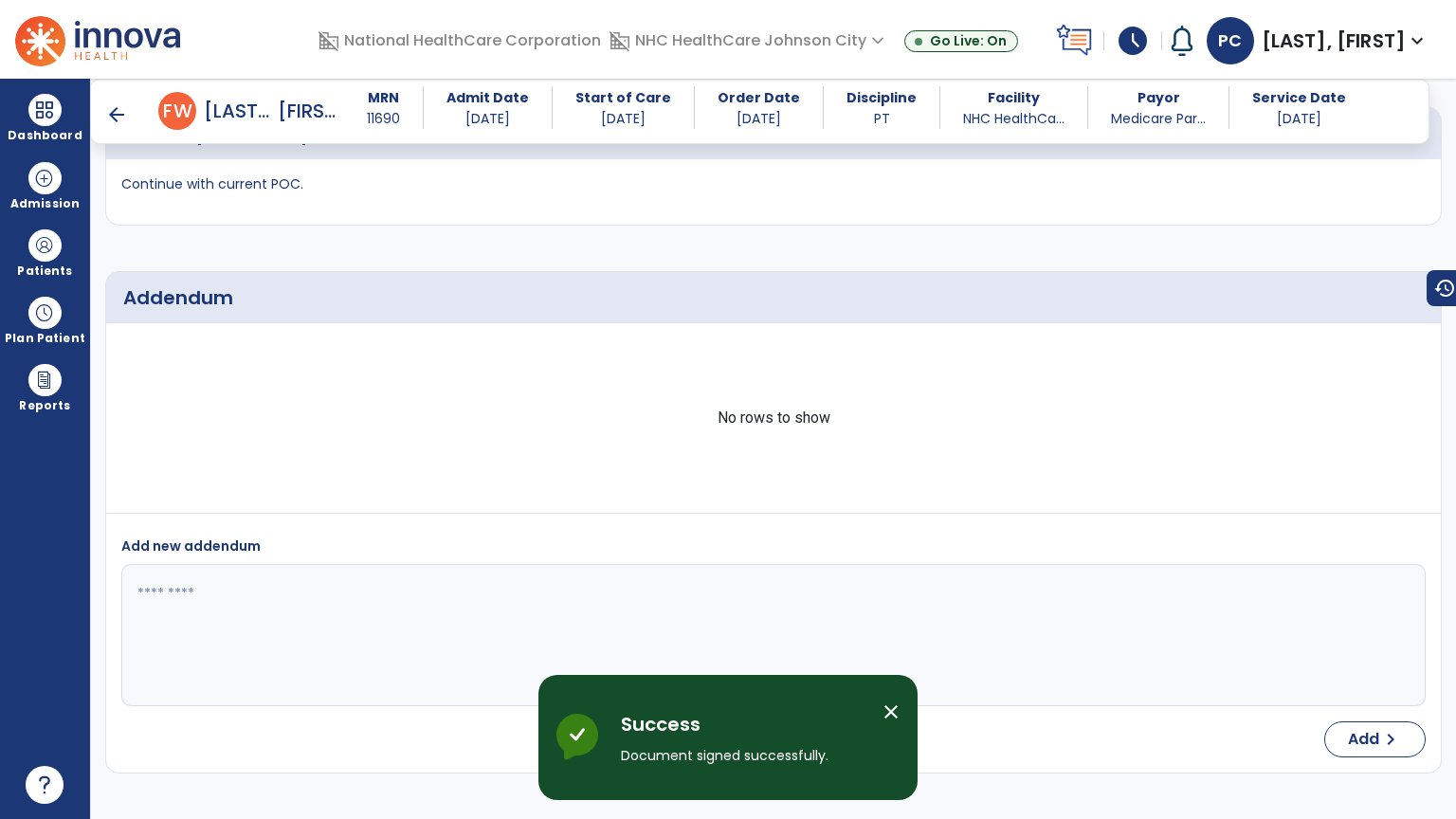 scroll, scrollTop: 2141, scrollLeft: 0, axis: vertical 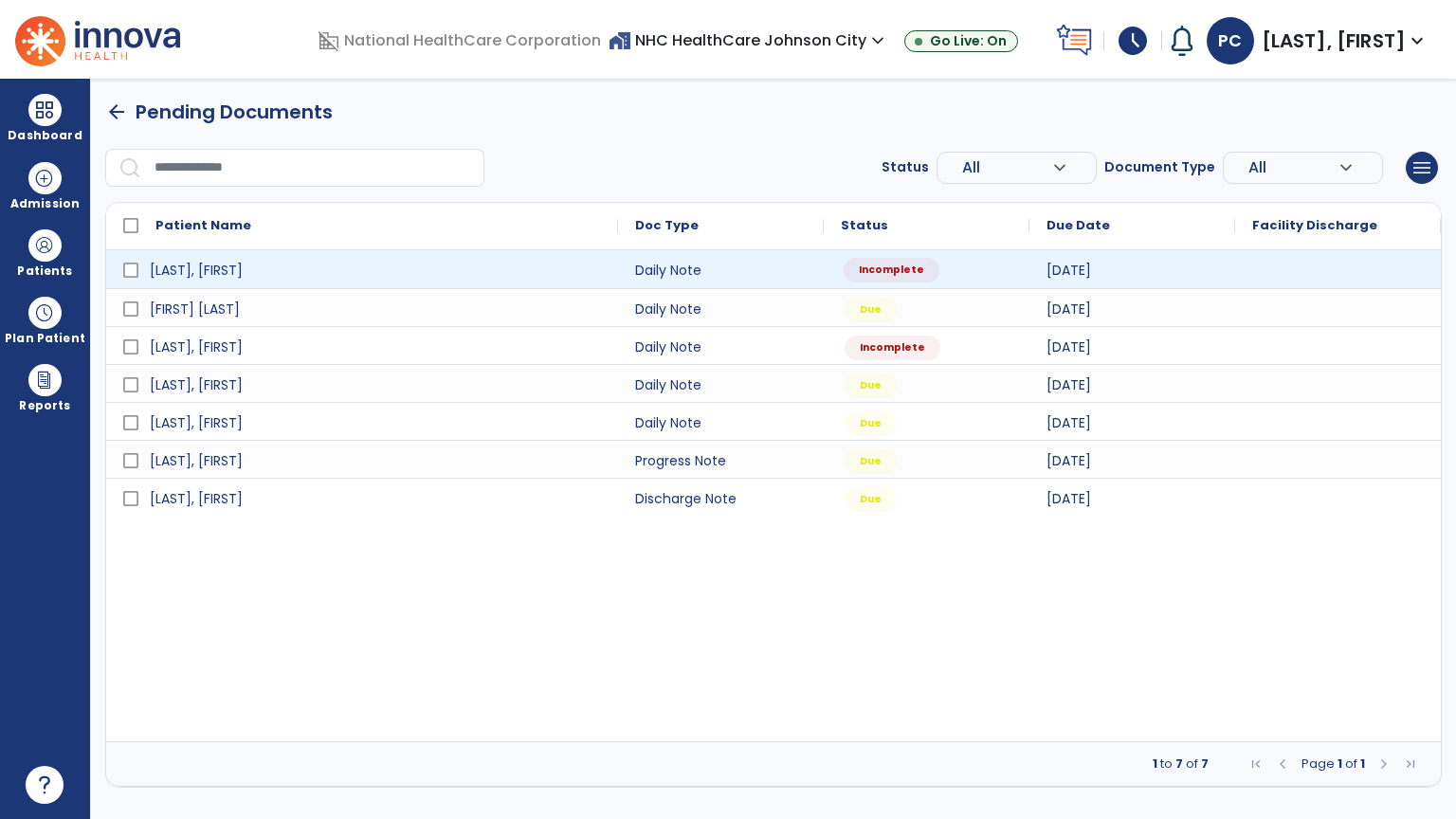 click on "Incomplete" at bounding box center (891, 270) 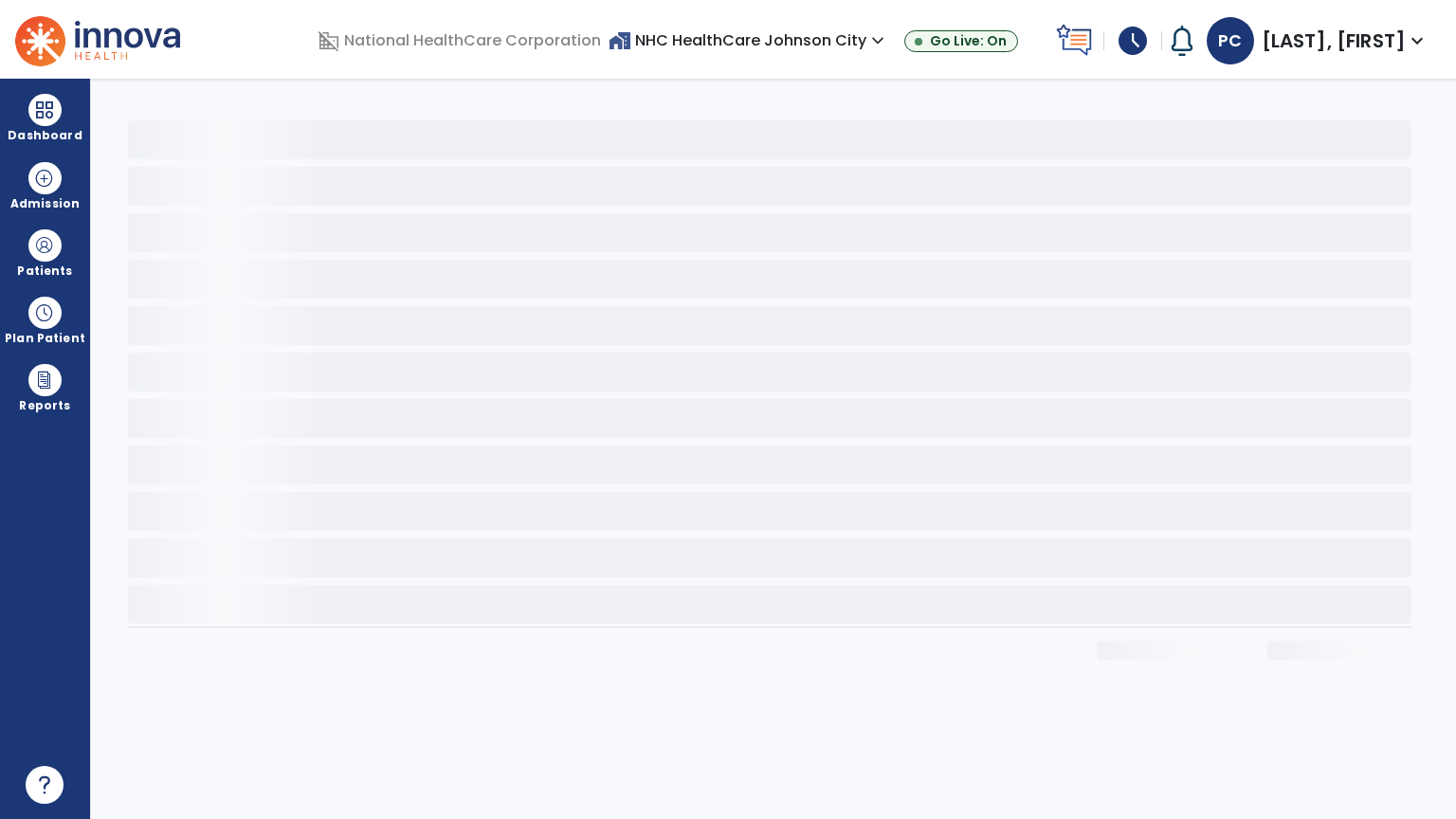 select on "*" 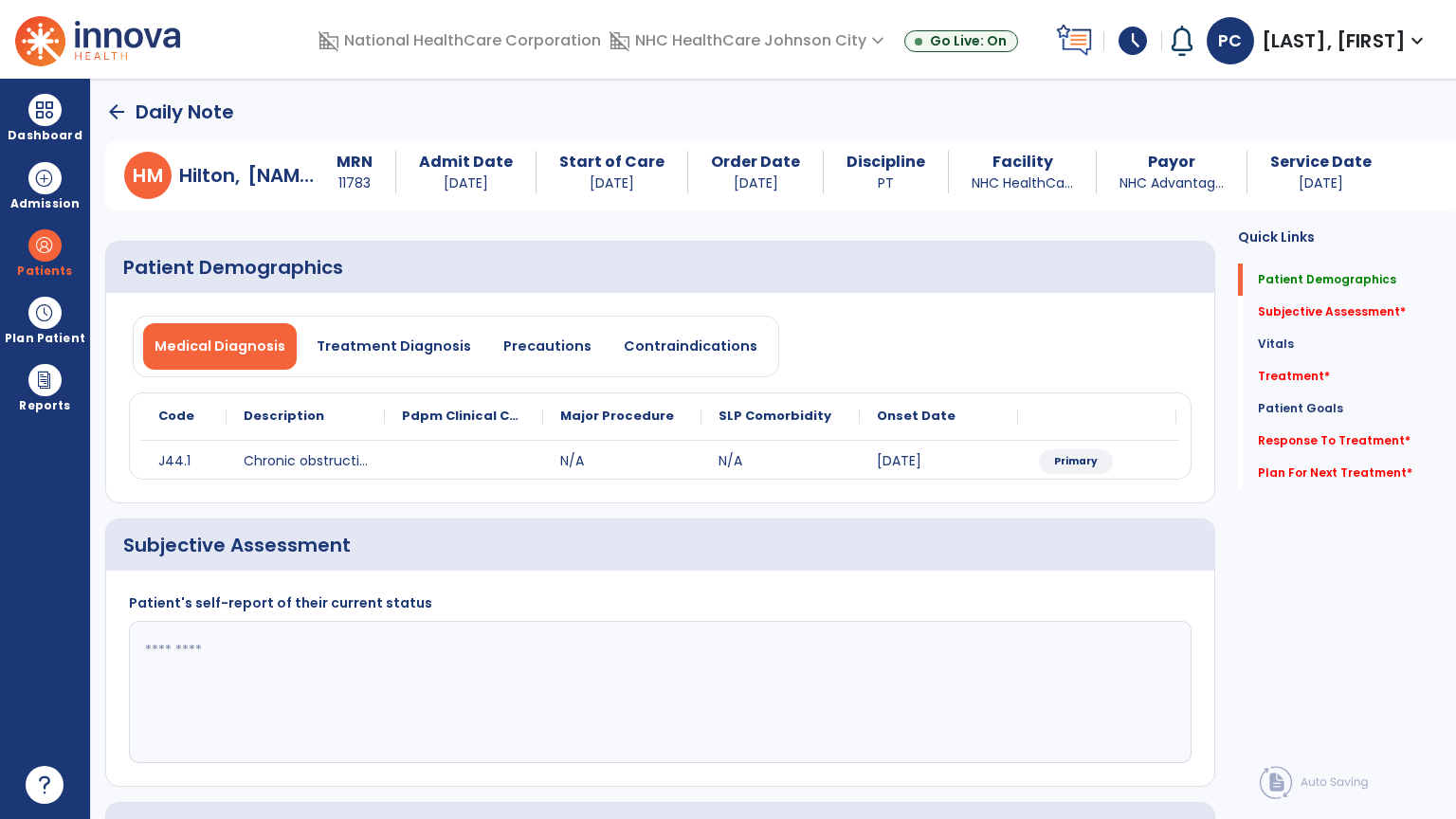 click 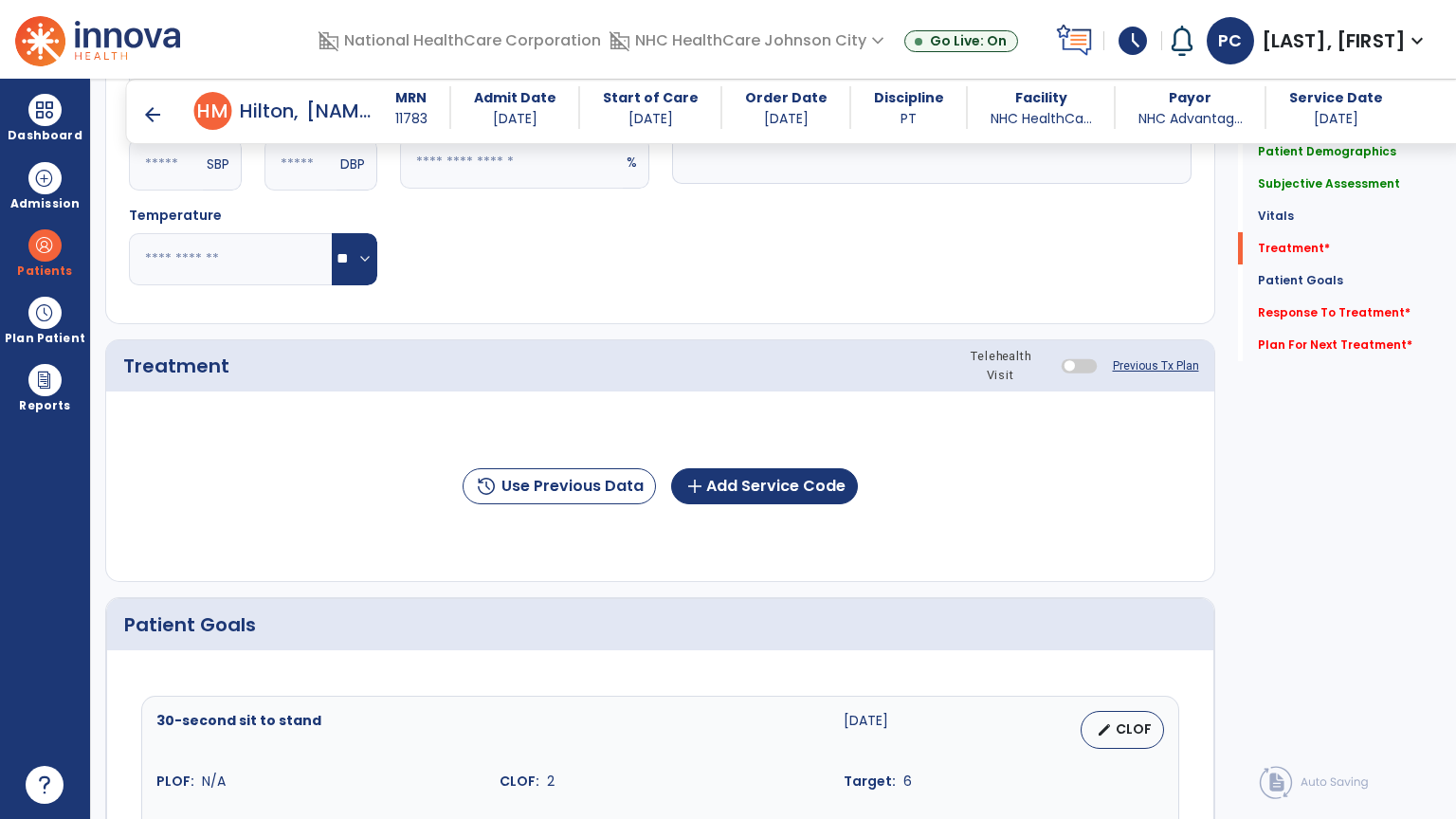 scroll, scrollTop: 1043, scrollLeft: 0, axis: vertical 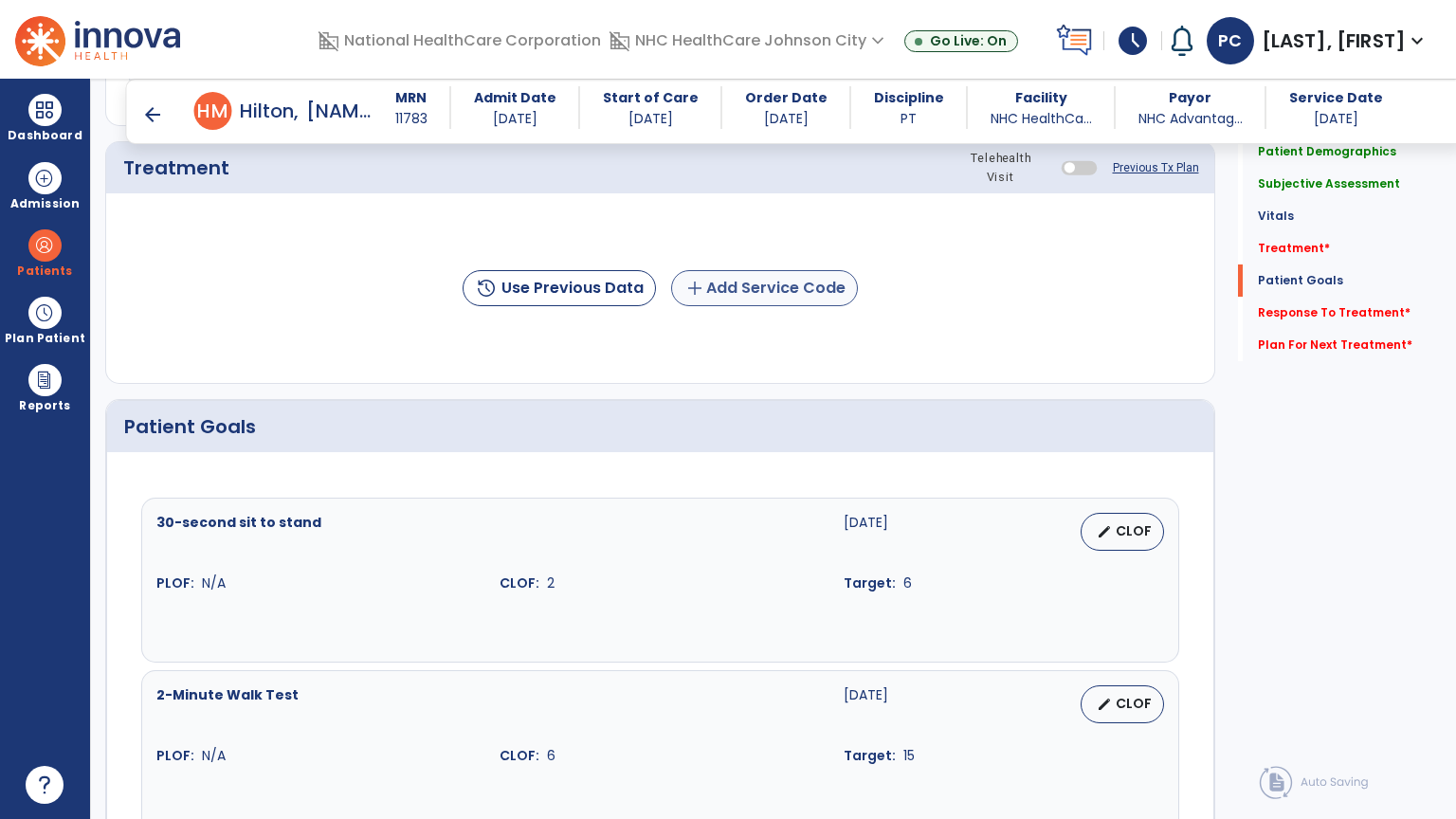 type on "**********" 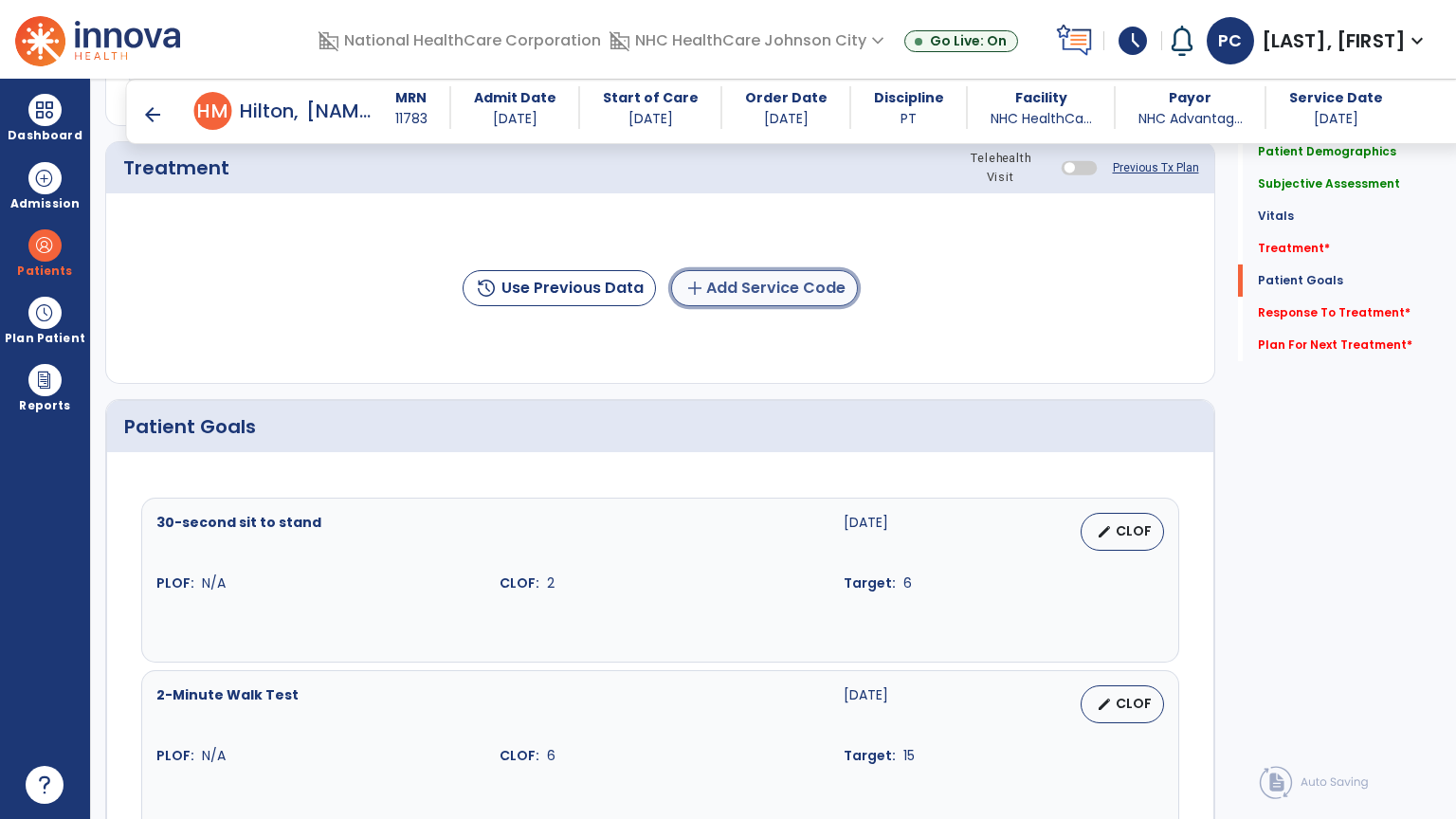 click on "add  Add Service Code" 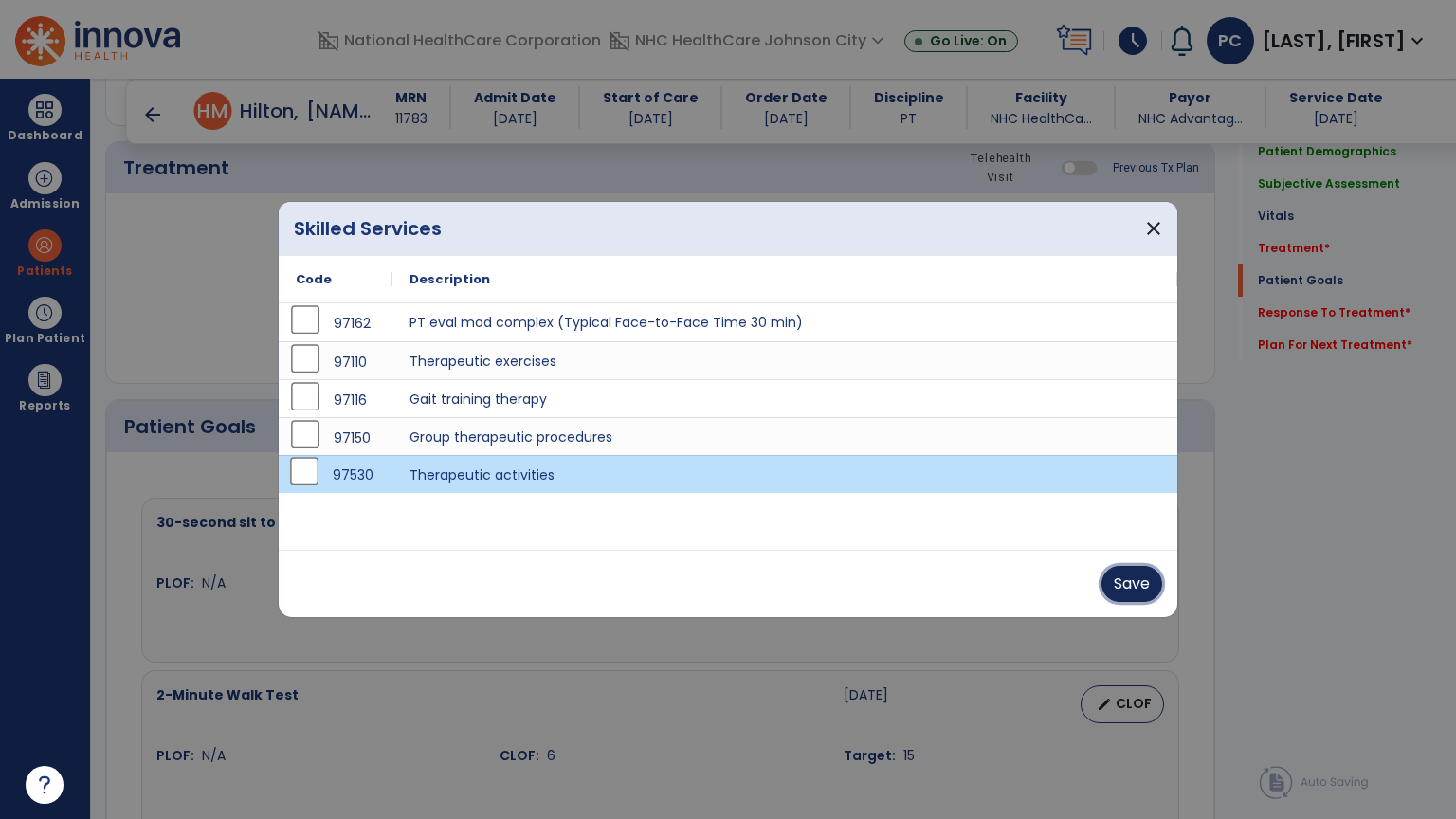 click on "Save" at bounding box center [1132, 584] 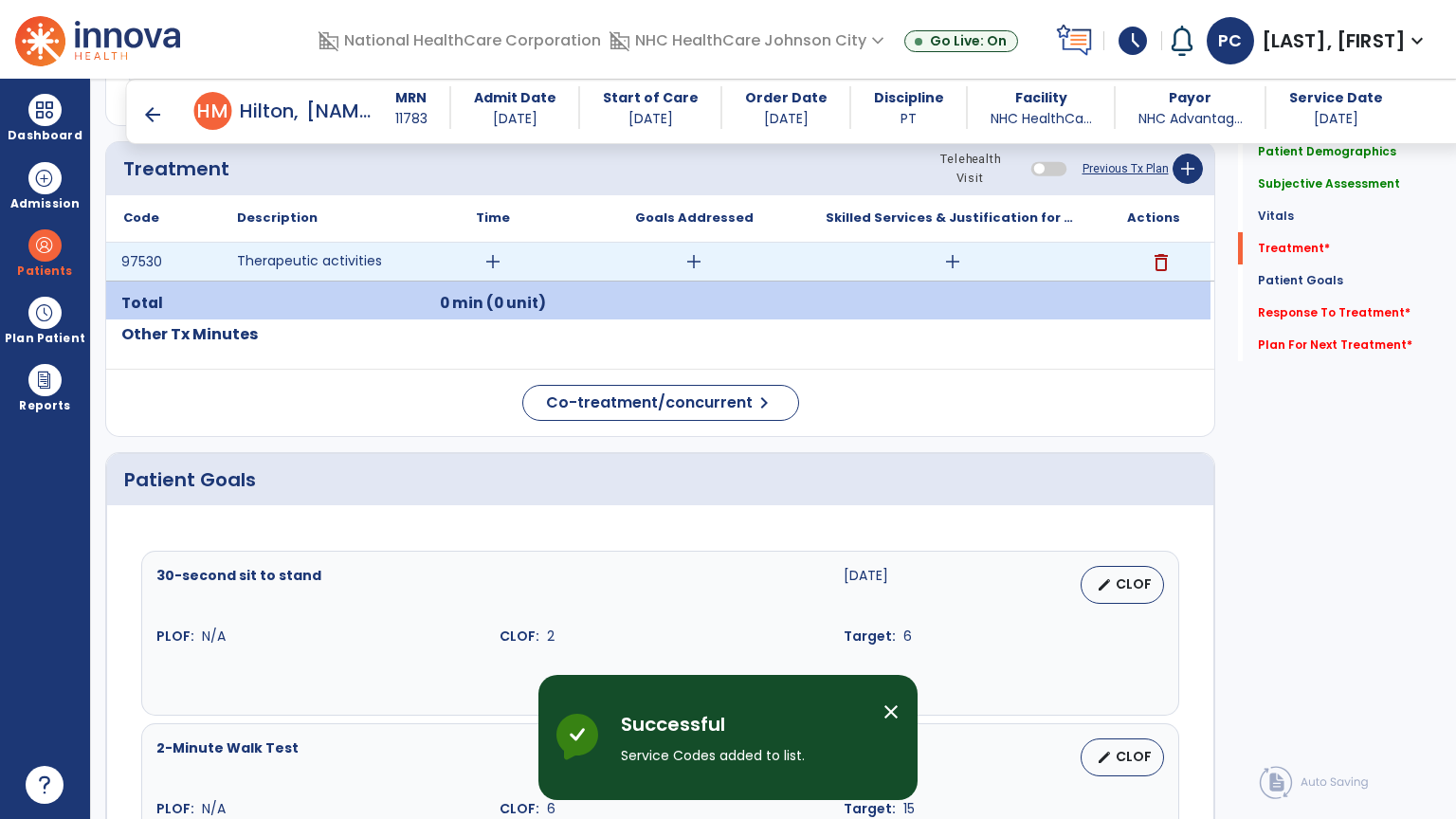 click on "add" at bounding box center [493, 262] 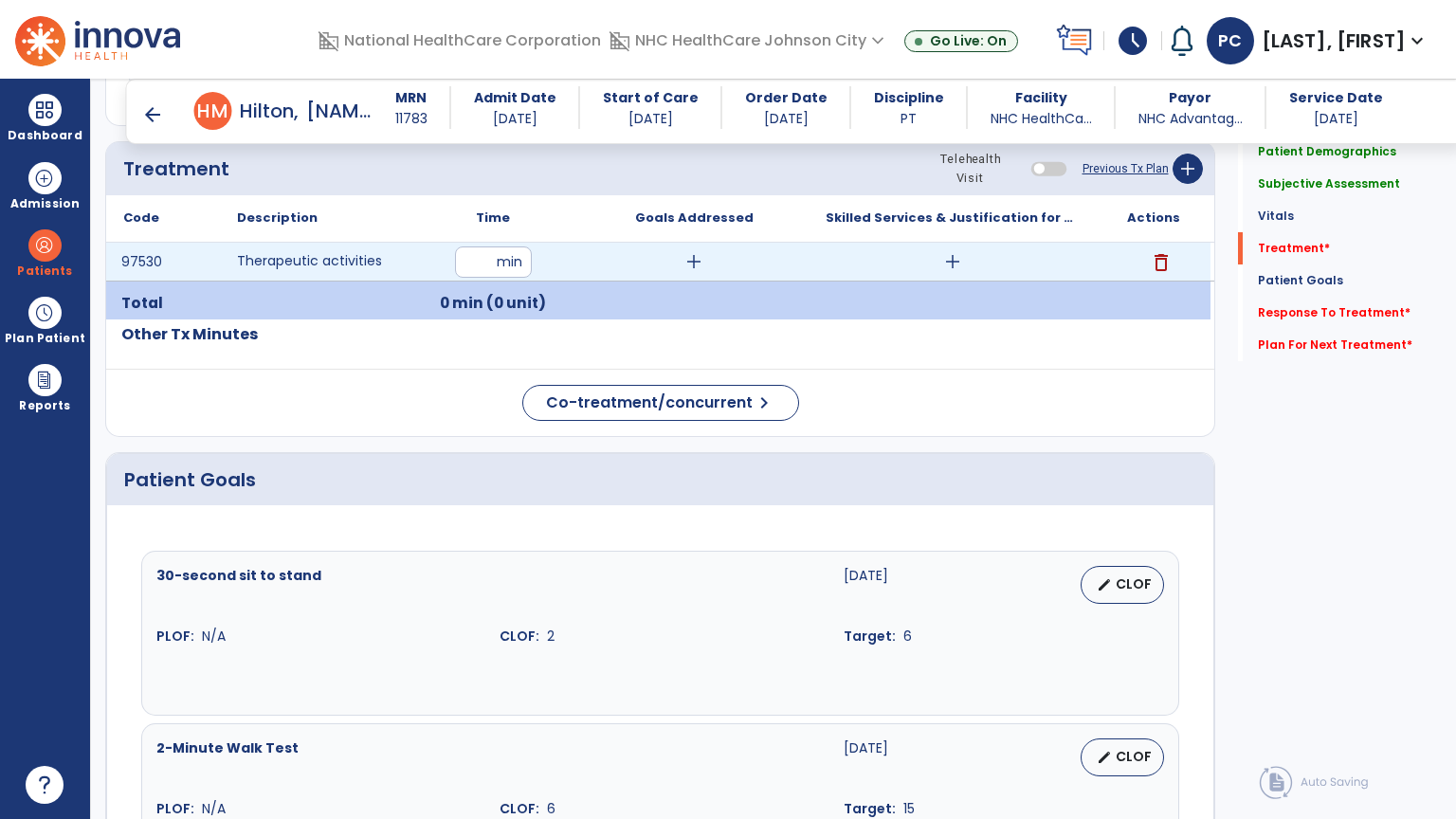 type on "**" 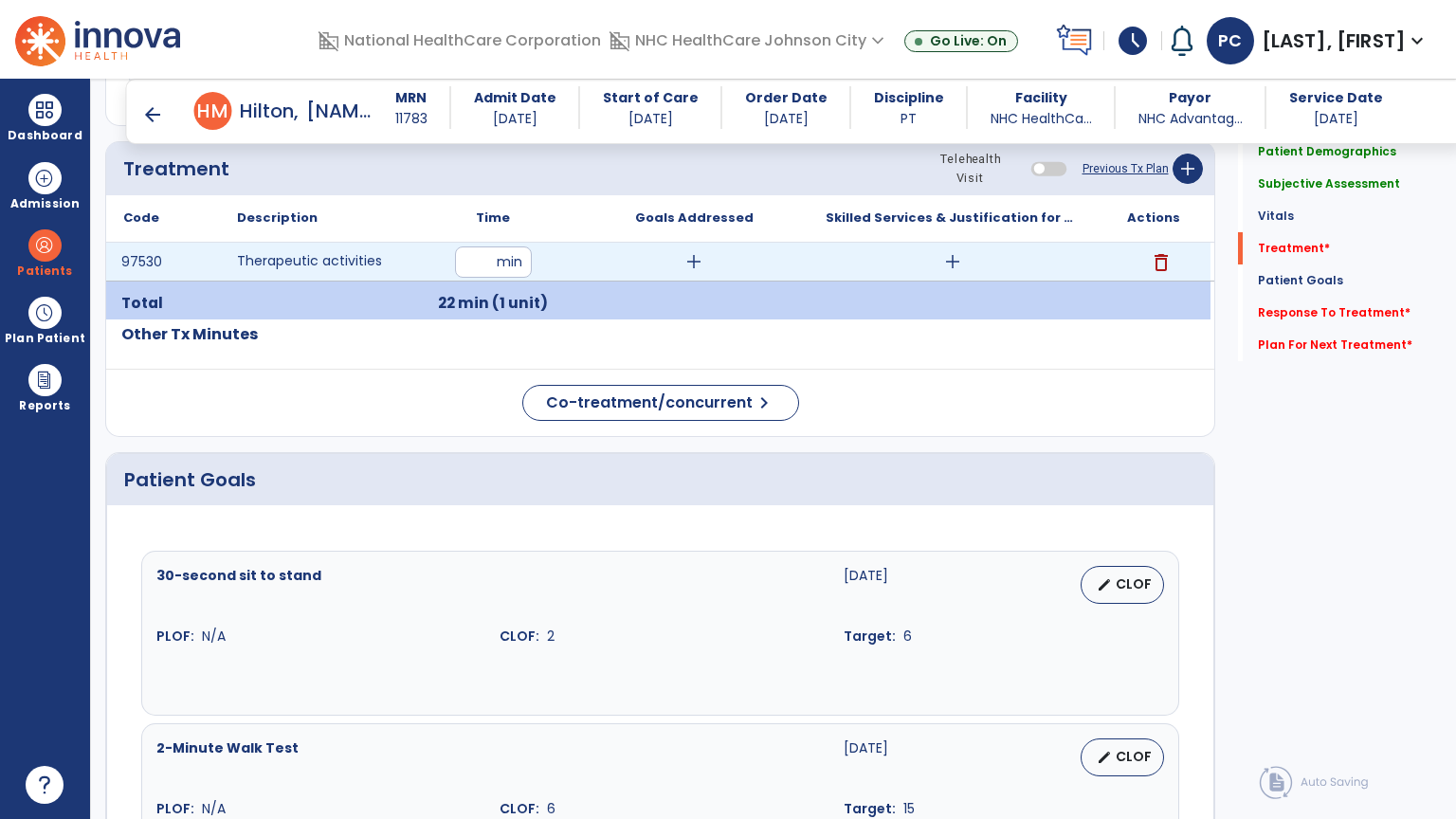 click on "add" at bounding box center [694, 262] 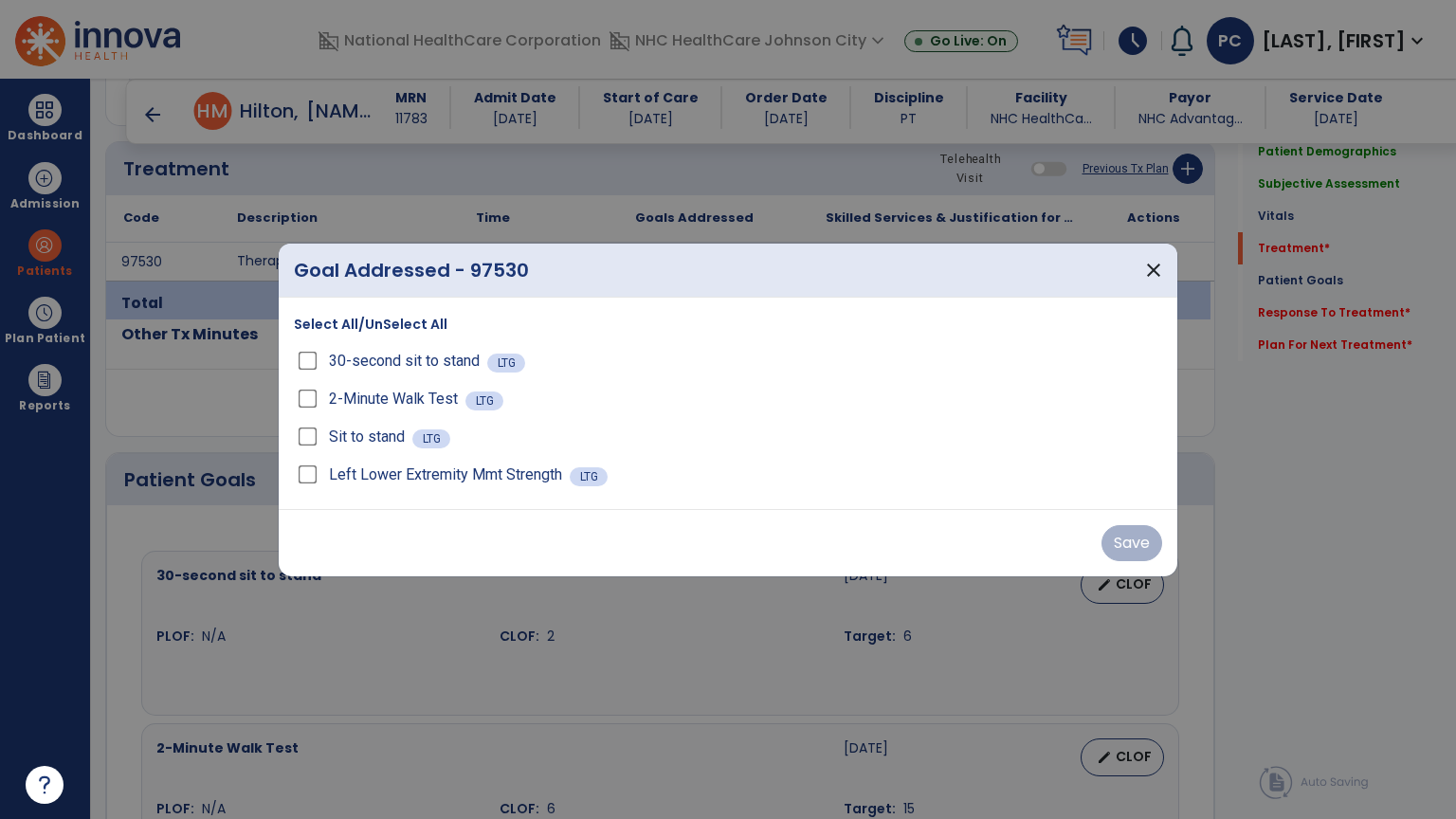 click on "Select All/UnSelect All 30-second sit to stand LTG 2-Minute Walk Test LTG Sit to stand LTG Left Lower Extremity Mmt Strength LTG" at bounding box center [728, 403] 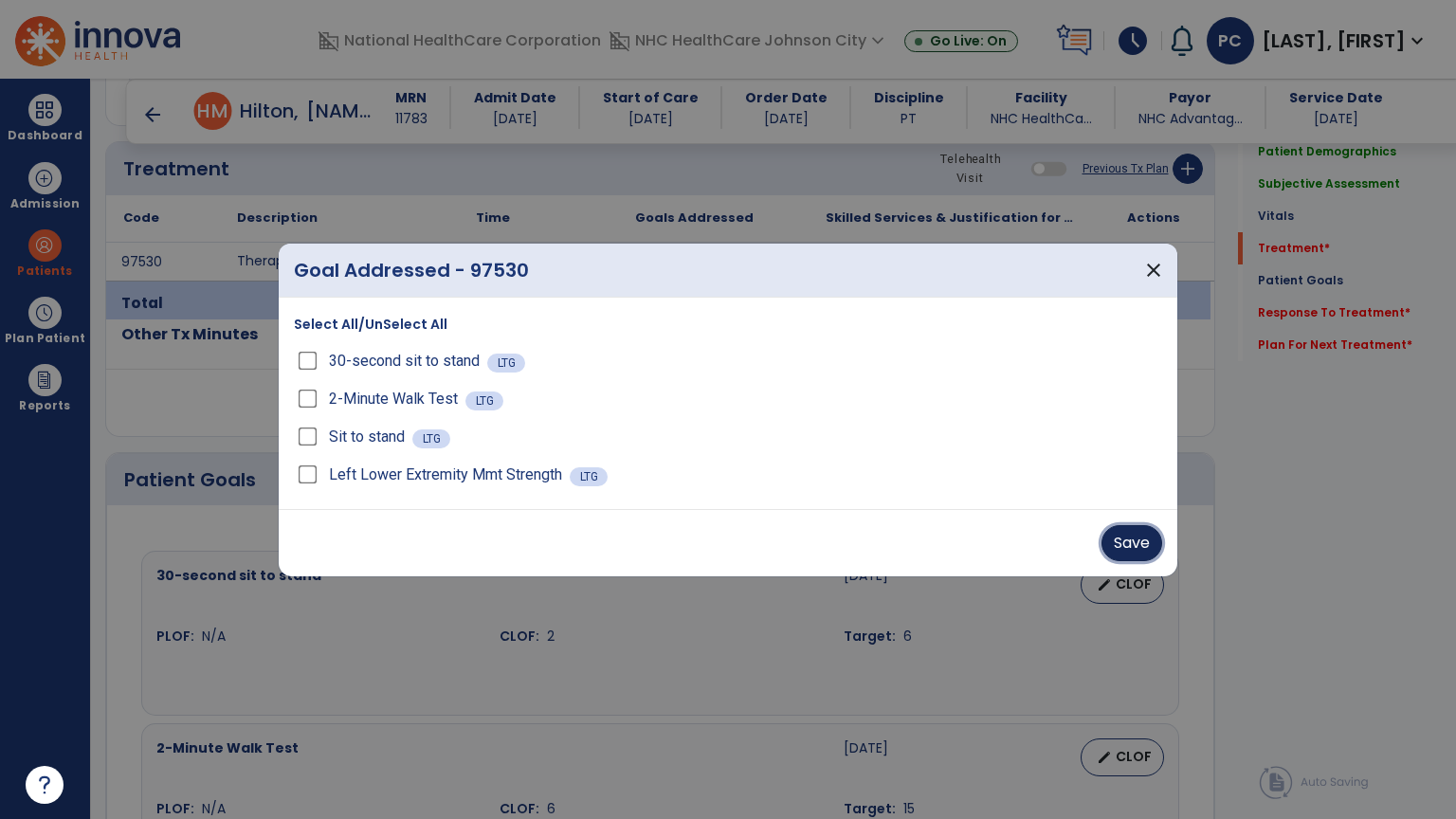 click on "Save" at bounding box center [1132, 543] 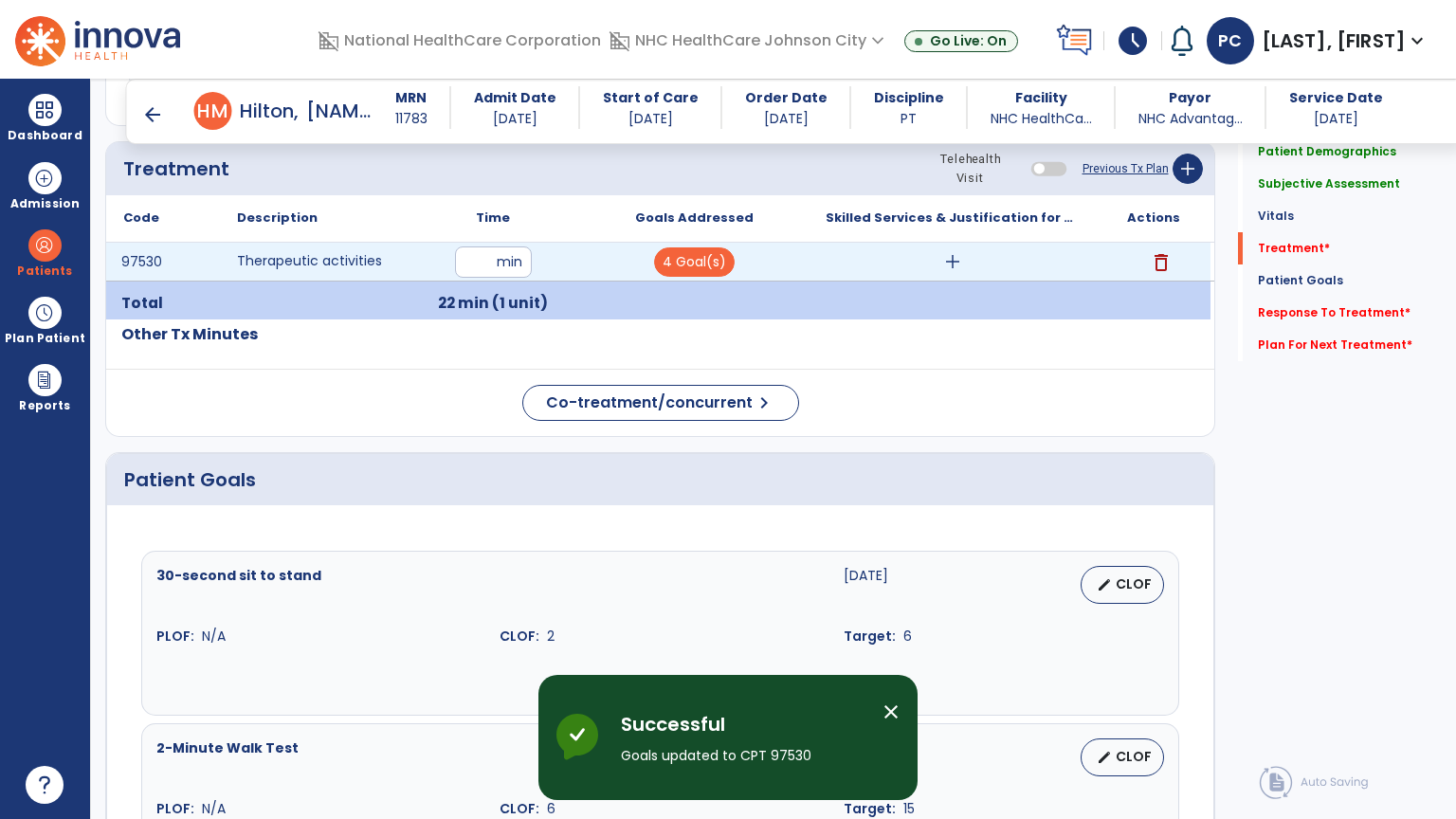 click on "add" at bounding box center (952, 262) 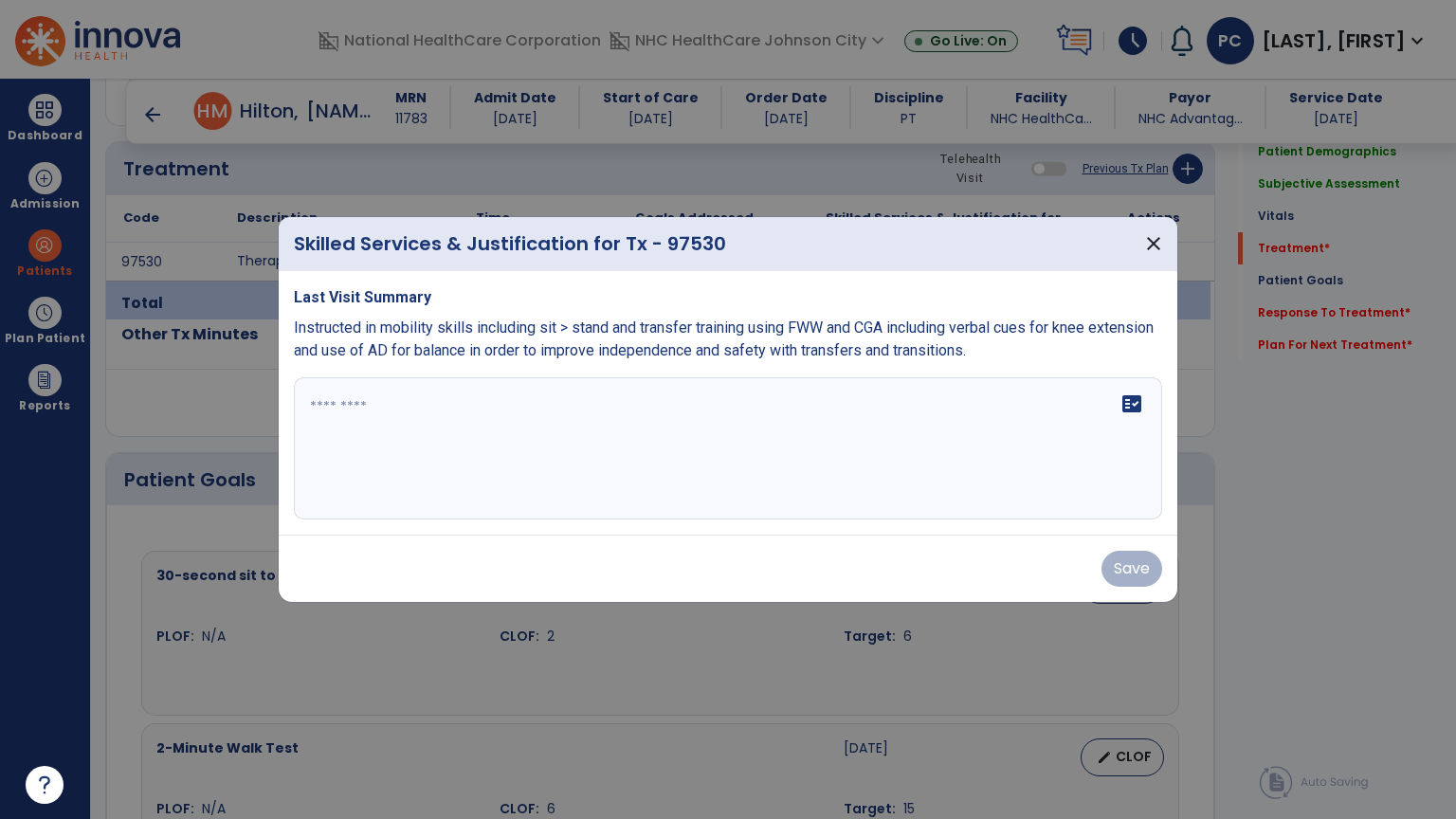 click on "fact_check" at bounding box center [728, 448] 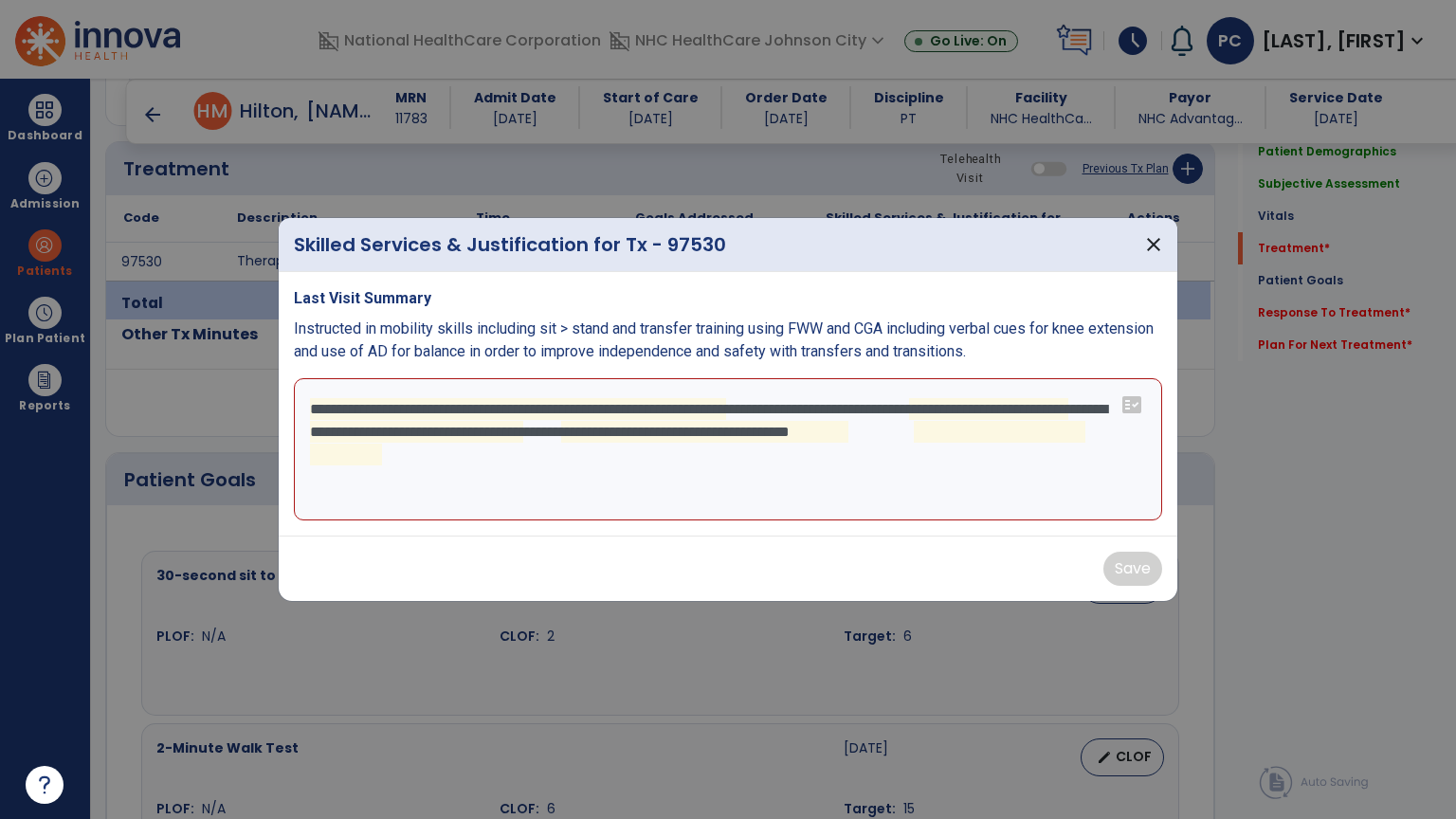 click on "**********" at bounding box center (728, 449) 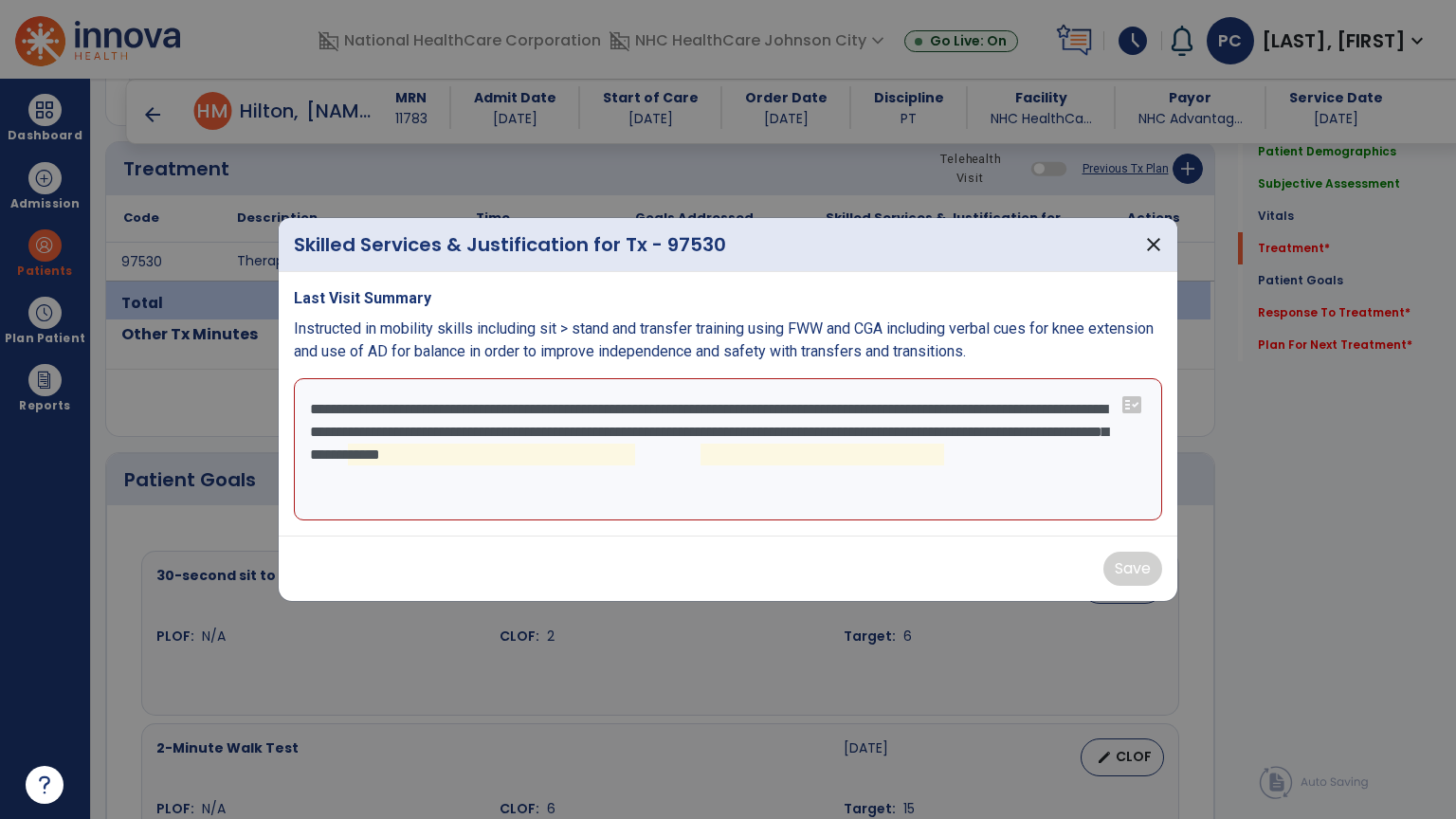 click on "**********" at bounding box center [728, 449] 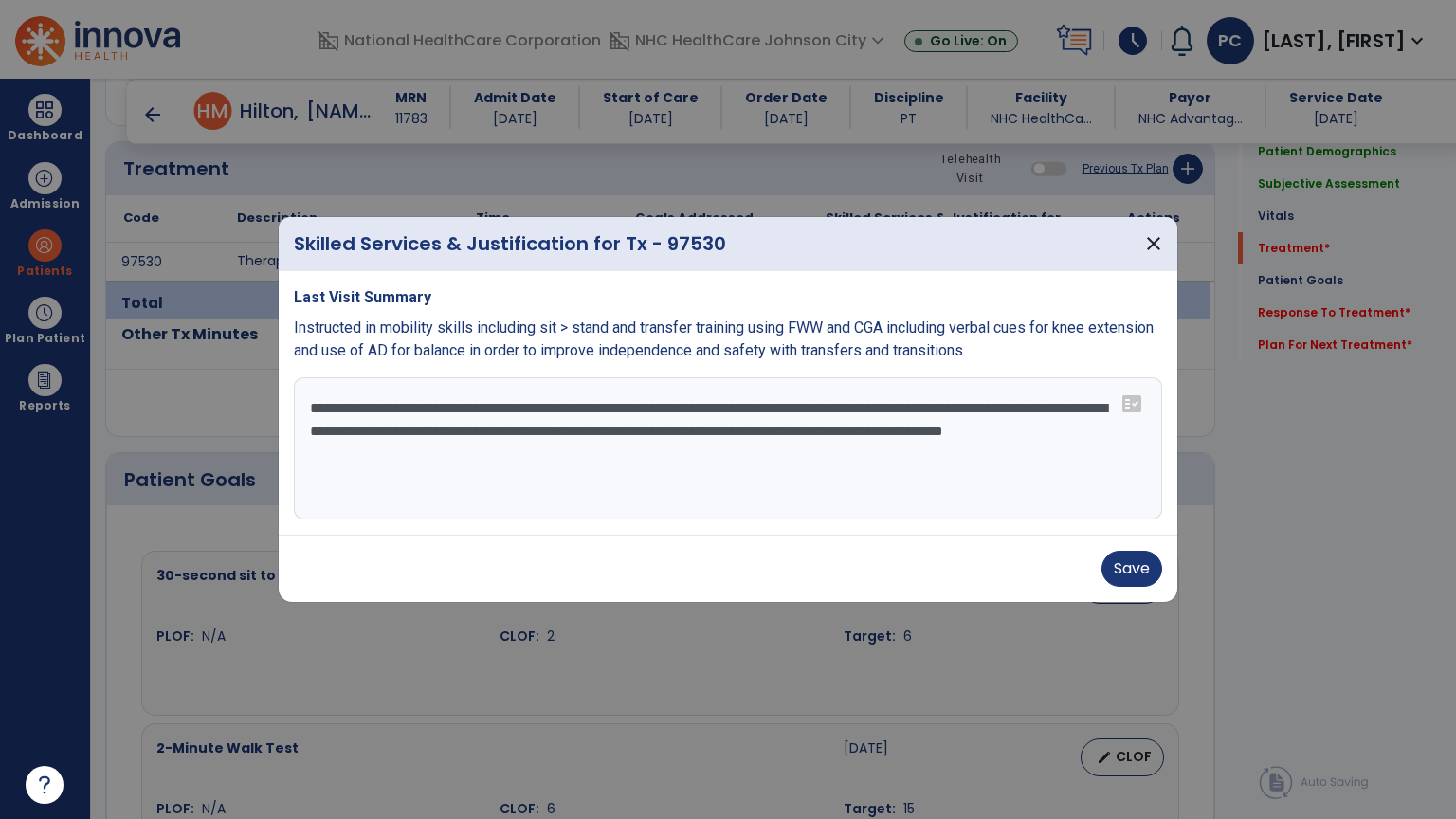 click on "**********" at bounding box center (728, 448) 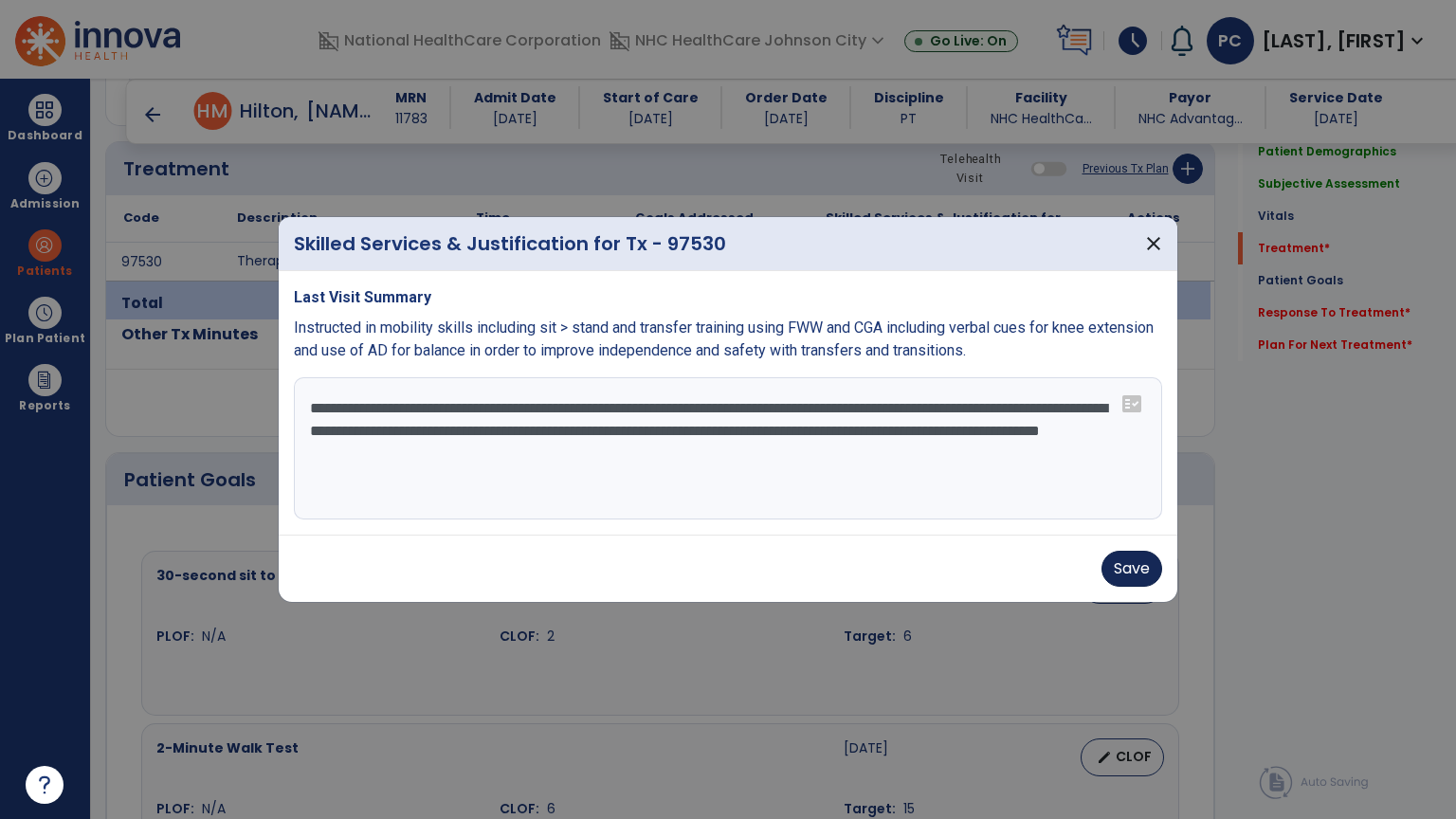 type on "**********" 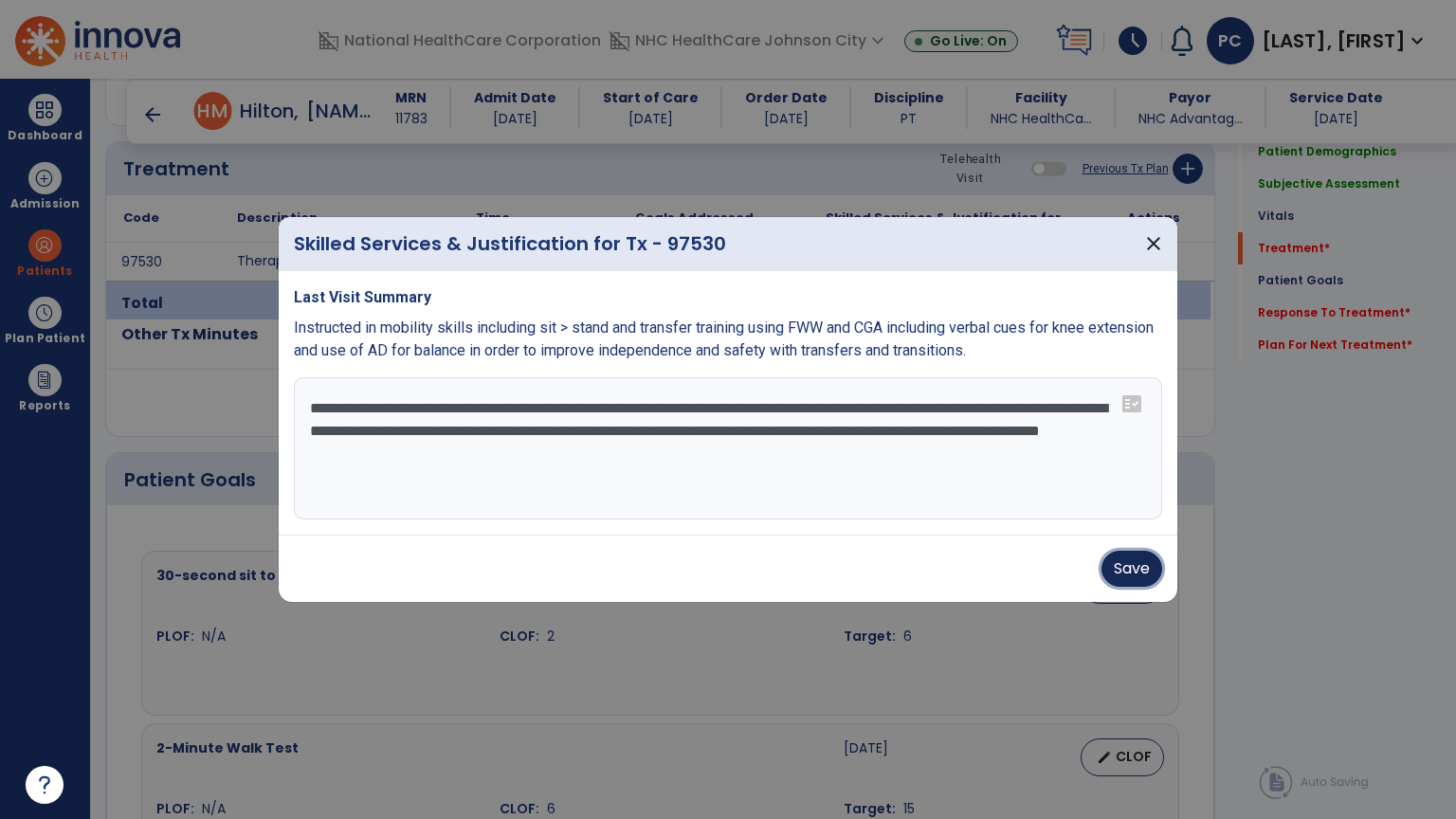 click on "Save" at bounding box center (1132, 569) 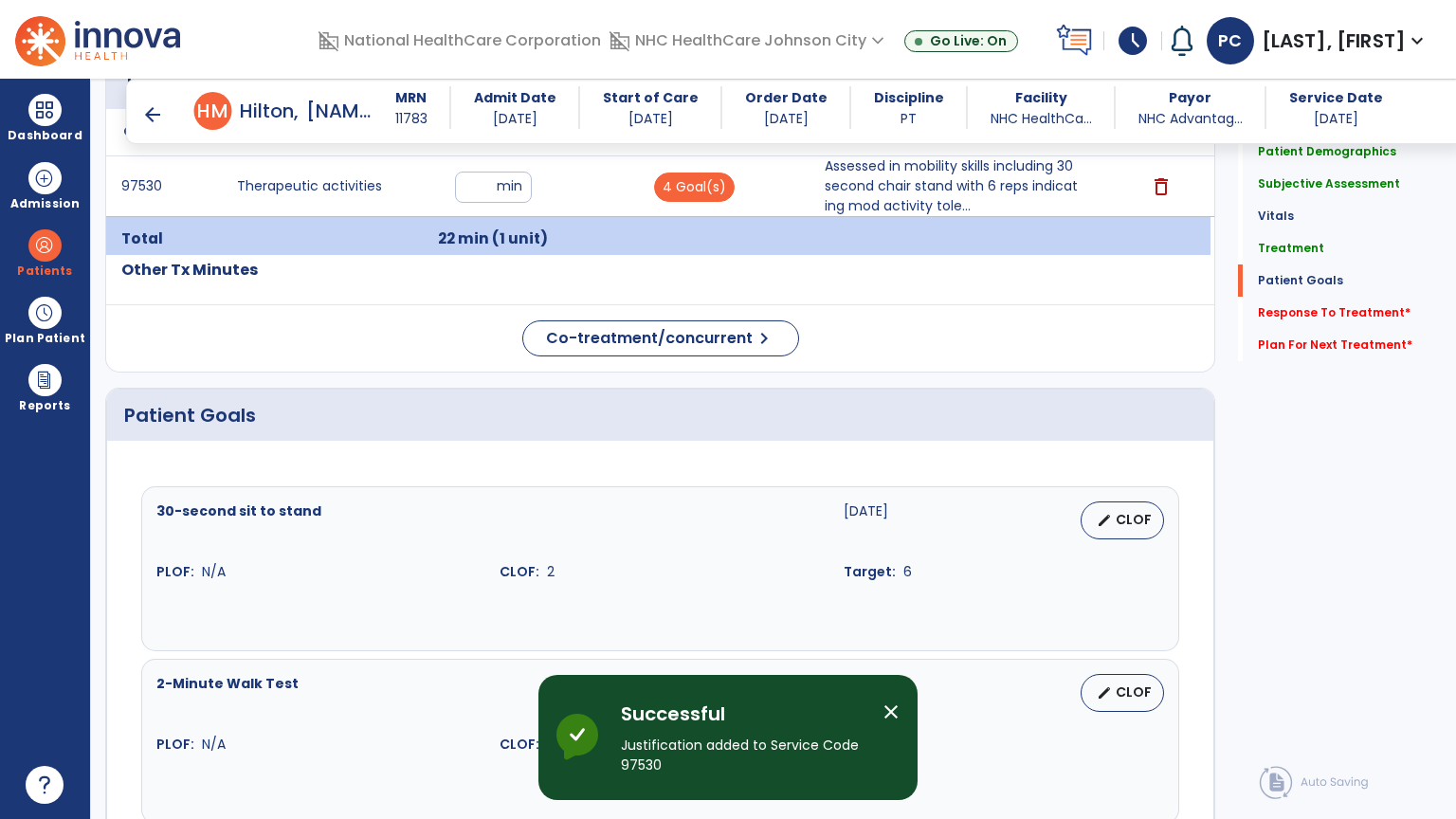 scroll, scrollTop: 1232, scrollLeft: 0, axis: vertical 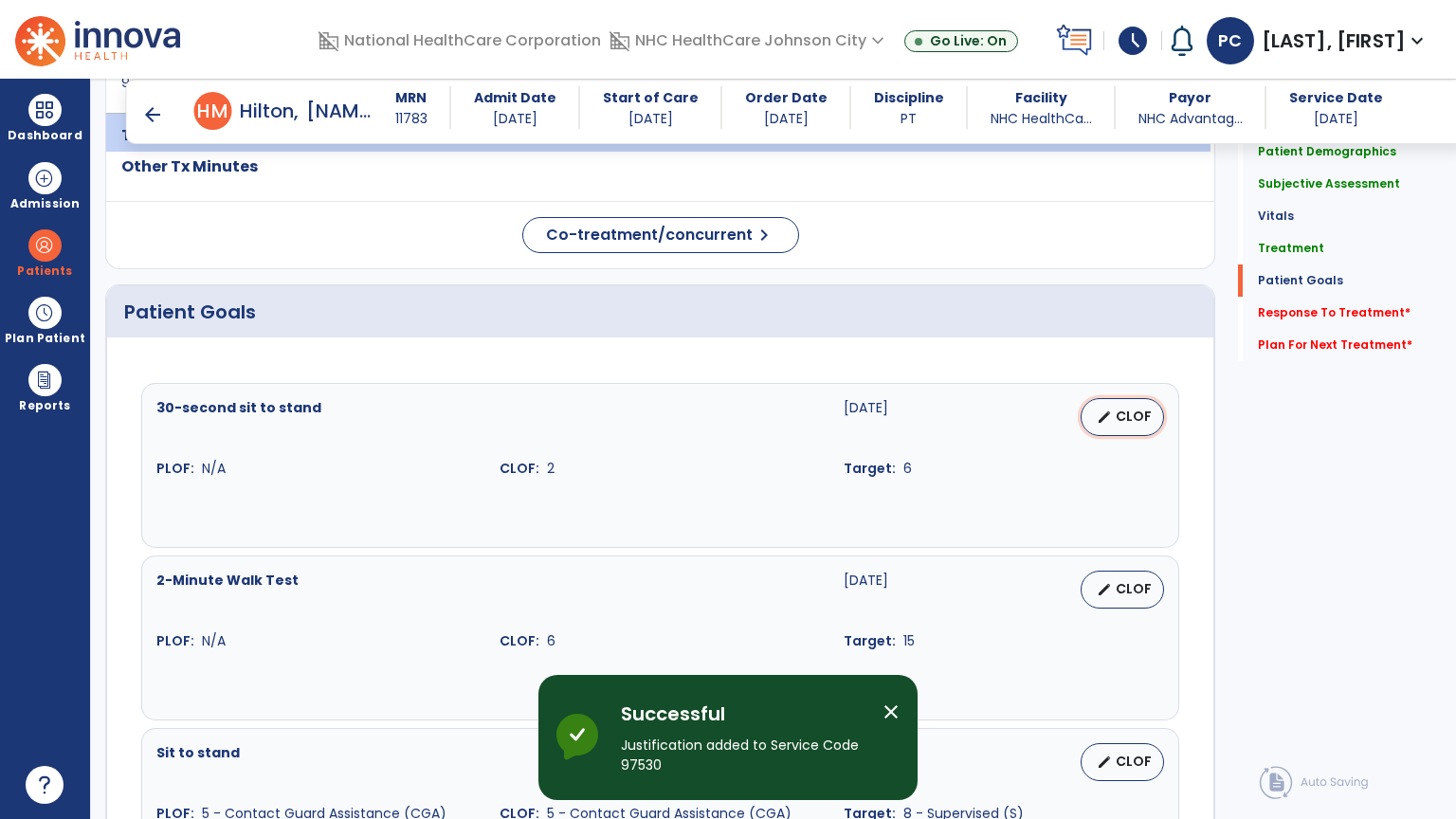 click on "edit" at bounding box center (1104, 417) 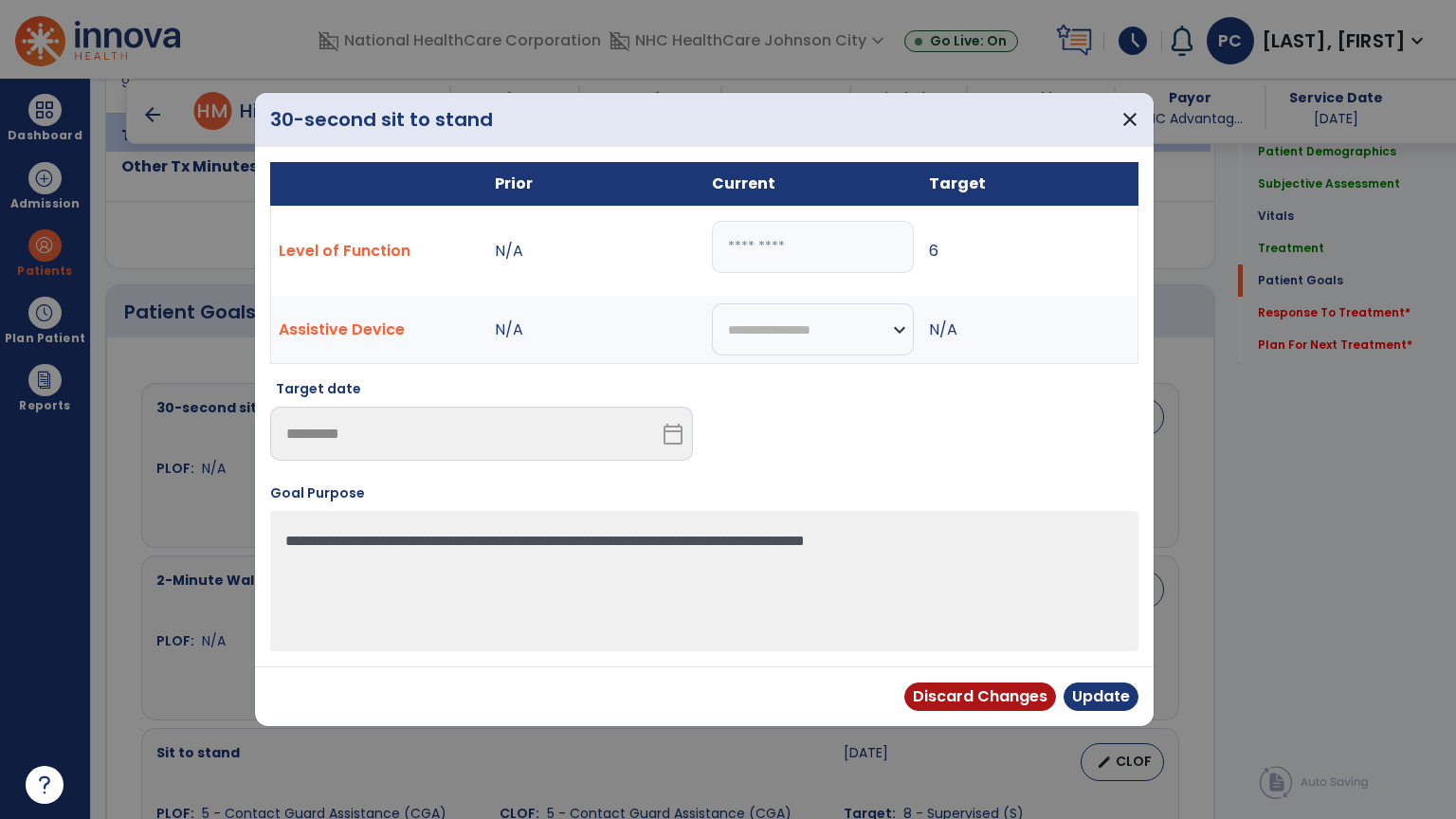 drag, startPoint x: 742, startPoint y: 253, endPoint x: 698, endPoint y: 262, distance: 44.911023 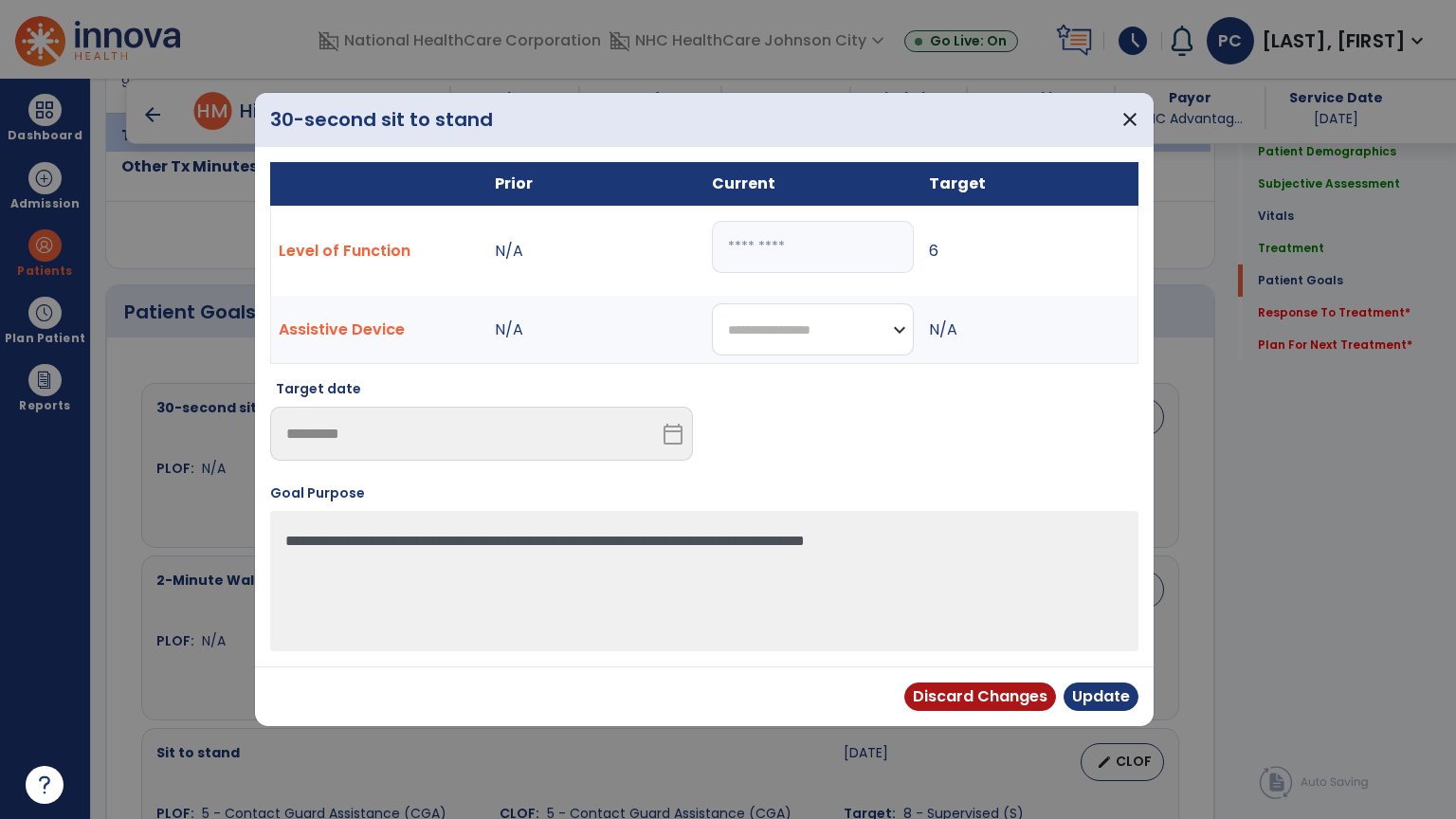 click on "**********" at bounding box center (812, 329) 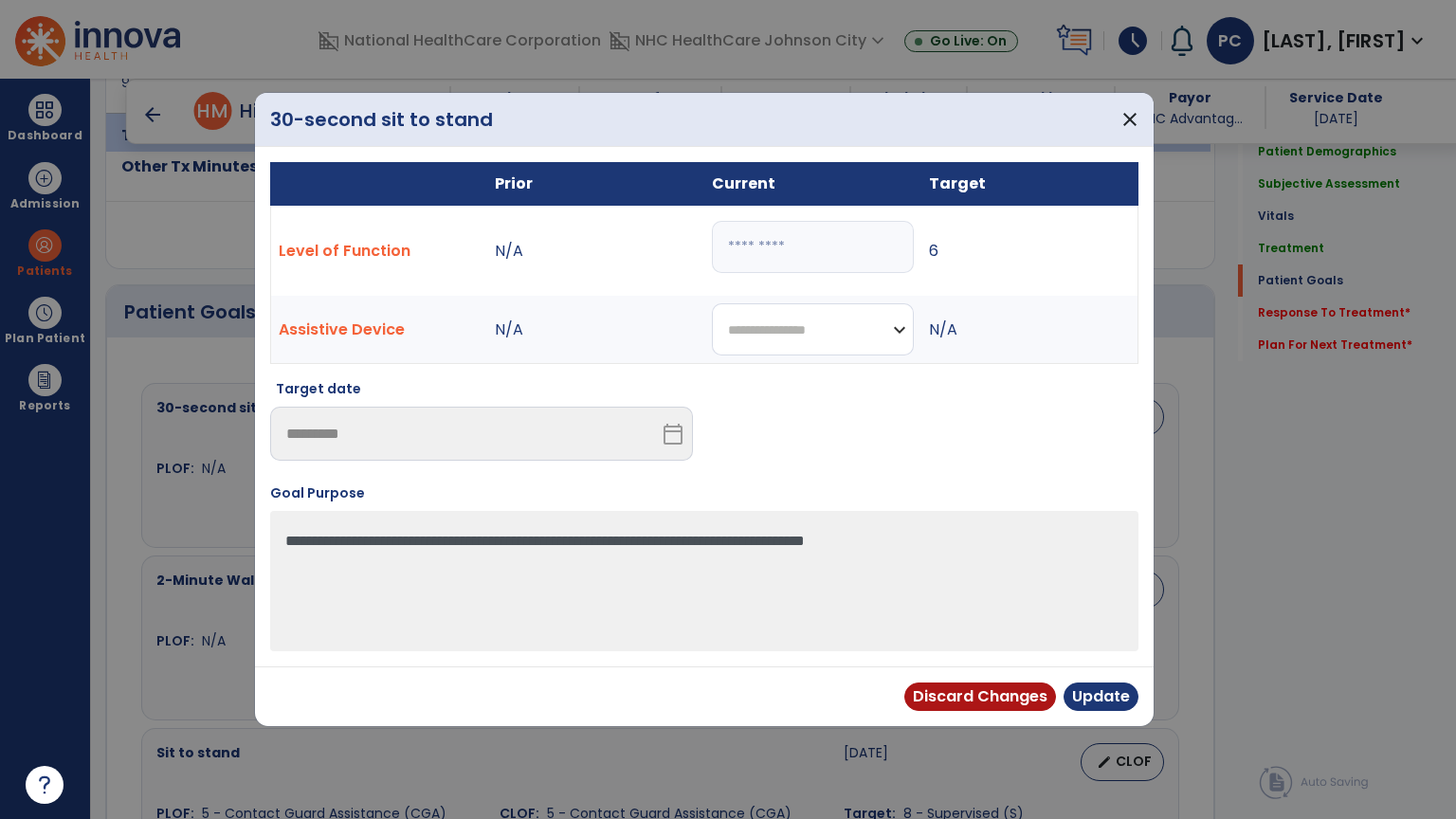 click on "**********" at bounding box center (812, 329) 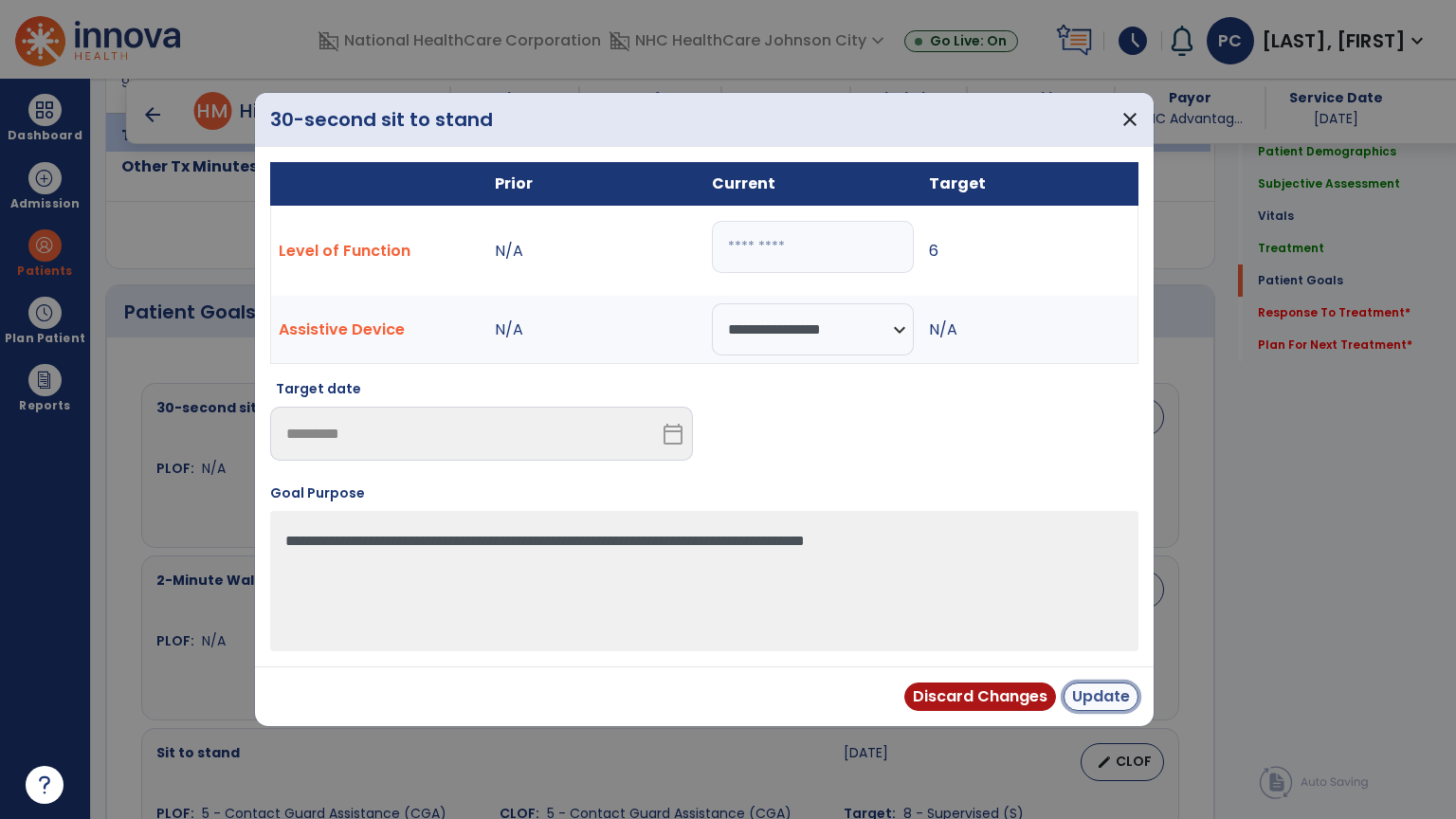 click on "Update" at bounding box center [1101, 697] 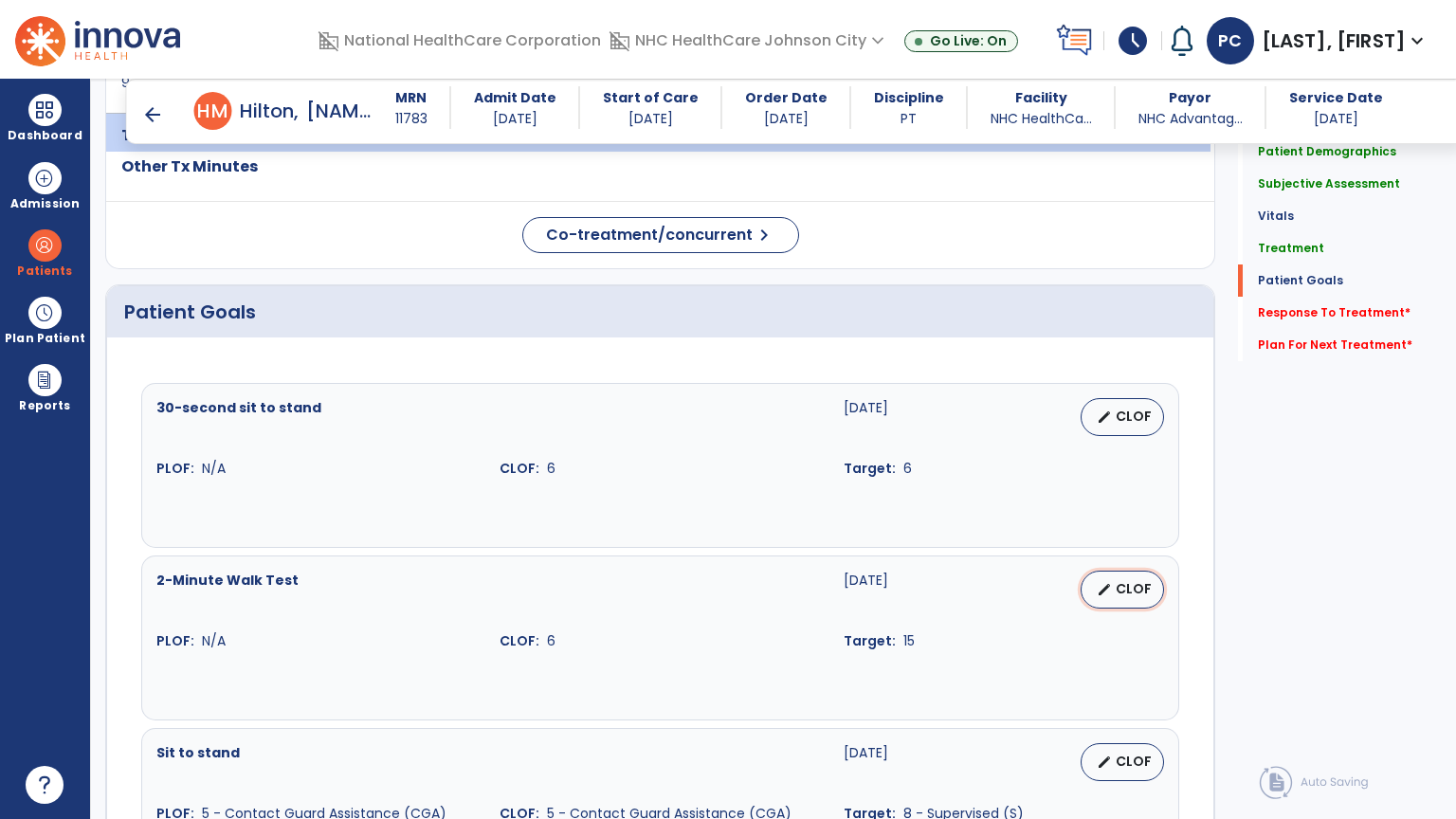 click on "edit   CLOF" at bounding box center (1122, 590) 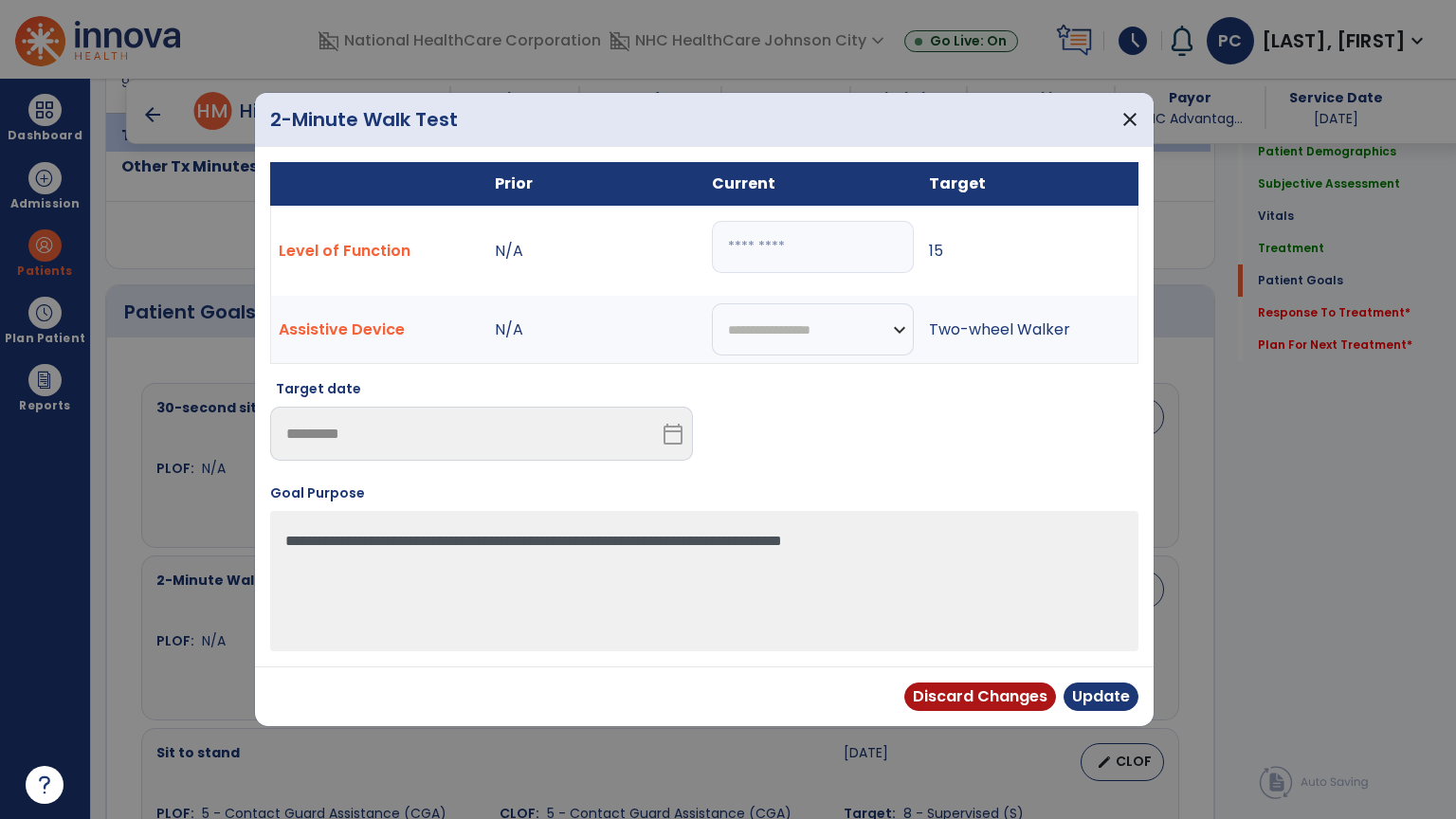 drag, startPoint x: 756, startPoint y: 246, endPoint x: 686, endPoint y: 261, distance: 71.58911 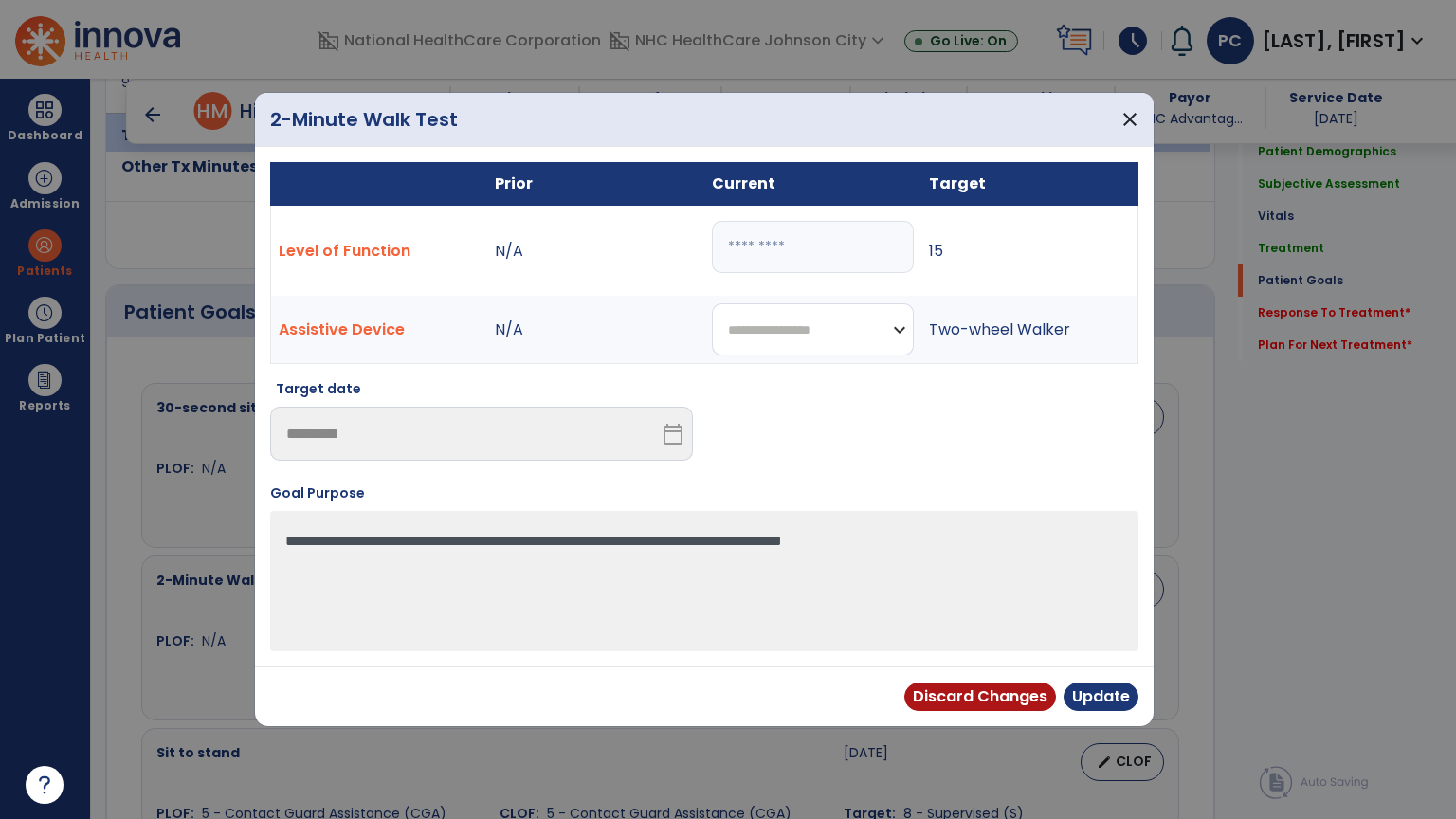 click on "**********" at bounding box center (812, 329) 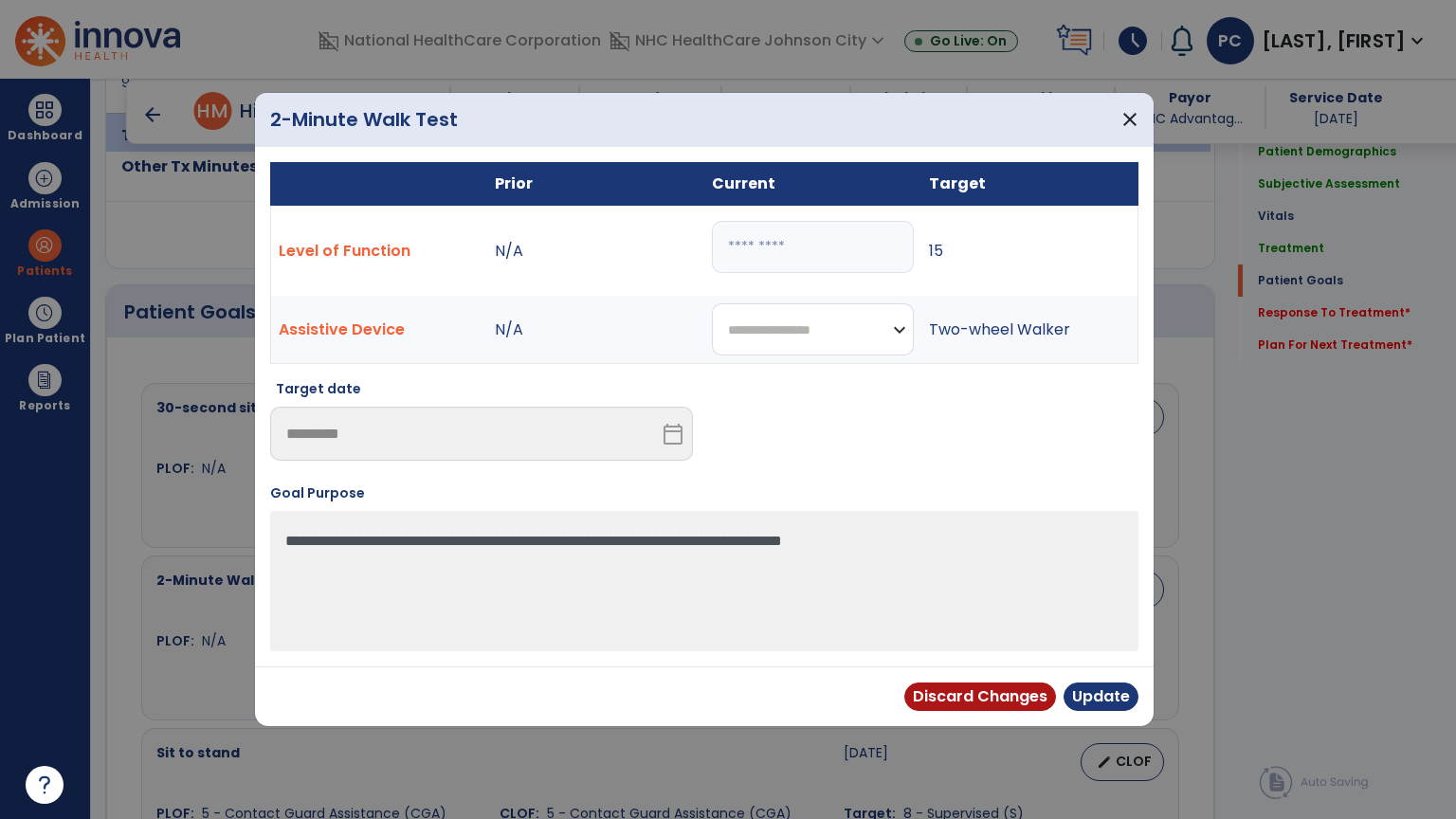 select on "**********" 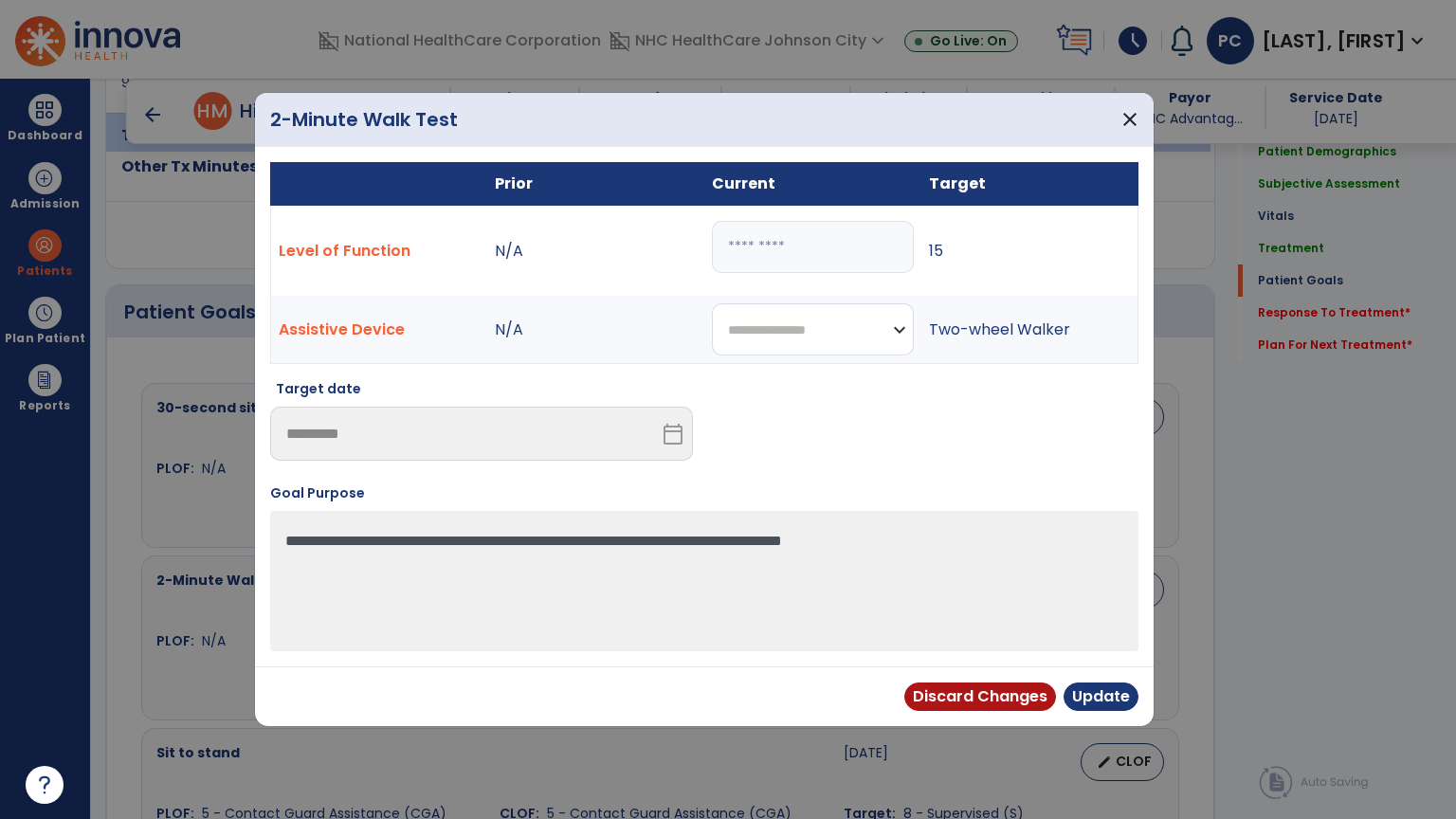 click on "**********" at bounding box center [812, 329] 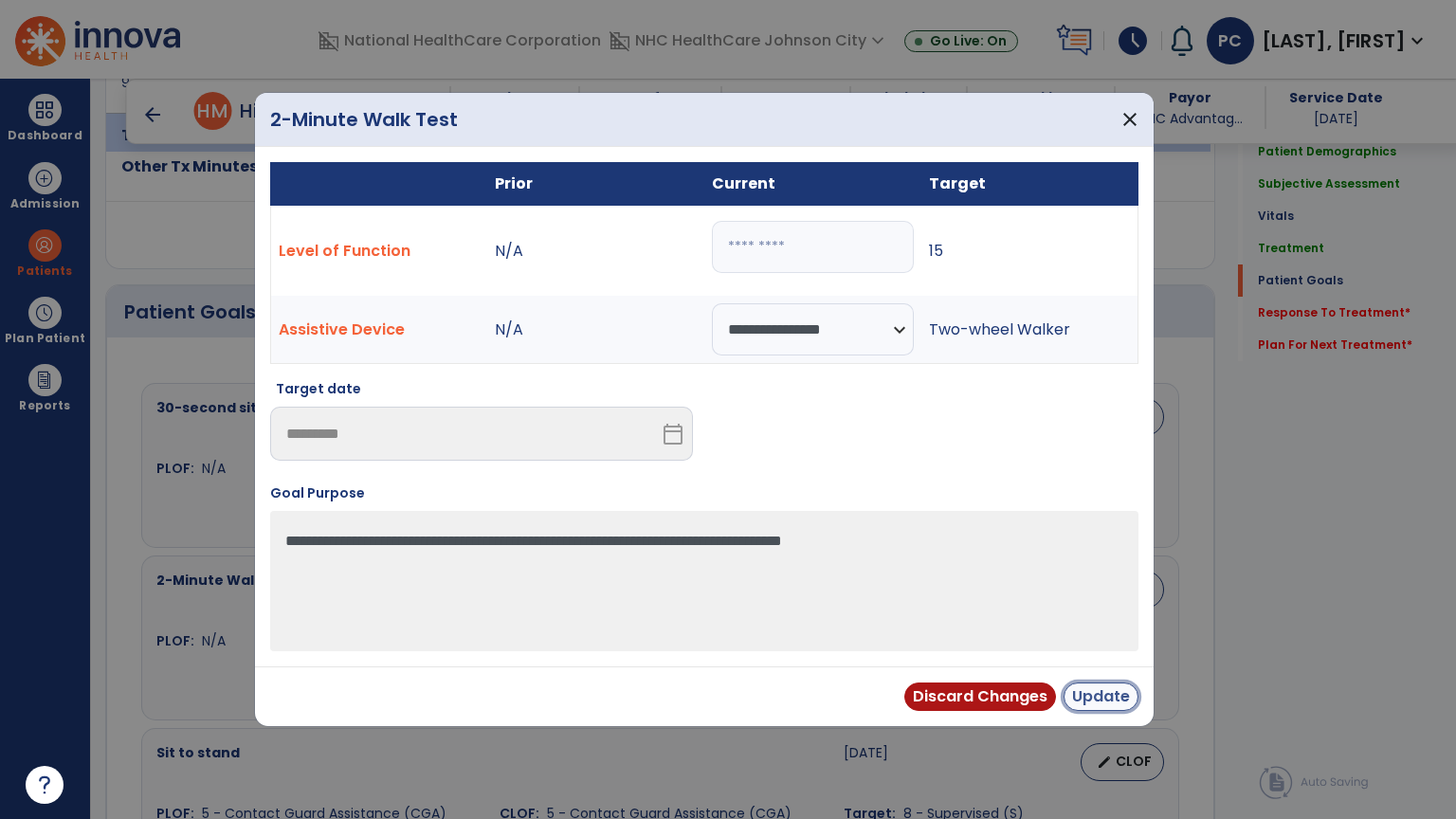 click on "Update" at bounding box center [1101, 697] 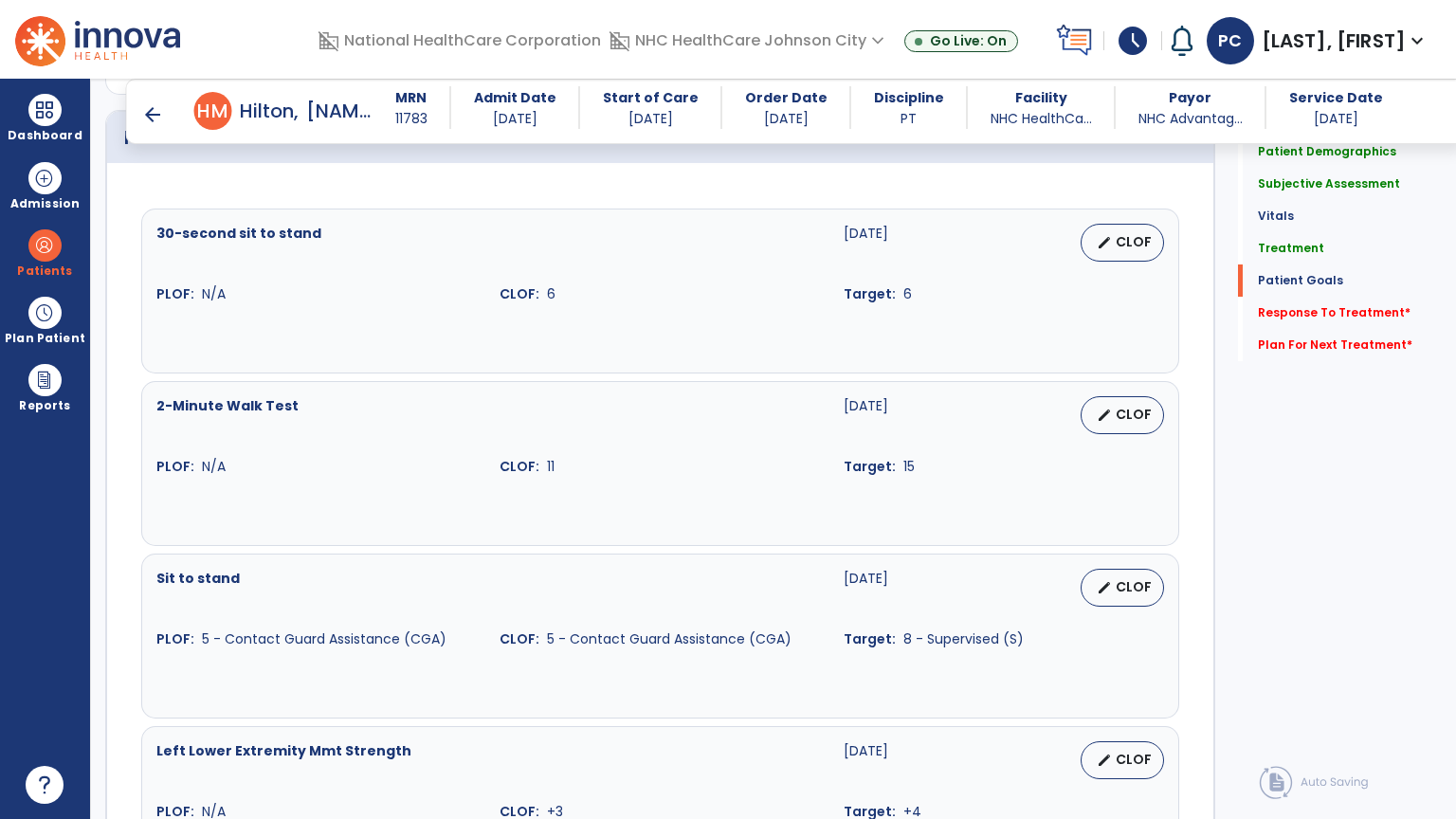 scroll, scrollTop: 1422, scrollLeft: 0, axis: vertical 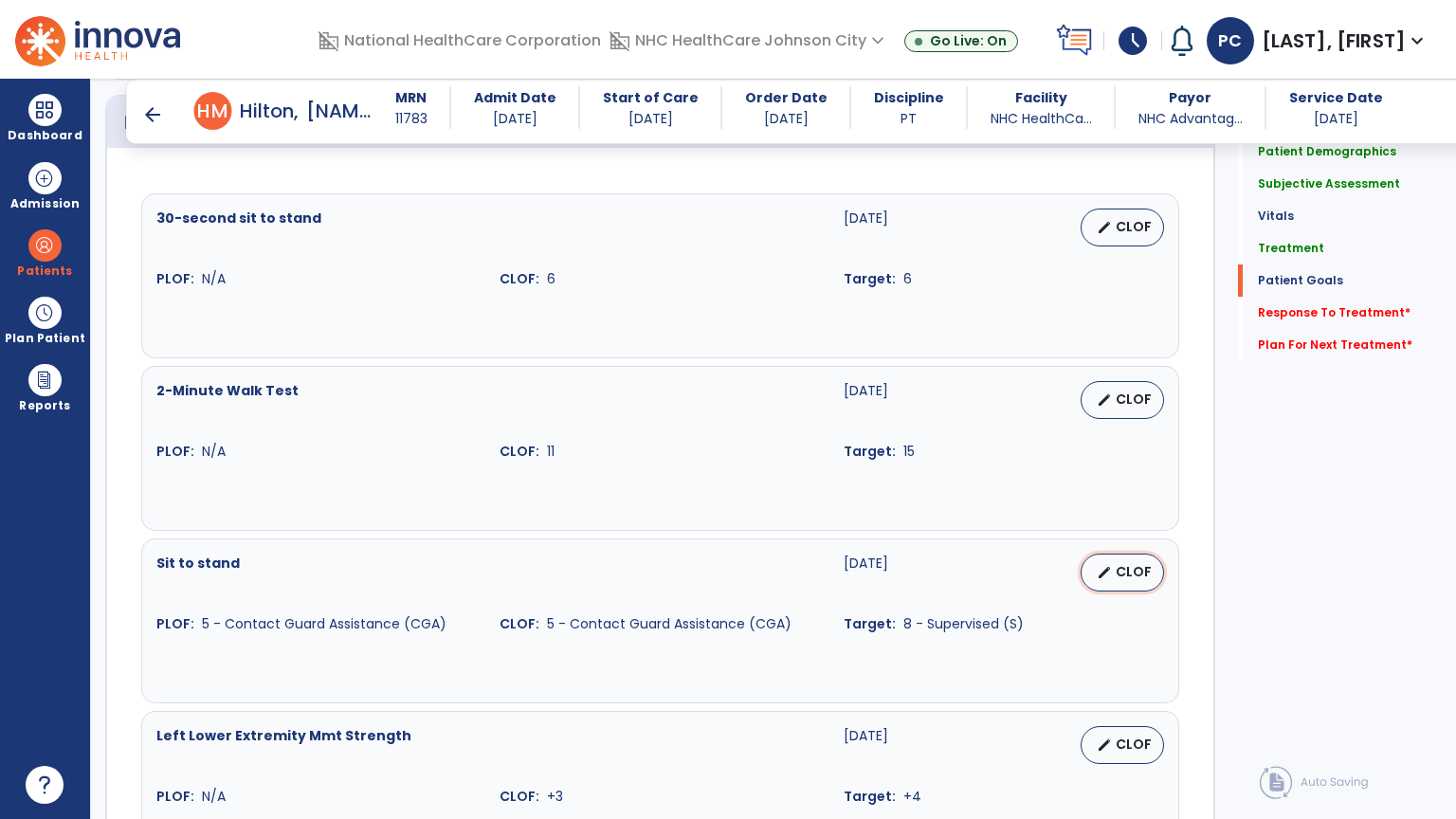 click on "CLOF" at bounding box center [1134, 572] 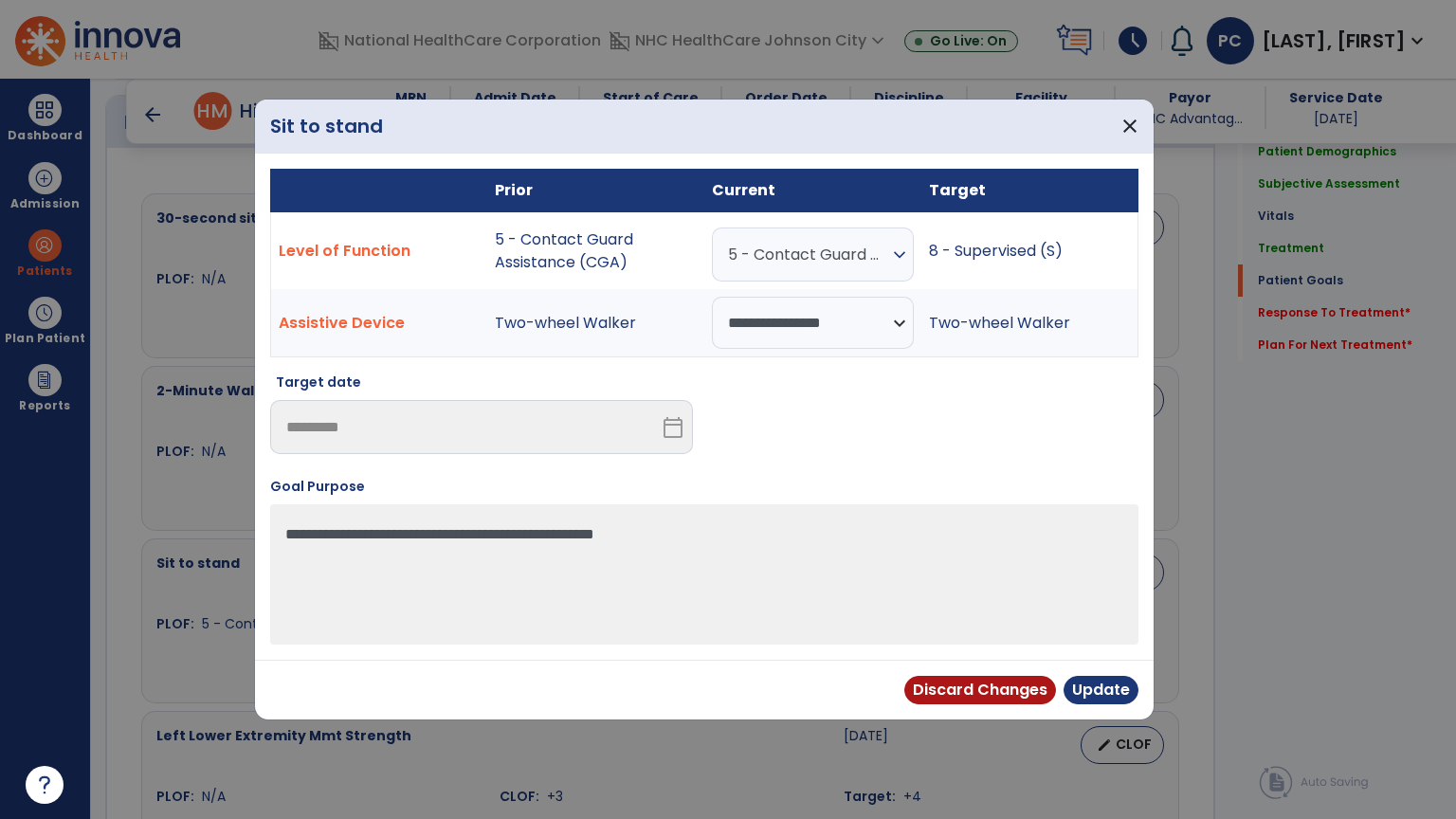 click on "5 - Contact Guard Assistance (CGA)" at bounding box center [808, 254] 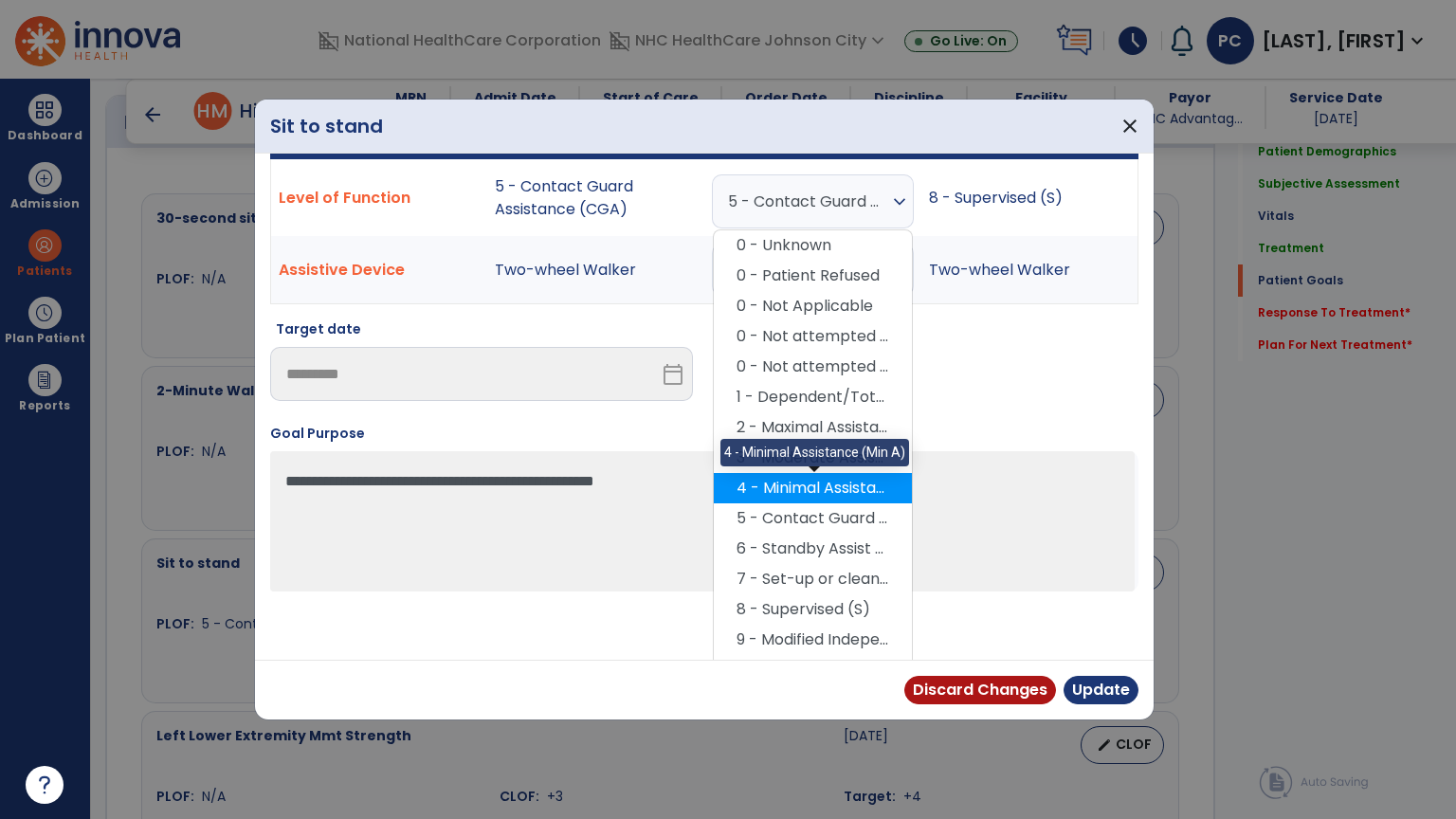 scroll, scrollTop: 80, scrollLeft: 0, axis: vertical 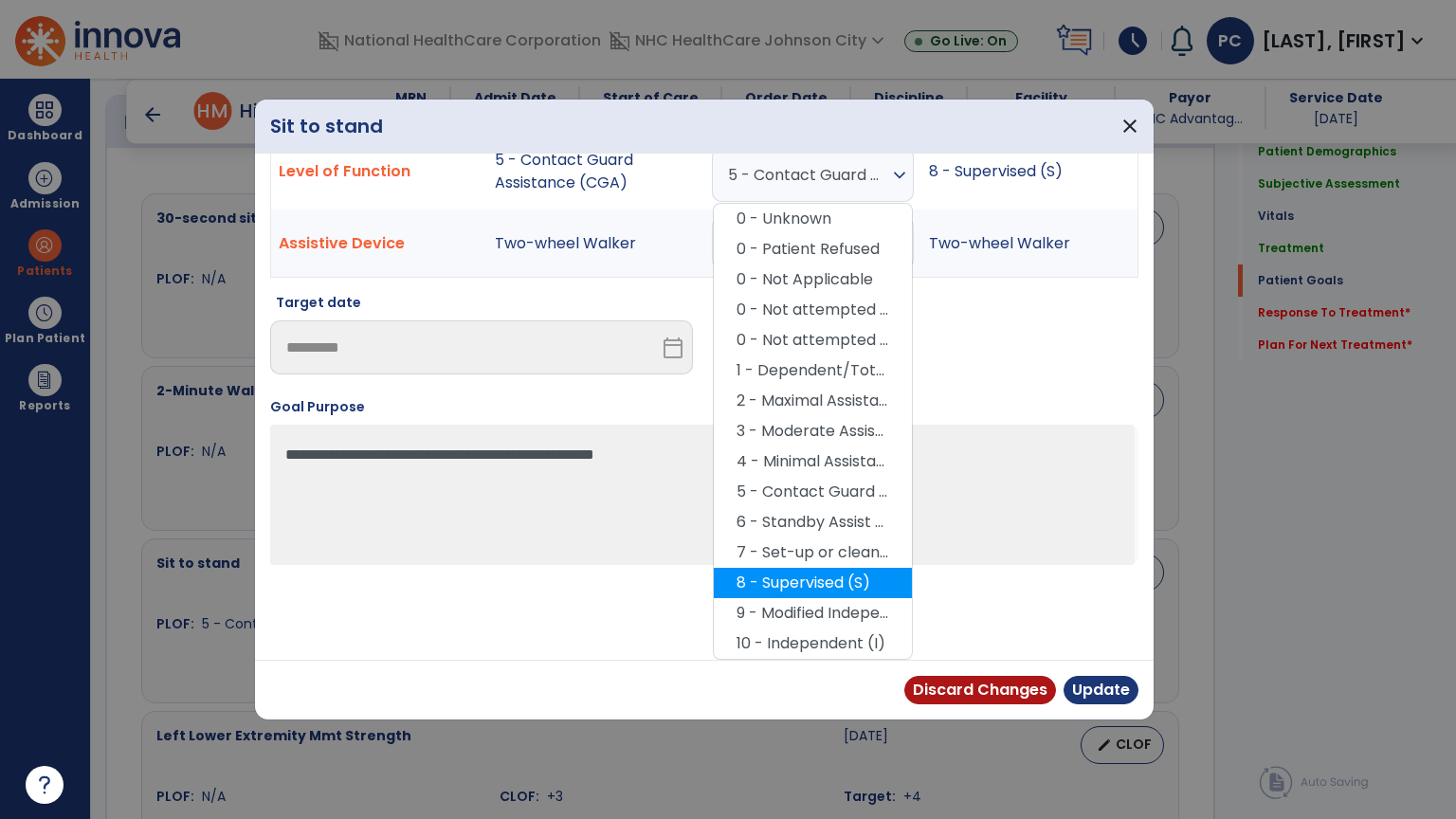 click on "8 - Supervised (S)" at bounding box center (812, 583) 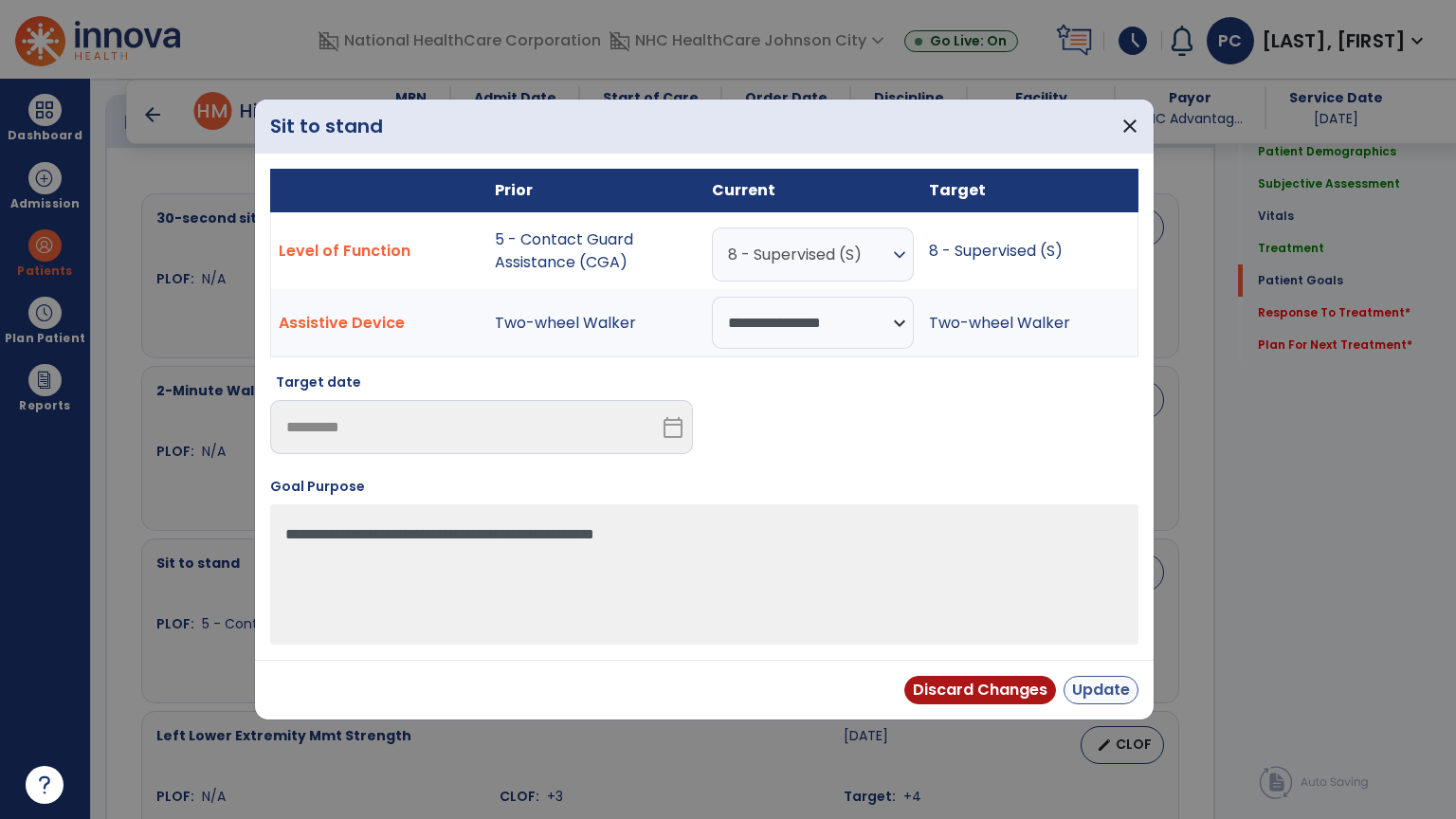 click on "Discard Changes  Update" at bounding box center [704, 689] 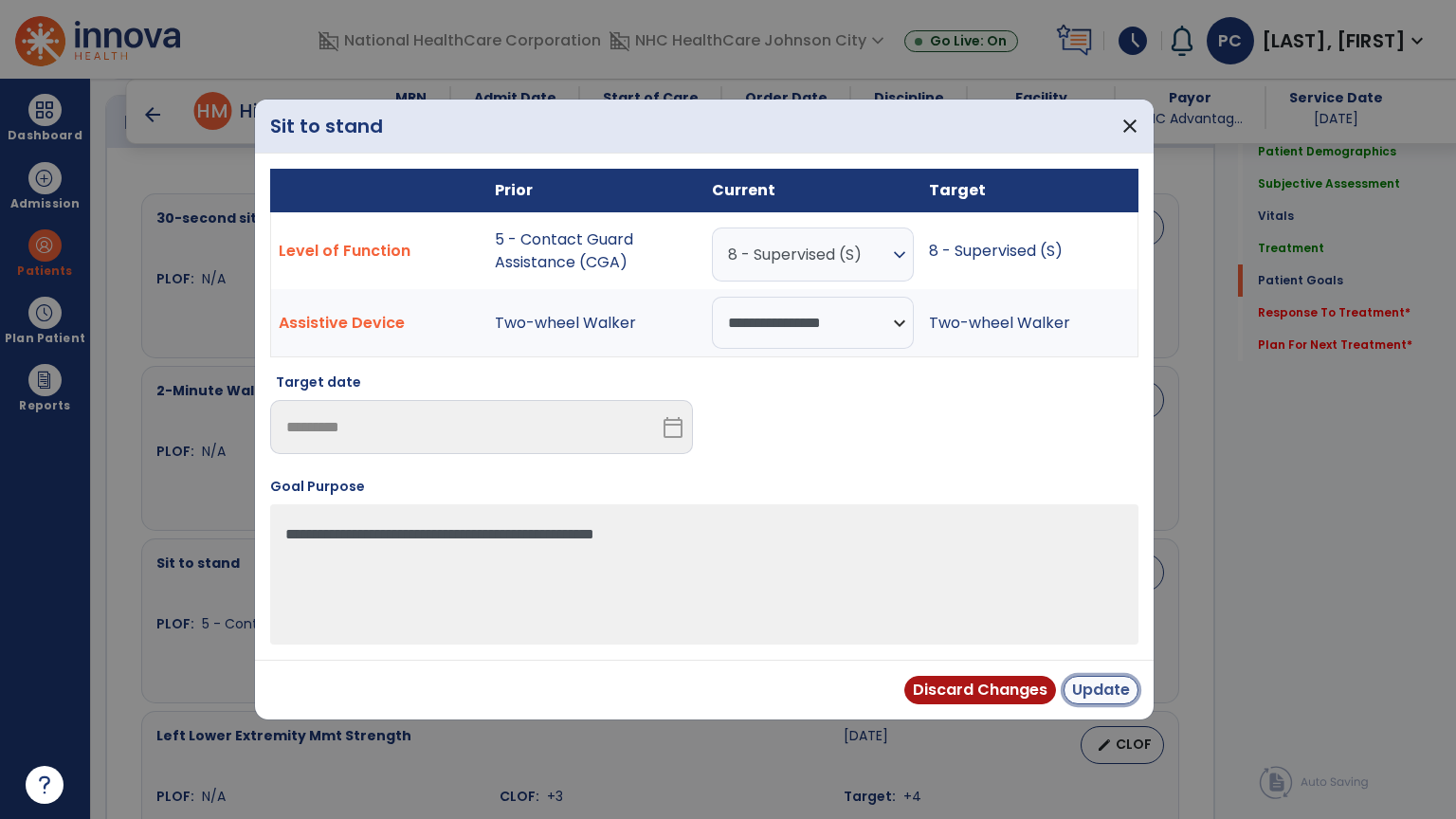 click on "Update" at bounding box center (1101, 690) 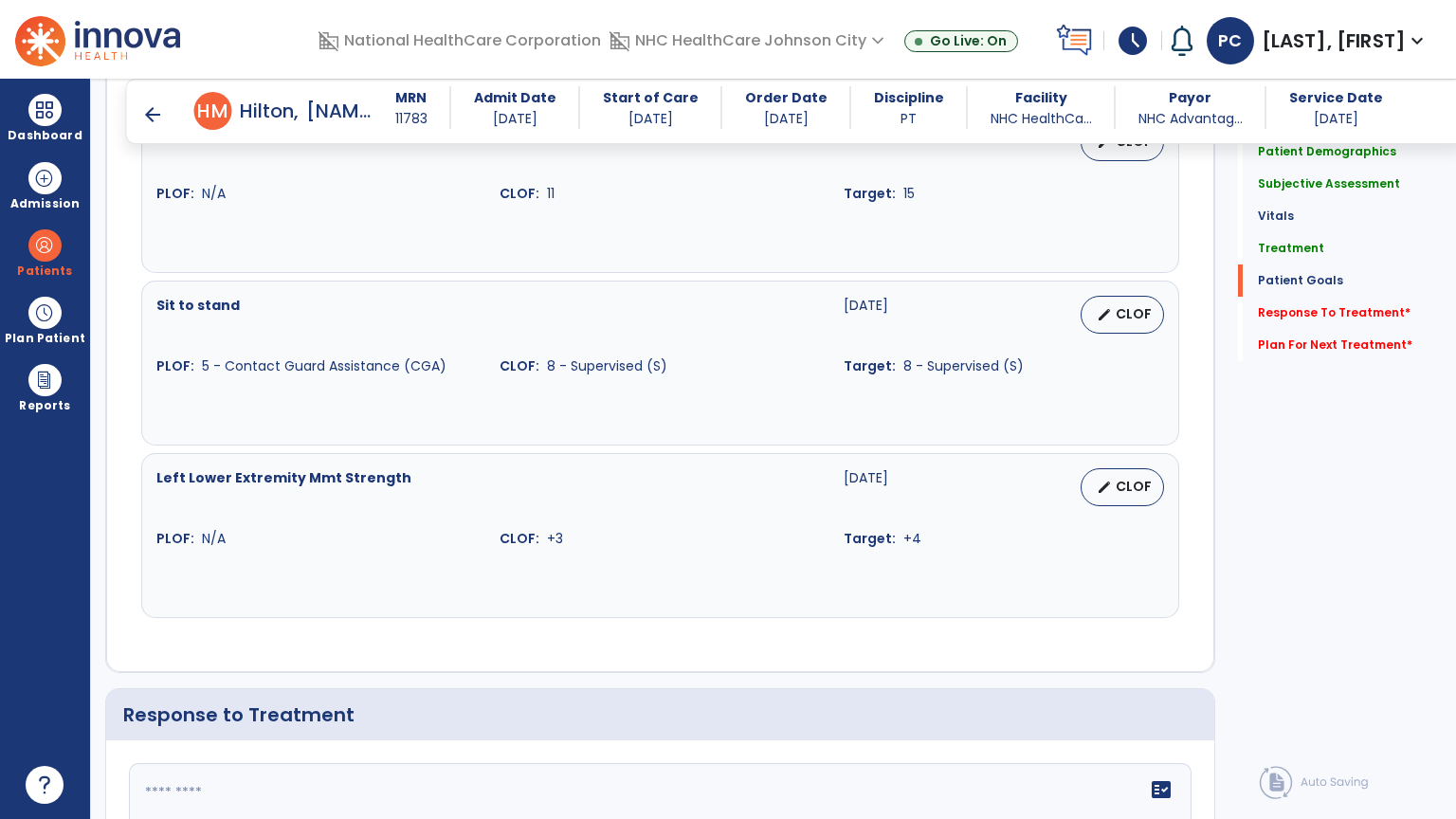 scroll, scrollTop: 1706, scrollLeft: 0, axis: vertical 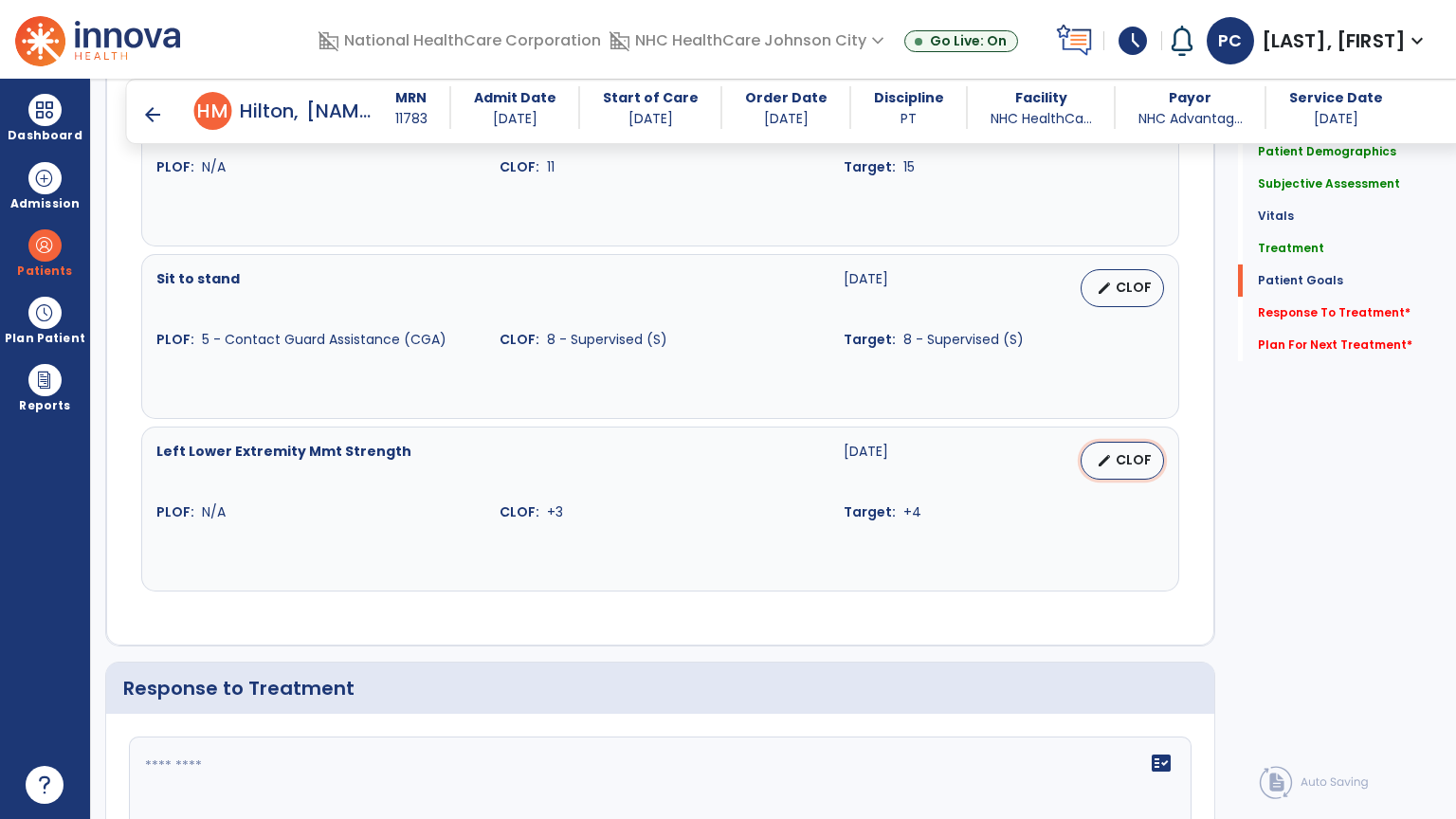 click on "CLOF" at bounding box center (1134, 460) 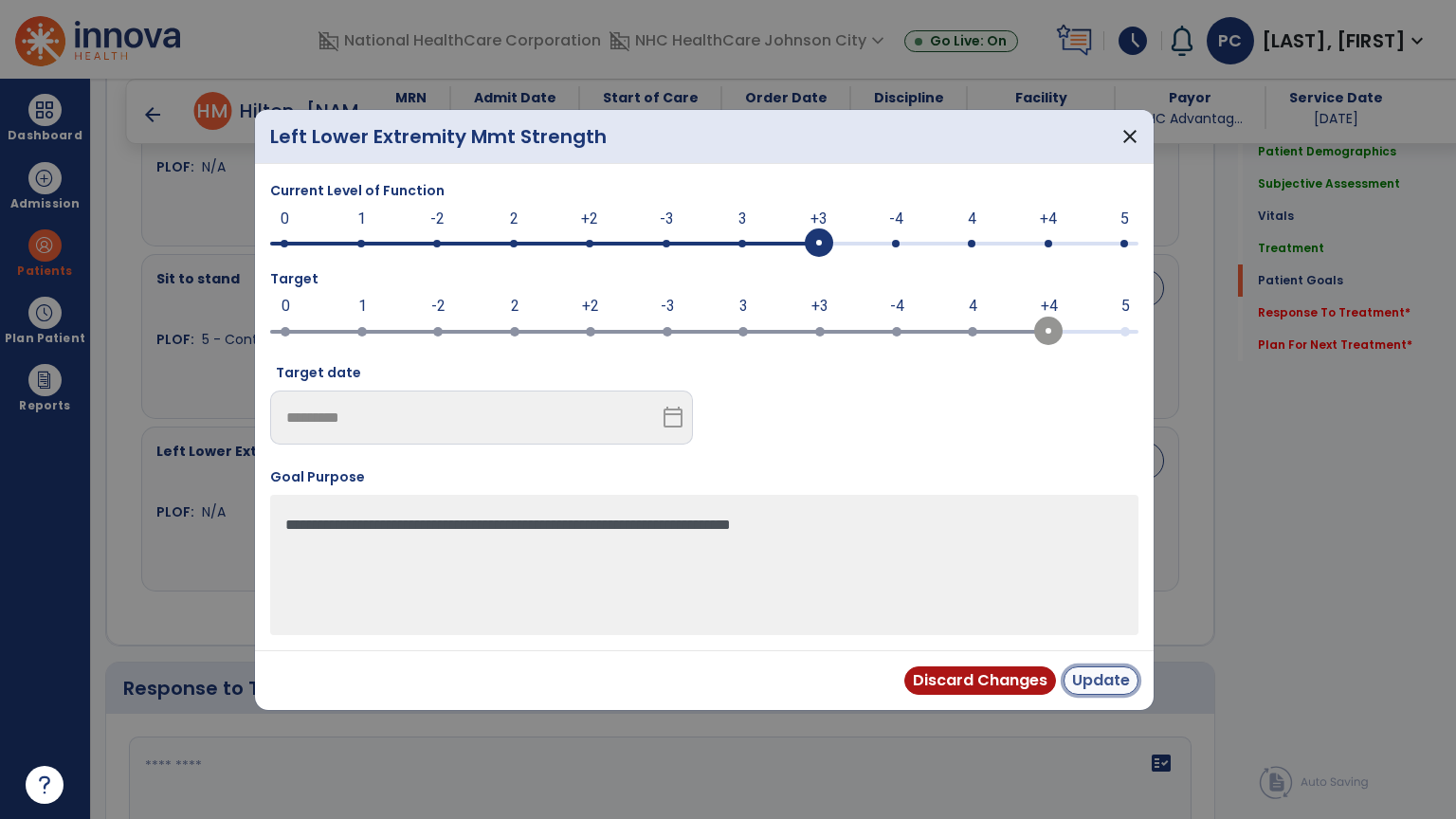 click on "Update" at bounding box center (1101, 681) 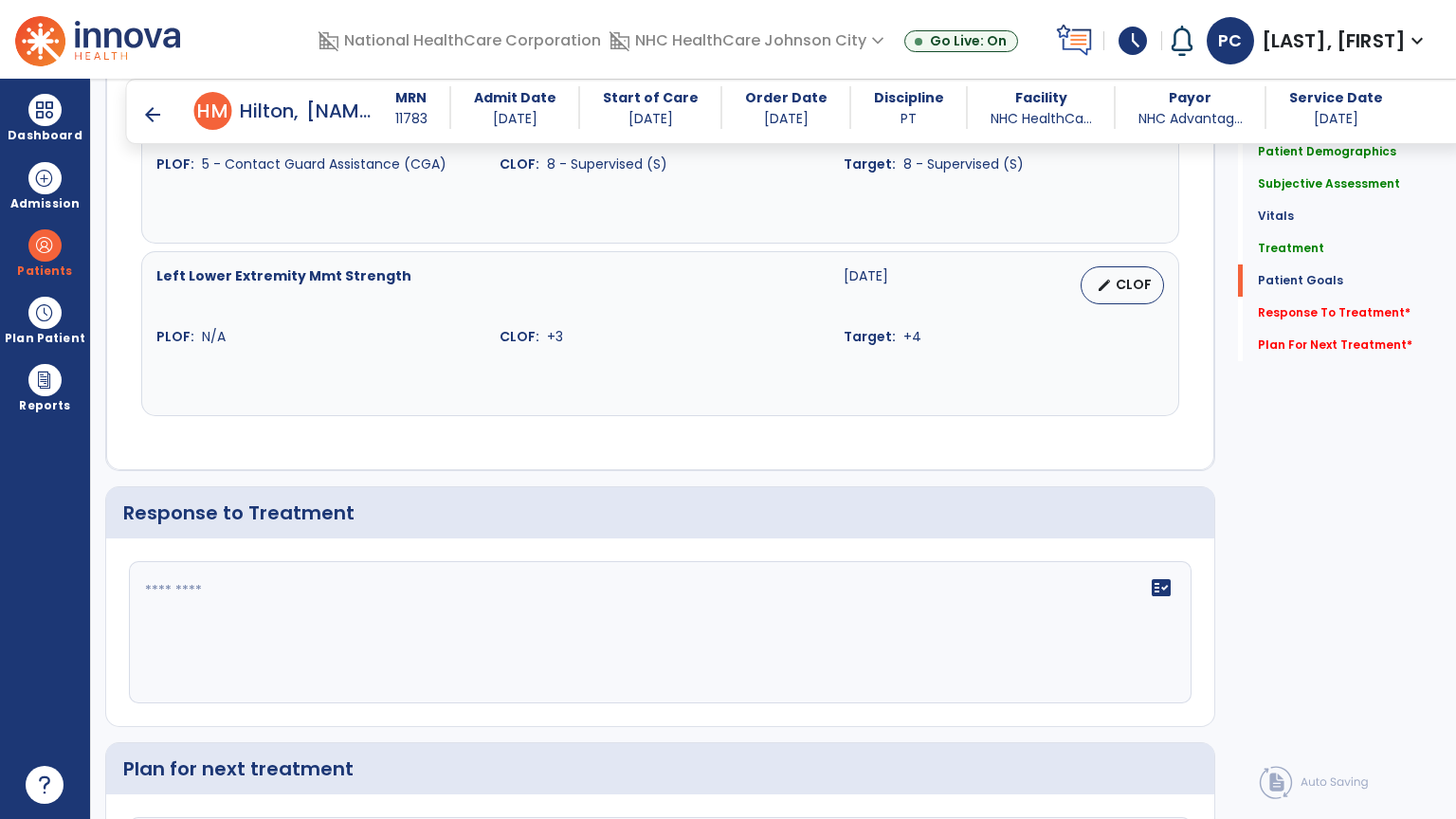 scroll, scrollTop: 1991, scrollLeft: 0, axis: vertical 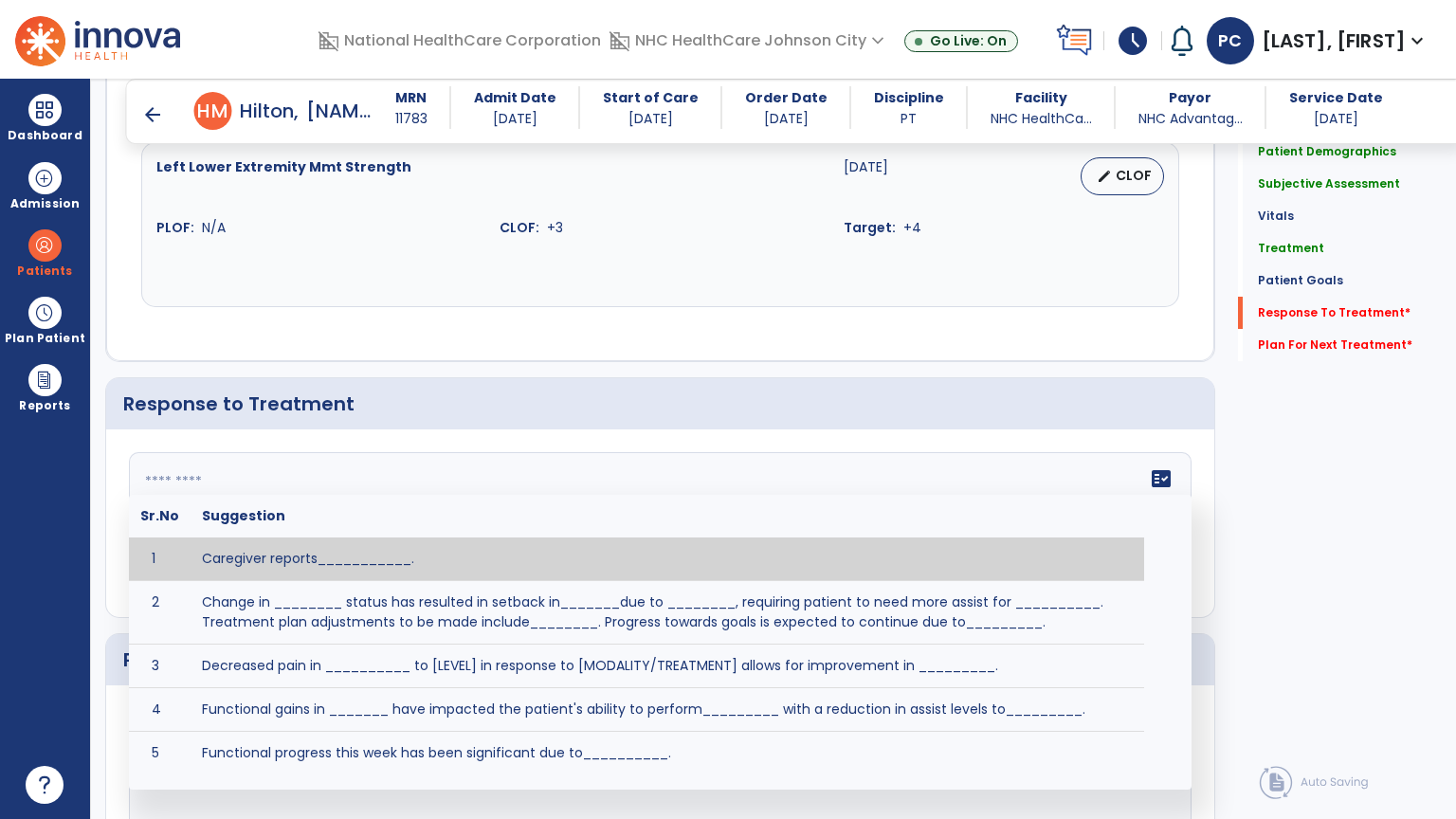 click 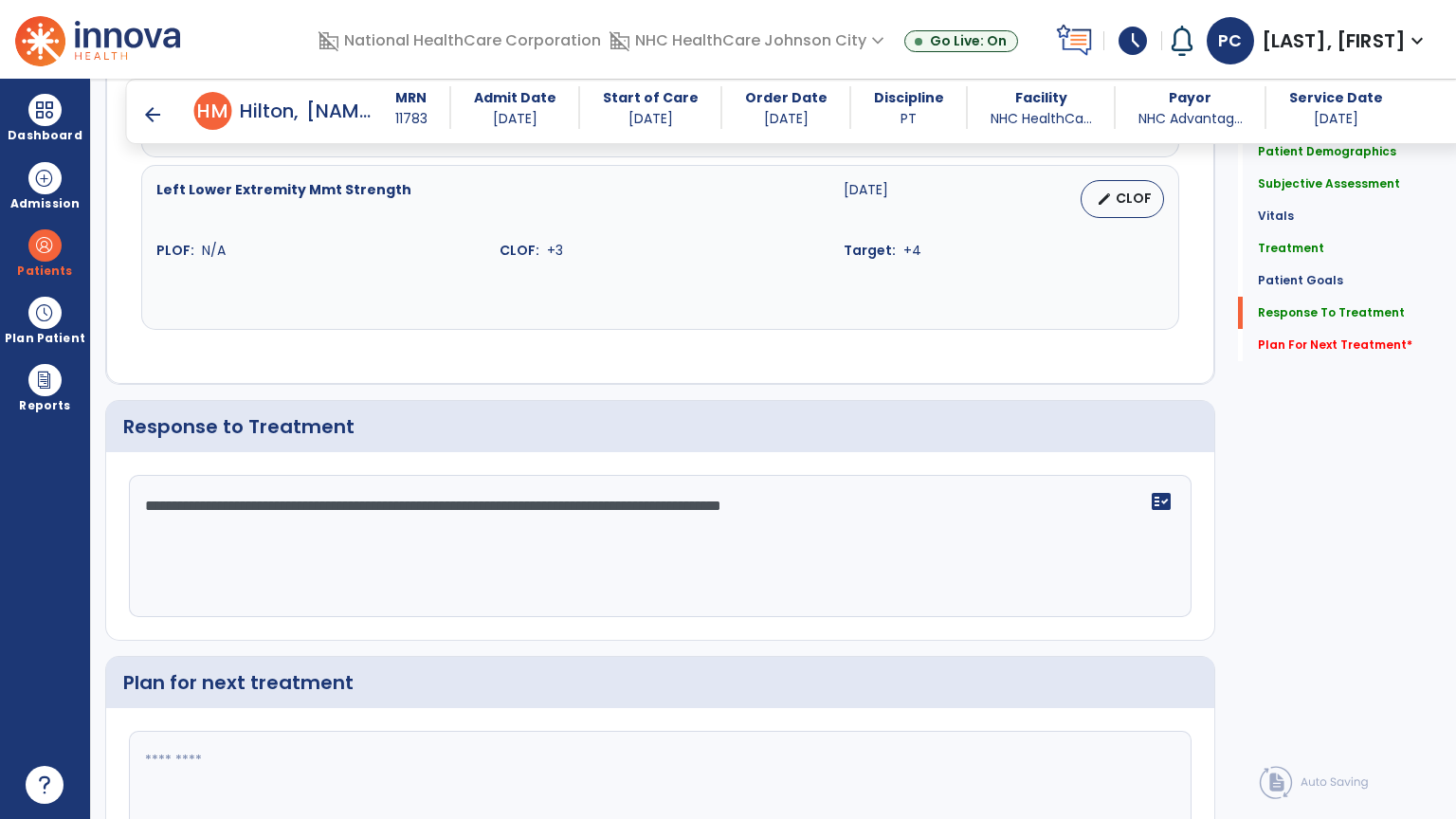 scroll, scrollTop: 1991, scrollLeft: 0, axis: vertical 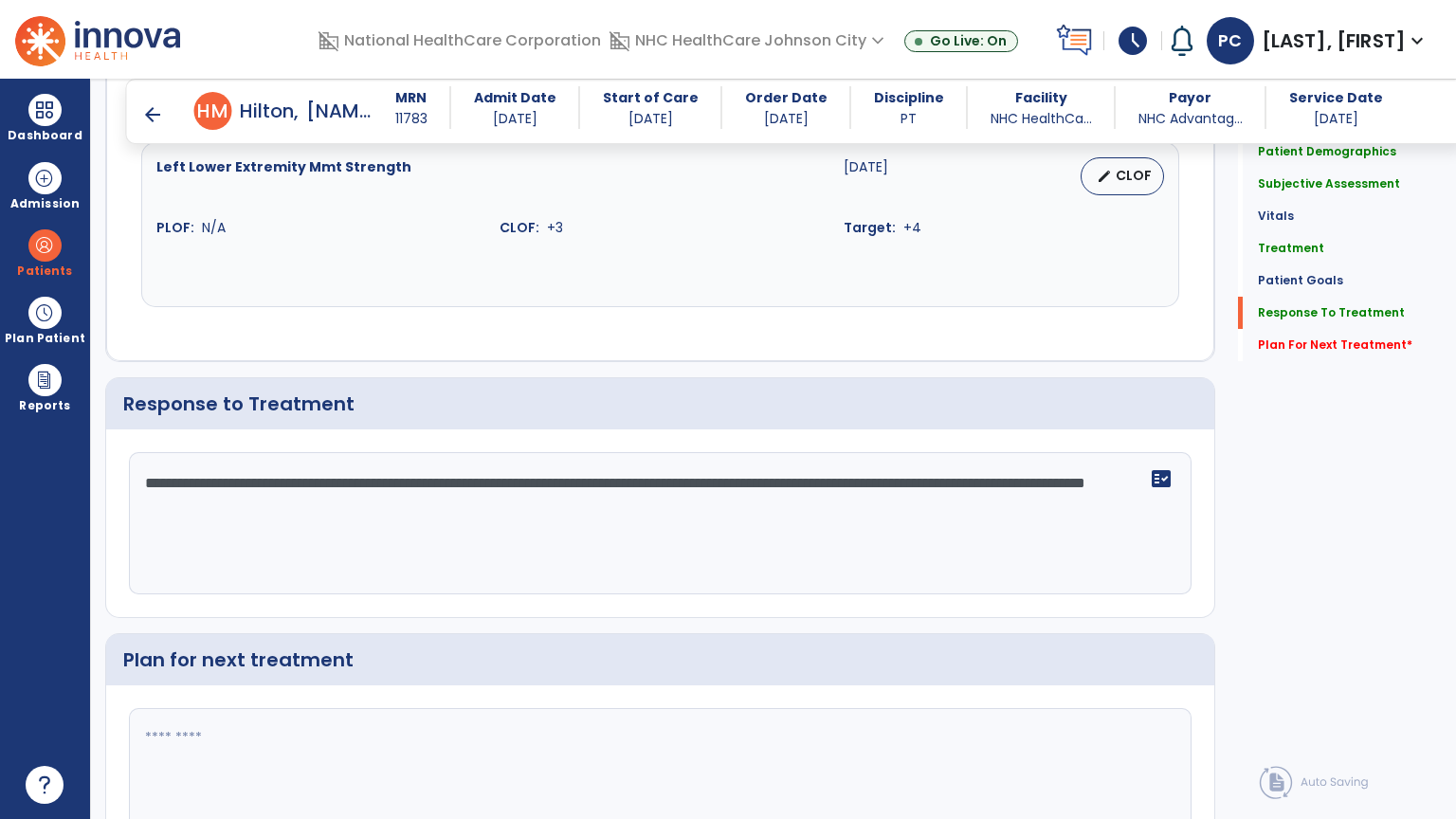type on "**********" 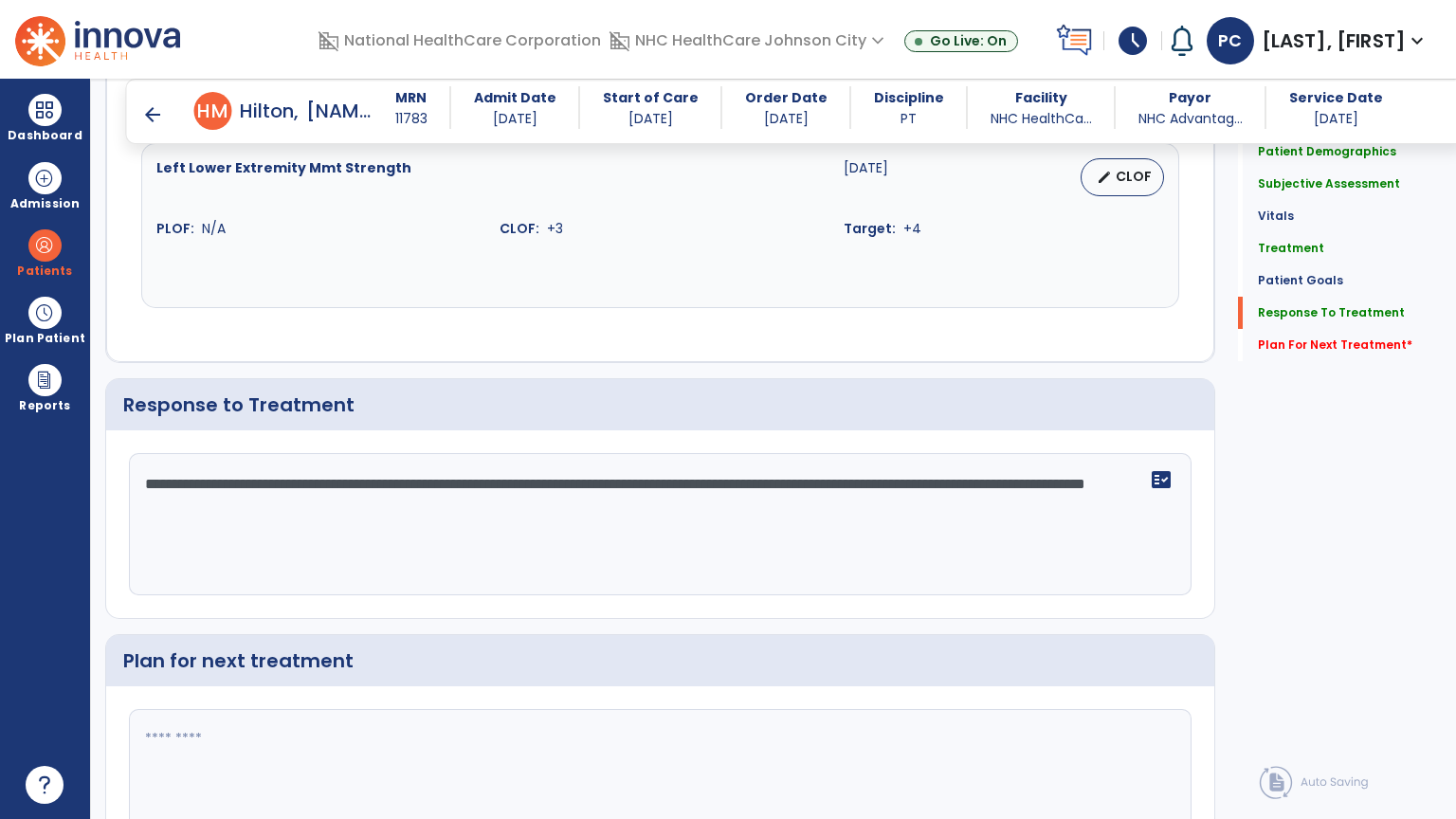 scroll, scrollTop: 1991, scrollLeft: 0, axis: vertical 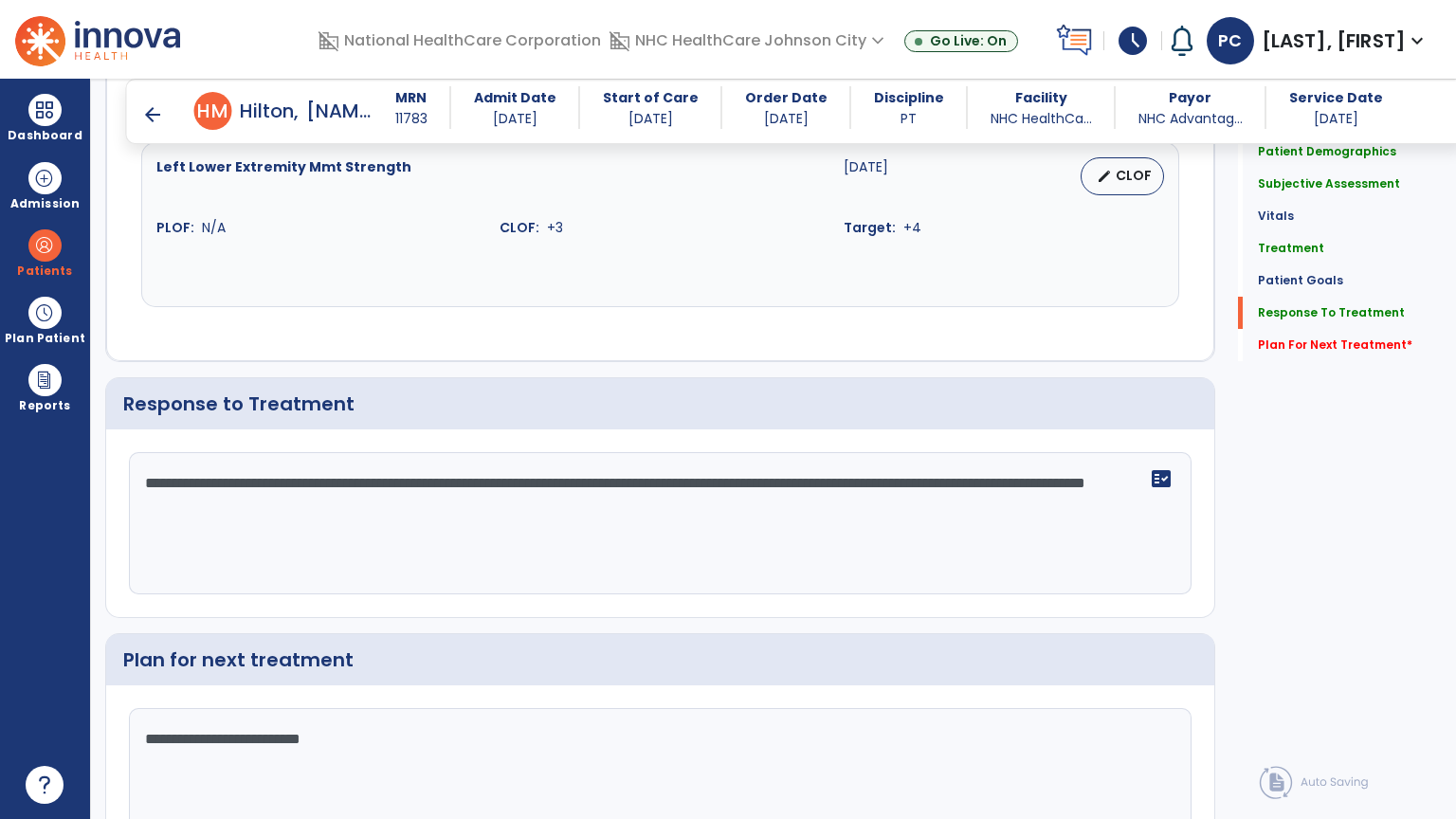 type on "**********" 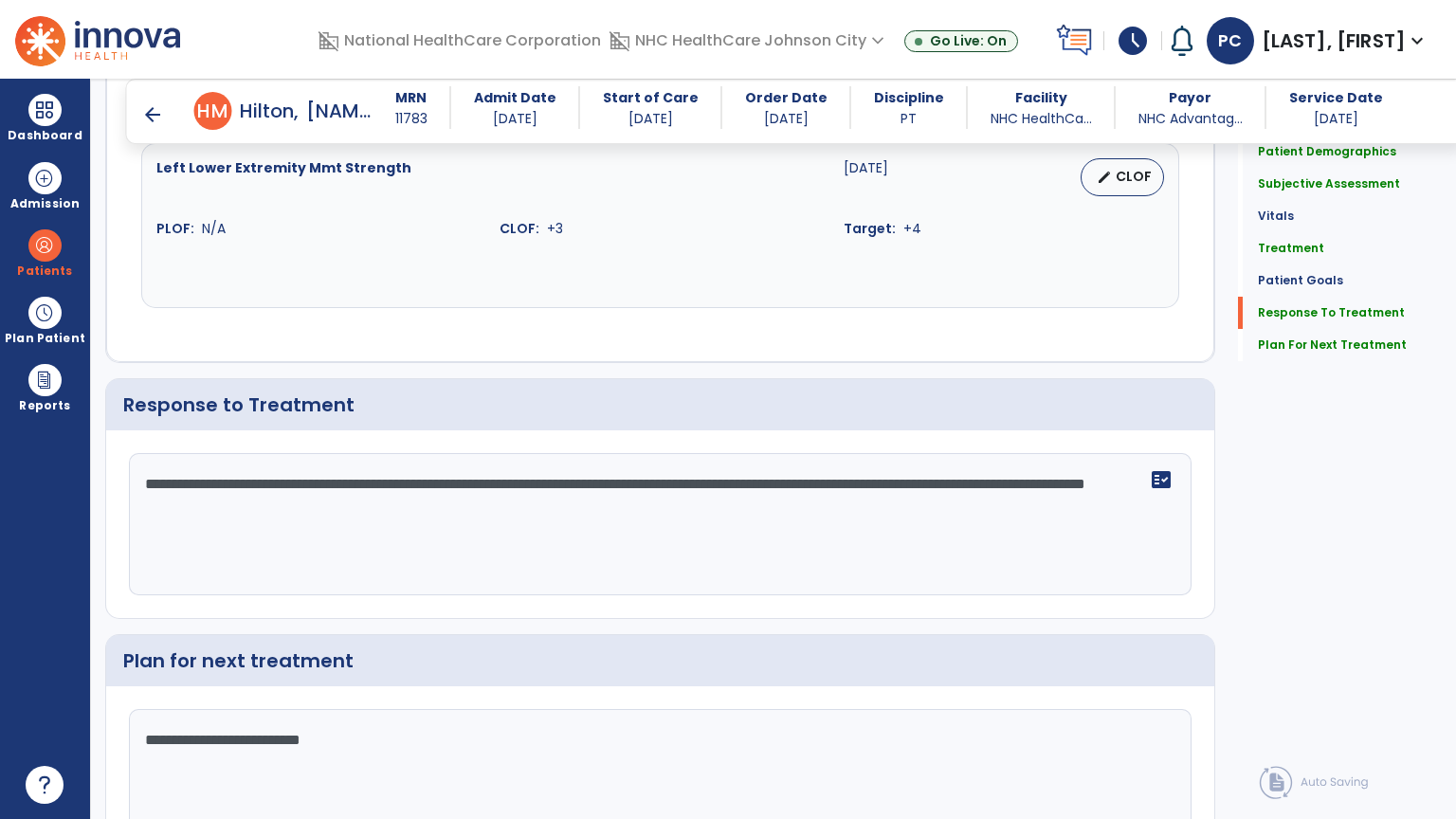 click on "**********" 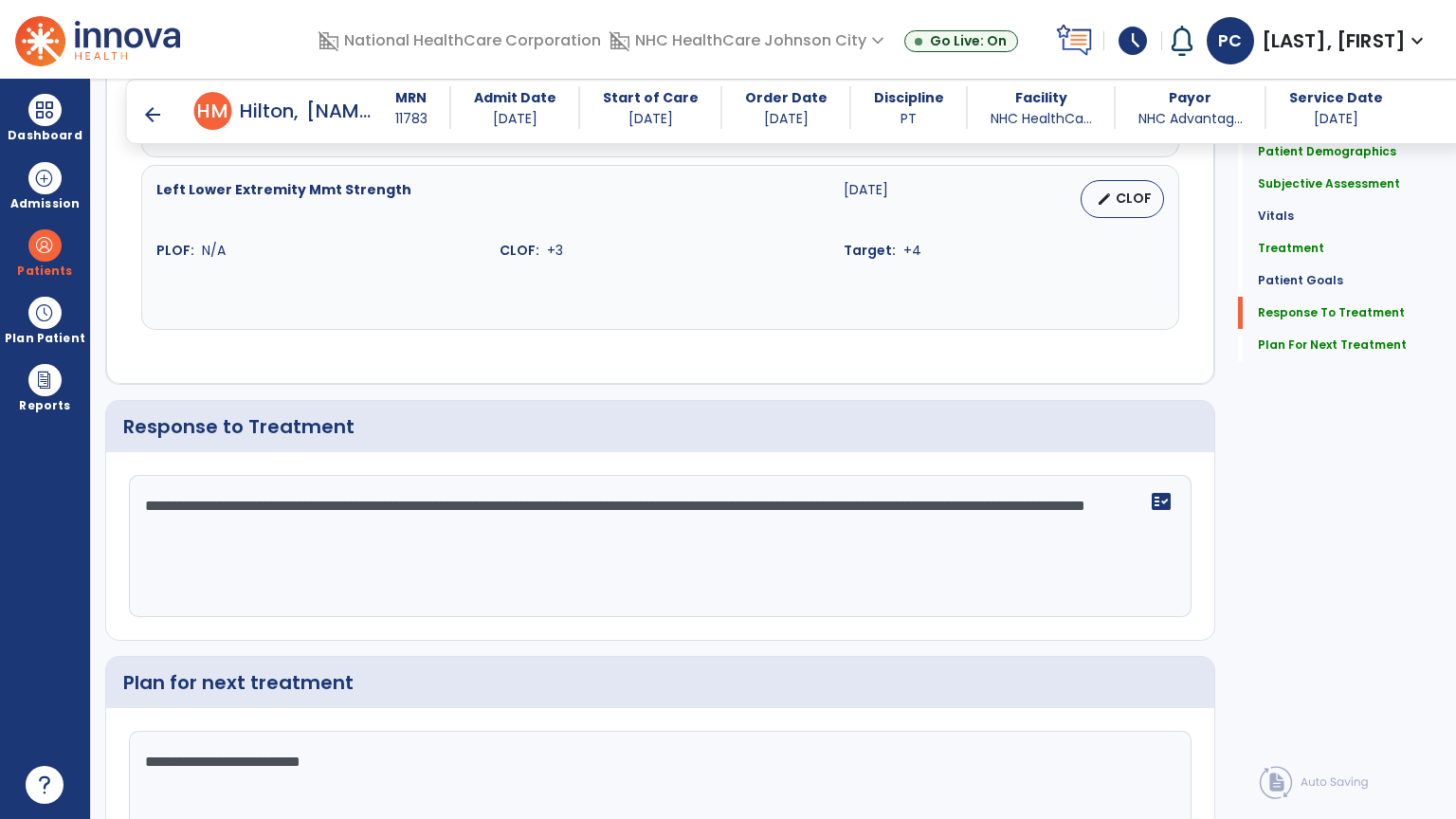 scroll, scrollTop: 1991, scrollLeft: 0, axis: vertical 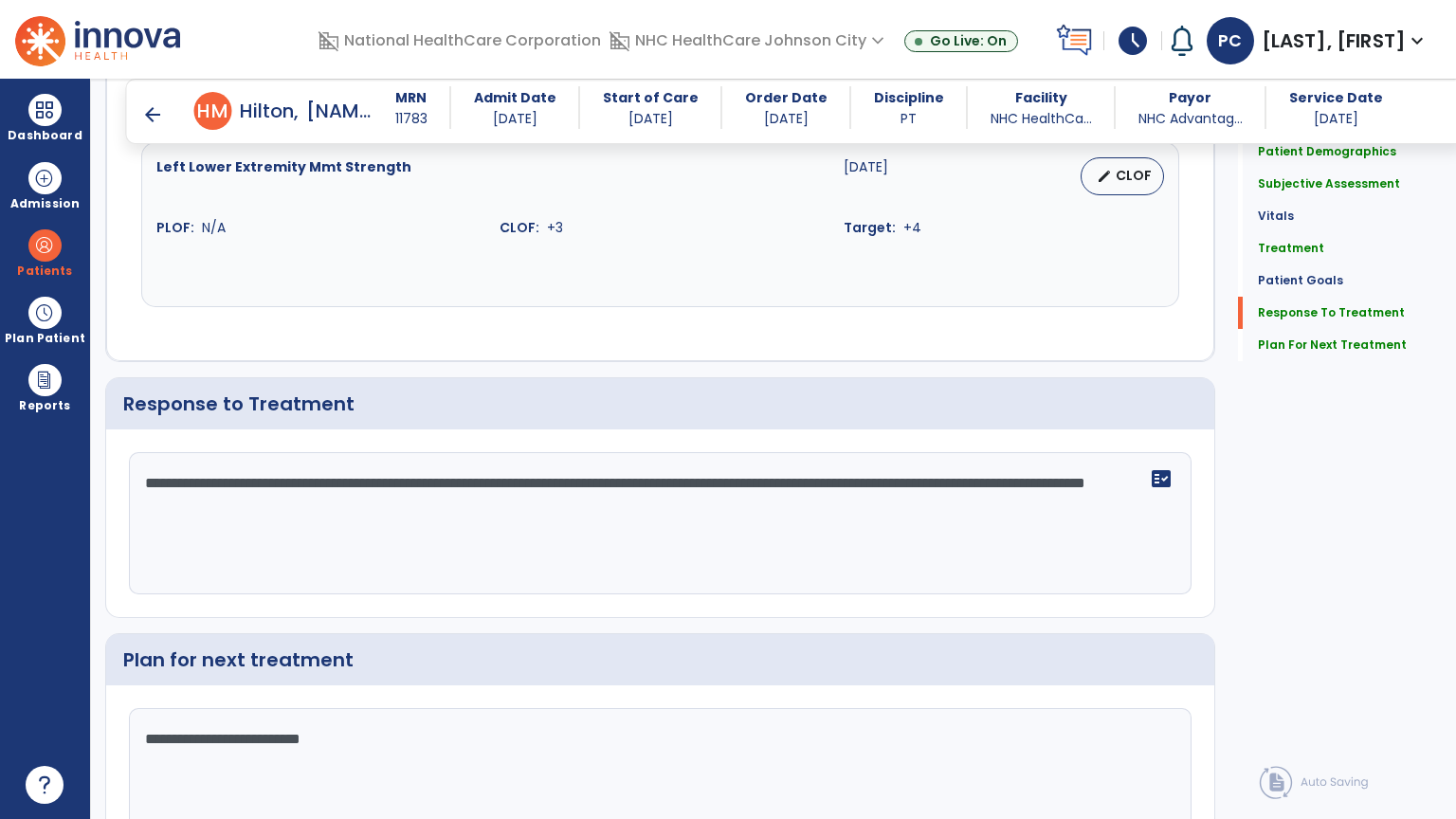 click on "**********" 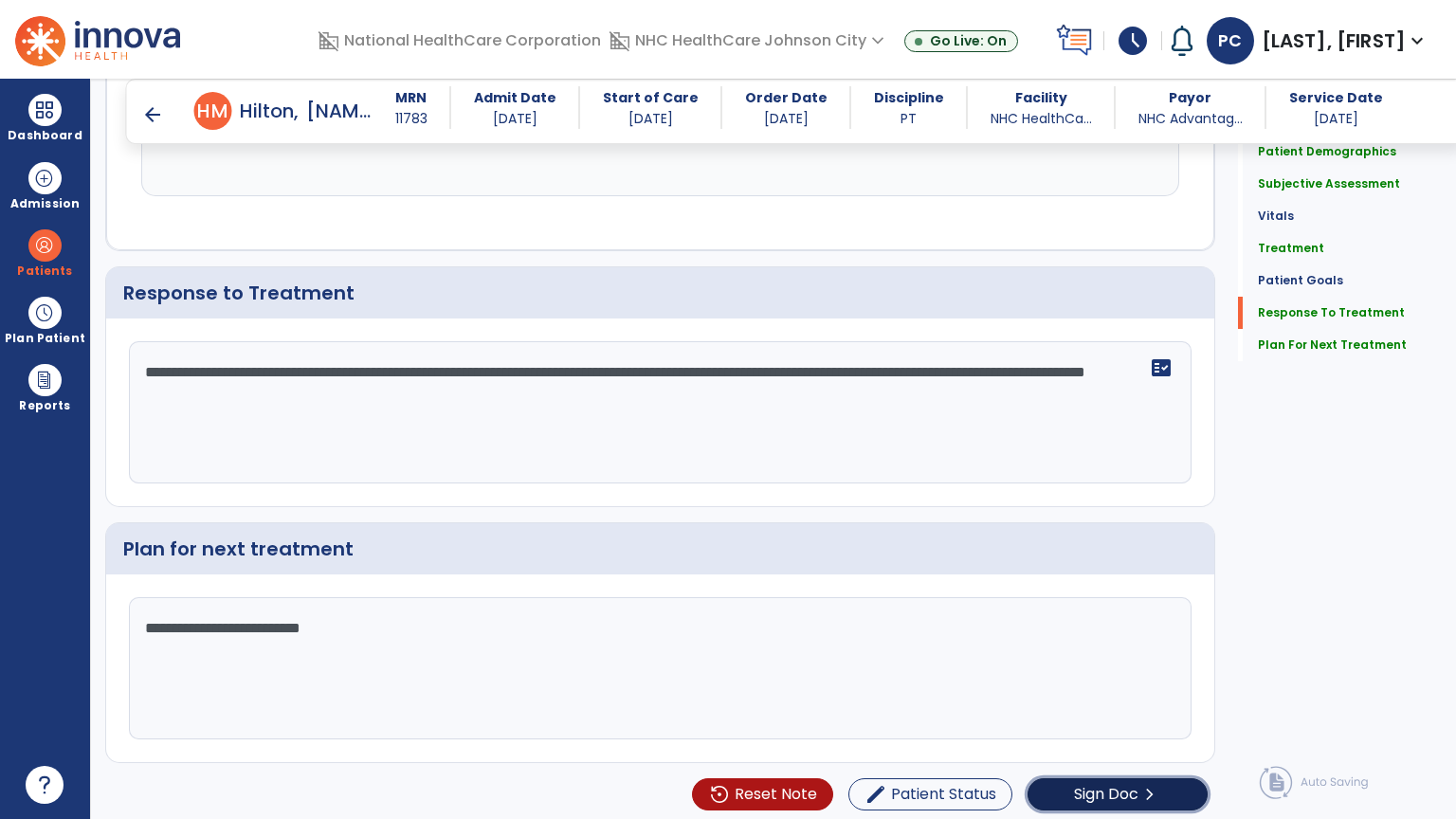 click on "Sign Doc" 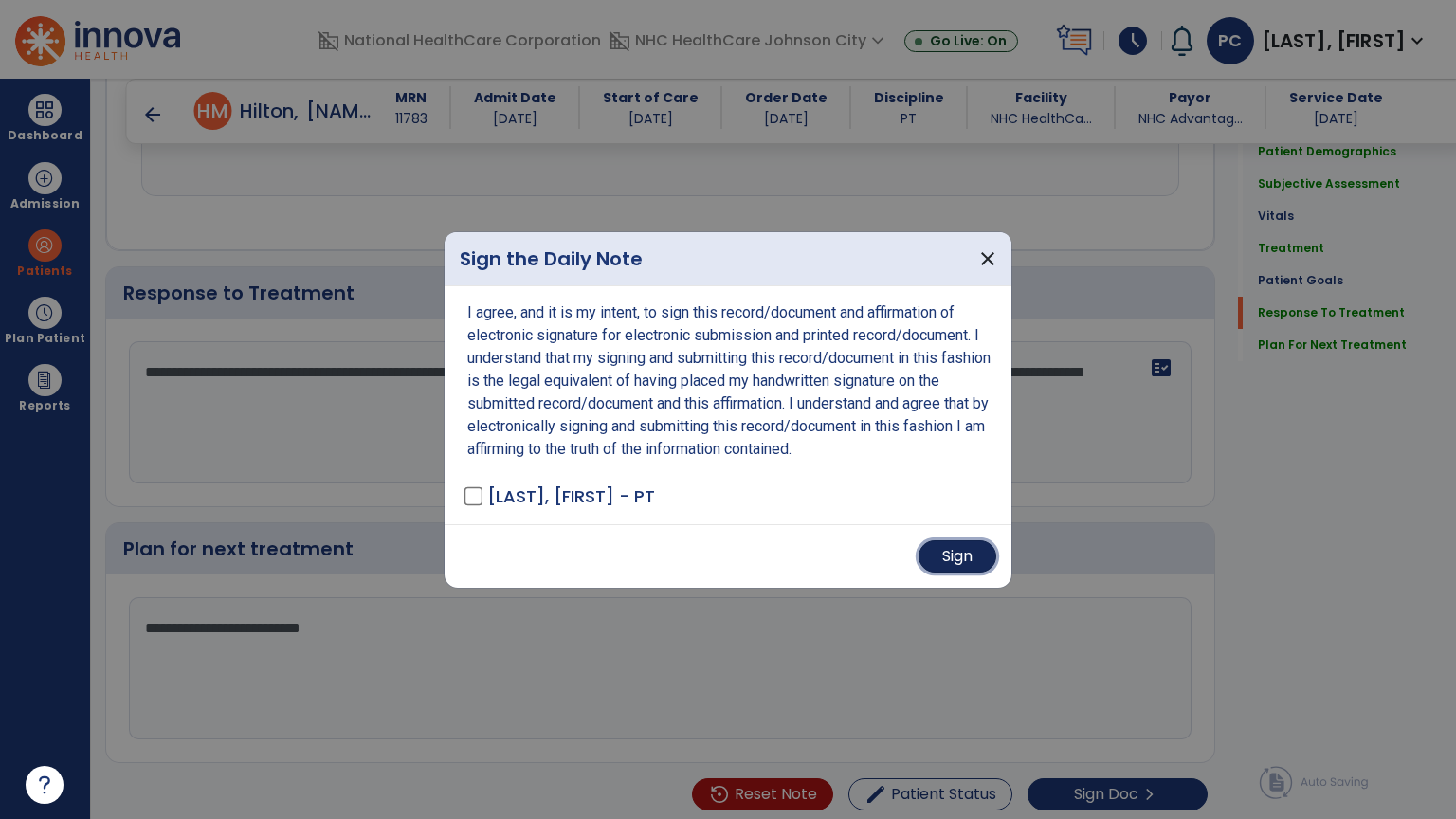 click on "Sign" at bounding box center [957, 556] 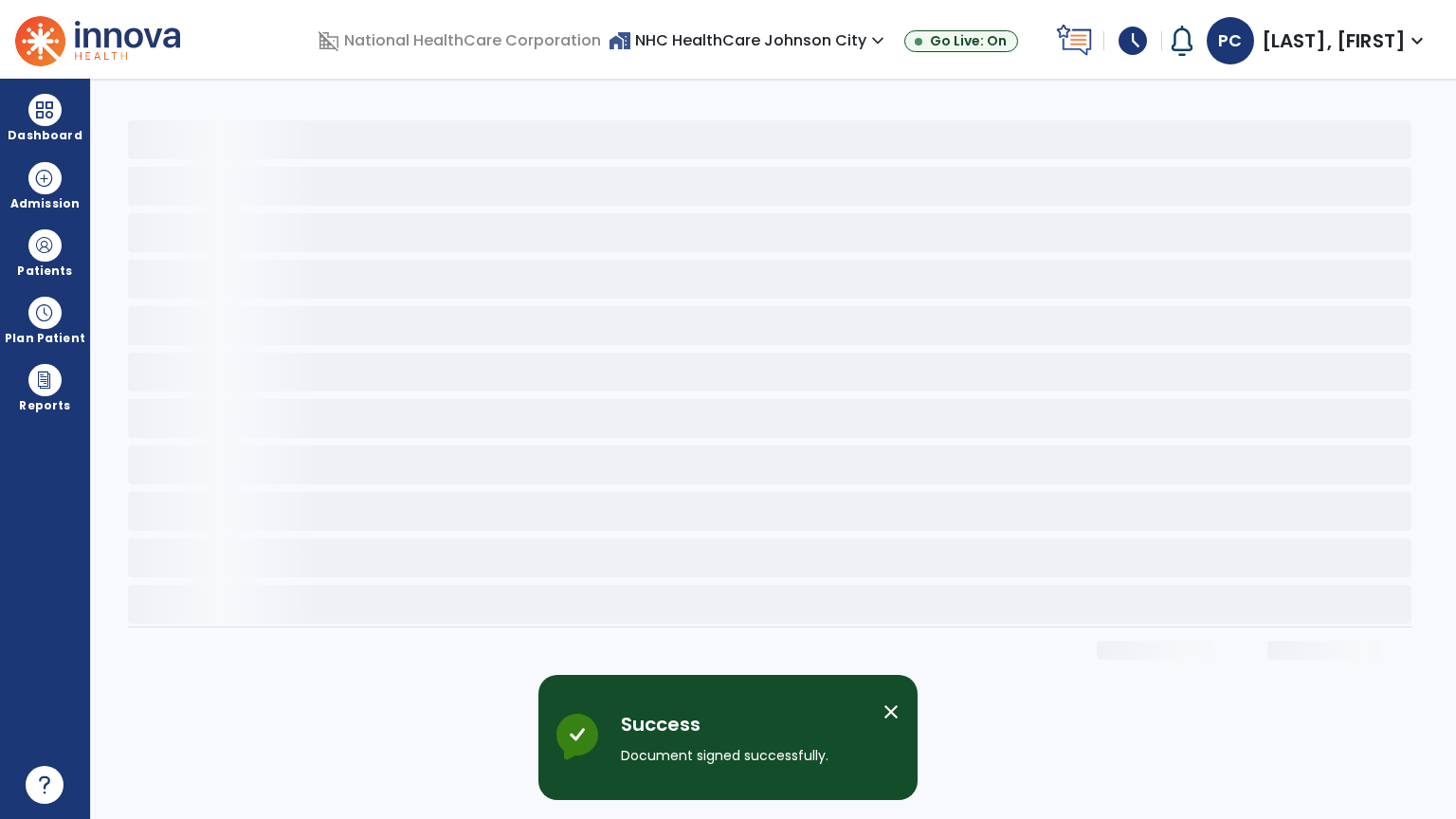 scroll, scrollTop: 0, scrollLeft: 0, axis: both 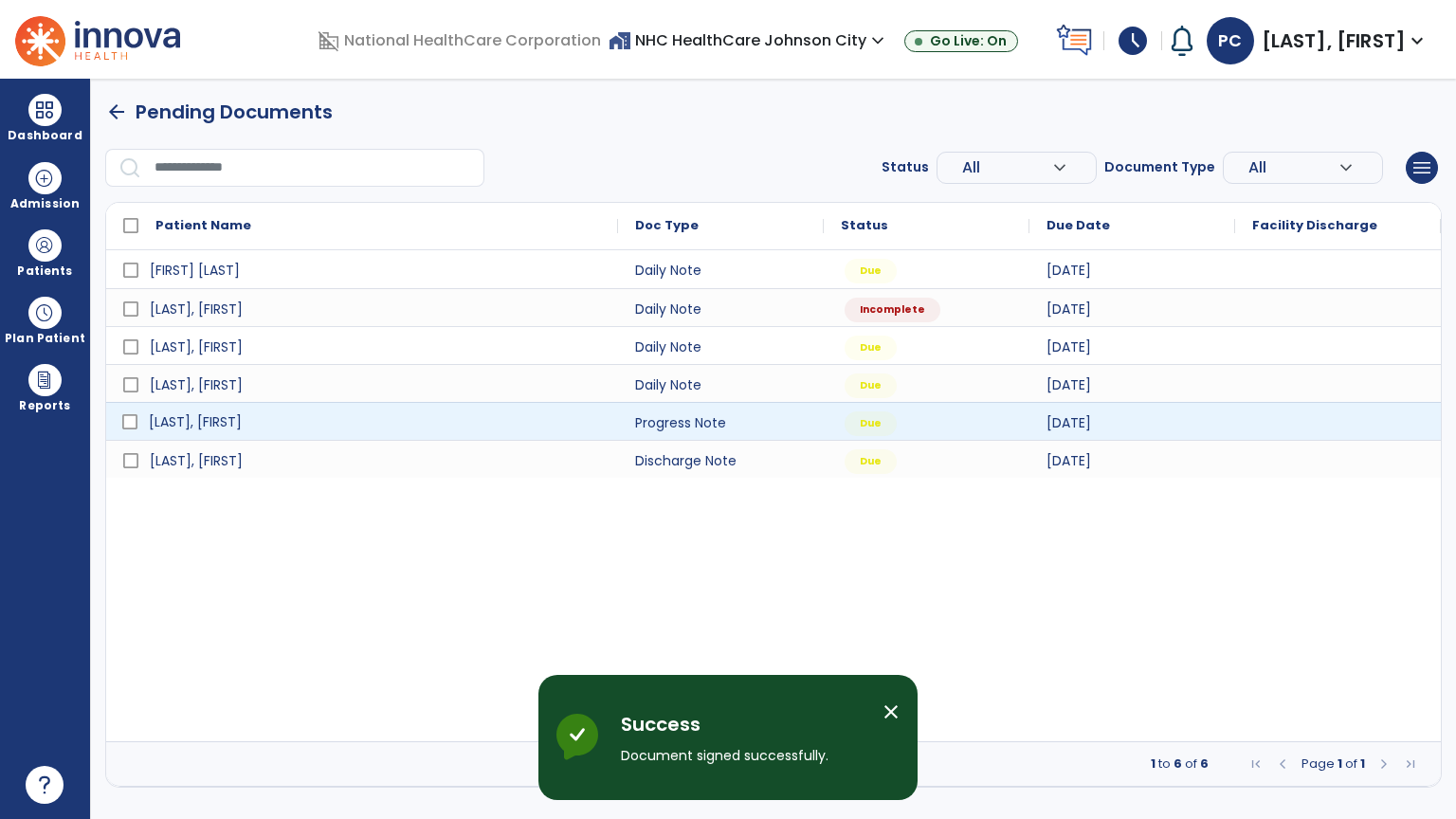 click on "[LAST], [FIRST]" at bounding box center [195, 422] 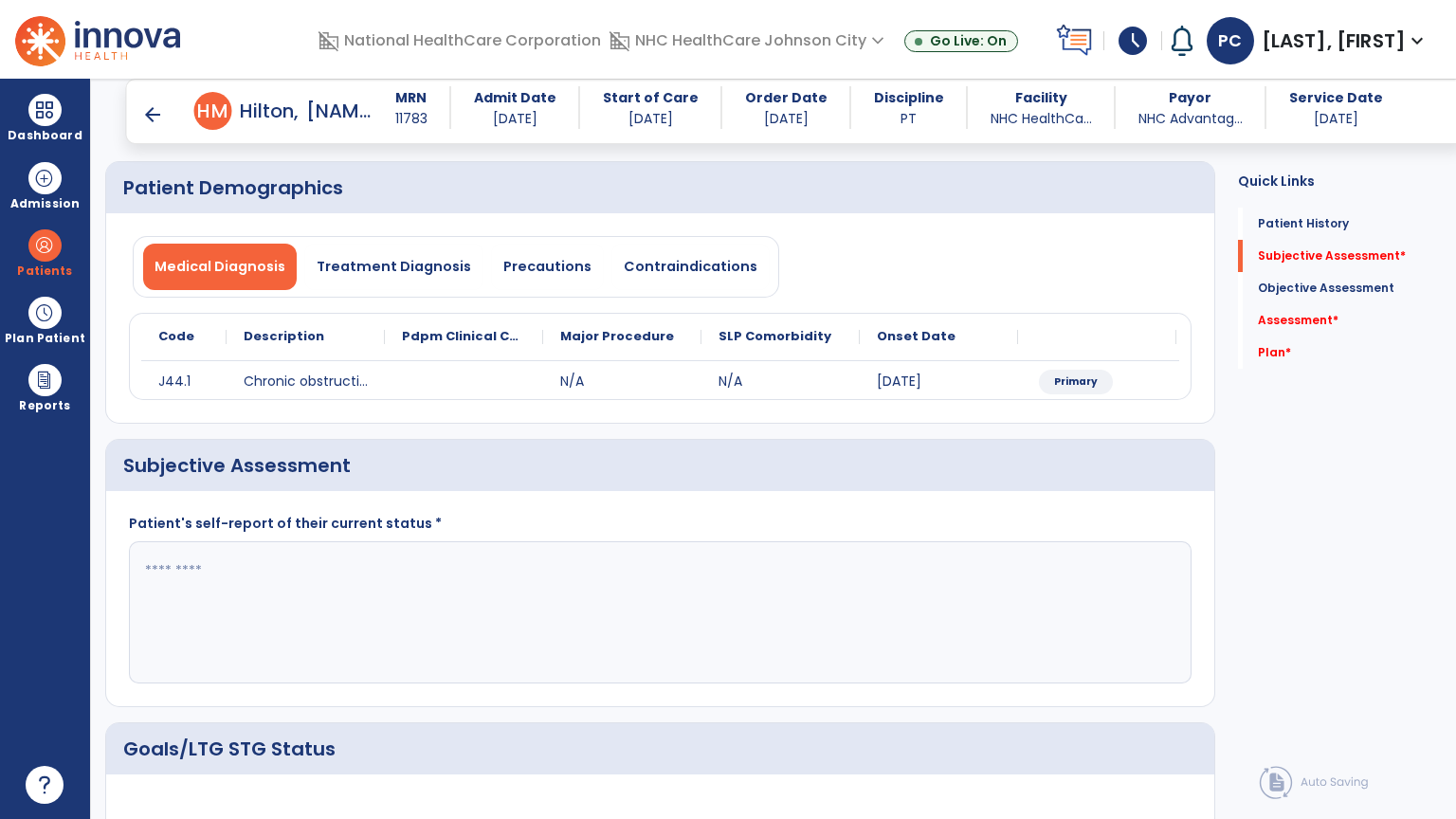 scroll, scrollTop: 95, scrollLeft: 0, axis: vertical 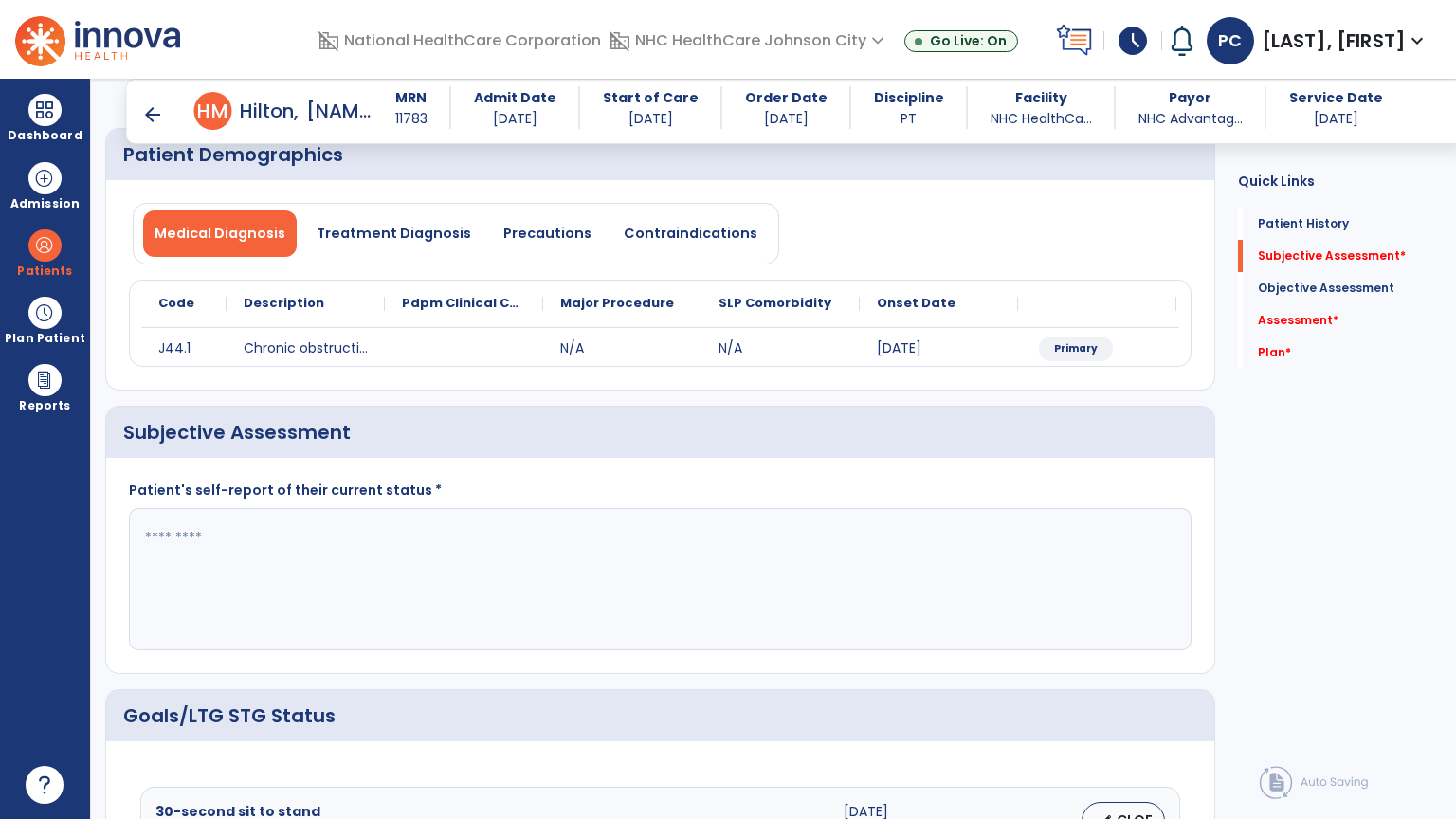 click 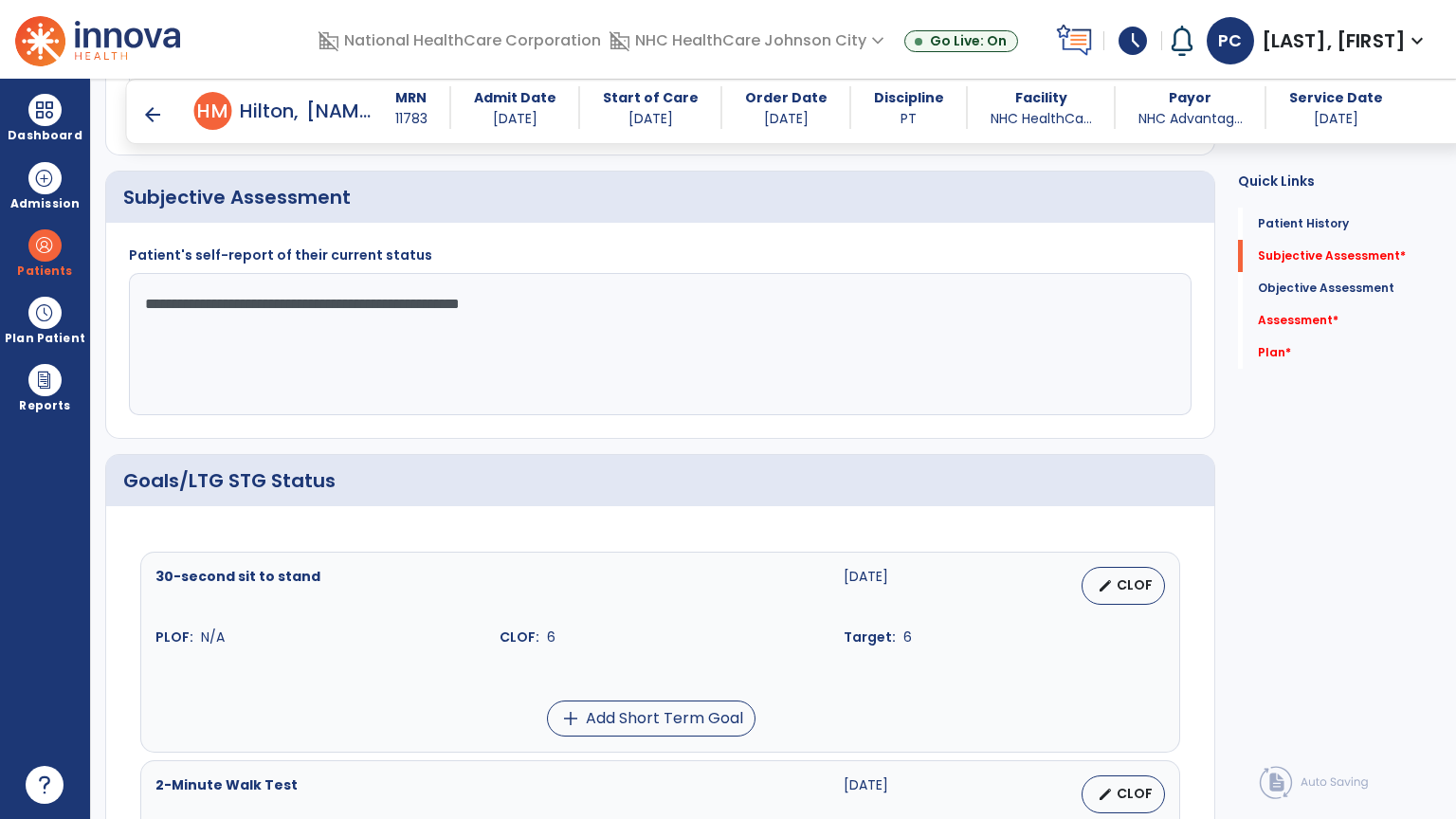 scroll, scrollTop: 474, scrollLeft: 0, axis: vertical 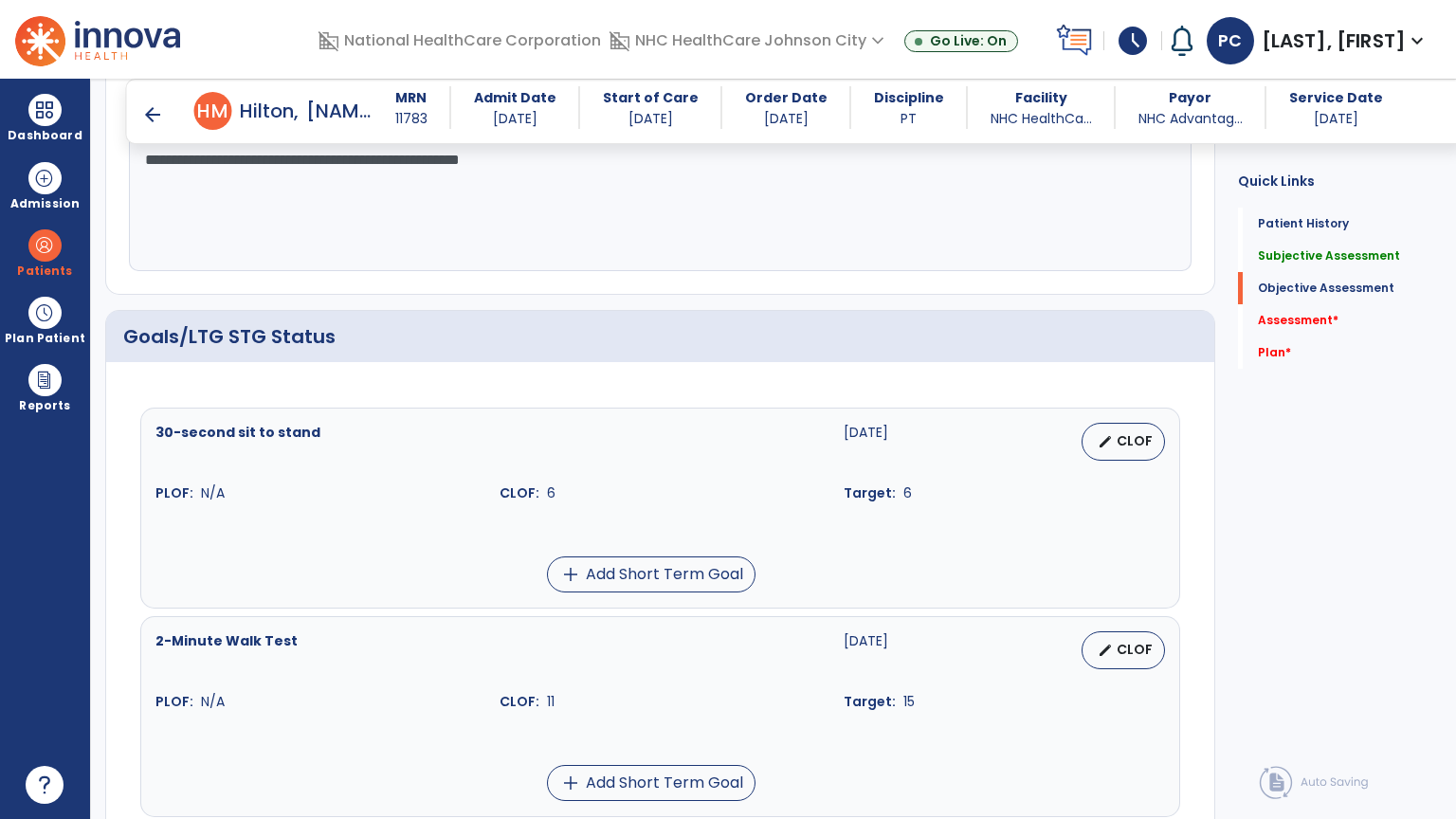 type on "**********" 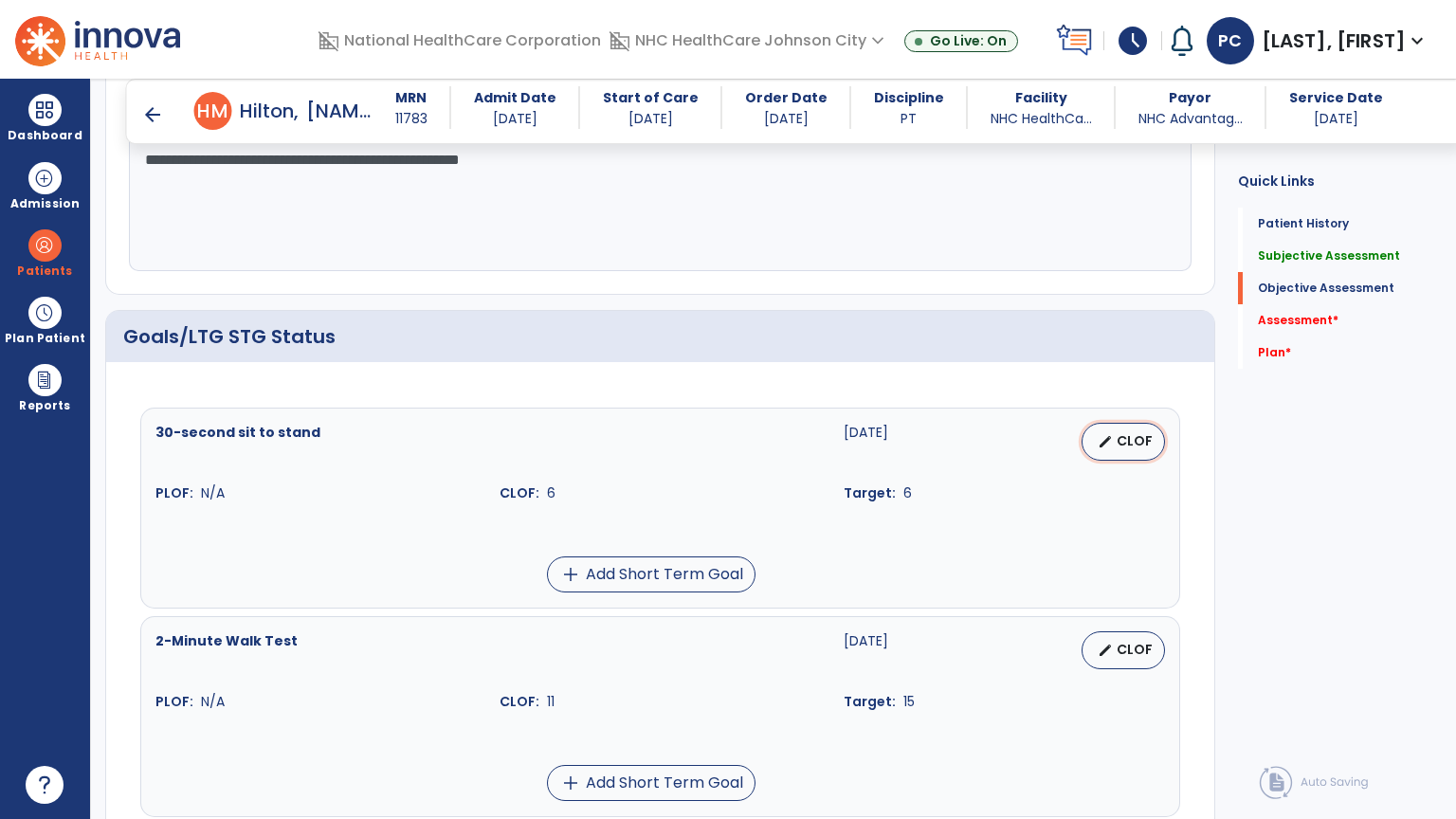 click on "CLOF" at bounding box center [1135, 441] 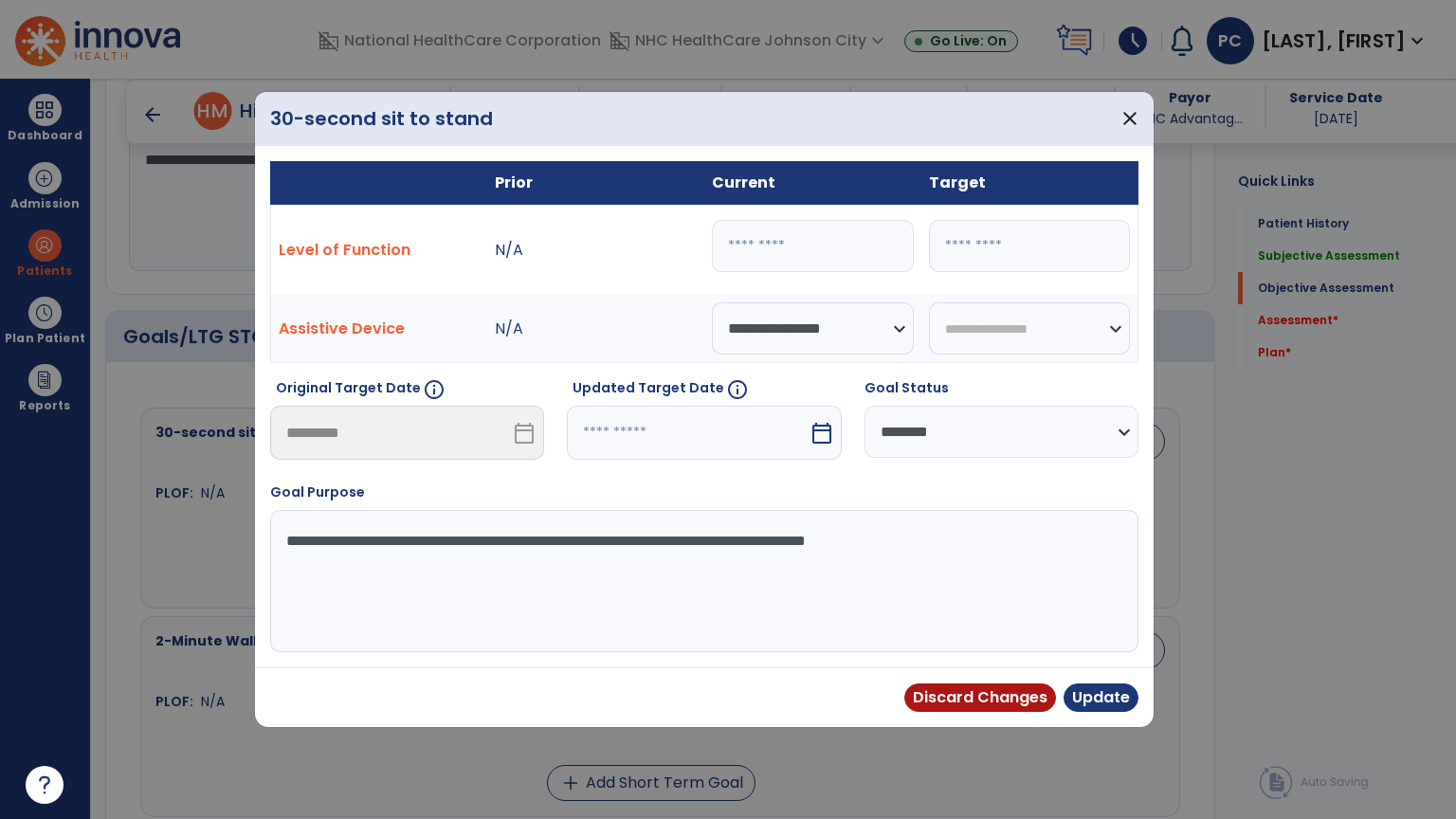click on "**********" at bounding box center [1001, 431] 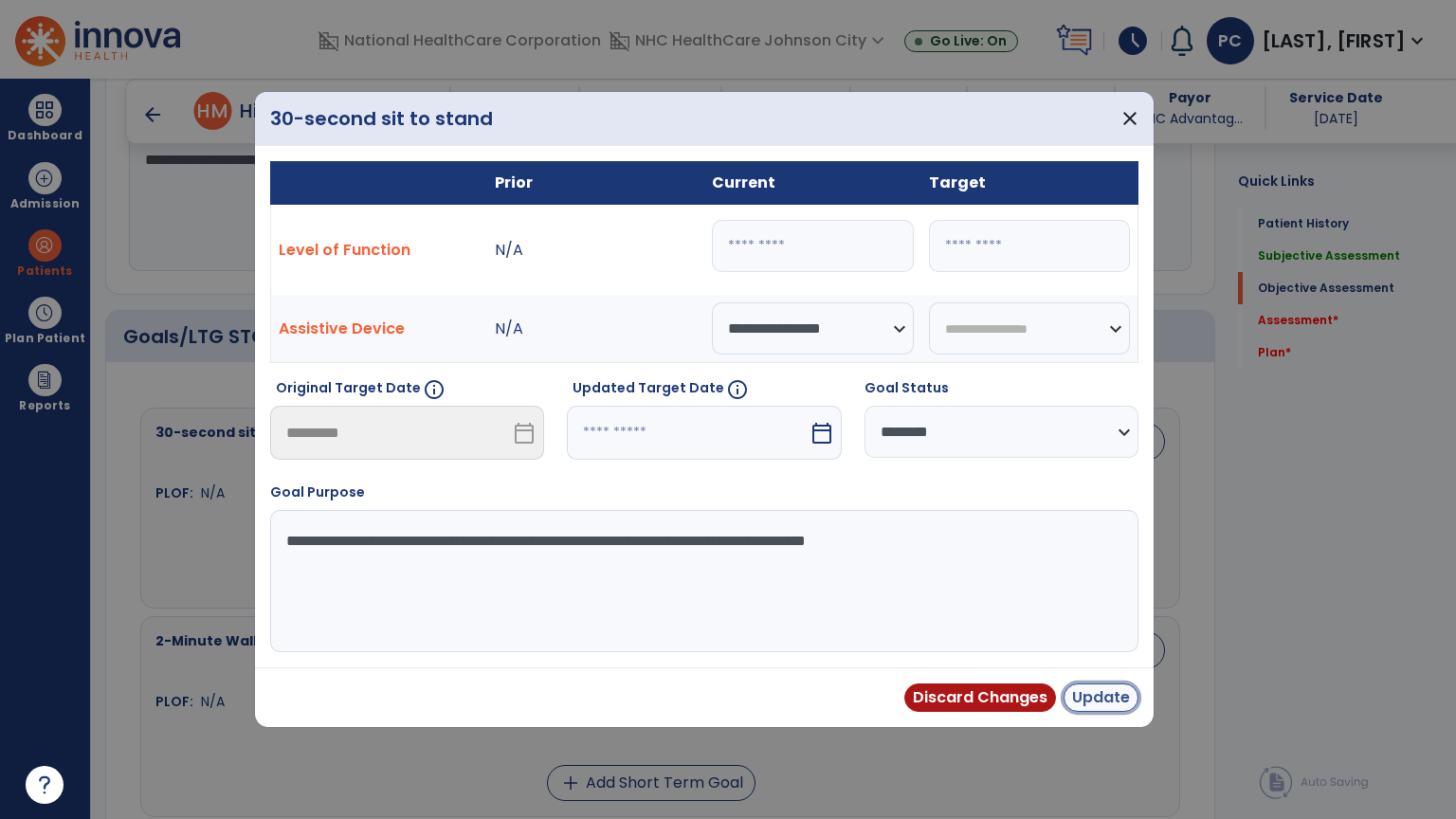 click on "Update" at bounding box center [1101, 698] 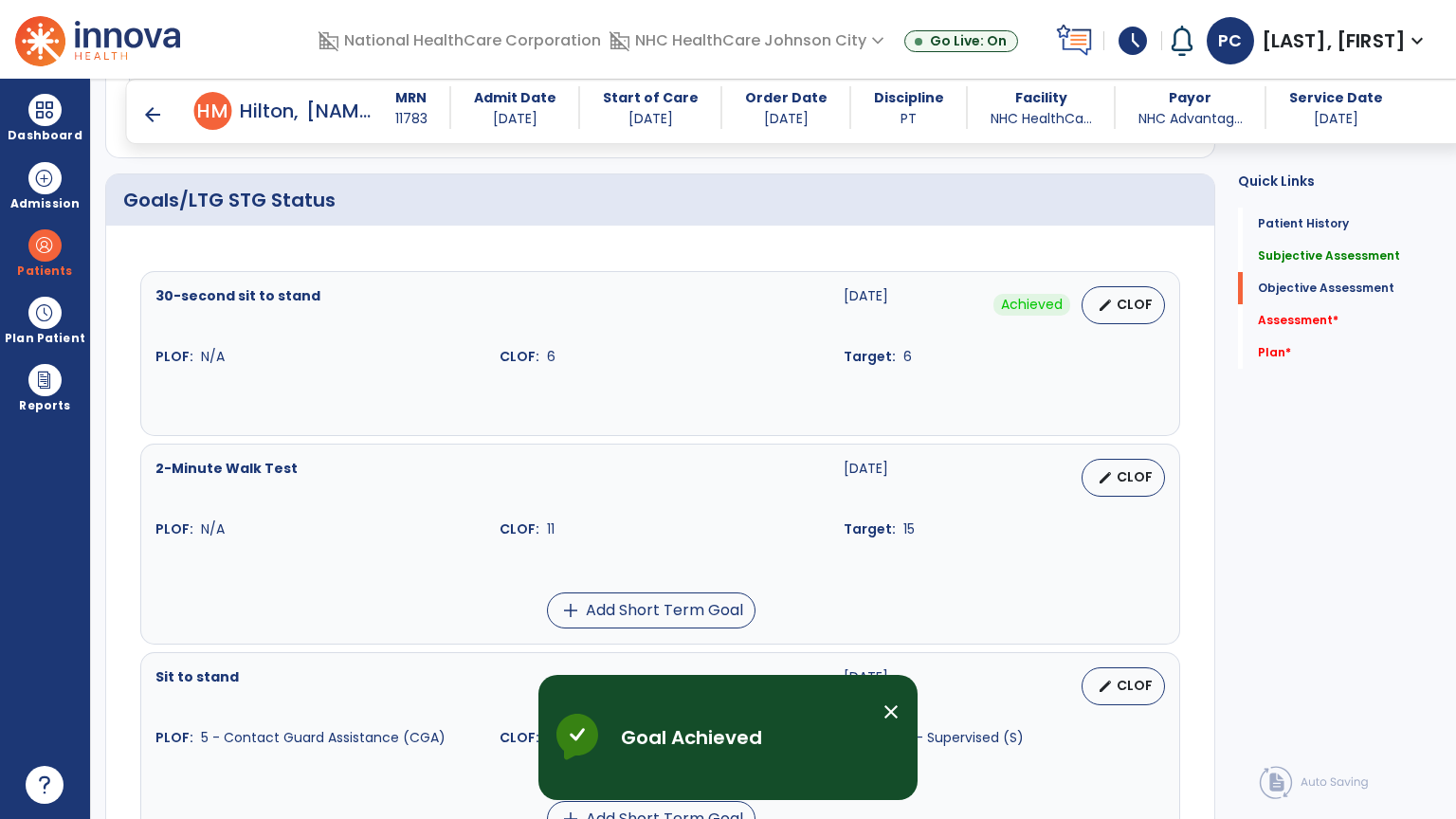 scroll, scrollTop: 664, scrollLeft: 0, axis: vertical 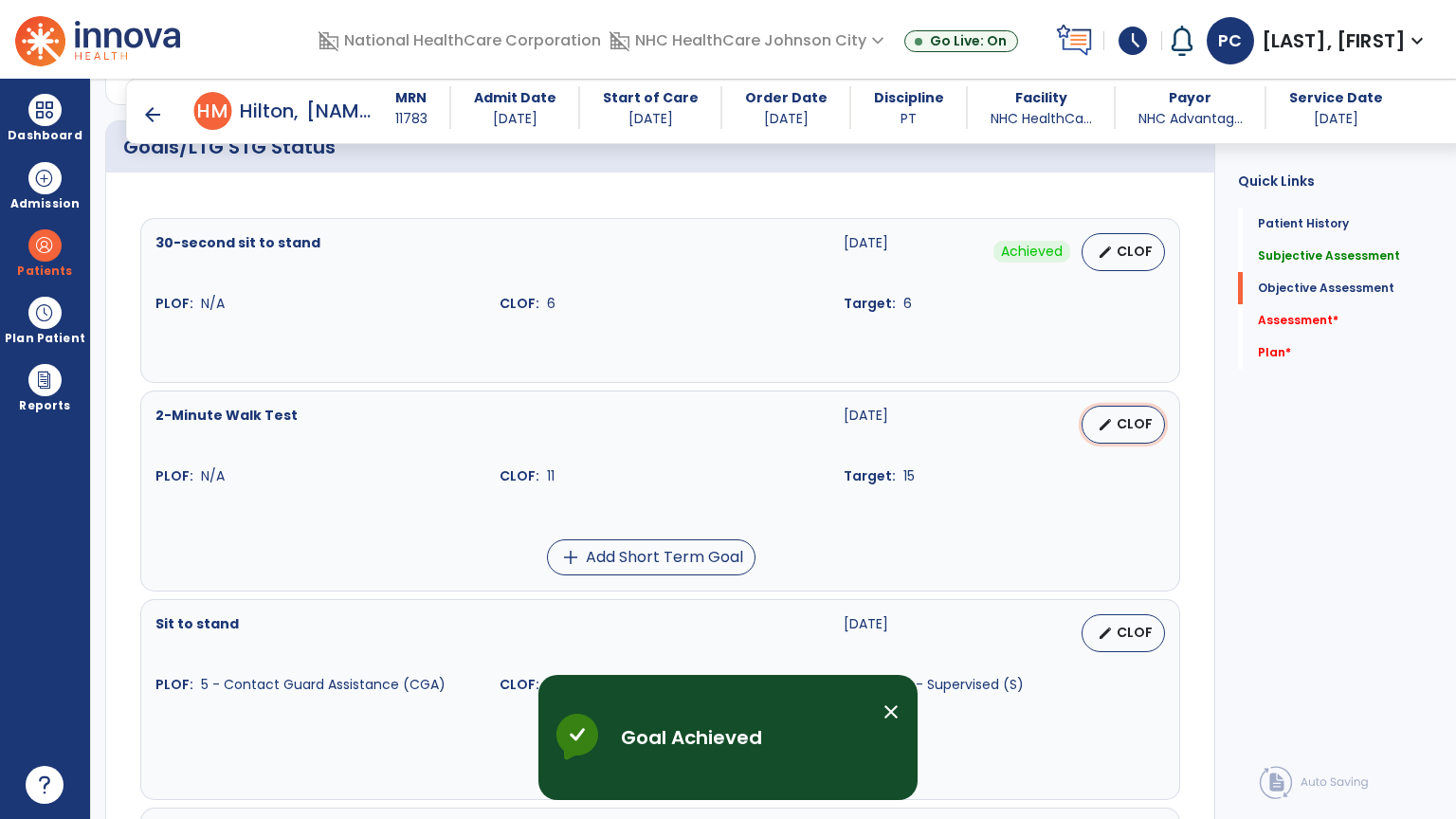 click on "CLOF" at bounding box center [1135, 424] 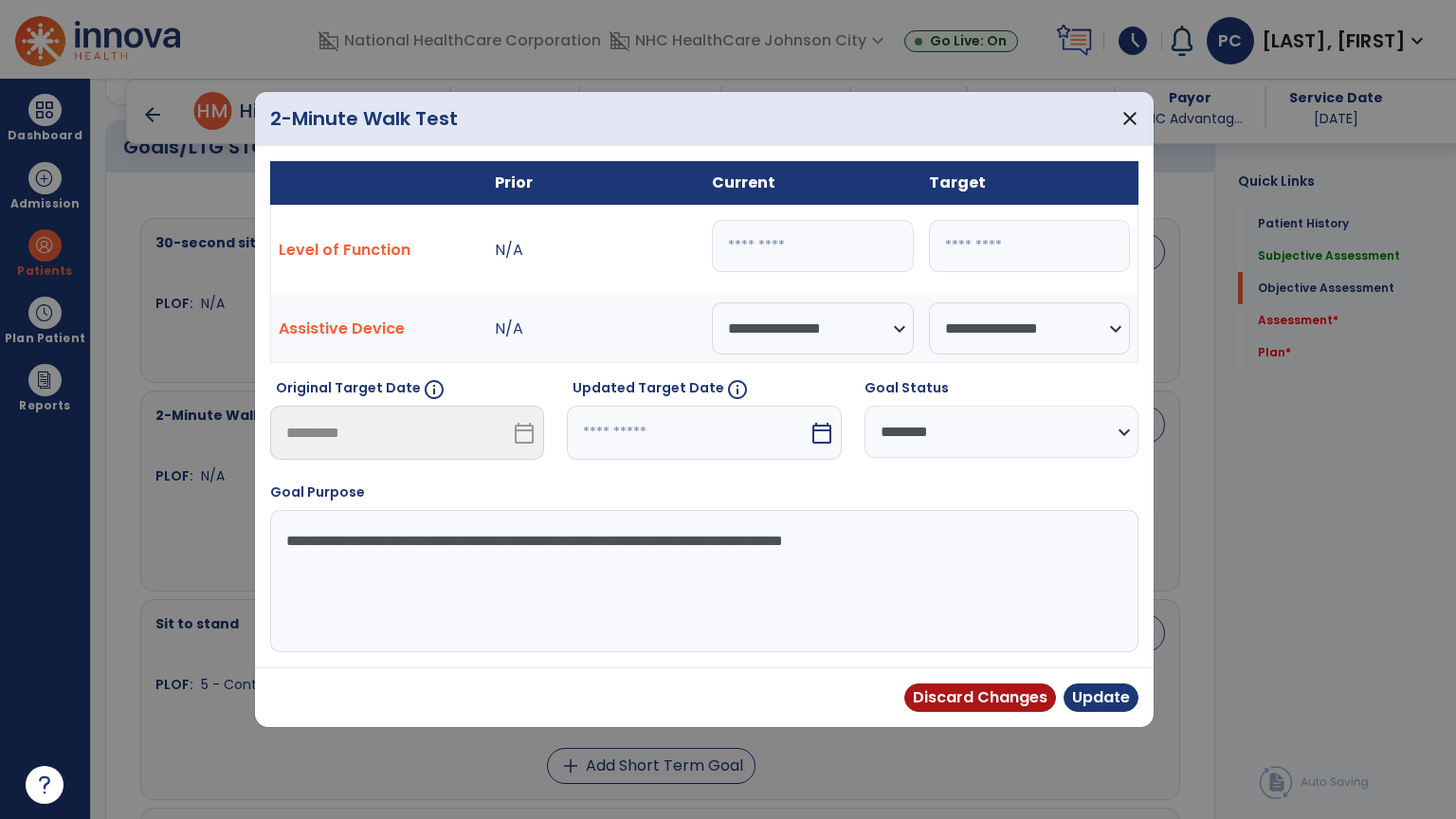 click on "calendar_today" at bounding box center (824, 432) 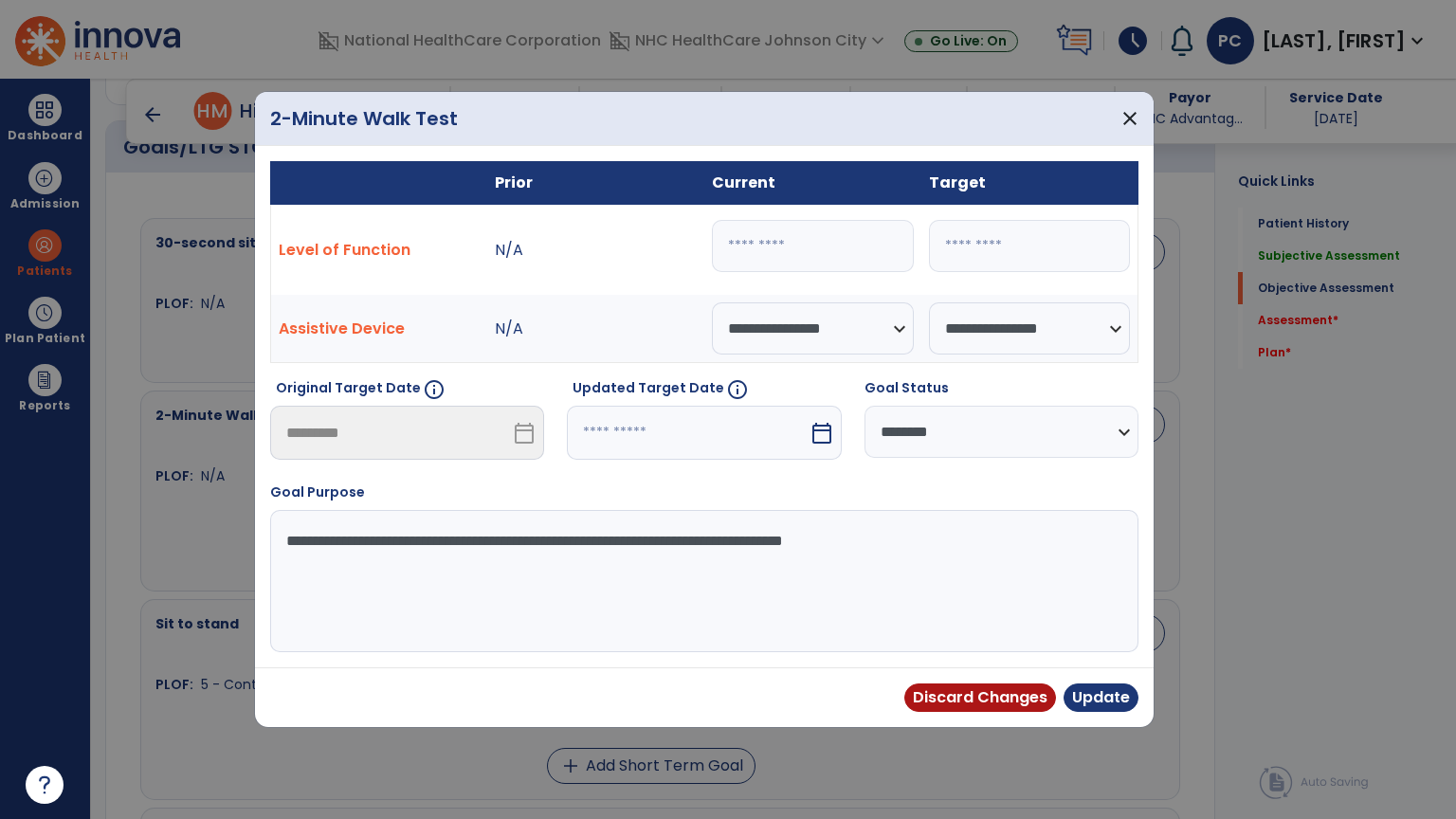 select on "*" 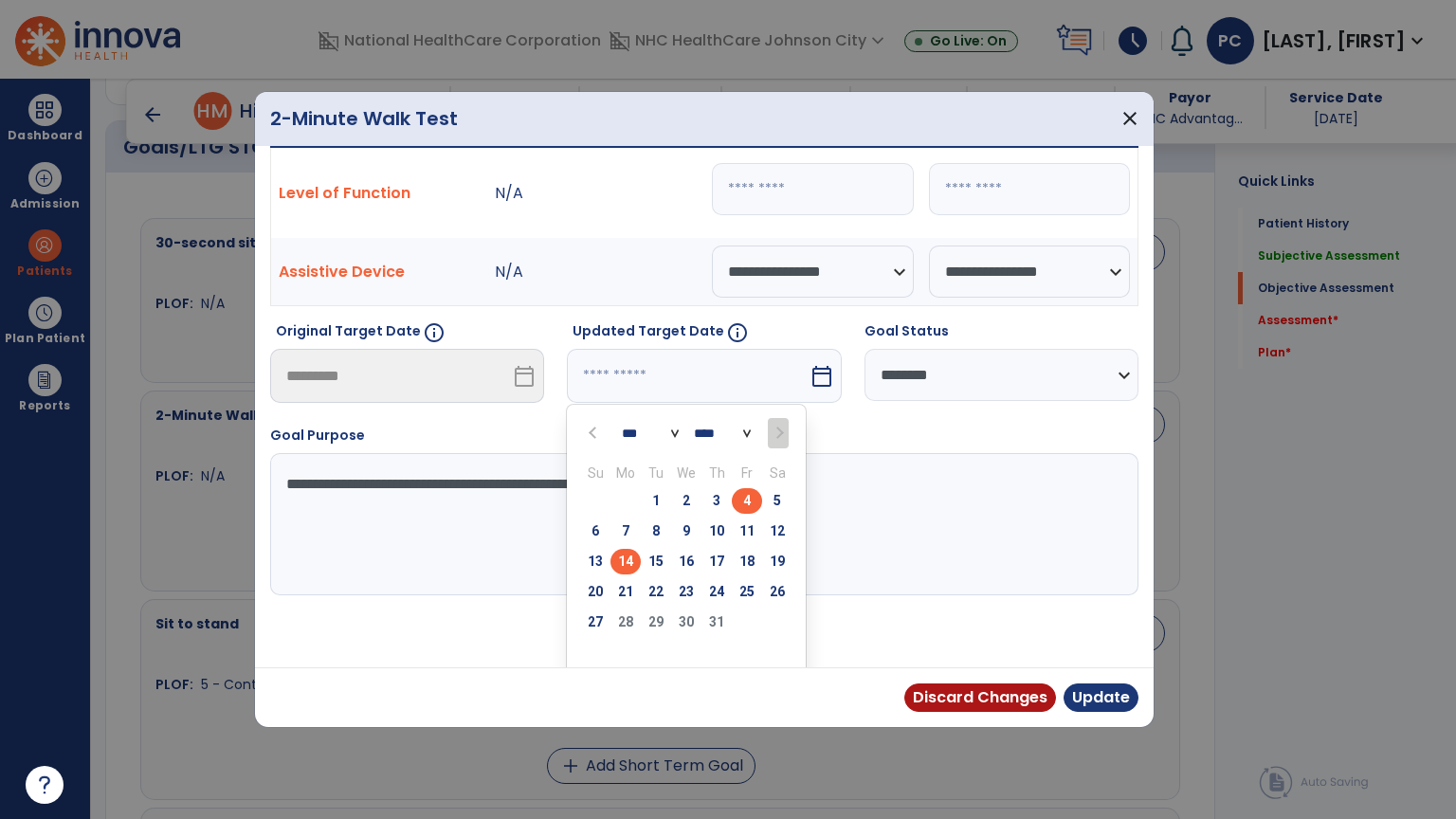 scroll, scrollTop: 73, scrollLeft: 0, axis: vertical 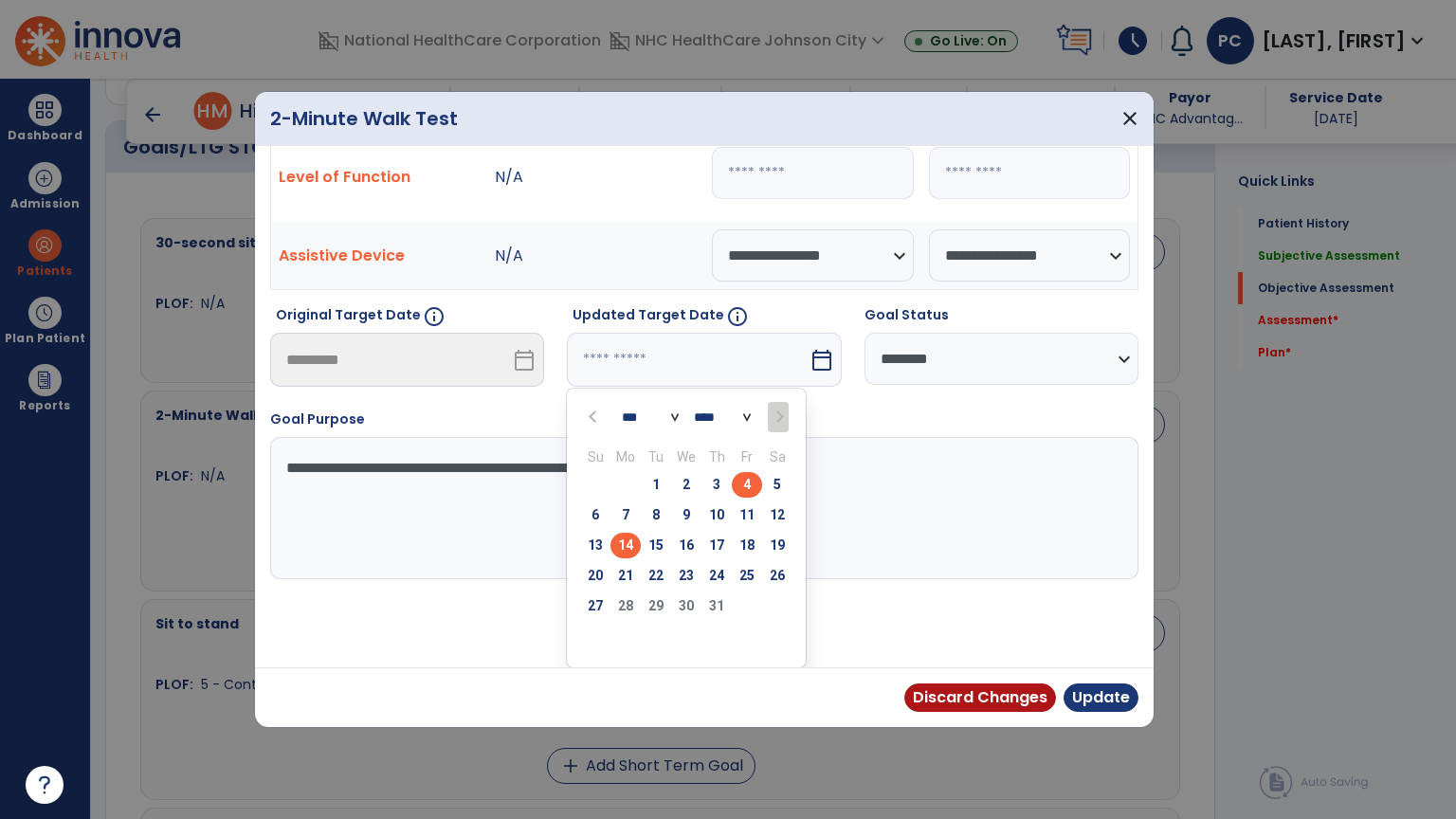 click on "25" at bounding box center (747, 575) 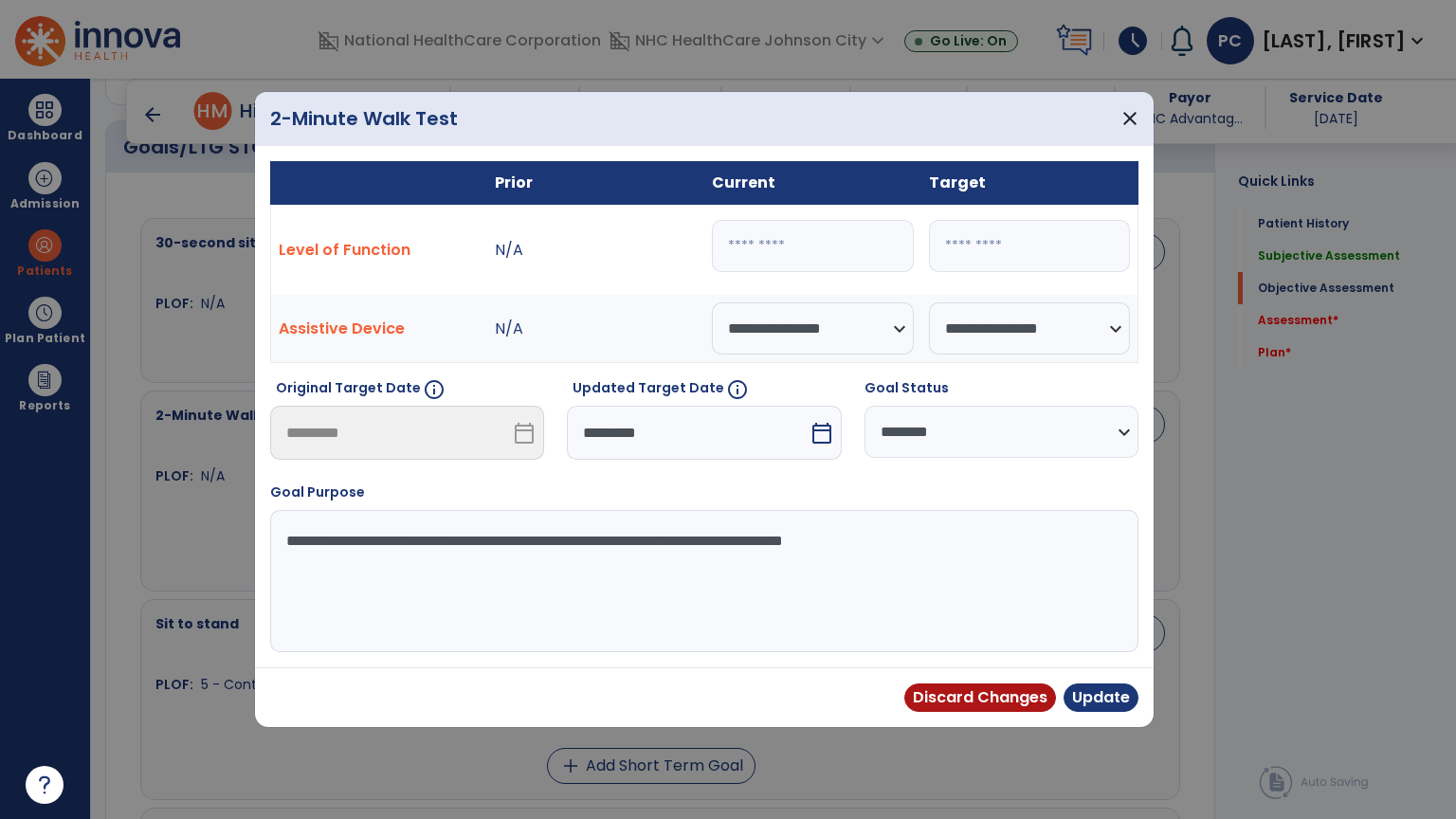 scroll, scrollTop: 0, scrollLeft: 0, axis: both 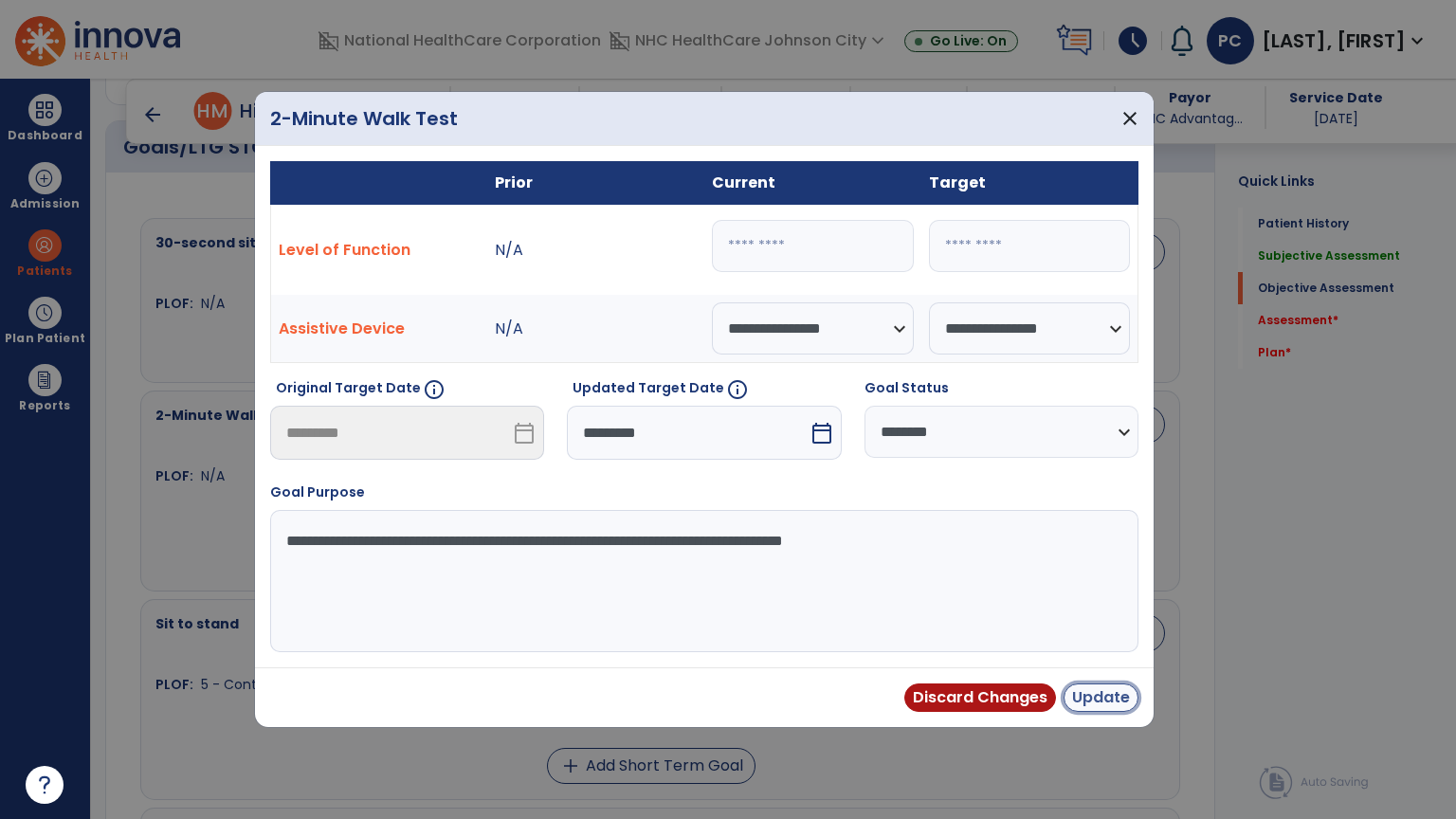 click on "Update" at bounding box center (1101, 698) 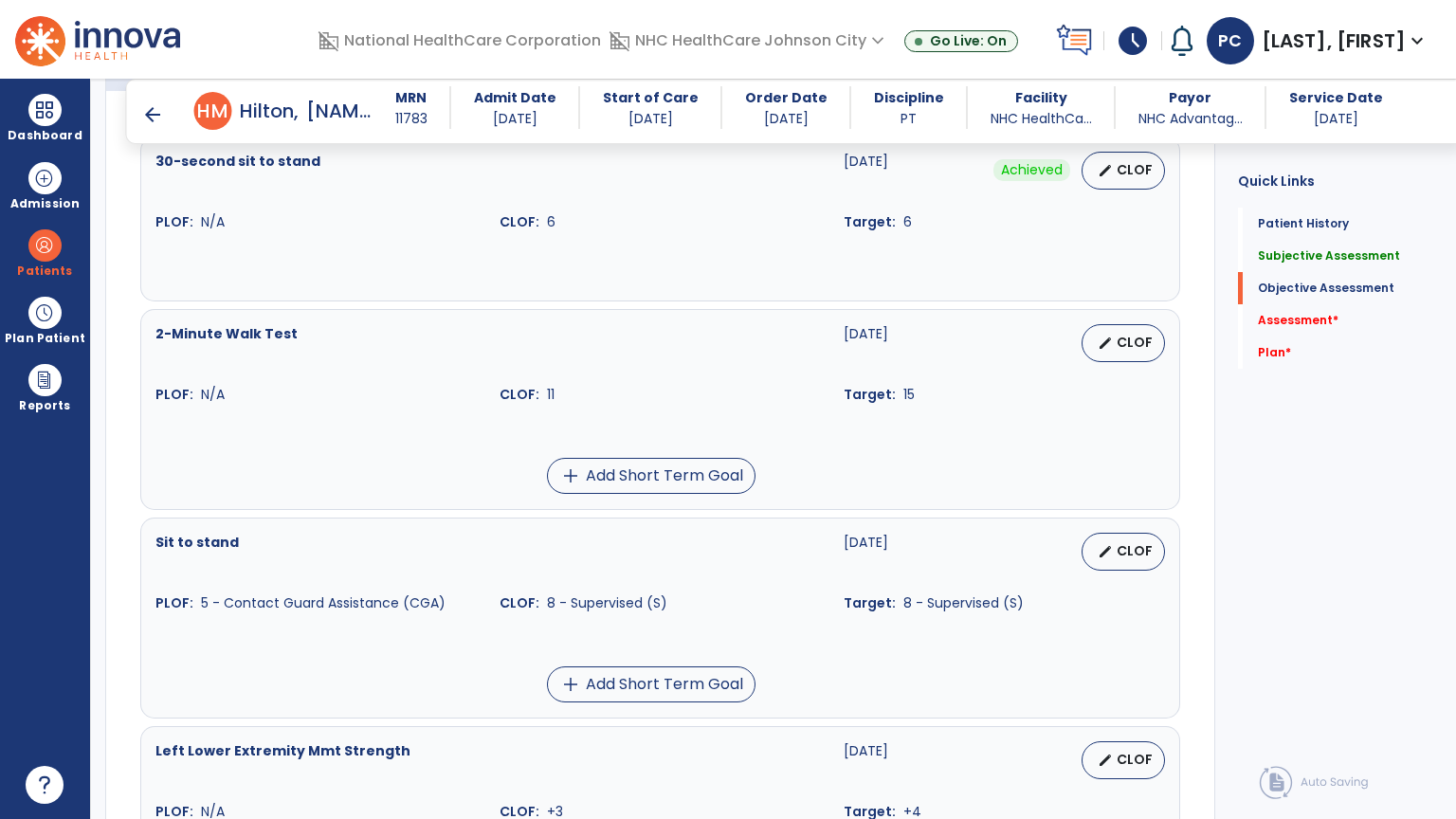 scroll, scrollTop: 853, scrollLeft: 0, axis: vertical 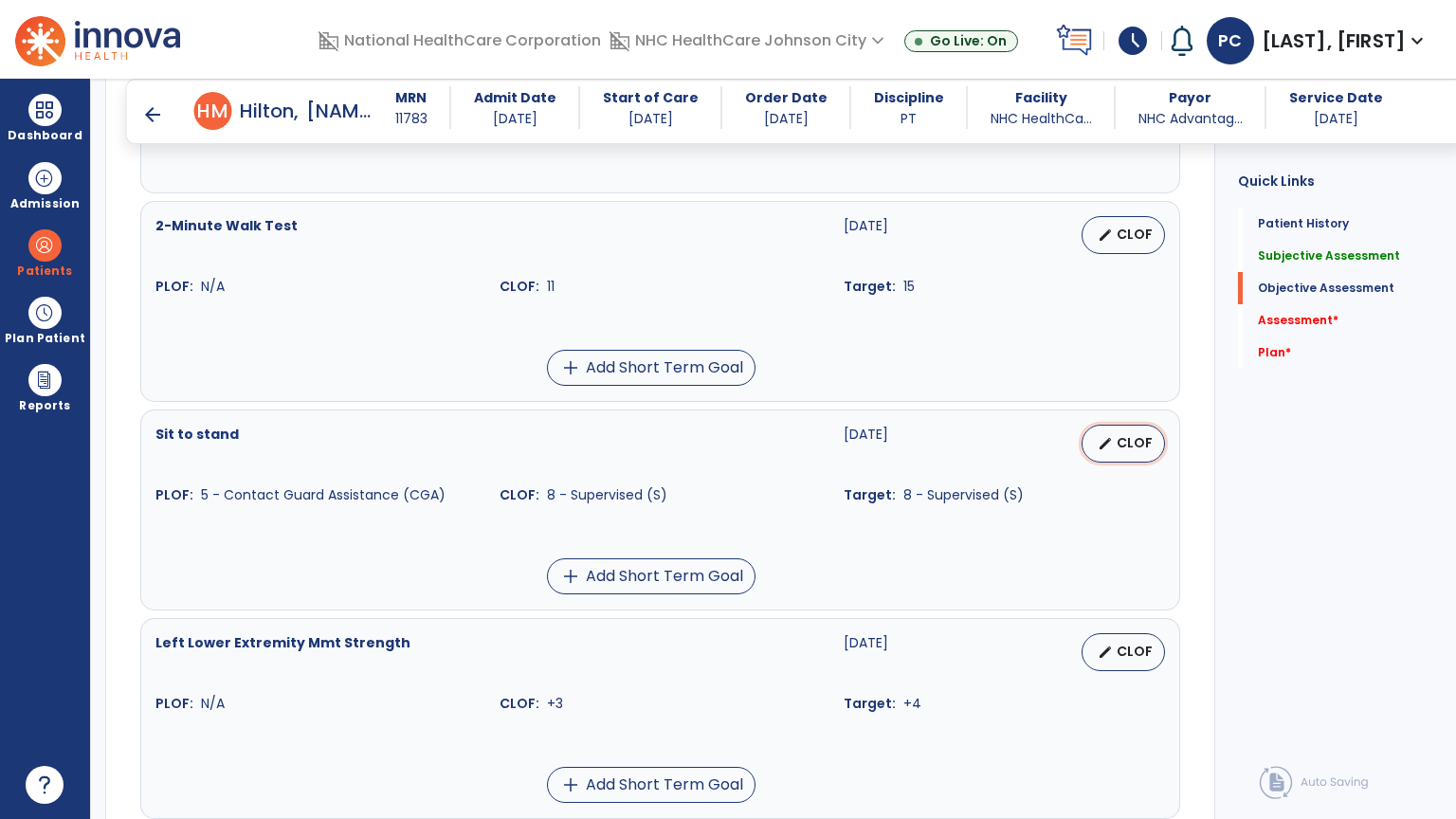 click on "CLOF" at bounding box center [1135, 443] 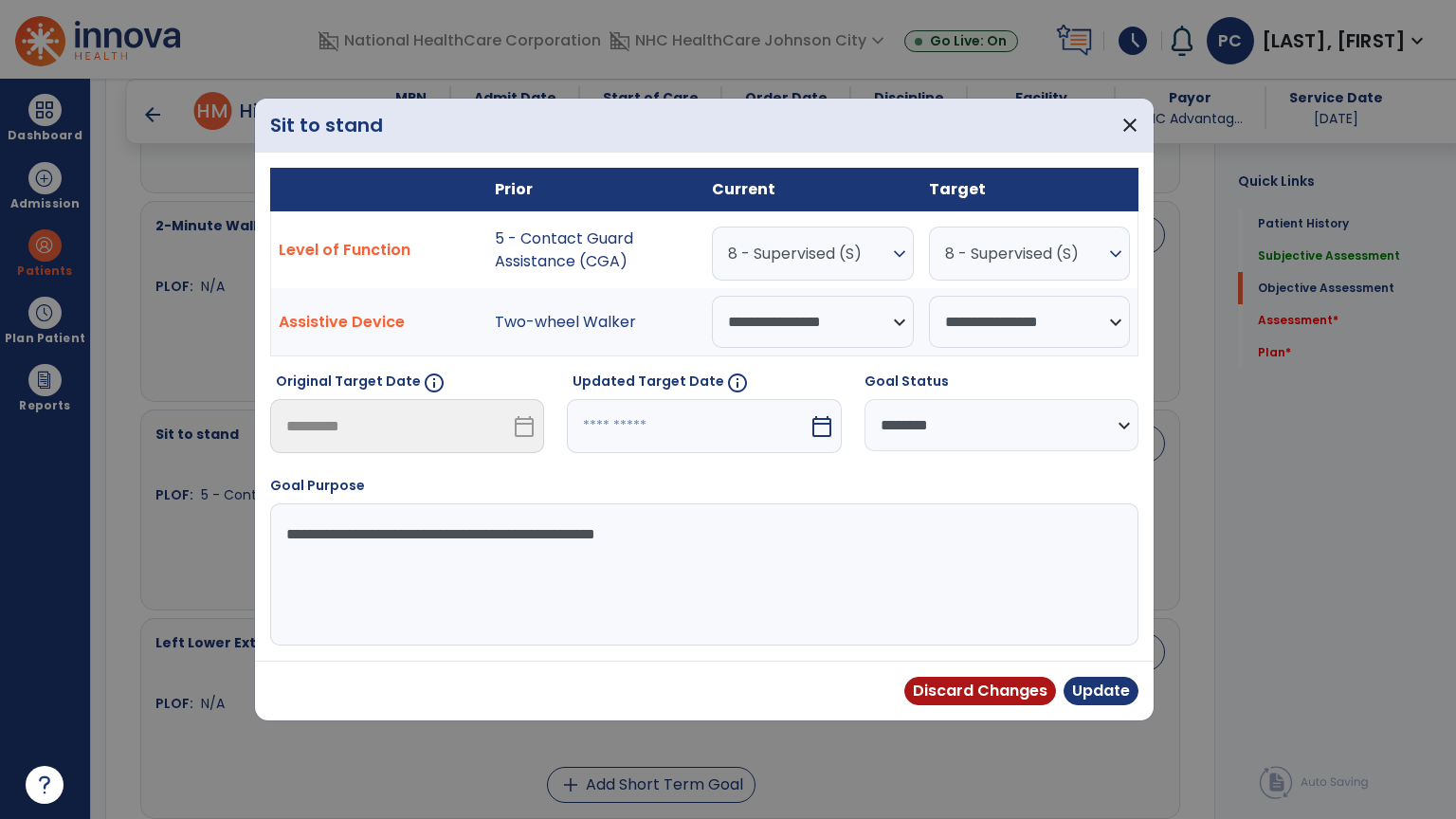 click on "**********" at bounding box center (1001, 425) 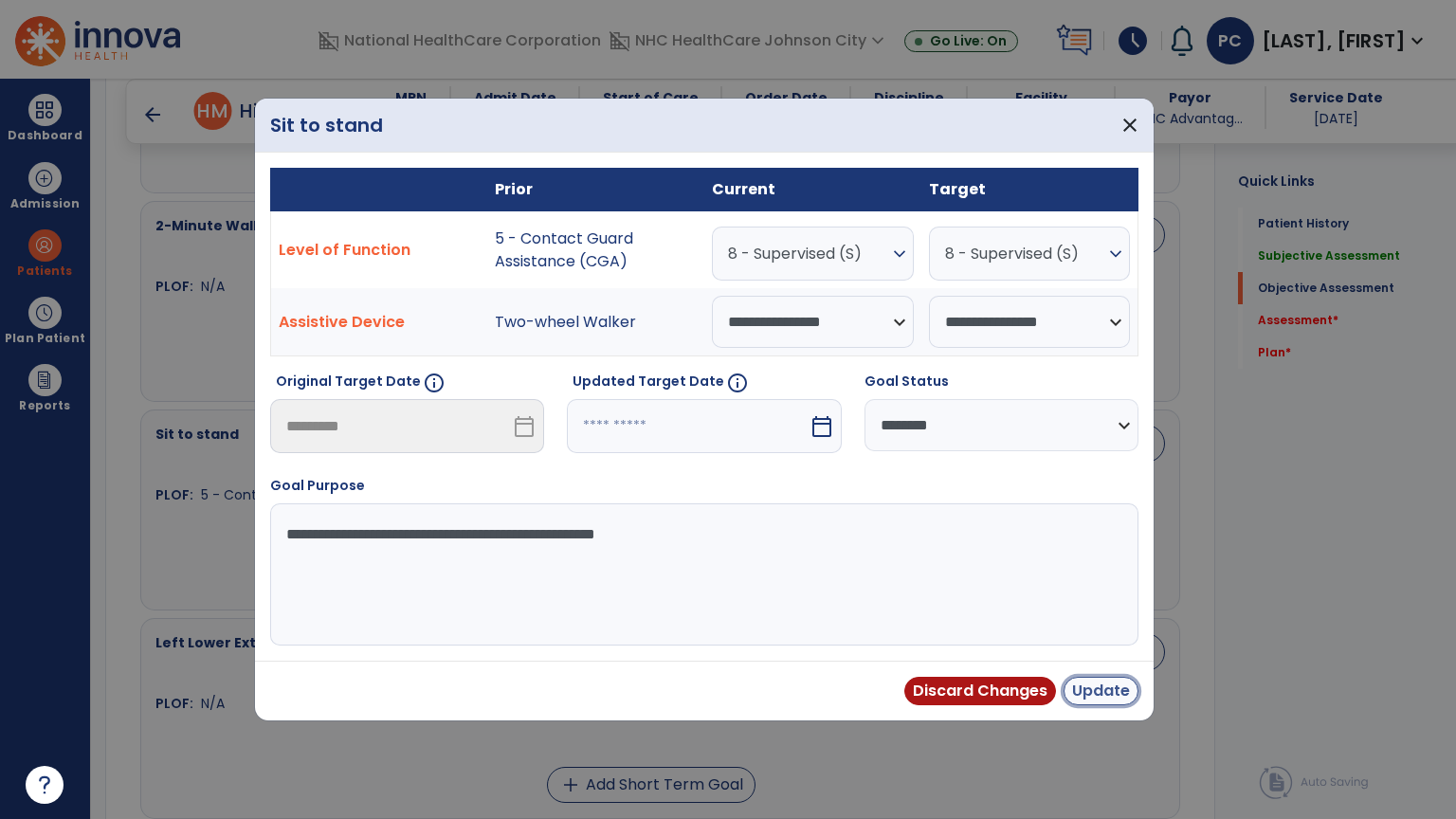 click on "Update" at bounding box center [1101, 691] 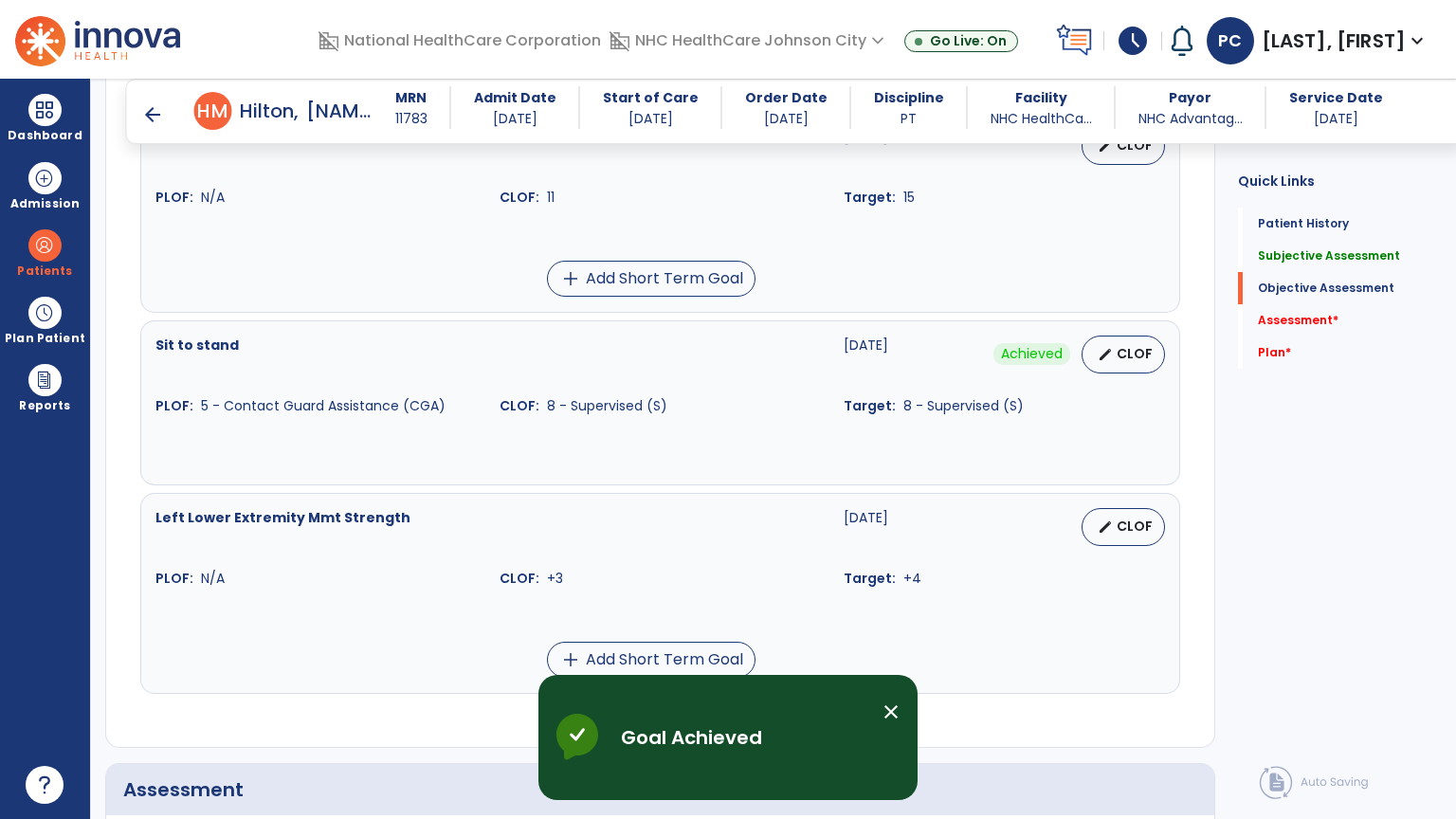 scroll, scrollTop: 1043, scrollLeft: 0, axis: vertical 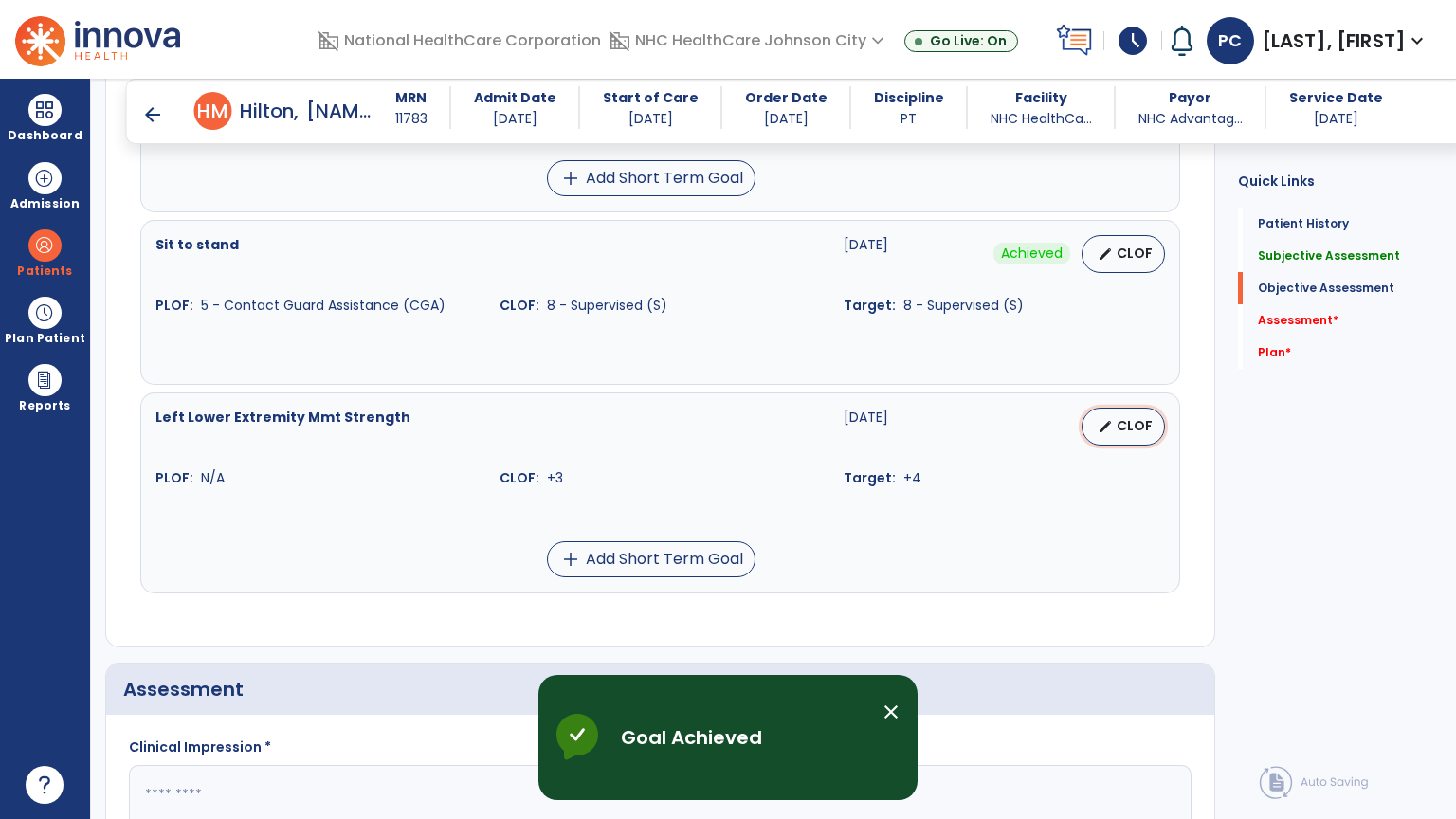 click on "CLOF" at bounding box center [1135, 426] 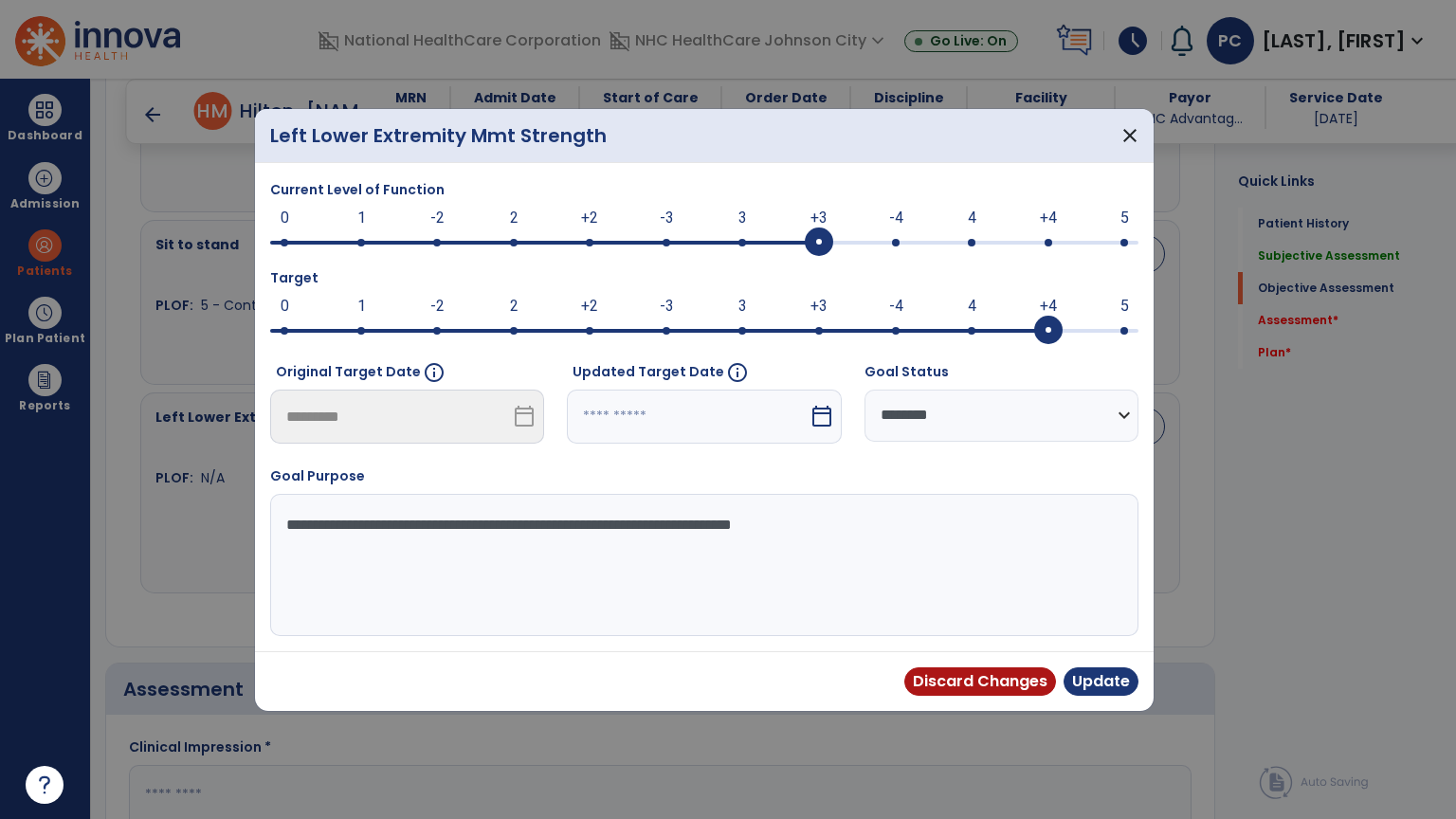click on "calendar_today" at bounding box center [822, 416] 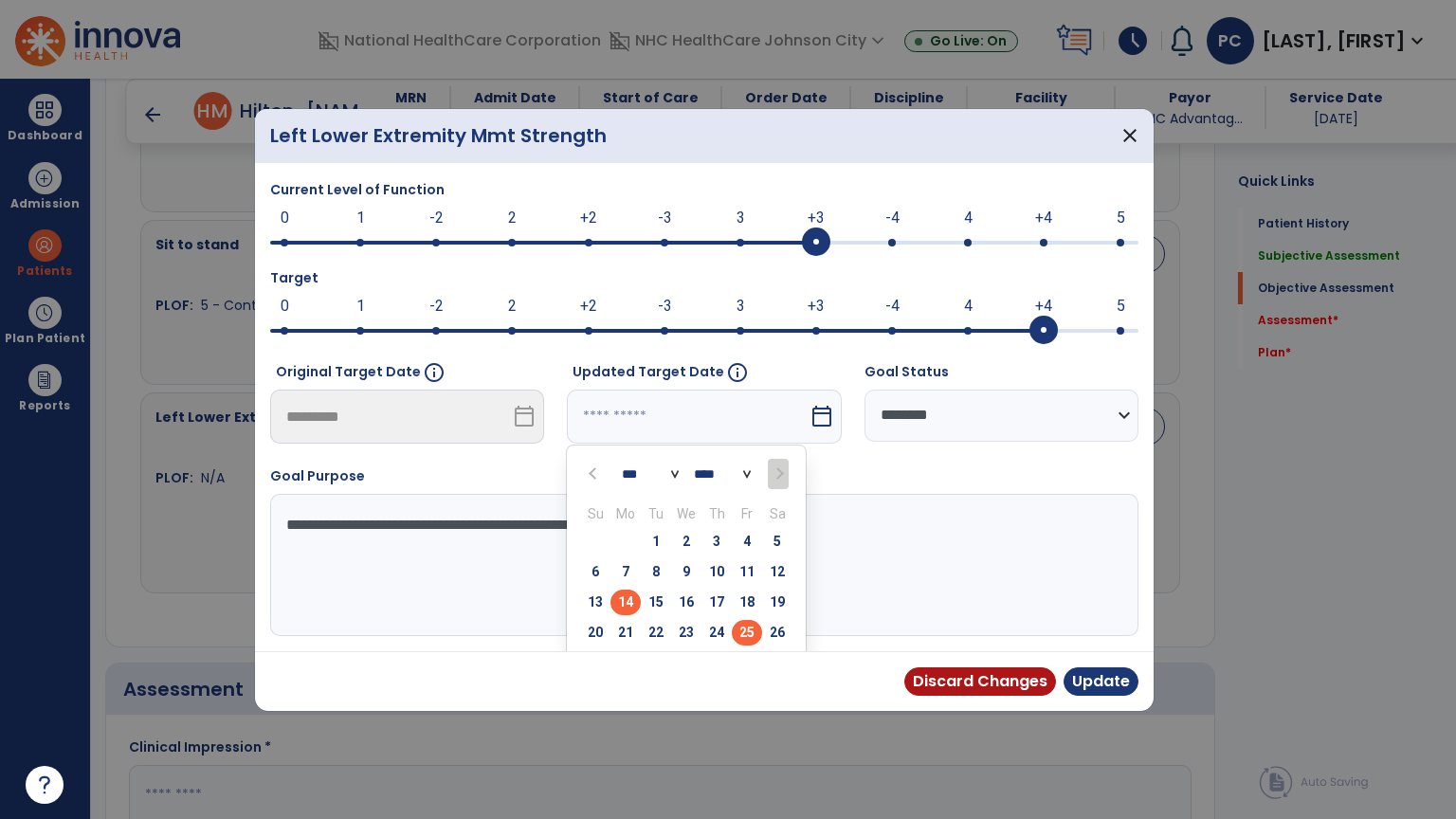click on "25" at bounding box center (747, 632) 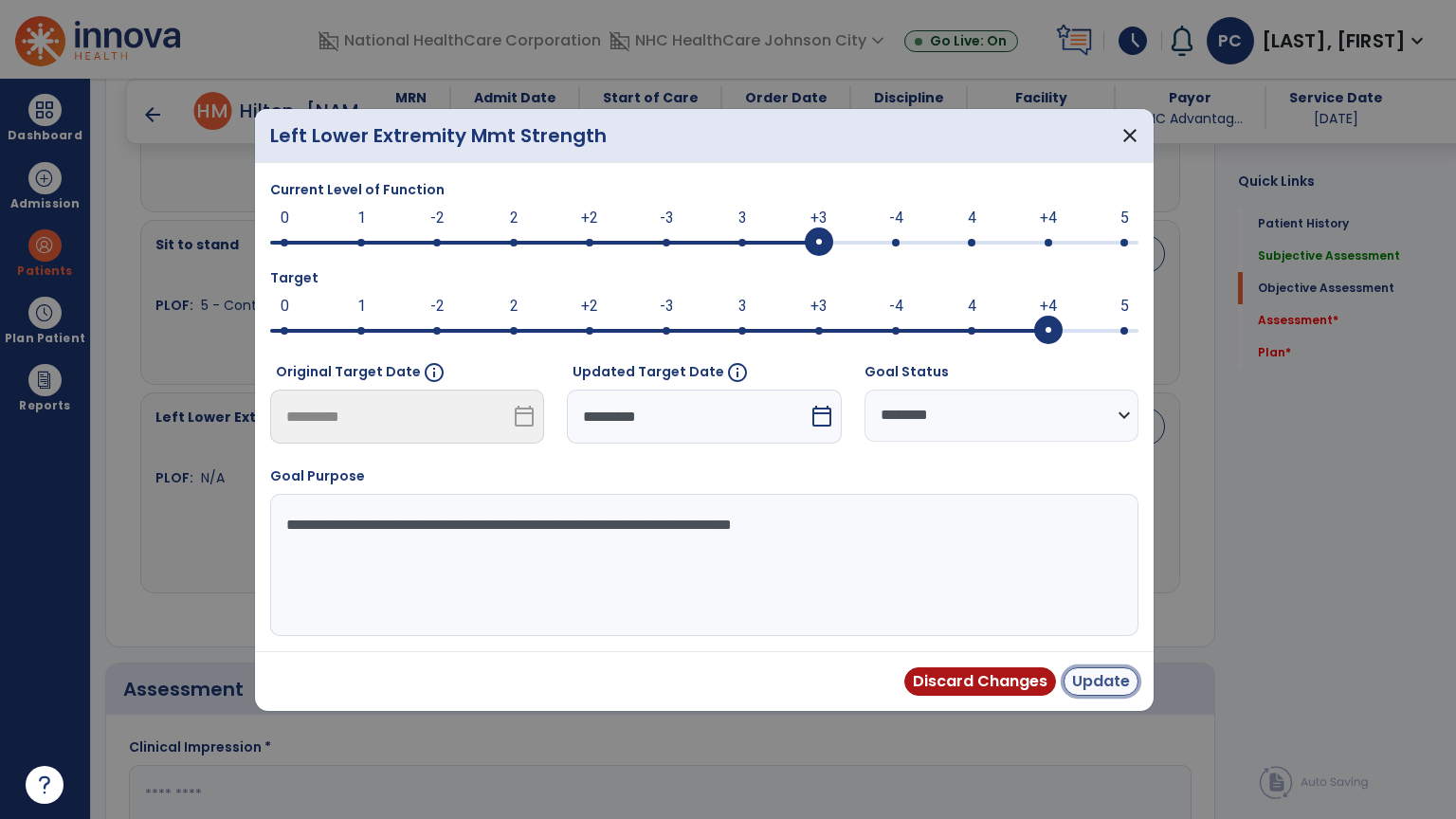 click on "Update" at bounding box center [1101, 682] 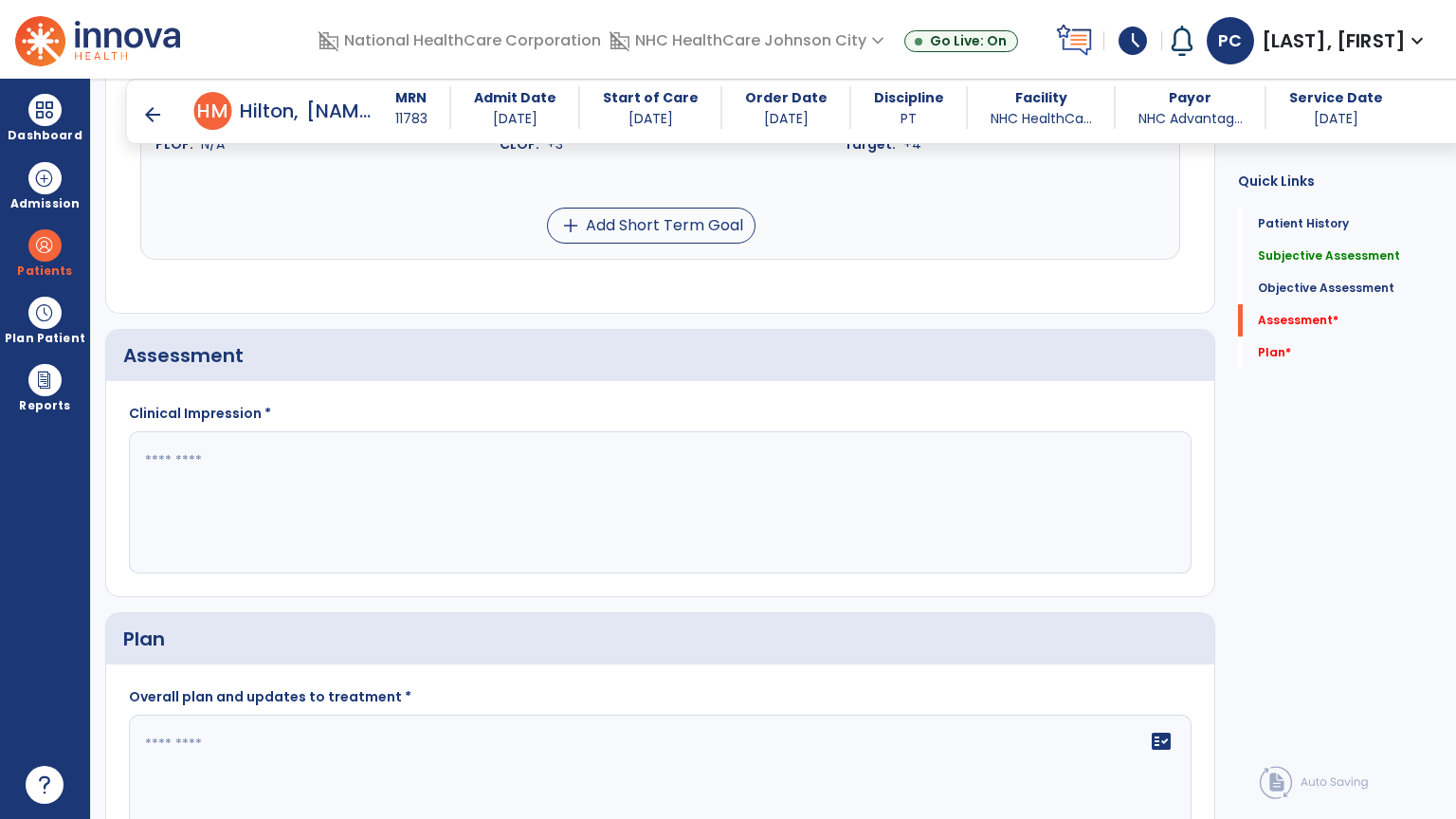 scroll, scrollTop: 1422, scrollLeft: 0, axis: vertical 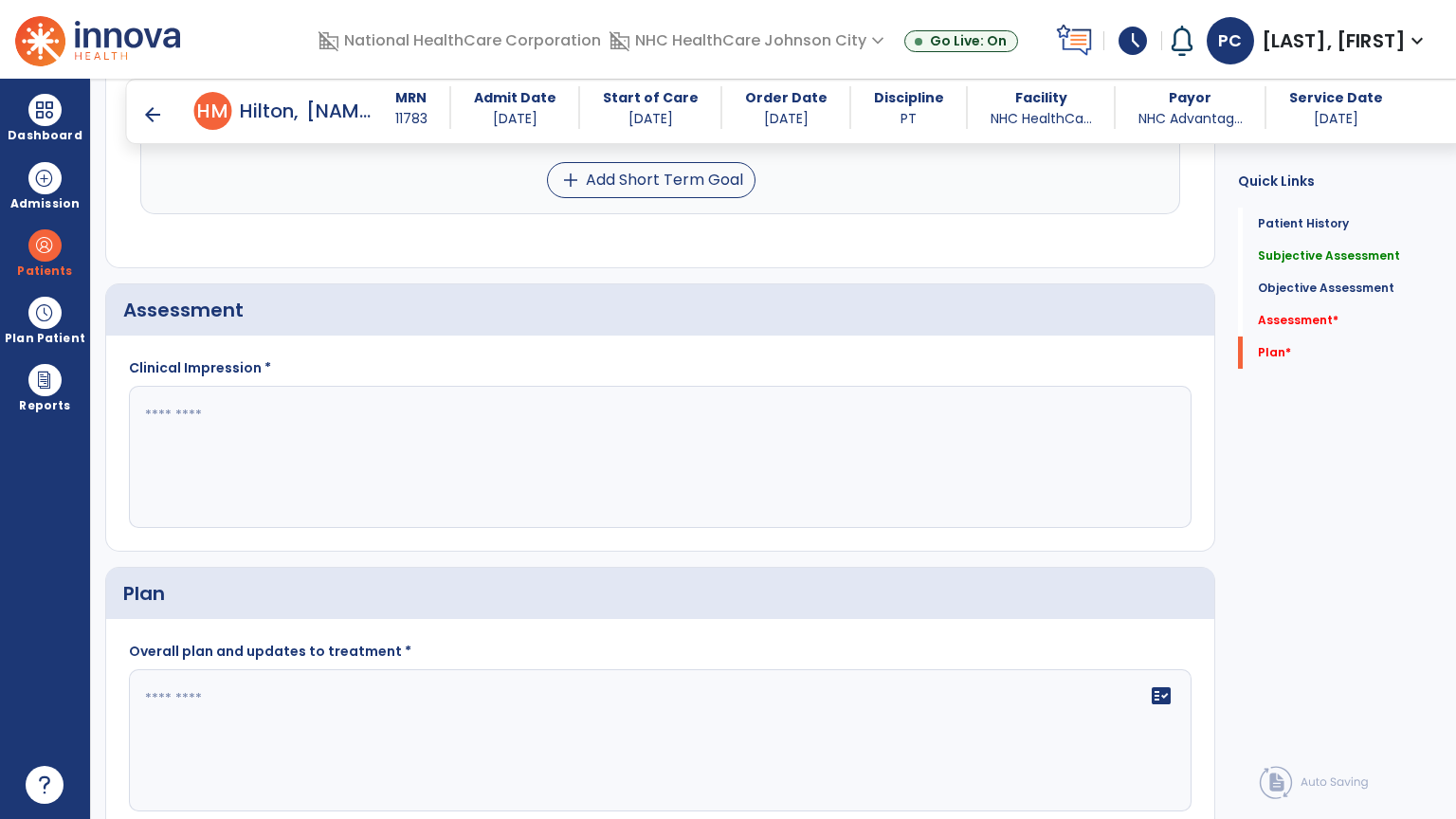 paste on "**********" 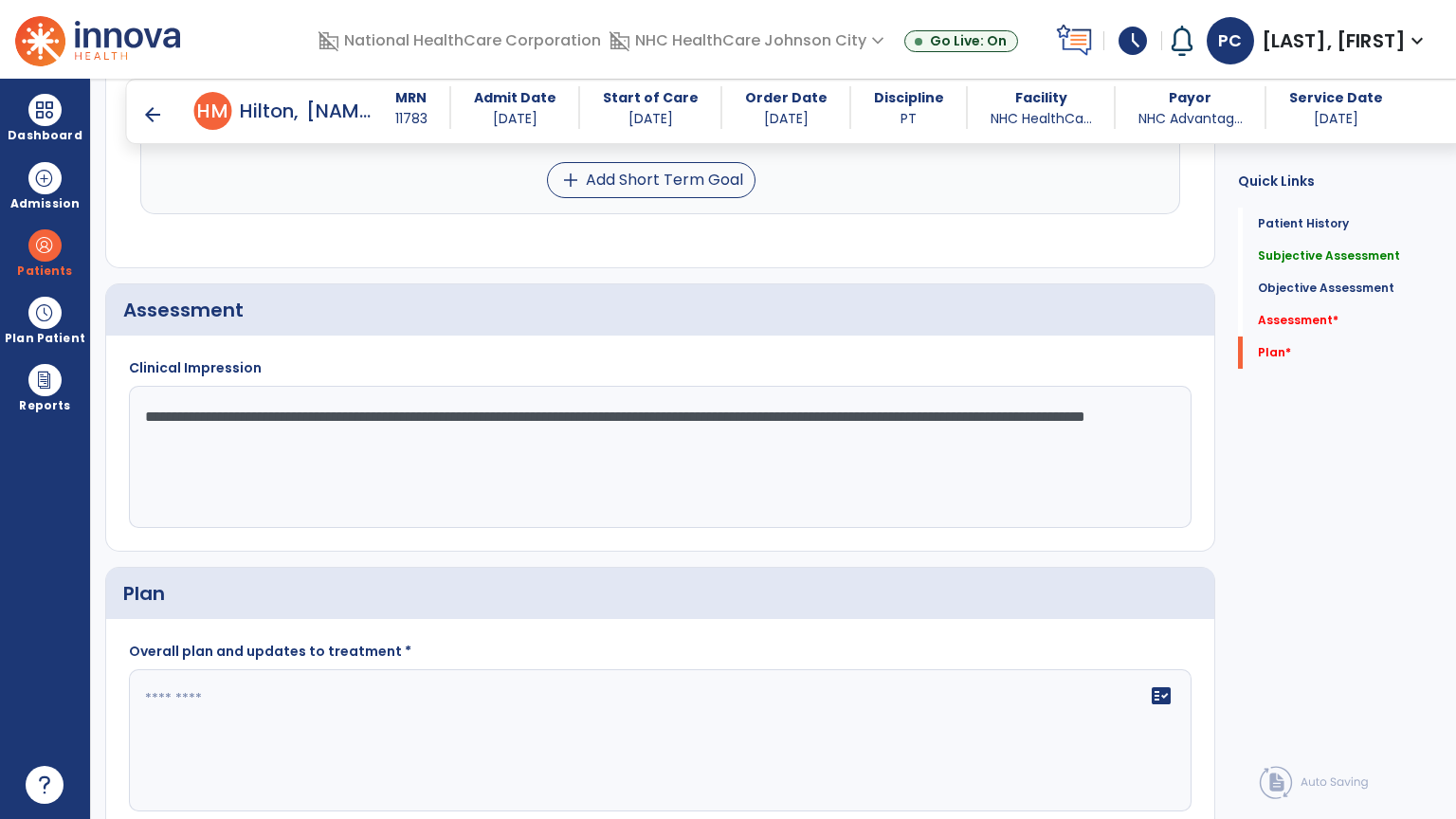 type on "**********" 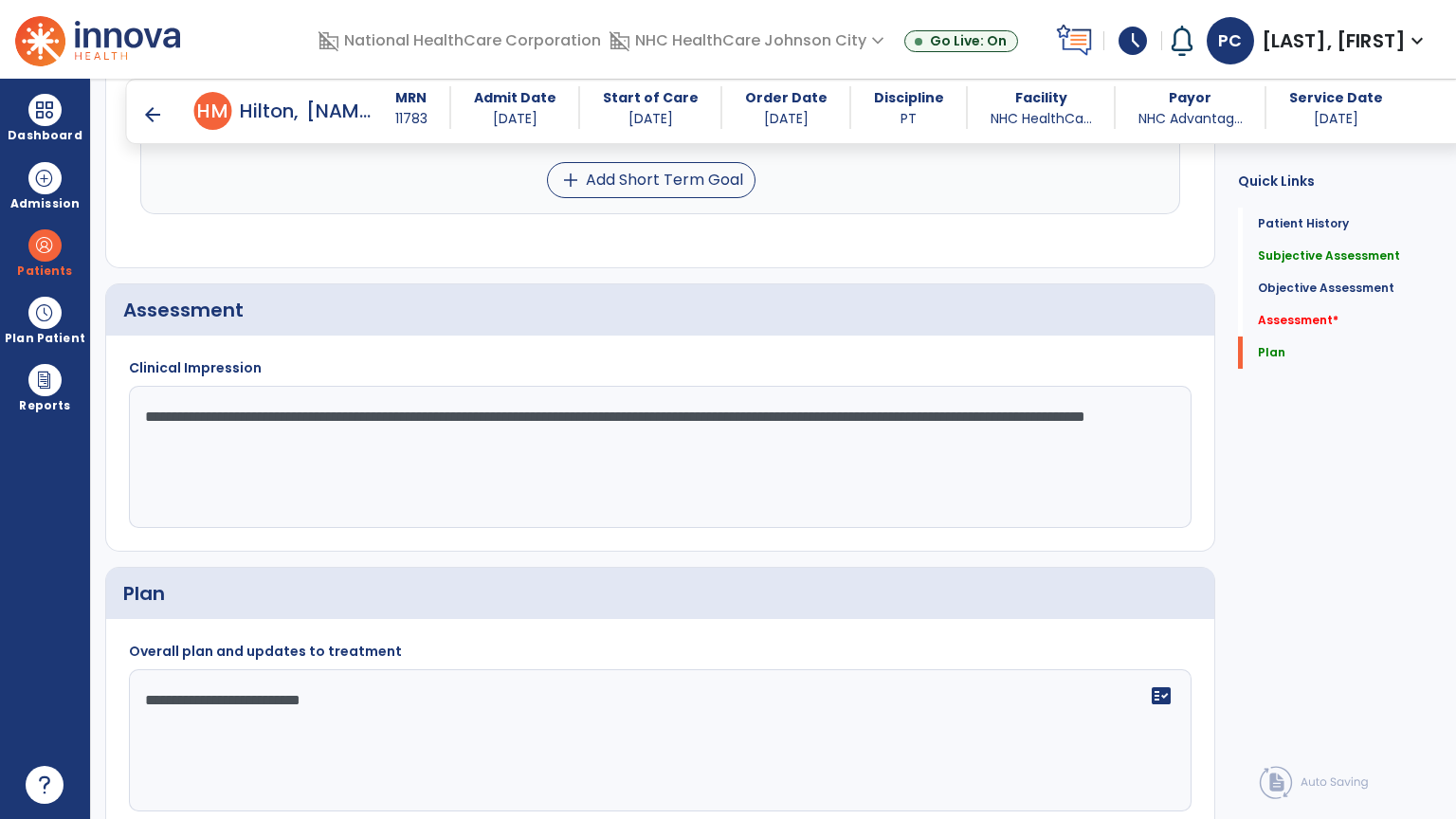 scroll, scrollTop: 1500, scrollLeft: 0, axis: vertical 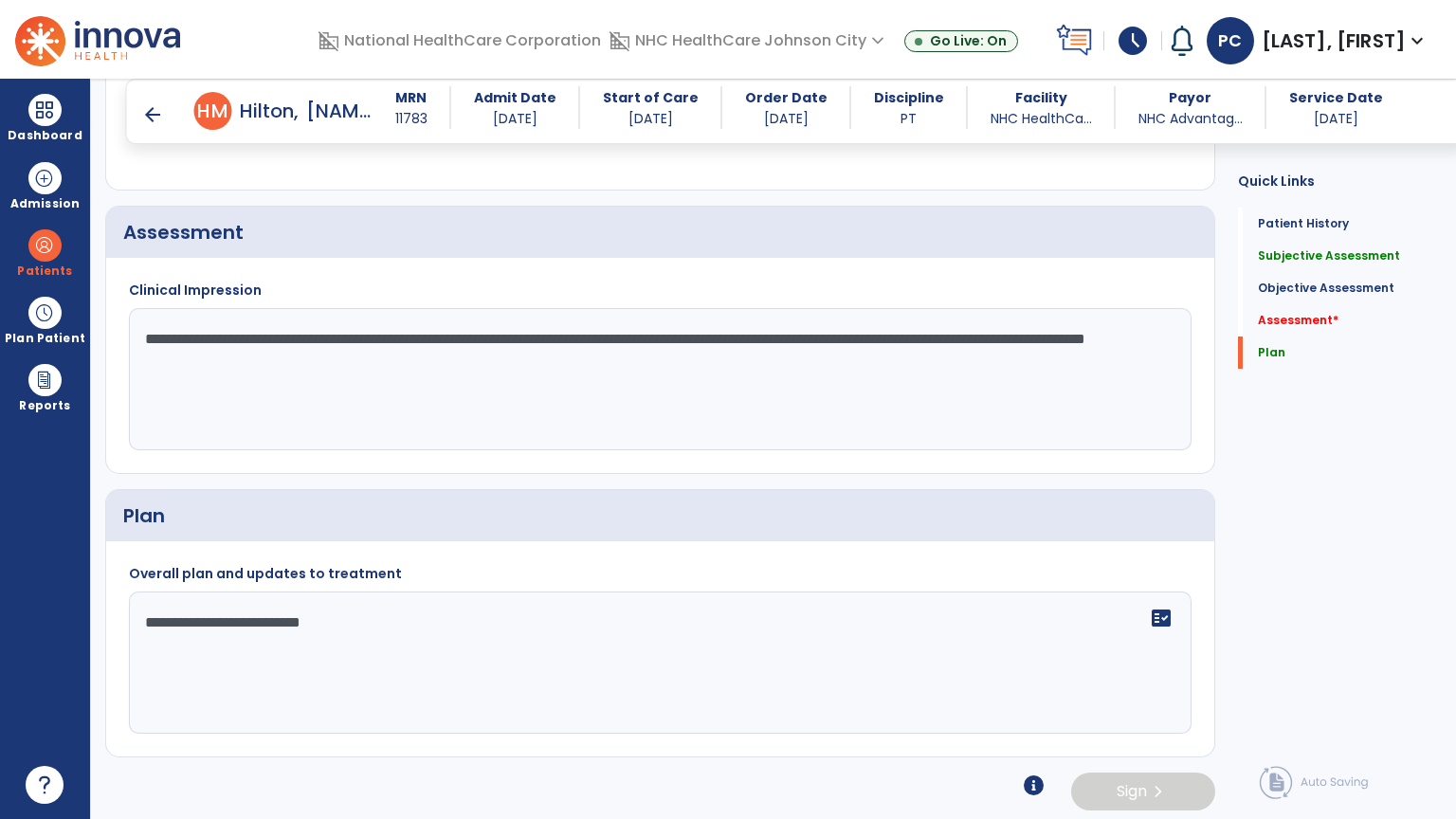 type on "**********" 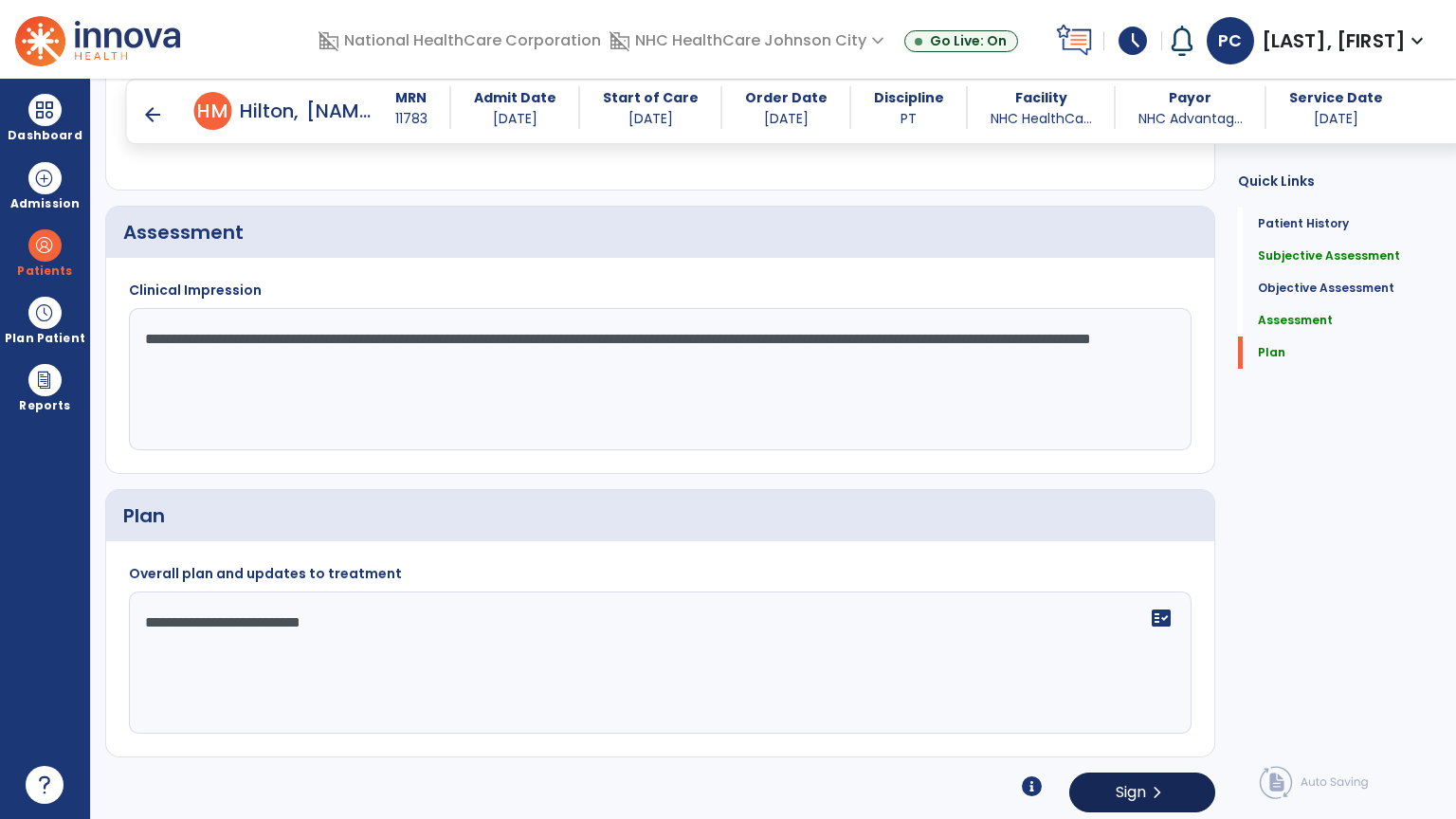 type on "**********" 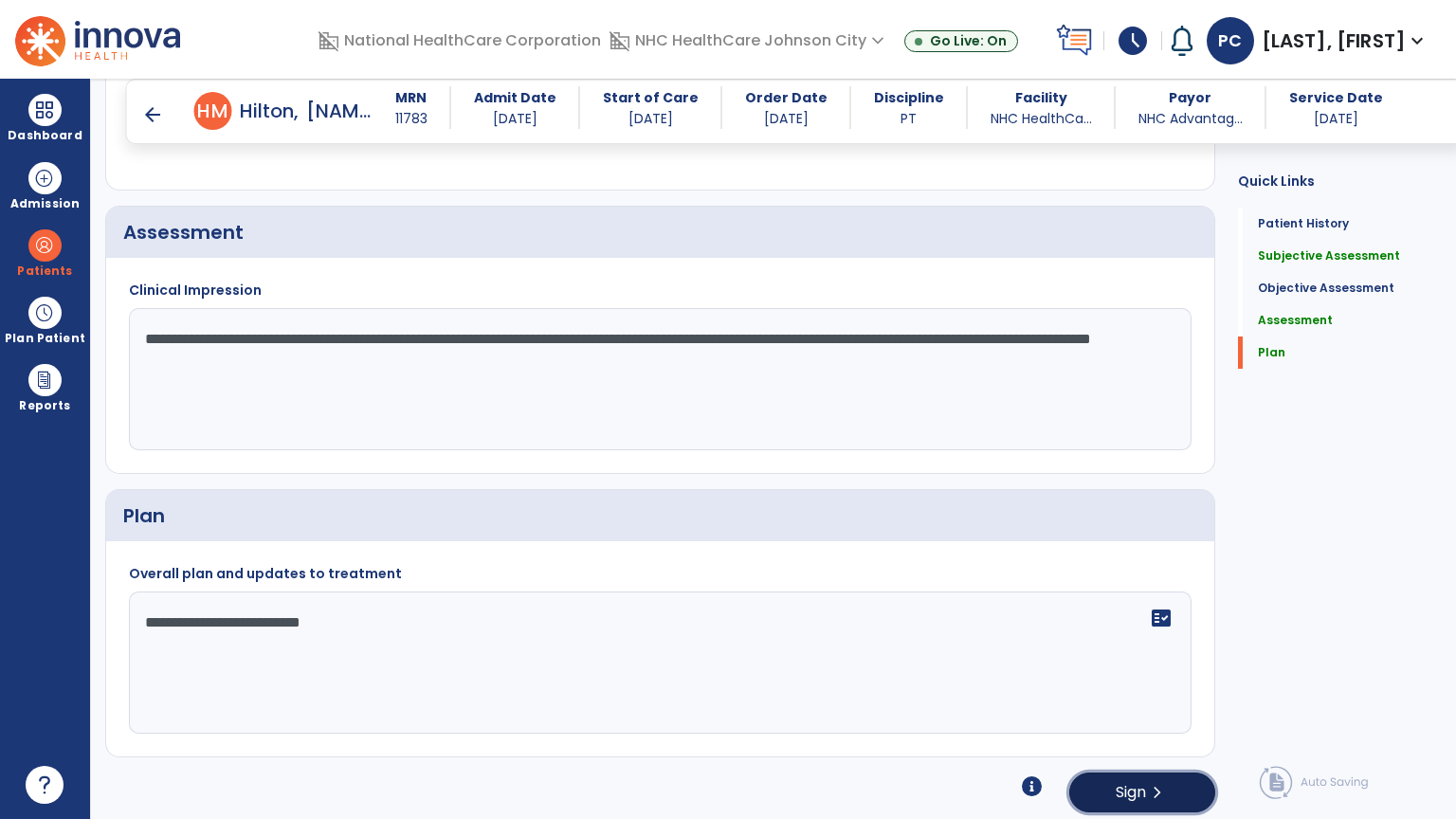 click on "Sign" 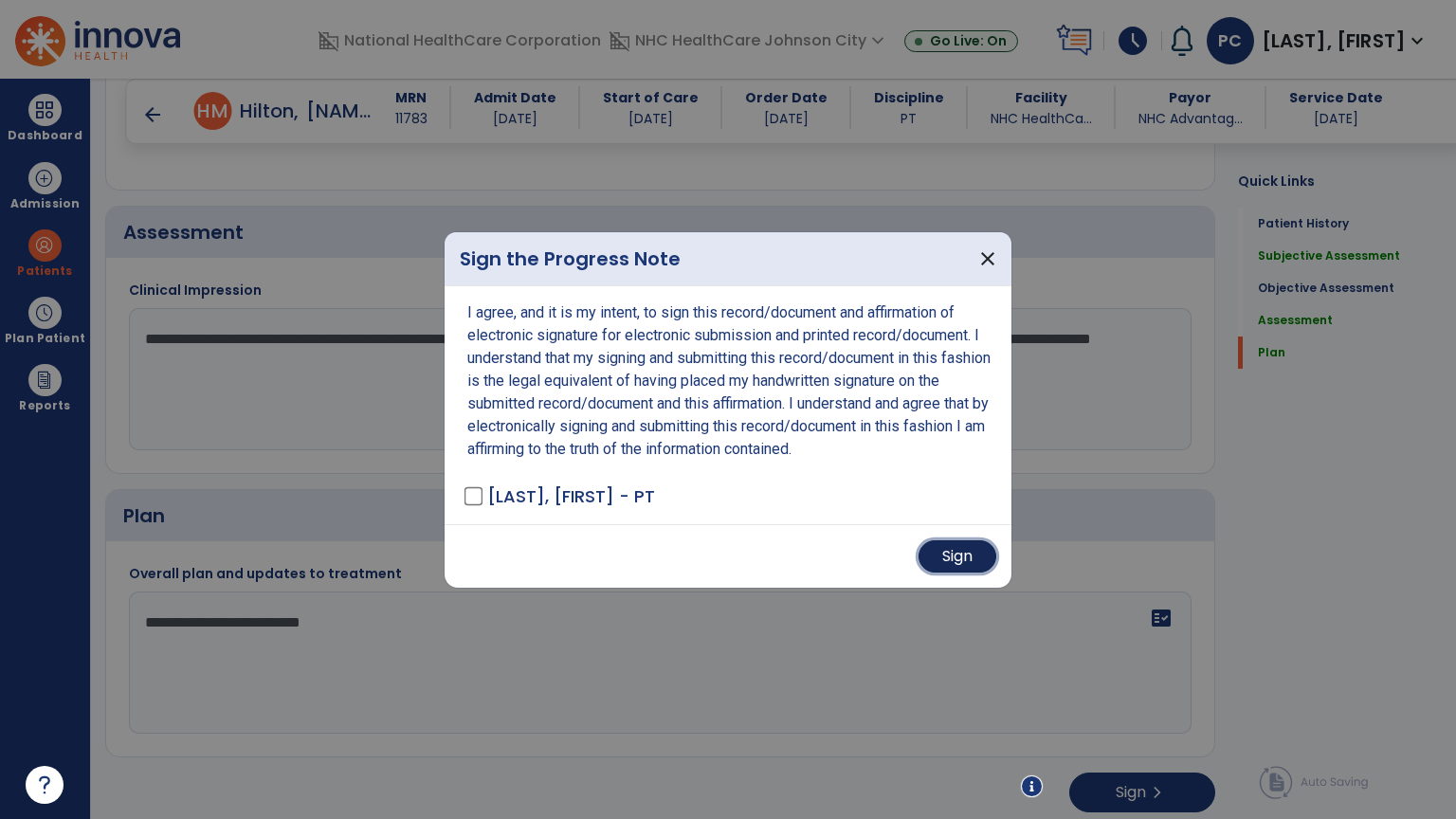 click on "Sign" at bounding box center (957, 556) 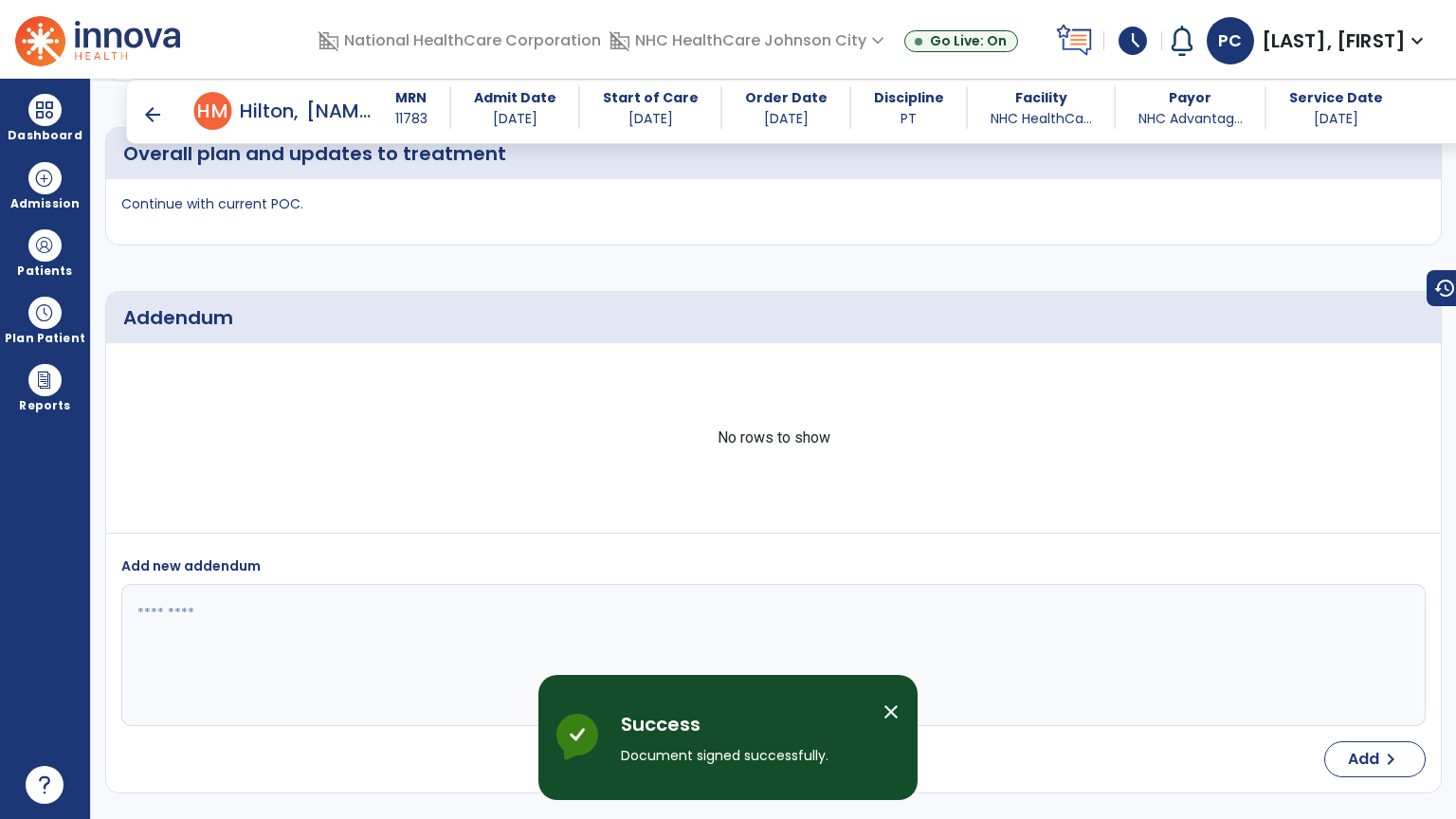 scroll, scrollTop: 1794, scrollLeft: 0, axis: vertical 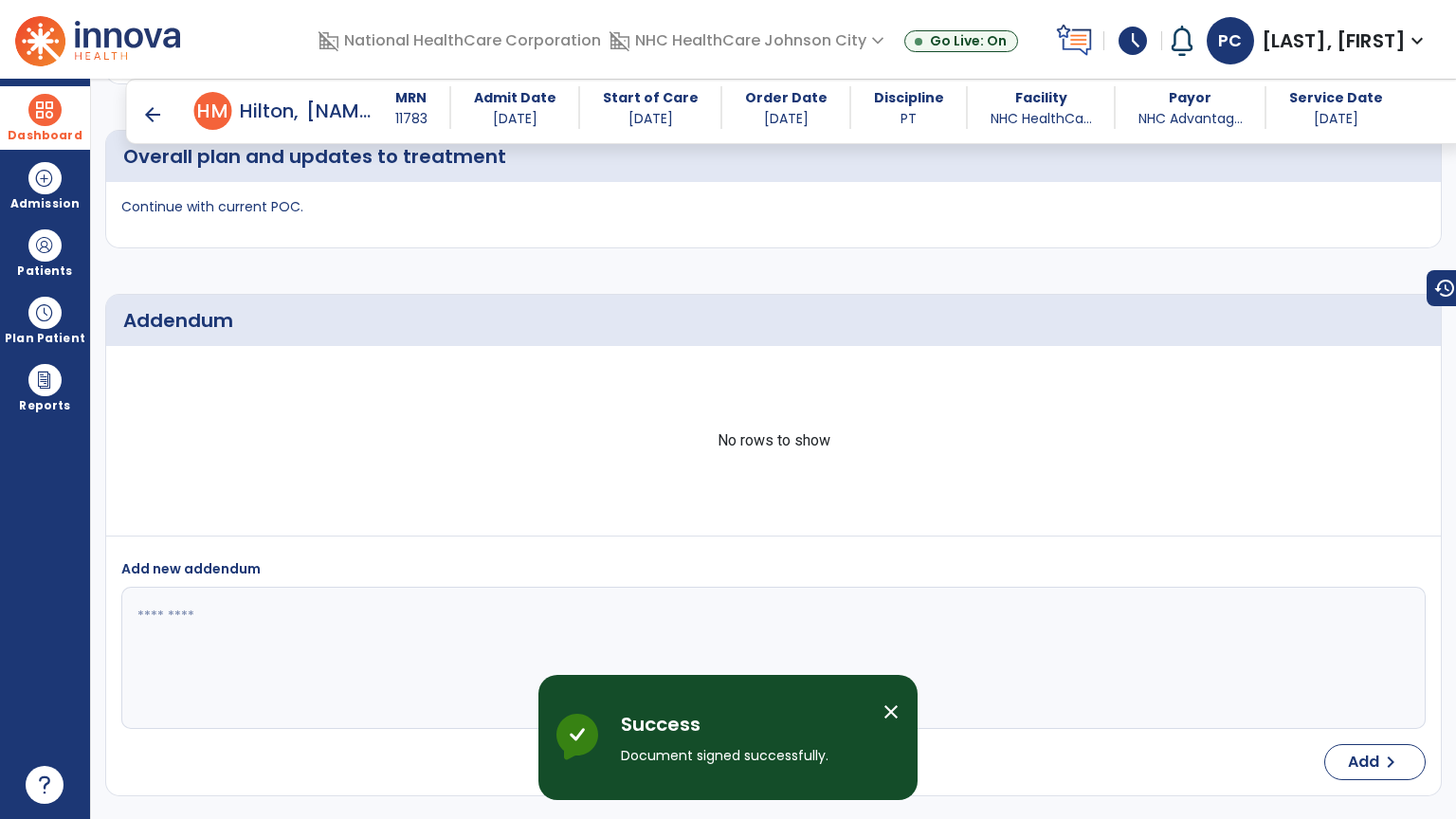 click at bounding box center [45, 110] 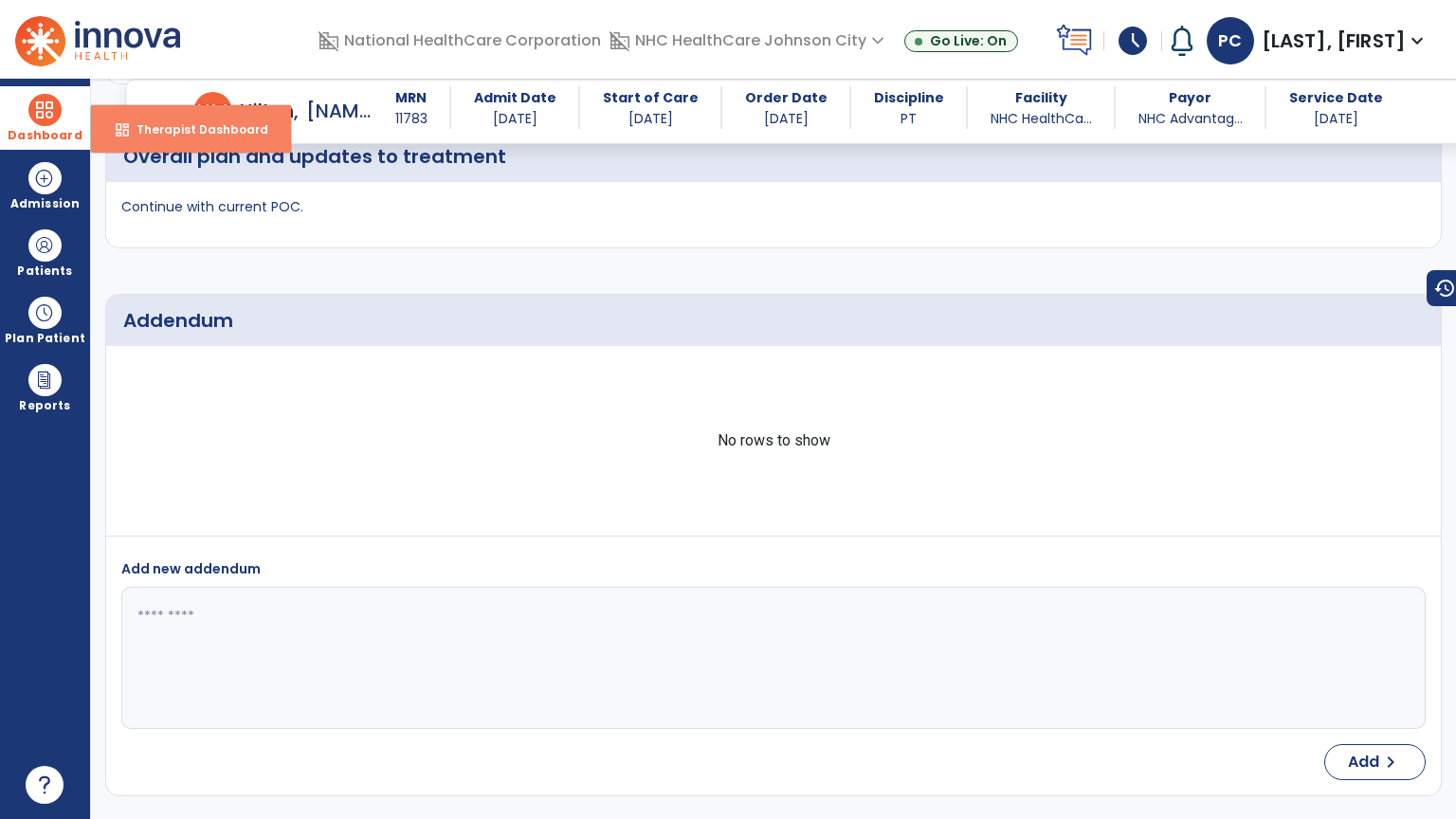 click on "Therapist Dashboard" at bounding box center (194, 129) 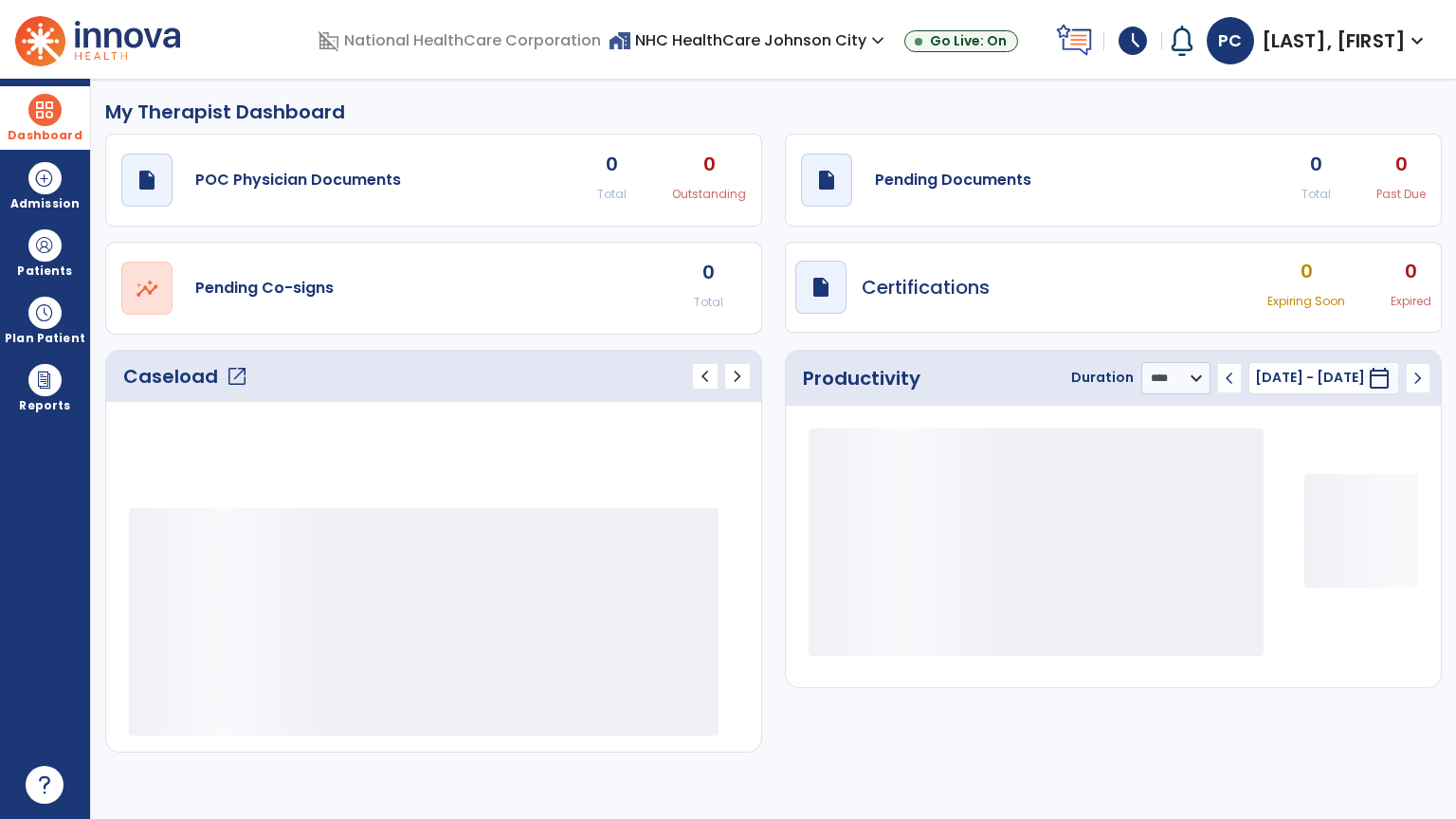 scroll, scrollTop: 0, scrollLeft: 0, axis: both 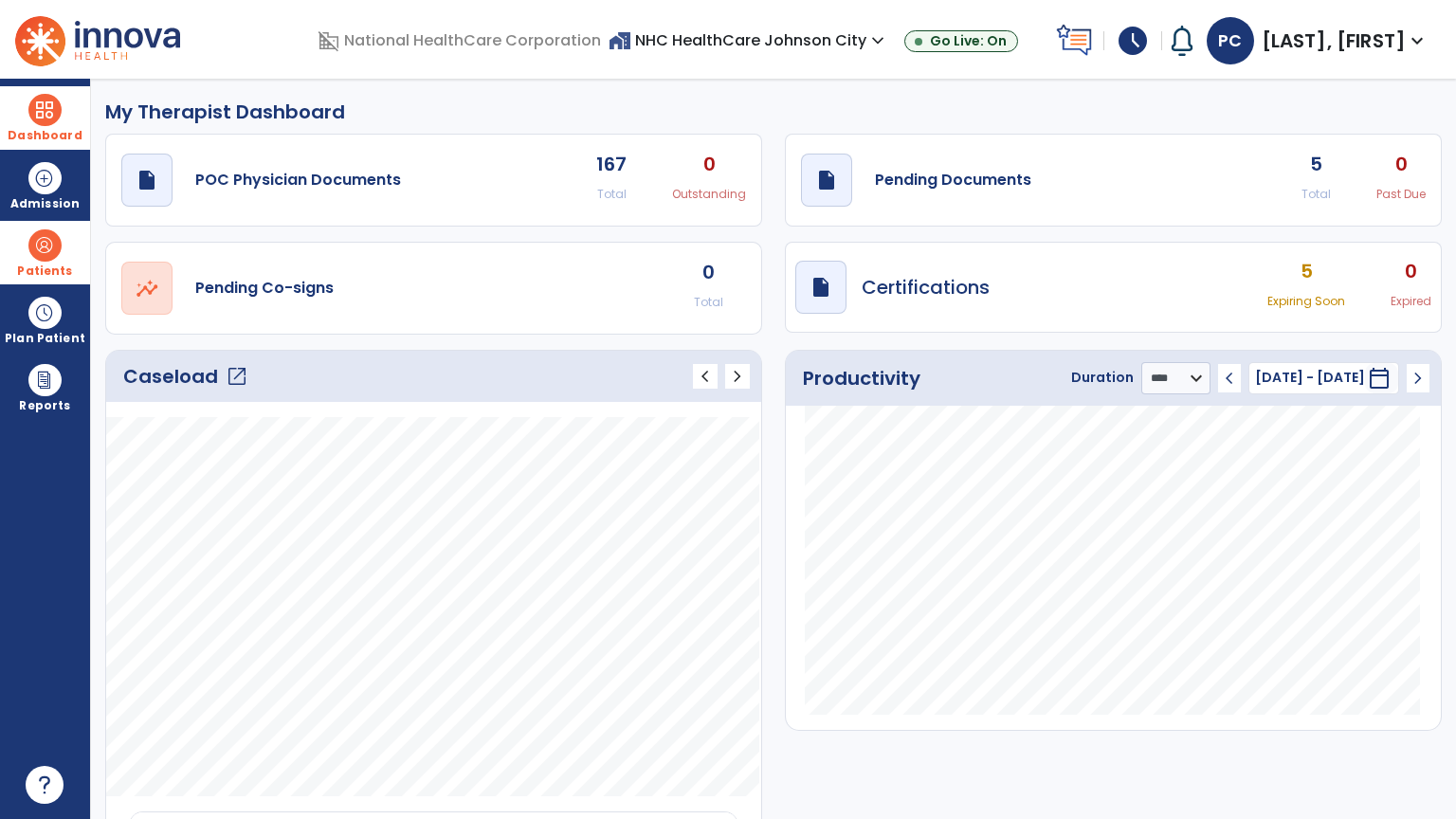 click at bounding box center (45, 246) 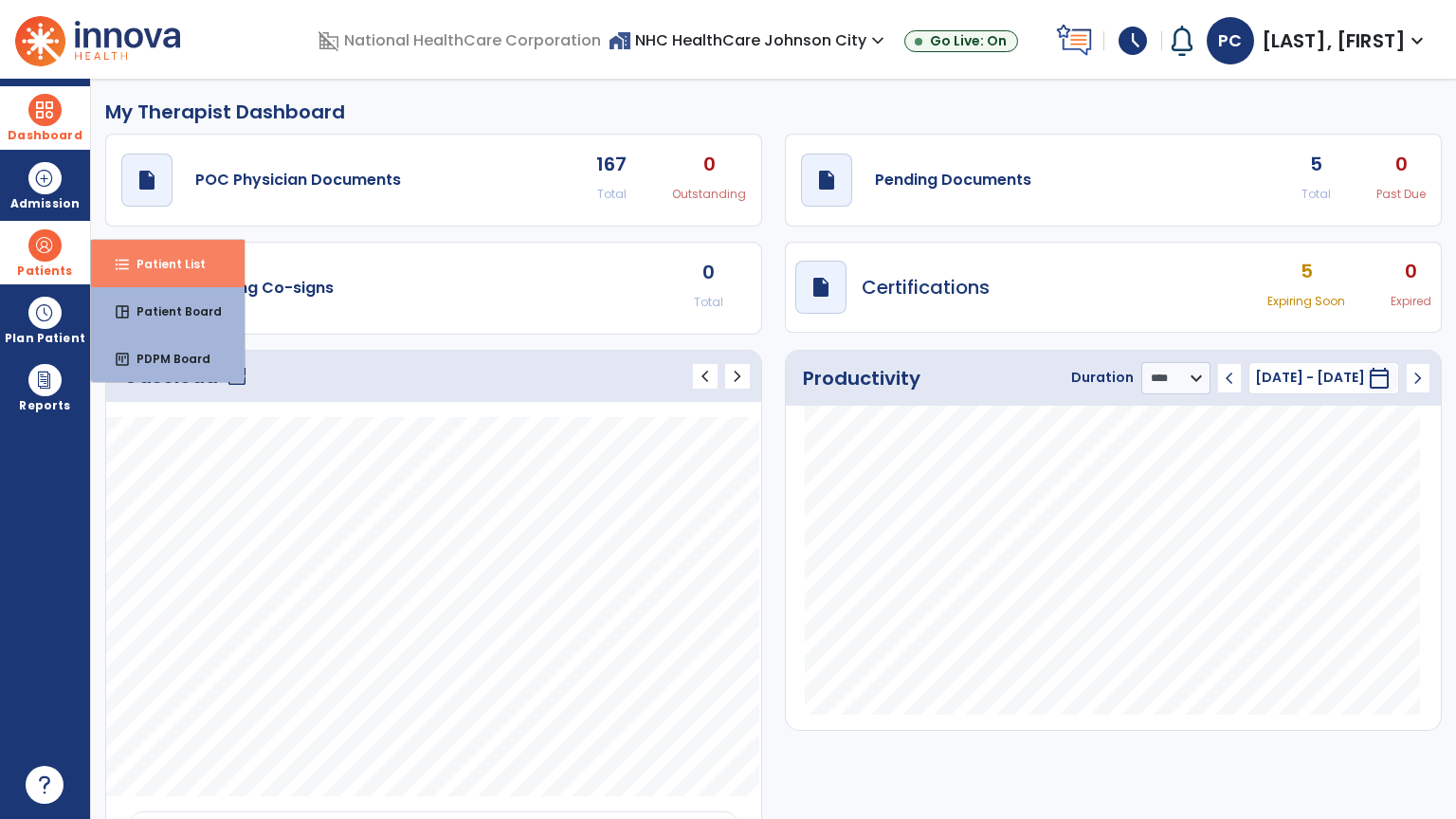 click on "Patient List" at bounding box center [163, 264] 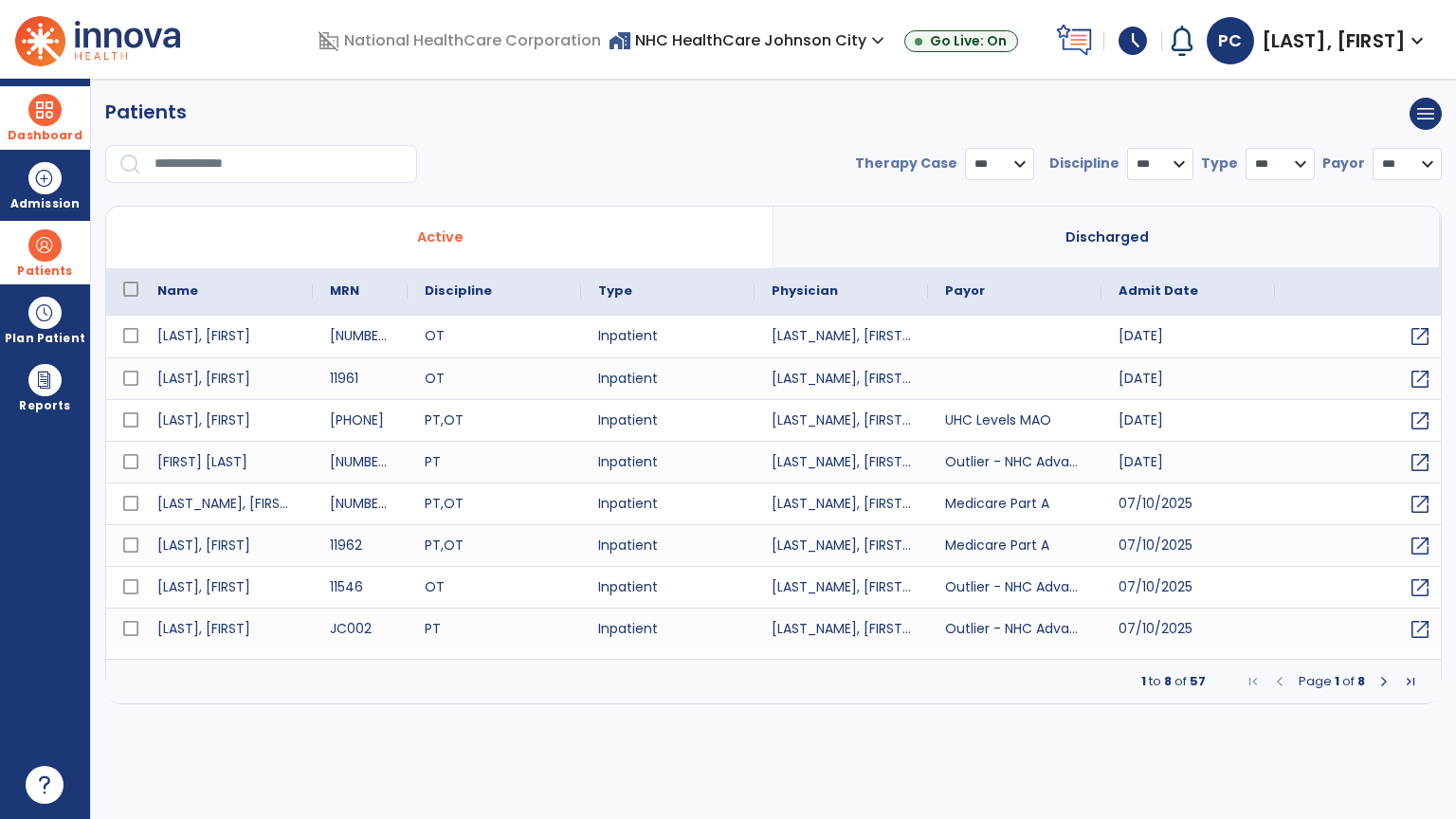 select on "***" 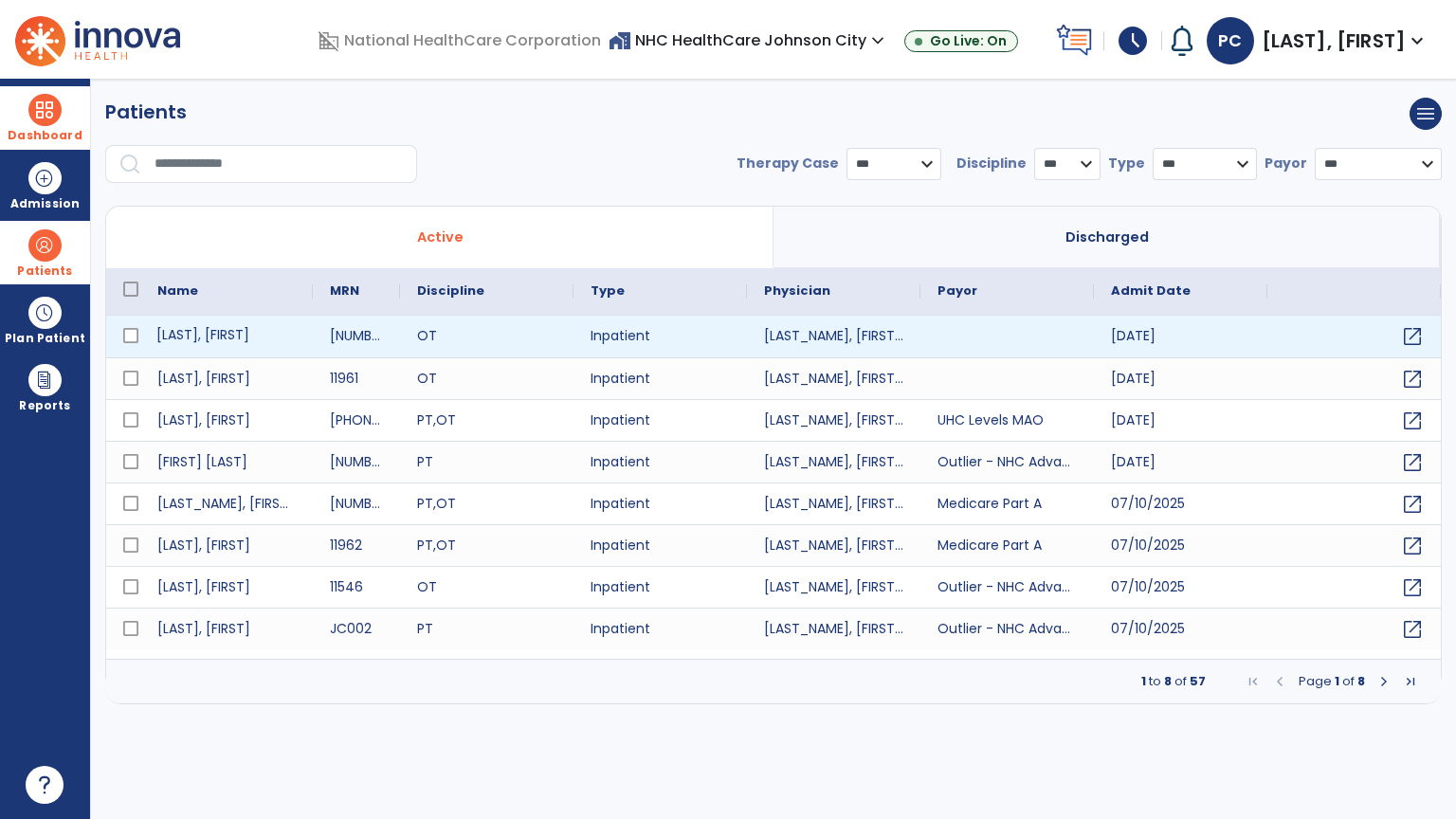 click on "[LAST], [FIRST]" at bounding box center [227, 337] 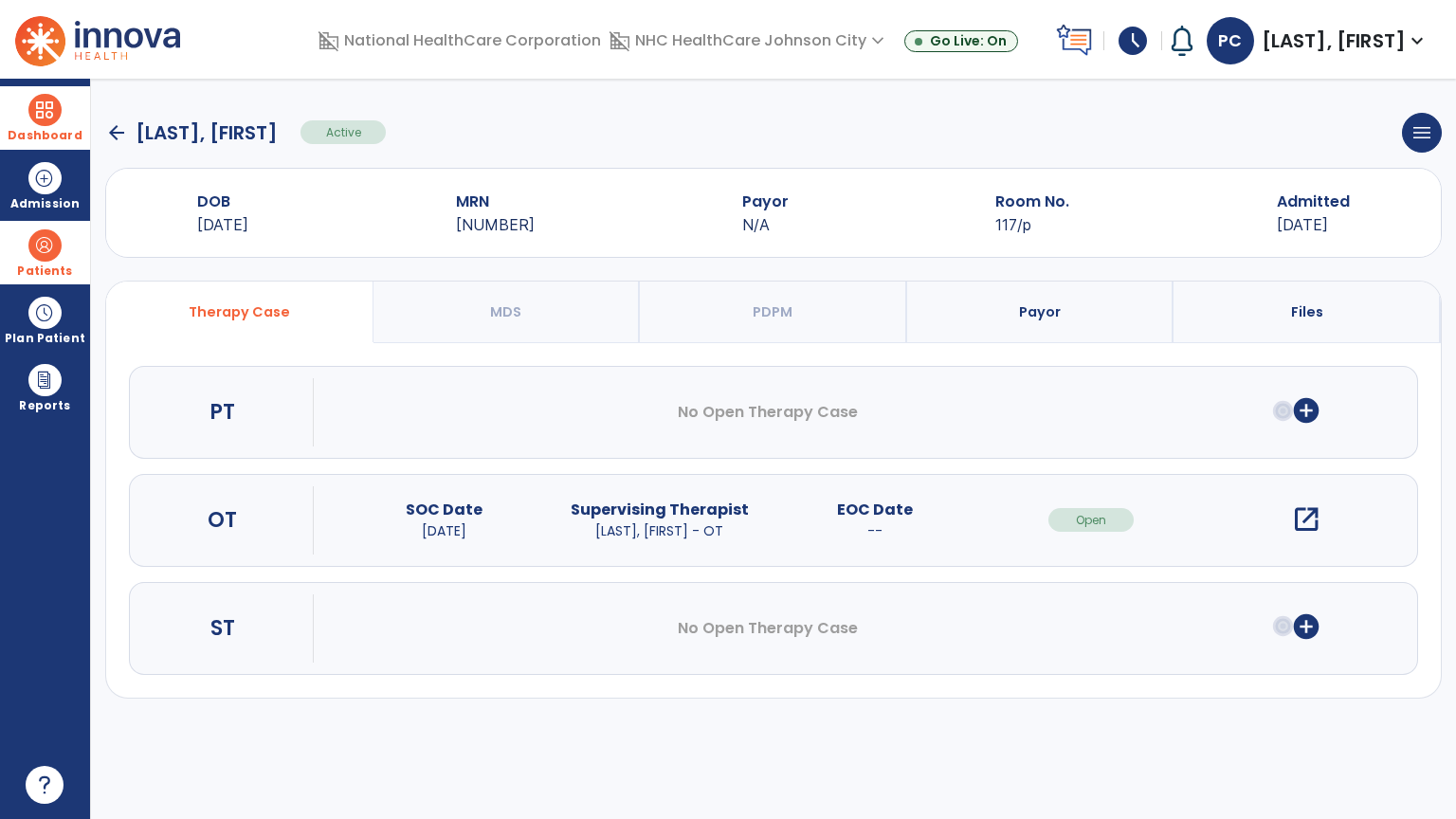 click on "add_circle" at bounding box center [1306, 410] 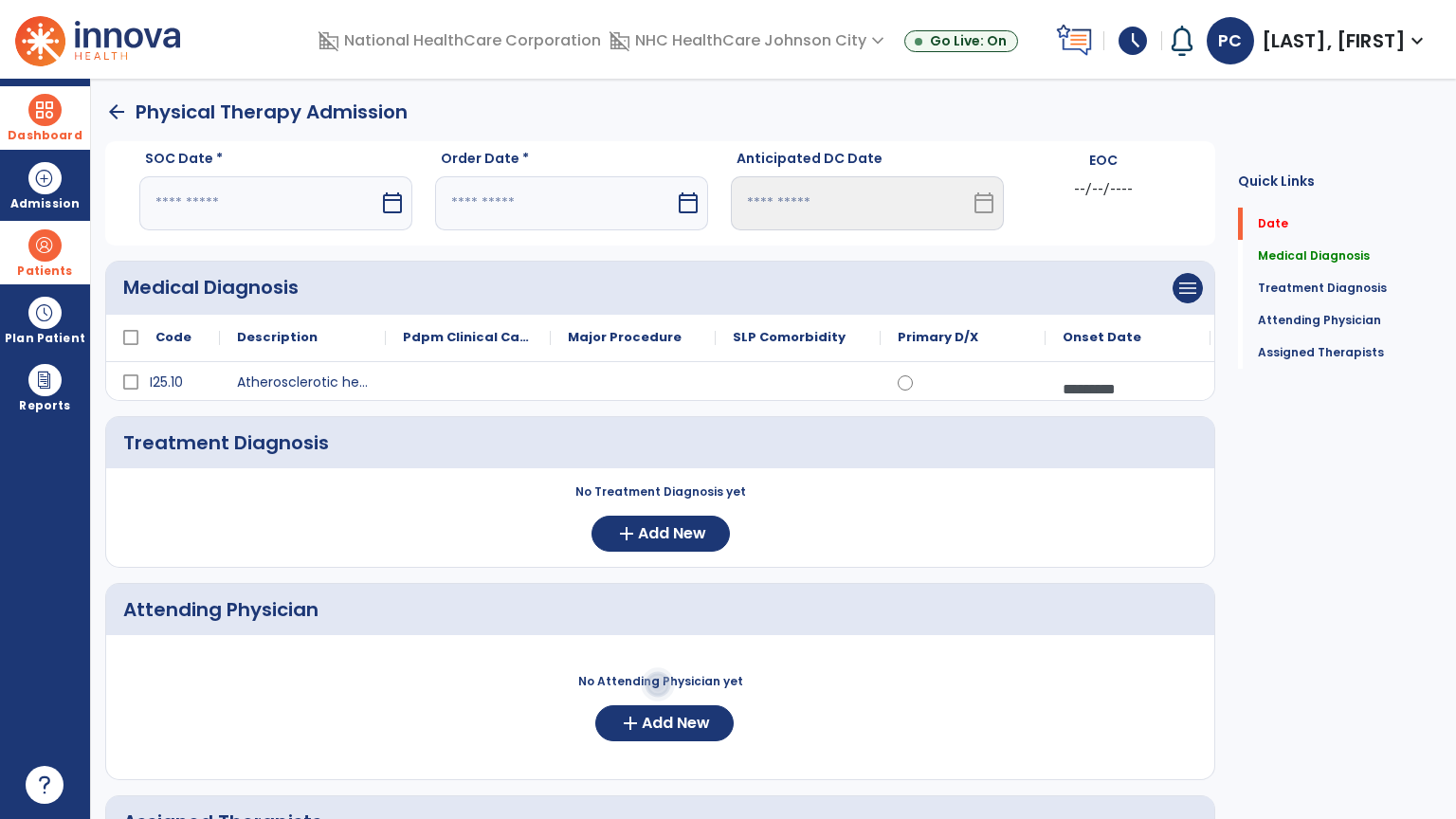click at bounding box center [259, 203] 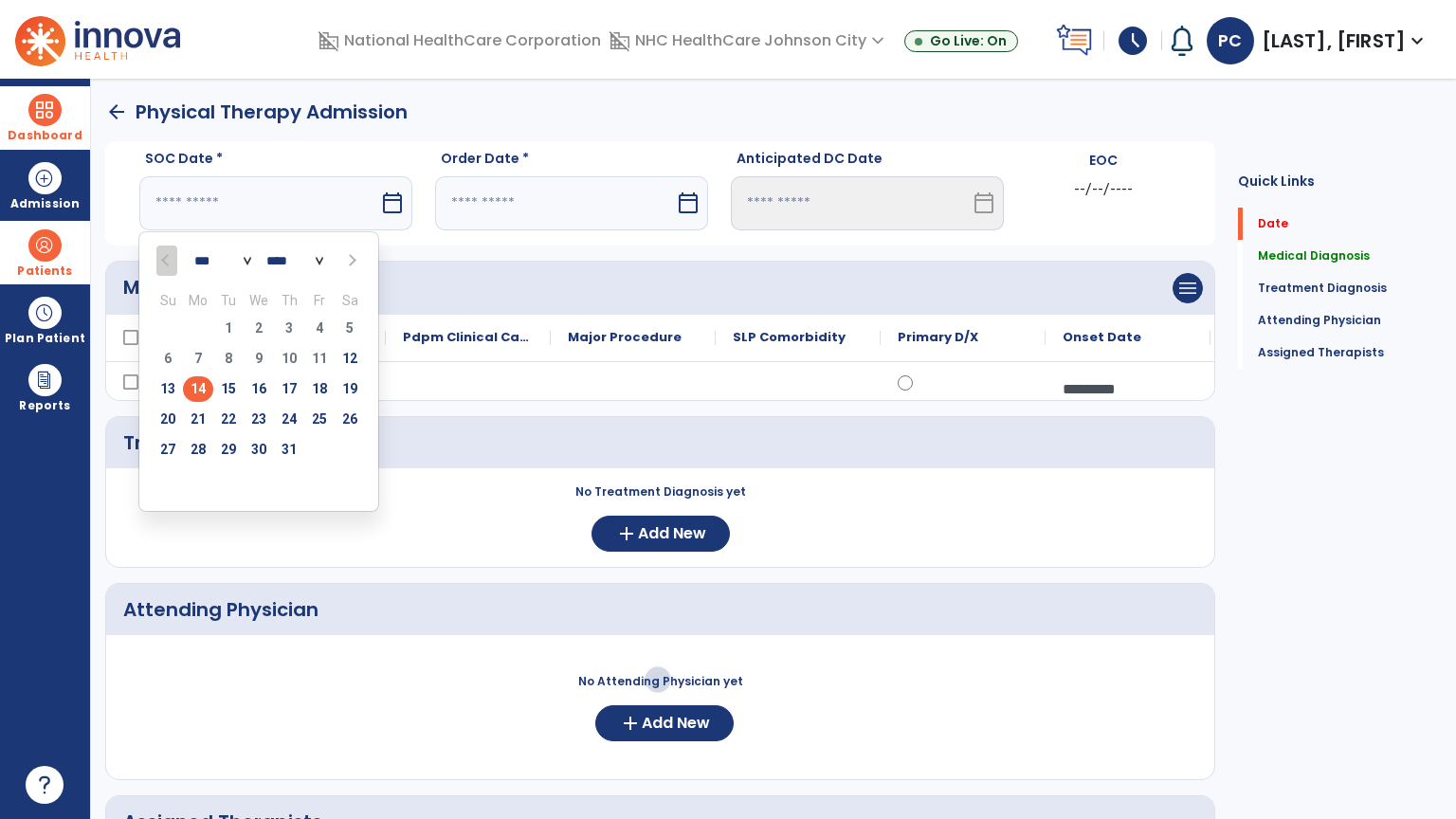 click on "14" at bounding box center [198, 389] 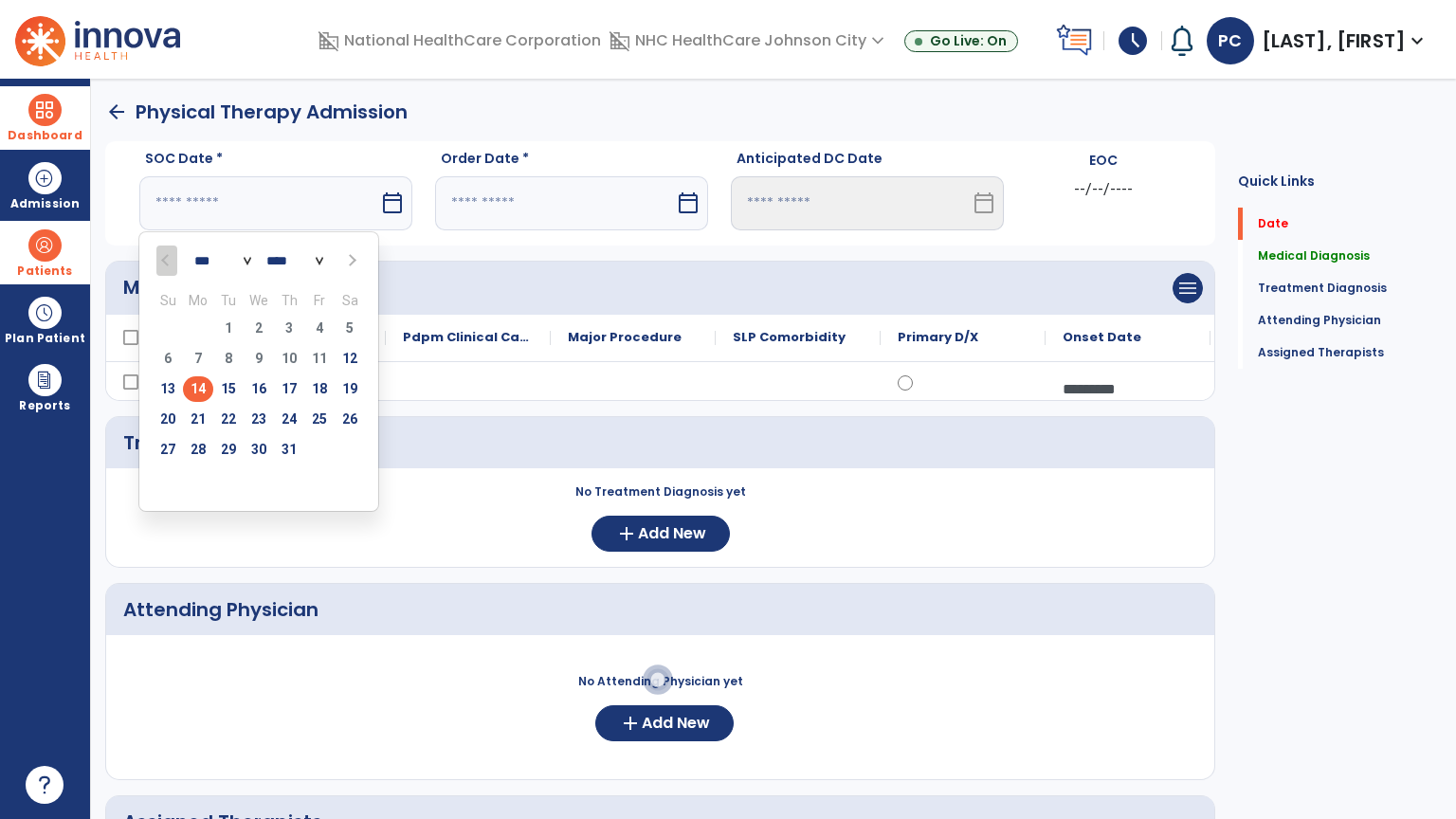 type on "*********" 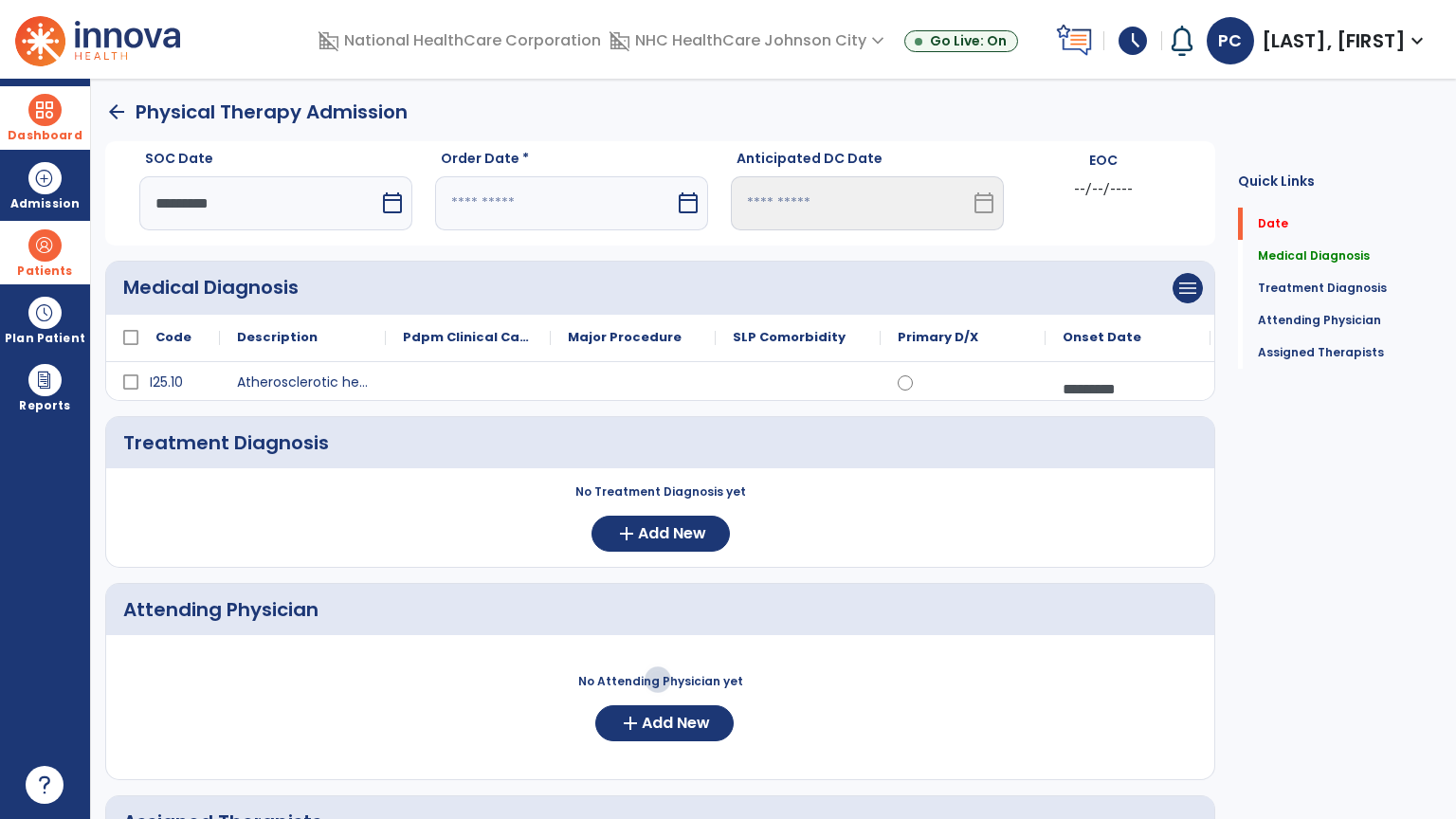 click at bounding box center (555, 203) 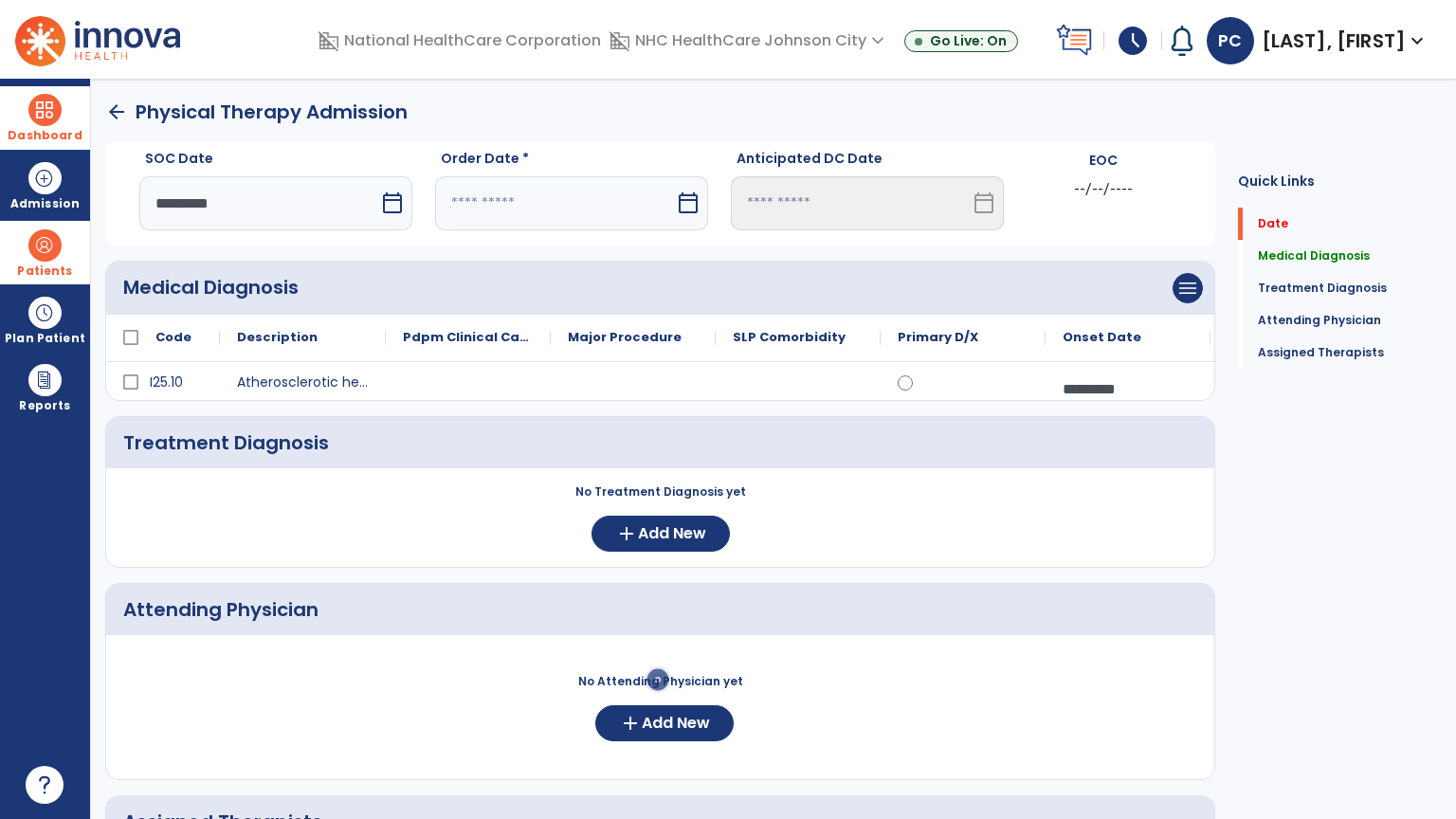 select on "*" 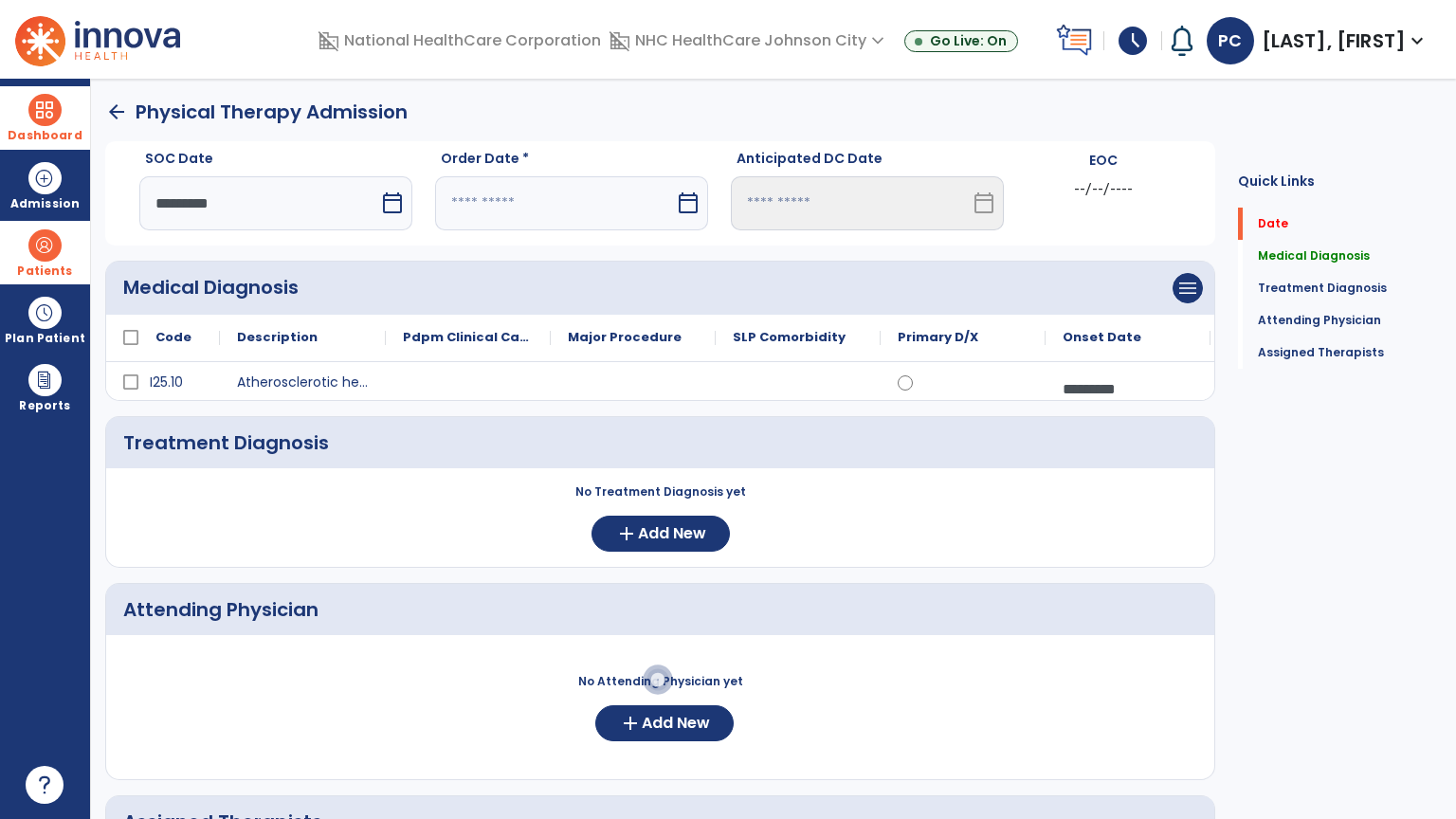 select on "****" 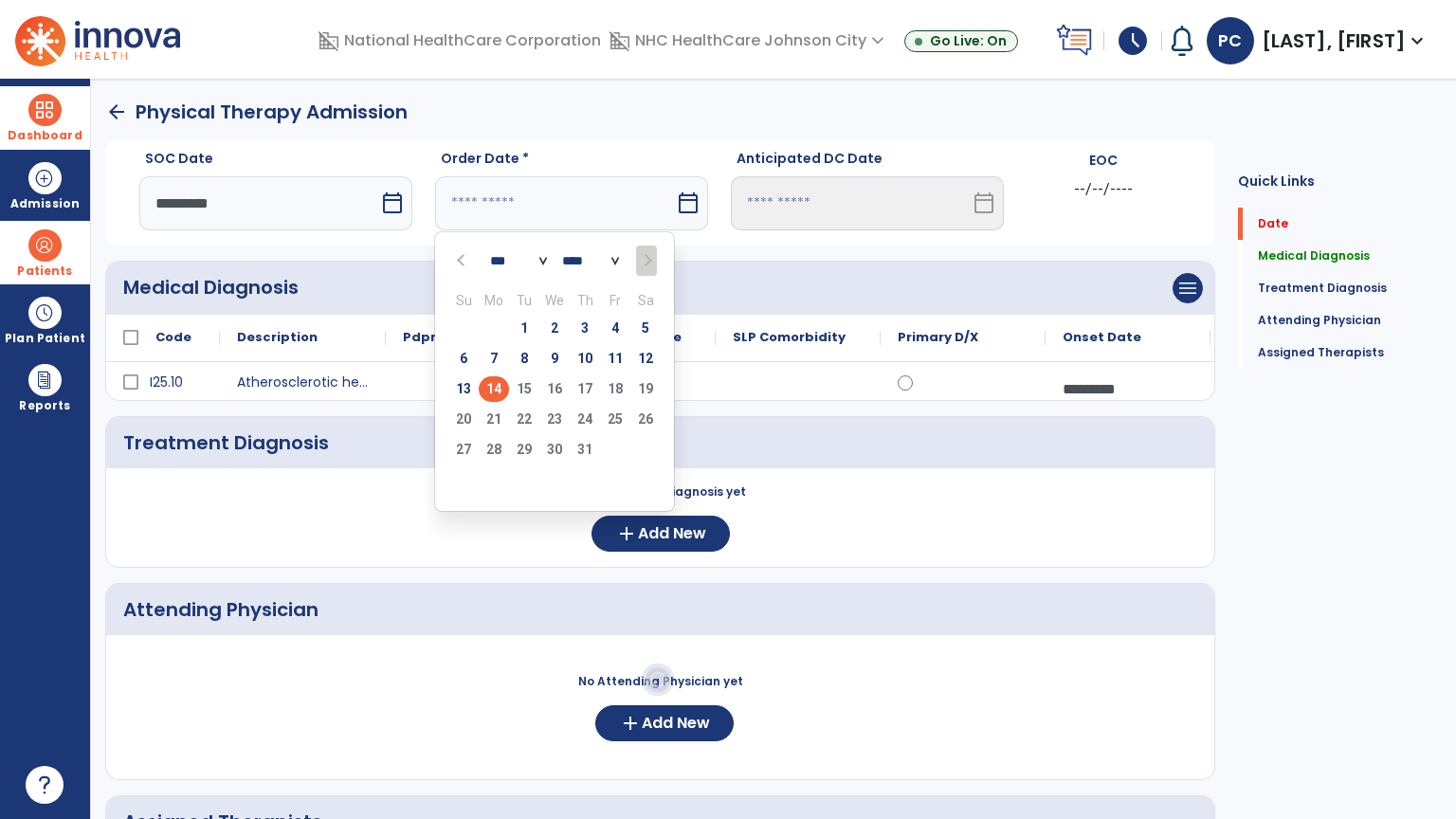 click on "14" at bounding box center [494, 389] 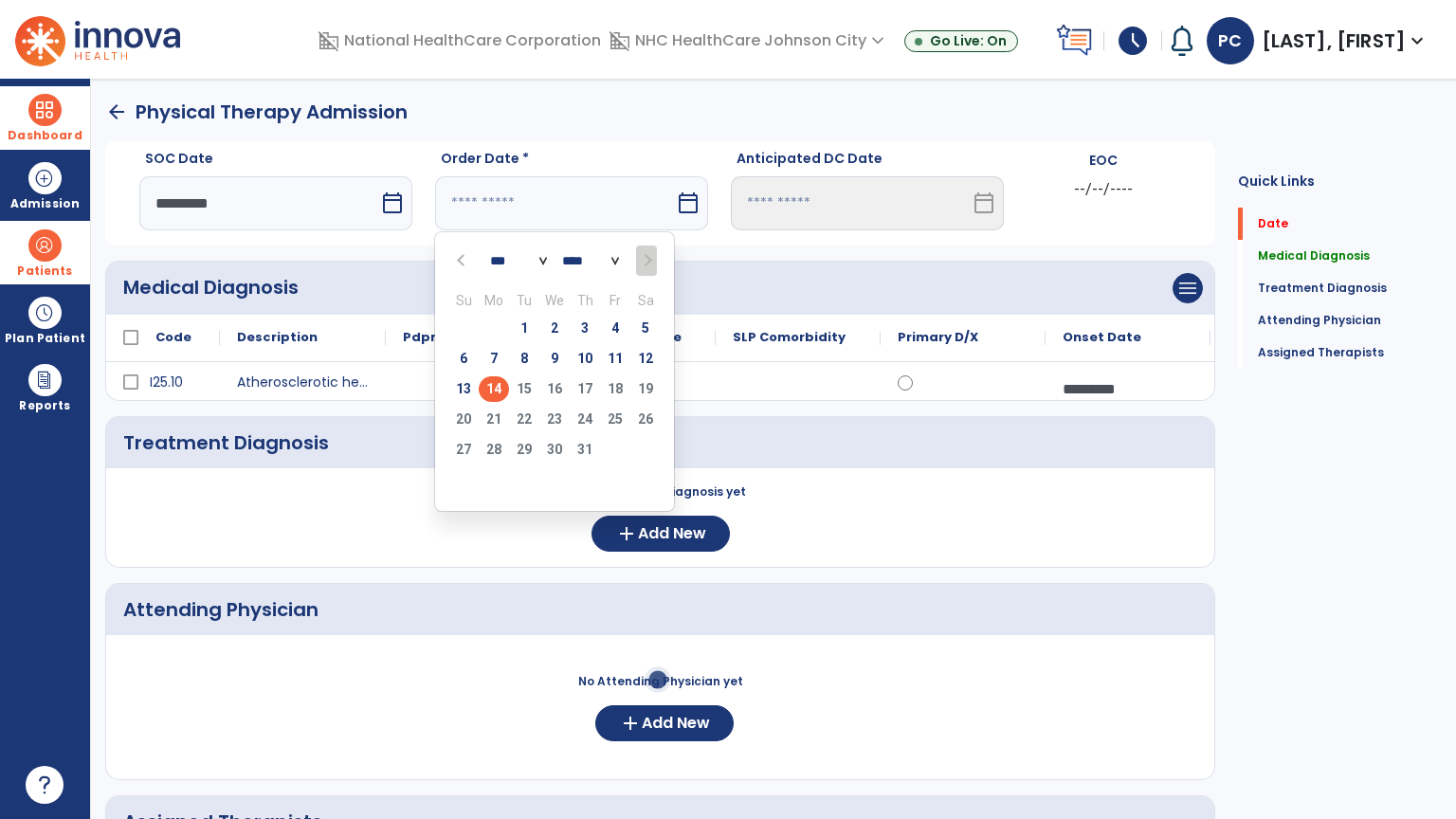 type on "*********" 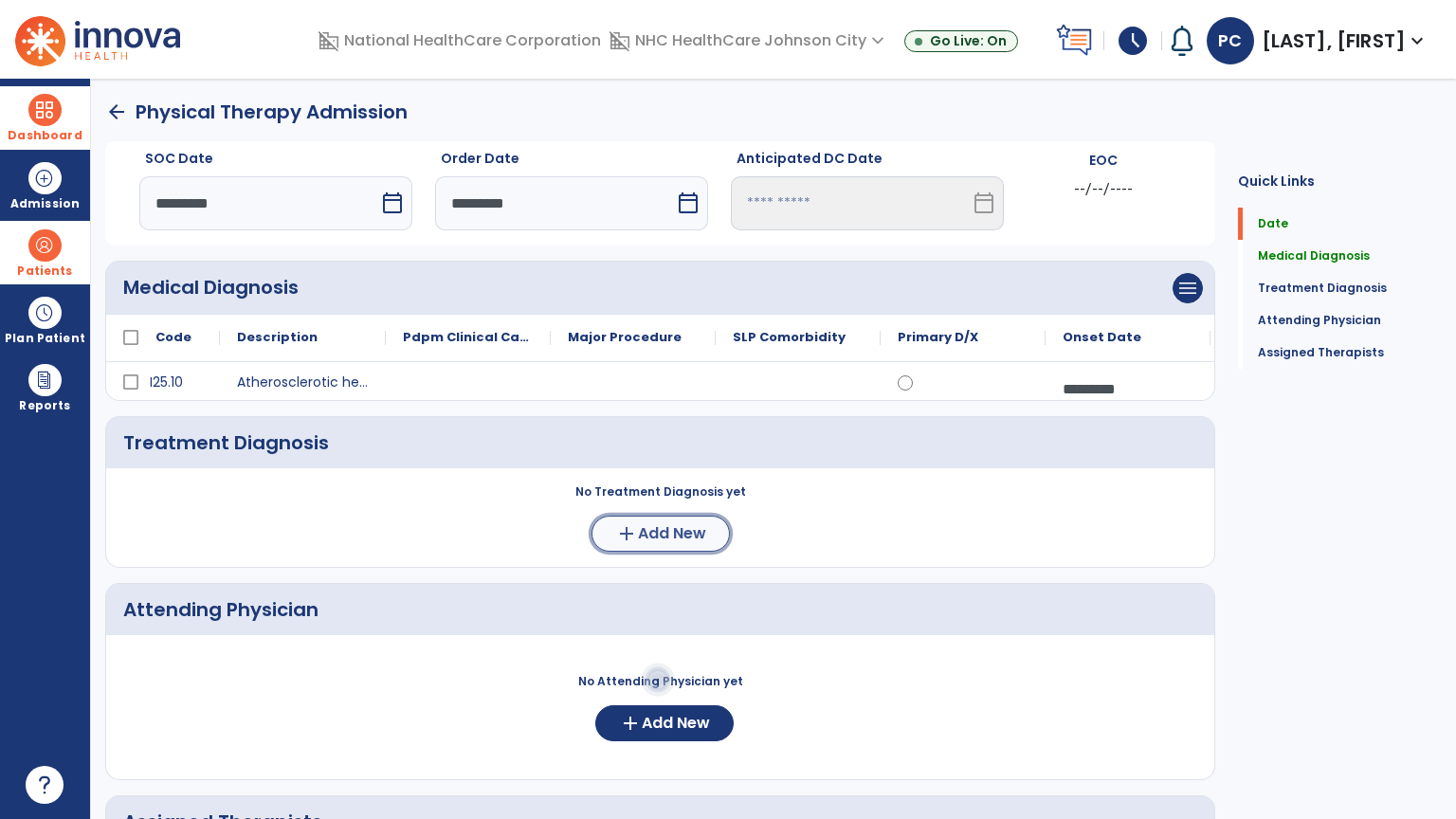 click on "Add New" 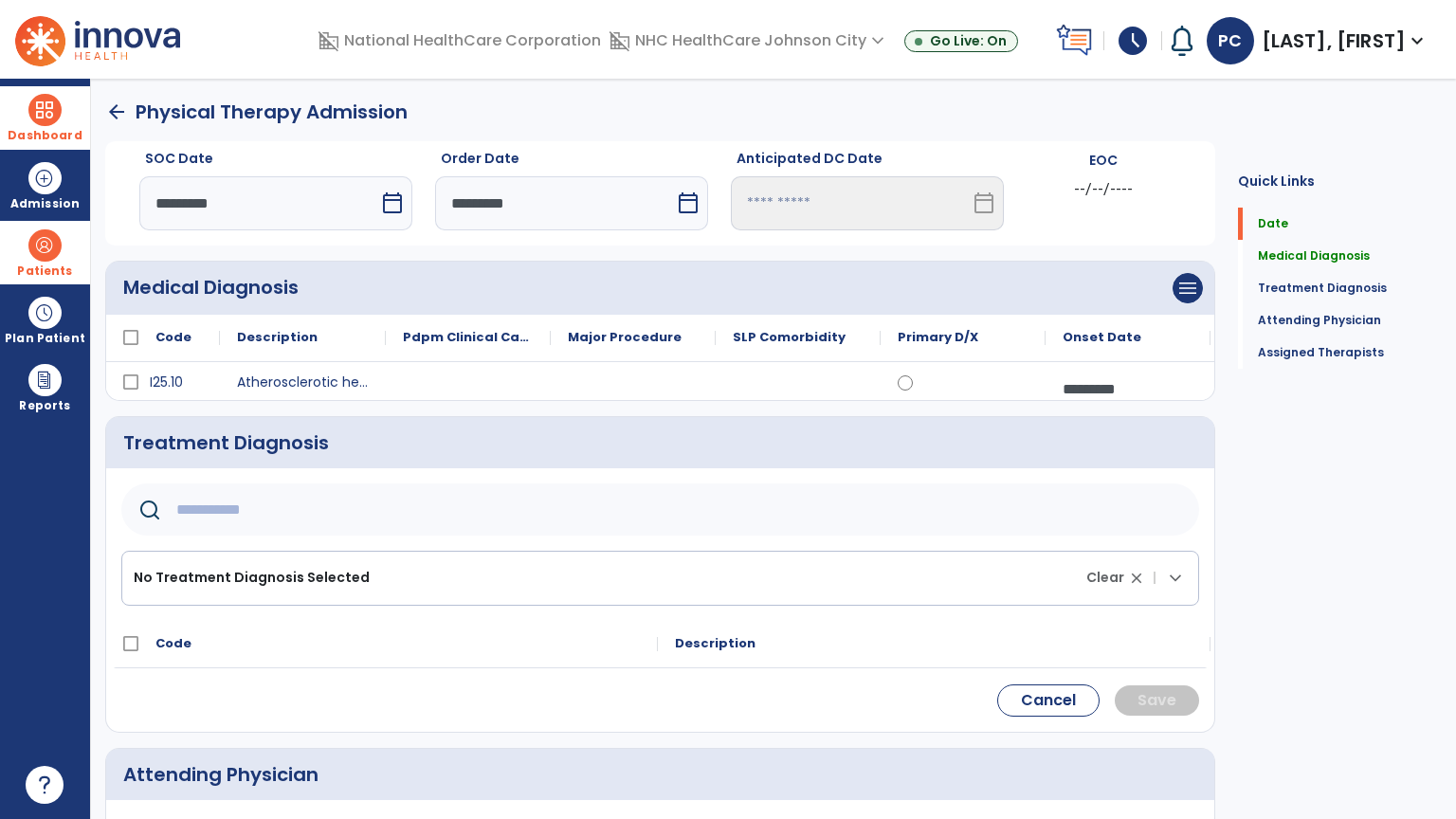 click 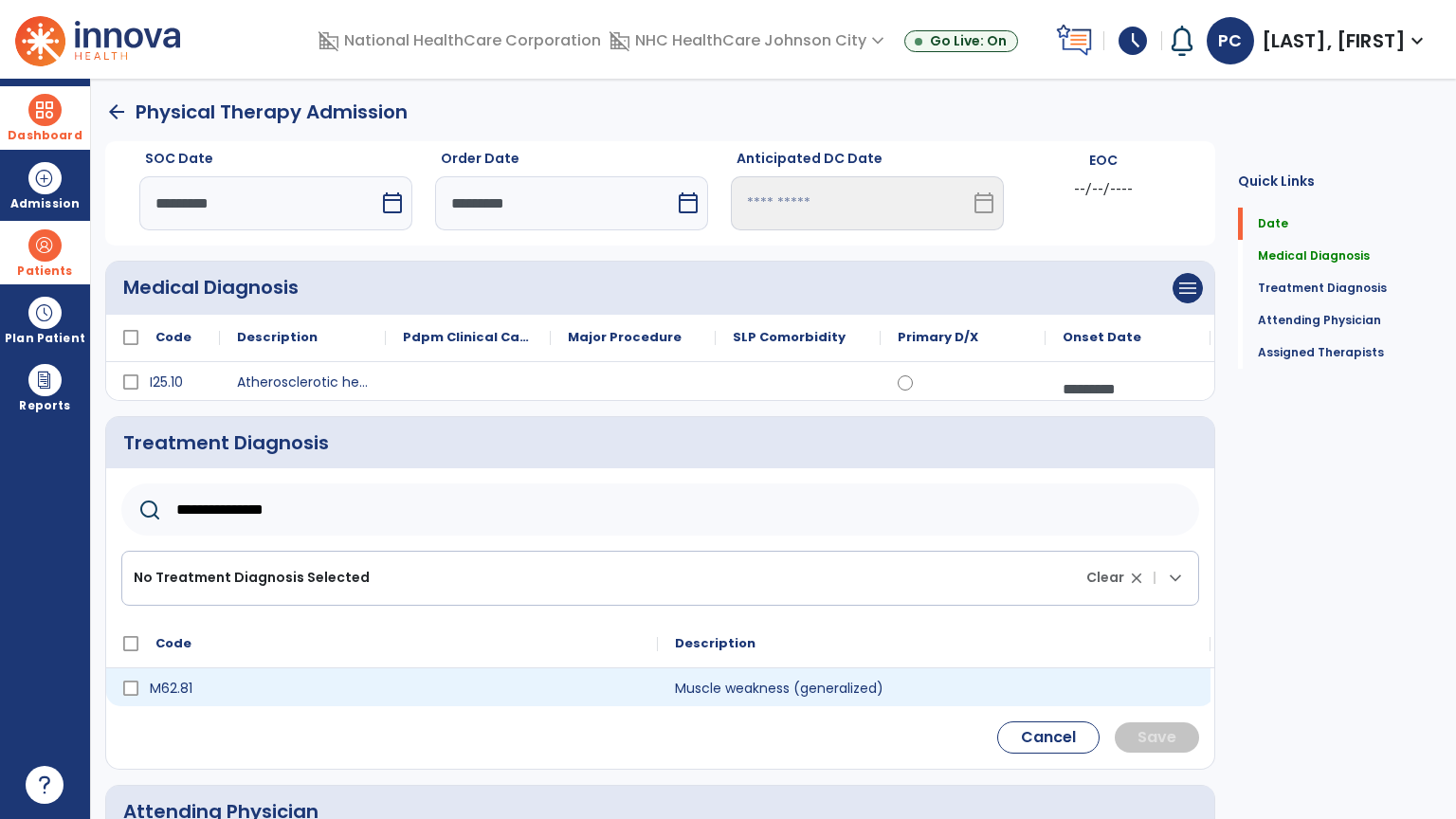 type on "**********" 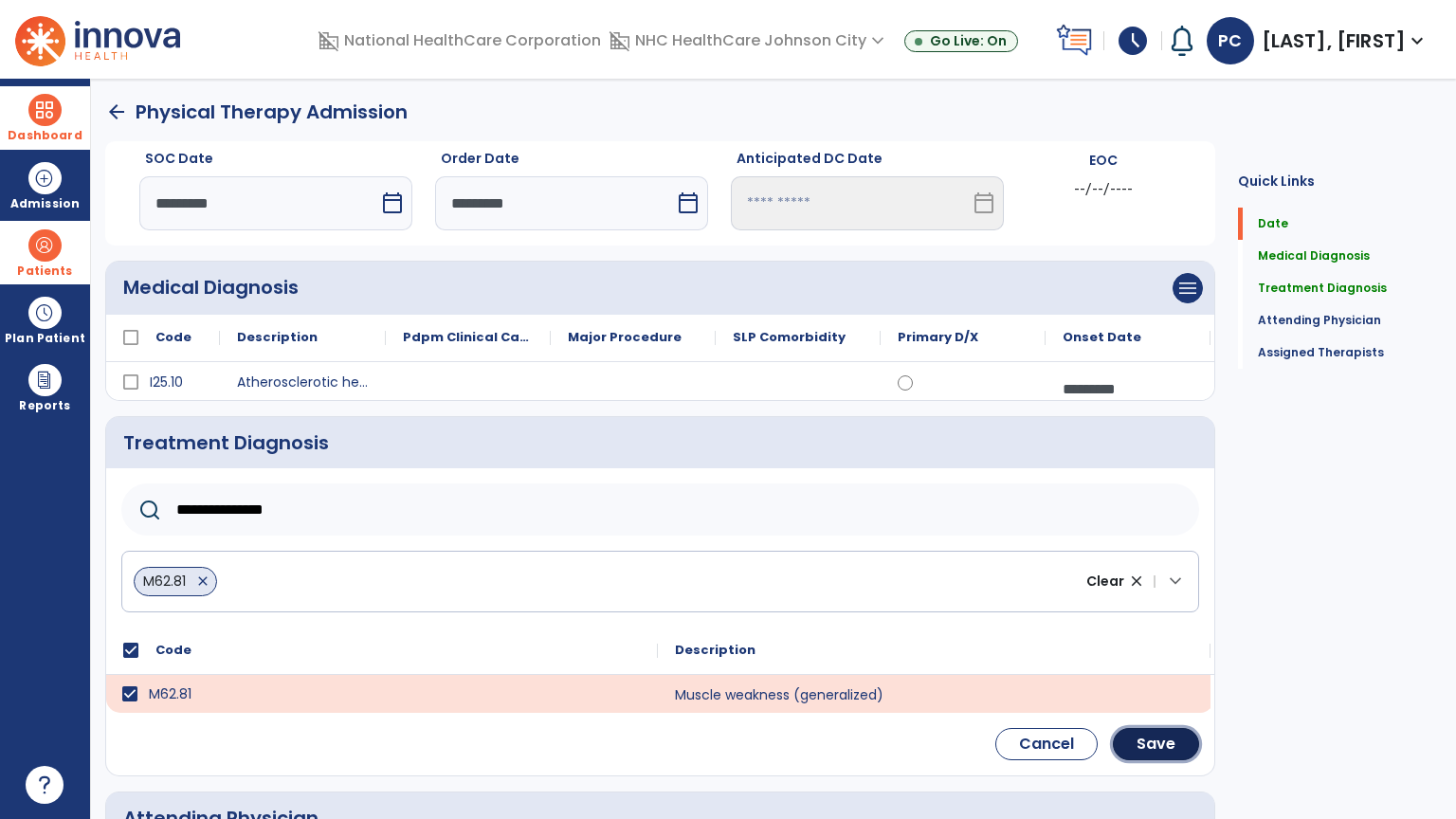 click on "Save" 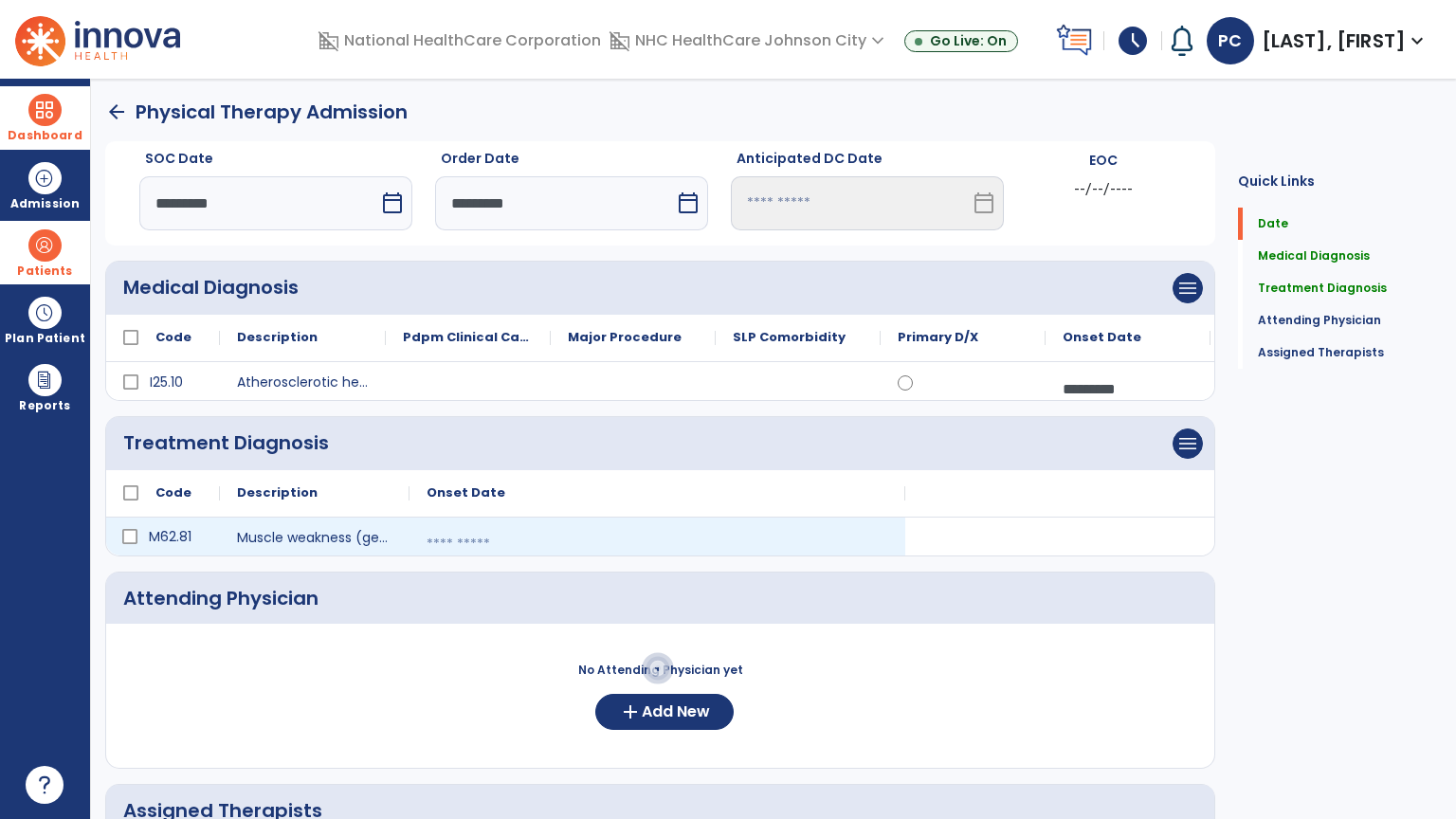 click at bounding box center (657, 544) 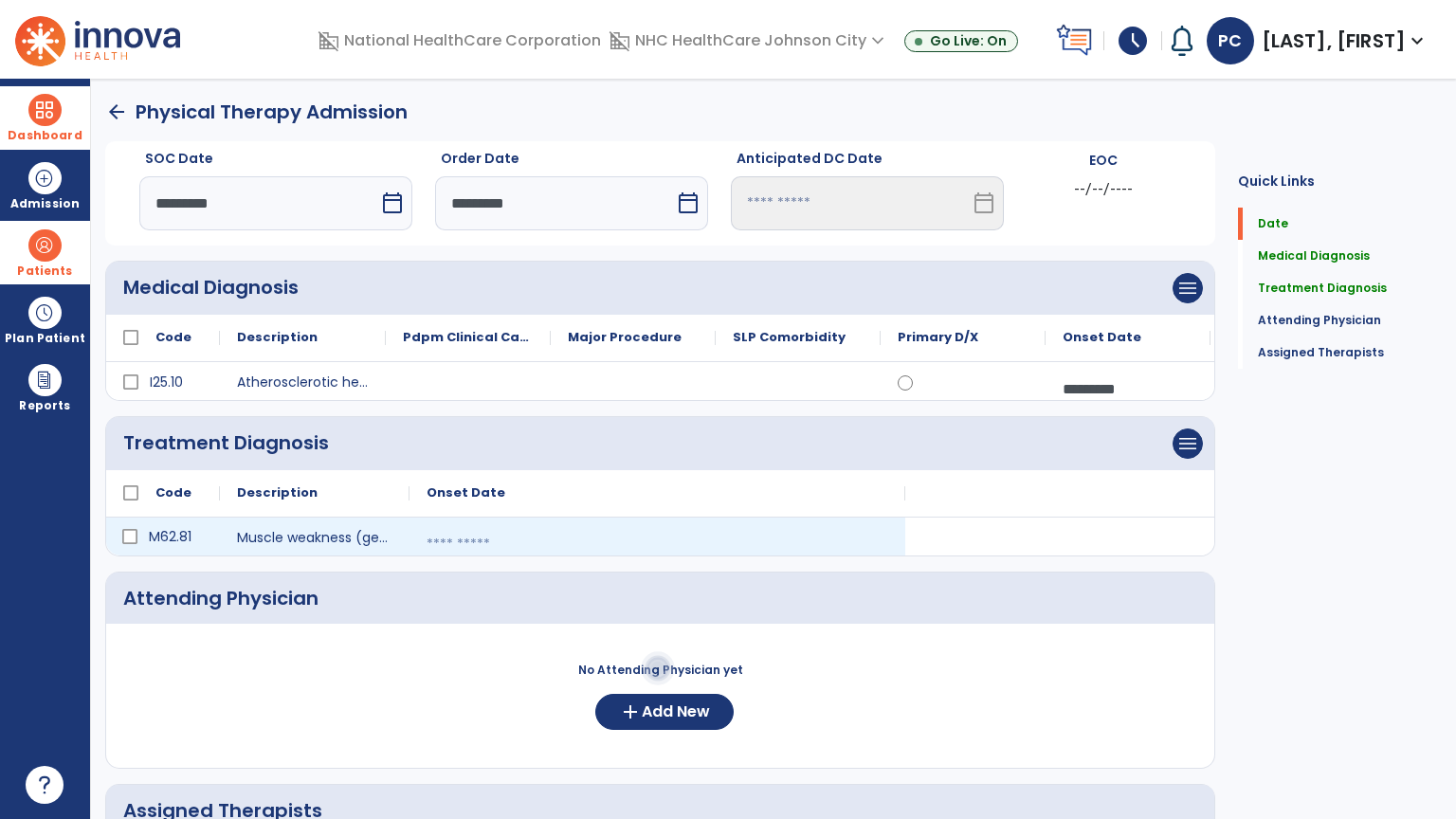 select on "*" 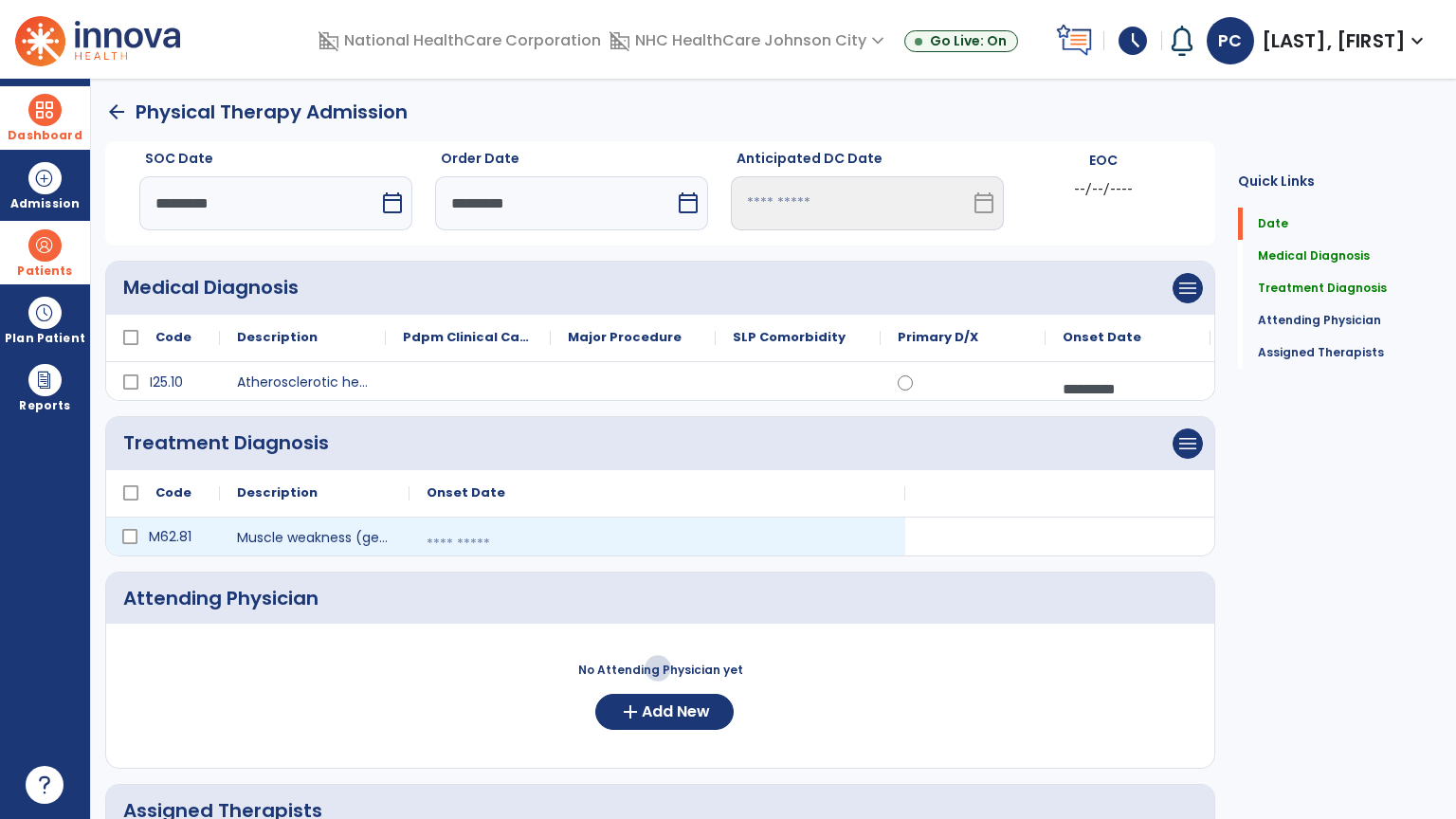 select on "****" 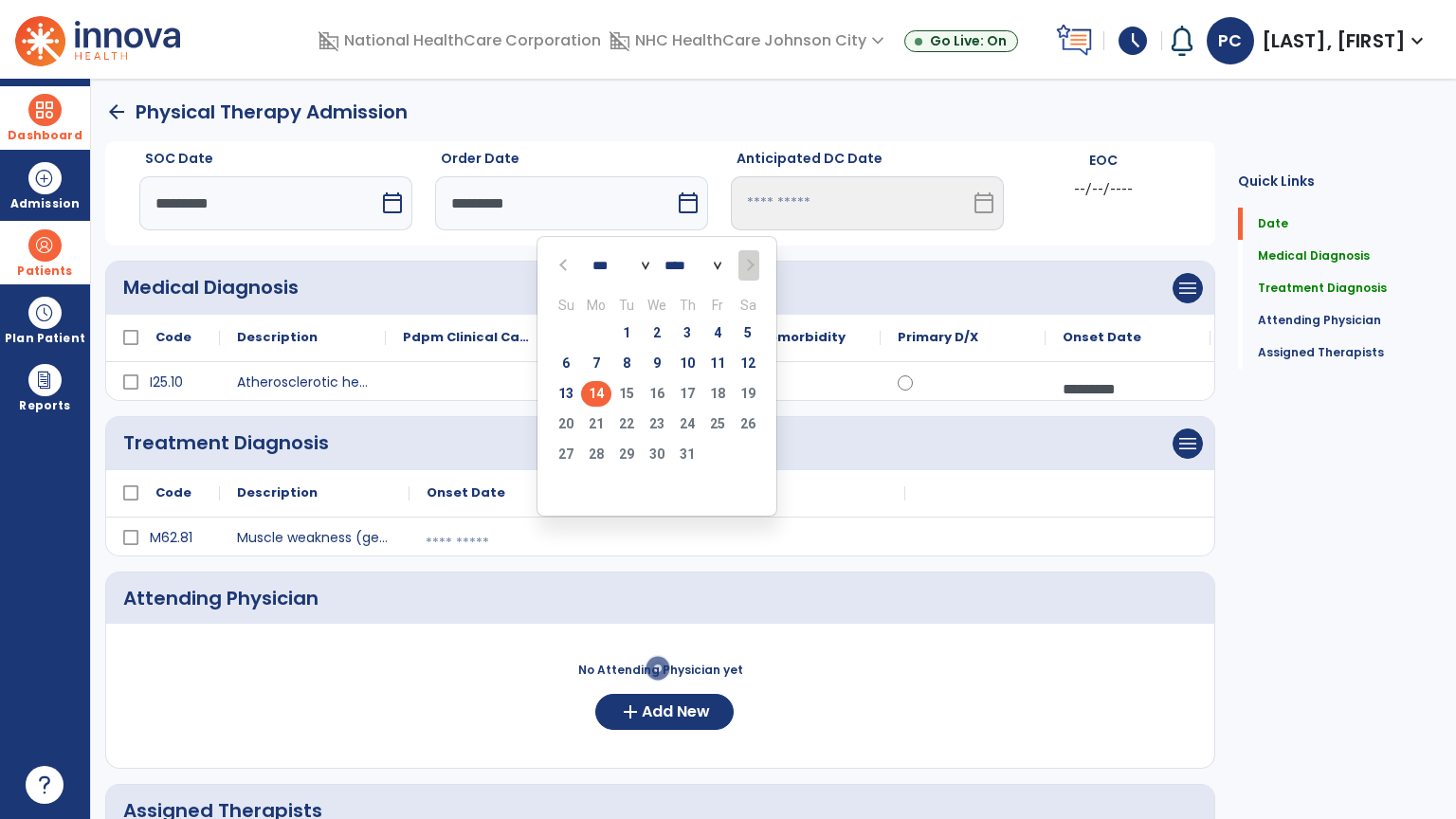 click on "14" 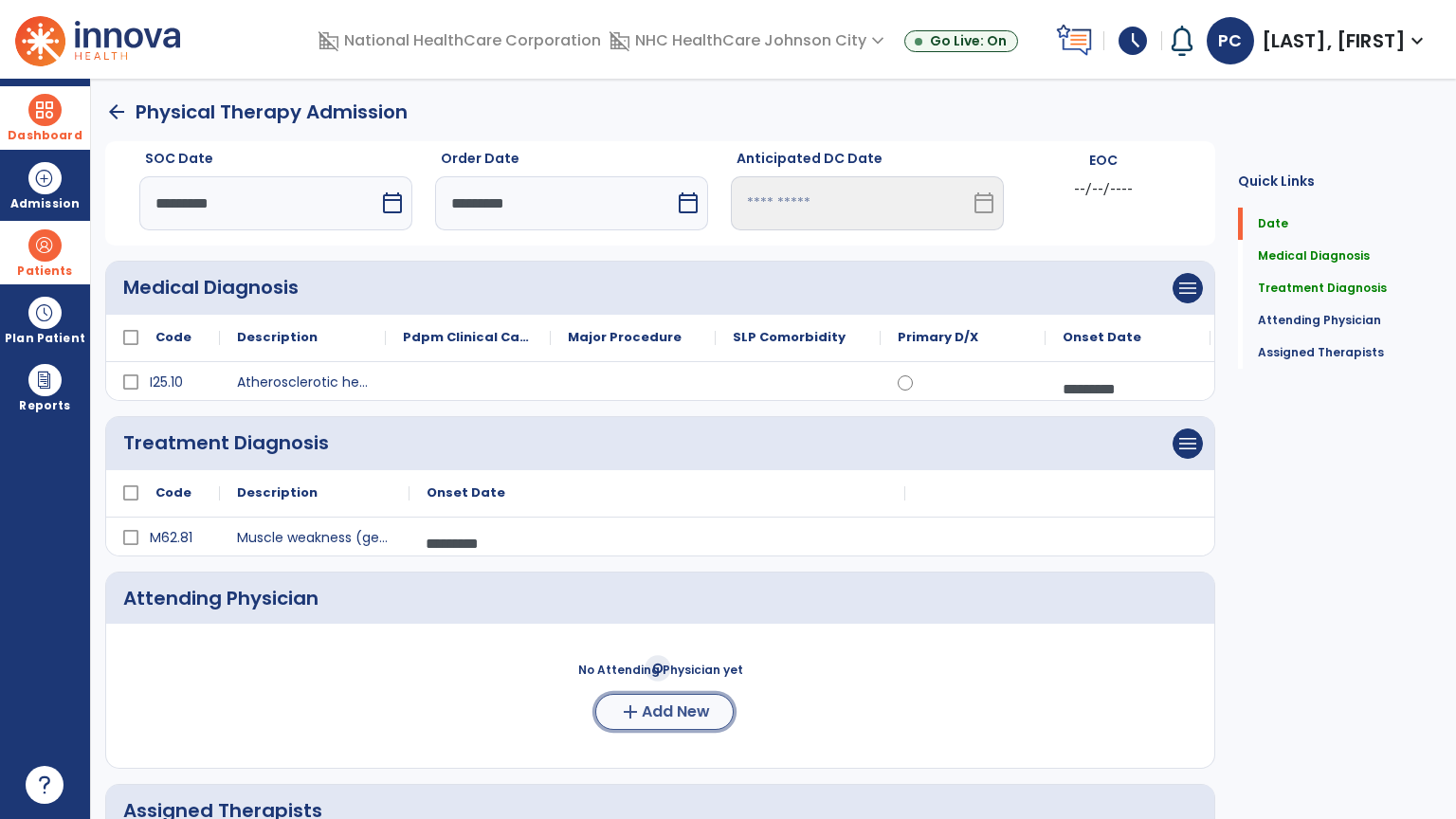 click on "Add New" 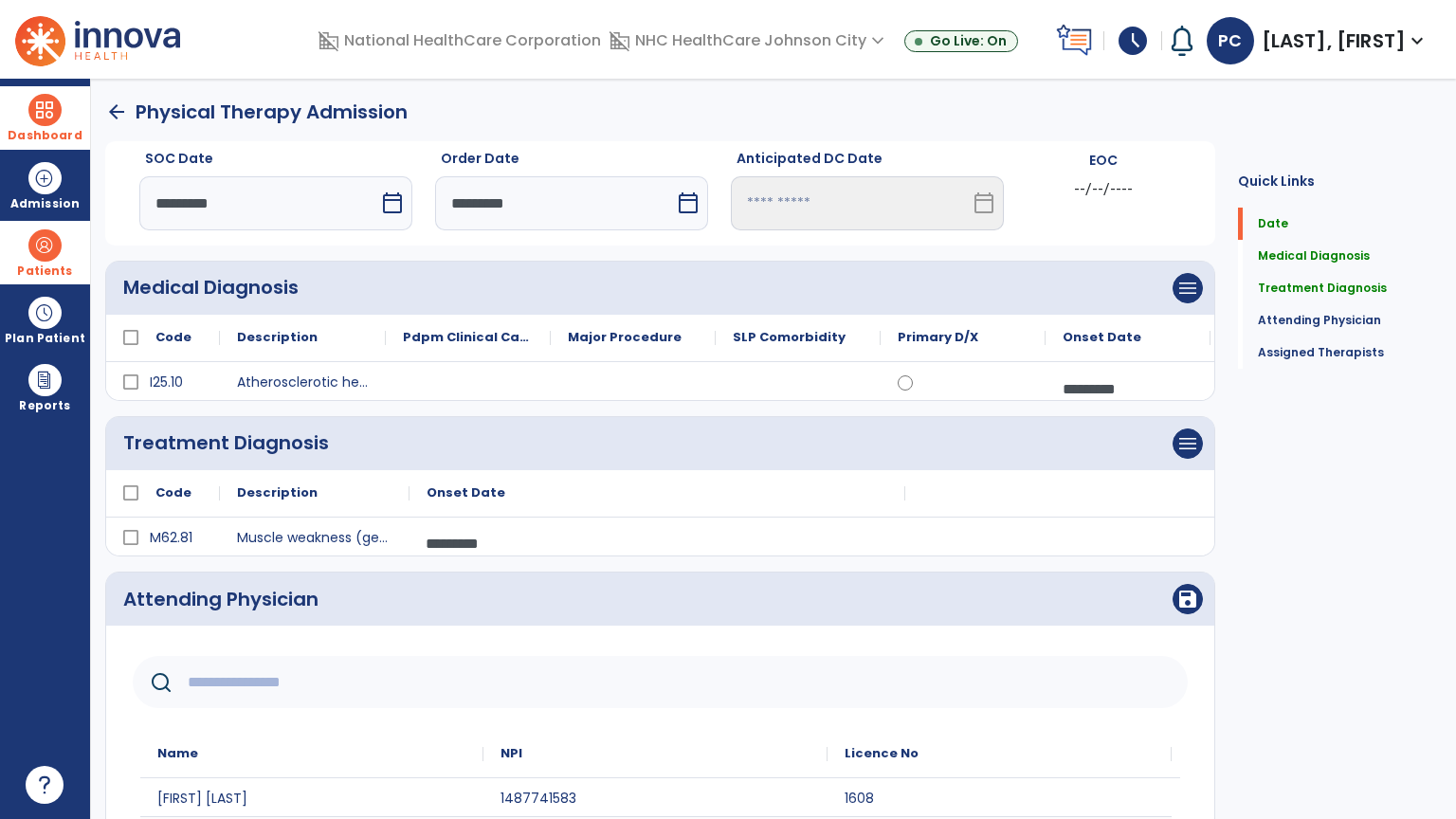 click on "Name
NPI
Licence No
1608 to" 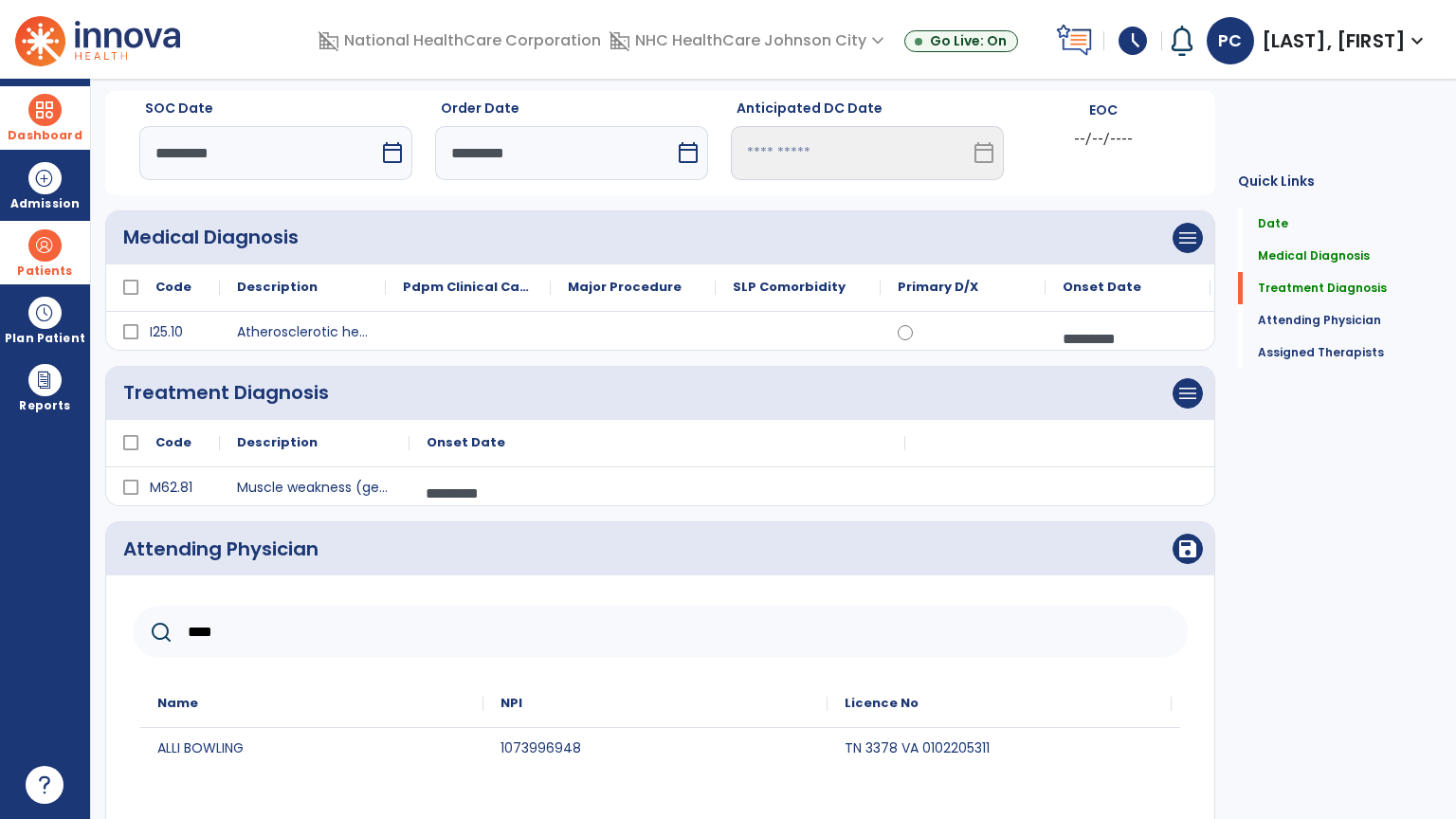 scroll, scrollTop: 95, scrollLeft: 0, axis: vertical 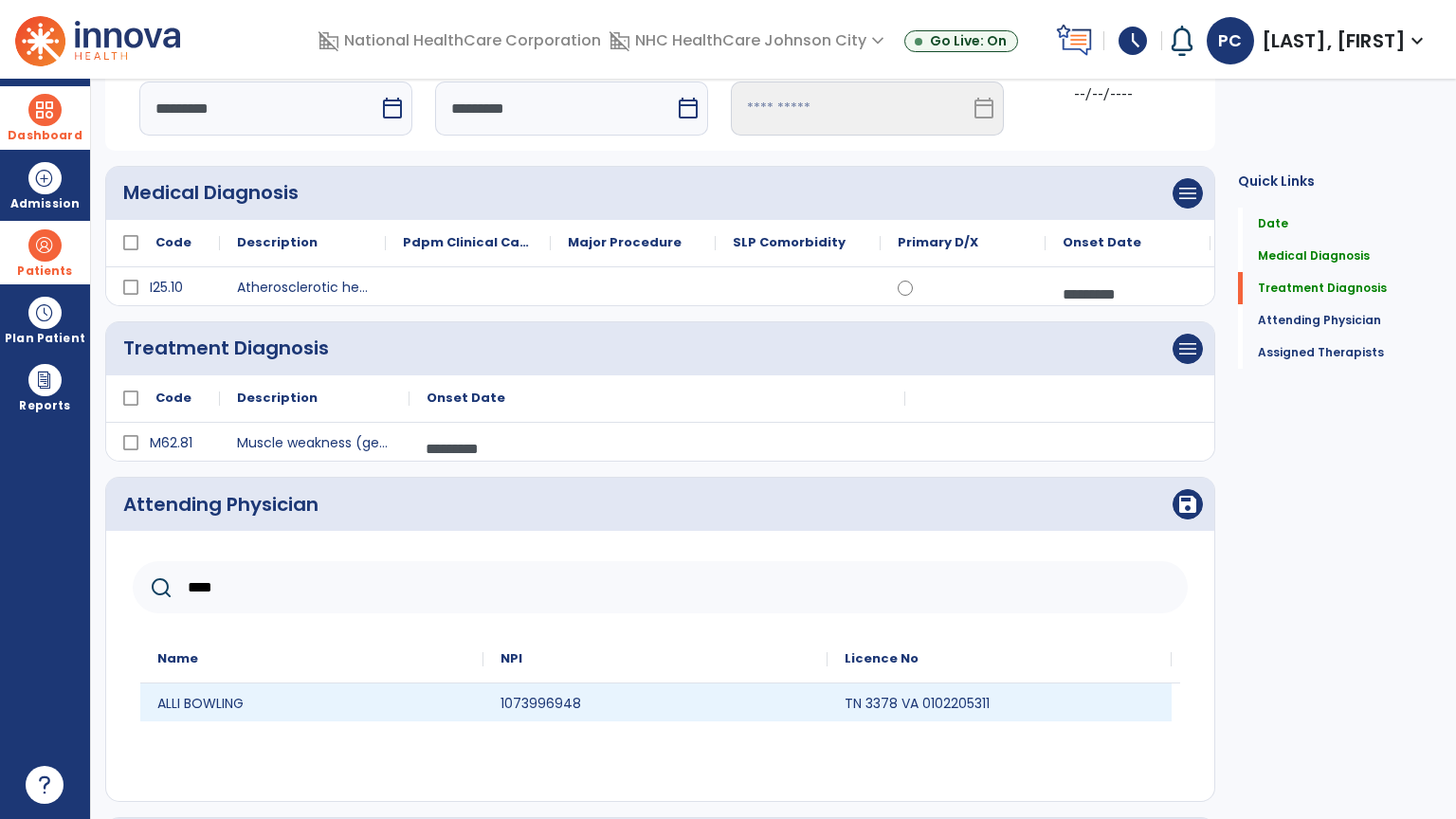 type on "****" 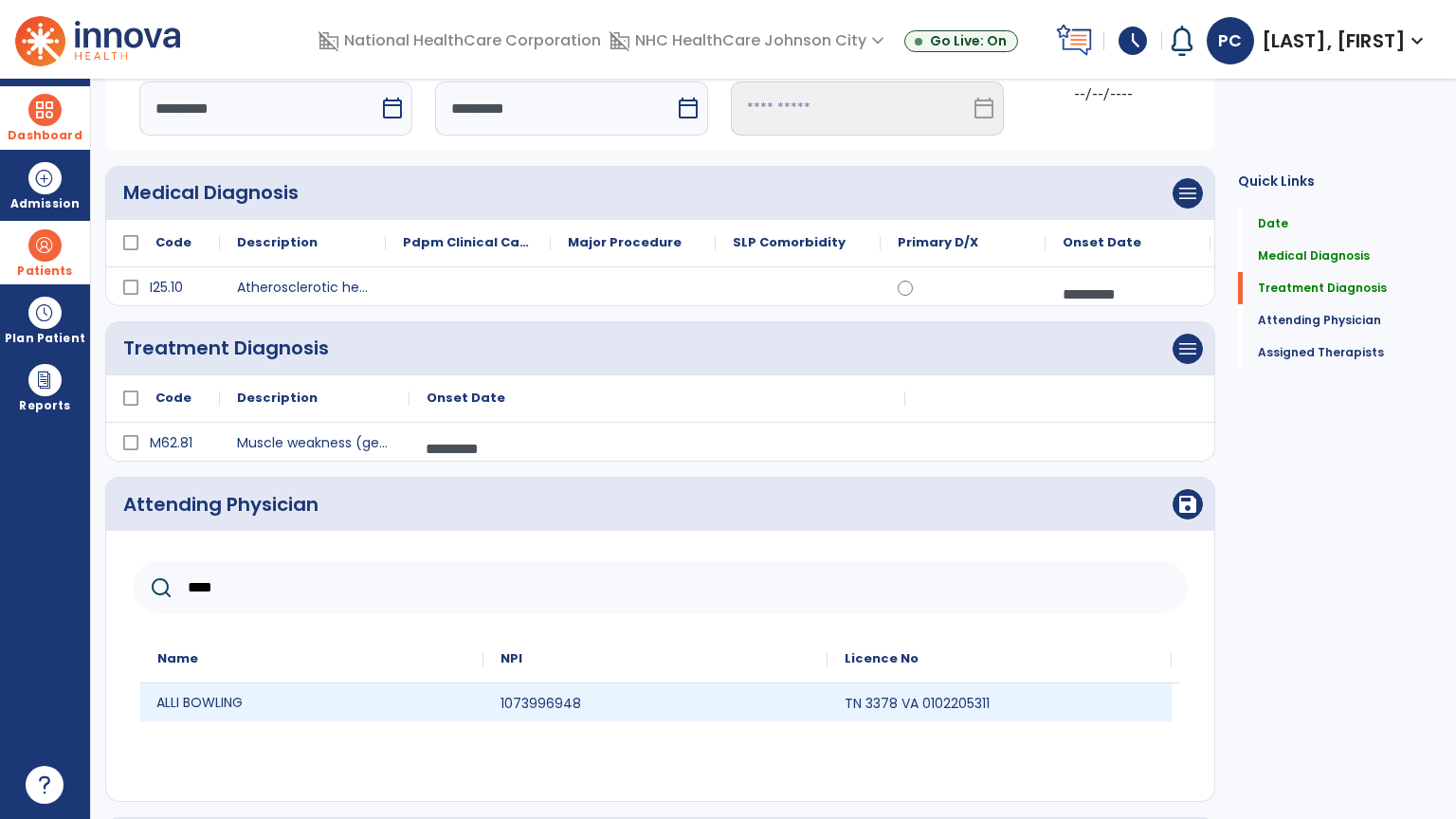 click on "ALLI BOWLING" 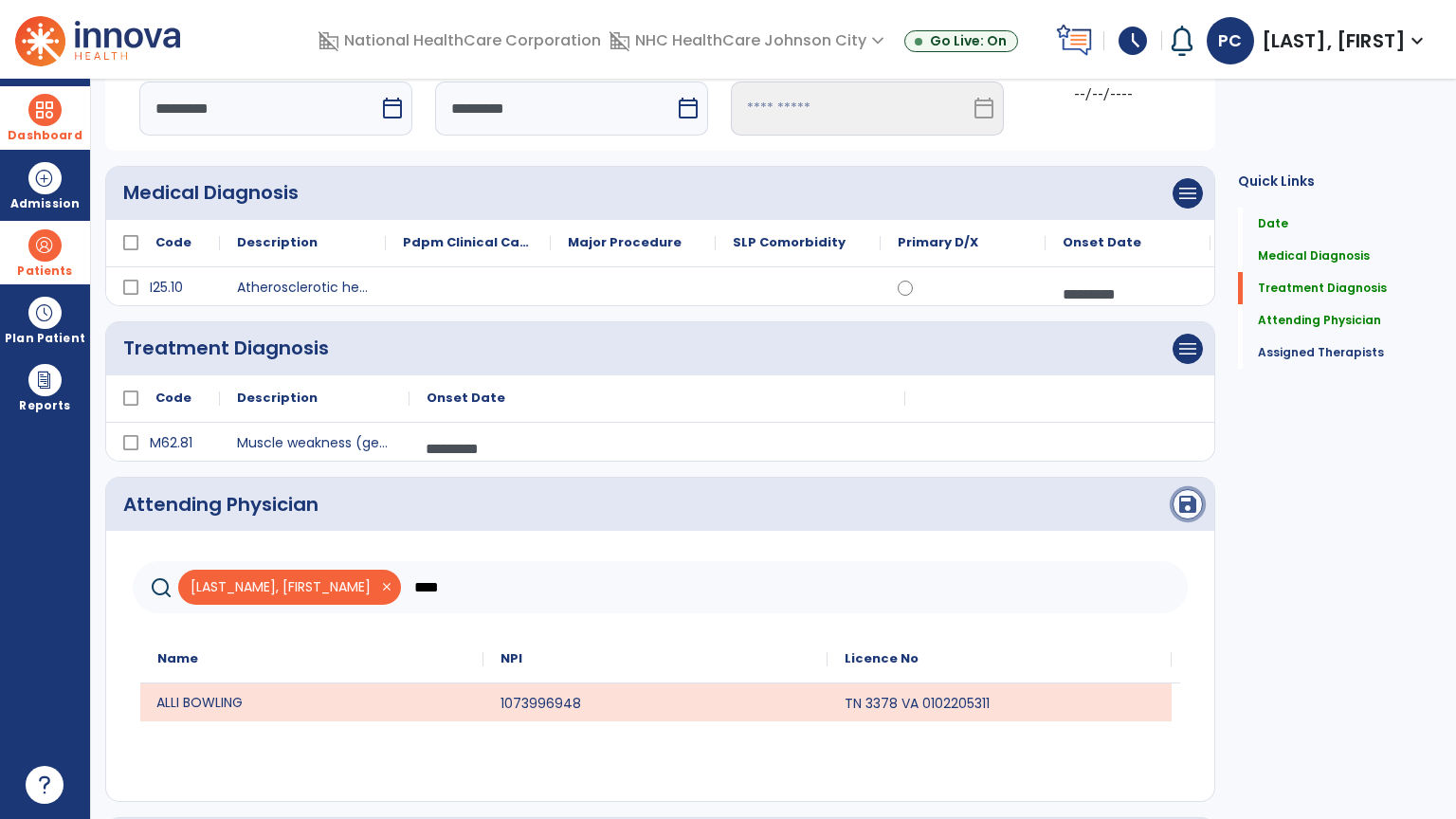 click on "save" 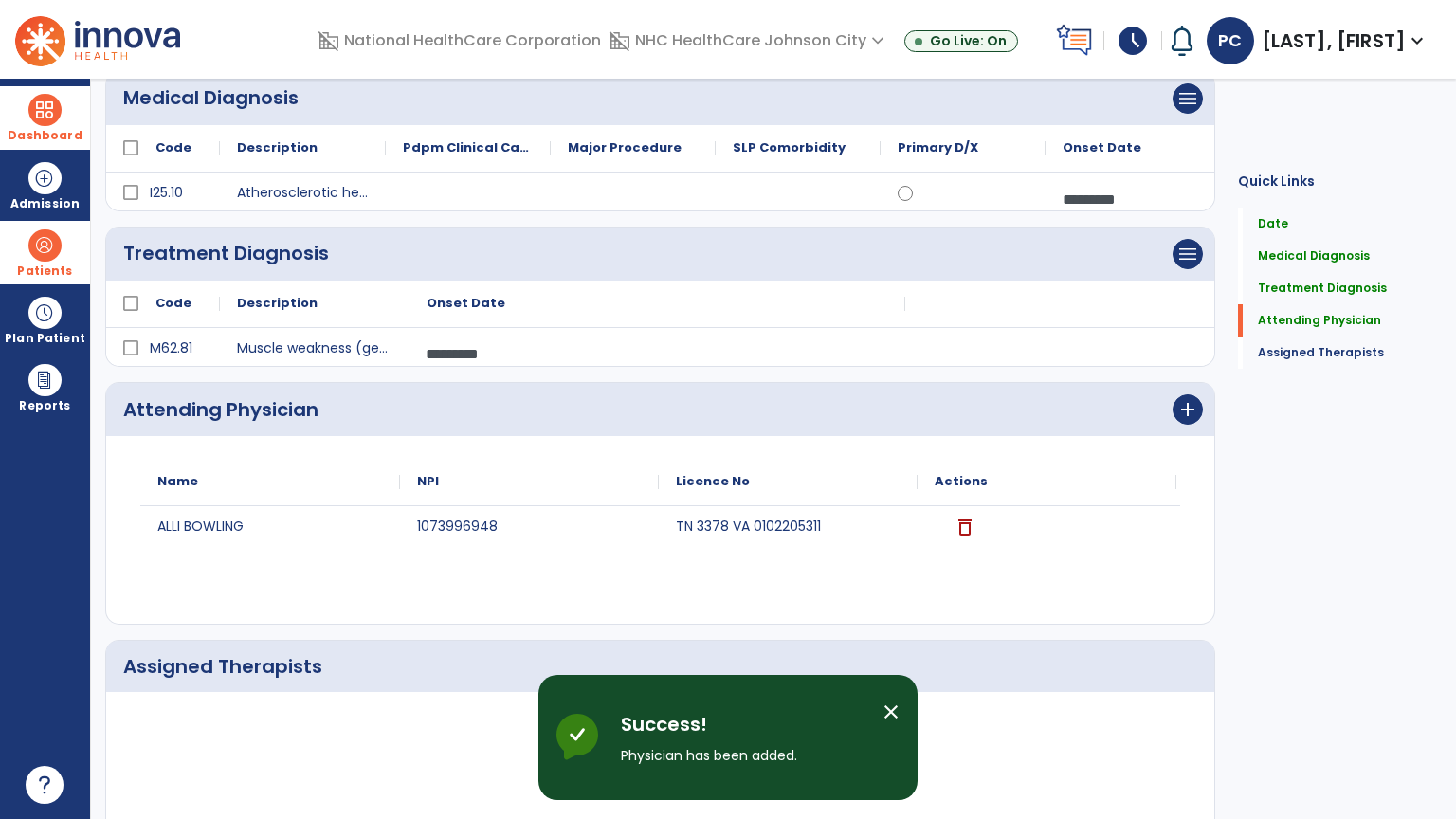 scroll, scrollTop: 292, scrollLeft: 0, axis: vertical 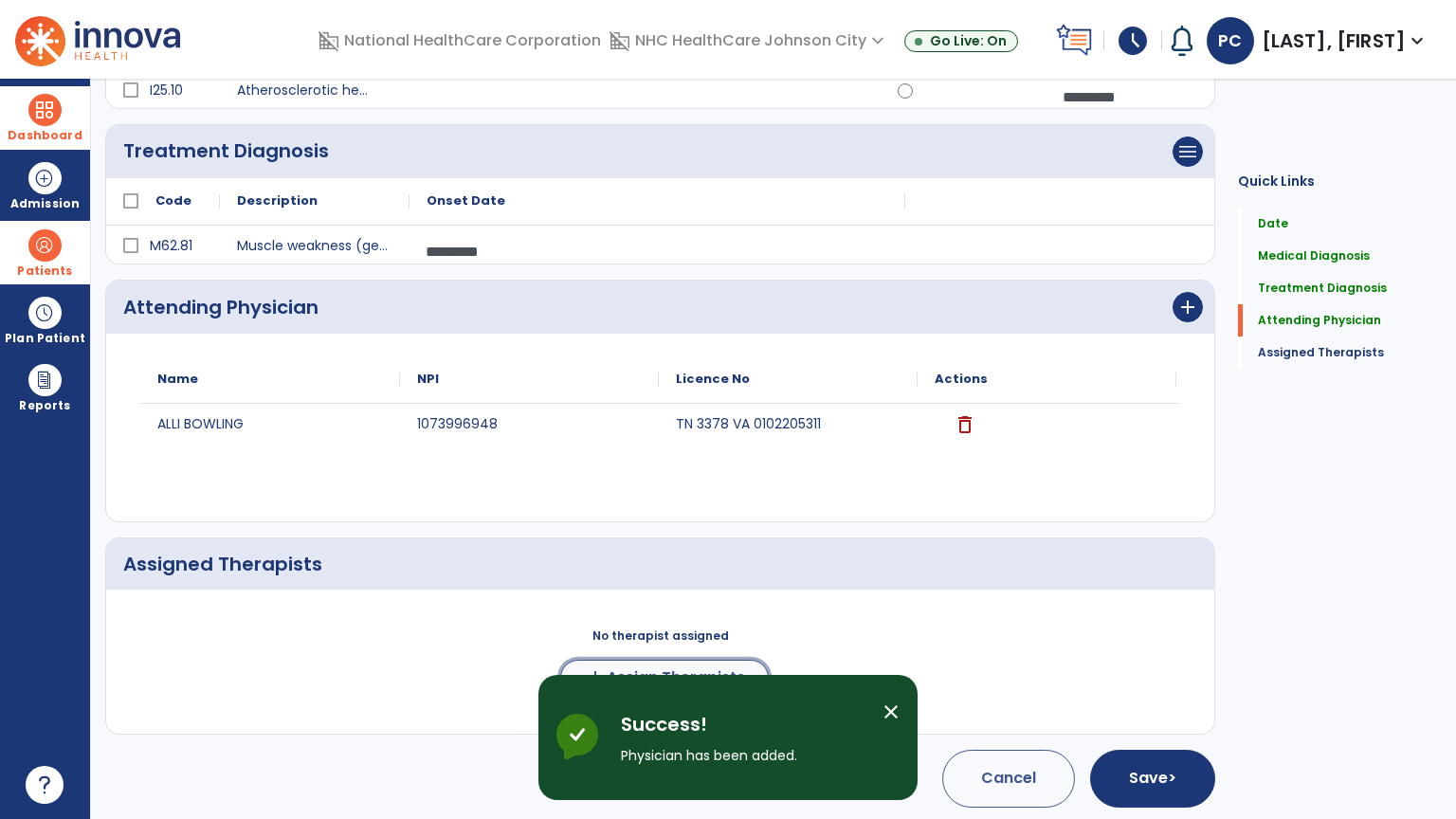 click on "Assign Therapists" 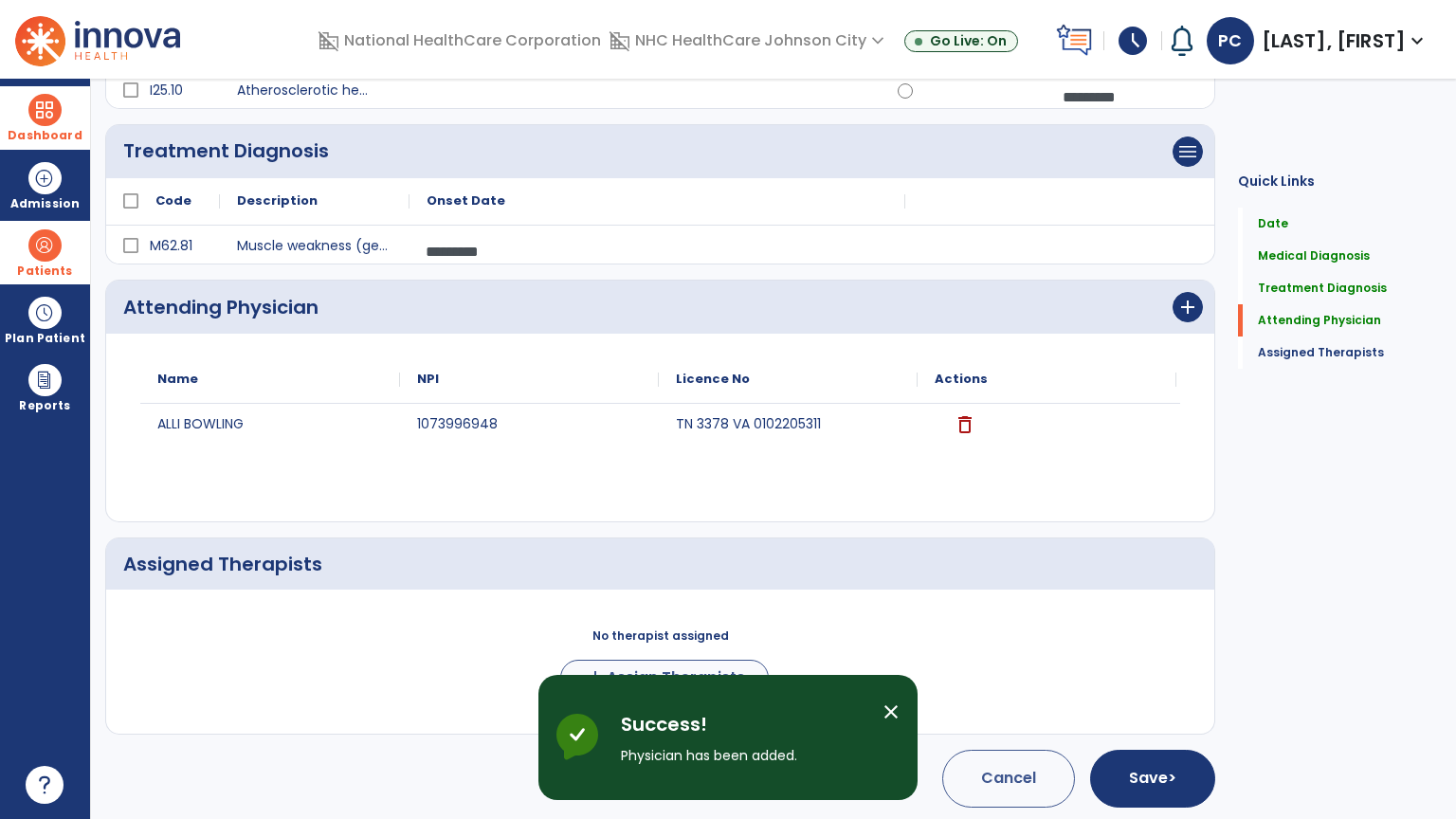 scroll, scrollTop: 289, scrollLeft: 0, axis: vertical 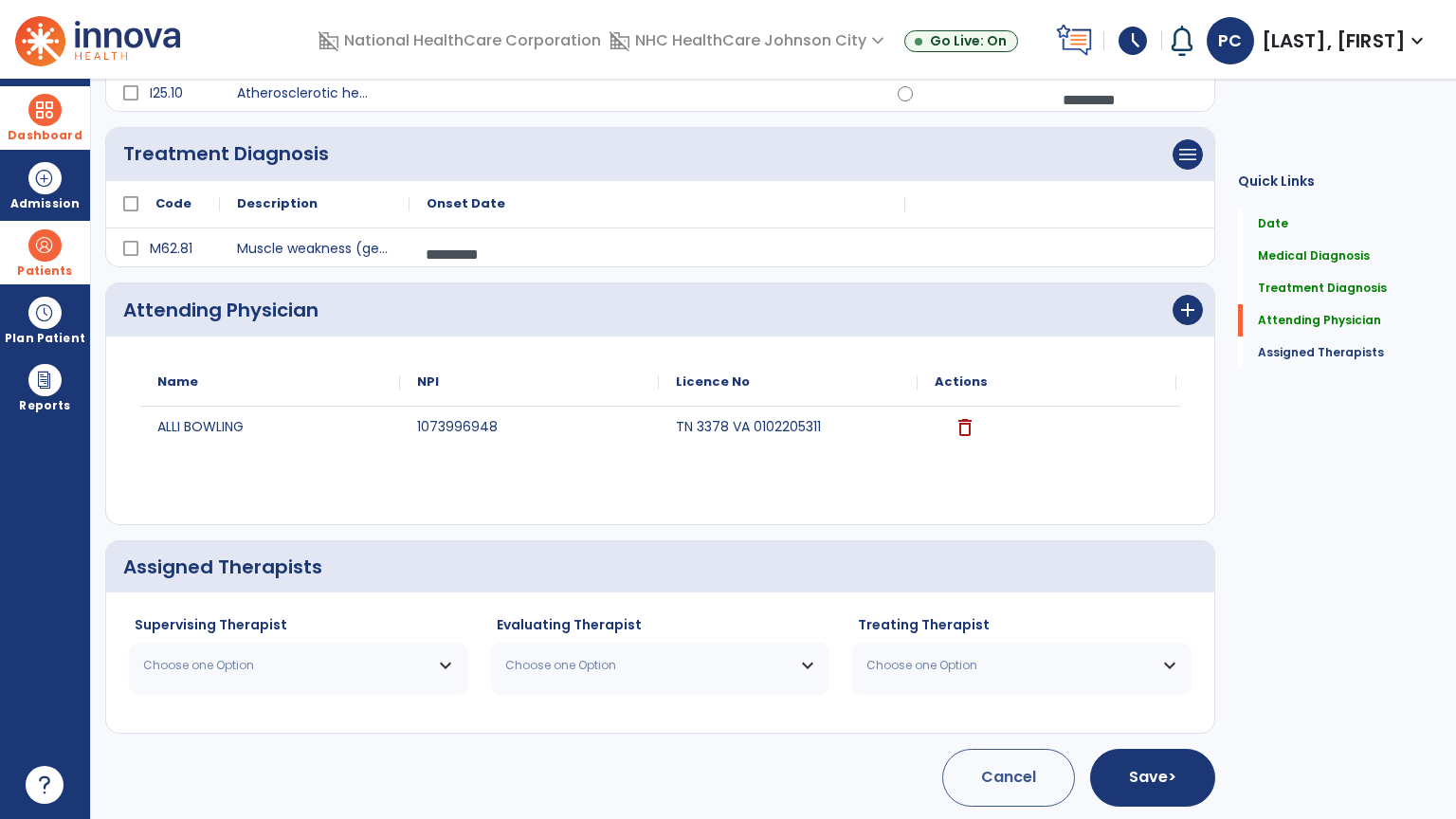 click on "Choose one Option" at bounding box center [286, 665] 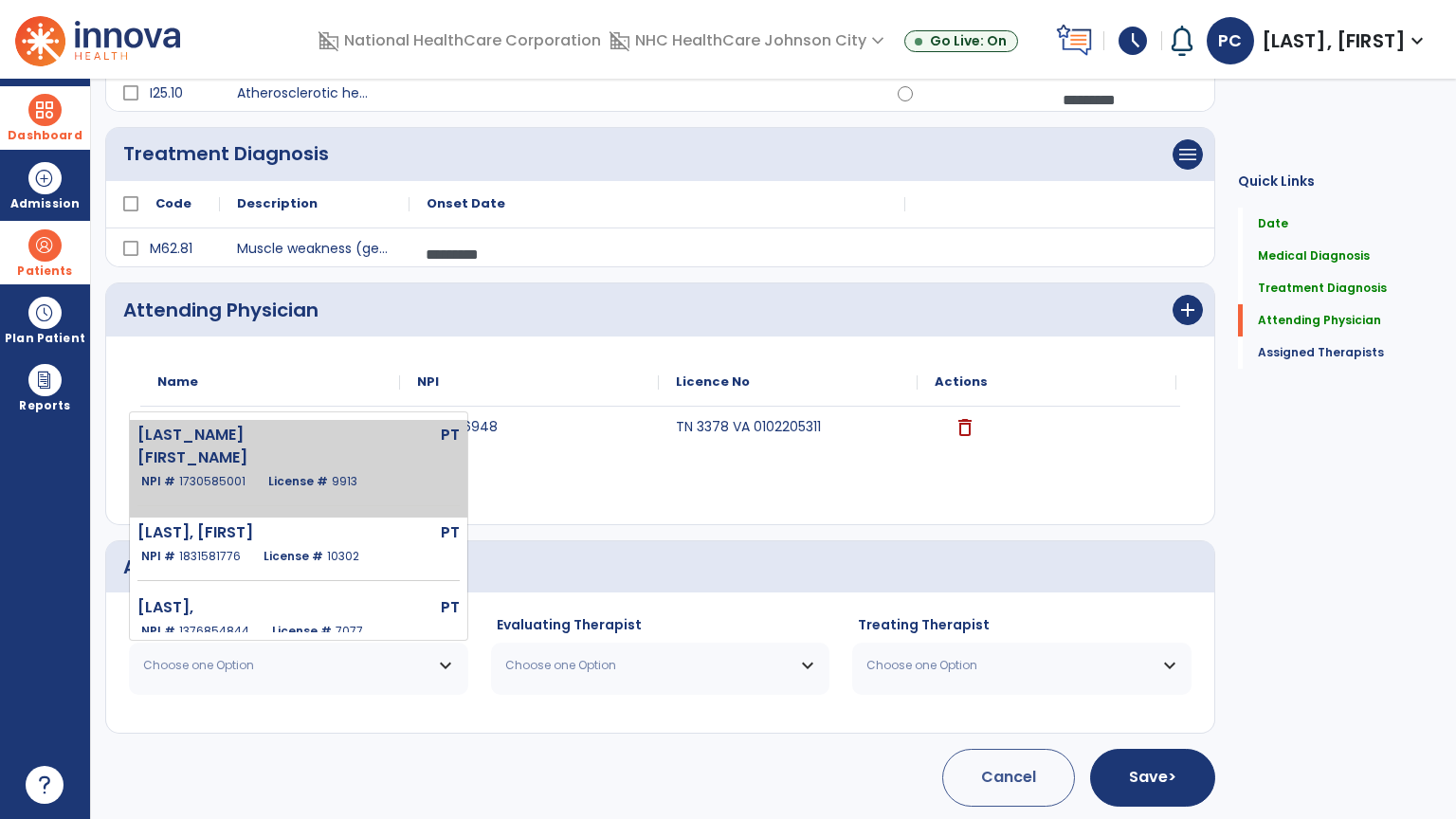 click on "NPI # [NUMBER] License # [NUMBER]" 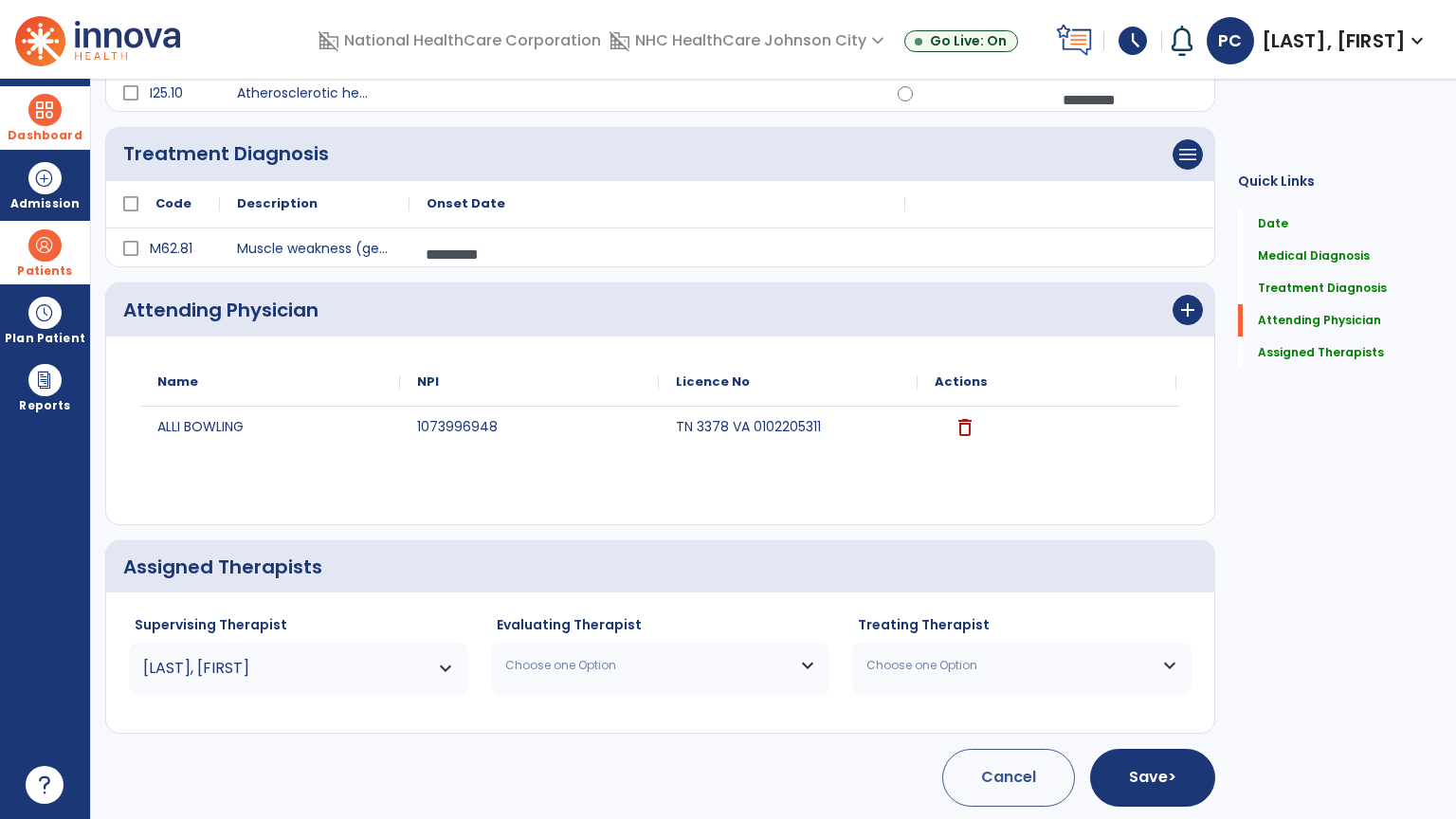drag, startPoint x: 544, startPoint y: 623, endPoint x: 542, endPoint y: 641, distance: 18.11077 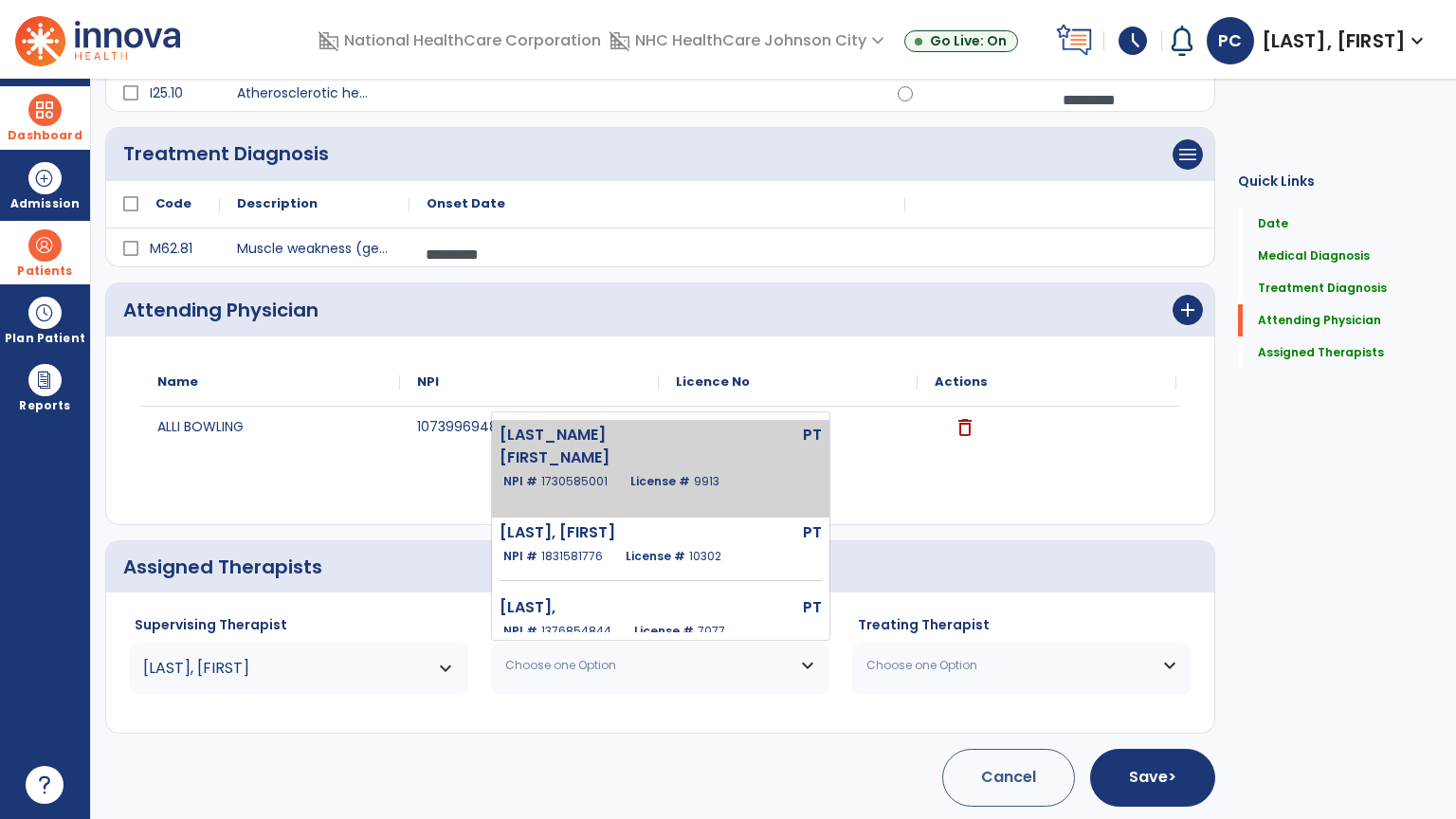 click on "1730585001" 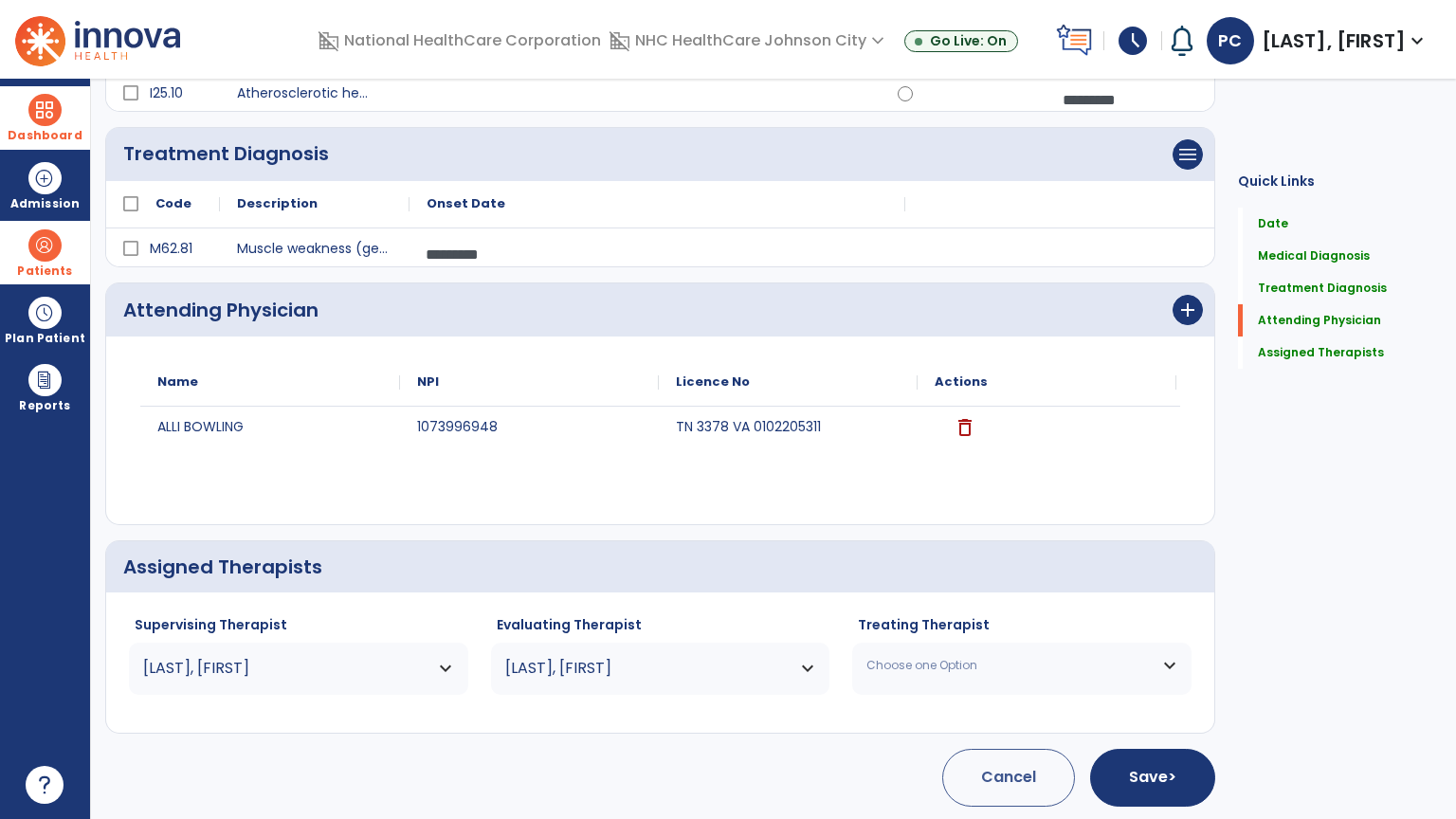 click on "Choose one Option" at bounding box center (1010, 665) 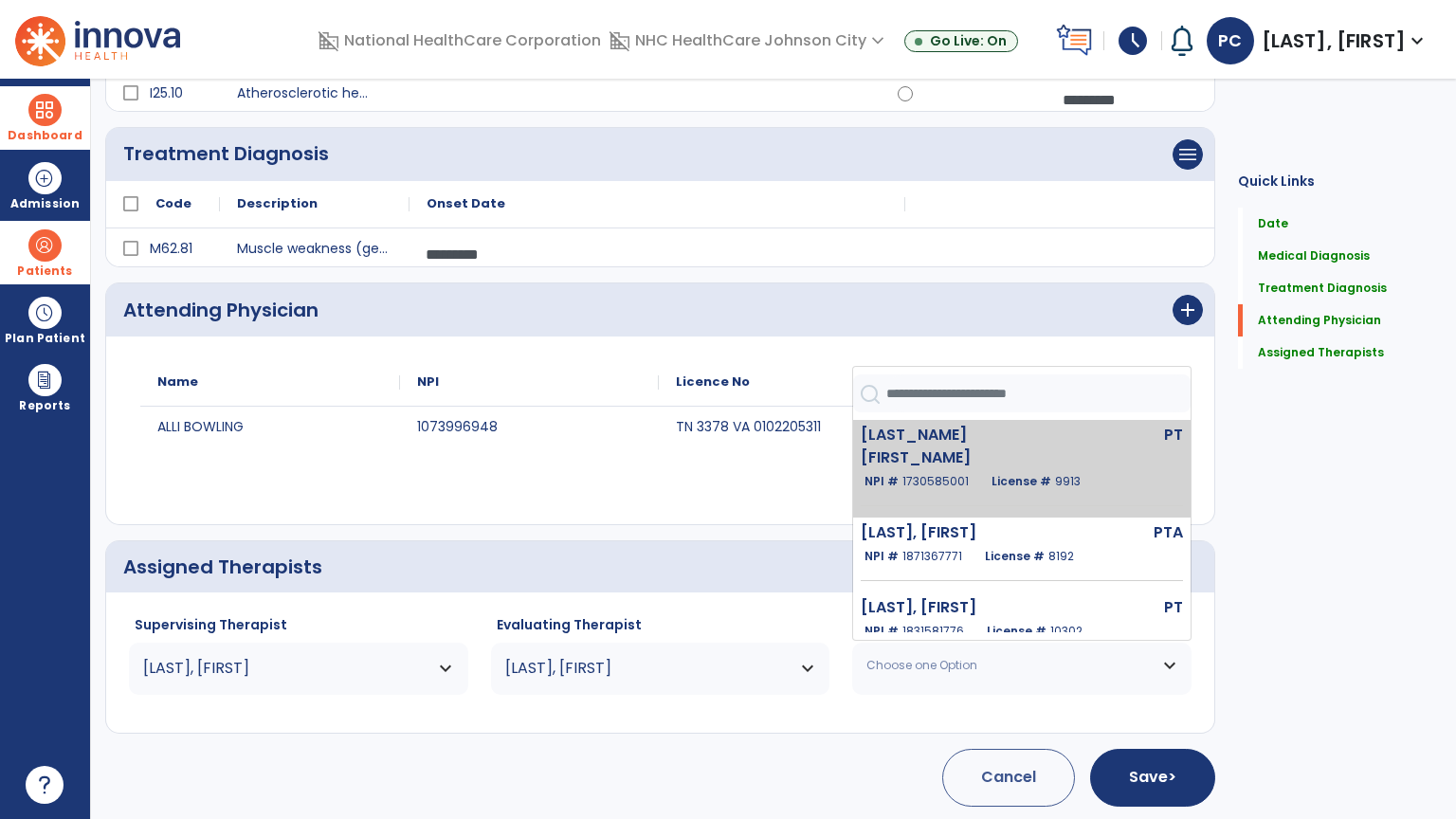 click on "1730585001" 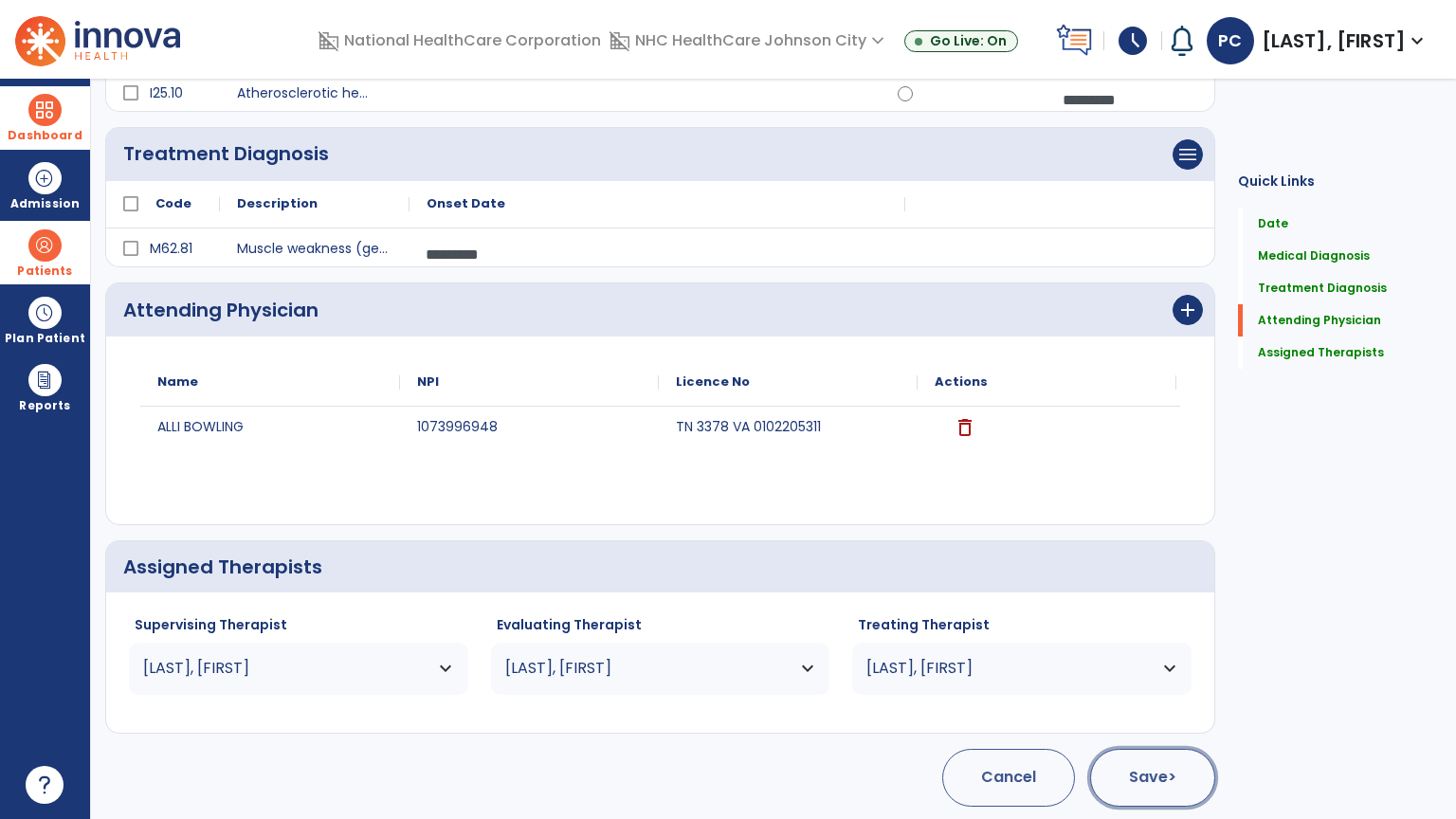 click on "Save  >" 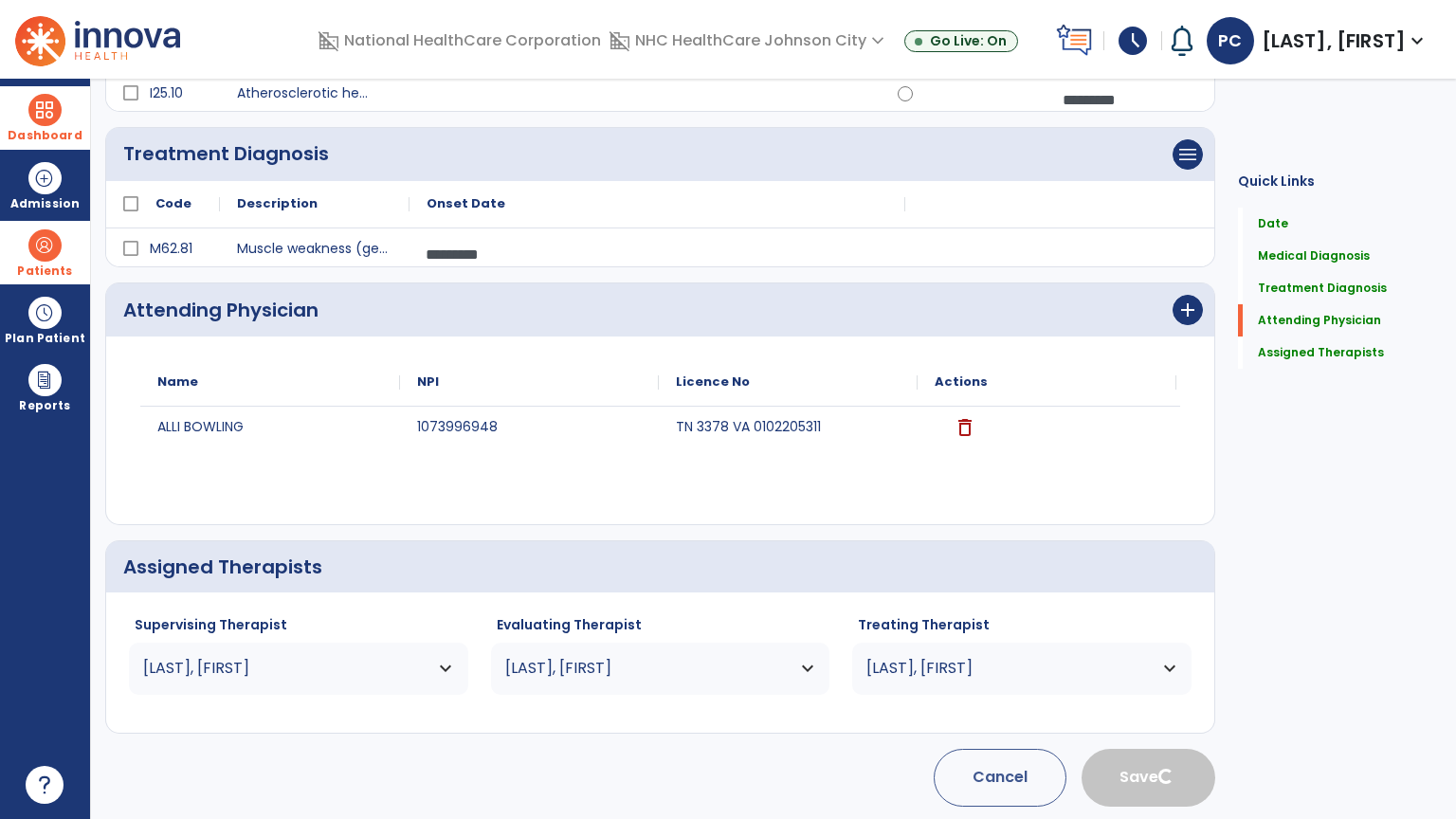 type 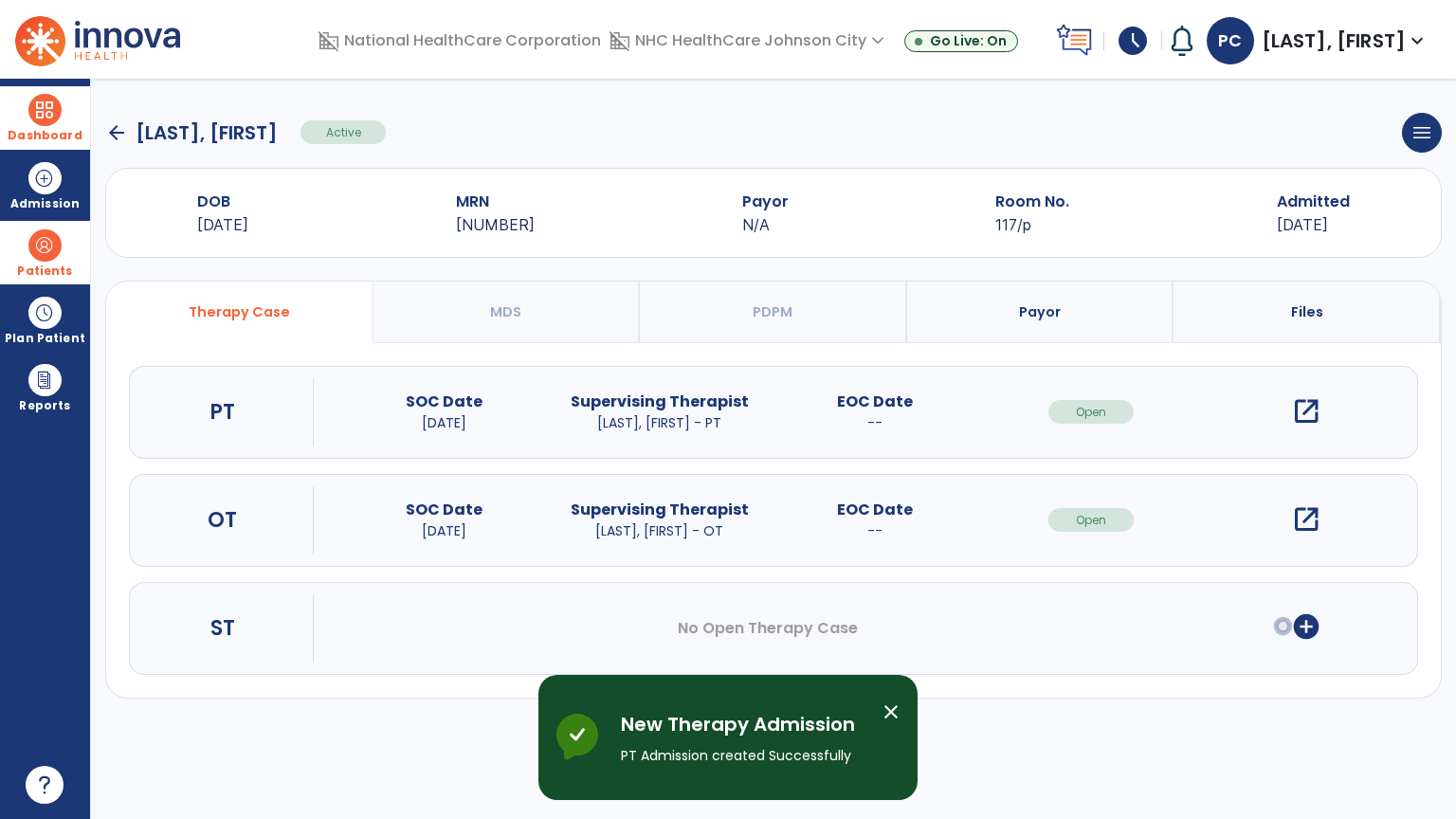 scroll, scrollTop: 0, scrollLeft: 0, axis: both 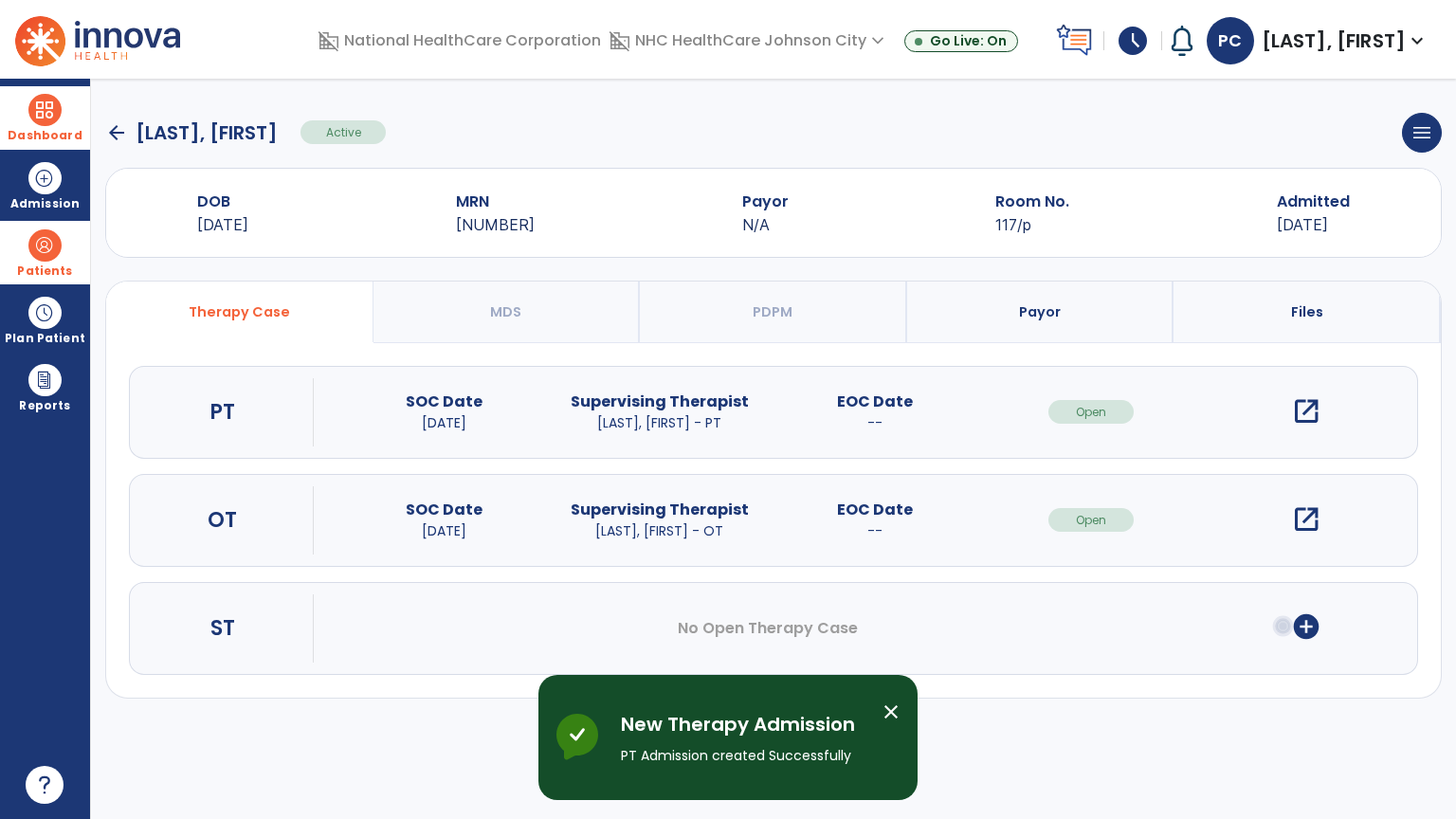 click on "open_in_new" at bounding box center [1306, 411] 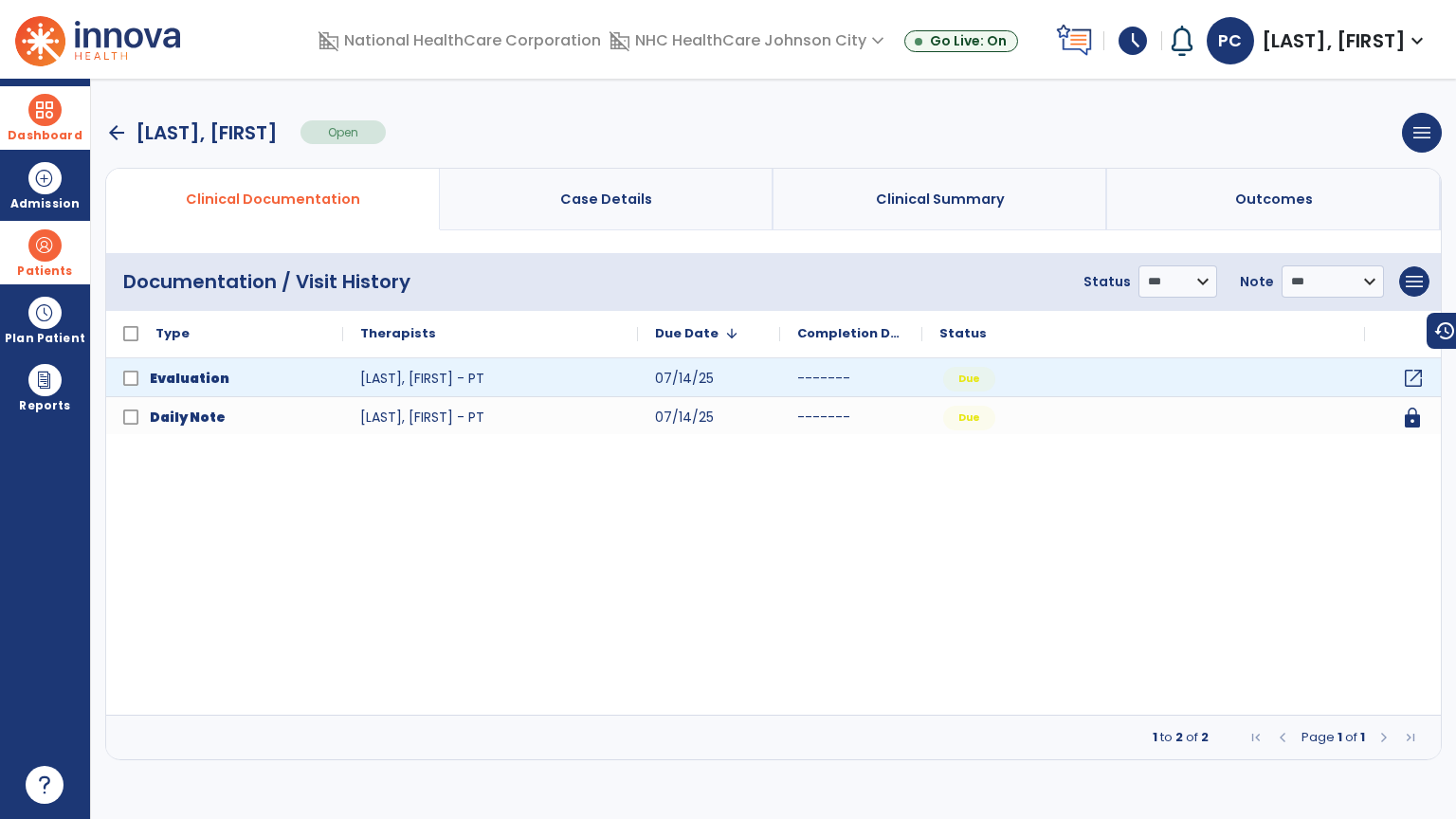 click on "open_in_new" 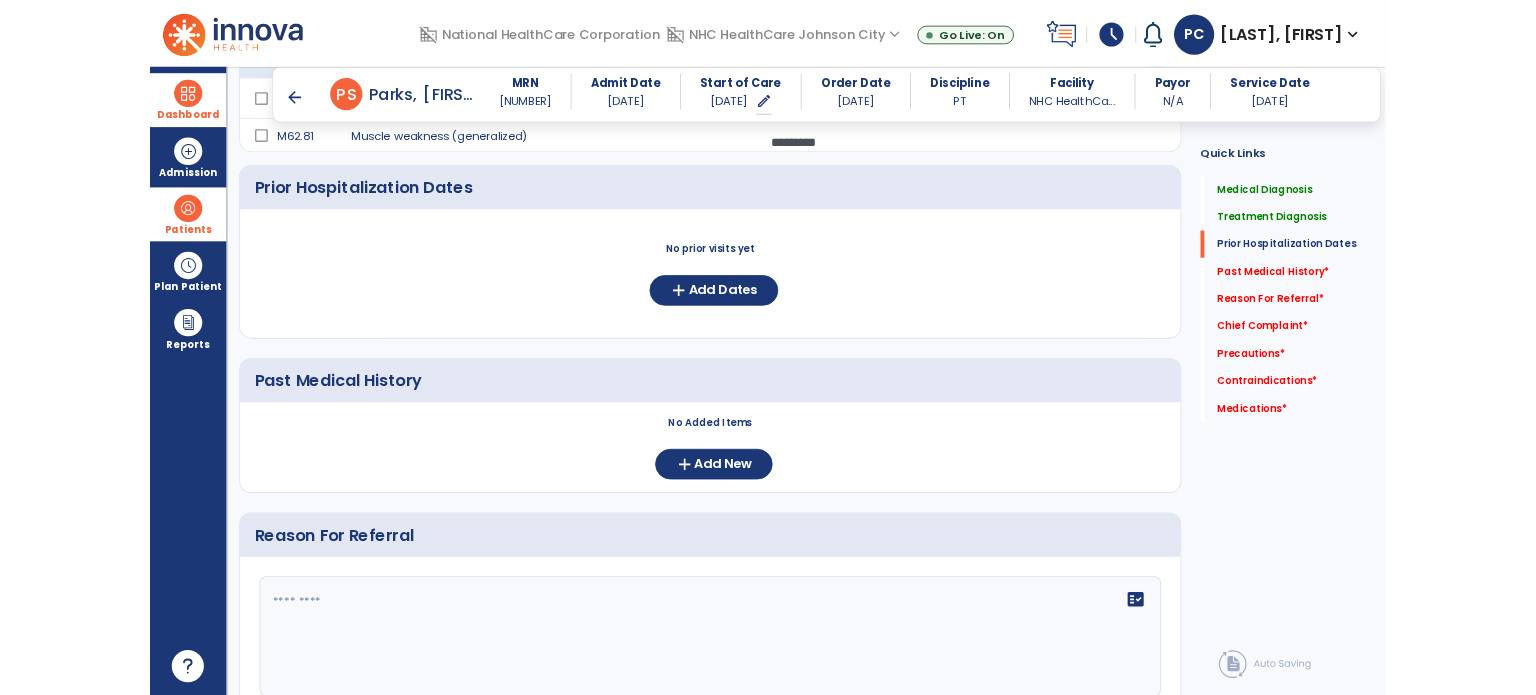 scroll, scrollTop: 500, scrollLeft: 0, axis: vertical 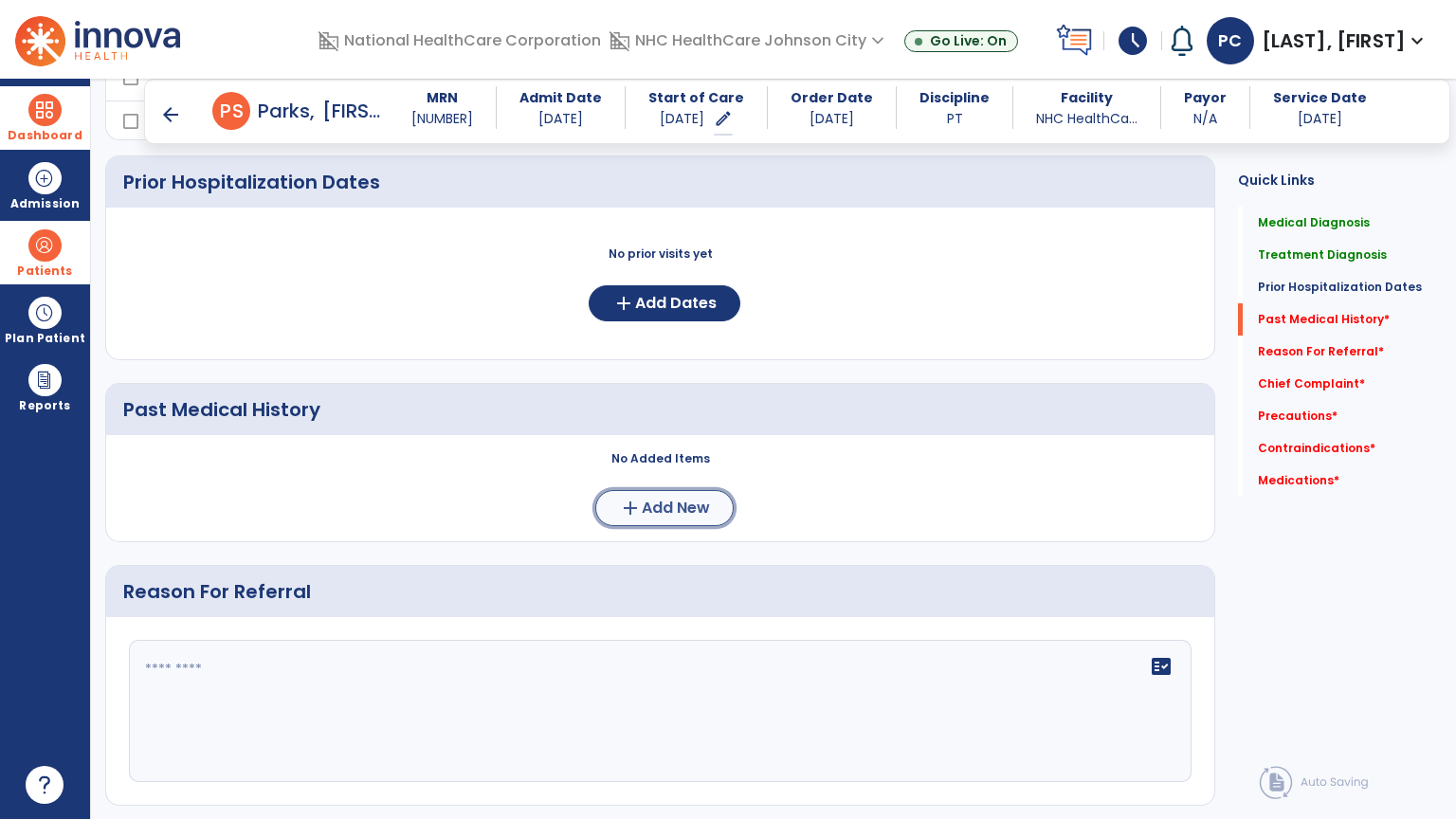 click on "Add New" 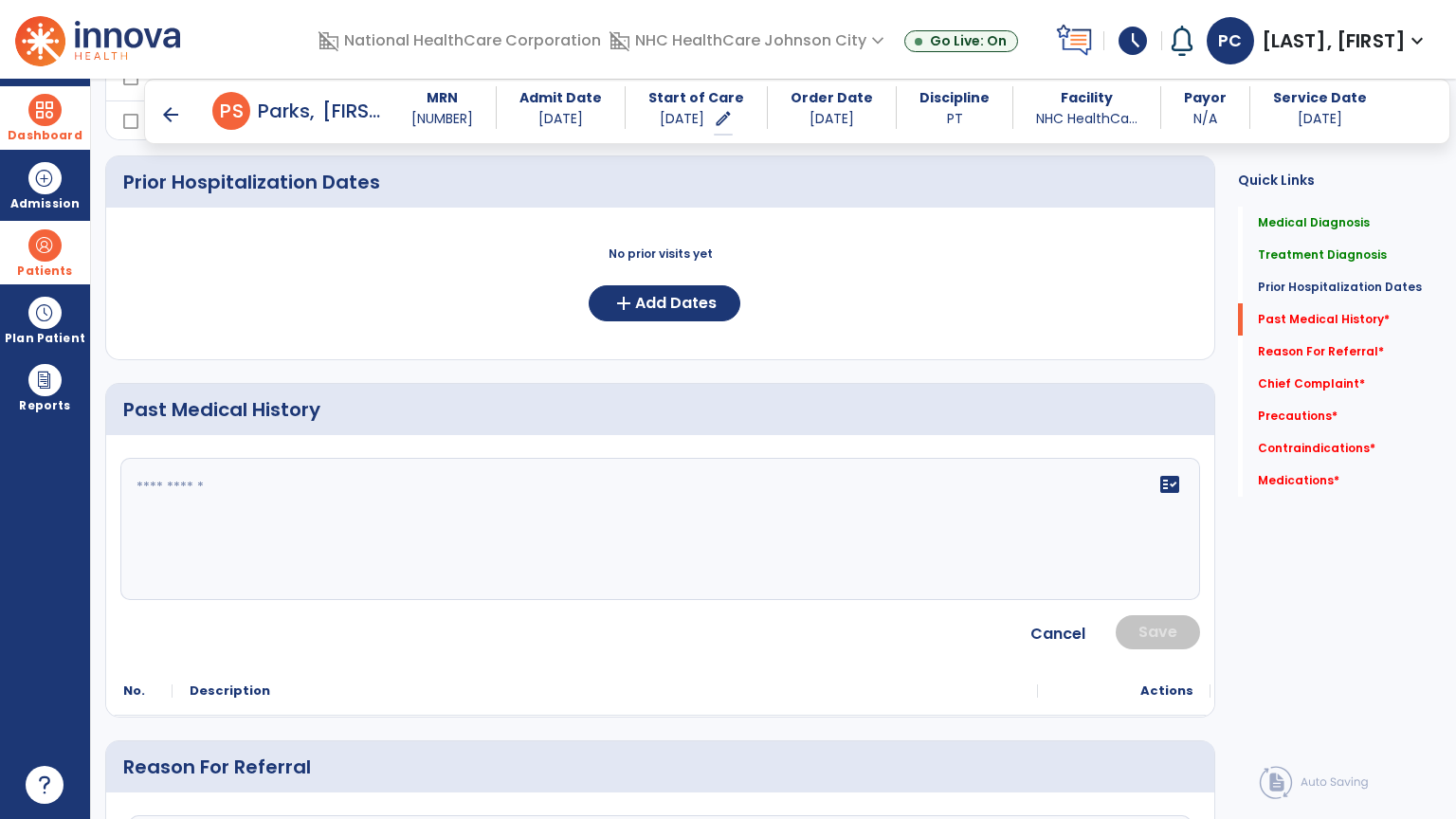 click on "fact_check" 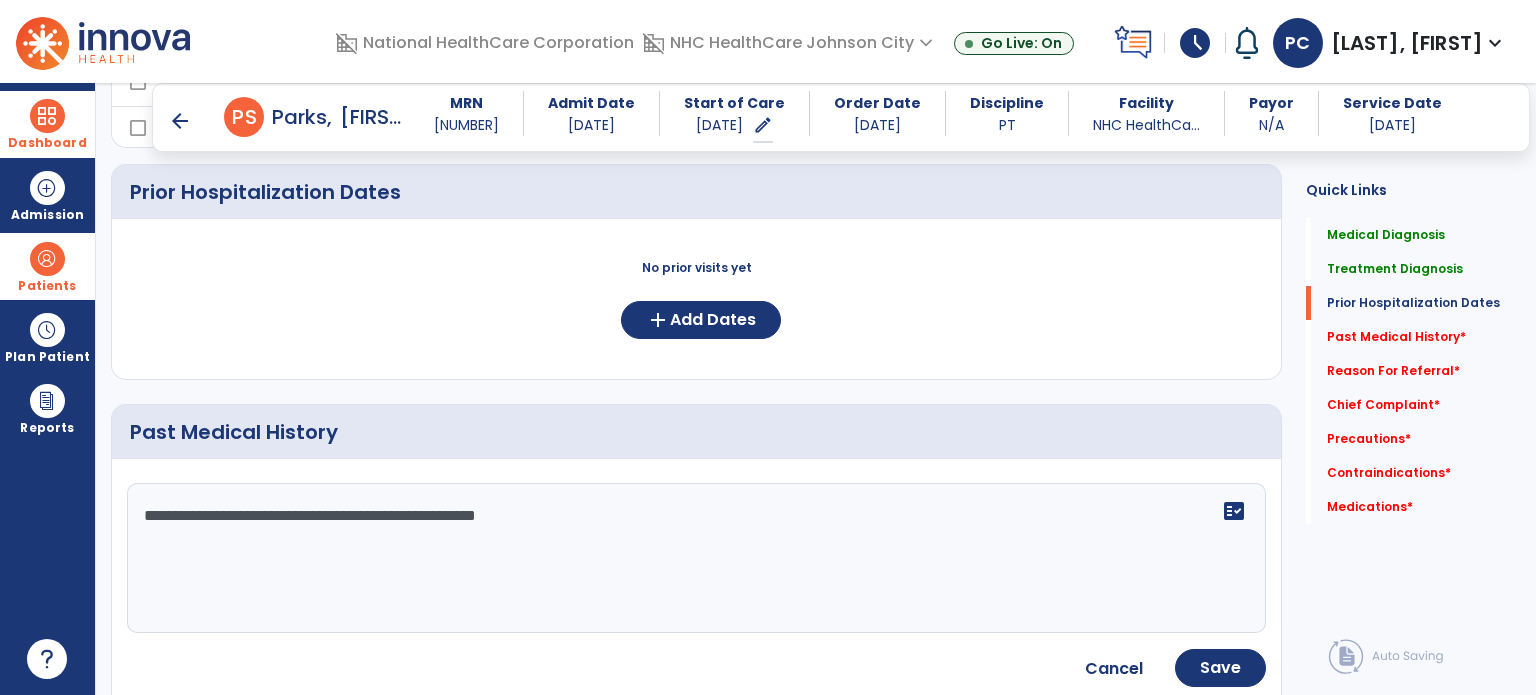 scroll, scrollTop: 600, scrollLeft: 0, axis: vertical 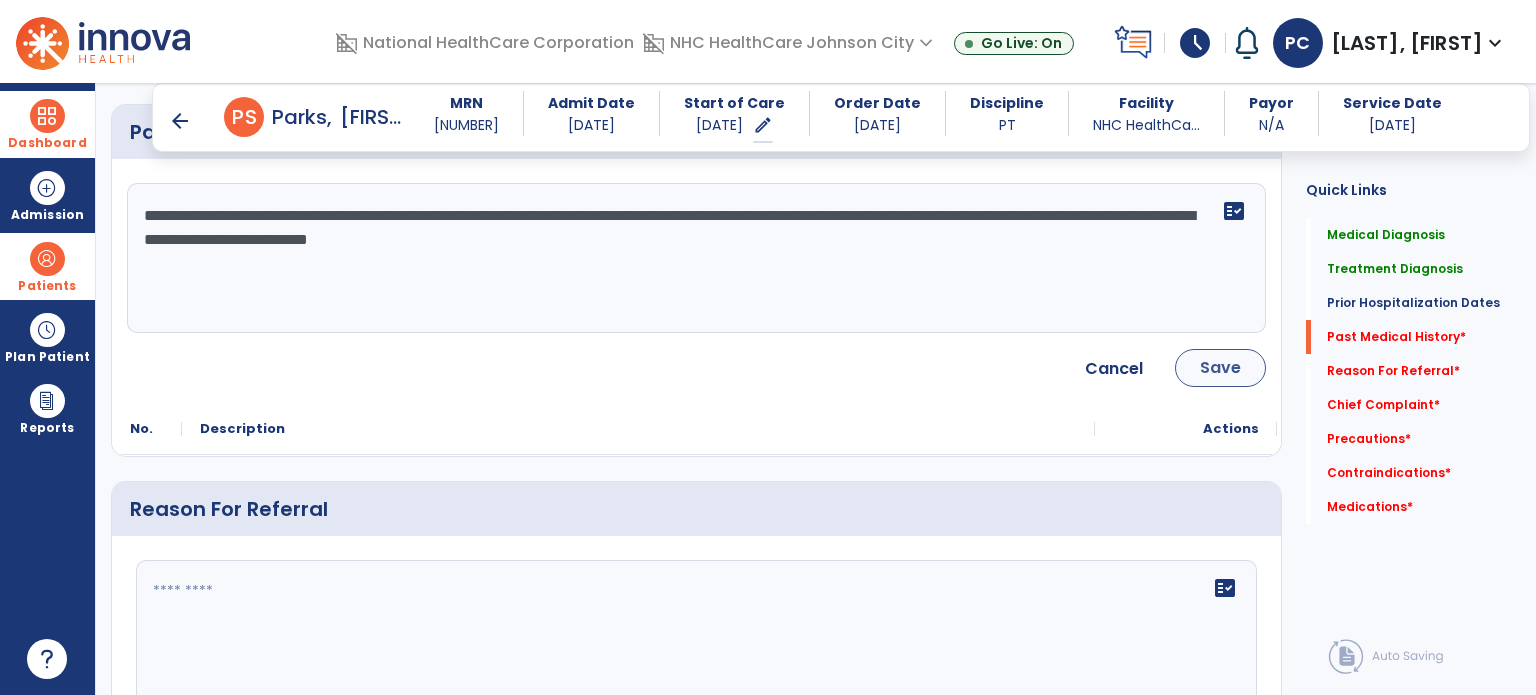 type on "**********" 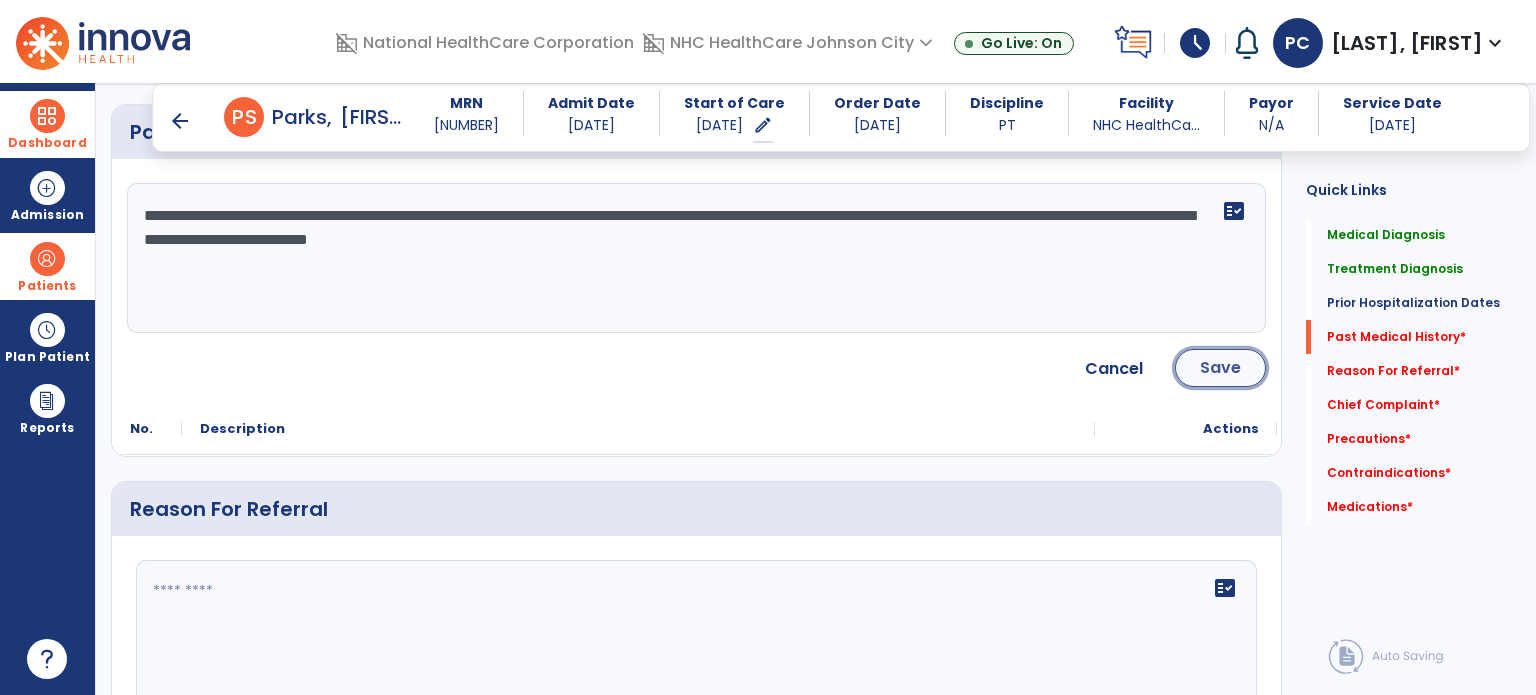 click on "Save" 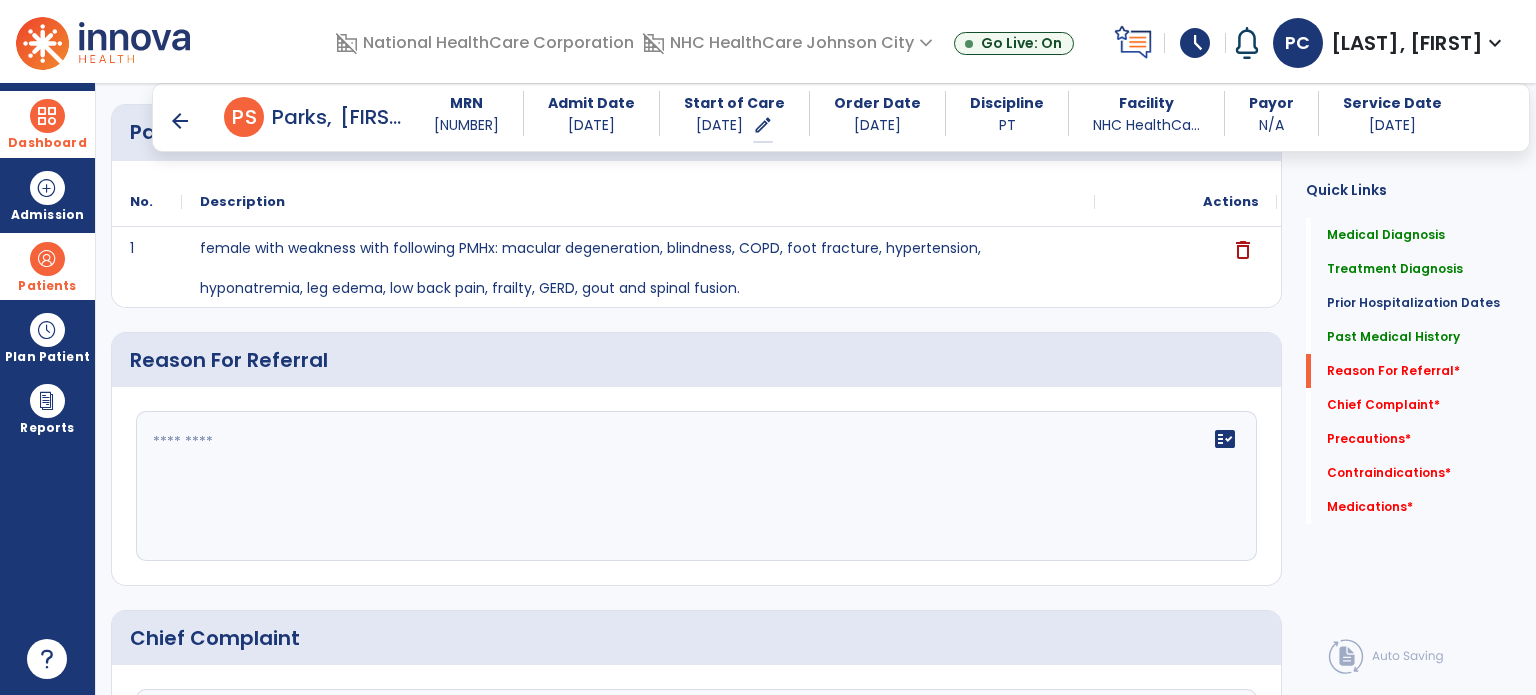 click 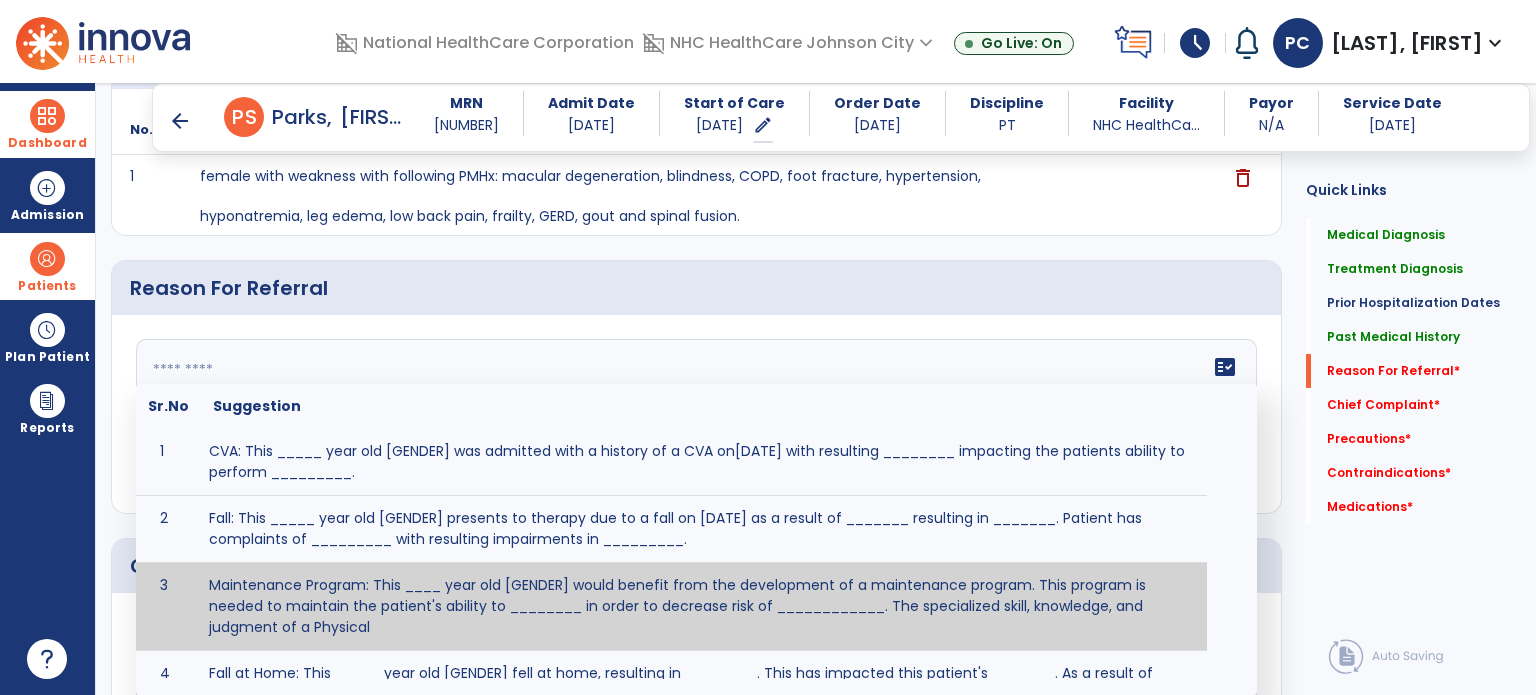 scroll, scrollTop: 1000, scrollLeft: 0, axis: vertical 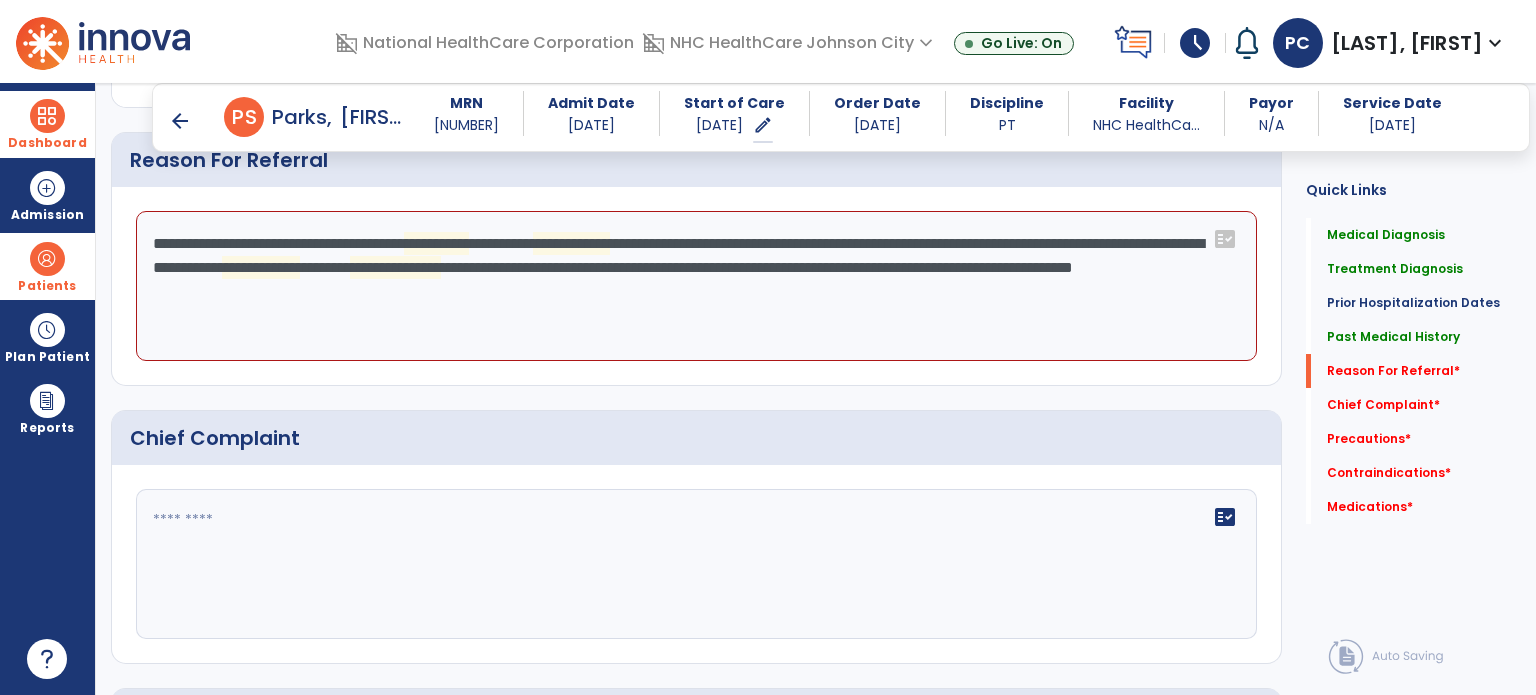 click on "**********" 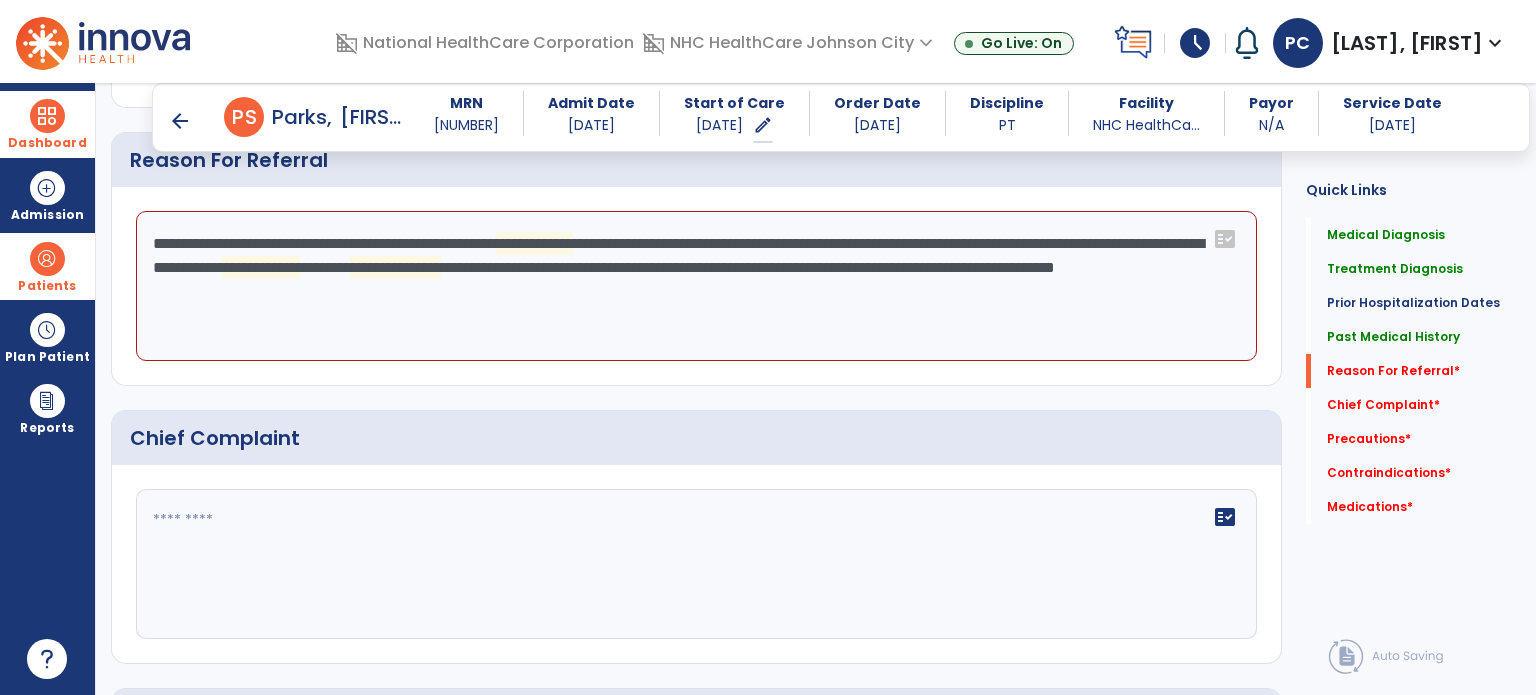 click on "**********" 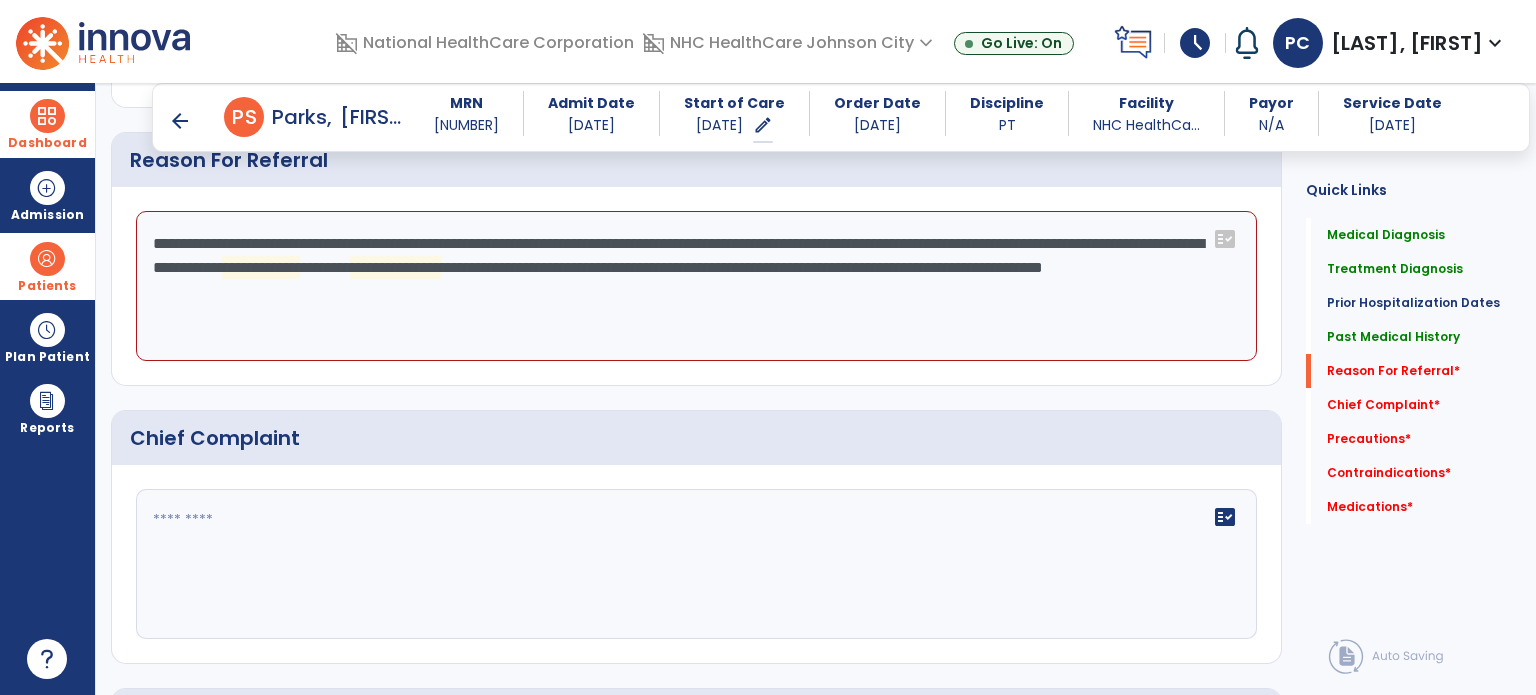click on "**********" 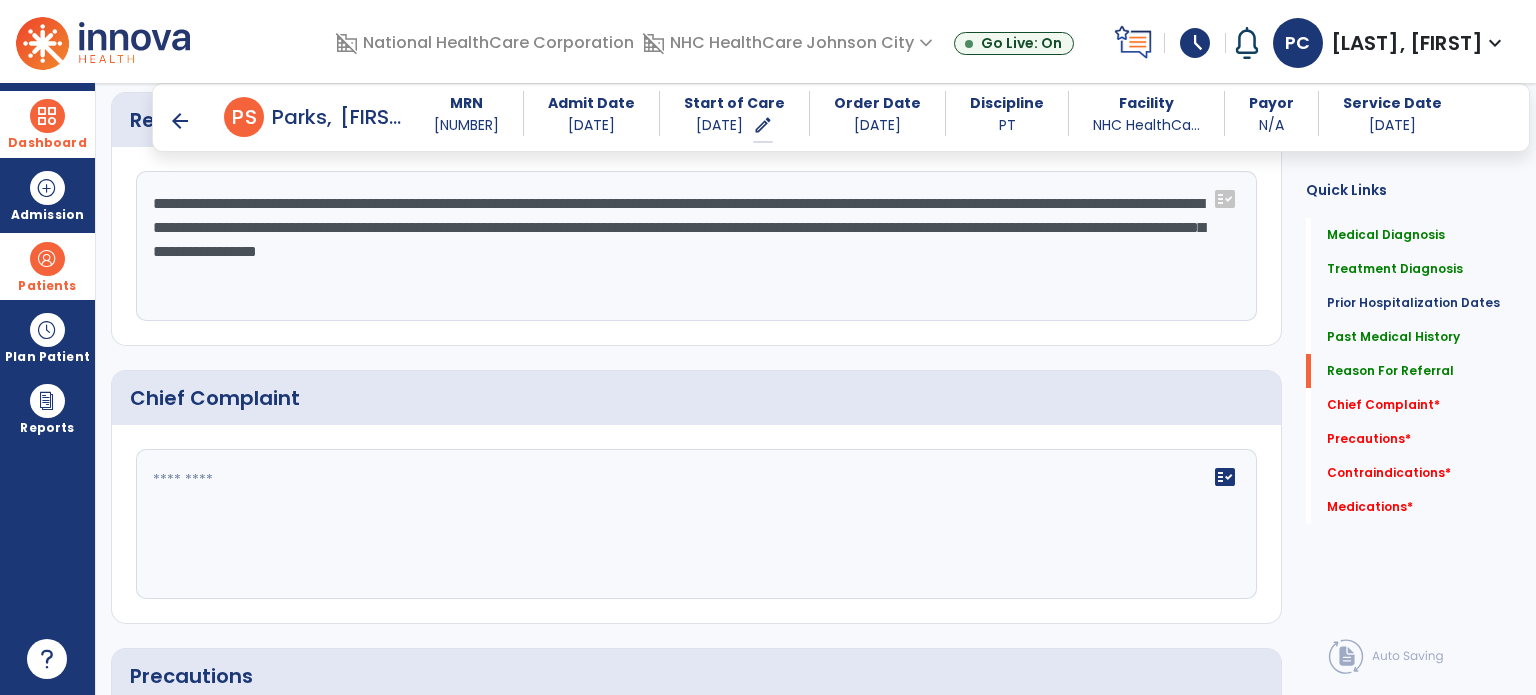 scroll, scrollTop: 1040, scrollLeft: 0, axis: vertical 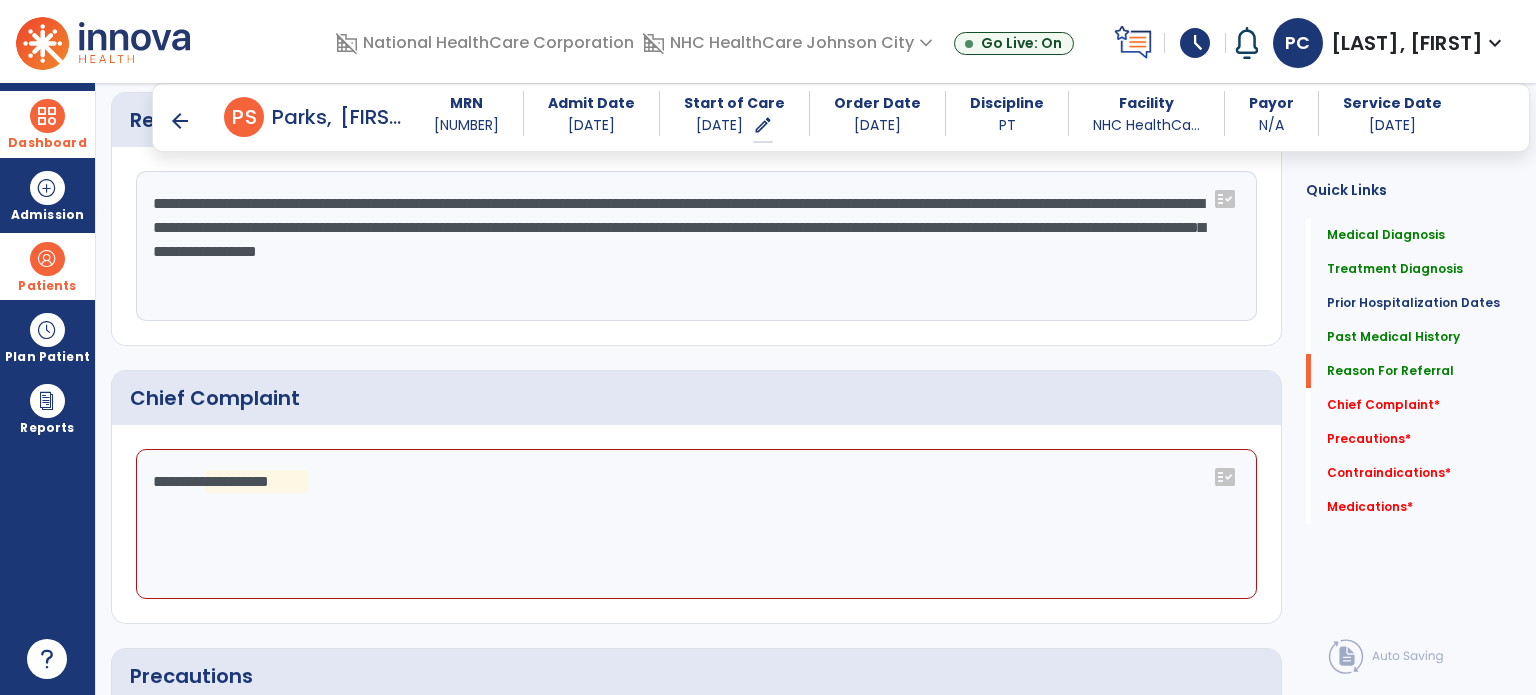click on "**********" 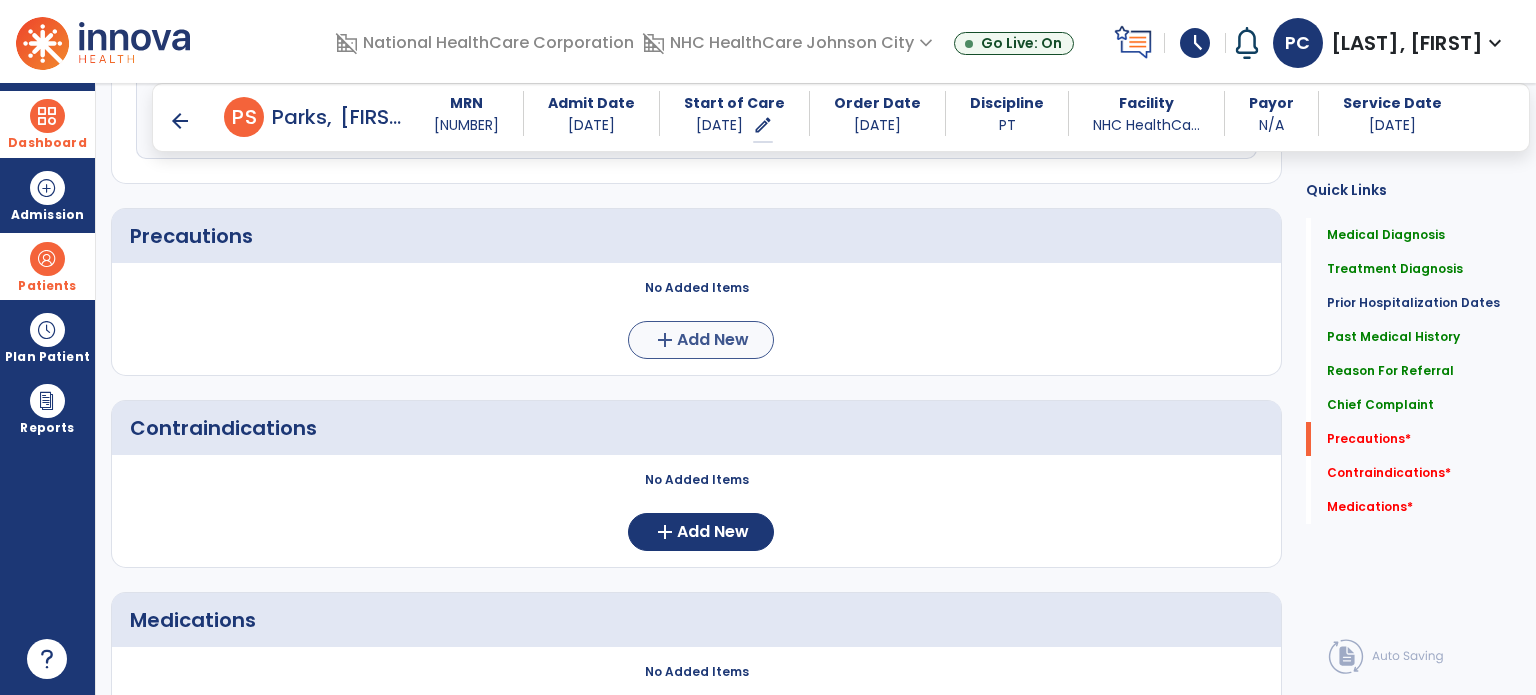 scroll, scrollTop: 1440, scrollLeft: 0, axis: vertical 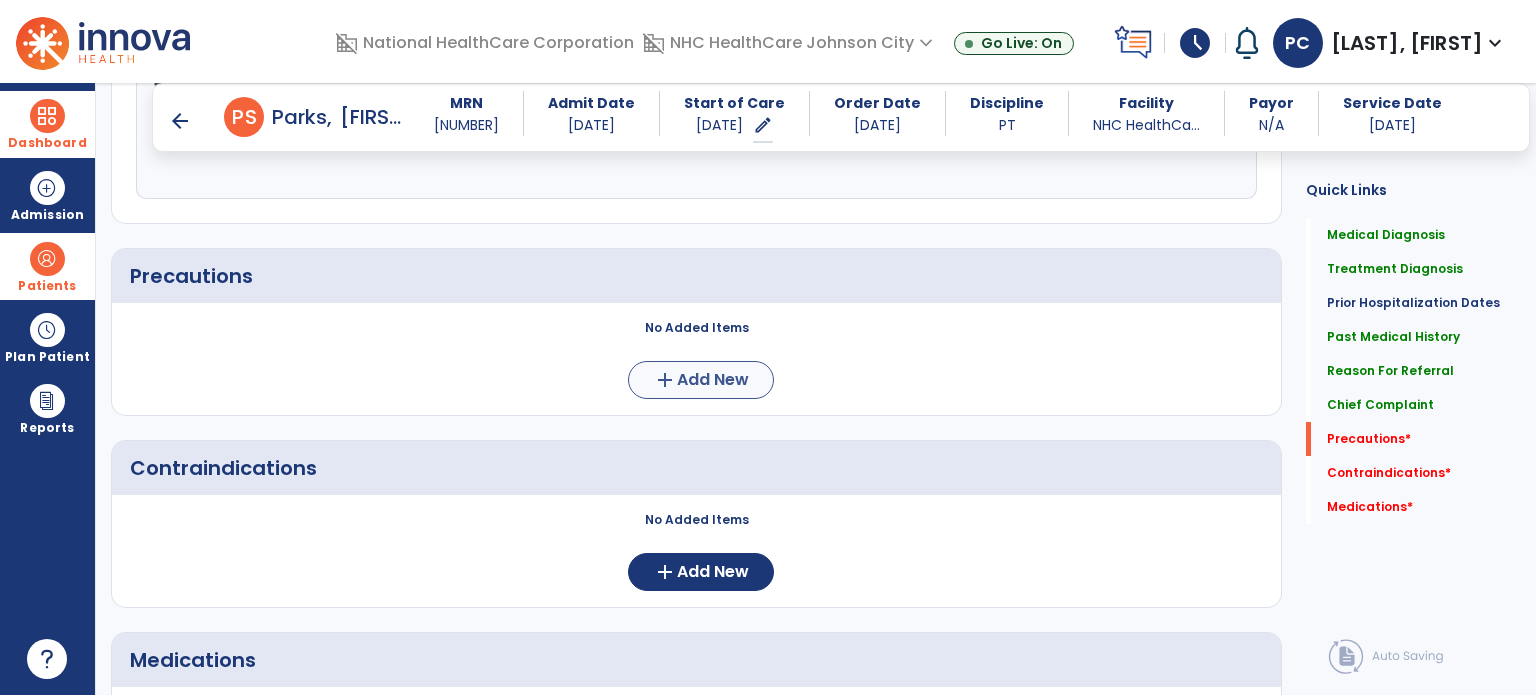 type on "**********" 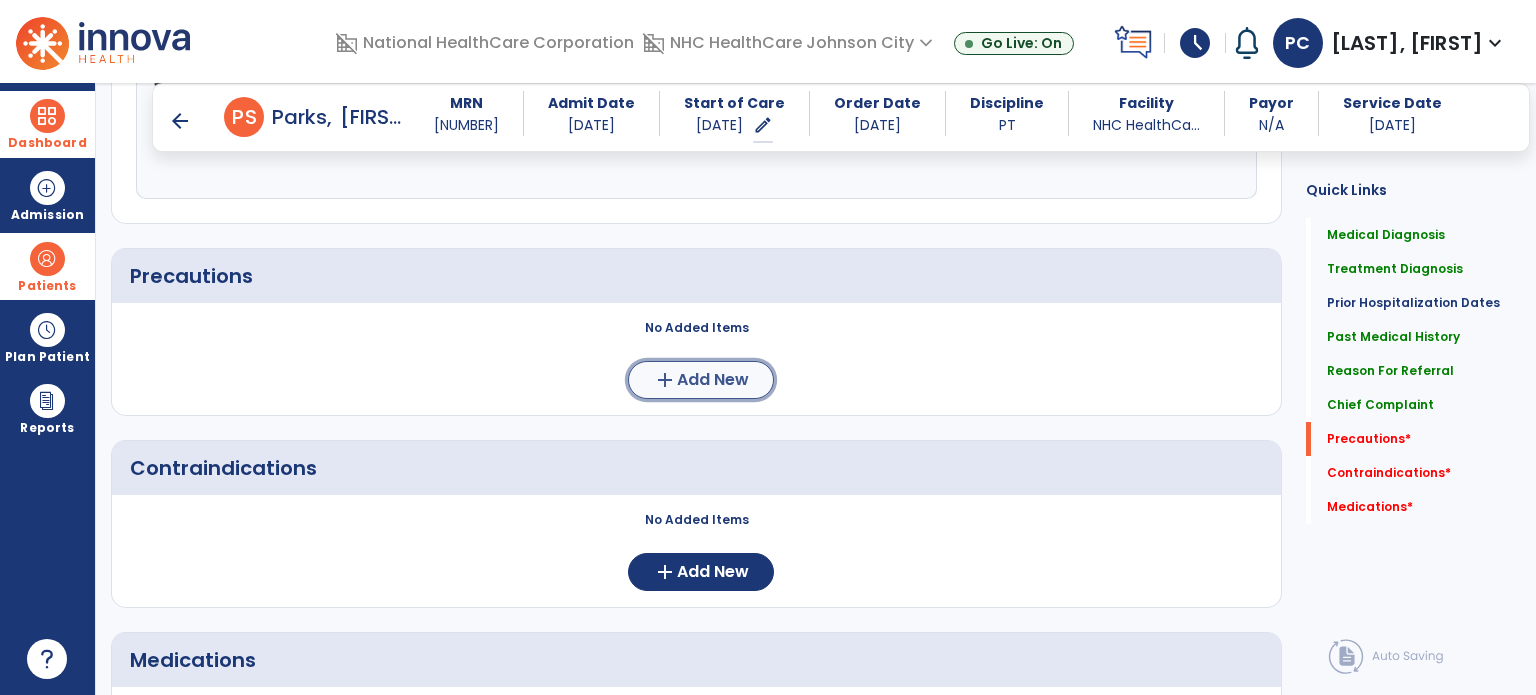 click on "Add New" 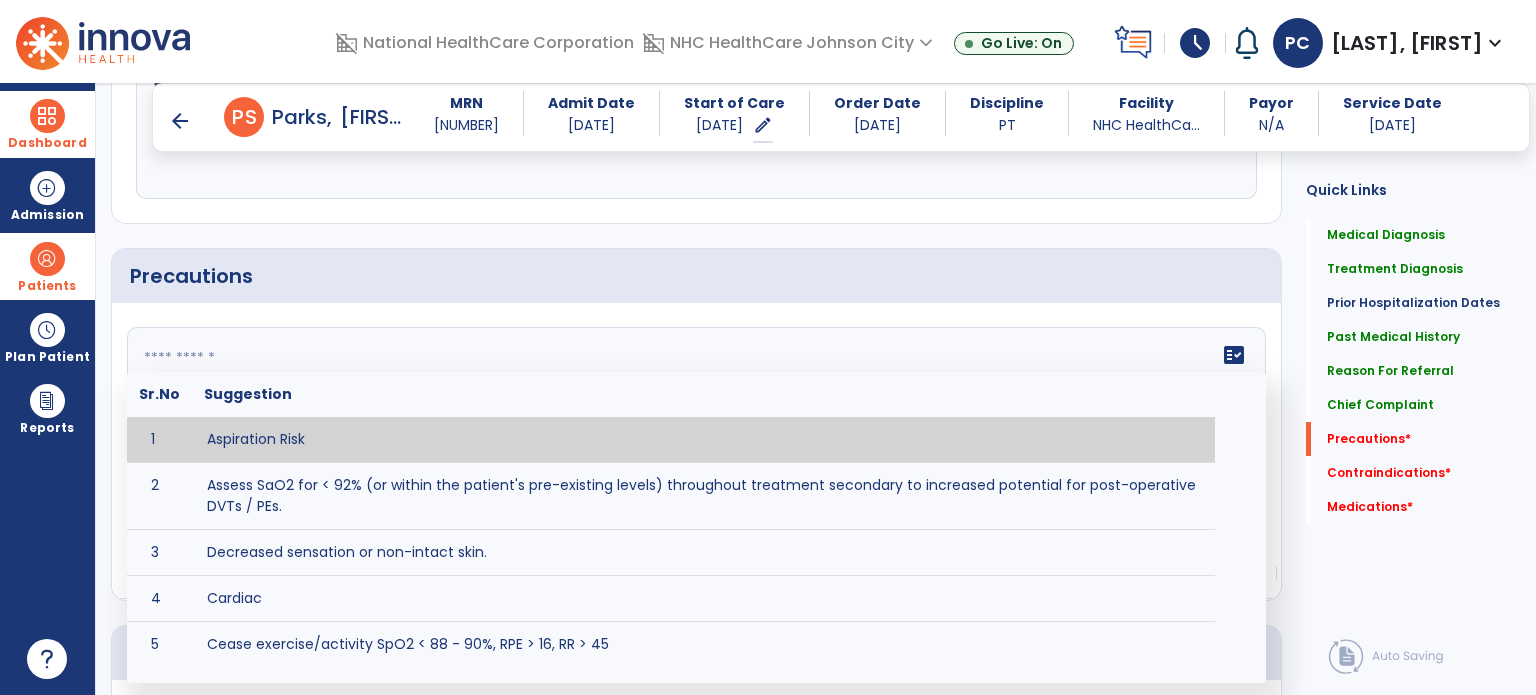 click on "fact_check Sr.No Suggestion 1 Aspiration Risk 2 Assess SaO2 for < 92% (or within the patient's pre-existing levels) throughout treatment secondary to increased potential for post-operative DVTs / PEs. 3 Decreased sensation or non-intact skin. 4 Cardiac 5 Cease exercise/activity SpO2 < 88 - 90%, RPE > 16, RR > 45 6 Check for modified diet / oral intake restrictions related to swallowing impairments. Consult ST as appropriate. 7 Check INR lab results prior to activity if patient on blood thinners. 8 Closely monitor anxiety or stress due to increased SOB/dyspnea and cease activity/exercise until patient is able to control this response 9 Code Status: 10 Confirm surgical approach and discoloration or other precautions. 11 Confirm surgical procedure and specific precautions based on procedure (e.g., no twisting/bending/lifting, need for post-op brace, limiting time in sitting, etc.). 12 Confirm weight bearing status as defined by the surgeon. 13 14 Precautions for exercise include: 15 Depression 16 17 18 19 20" 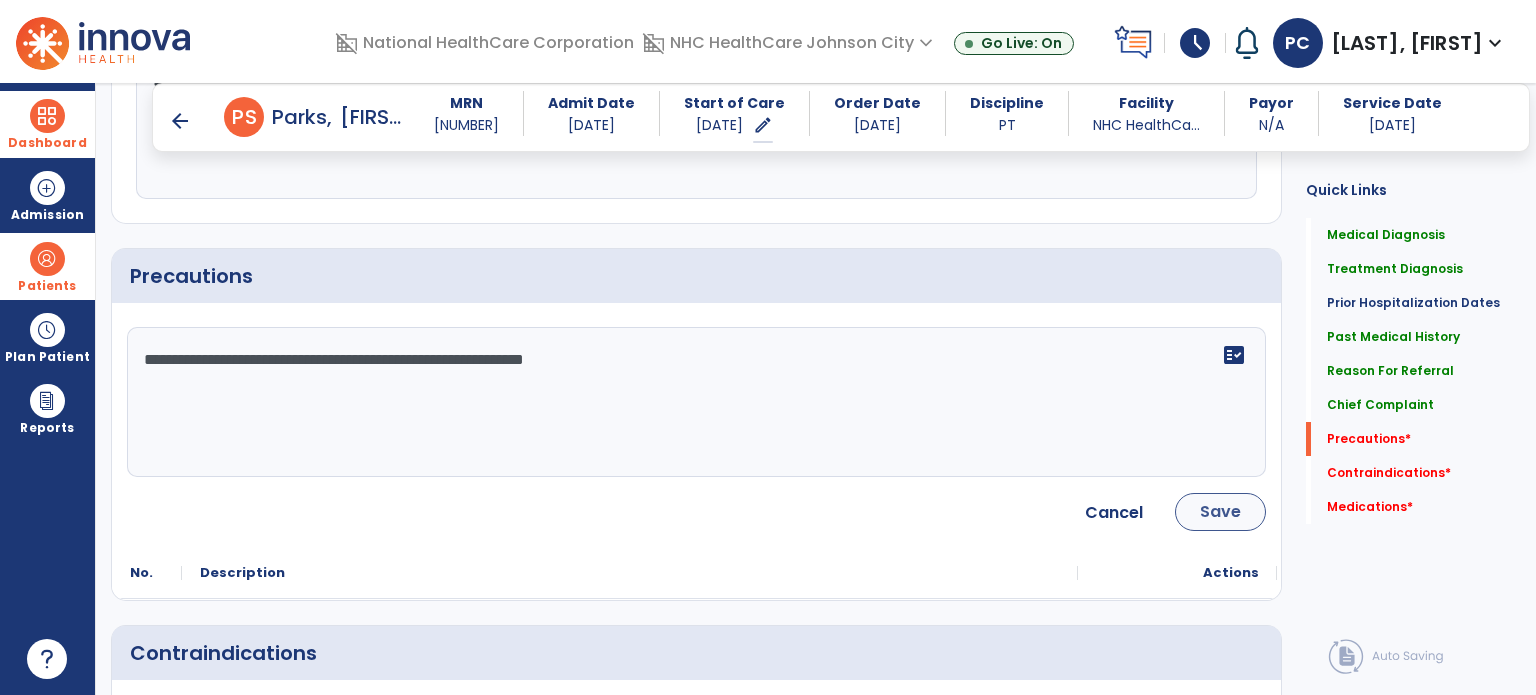 type on "**********" 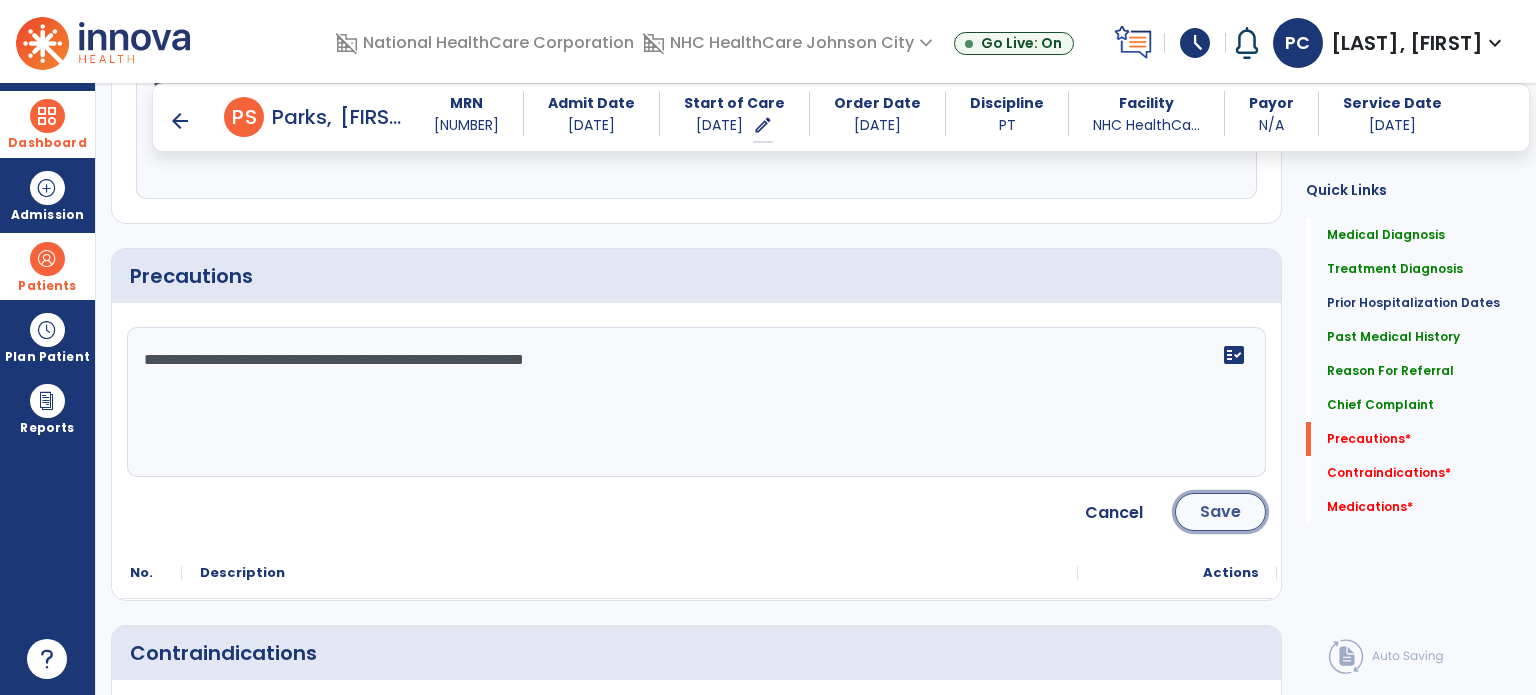 click on "Save" 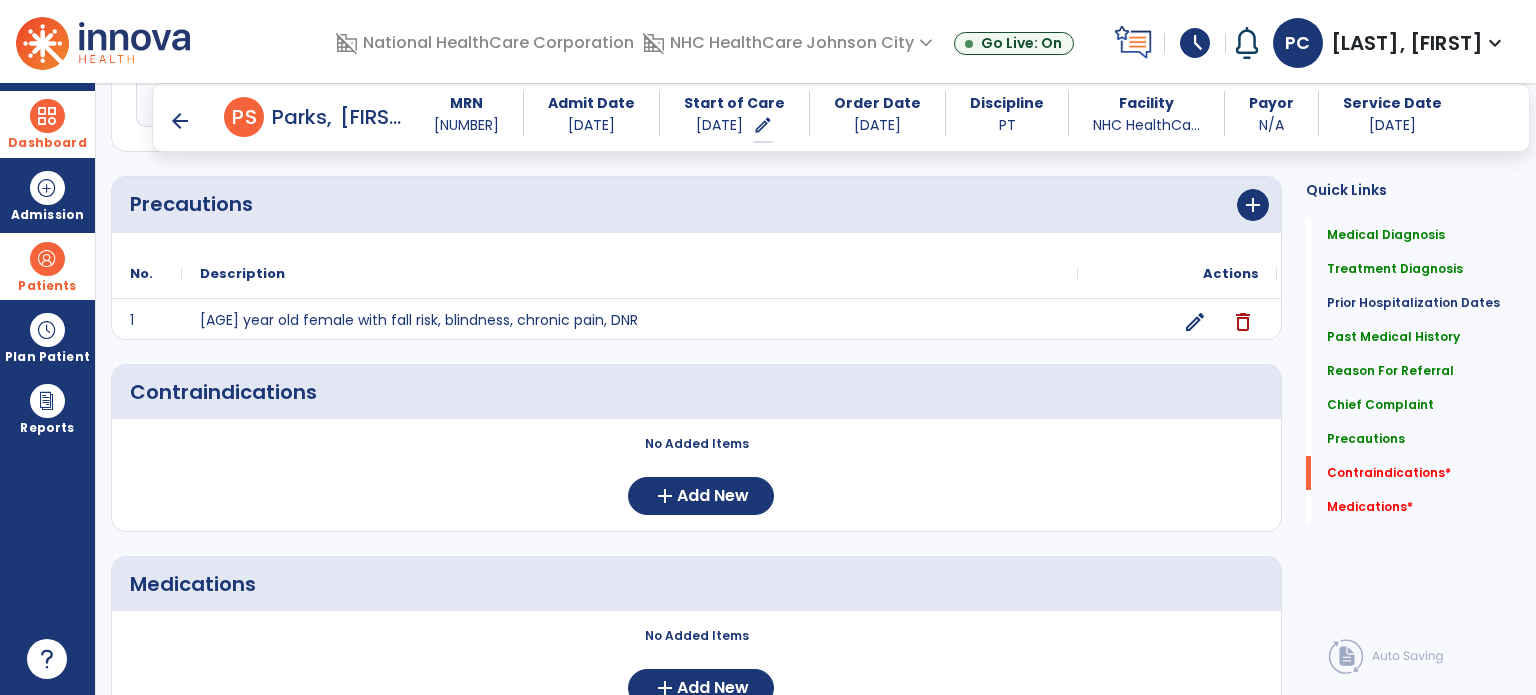 scroll, scrollTop: 1604, scrollLeft: 0, axis: vertical 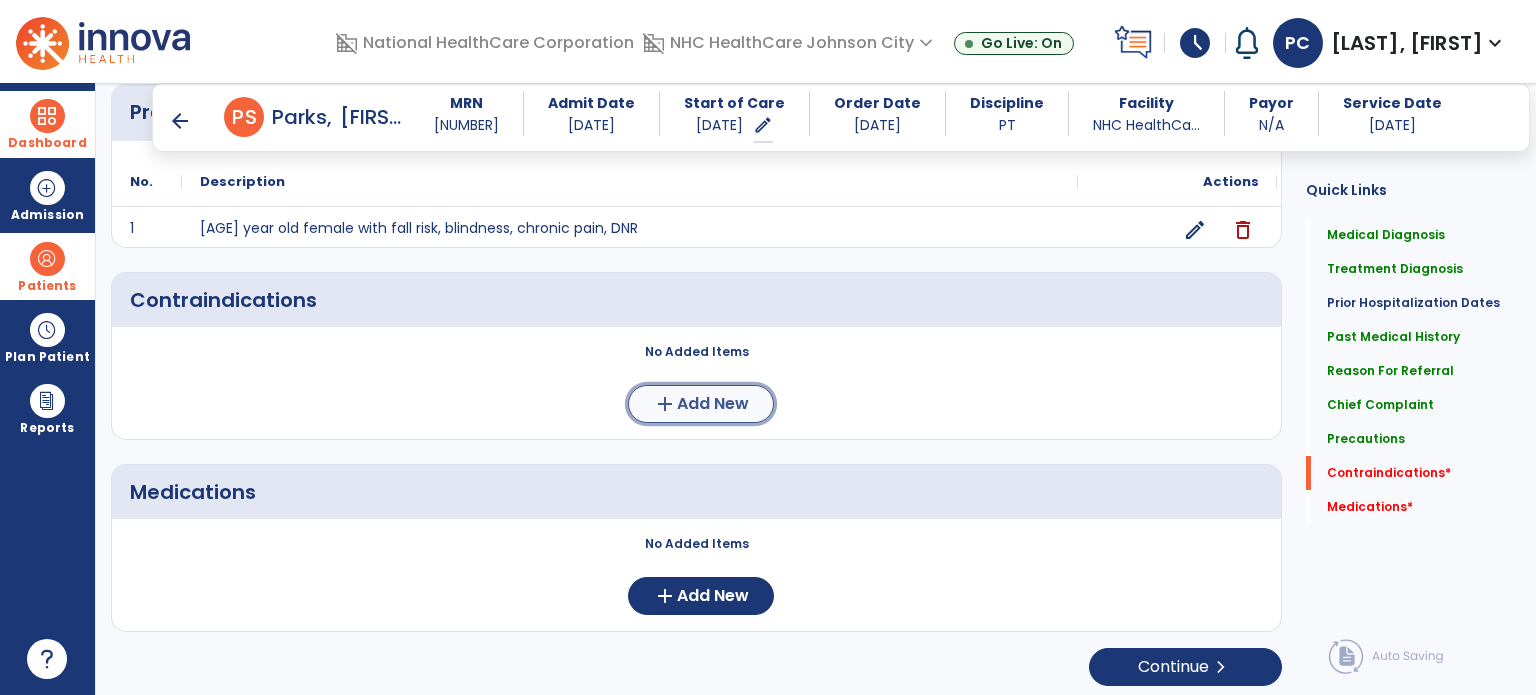 click on "Add New" 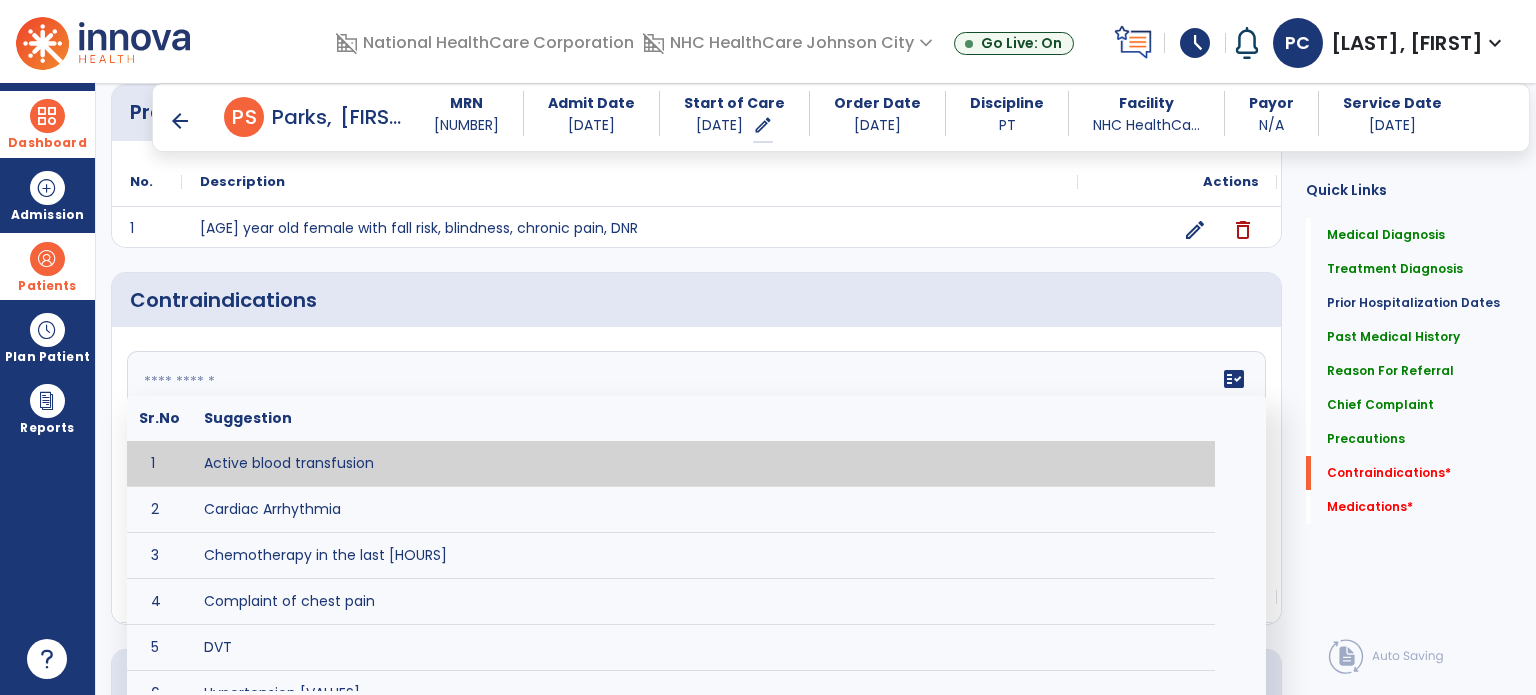 click 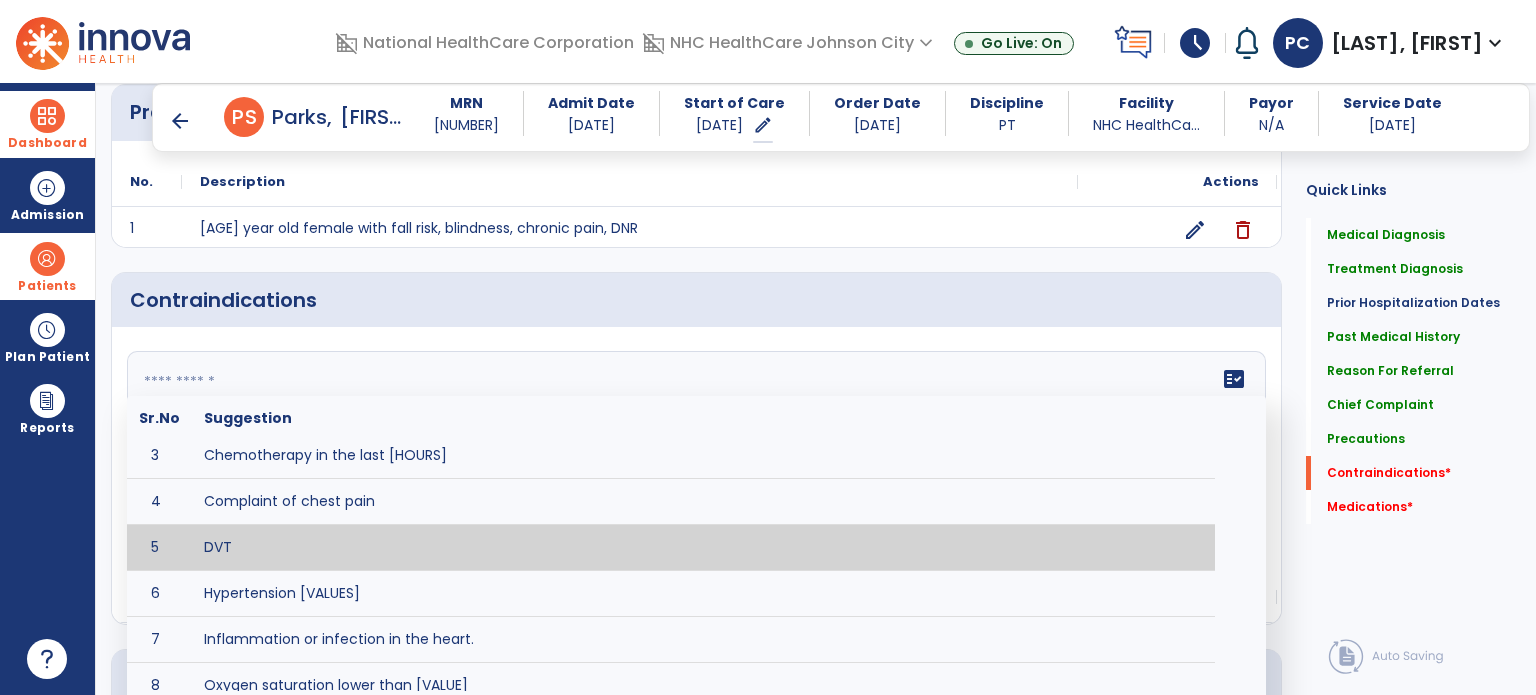 scroll, scrollTop: 200, scrollLeft: 0, axis: vertical 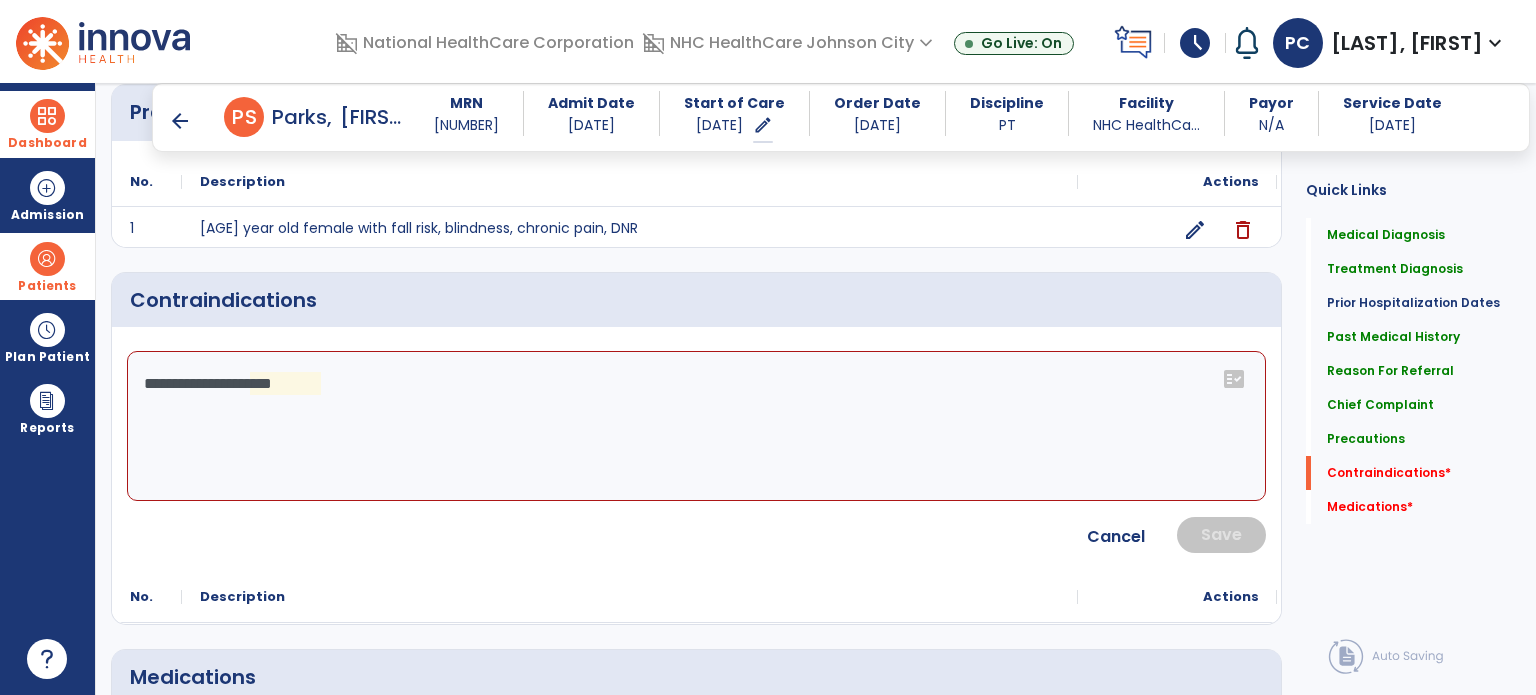 click on "**********" 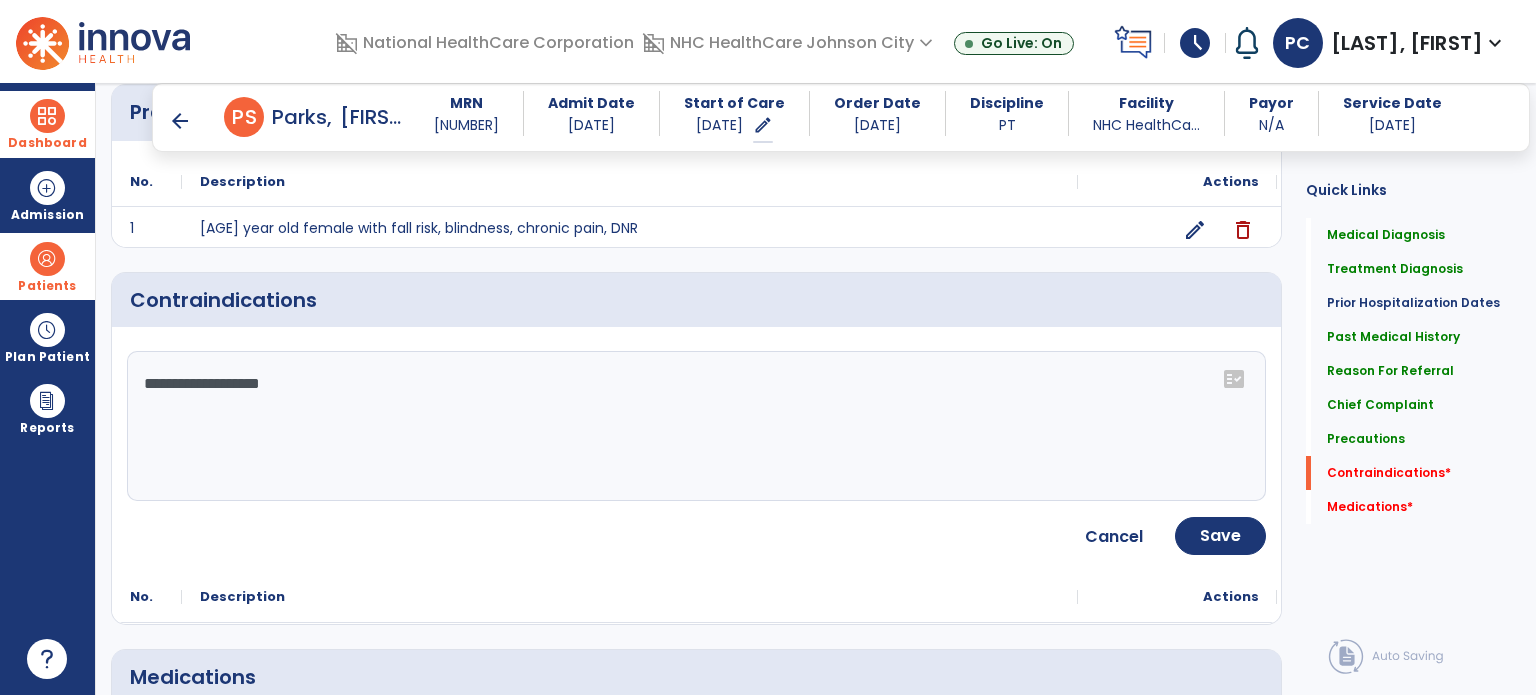 type on "**********" 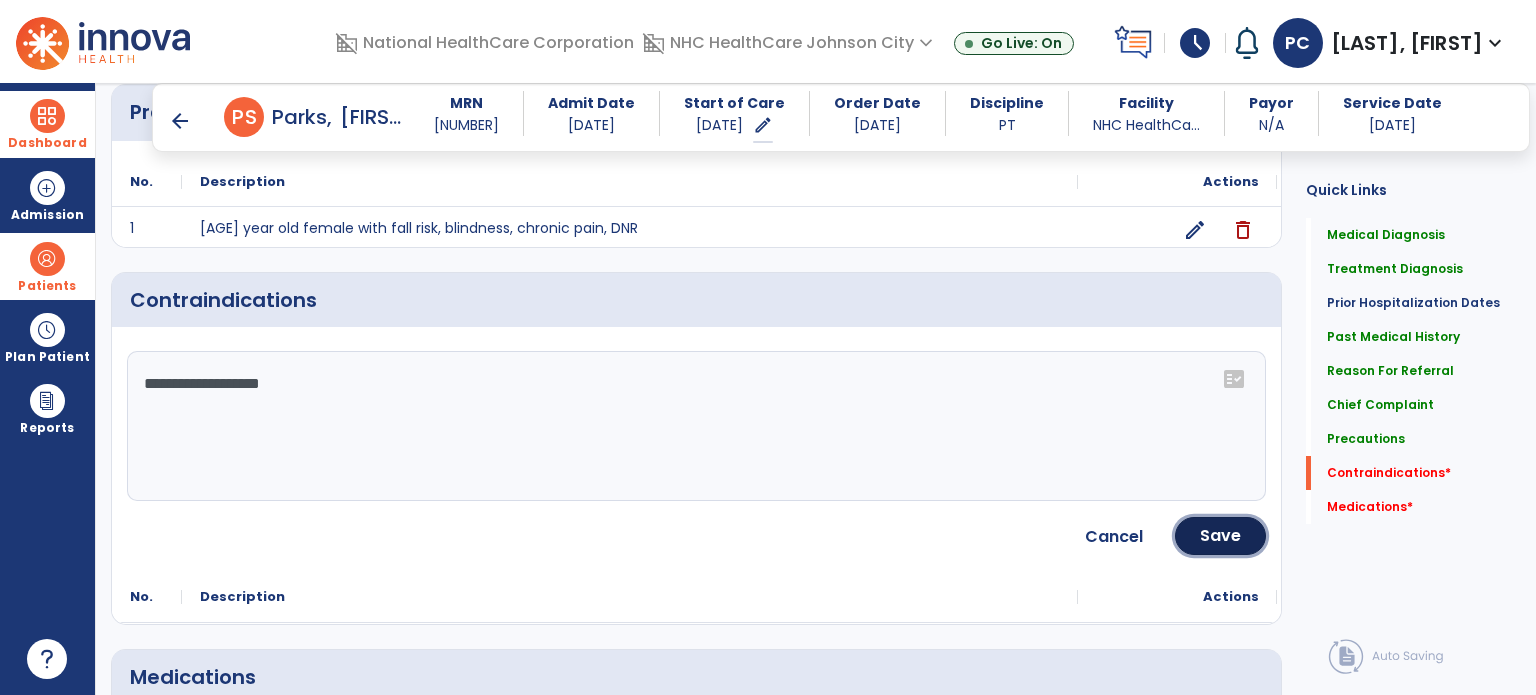 click on "Save" 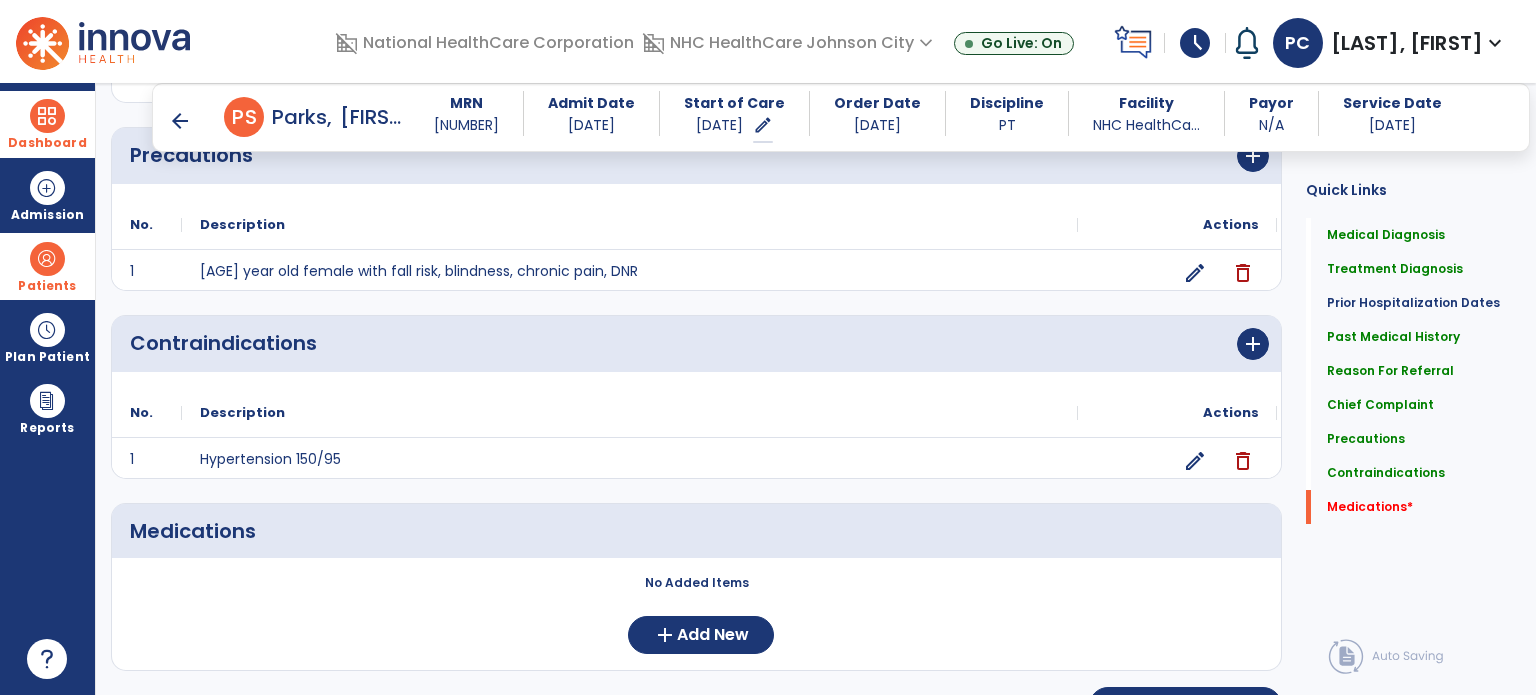 scroll, scrollTop: 1601, scrollLeft: 0, axis: vertical 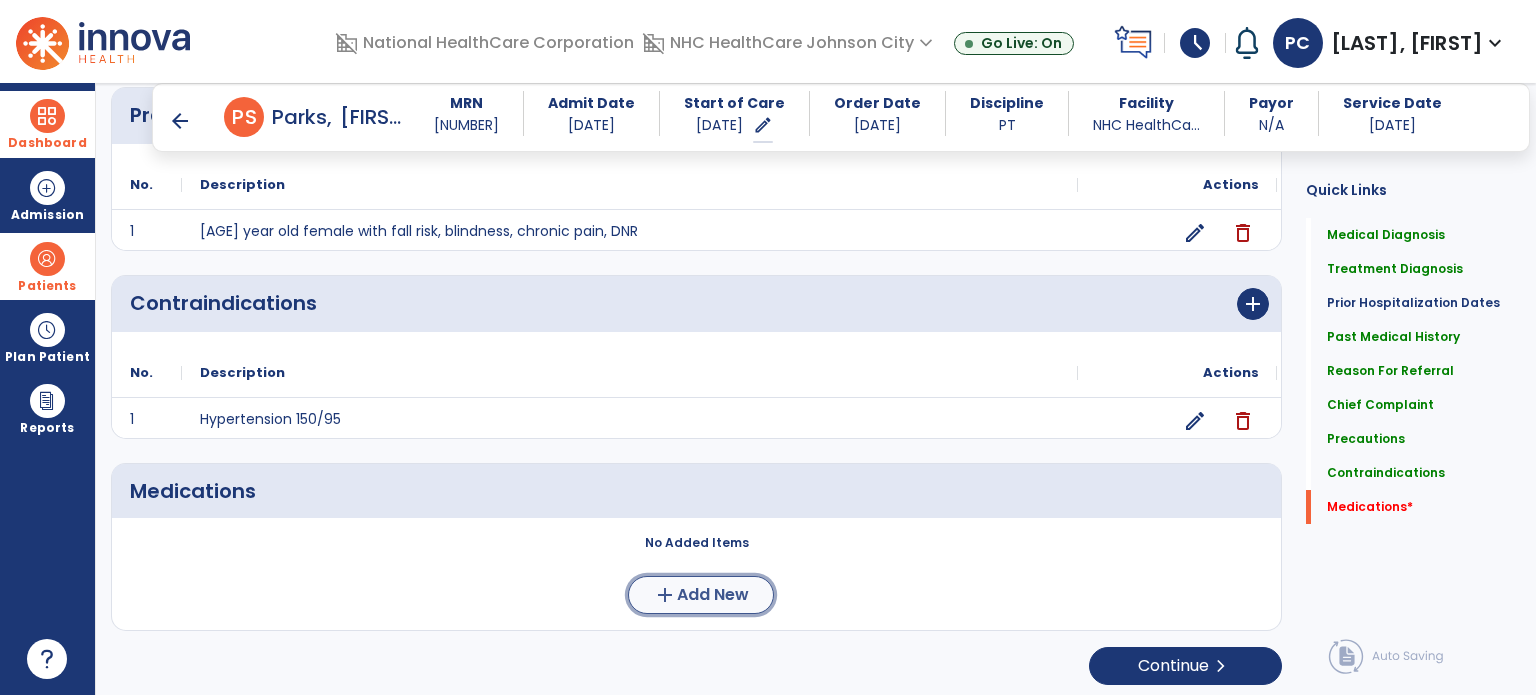 click on "Add New" 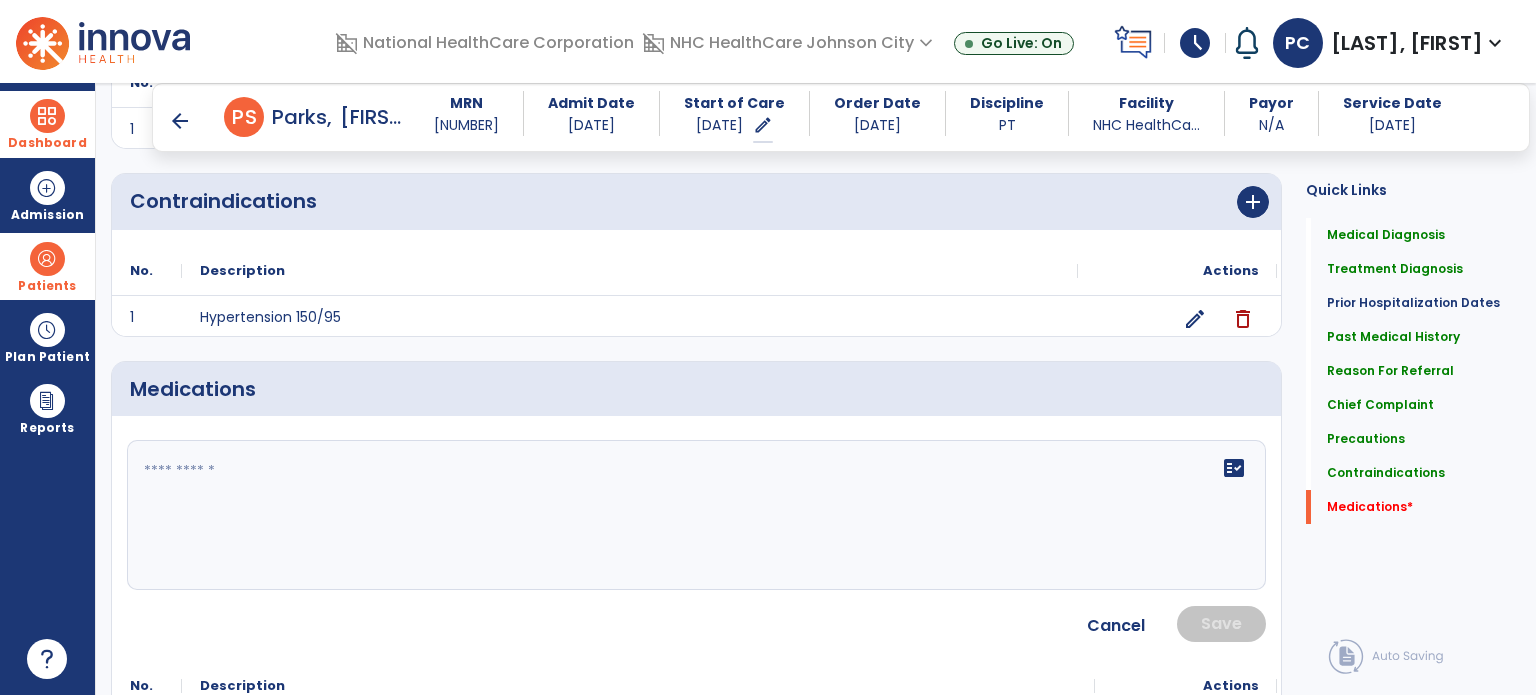 scroll, scrollTop: 1785, scrollLeft: 0, axis: vertical 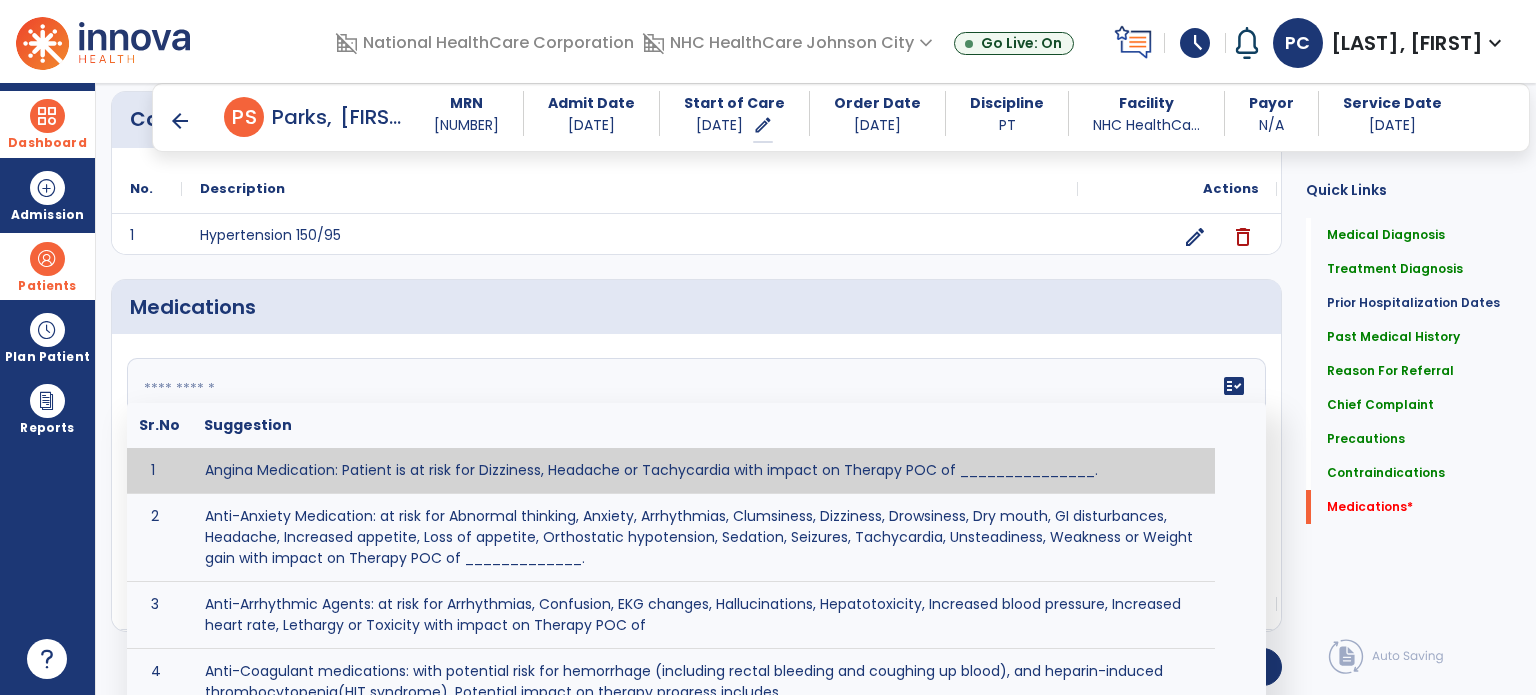 click on "fact_check Sr.No Suggestion 1 Angina Medication: Patient is at risk for Dizziness, Headache or Tachycardia with impact on Therapy POC of _______________. 2 Anti-Anxiety Medication: at risk for Abnormal thinking, Anxiety, Arrhythmias, Clumsiness, Dizziness, Drowsiness, Dry mouth, GI disturbances, Headache, Increased appetite, Loss of appetite, Orthostatic hypotension, Sedation, Seizures, Tachycardia, Unsteadiness, Weakness or Weight gain with impact on Therapy POC of _____________. 3 Anti-Arrhythmic Agents: at risk for Arrhythmias, Confusion, EKG changes, Hallucinations, Hepatotoxicity, Increased blood pressure, Increased heart rate, Lethargy or Toxicity with impact on Therapy POC of 4 Anti-Coagulant medications: with potential risk for hemorrhage (including rectal bleeding and coughing up blood), and heparin-induced thrombocytopenia(HIT syndrome). Potential impact on therapy progress includes _________. 5 6 7 8 Aspirin for ______________. 9 10 11 12 13 14 15 16 17 18 19 20 21 22 23 24" 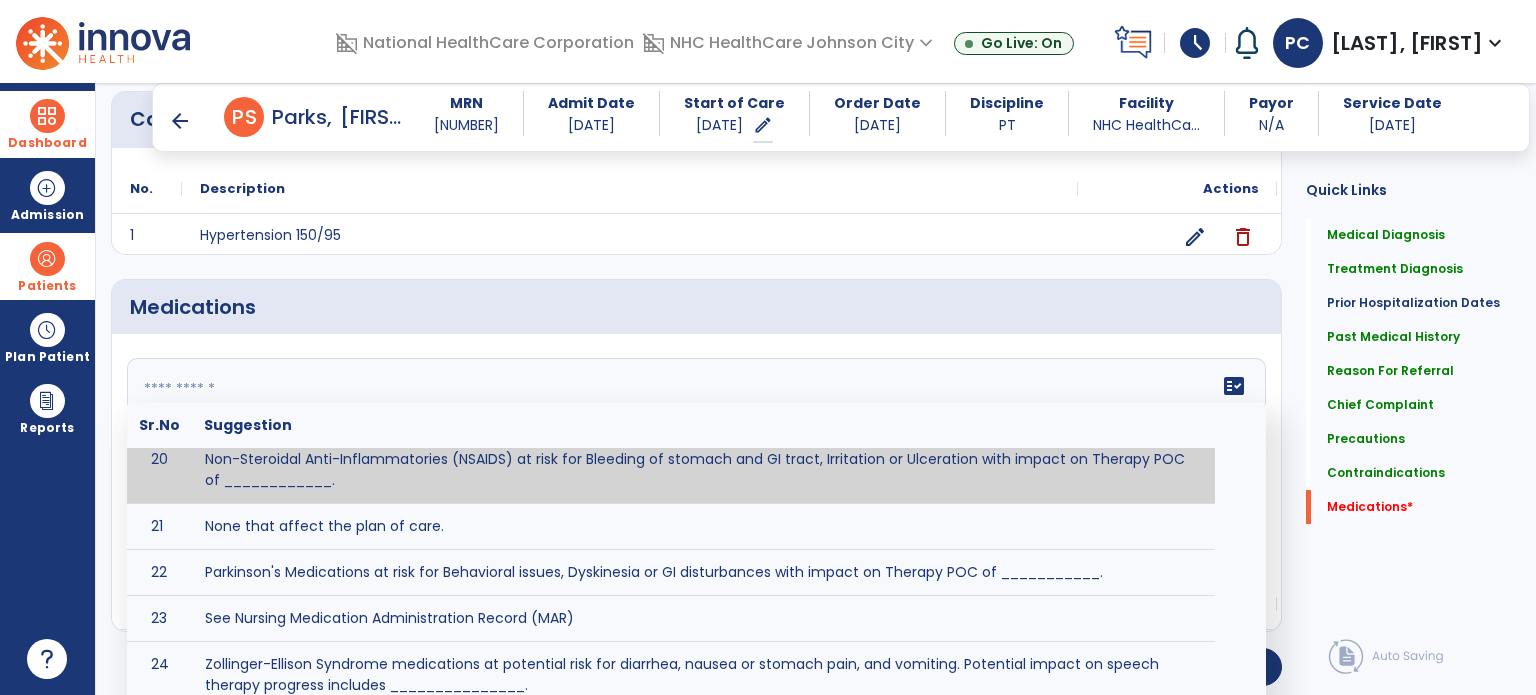 scroll, scrollTop: 1268, scrollLeft: 0, axis: vertical 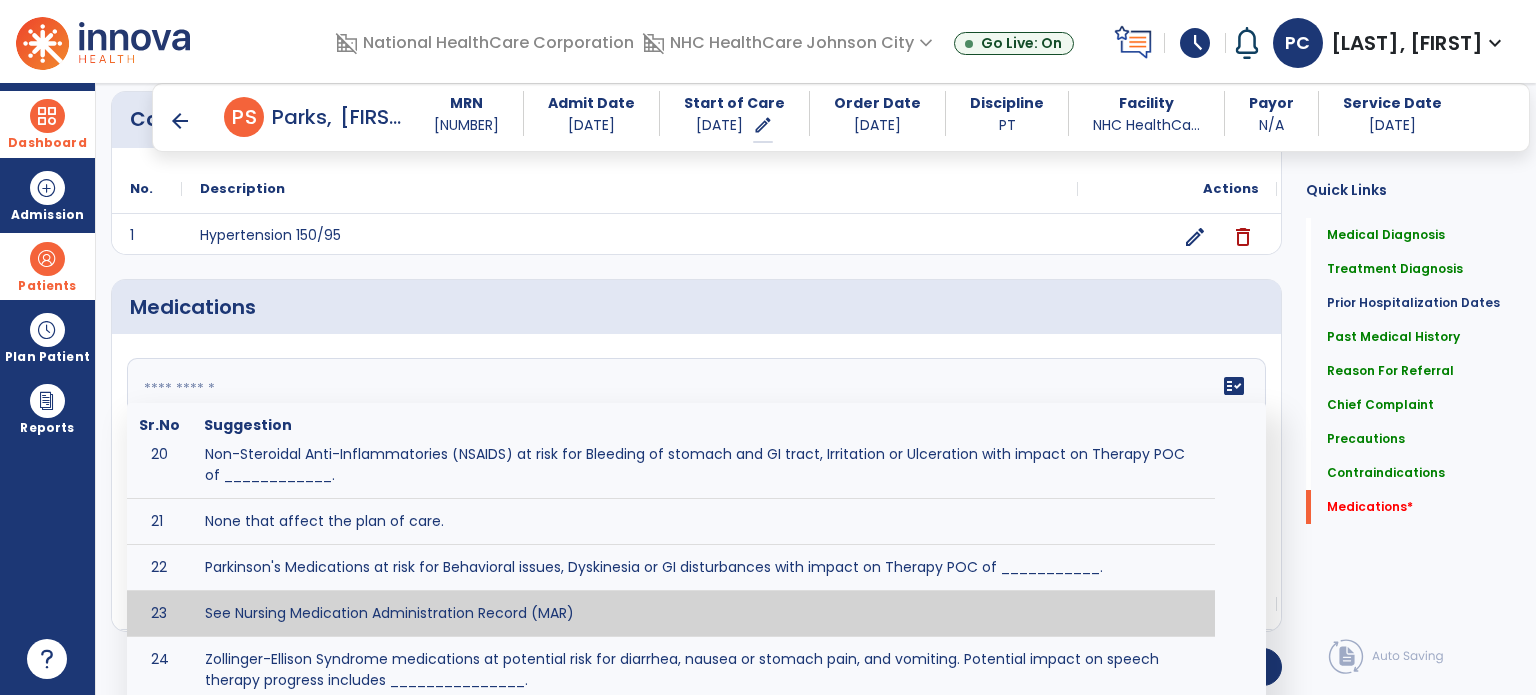 type on "**********" 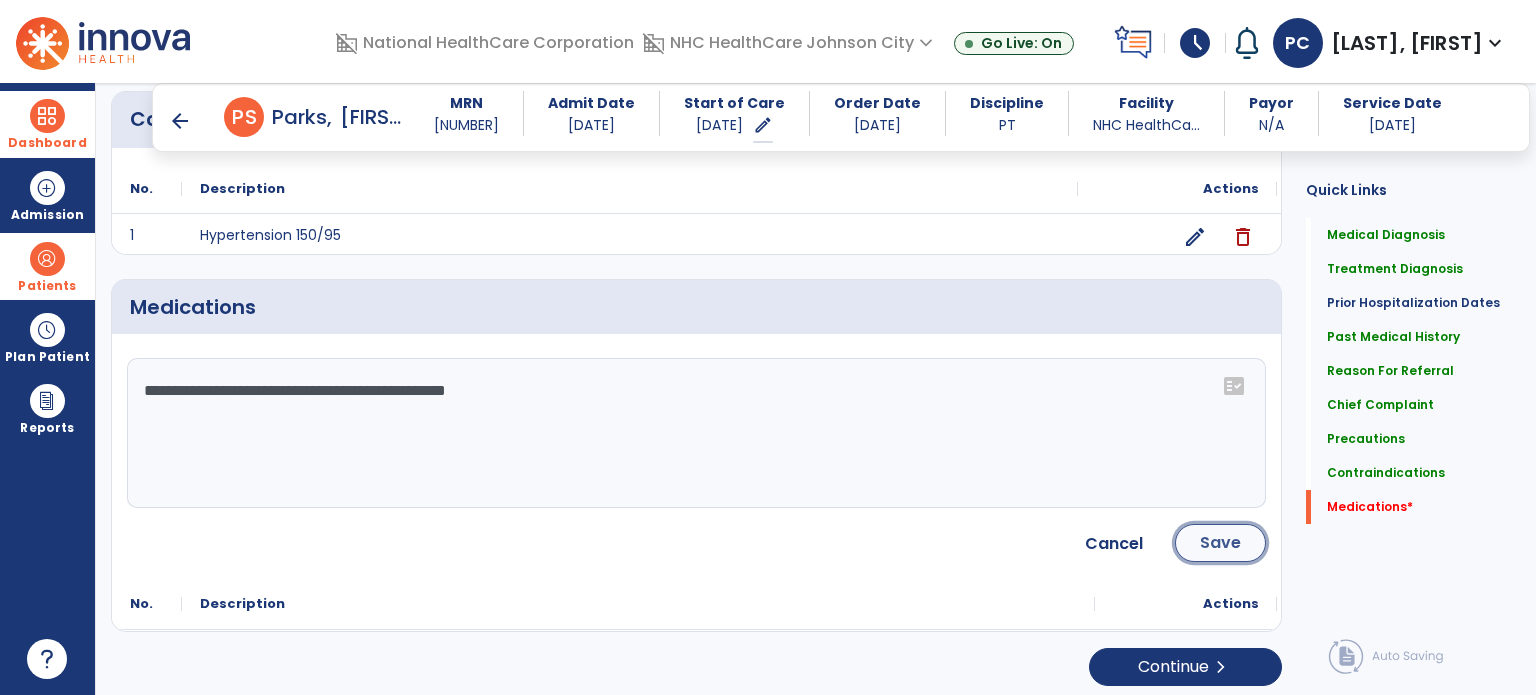 click on "Save" 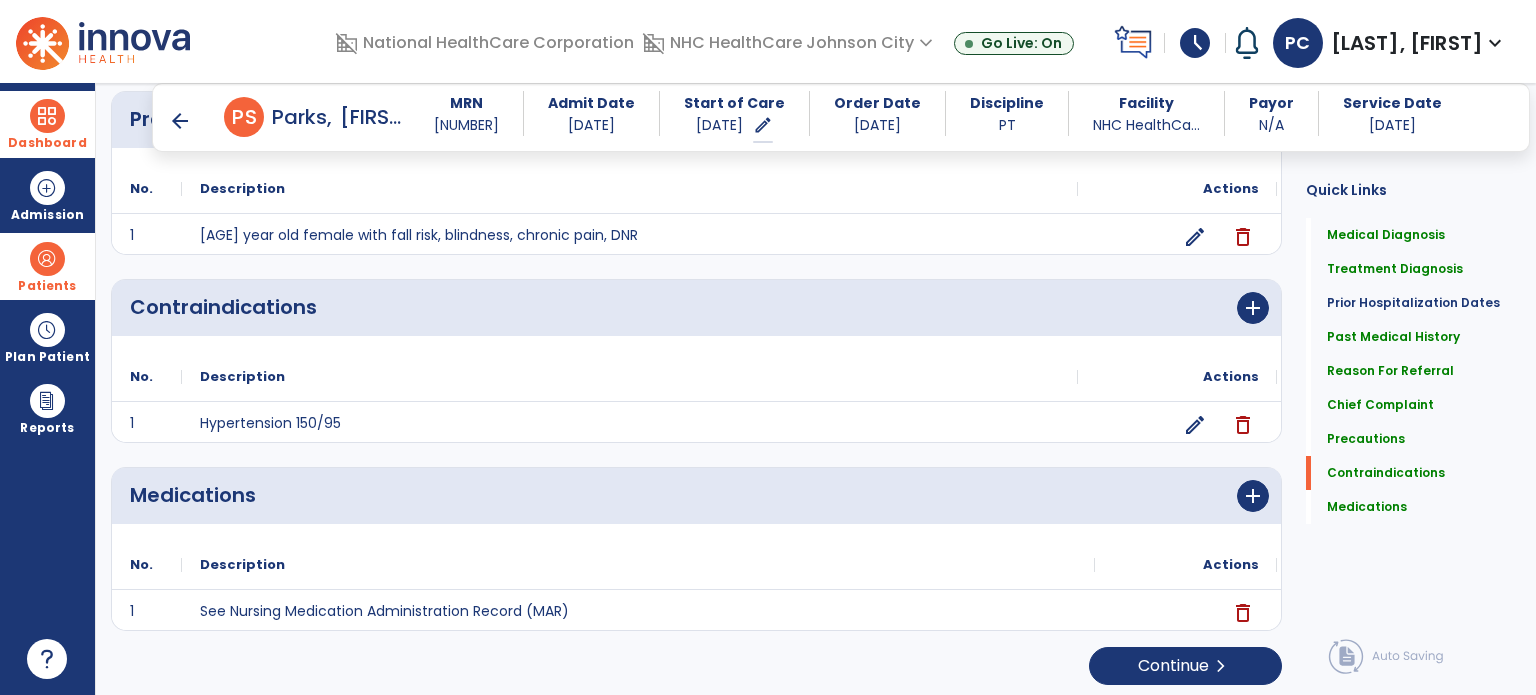 scroll, scrollTop: 1597, scrollLeft: 0, axis: vertical 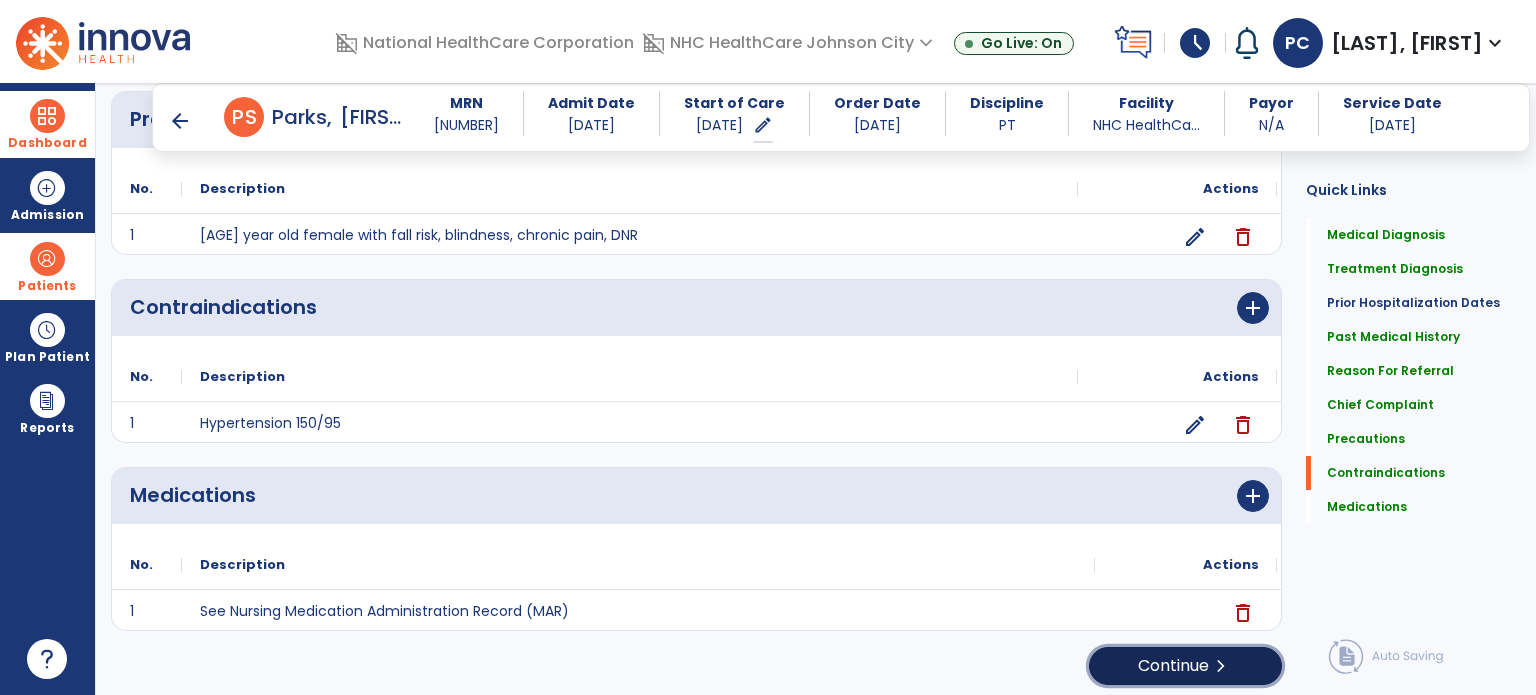 click on "chevron_right" 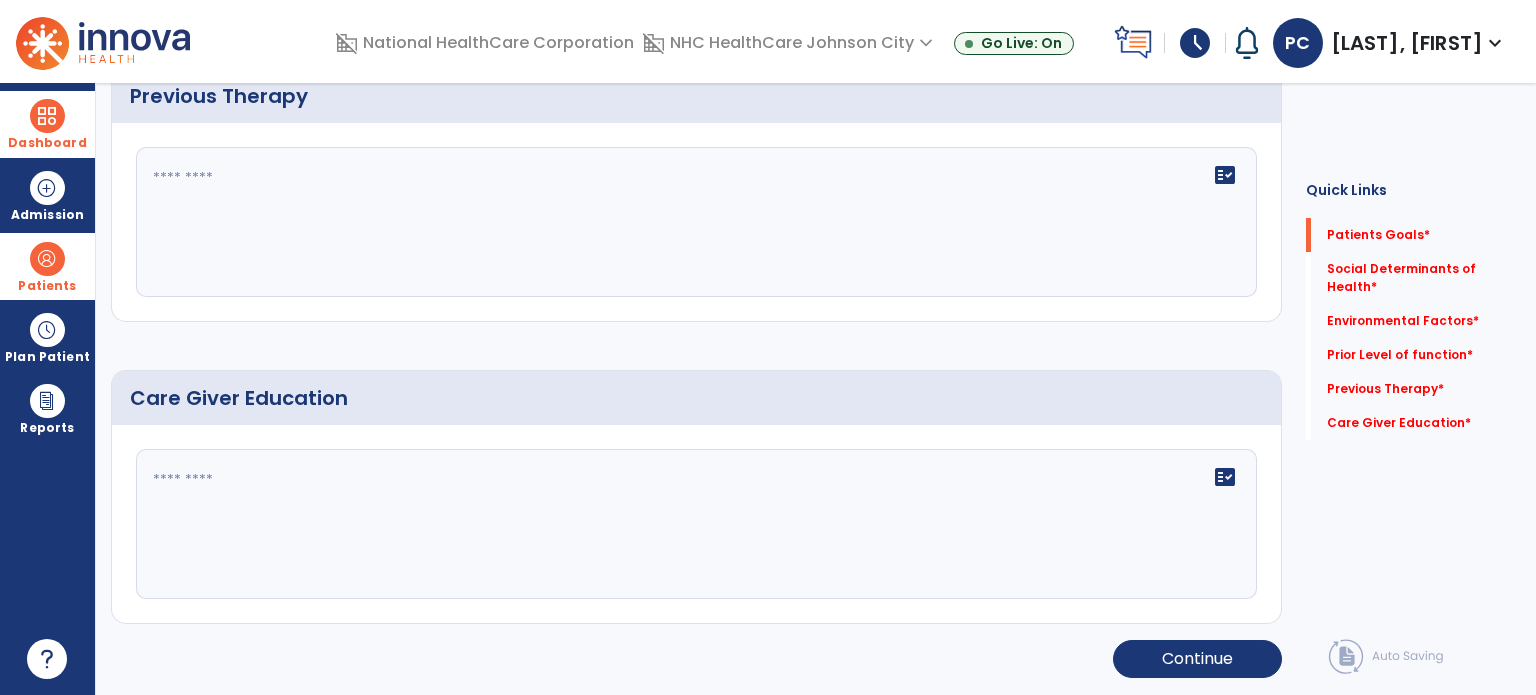 scroll, scrollTop: 0, scrollLeft: 0, axis: both 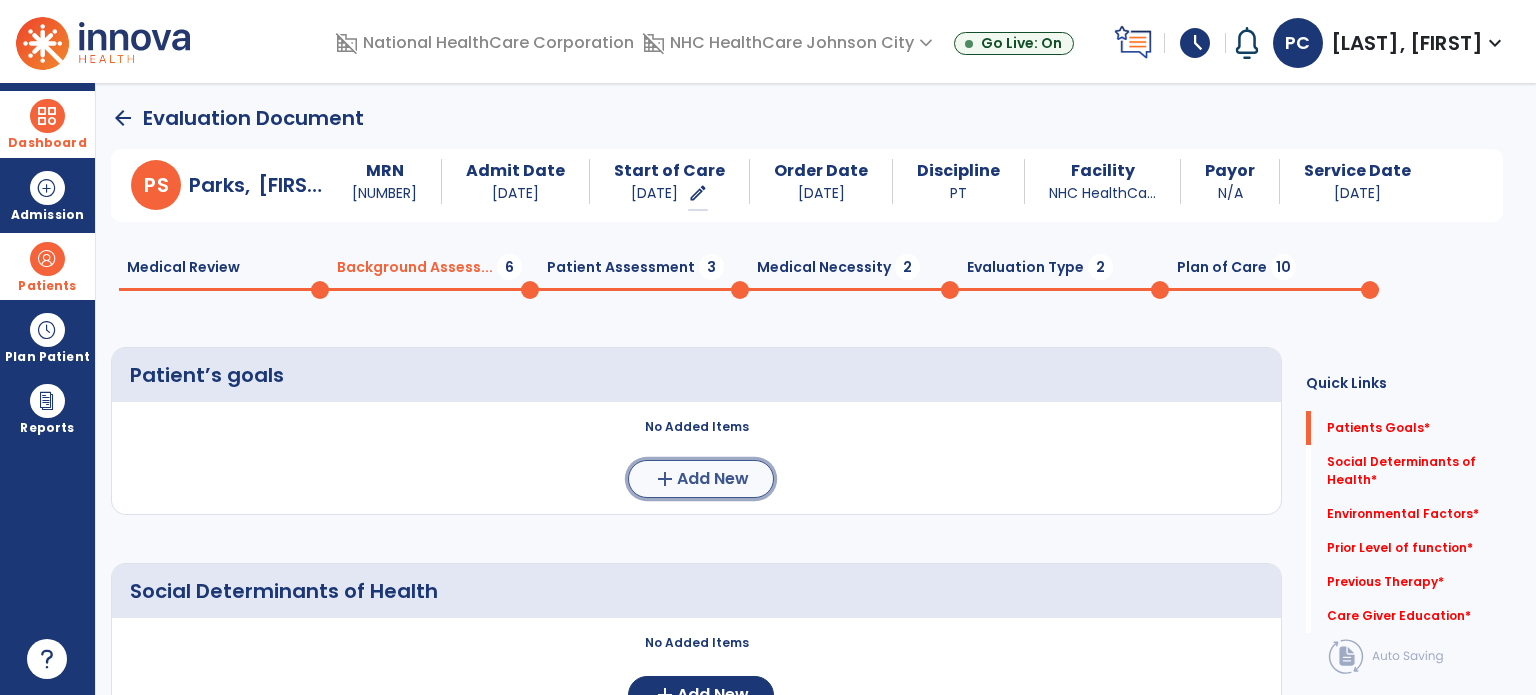 click on "add  Add New" 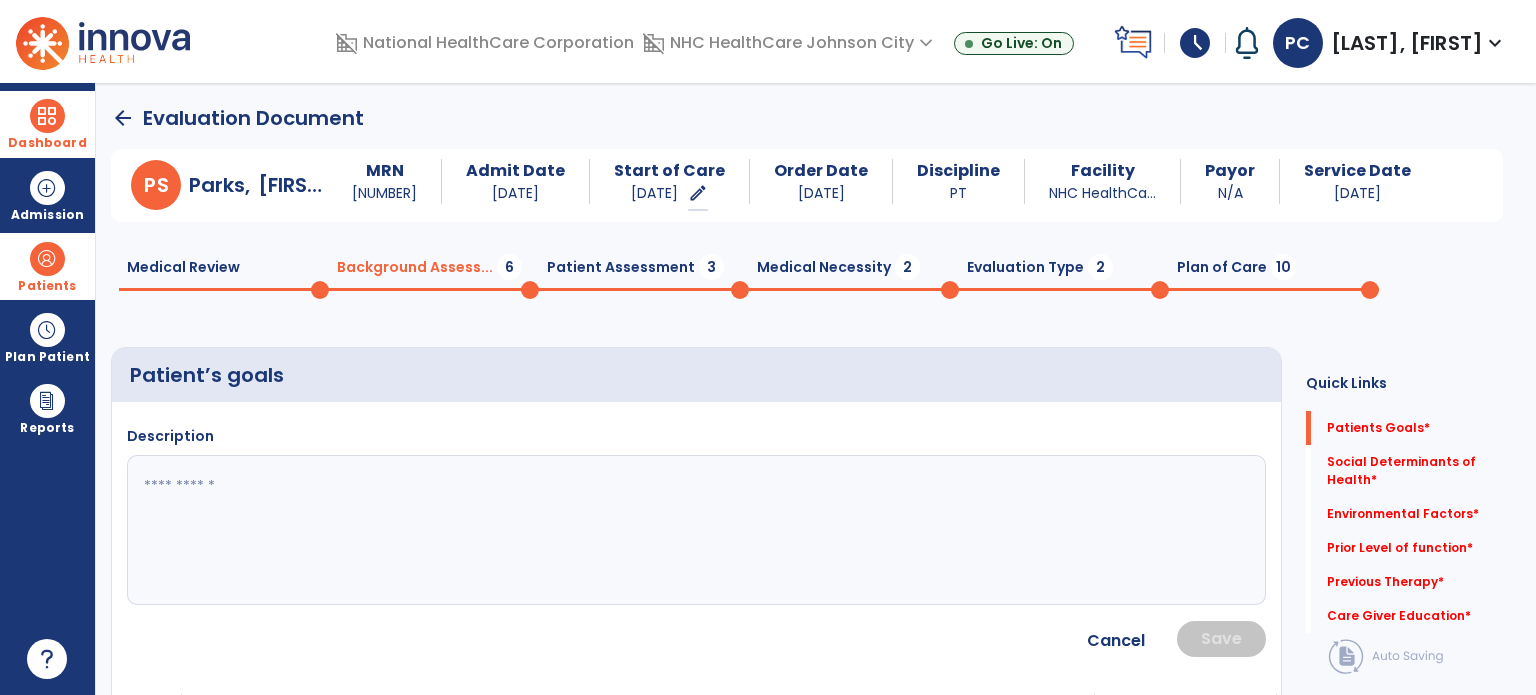 click 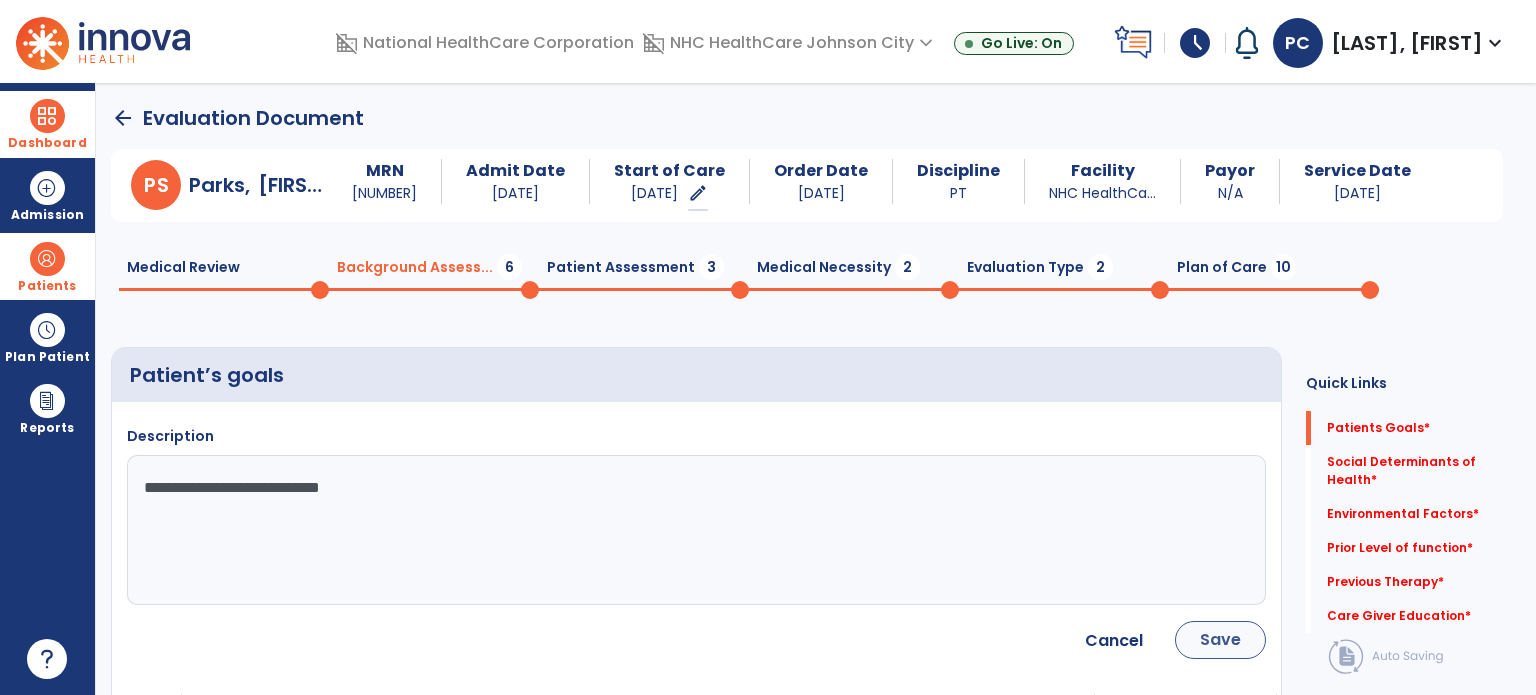 type on "**********" 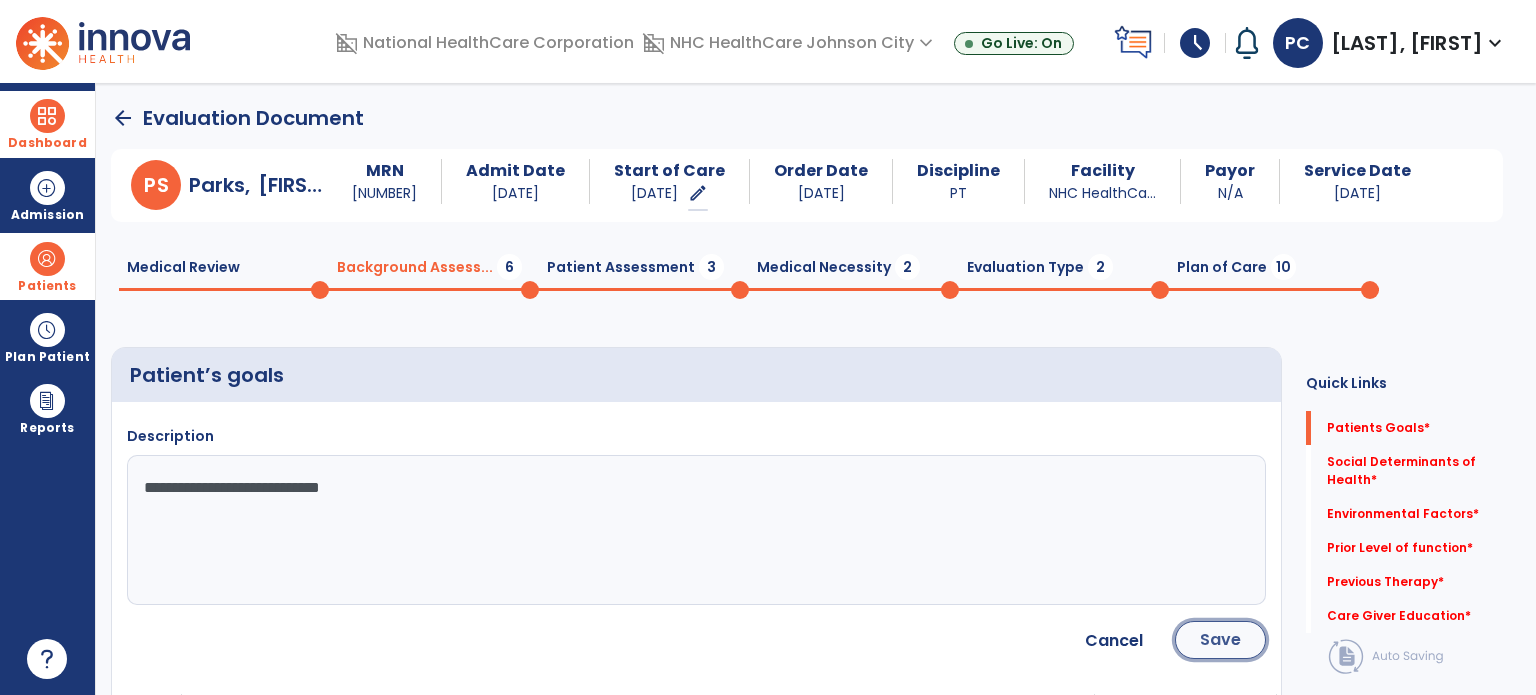 click on "Save" 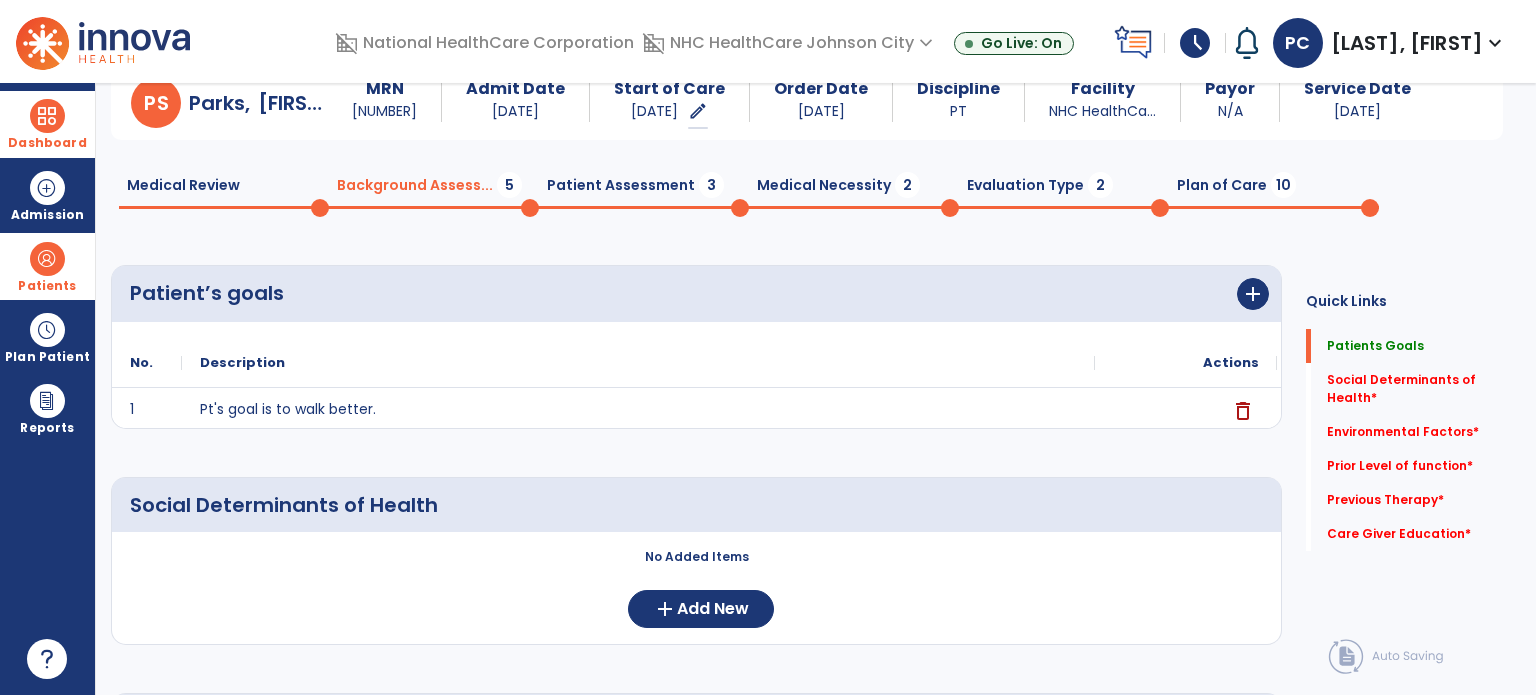 scroll, scrollTop: 200, scrollLeft: 0, axis: vertical 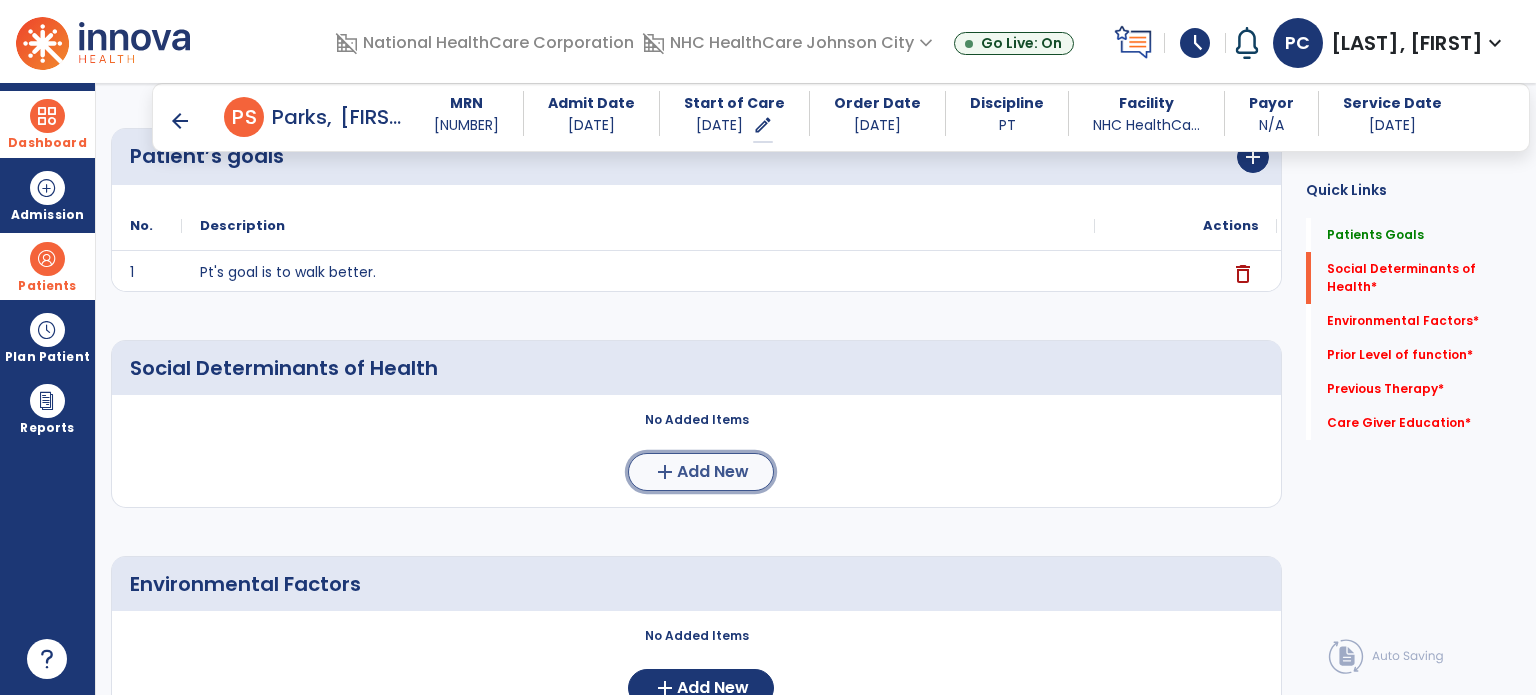 click on "add" 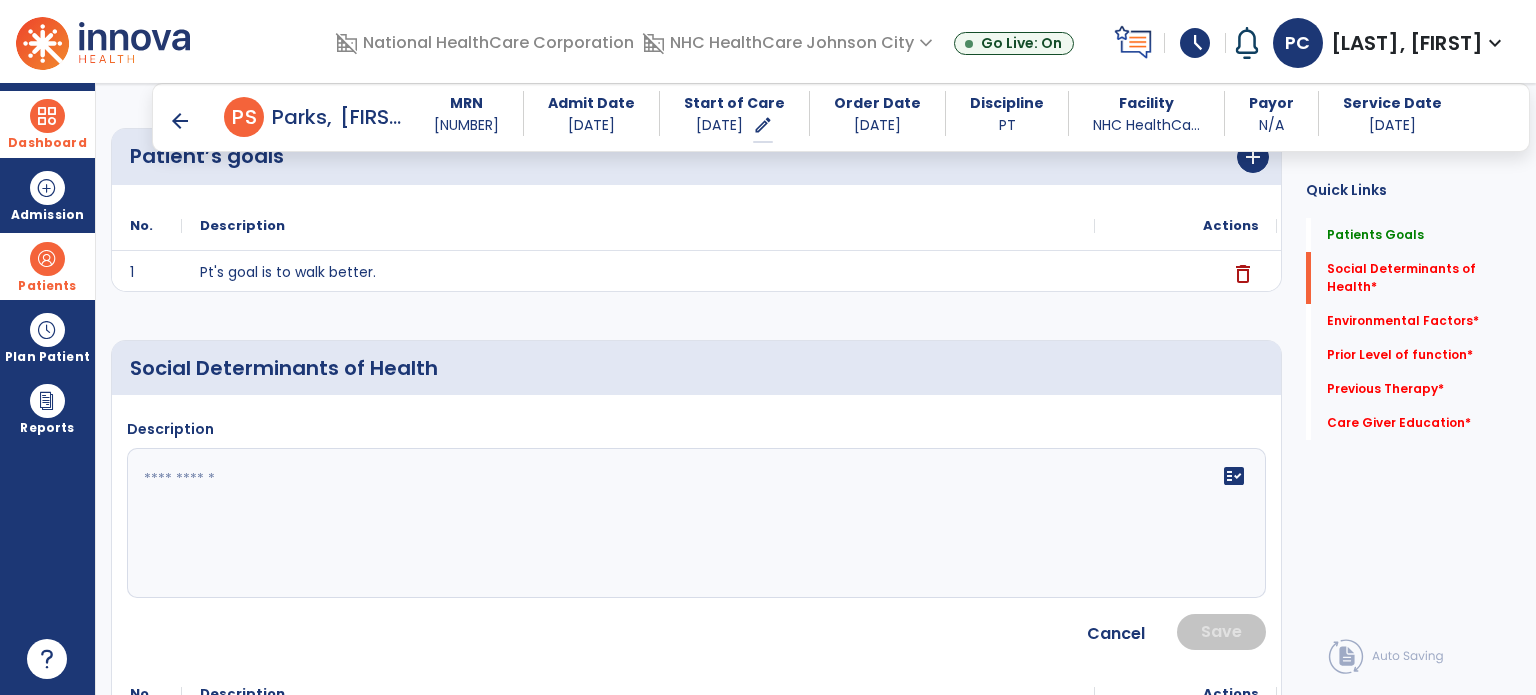 click on "fact_check" 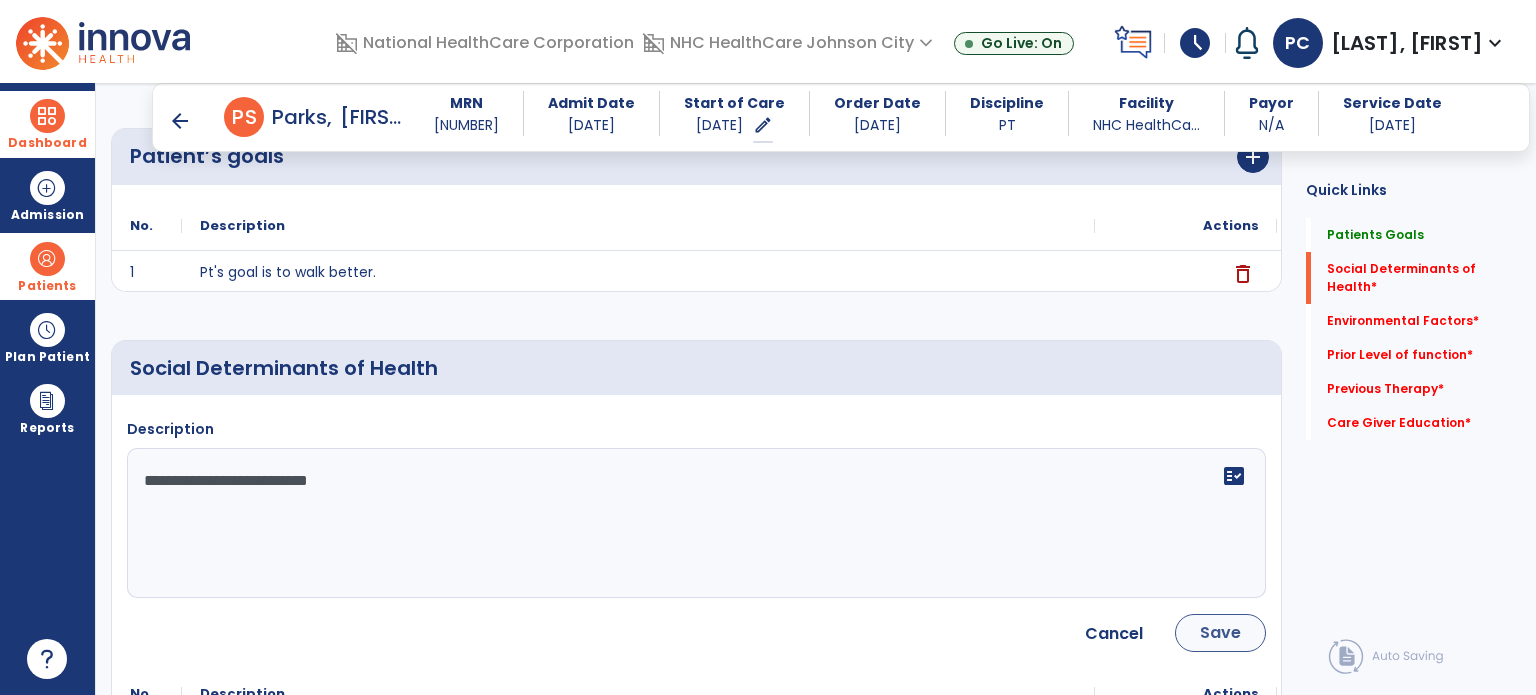 type on "**********" 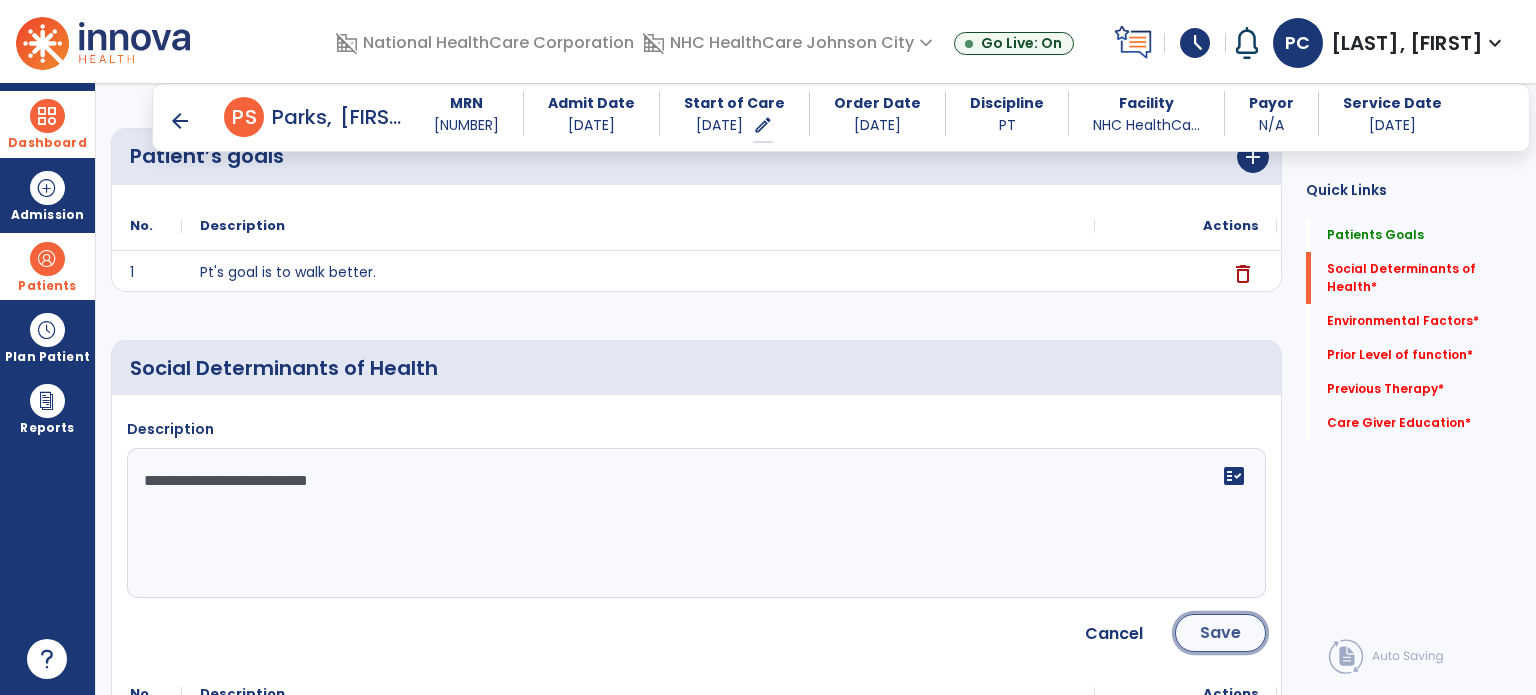click on "Save" 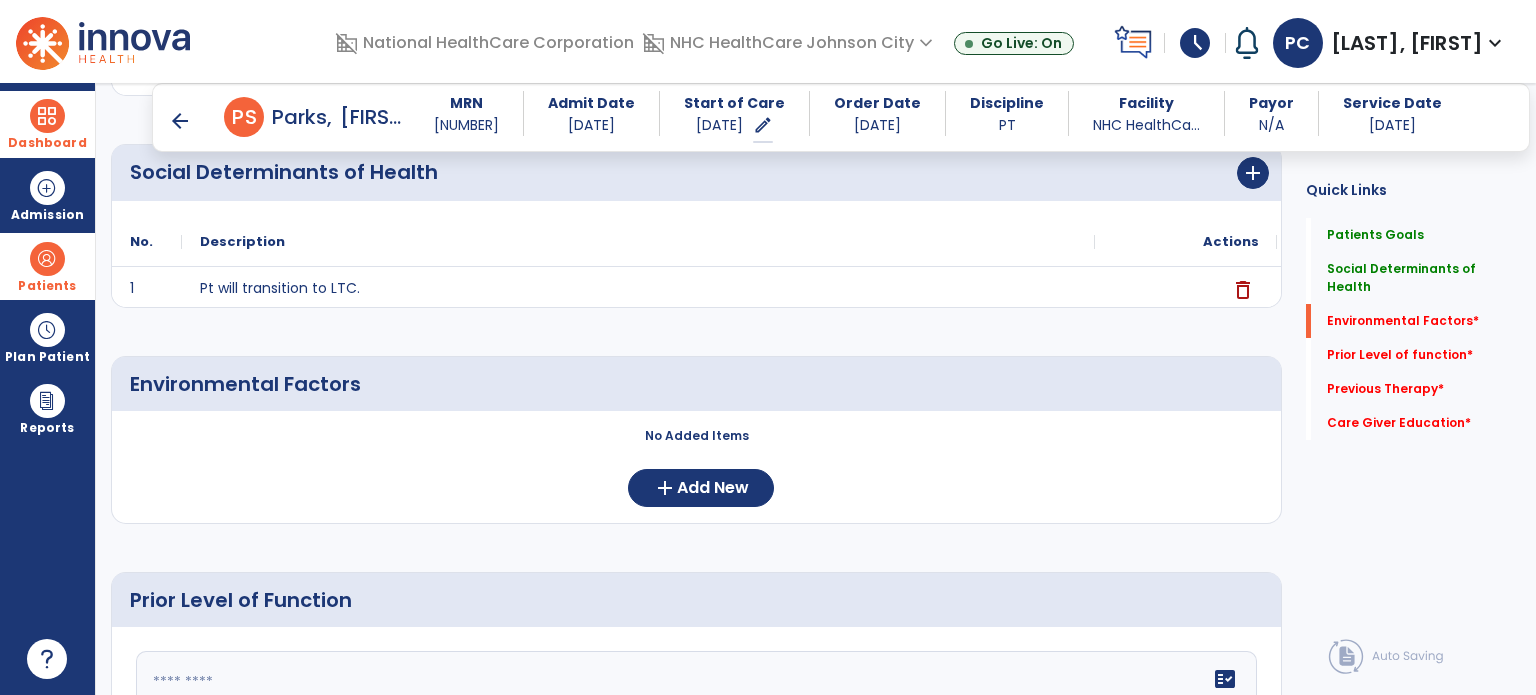 scroll, scrollTop: 400, scrollLeft: 0, axis: vertical 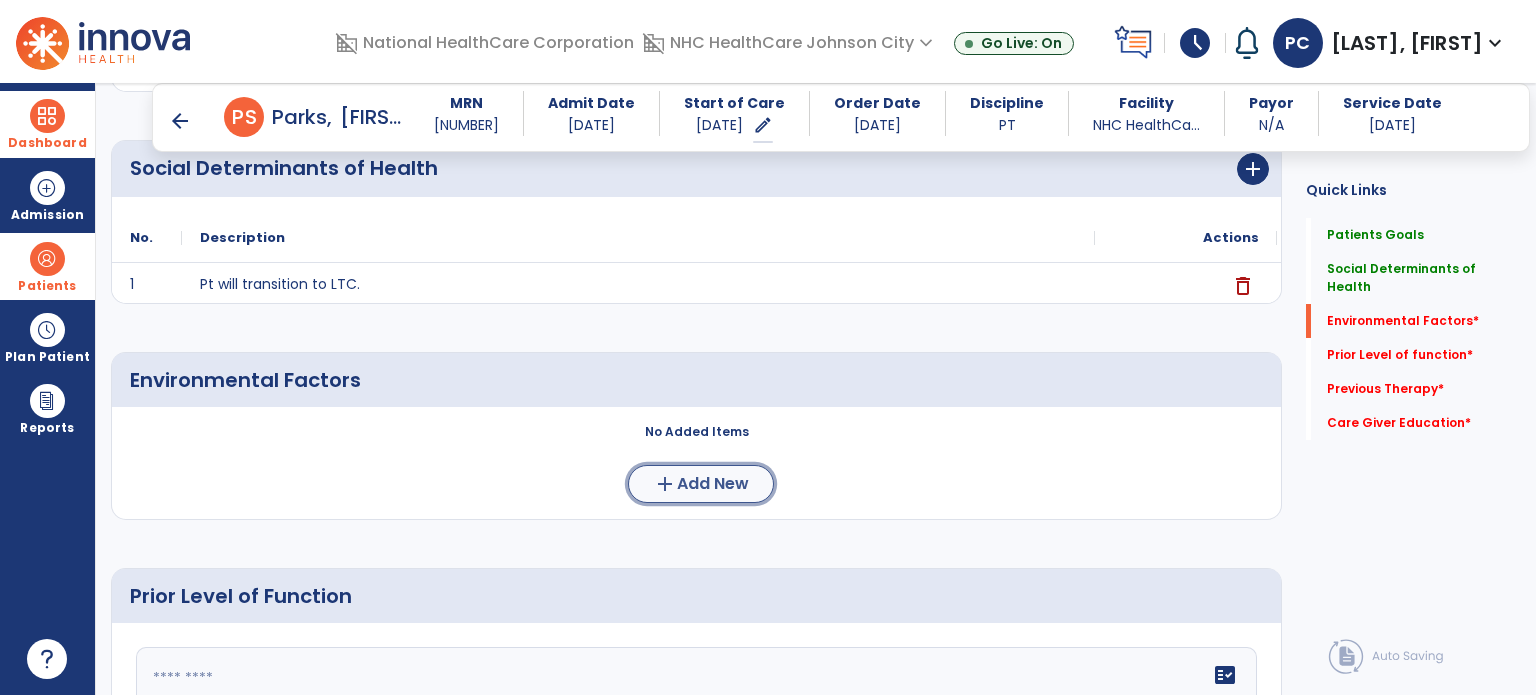 click on "add  Add New" 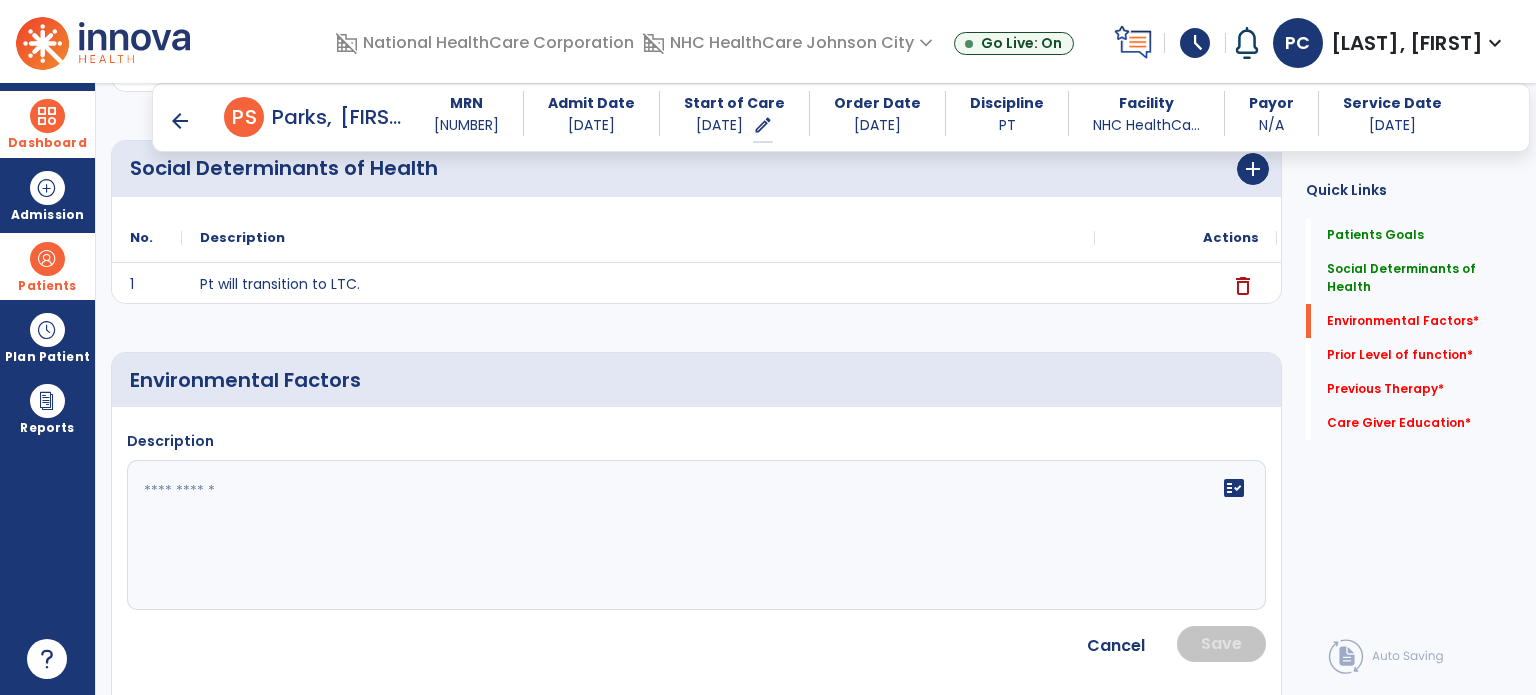 click on "fact_check" 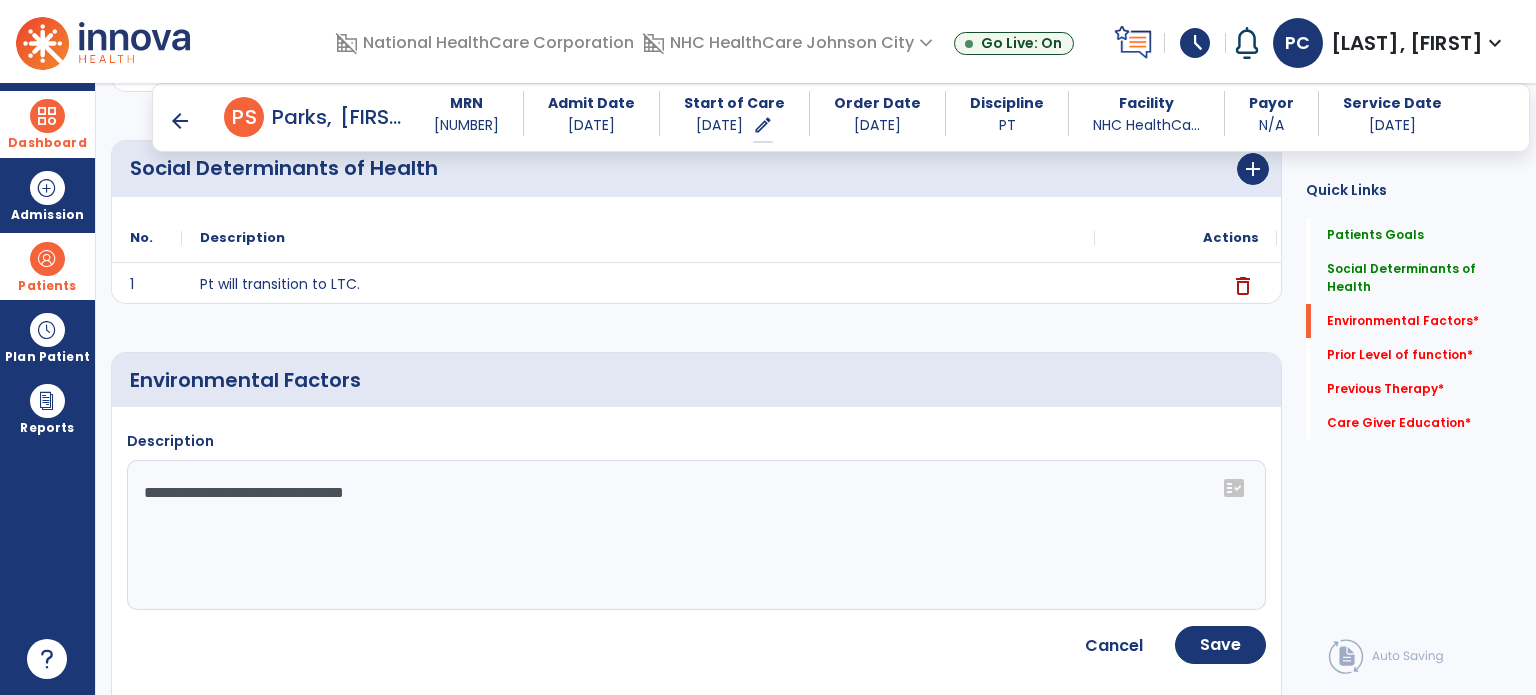click on "**********" 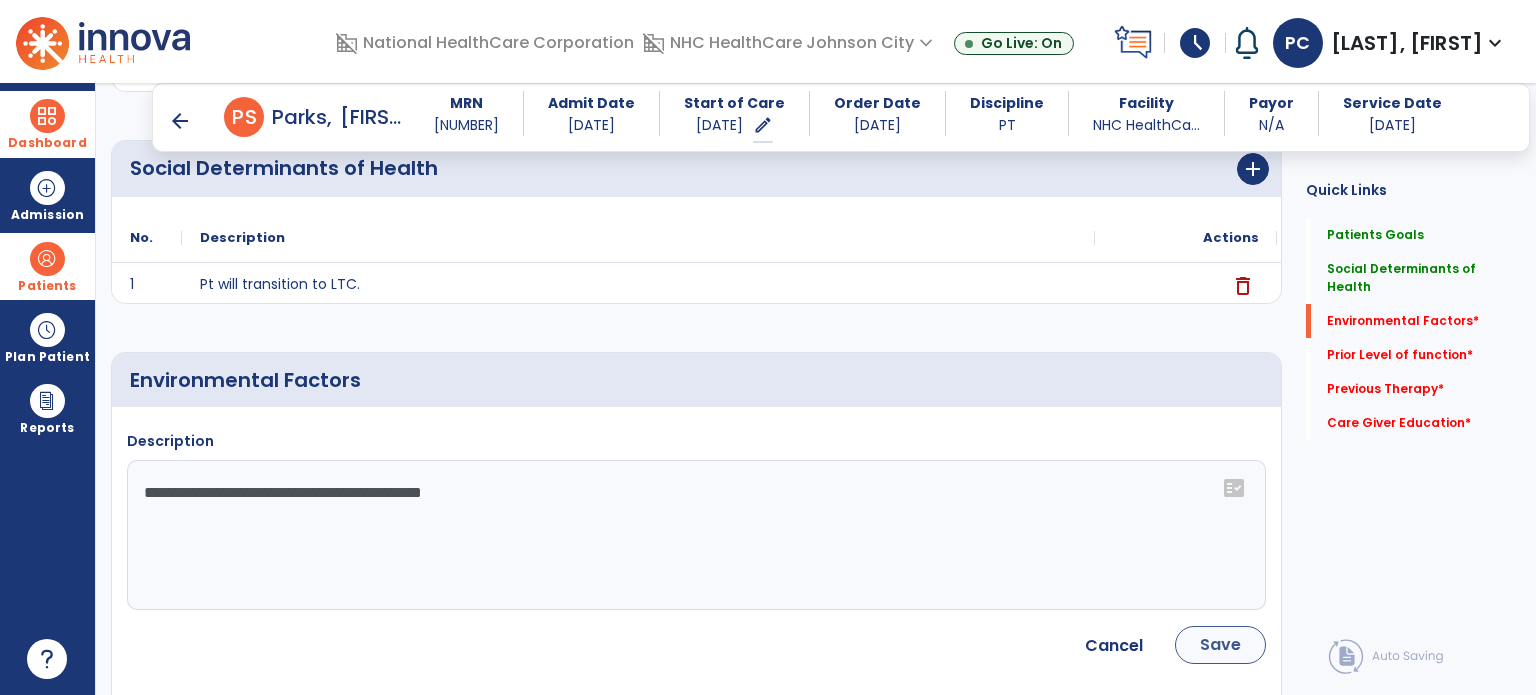 type on "**********" 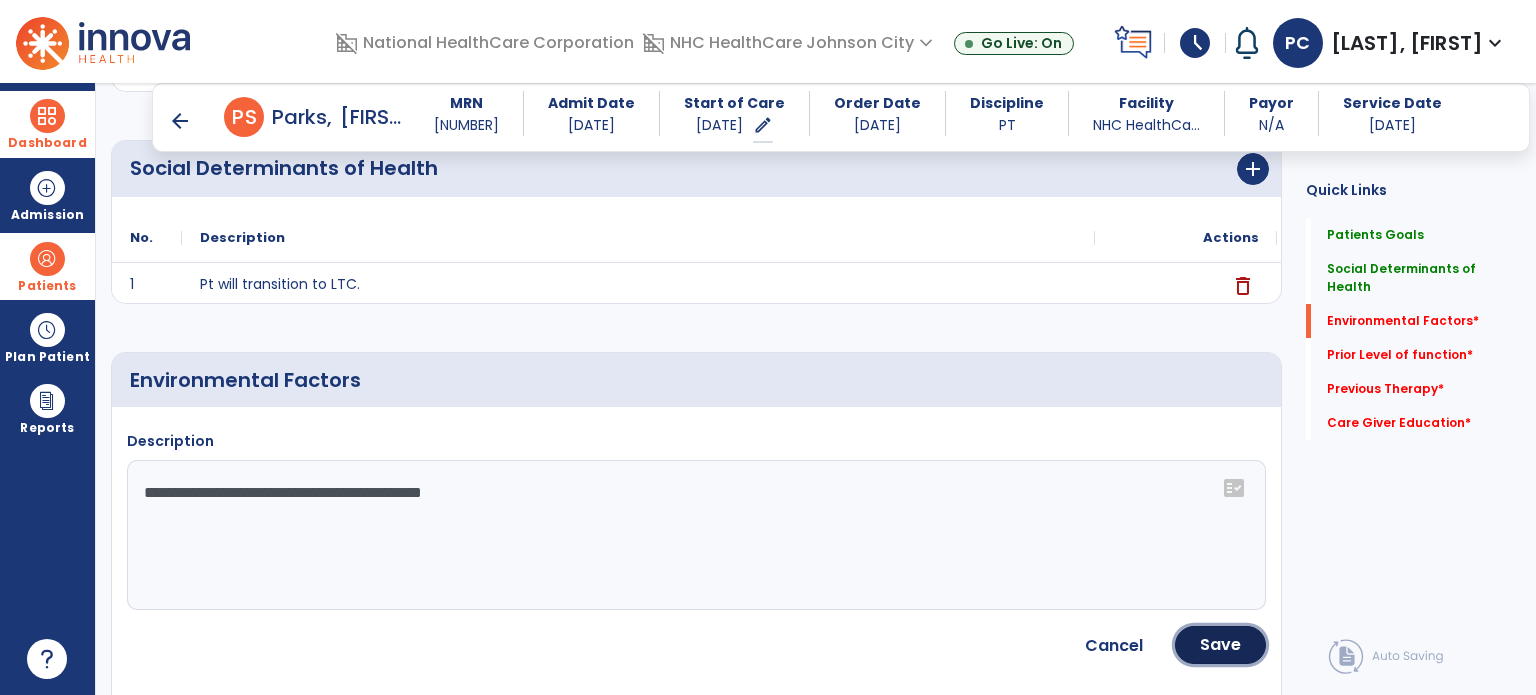 click on "Save" 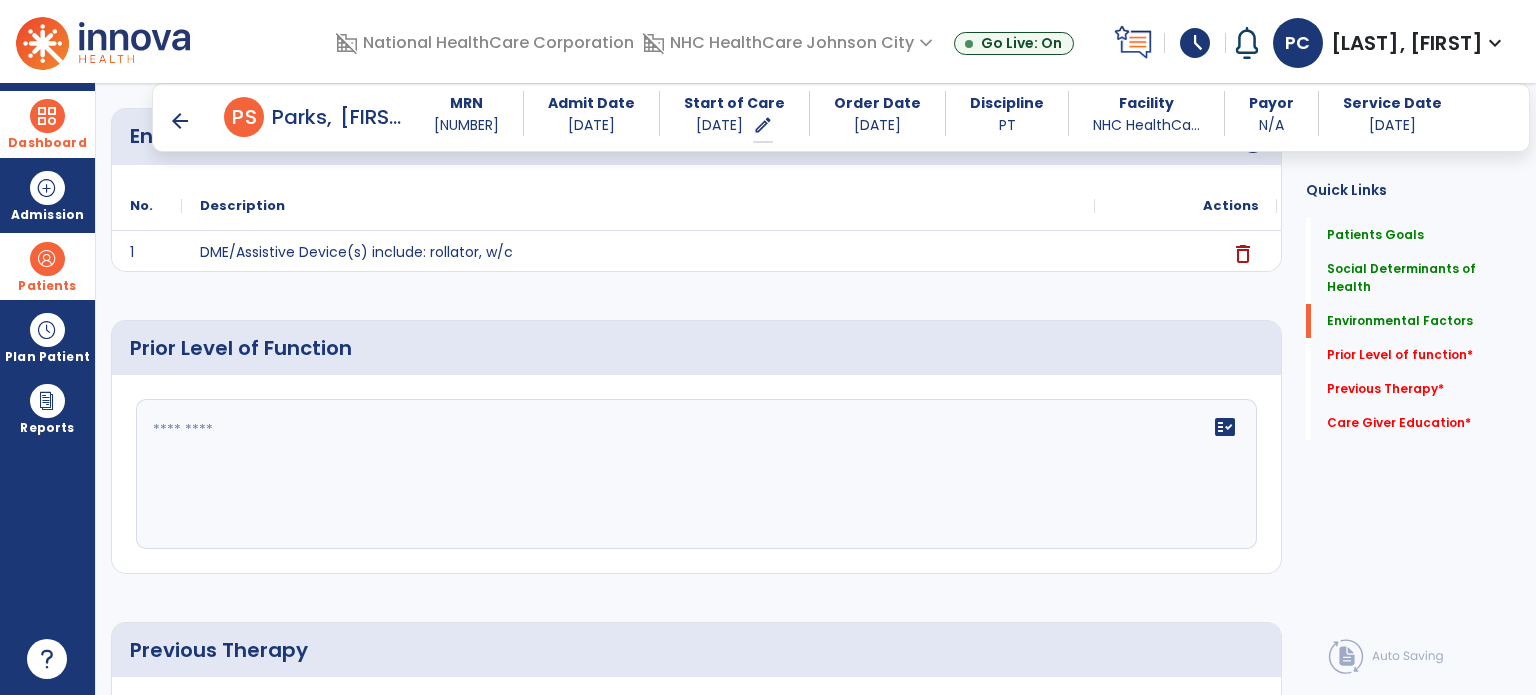 scroll, scrollTop: 700, scrollLeft: 0, axis: vertical 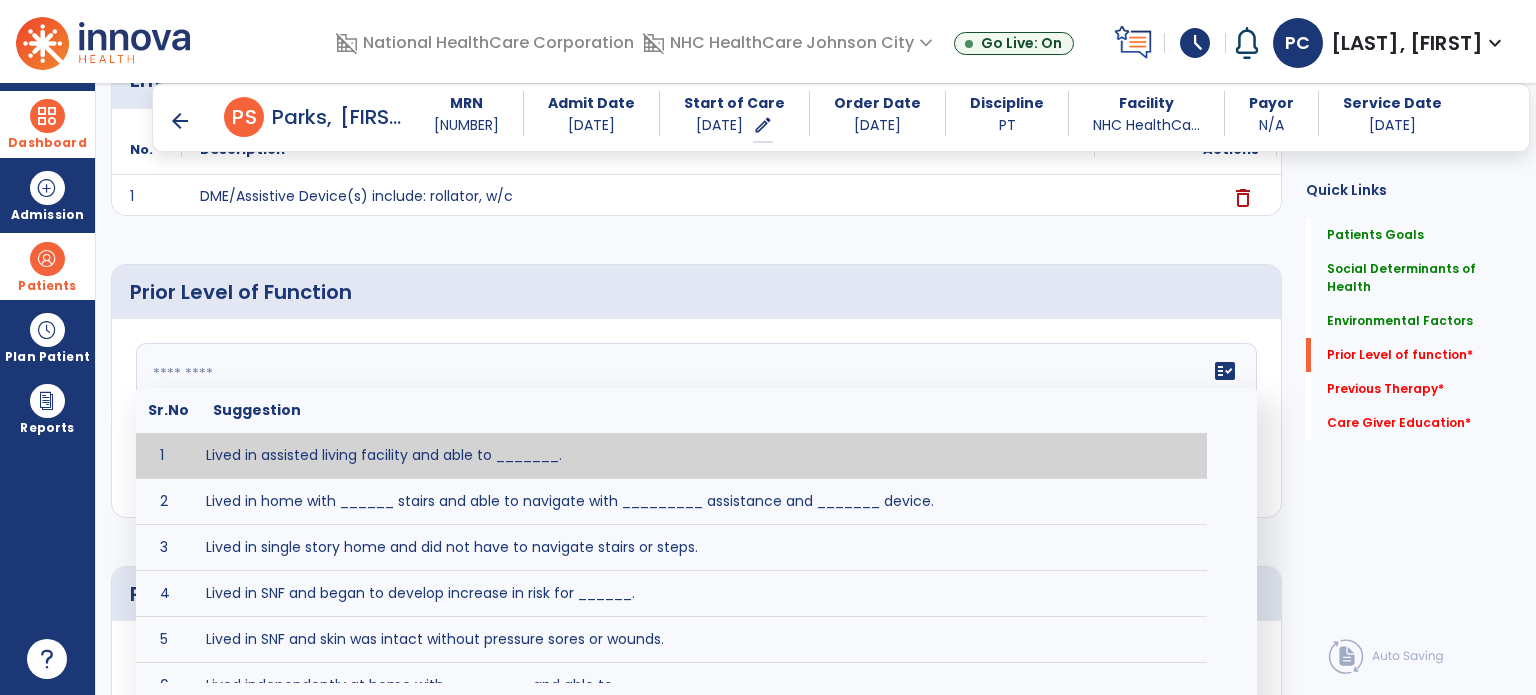 click on "fact_check Sr.No Suggestion 1 Lived in assisted living facility and able to _______. 2 Lived in home with ______ stairs and able to navigate with _________ assistance and _______ device. 3 Lived in single story home and did not have to navigate stairs or steps. 4 Lived in SNF and began to develop increase in risk for ______. 5 Lived in SNF and skin was intact without pressure sores or wounds. 6 Lived independently at home with _________ and able to __________. 7 Wheelchair bound, non ambulatory and able to ______. 8 Worked as a __________." 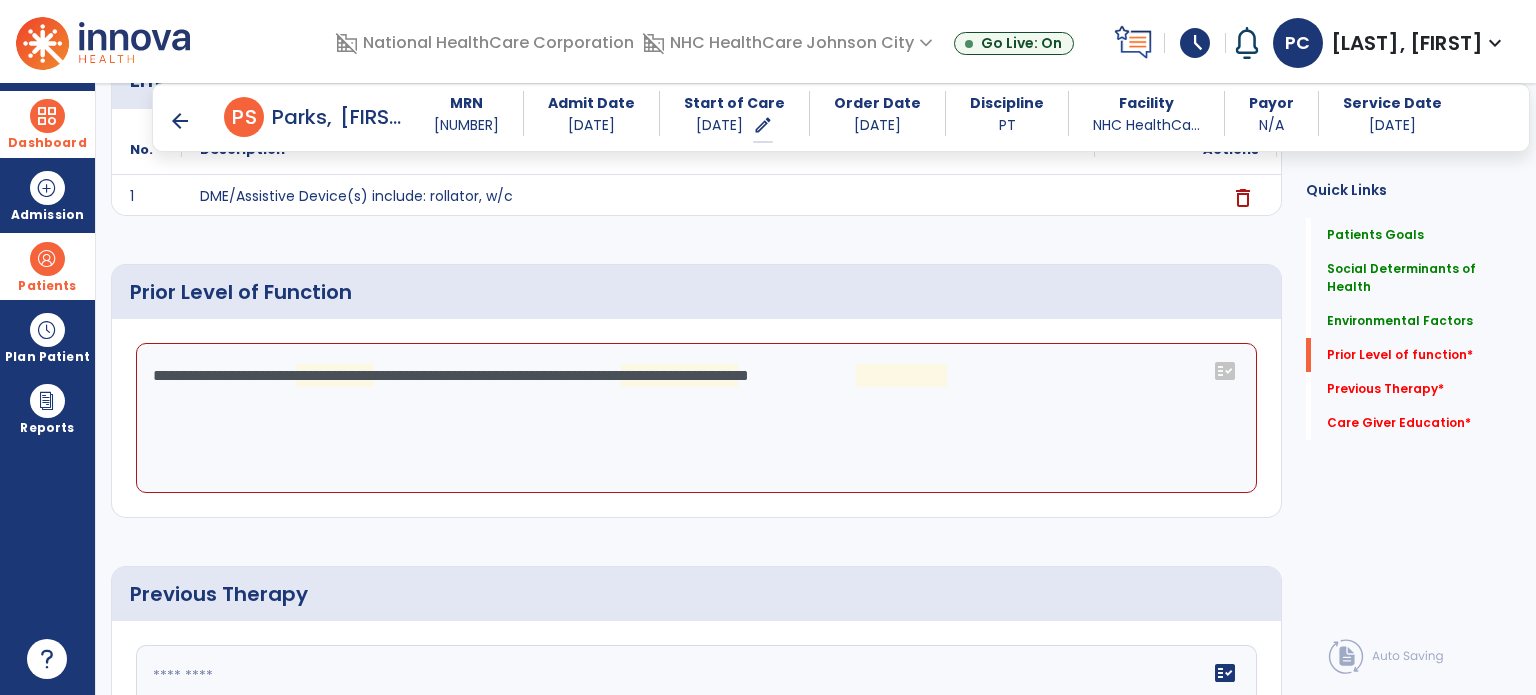 click on "**********" 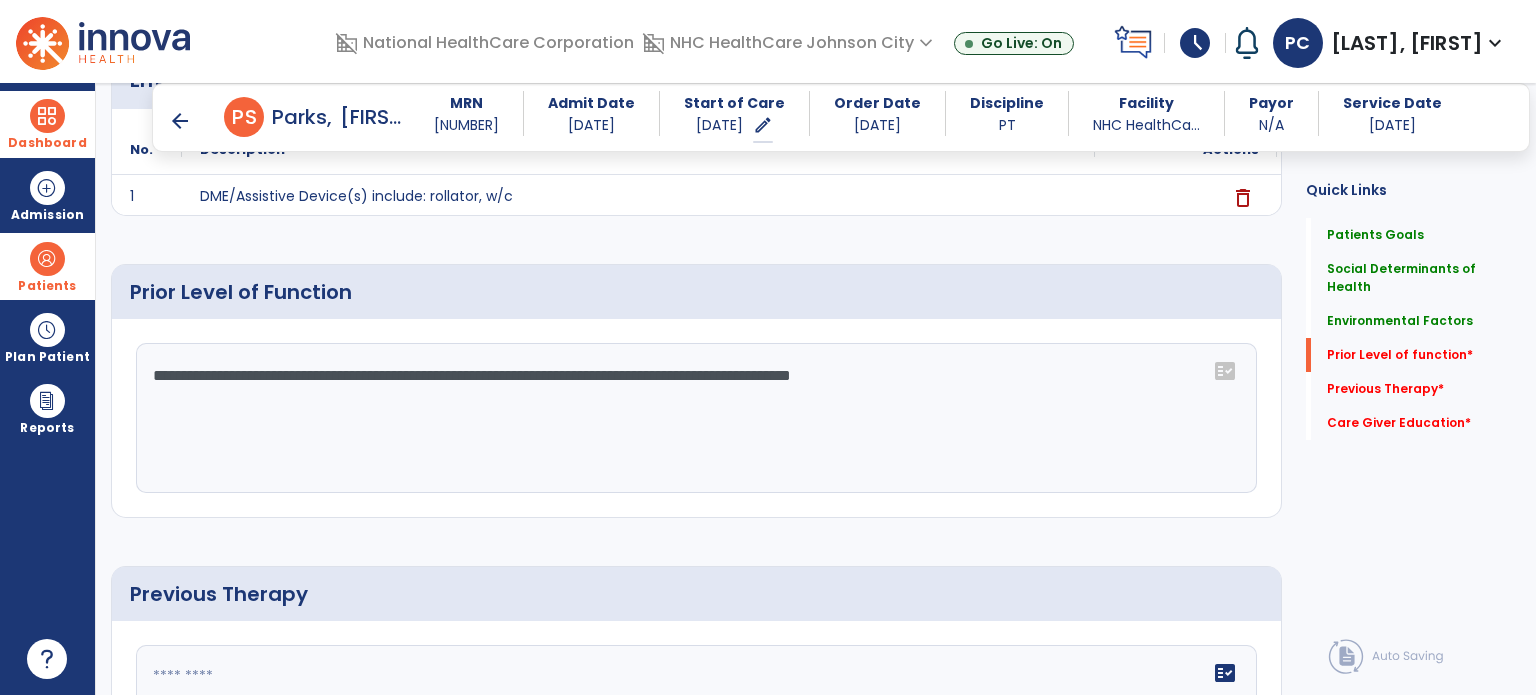 type on "**********" 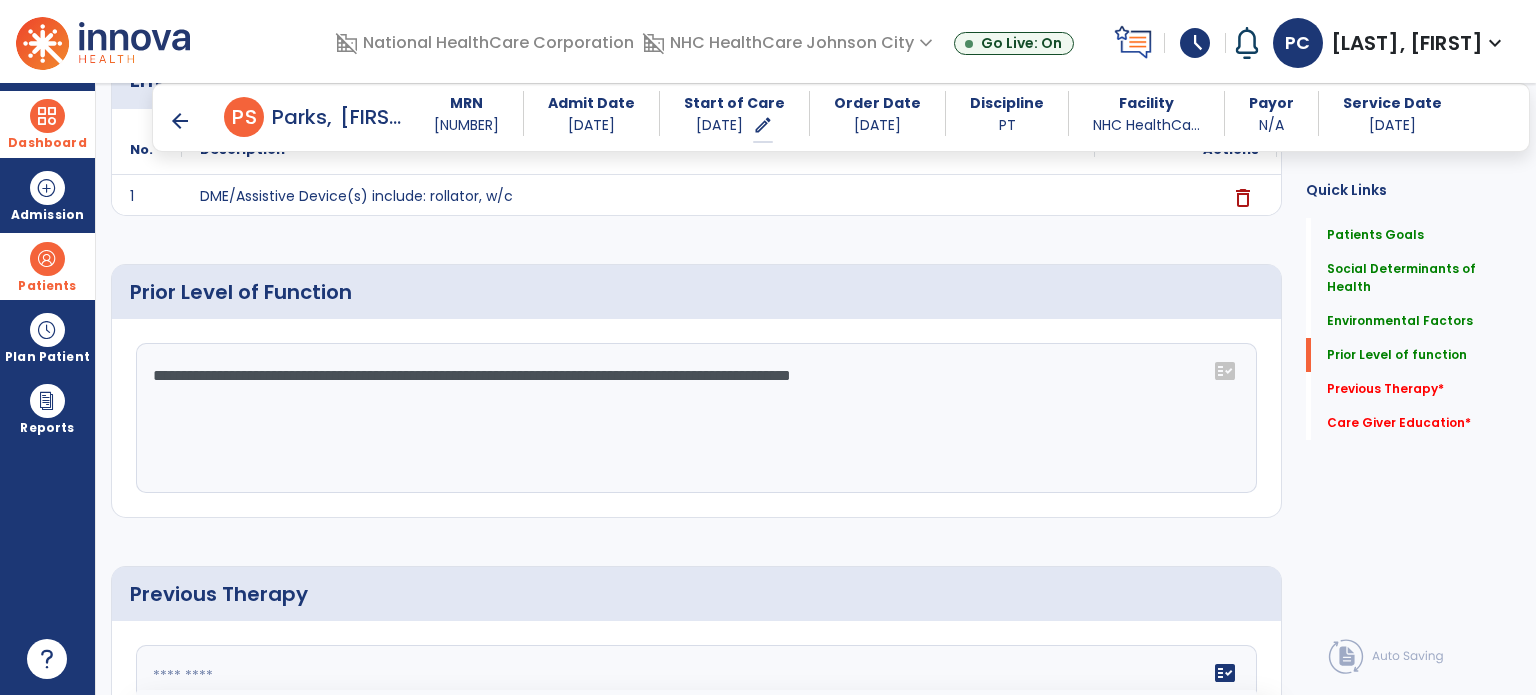 click 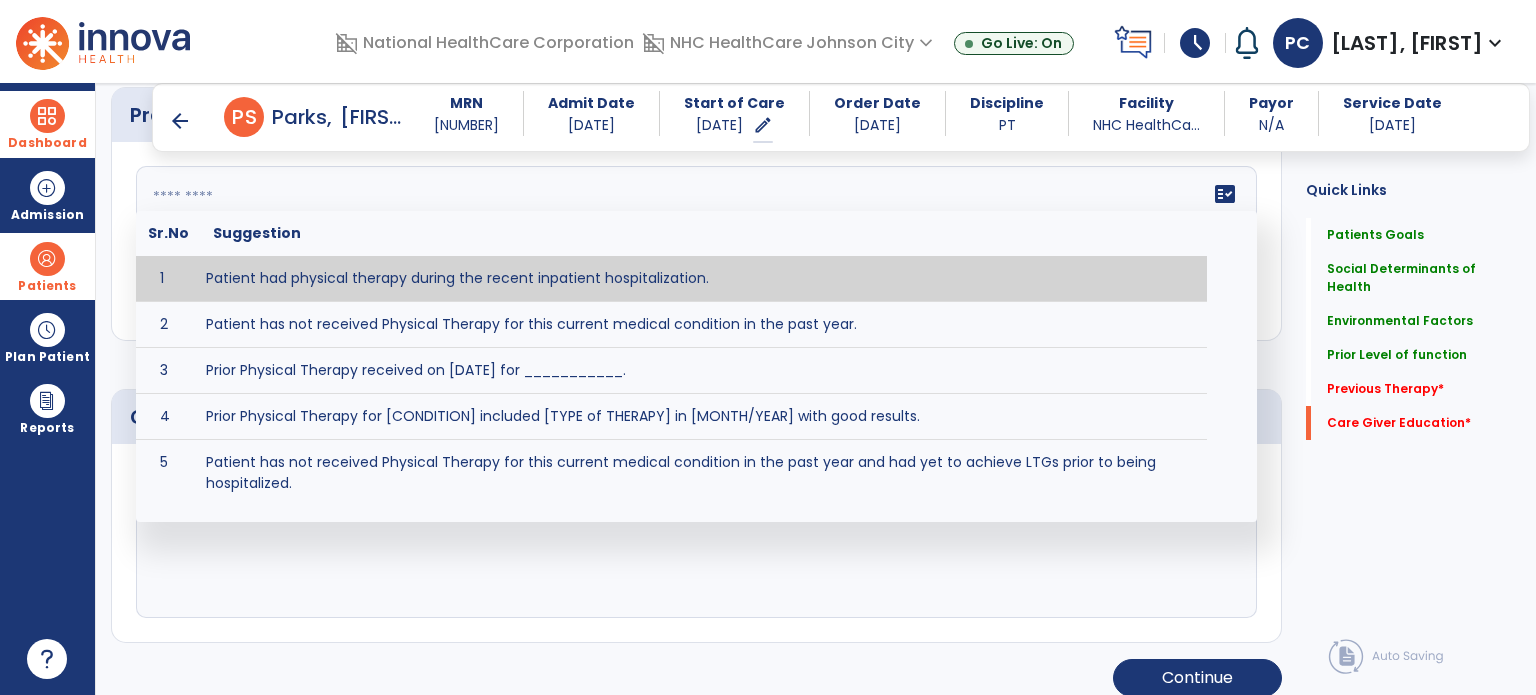 scroll, scrollTop: 1192, scrollLeft: 0, axis: vertical 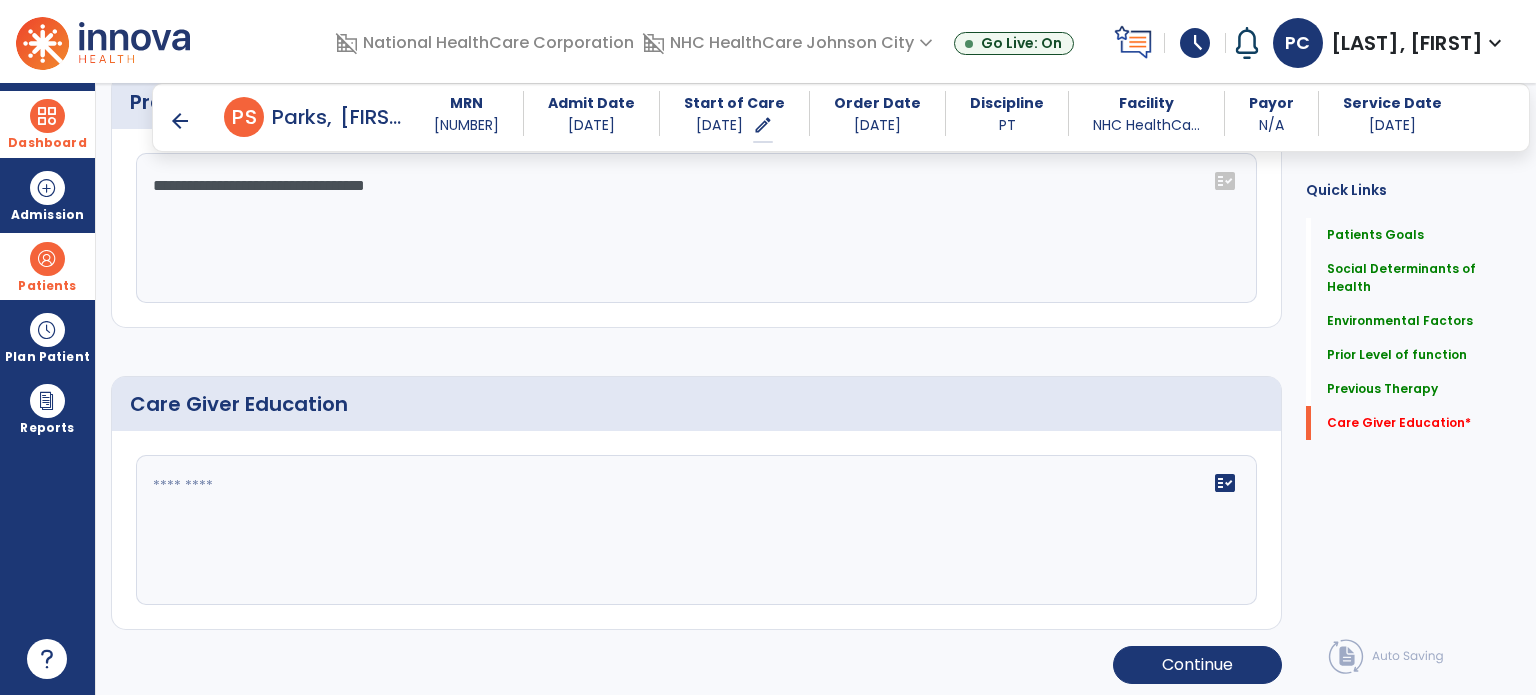 type on "**********" 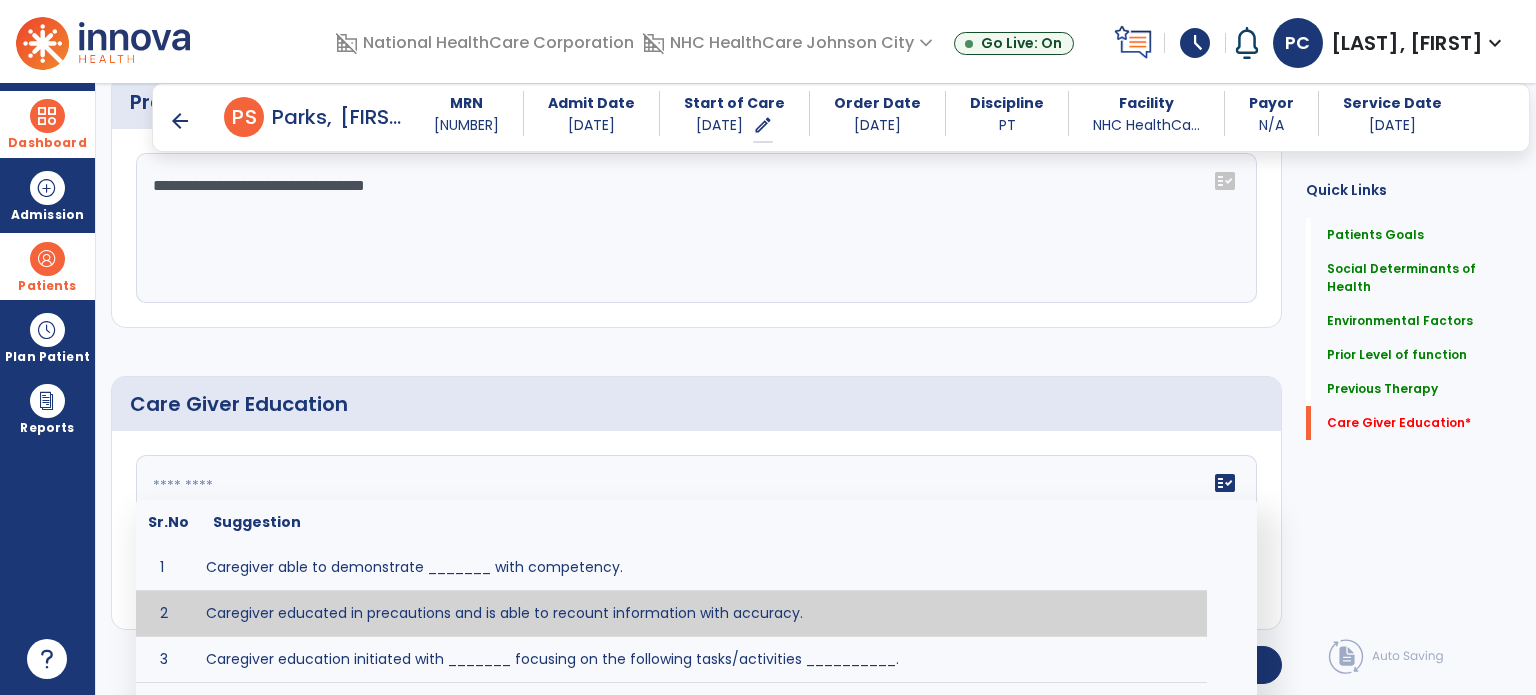 type on "**********" 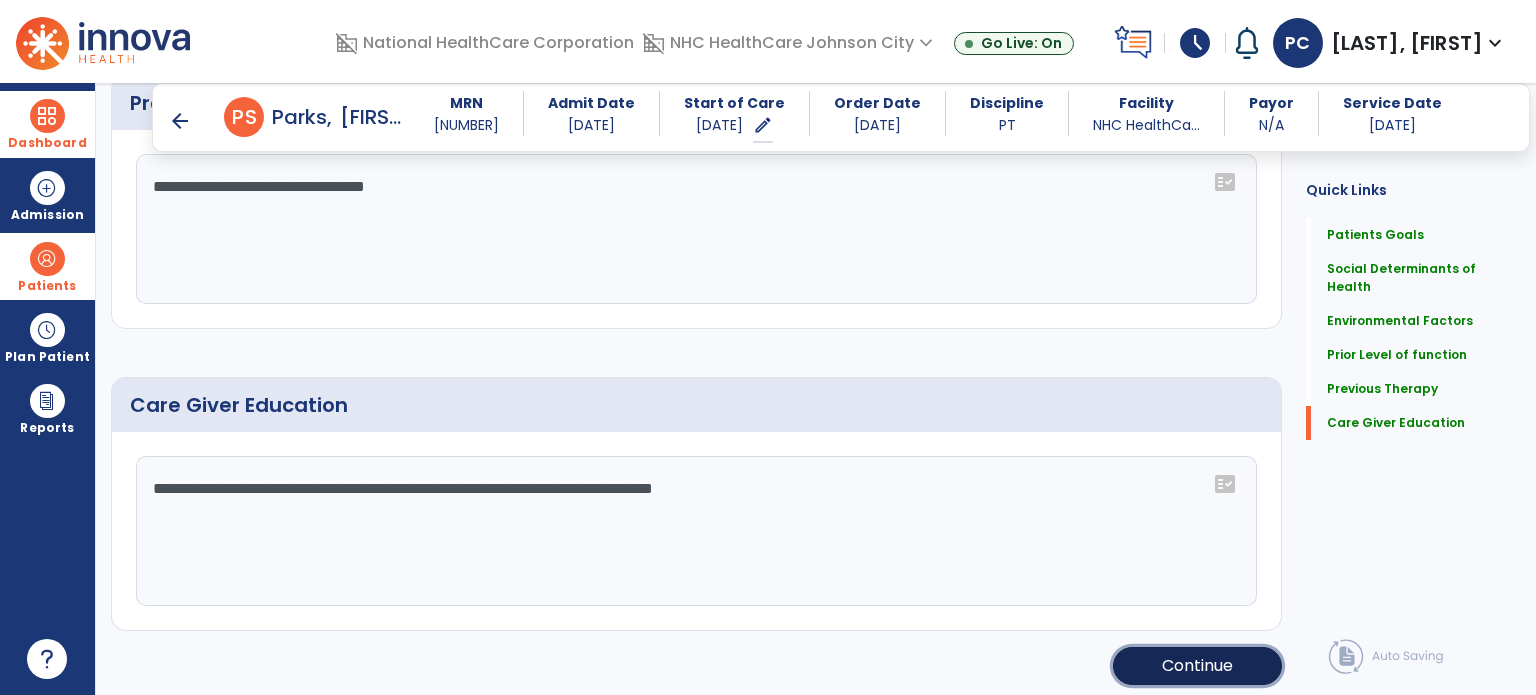 click on "Continue" 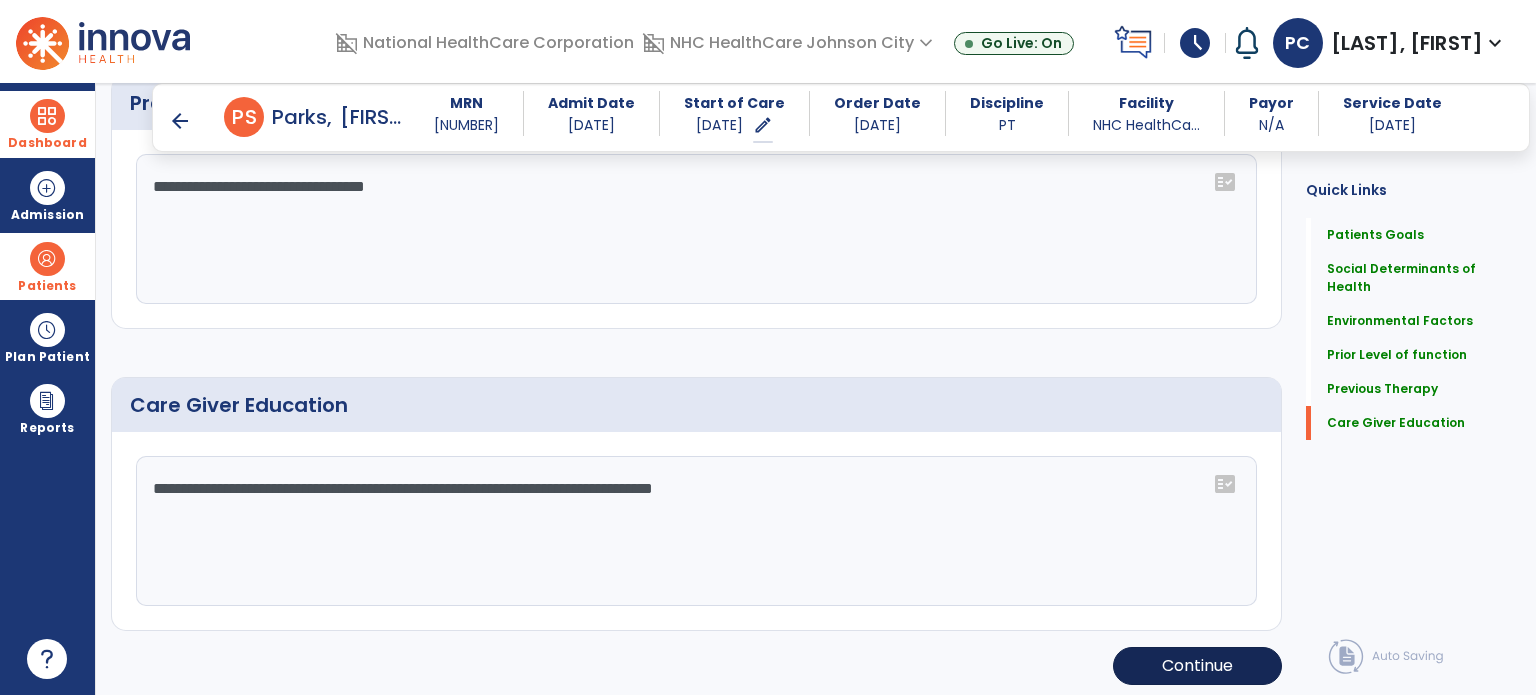scroll, scrollTop: 252, scrollLeft: 0, axis: vertical 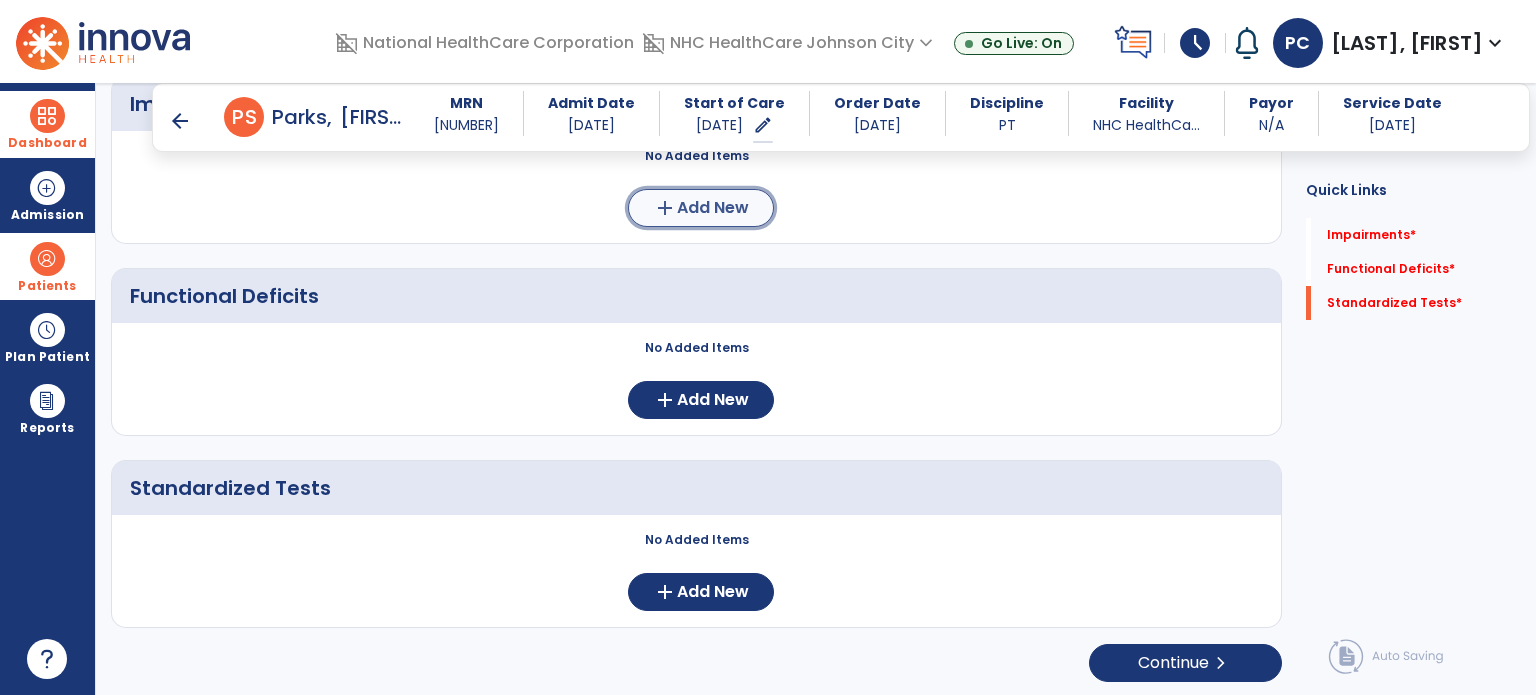 click on "add  Add New" 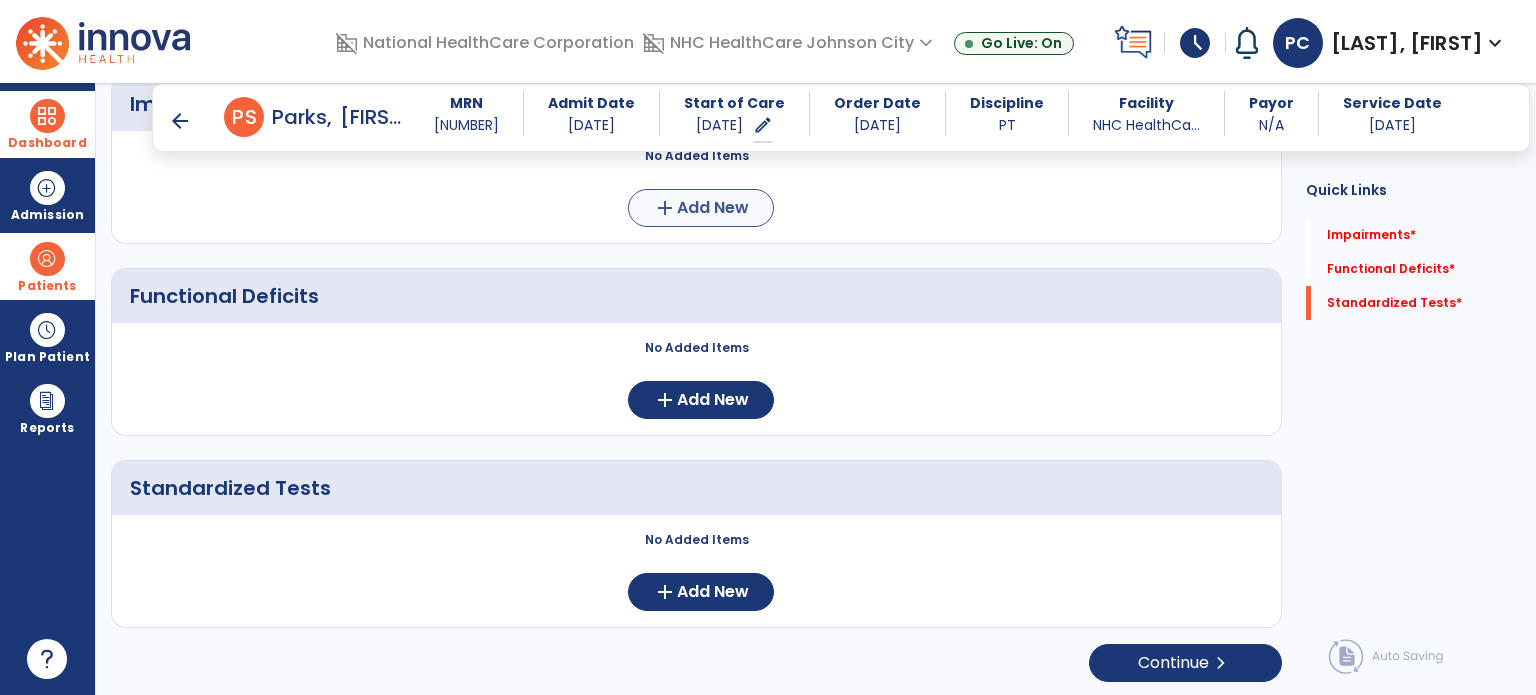 scroll, scrollTop: 0, scrollLeft: 0, axis: both 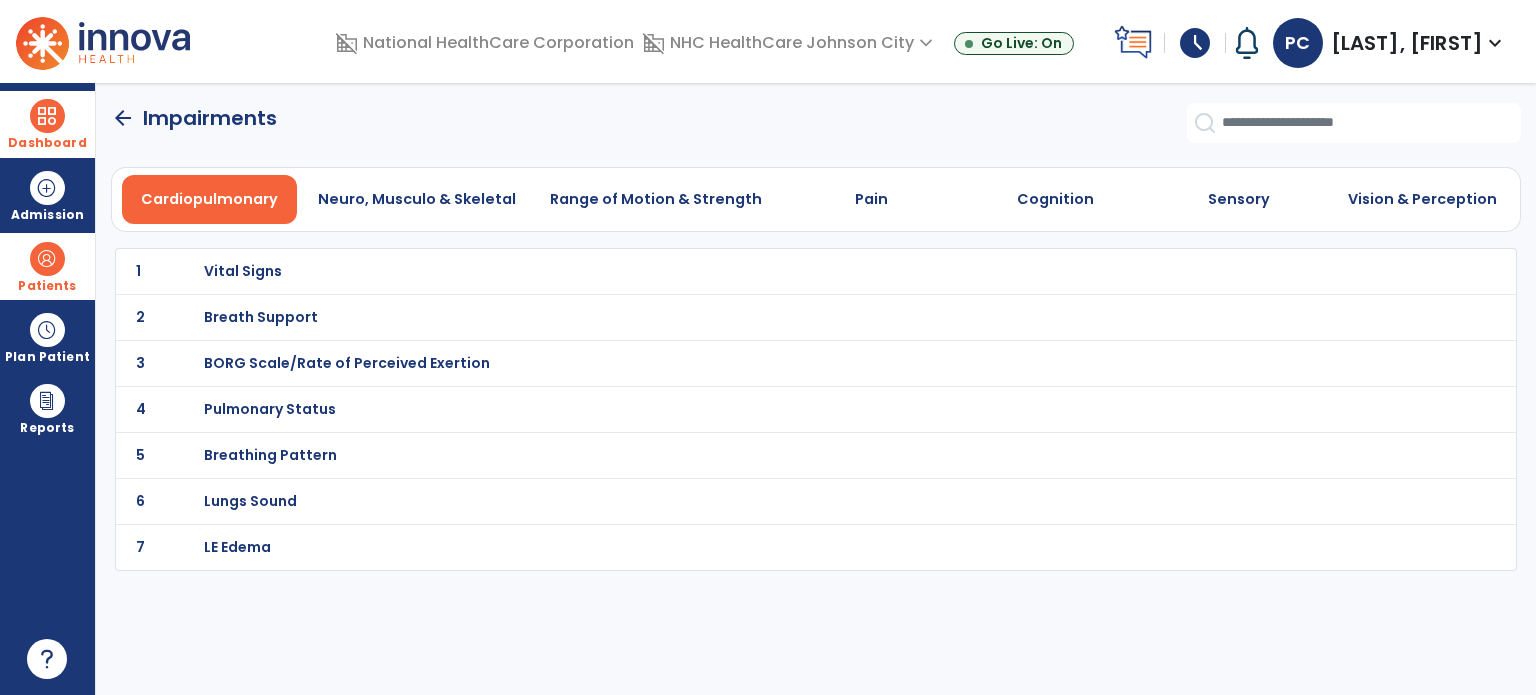click on "Vital Signs" at bounding box center (243, 271) 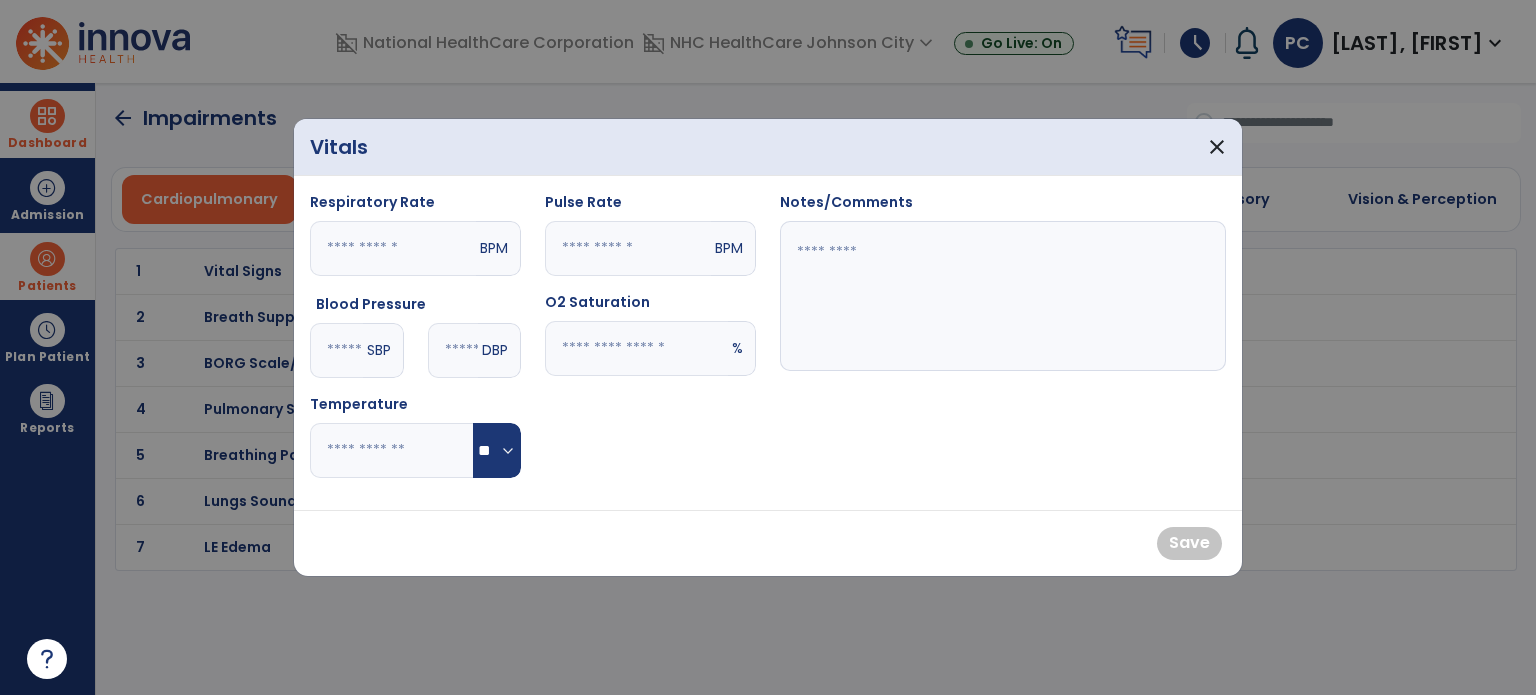 click at bounding box center [393, 248] 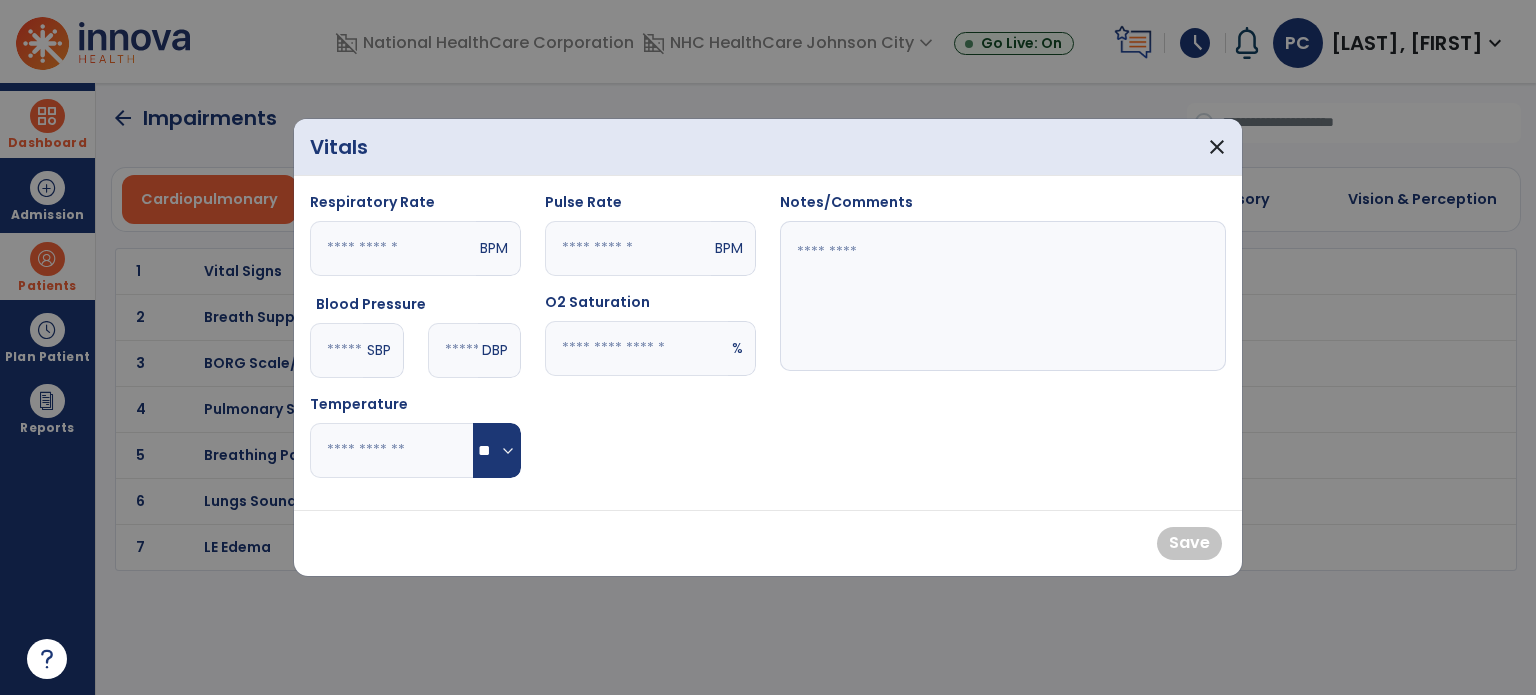 click at bounding box center [336, 350] 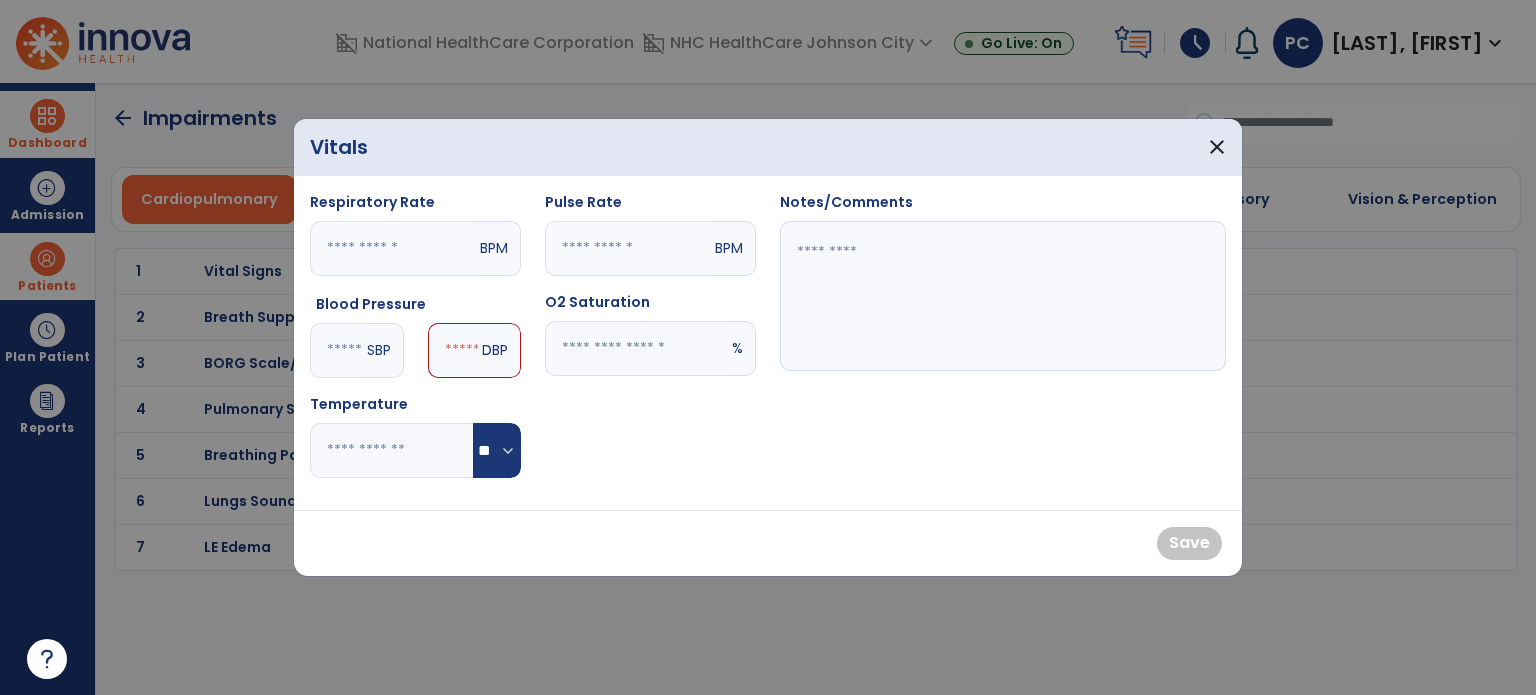 type on "***" 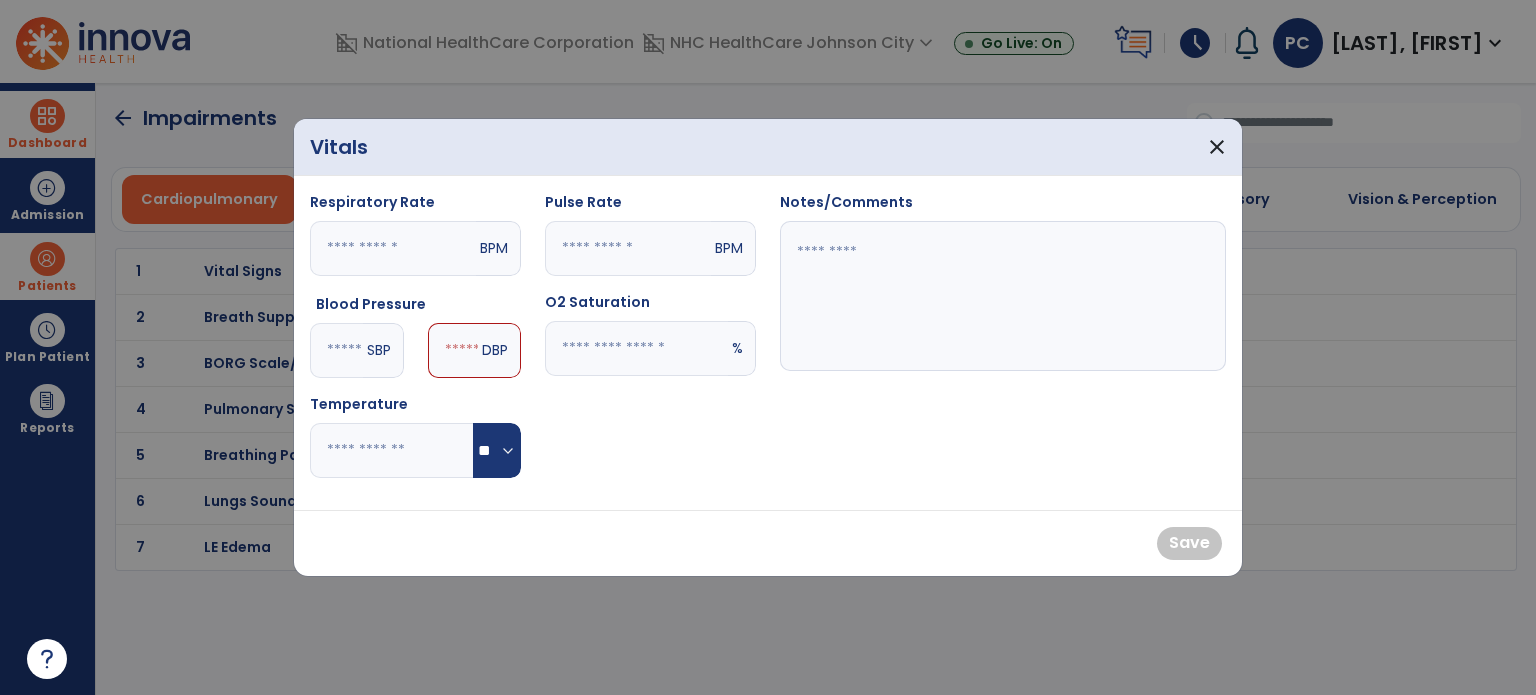 click at bounding box center (453, 350) 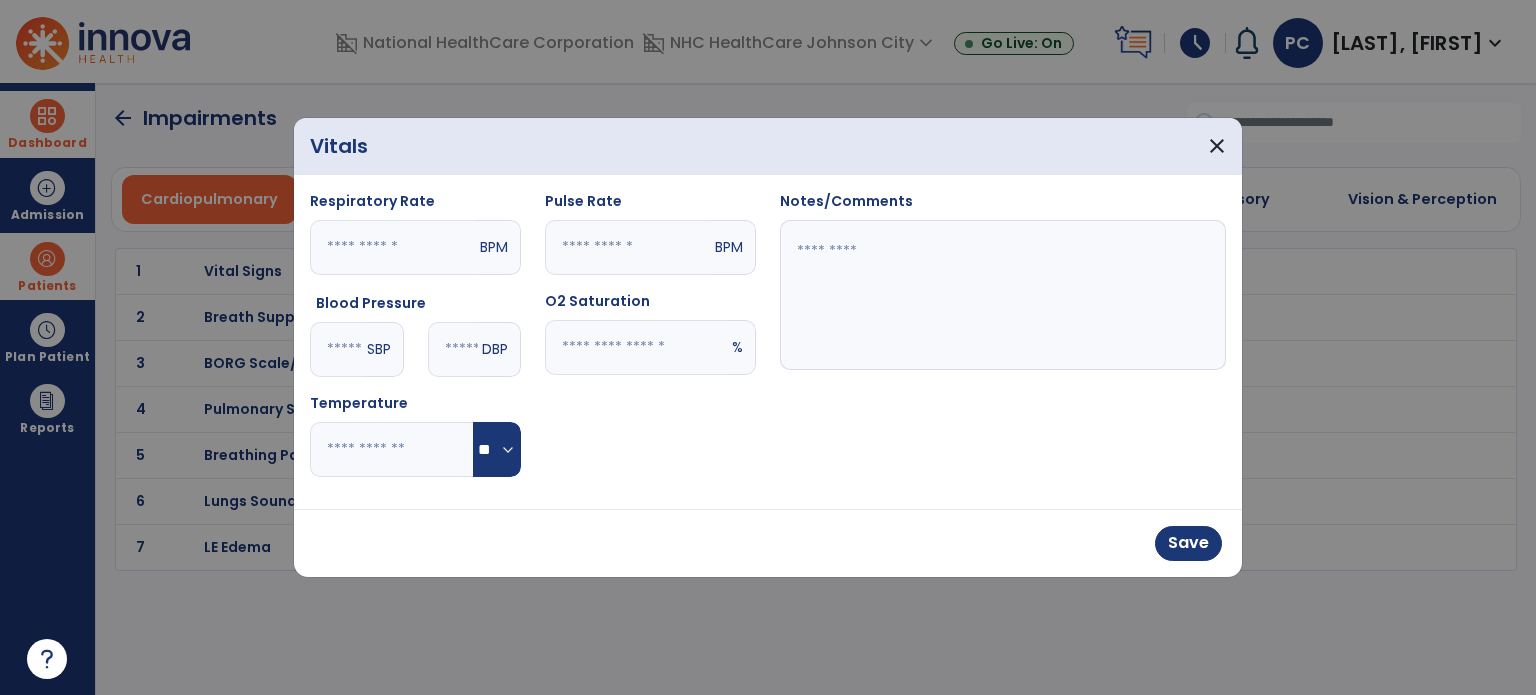 type on "**" 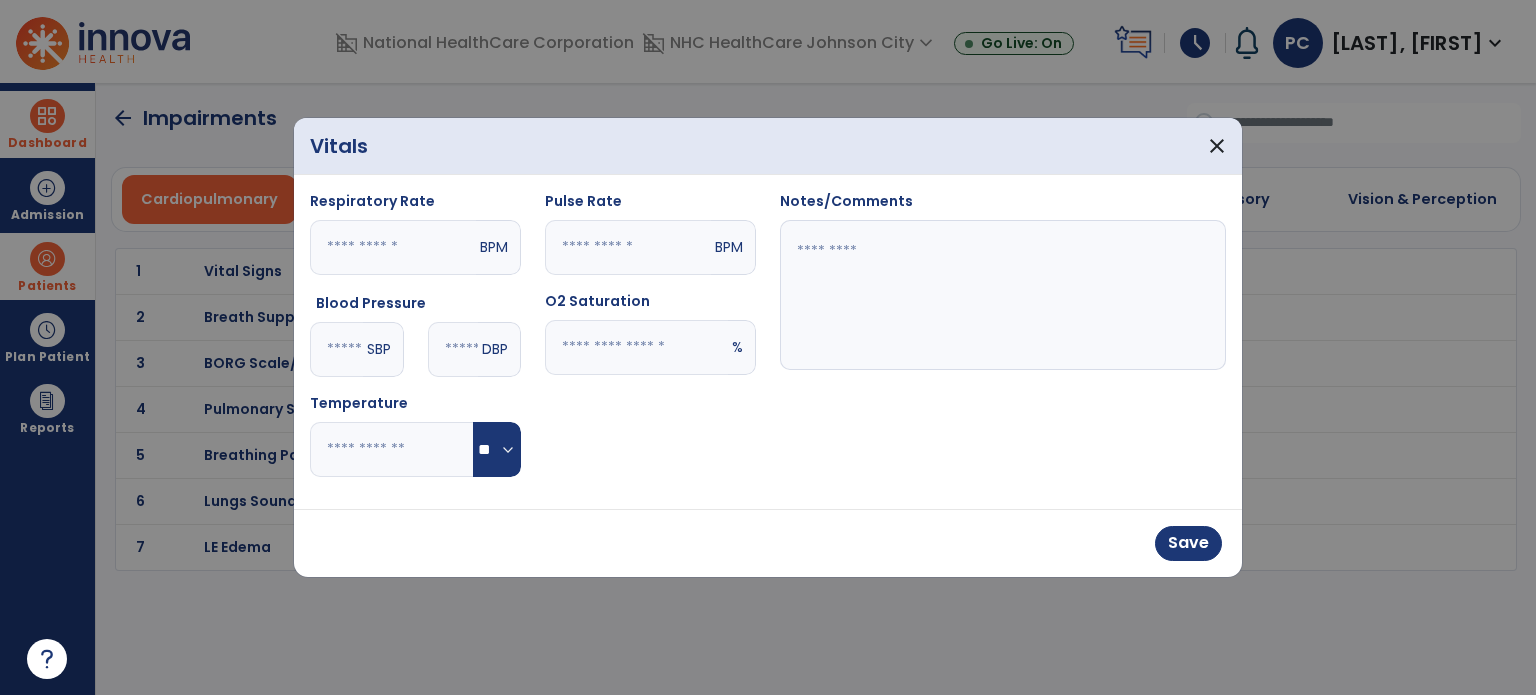 click at bounding box center [628, 247] 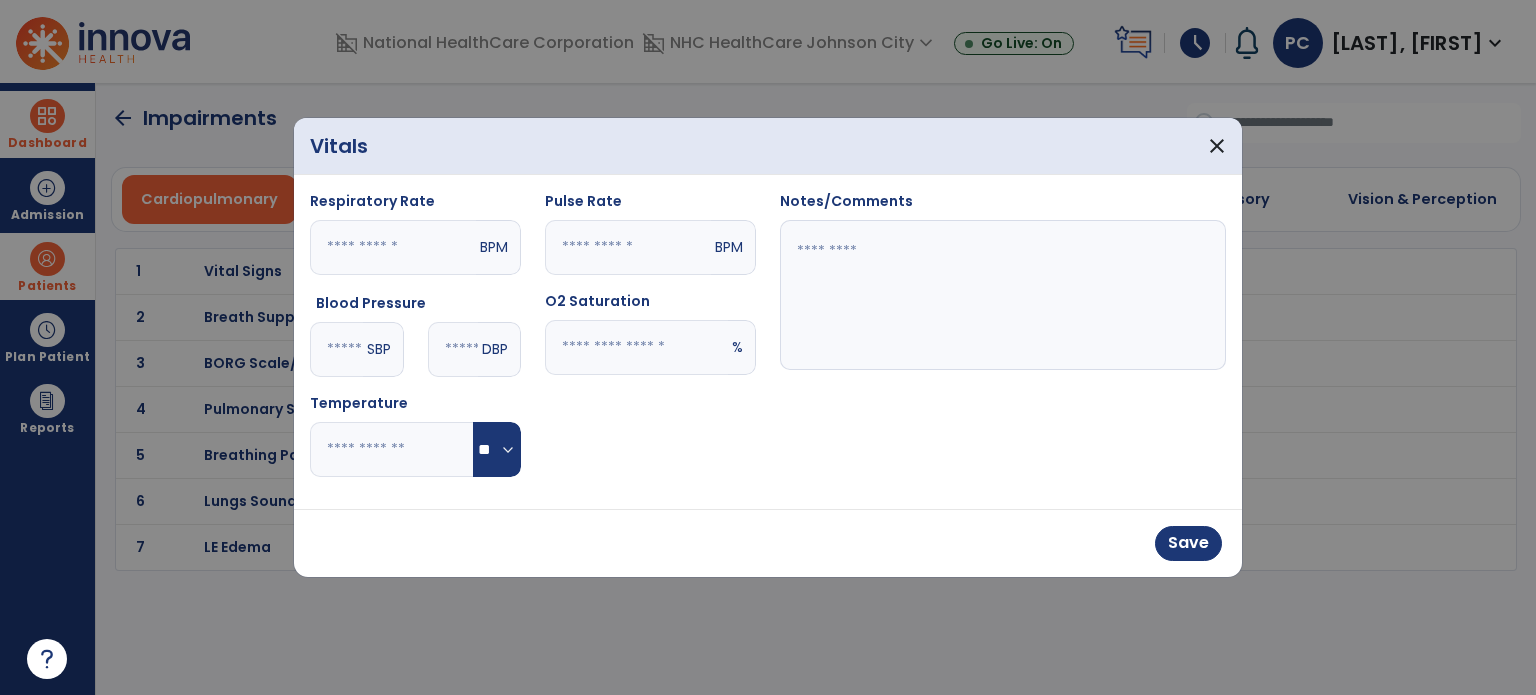 type on "**" 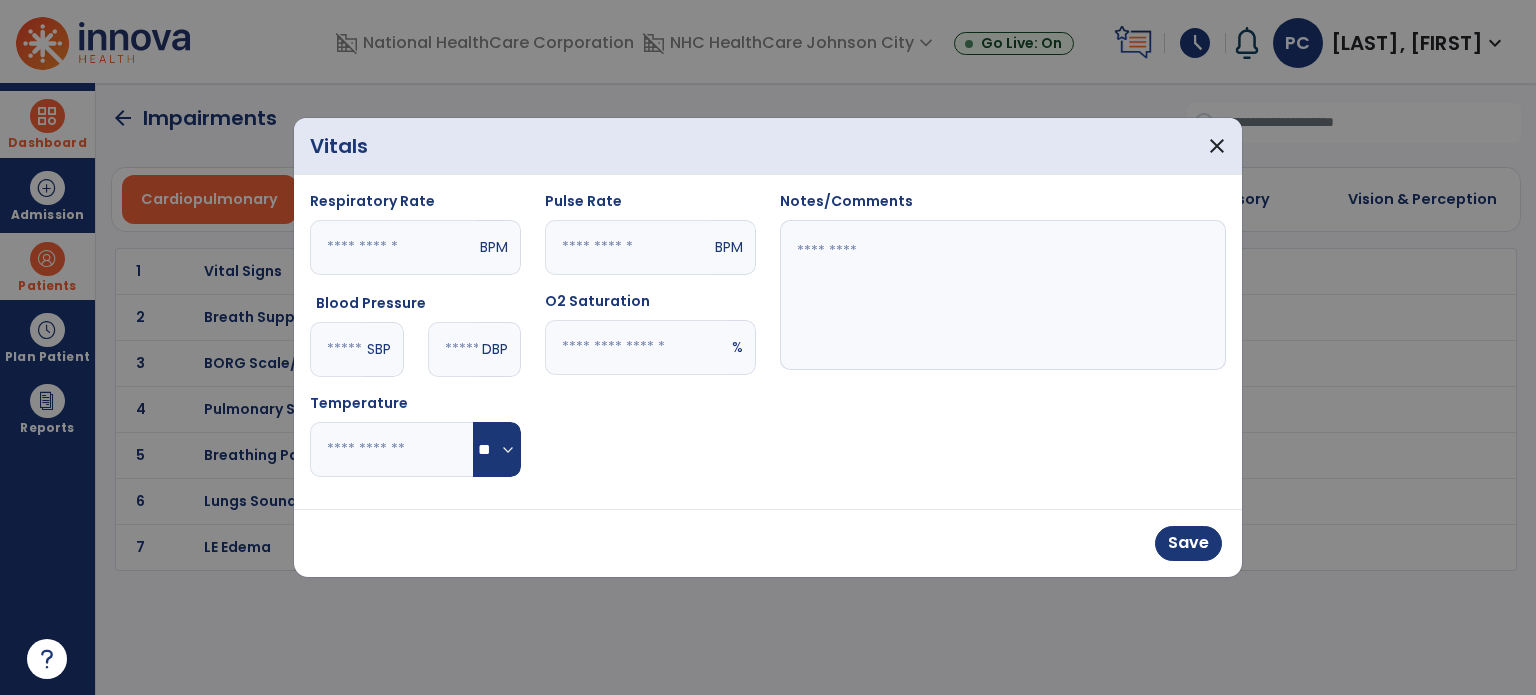click on "O2 Saturation" at bounding box center [650, 305] 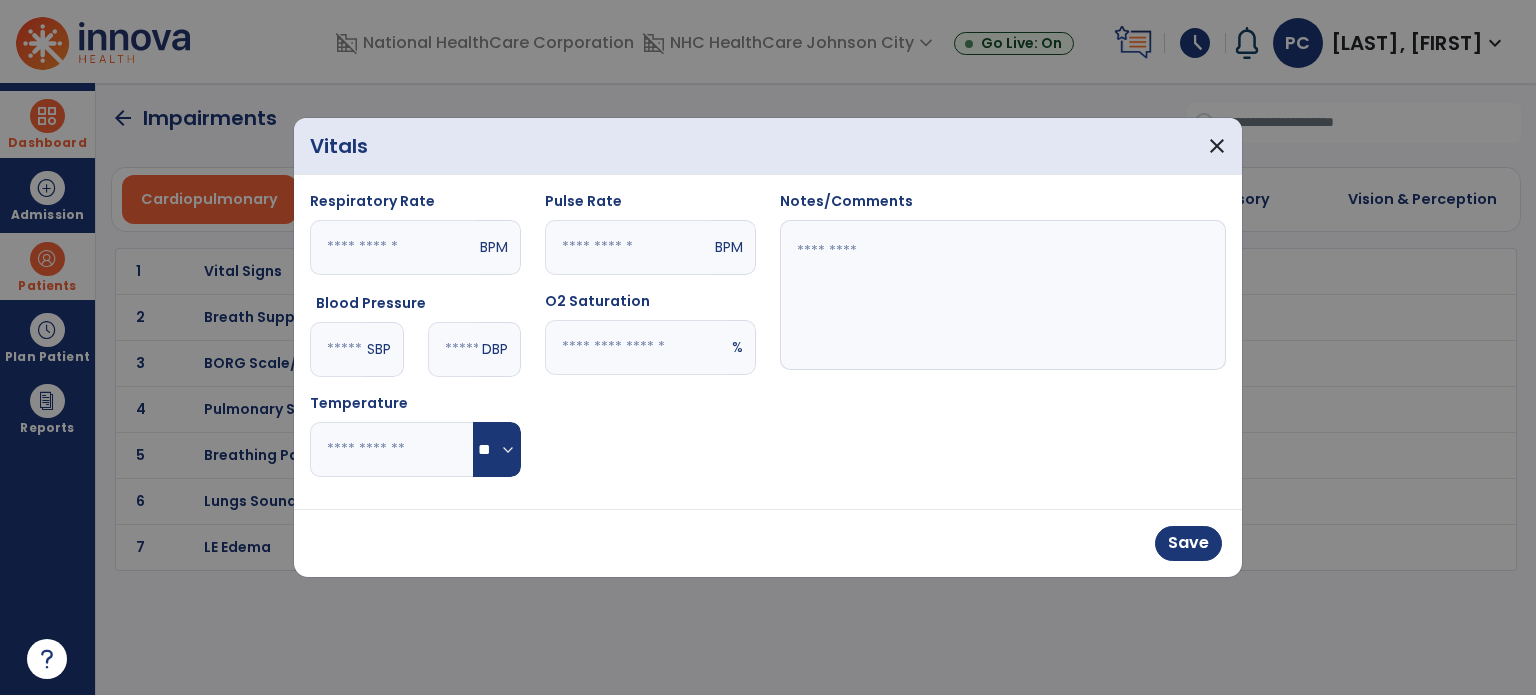 type on "**" 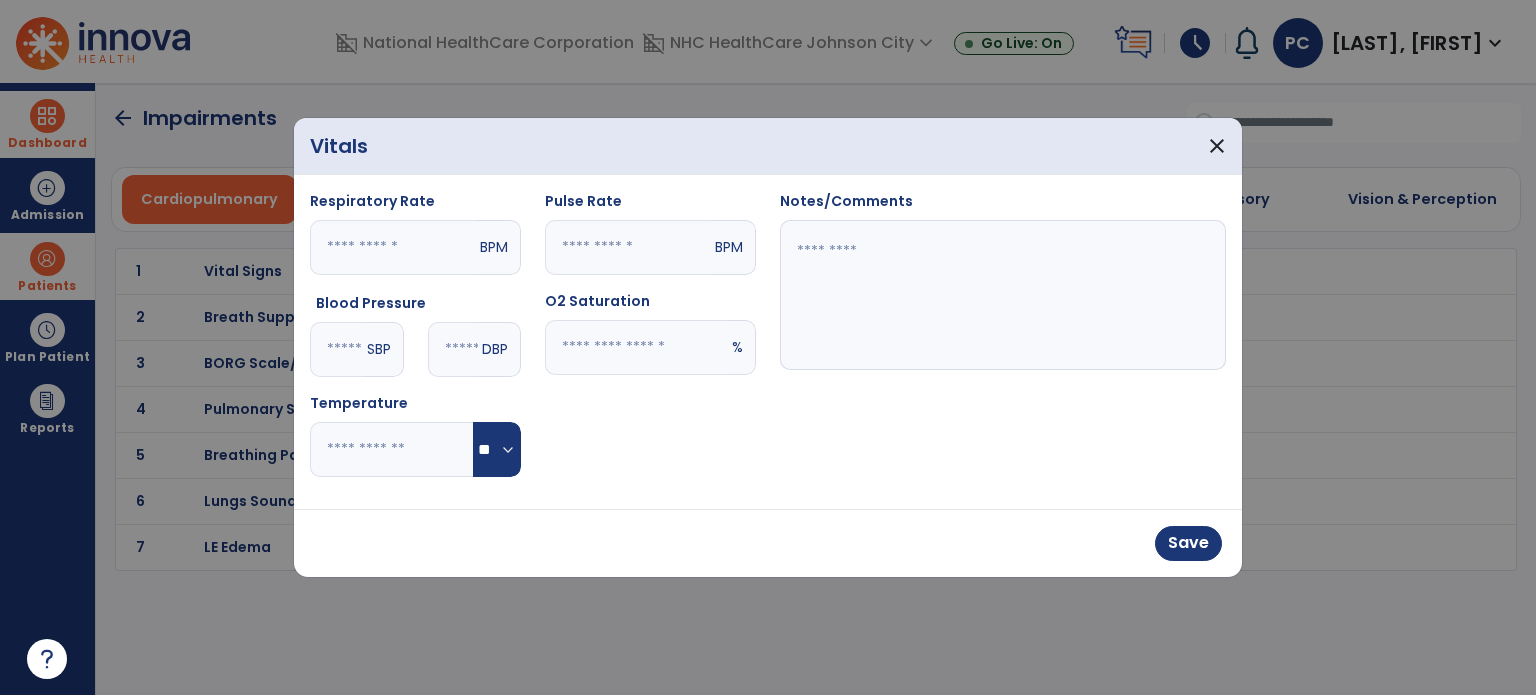 click at bounding box center (1003, 295) 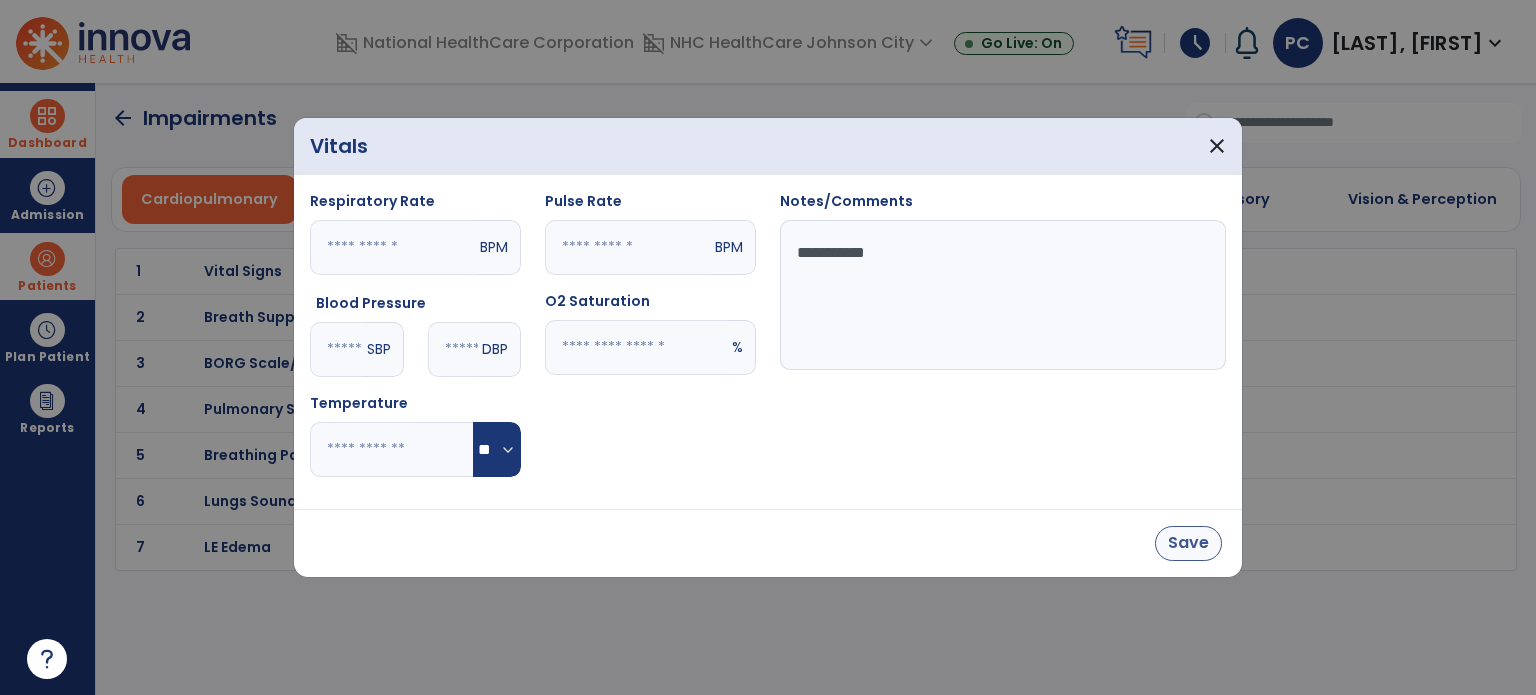type on "**********" 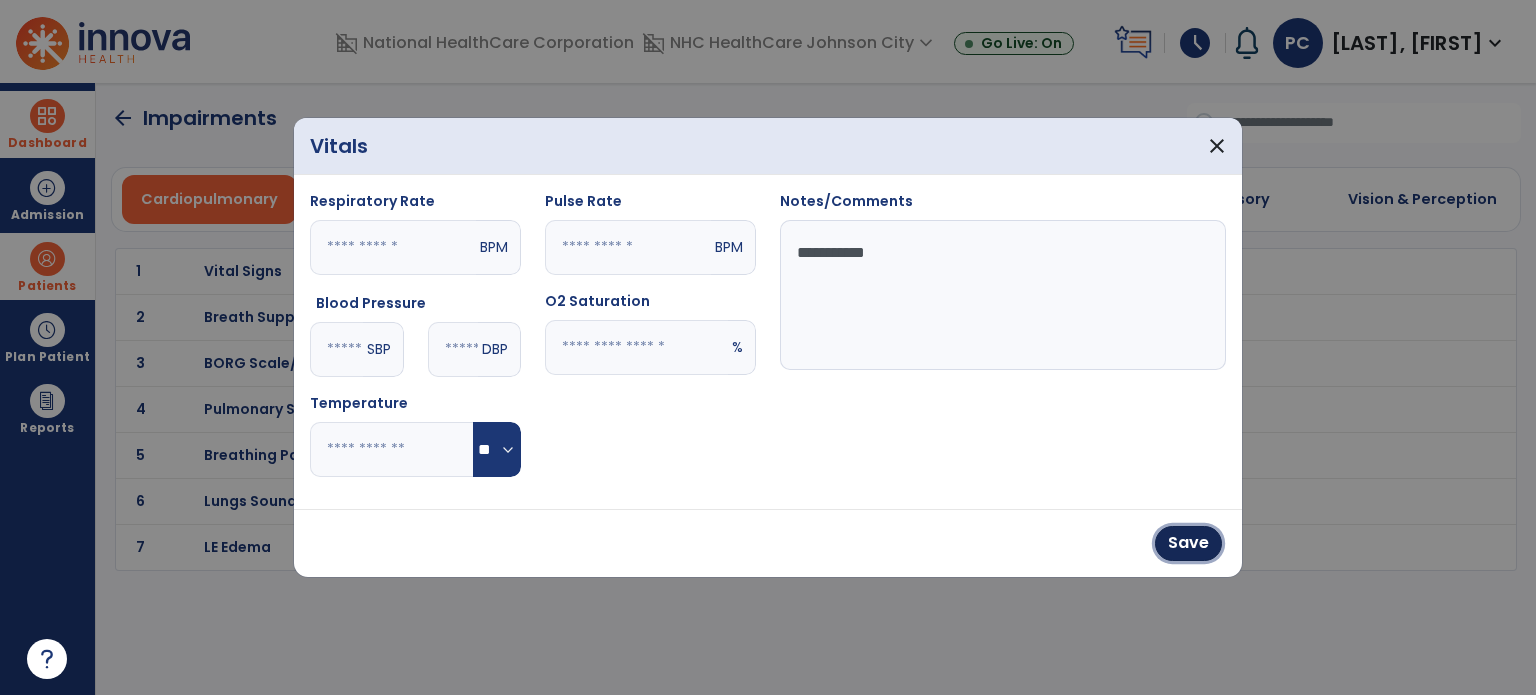 click on "Save" at bounding box center [1188, 543] 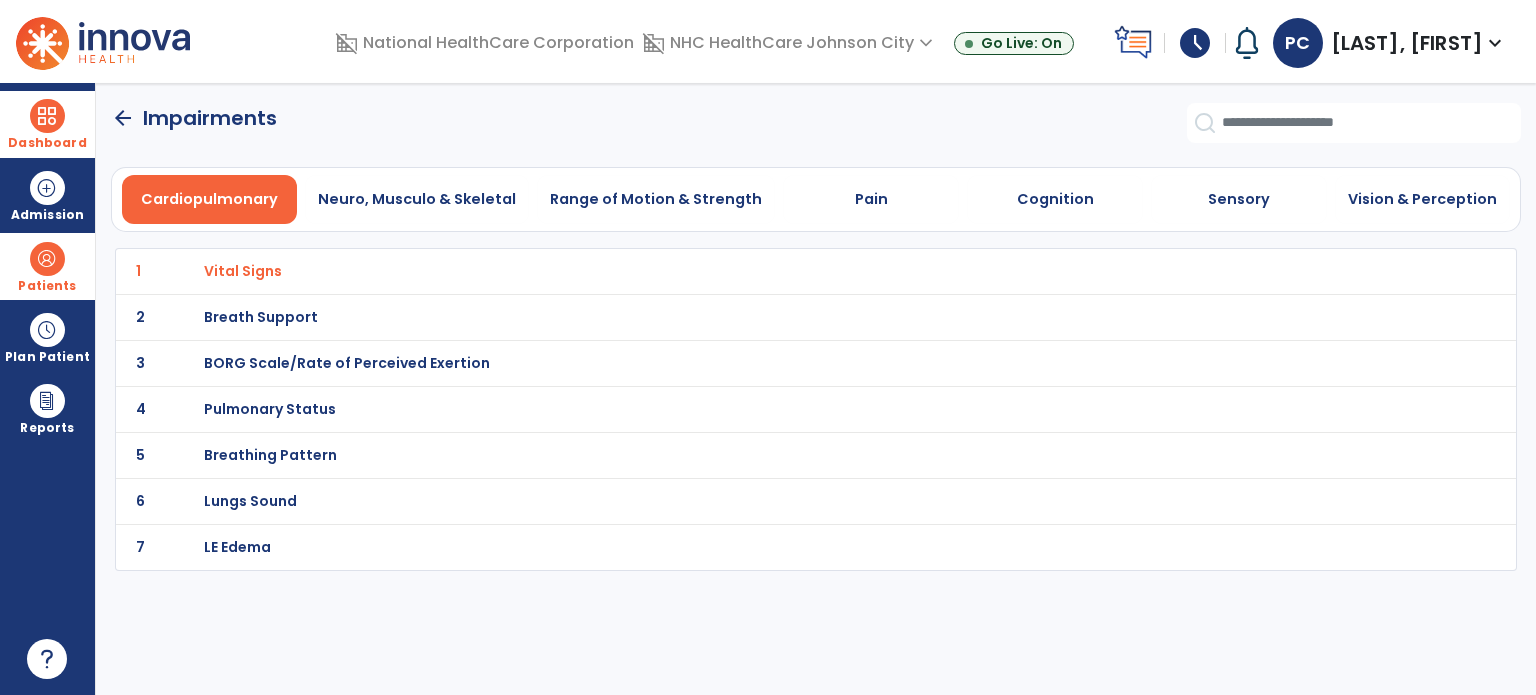 click on "arrow_back" 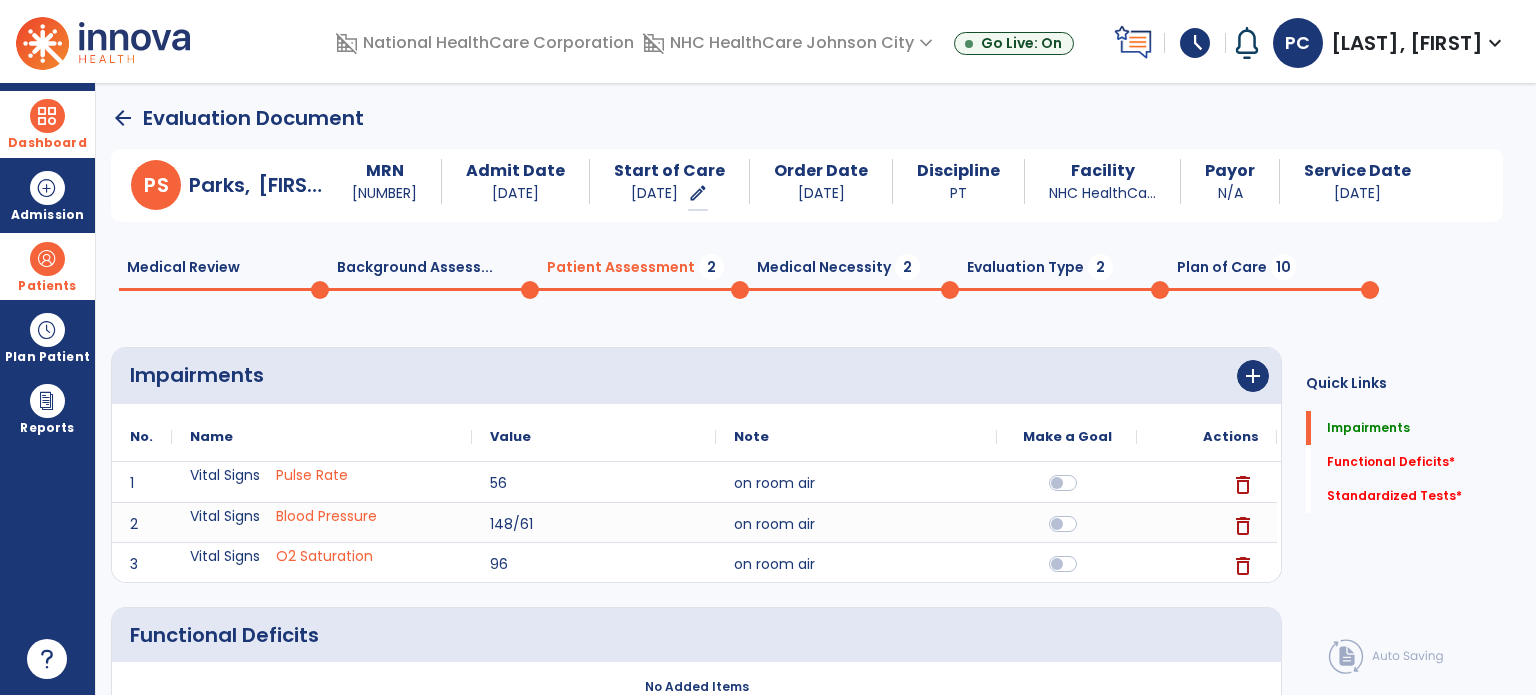 click on "Medical Review  0" 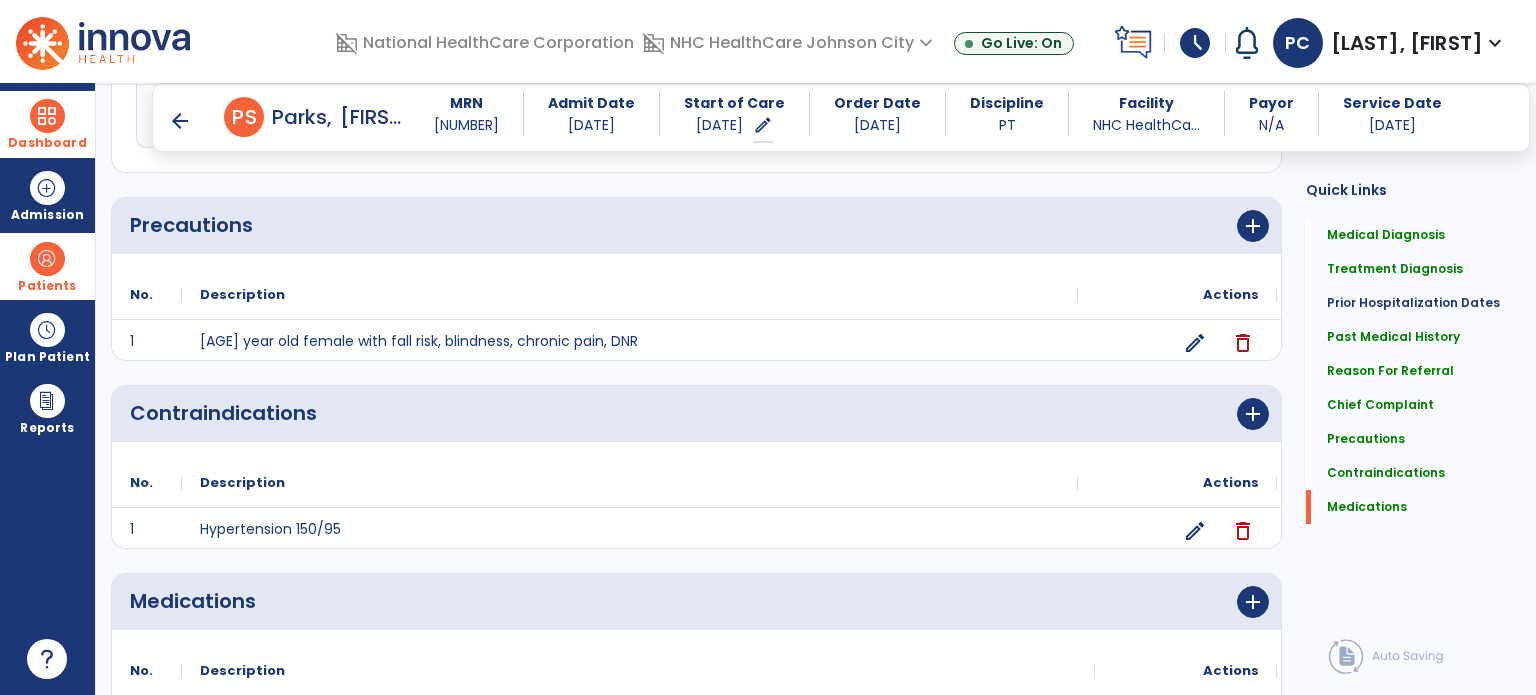 scroll, scrollTop: 1500, scrollLeft: 0, axis: vertical 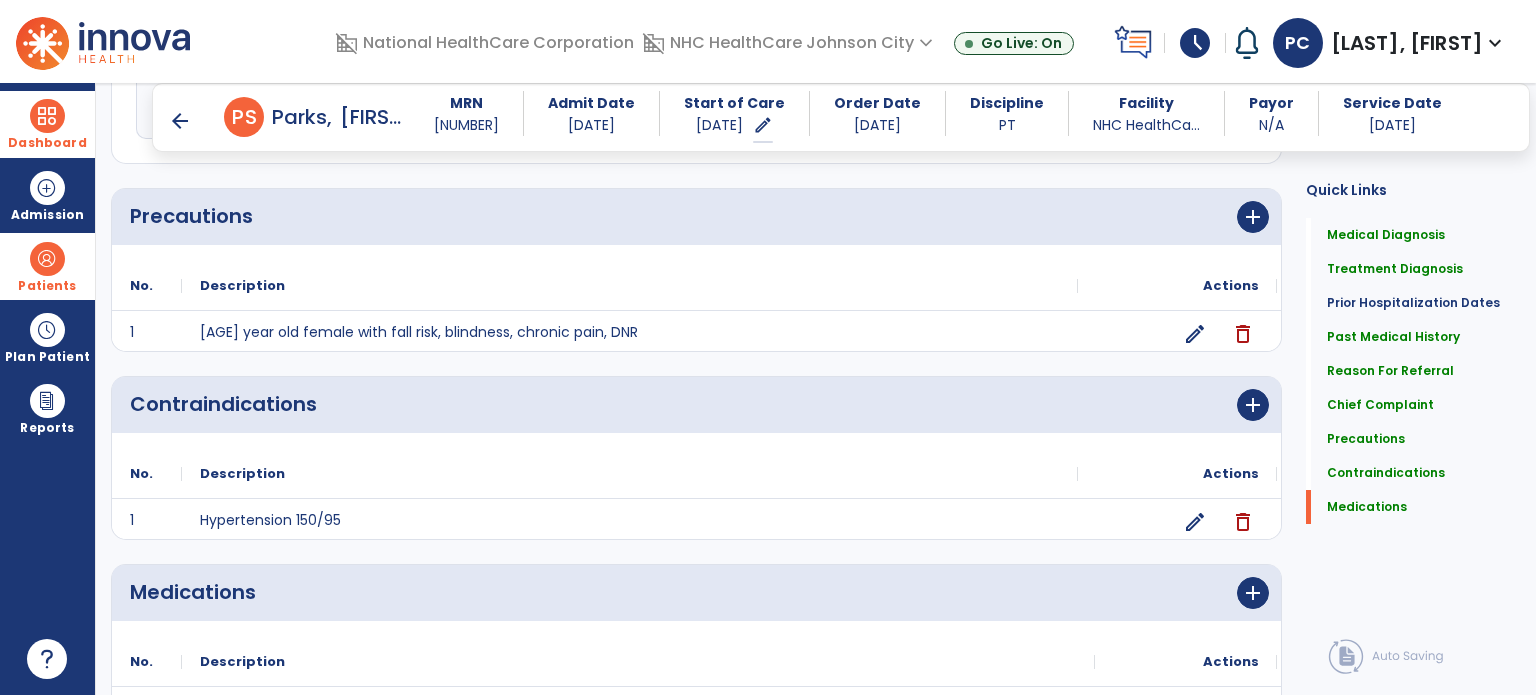 click on "arrow_back" at bounding box center (180, 121) 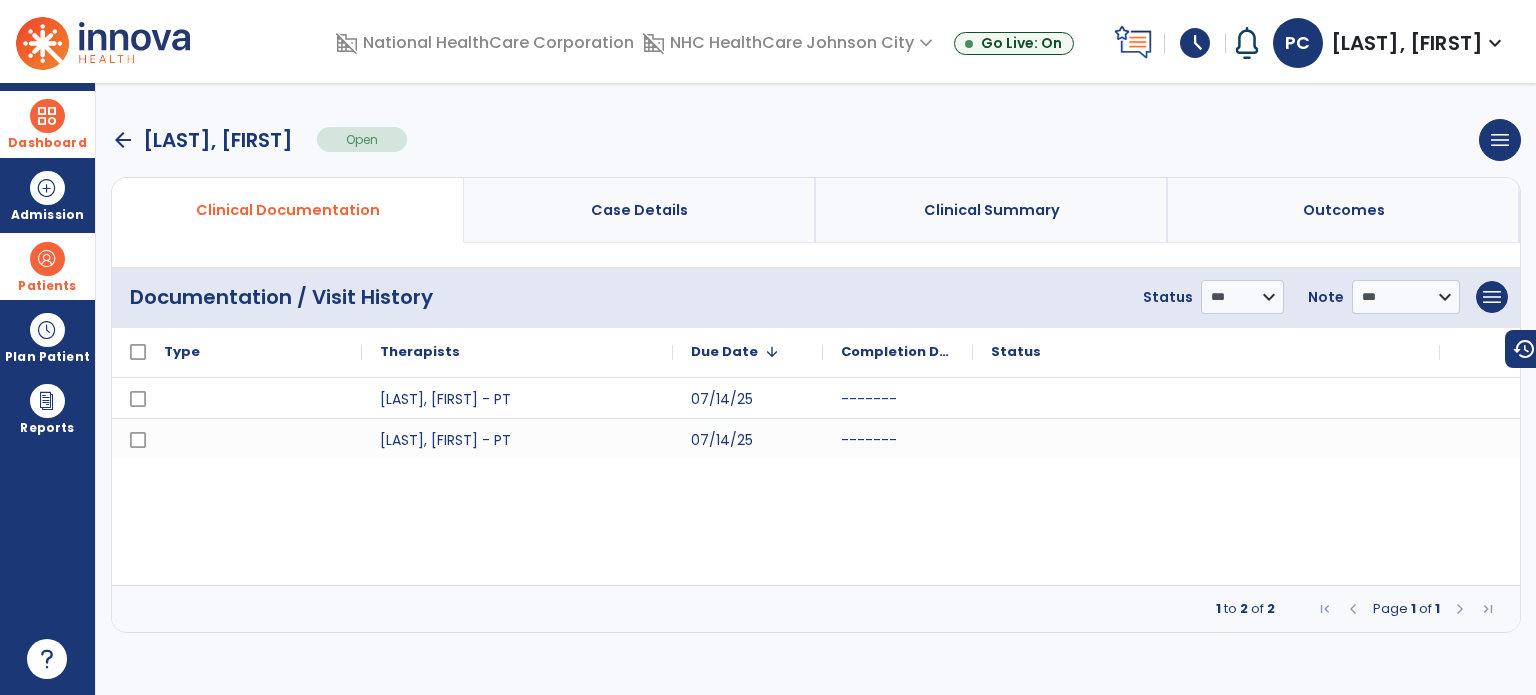 scroll, scrollTop: 0, scrollLeft: 0, axis: both 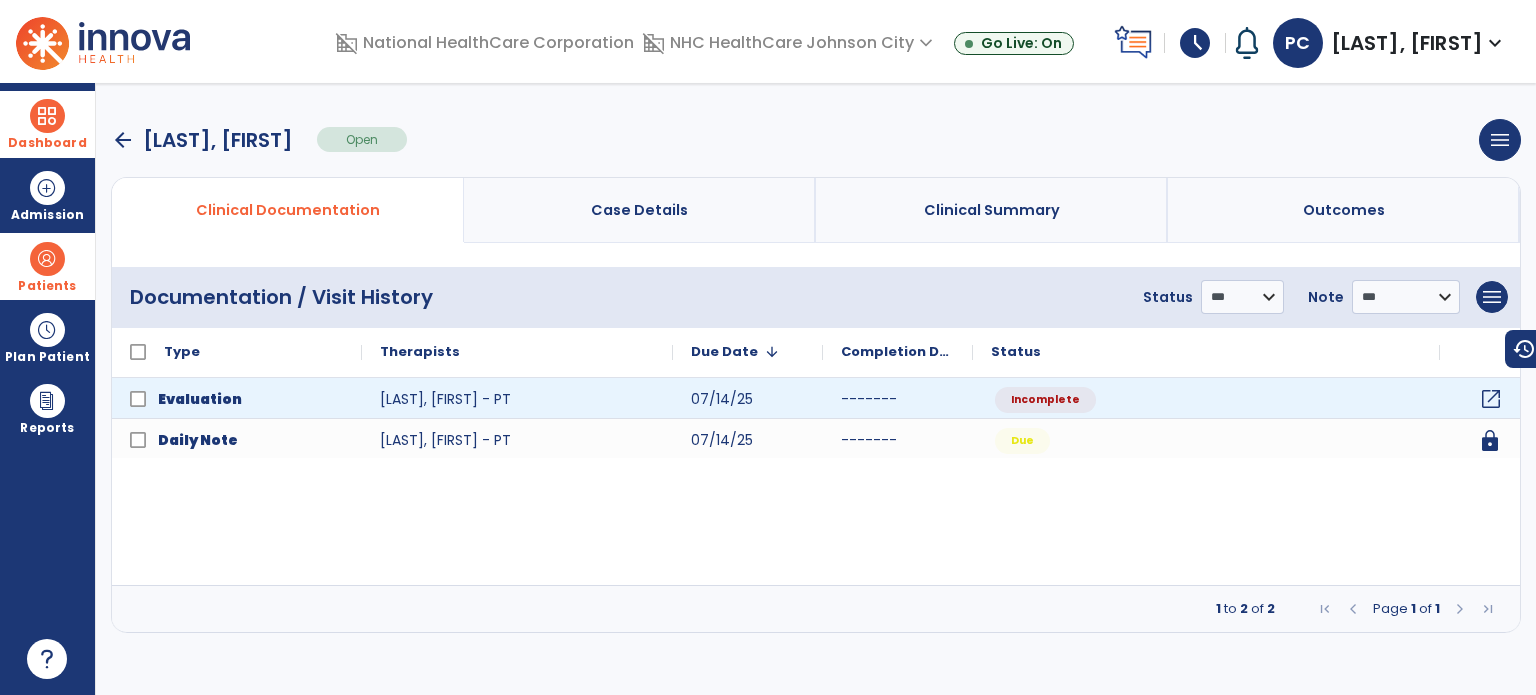 click on "open_in_new" 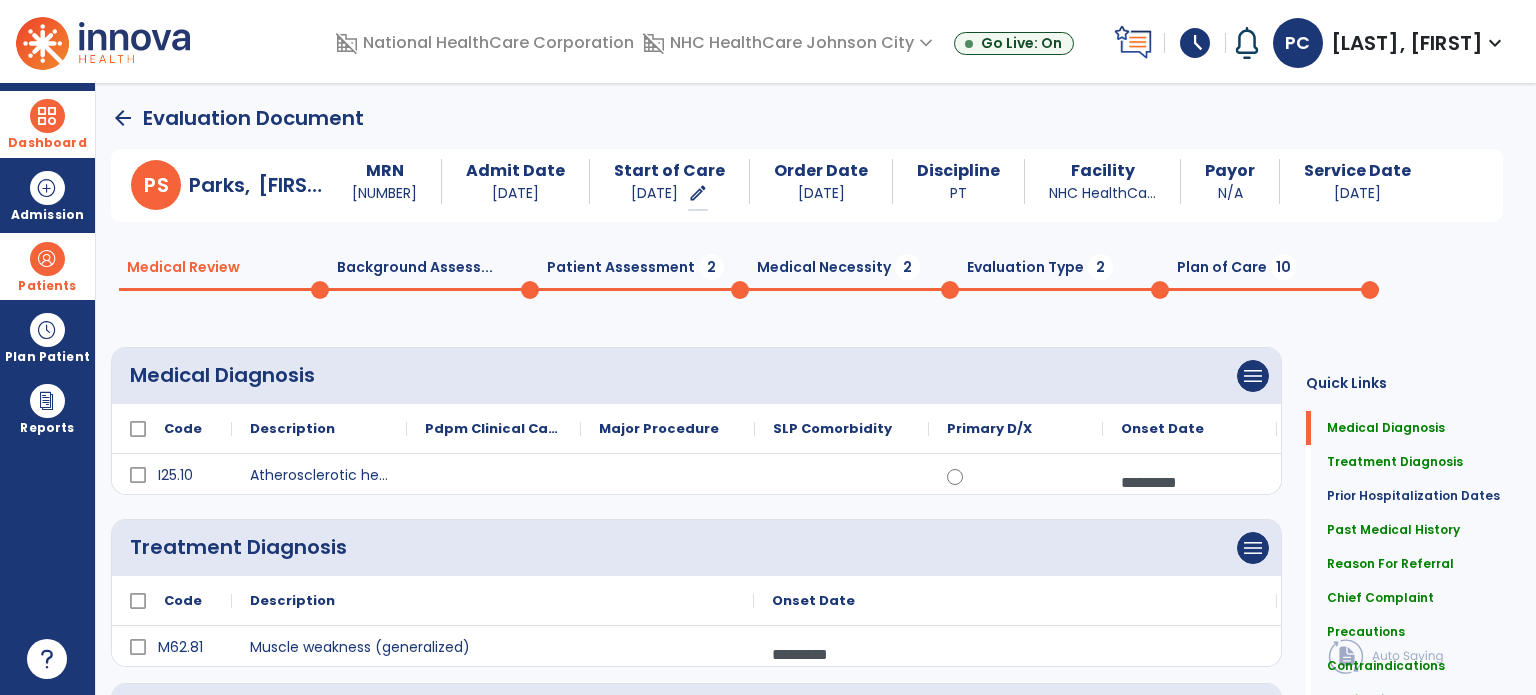click on "Patient Assessment  2" 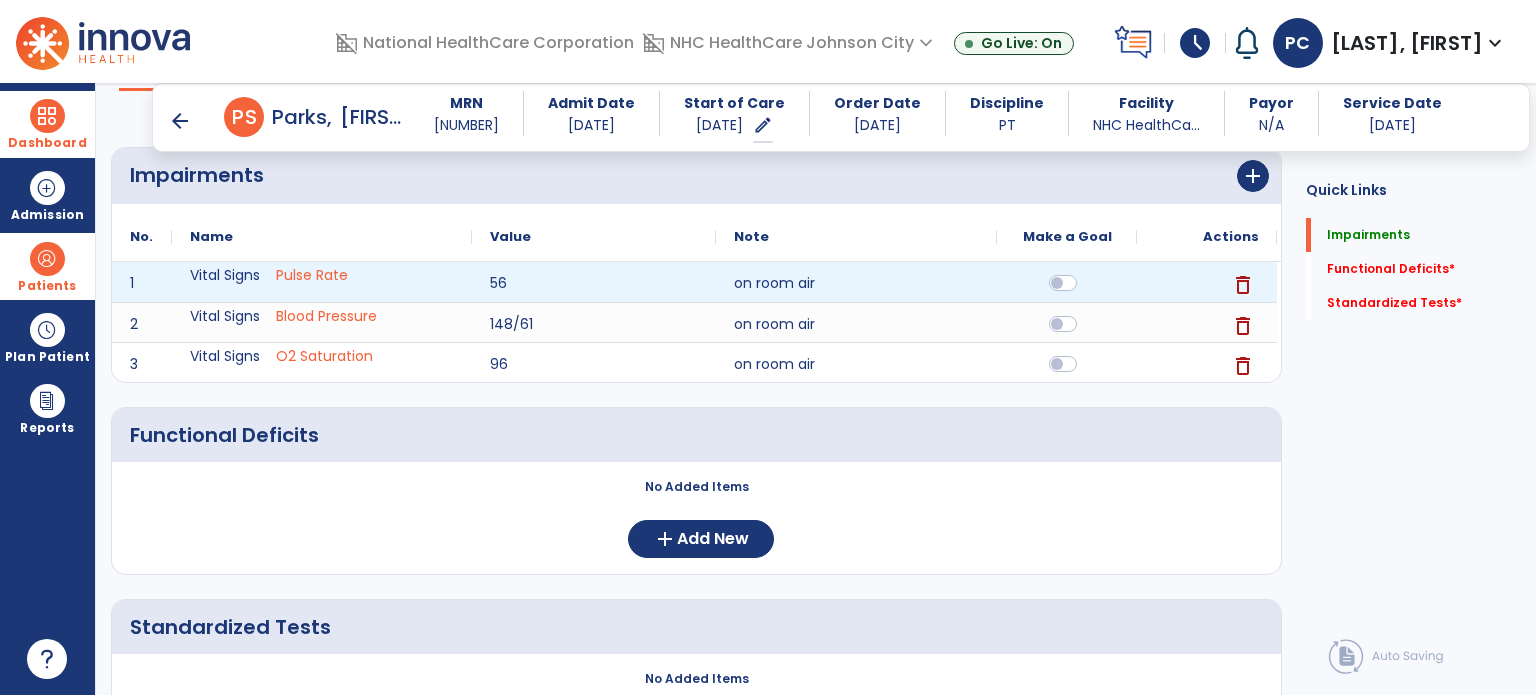 scroll, scrollTop: 200, scrollLeft: 0, axis: vertical 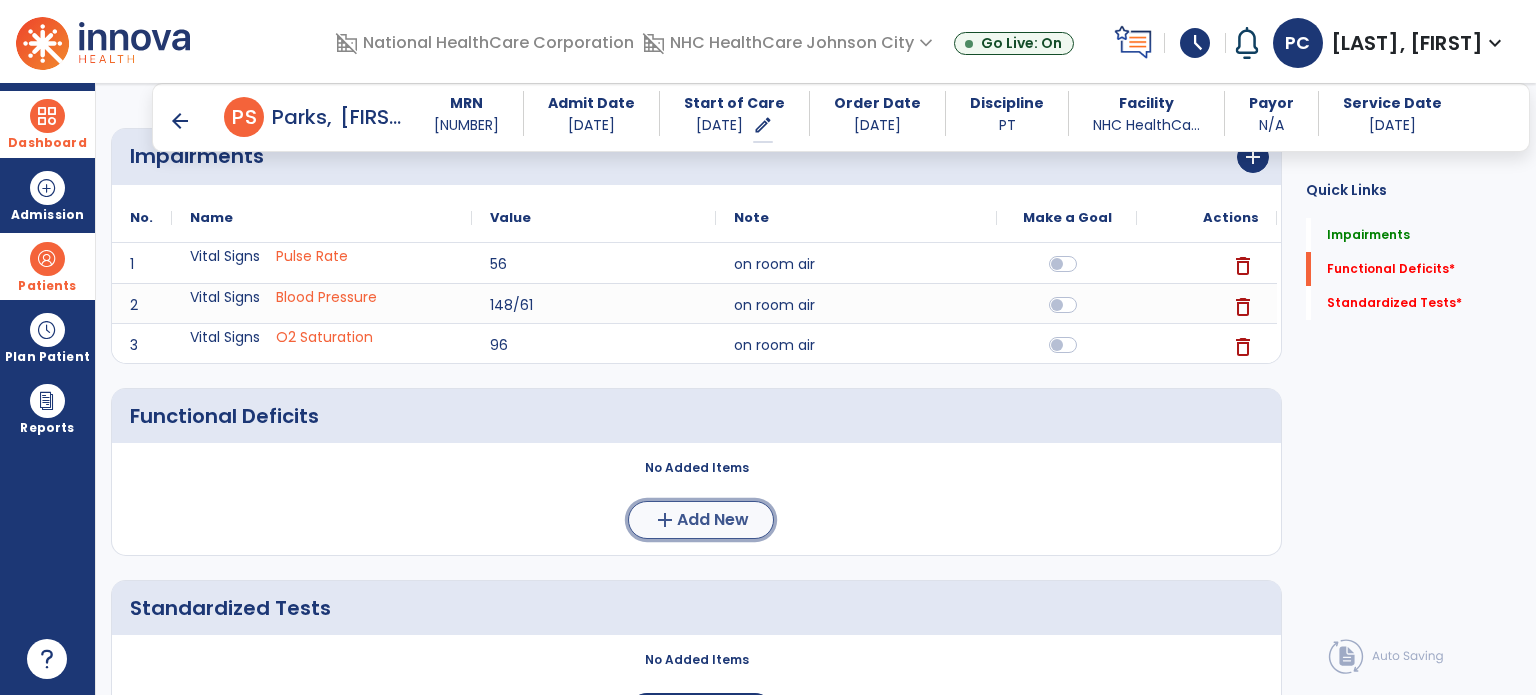 click on "add  Add New" 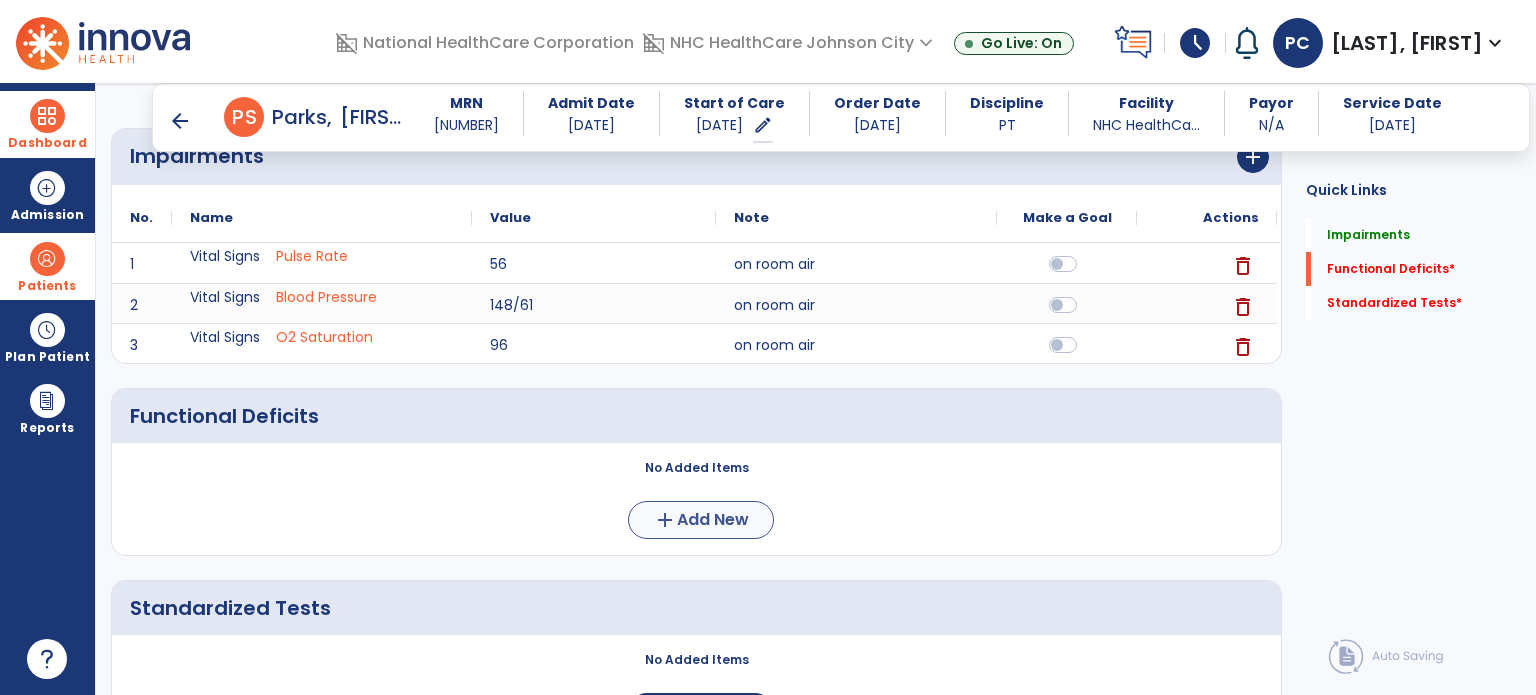 scroll, scrollTop: 0, scrollLeft: 0, axis: both 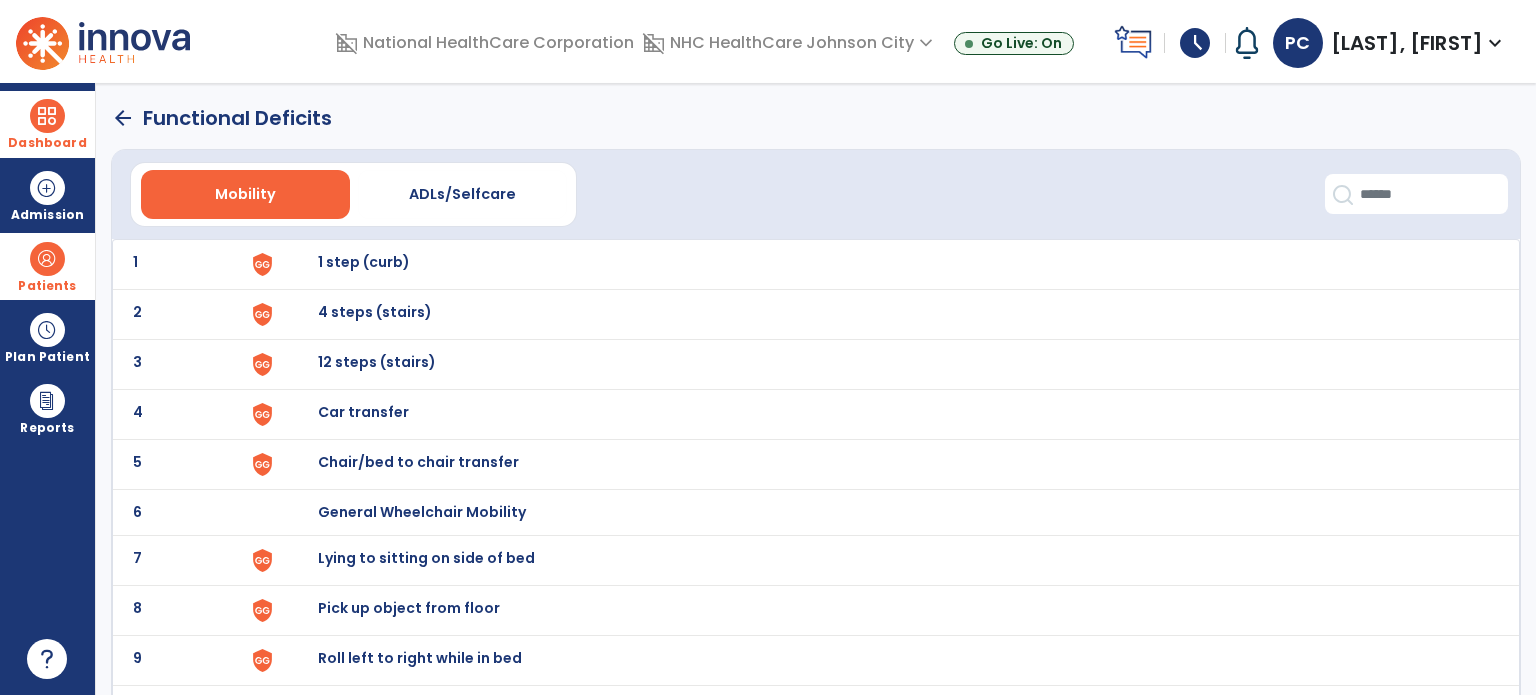 click on "Chair/bed to chair transfer" at bounding box center [364, 262] 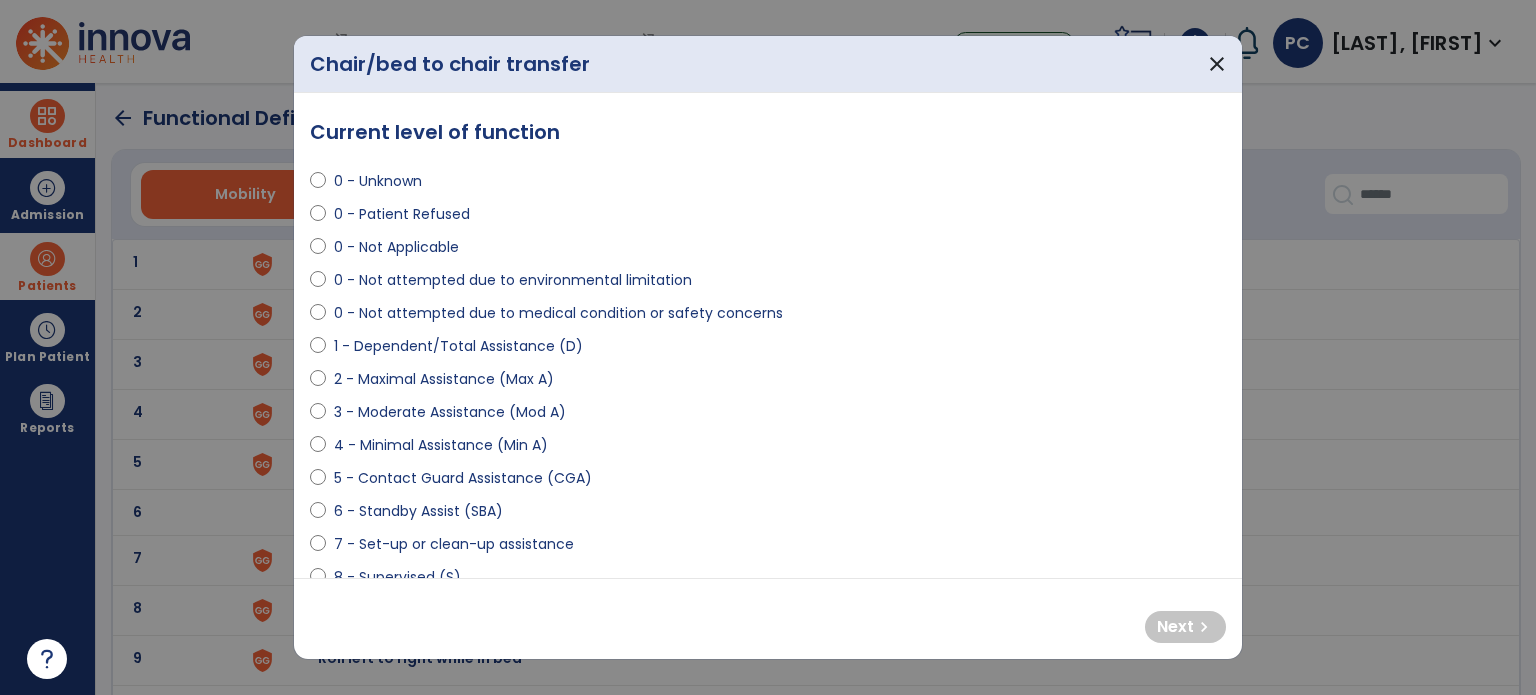 click on "5 - Contact Guard Assistance (CGA)" at bounding box center [463, 478] 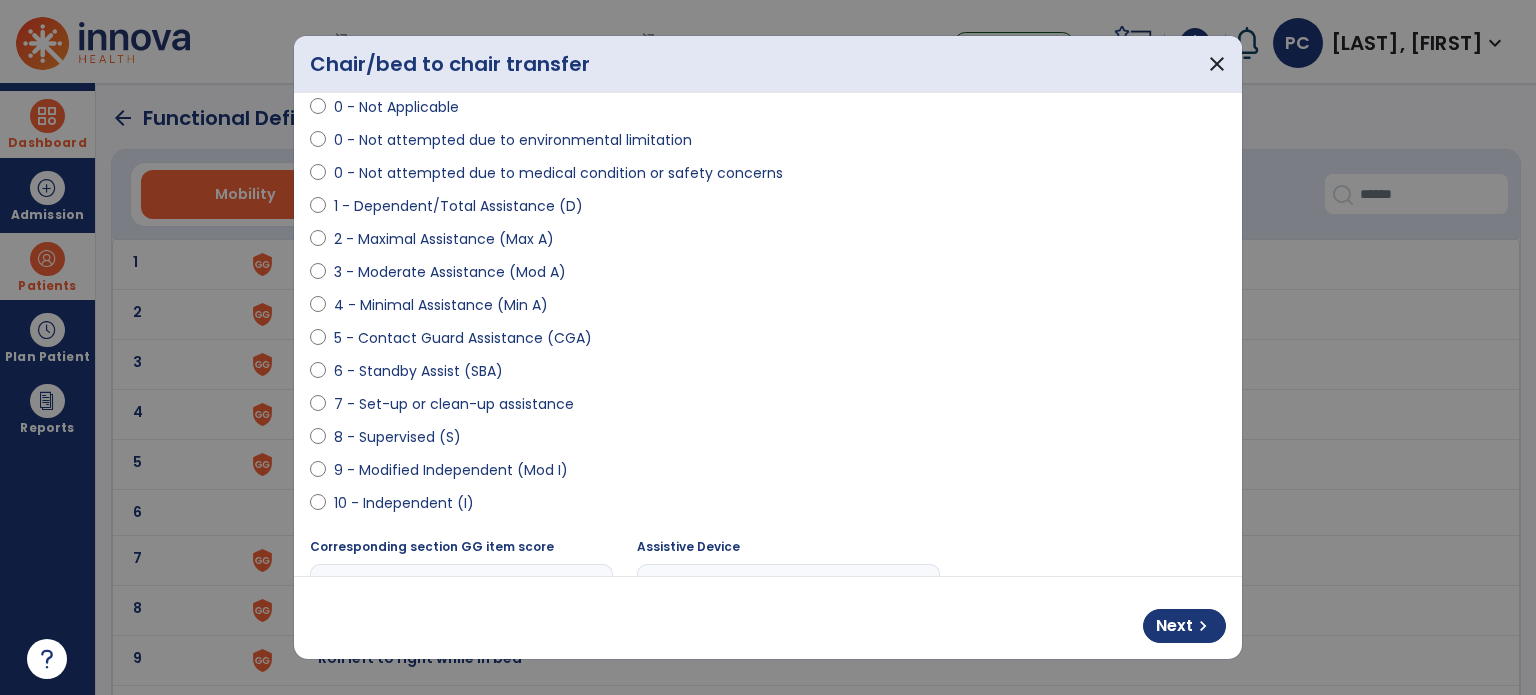 scroll, scrollTop: 400, scrollLeft: 0, axis: vertical 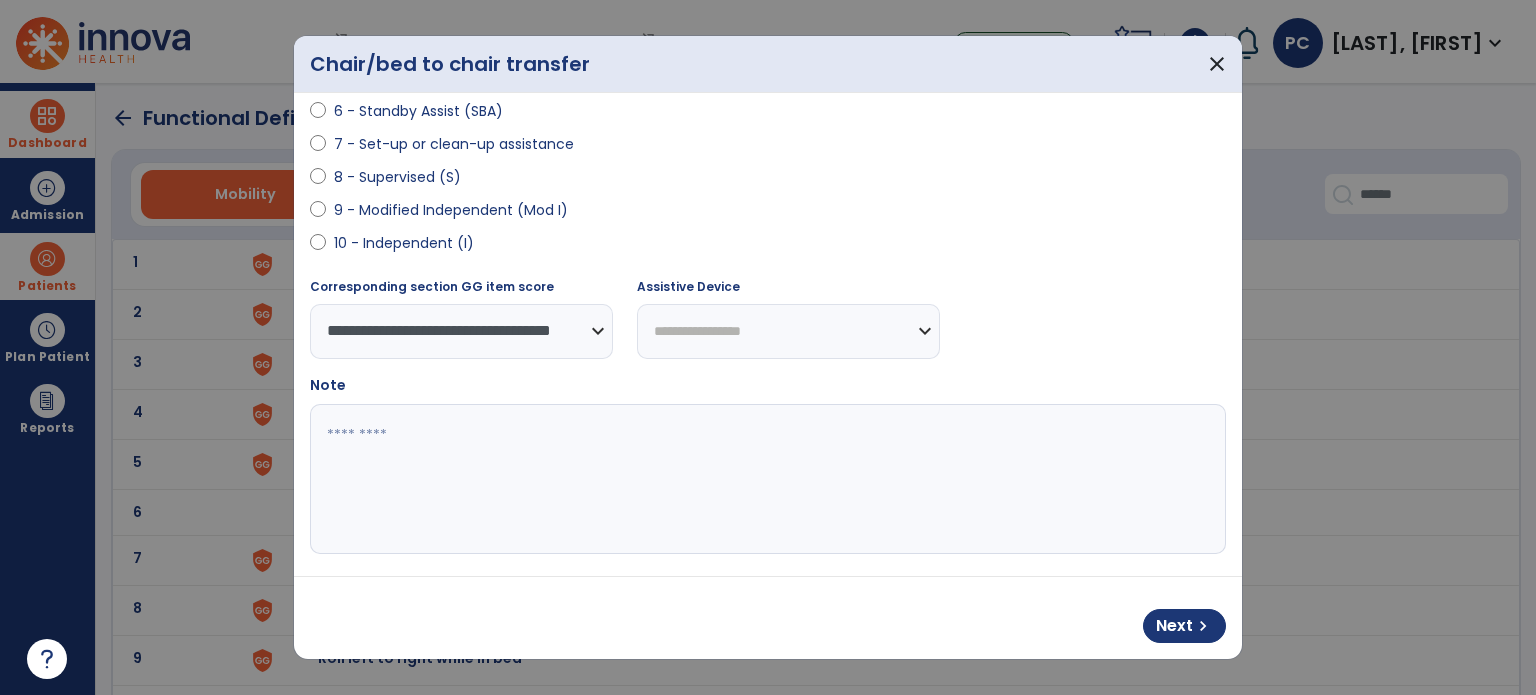 click on "**********" at bounding box center [788, 331] 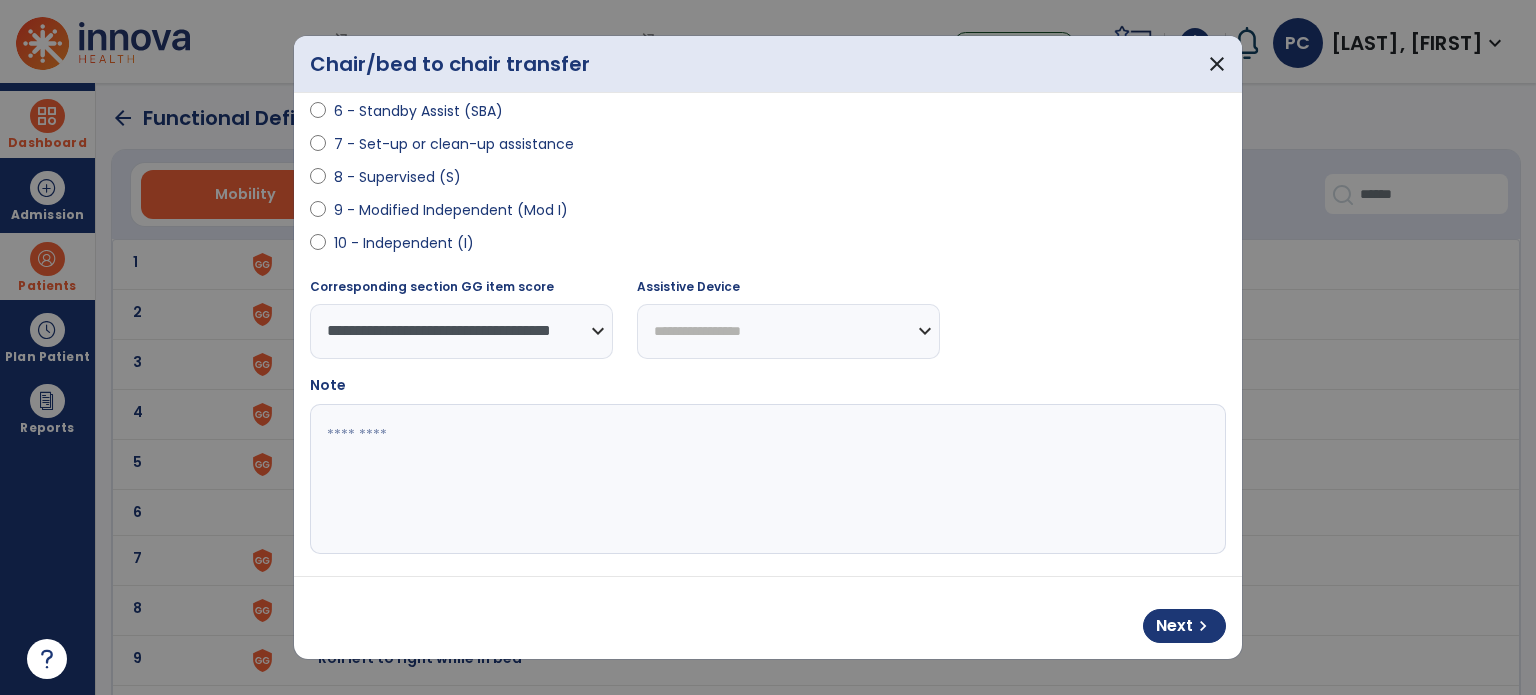 select on "********" 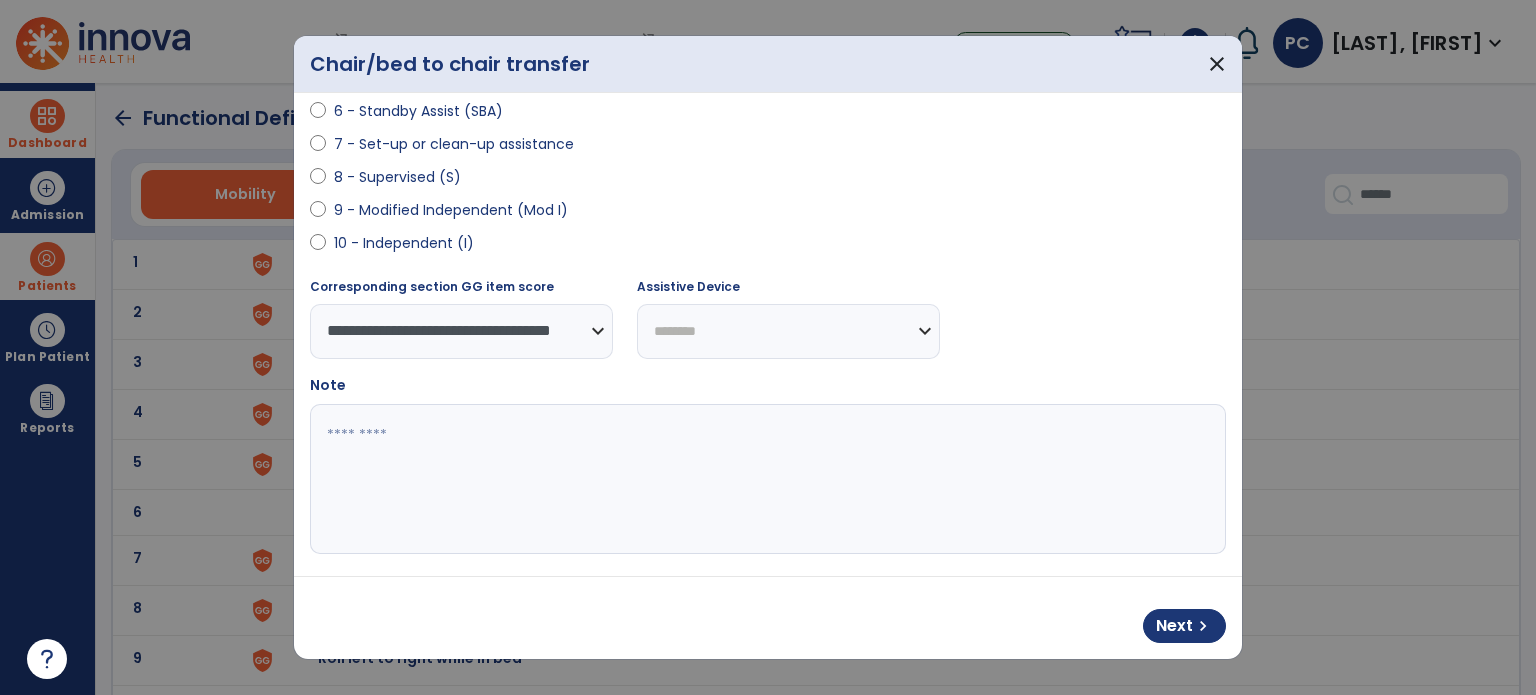 click on "**********" at bounding box center (788, 331) 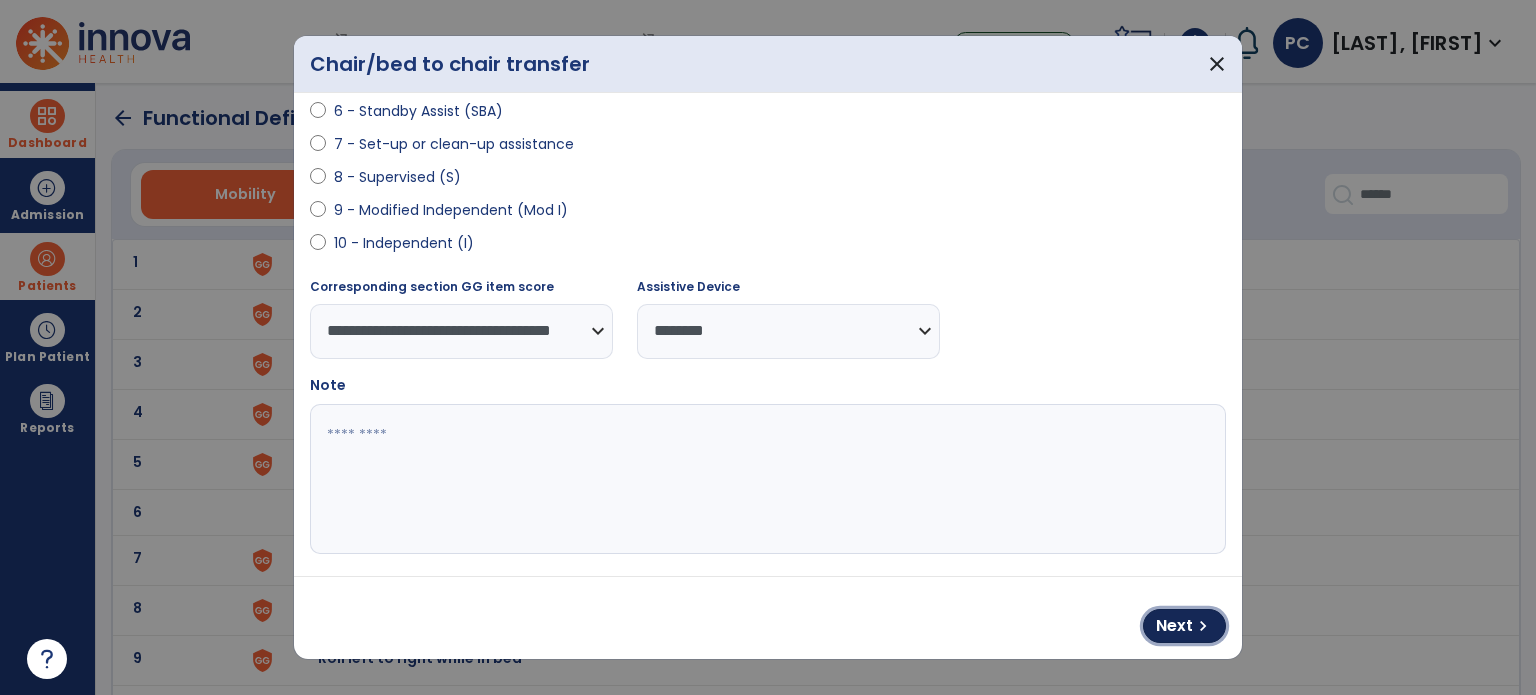 drag, startPoint x: 1171, startPoint y: 615, endPoint x: 1144, endPoint y: 588, distance: 38.183765 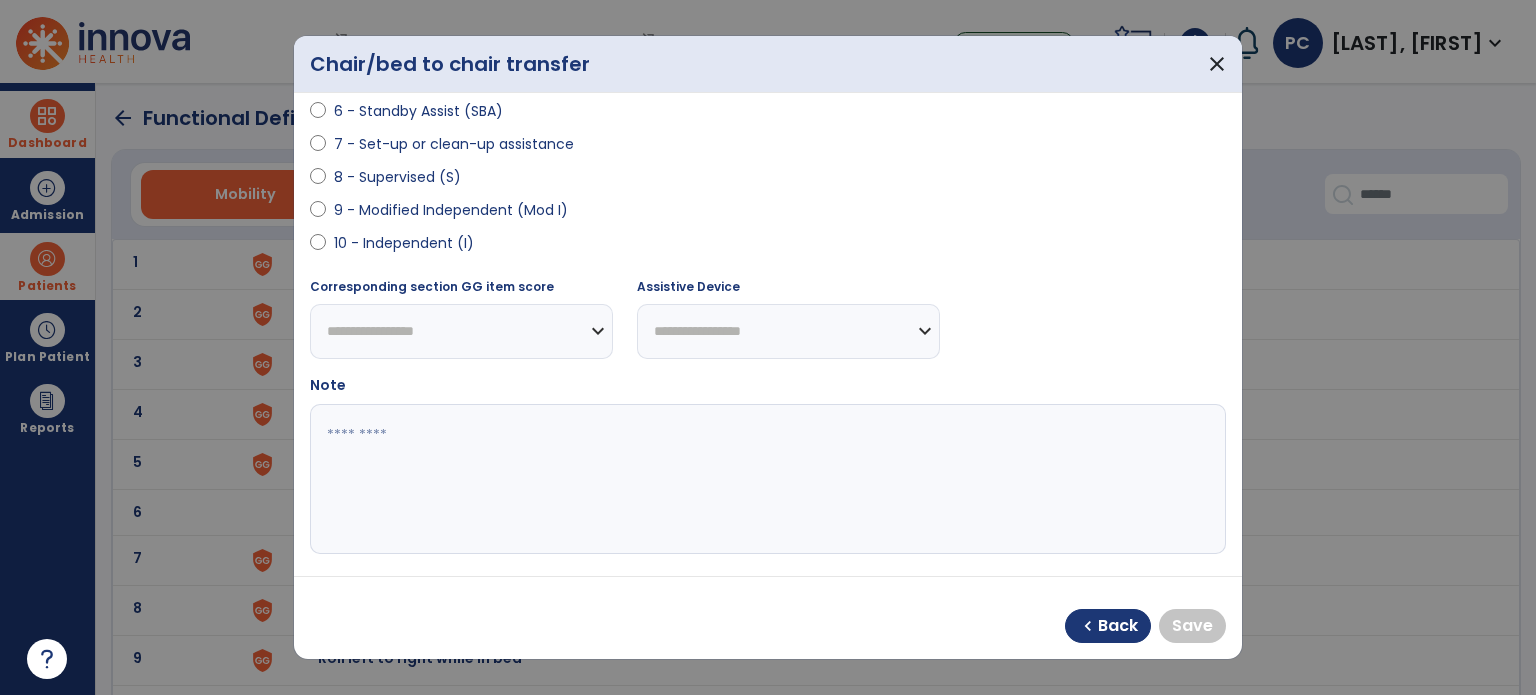 click on "8 - Supervised (S)" at bounding box center (397, 177) 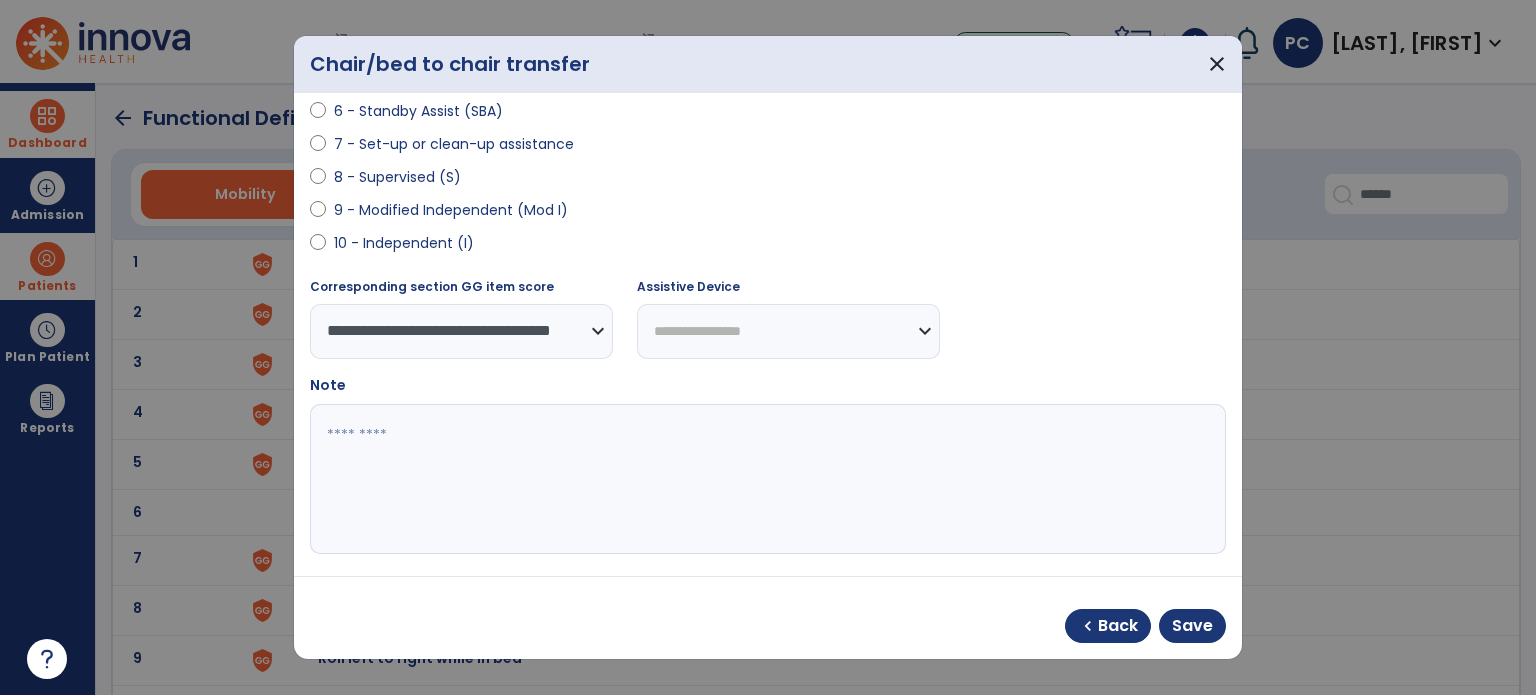 click on "**********" at bounding box center [788, 331] 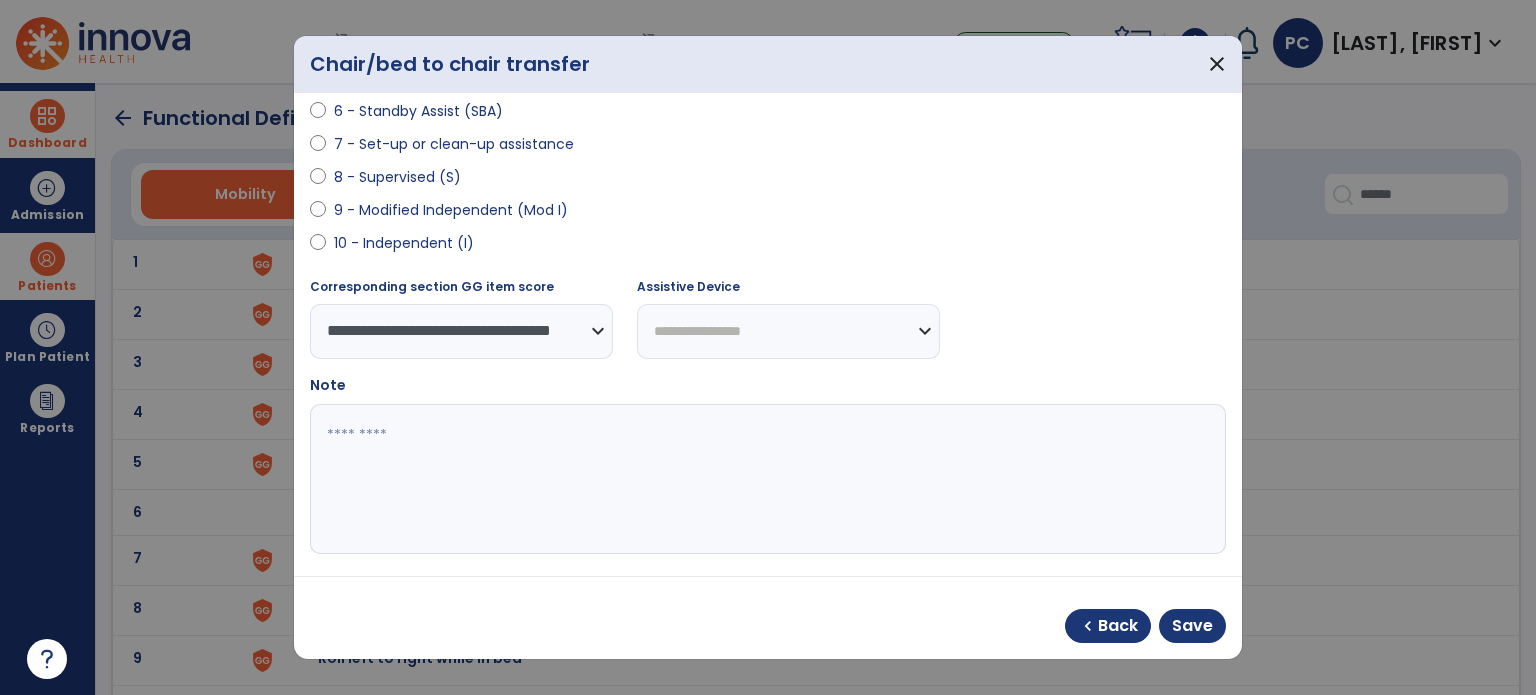 select on "********" 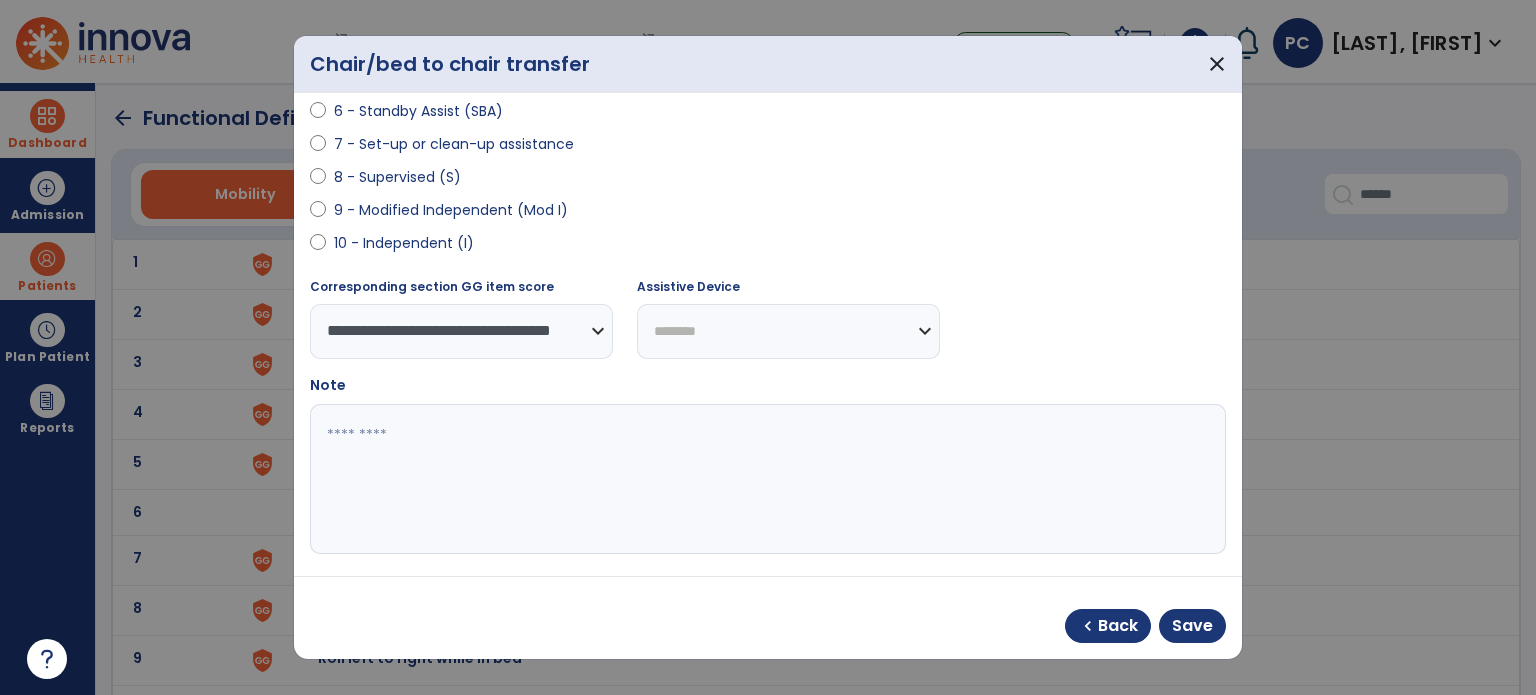click on "**********" at bounding box center (788, 331) 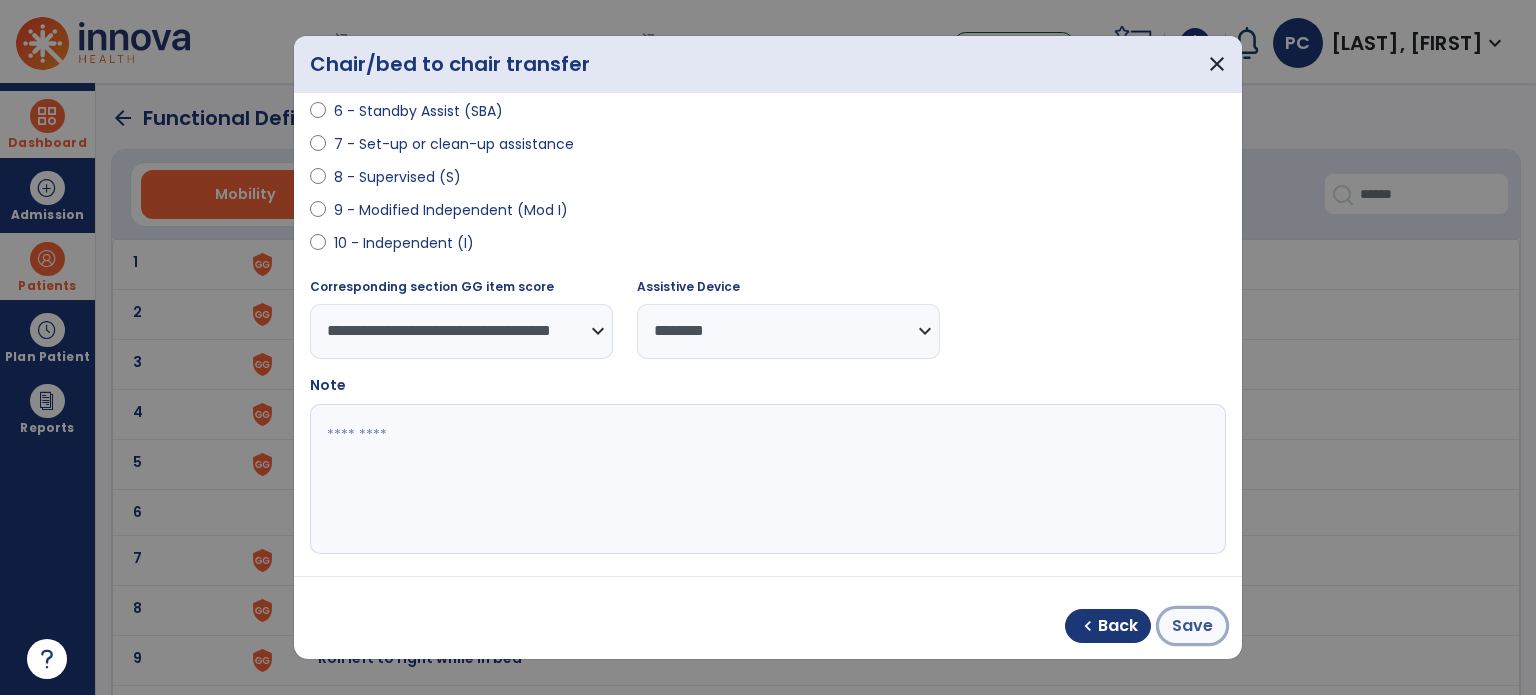 click on "Save" at bounding box center (1192, 626) 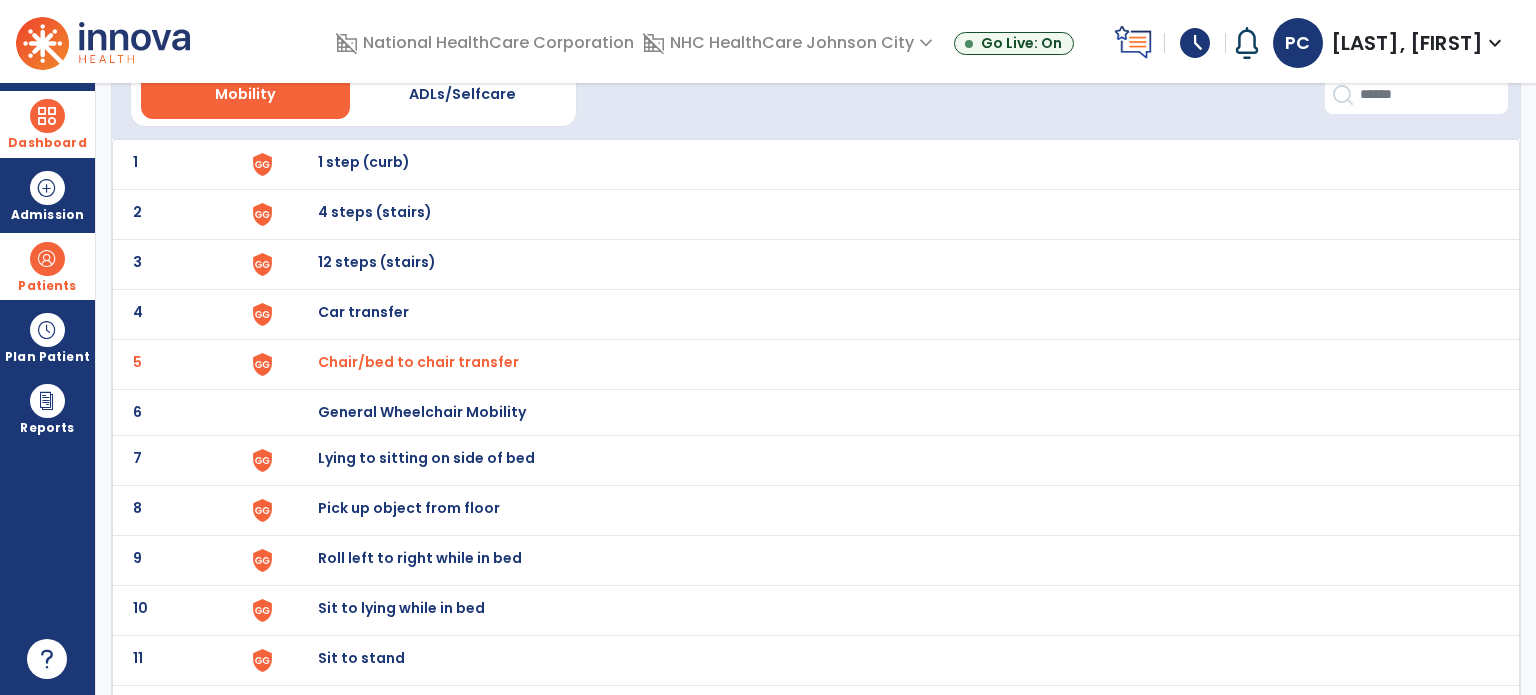 scroll, scrollTop: 200, scrollLeft: 0, axis: vertical 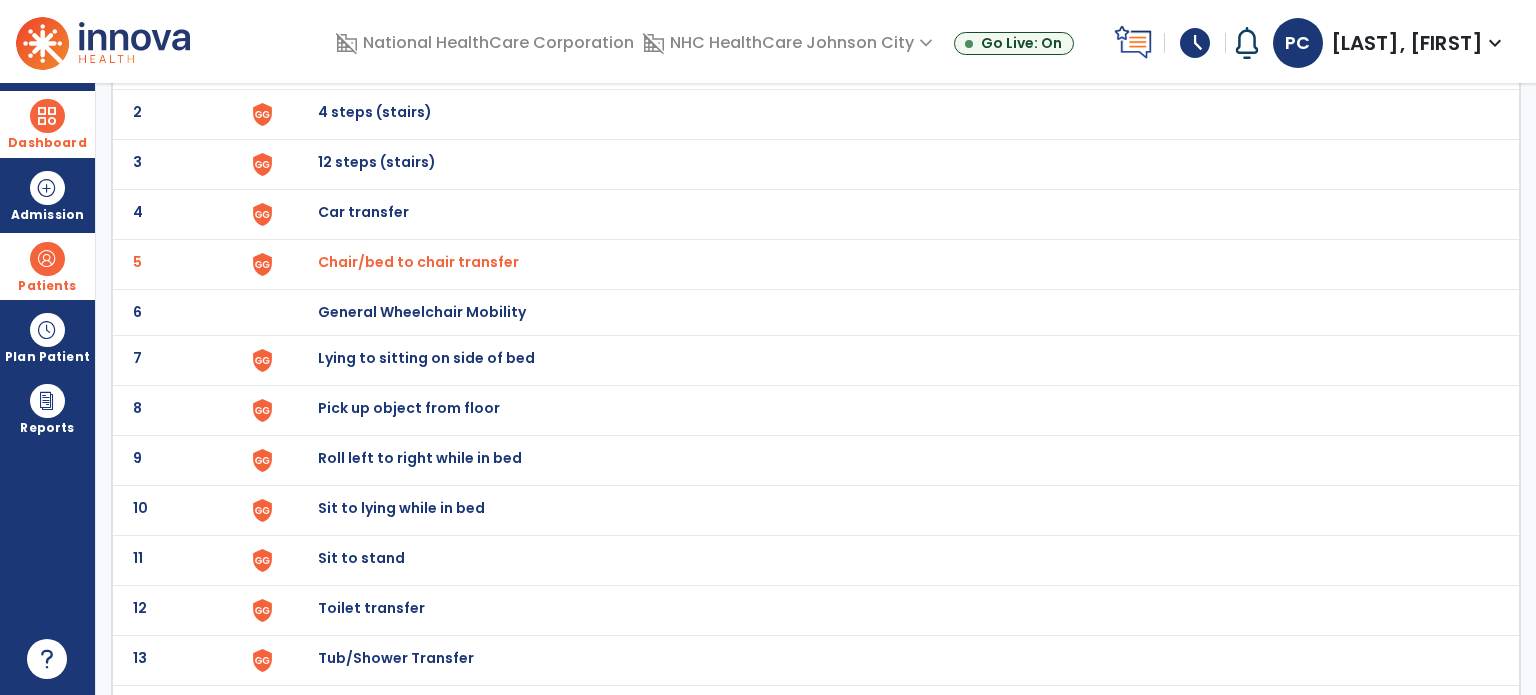 click on "Sit to lying while in bed" at bounding box center (364, 62) 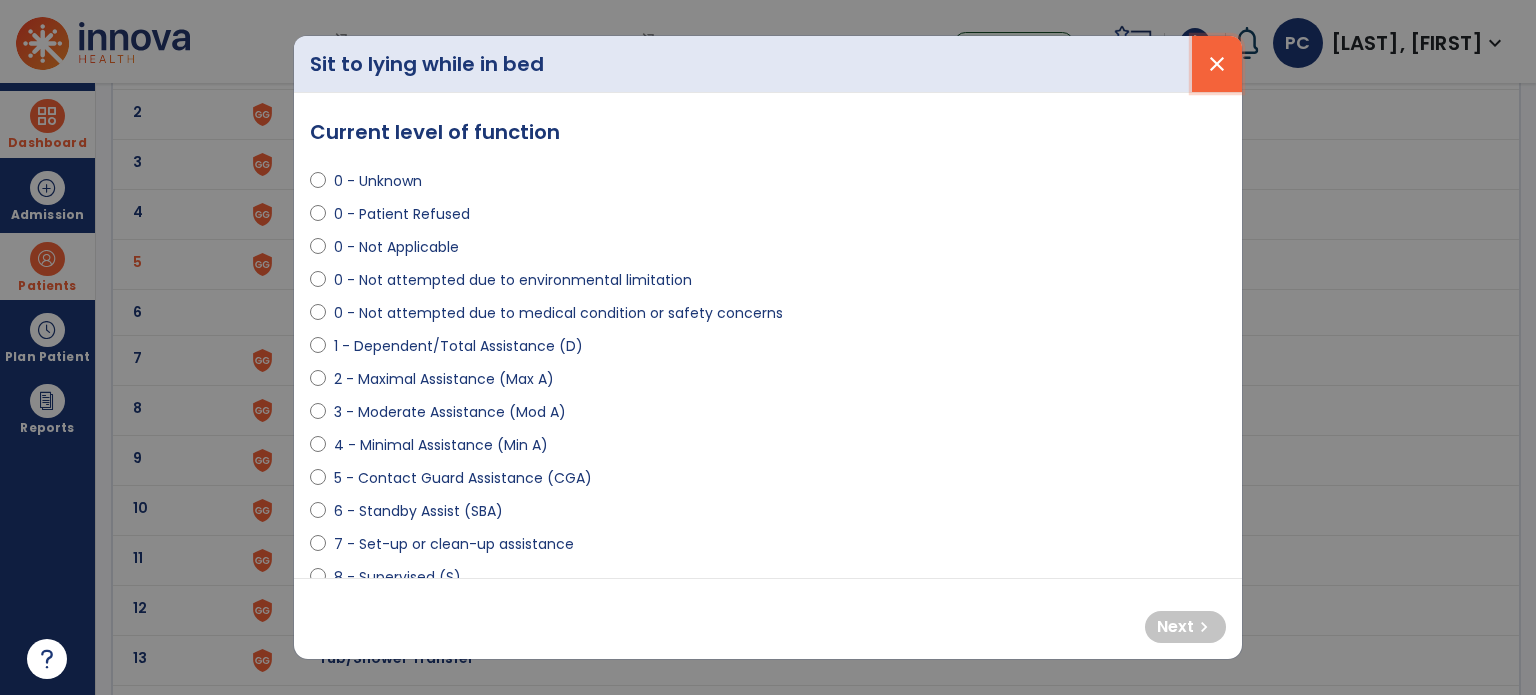 click on "close" at bounding box center [1217, 64] 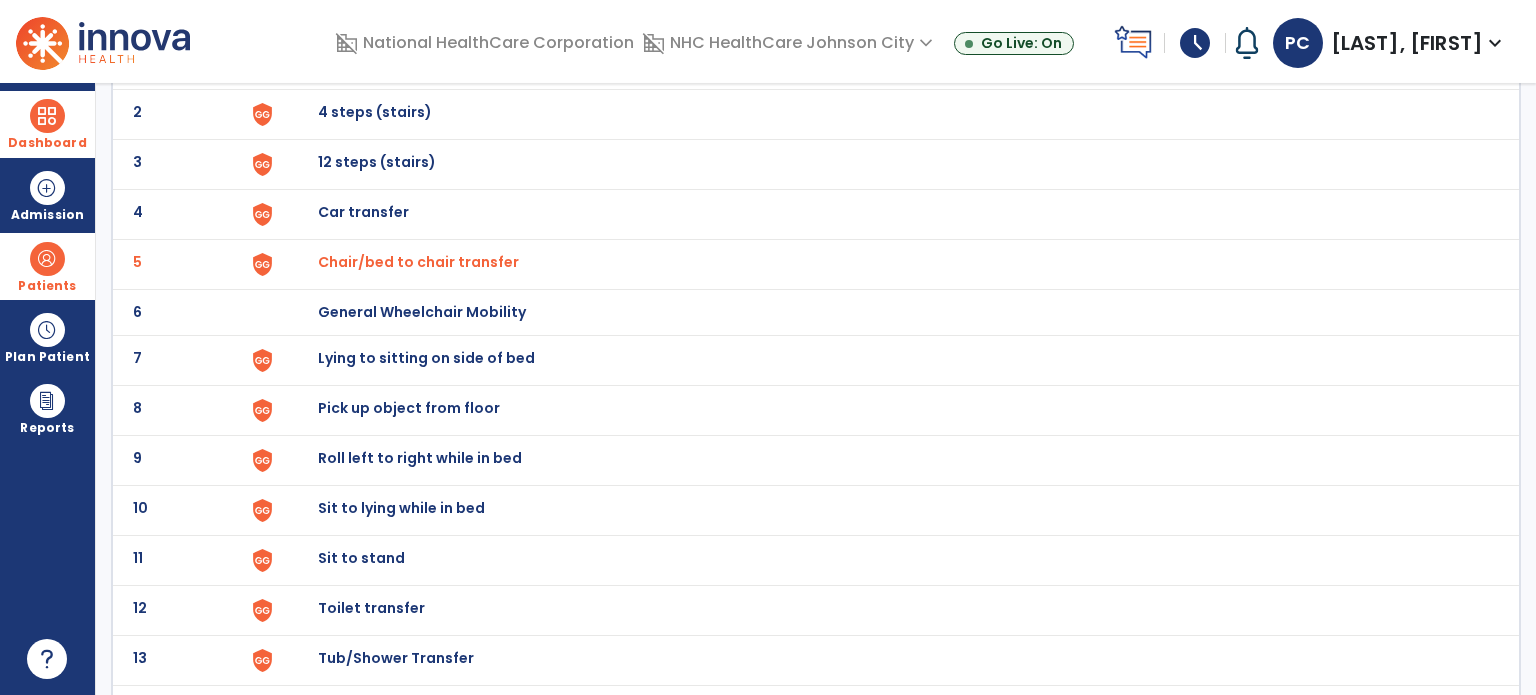 click on "Lying to sitting on side of bed" at bounding box center [364, 62] 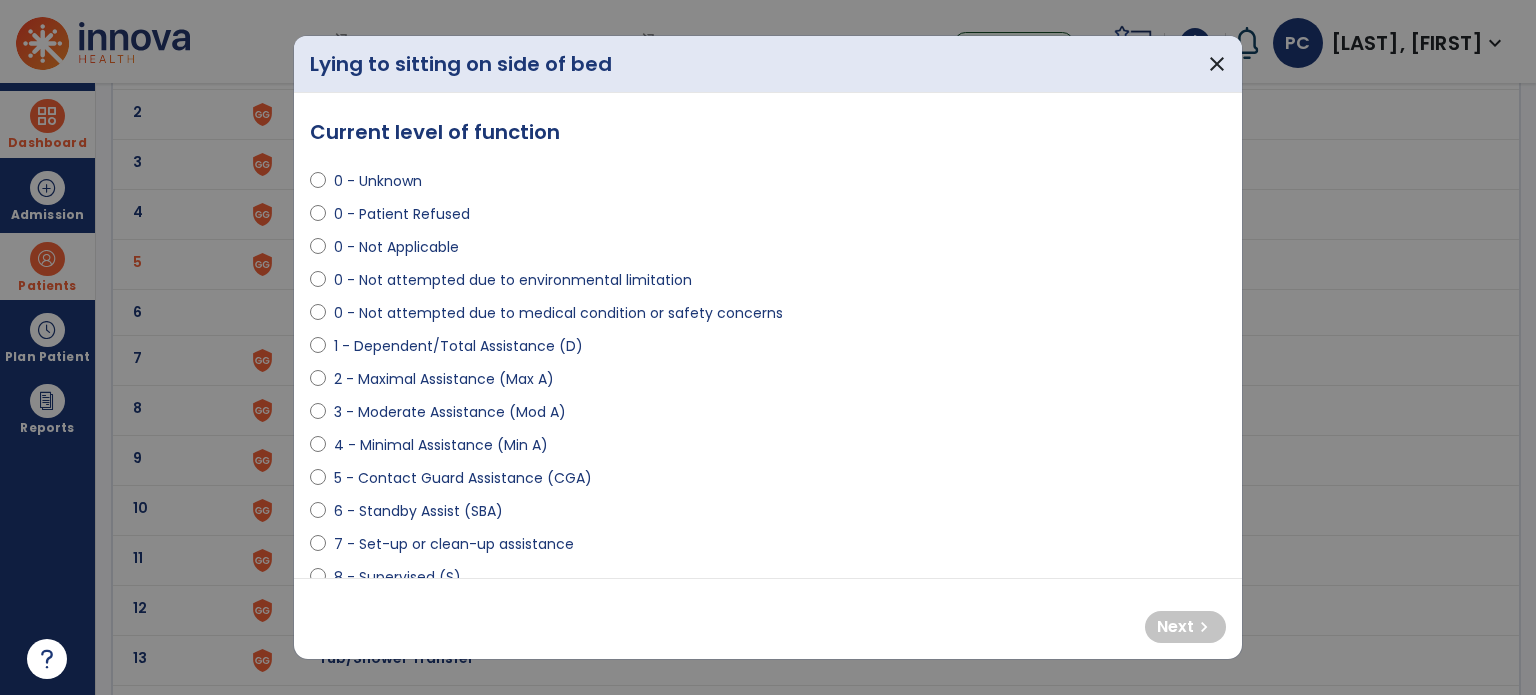 click on "5 - Contact Guard Assistance (CGA)" at bounding box center [463, 478] 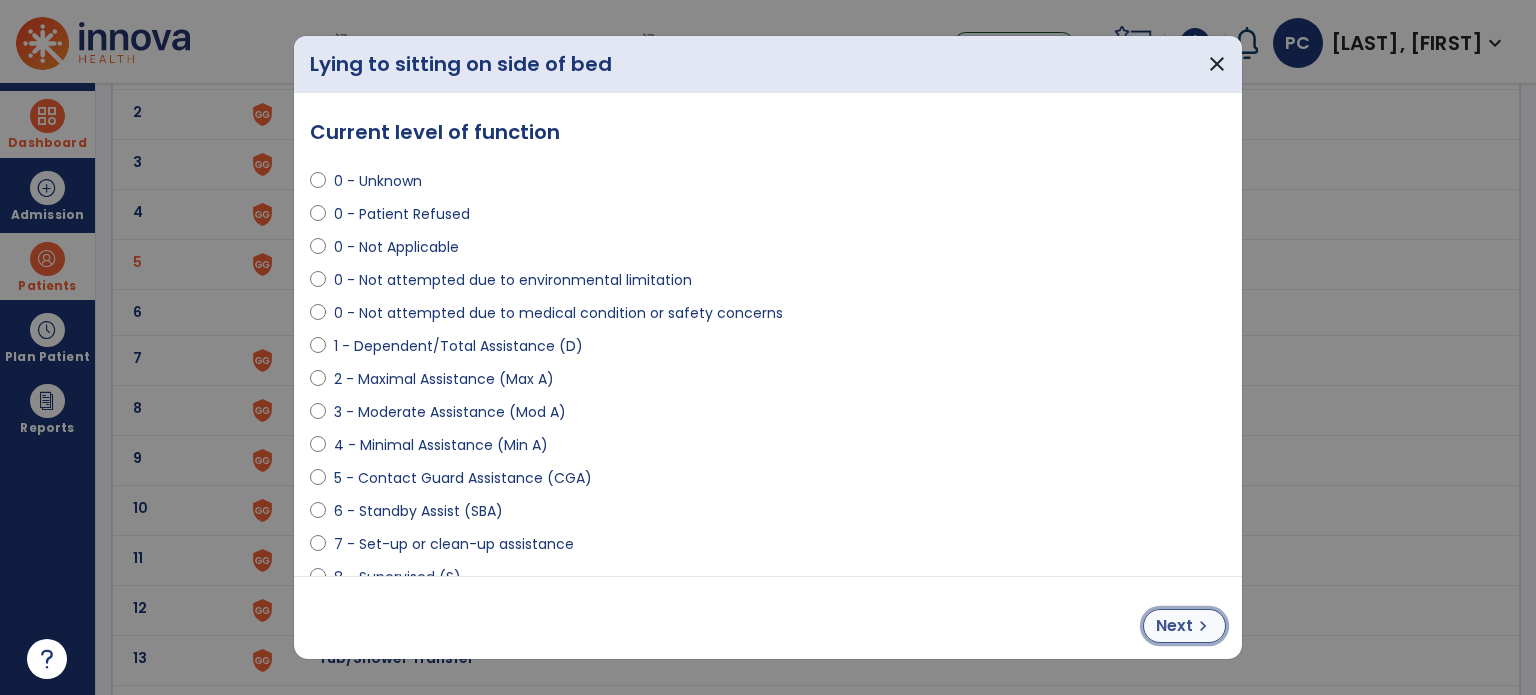 click on "Next" at bounding box center [1174, 626] 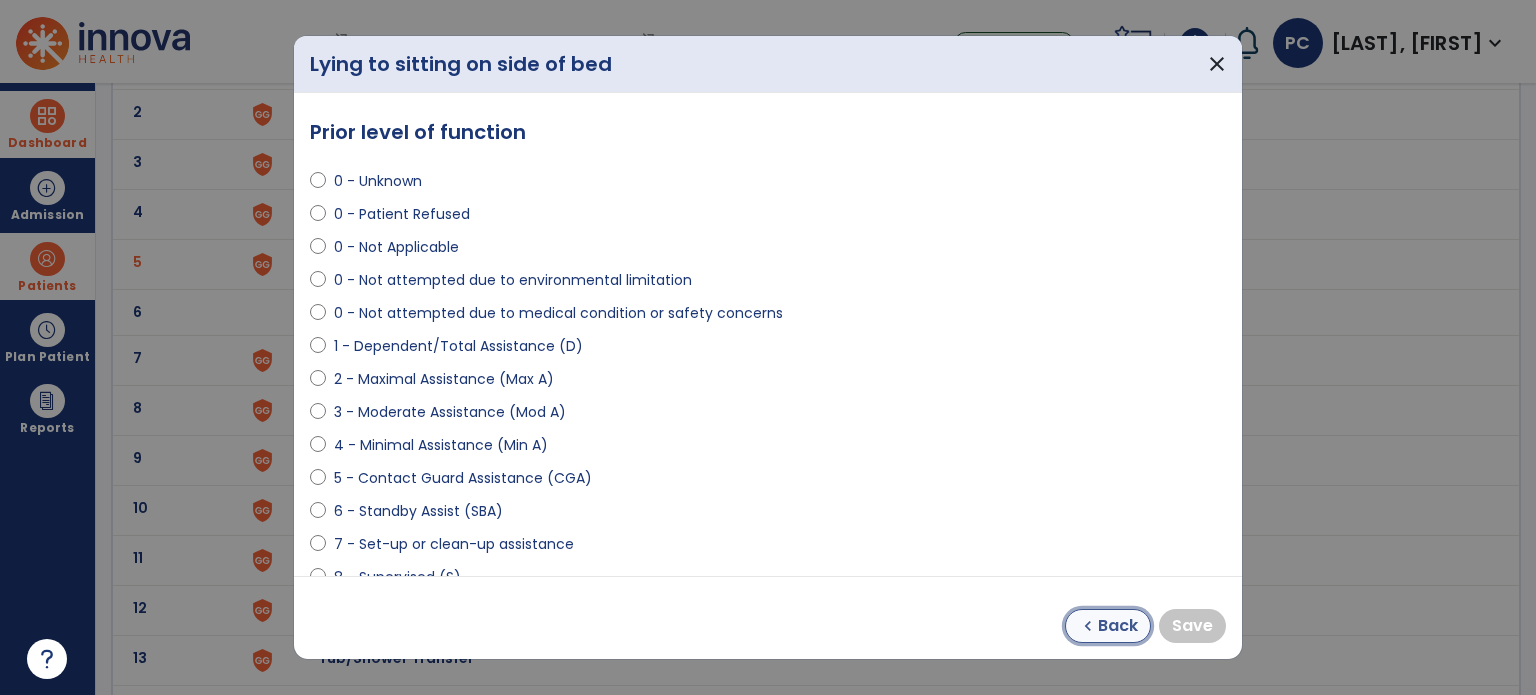 click on "chevron_left  Back" at bounding box center (1108, 626) 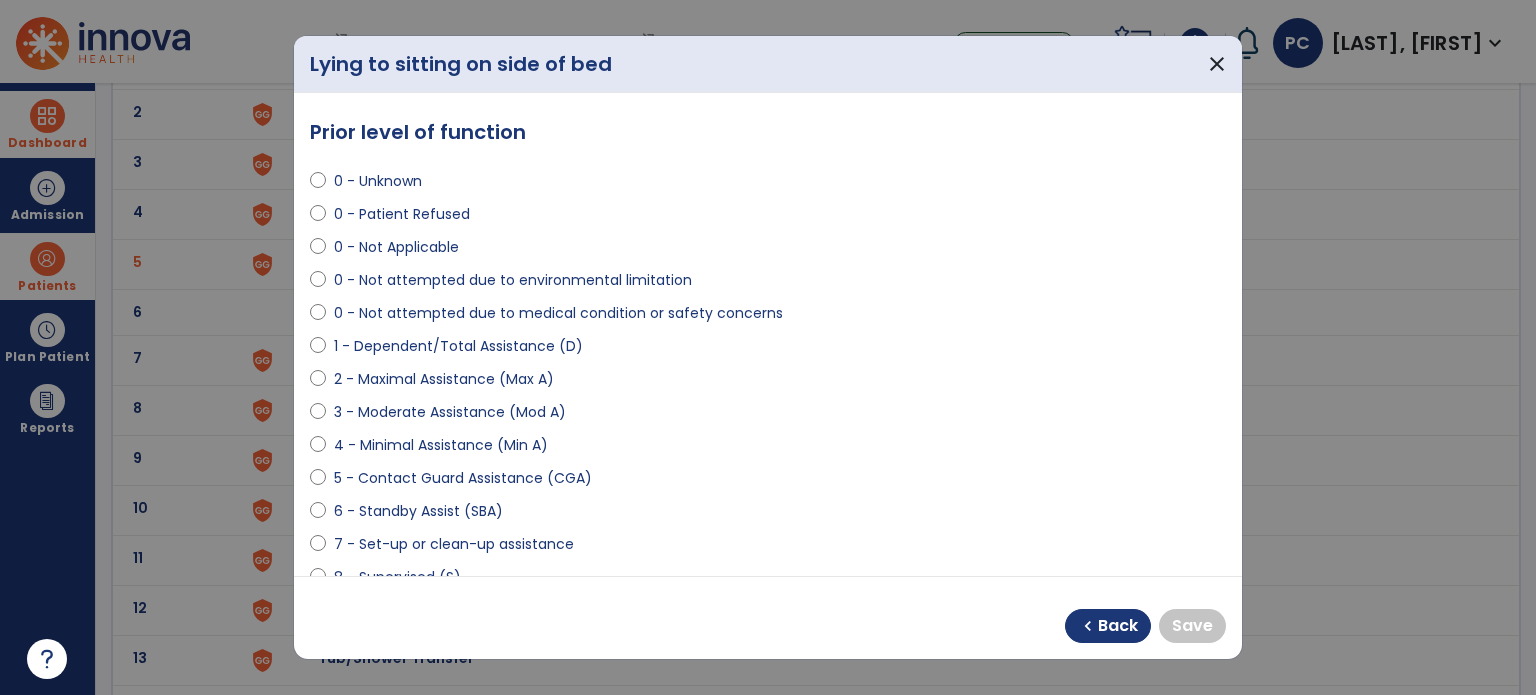 select on "**********" 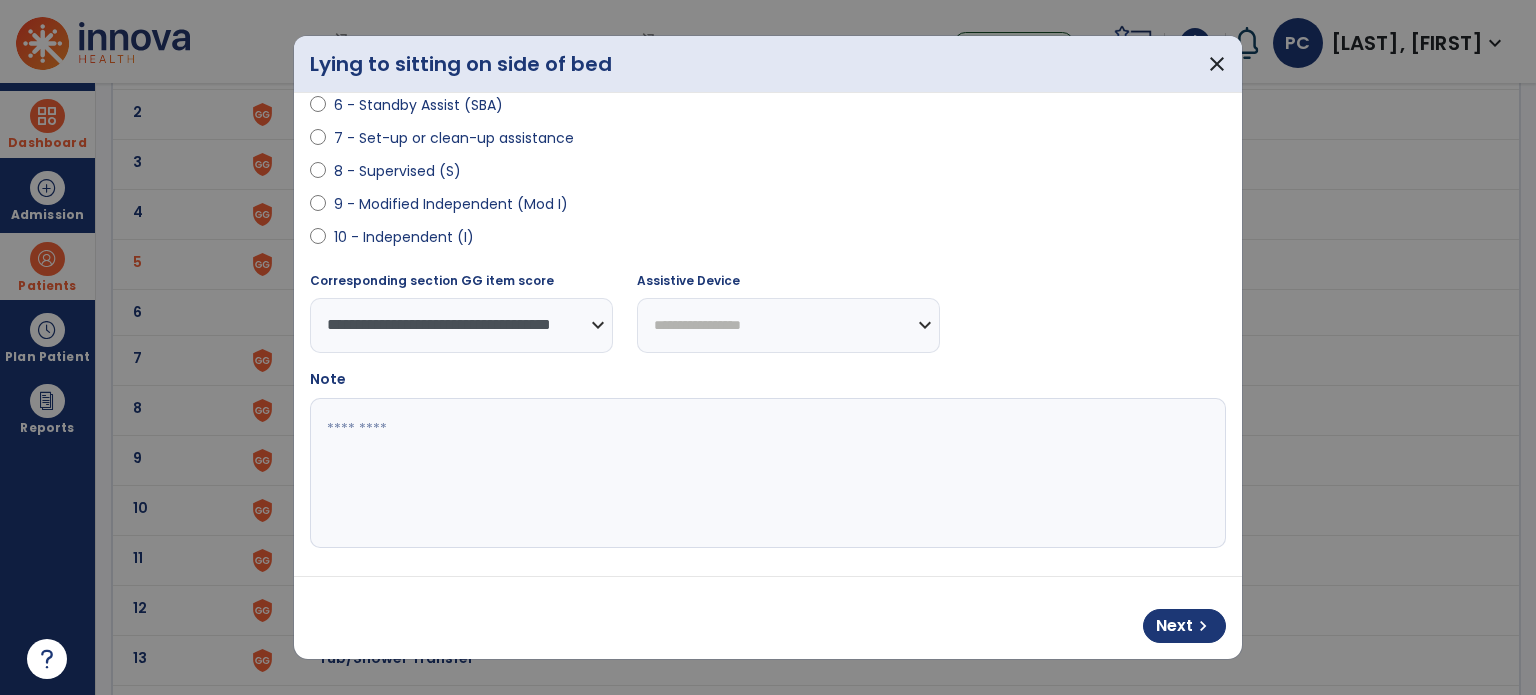 scroll, scrollTop: 408, scrollLeft: 0, axis: vertical 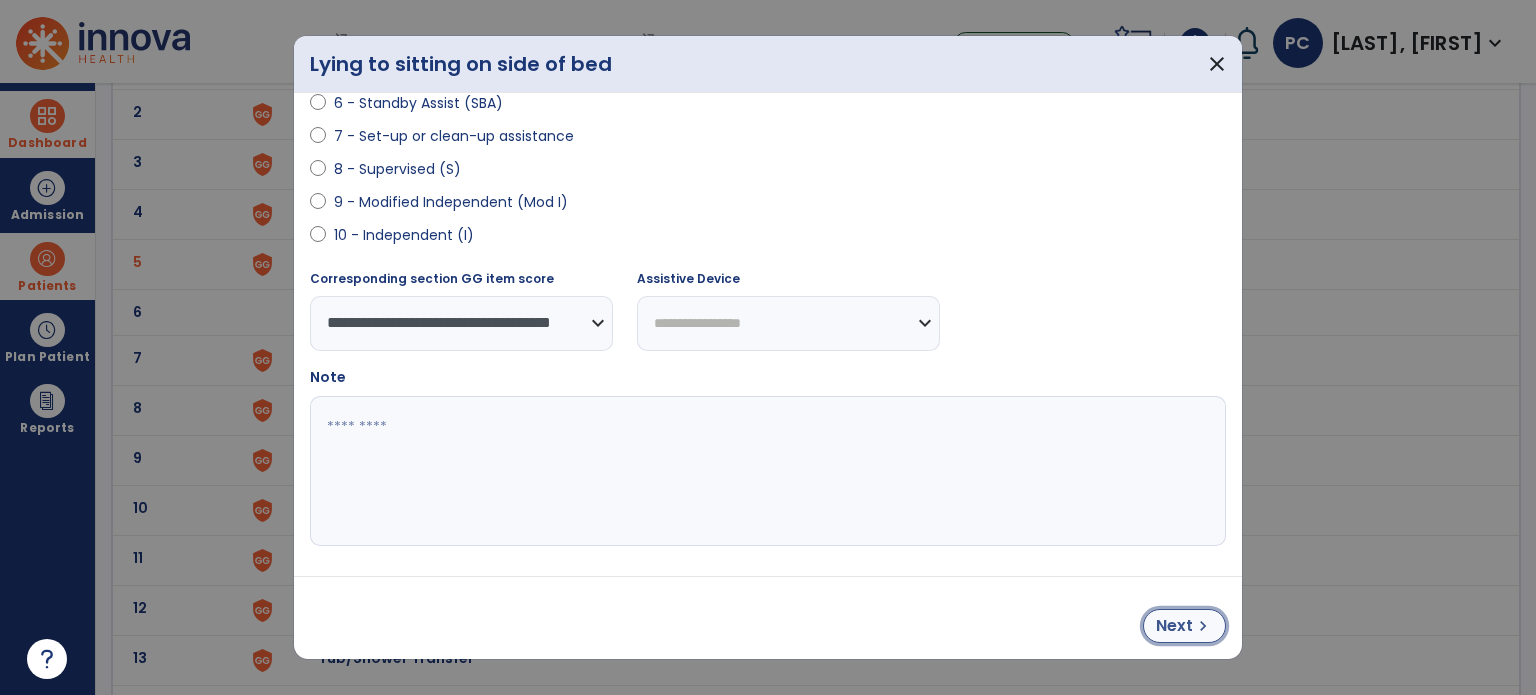click on "Next" at bounding box center (1174, 626) 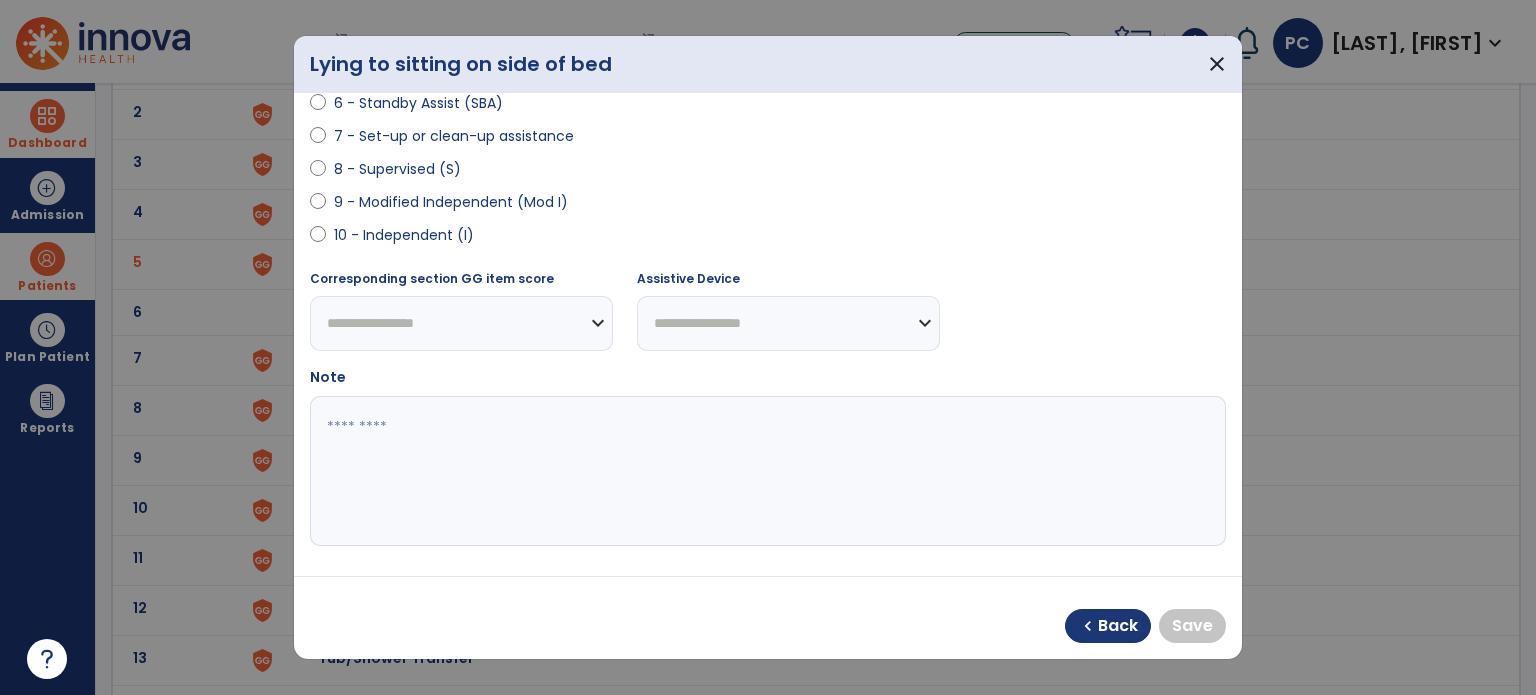 click on "**********" at bounding box center (461, 323) 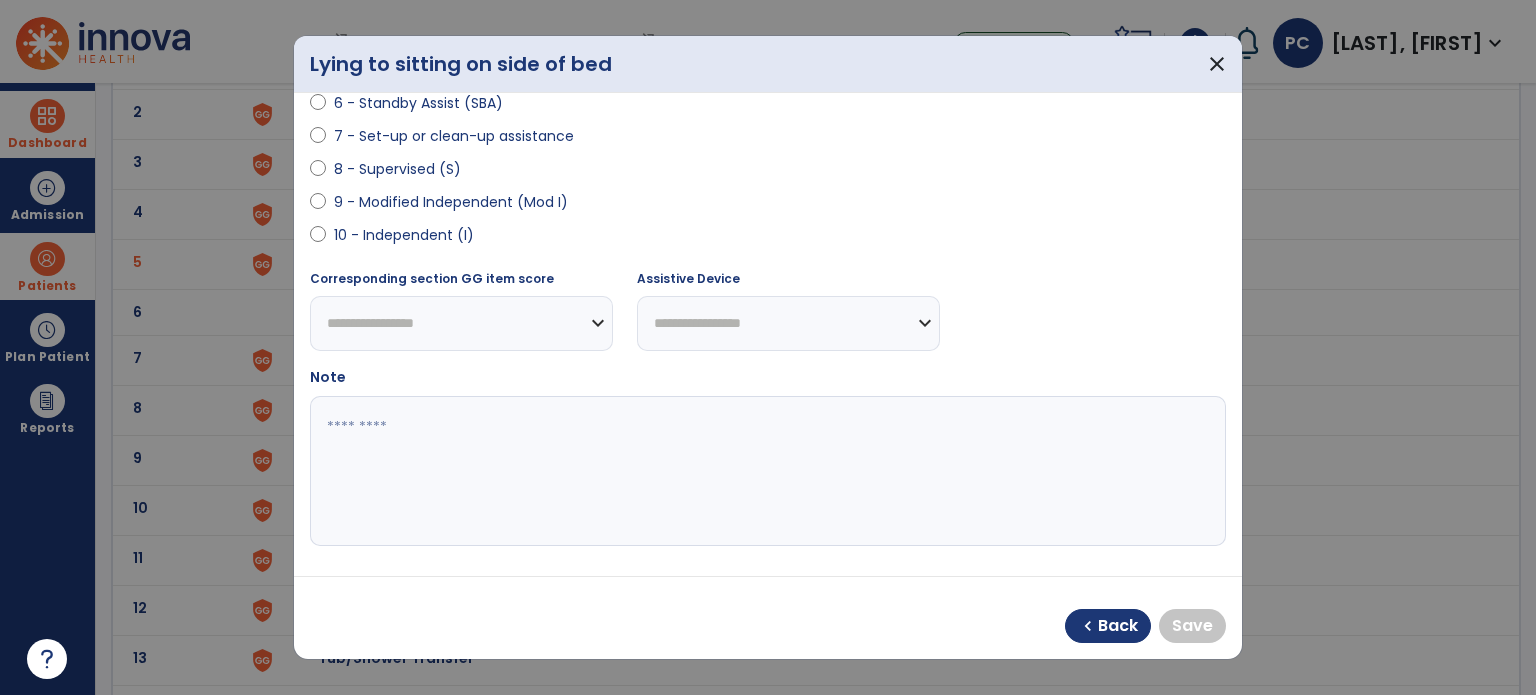 drag, startPoint x: 438, startPoint y: 198, endPoint x: 584, endPoint y: 304, distance: 180.42172 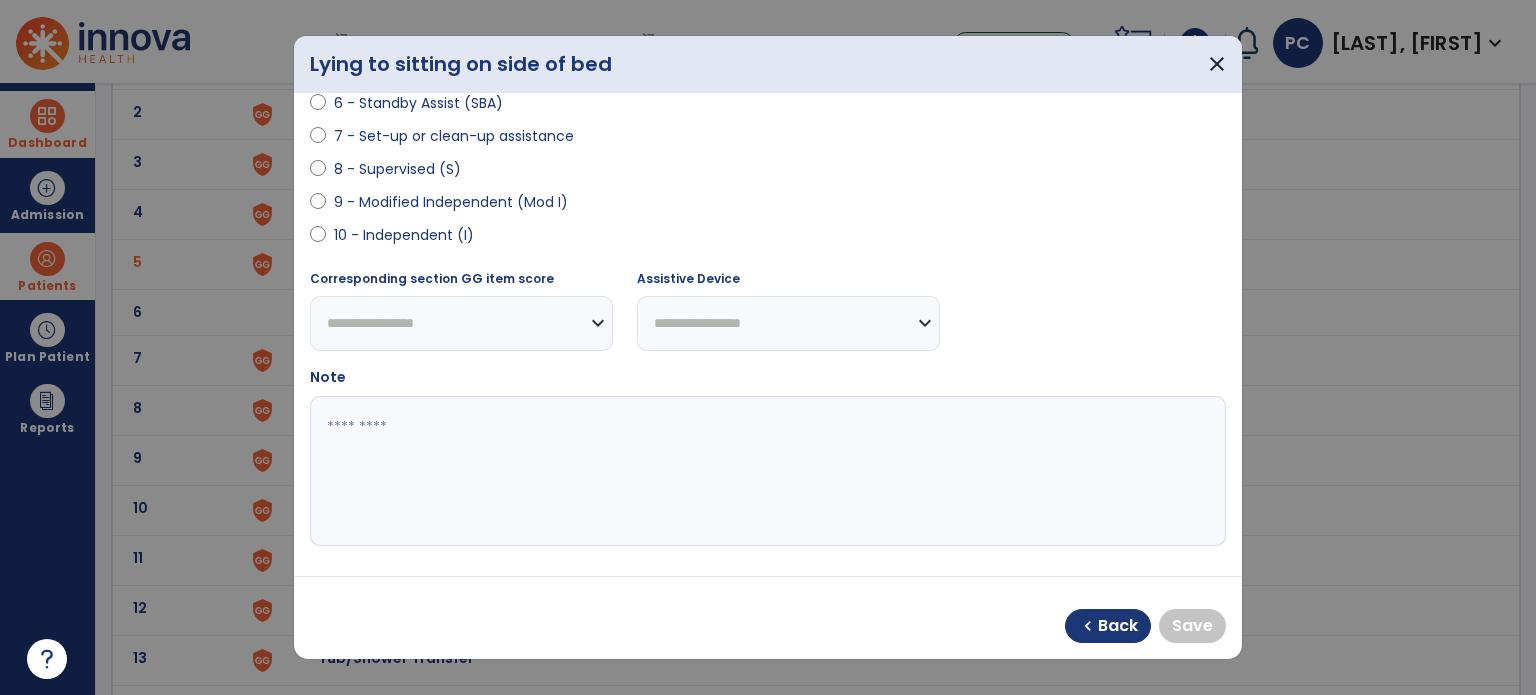click on "9 - Modified Independent (Mod I)" at bounding box center (451, 202) 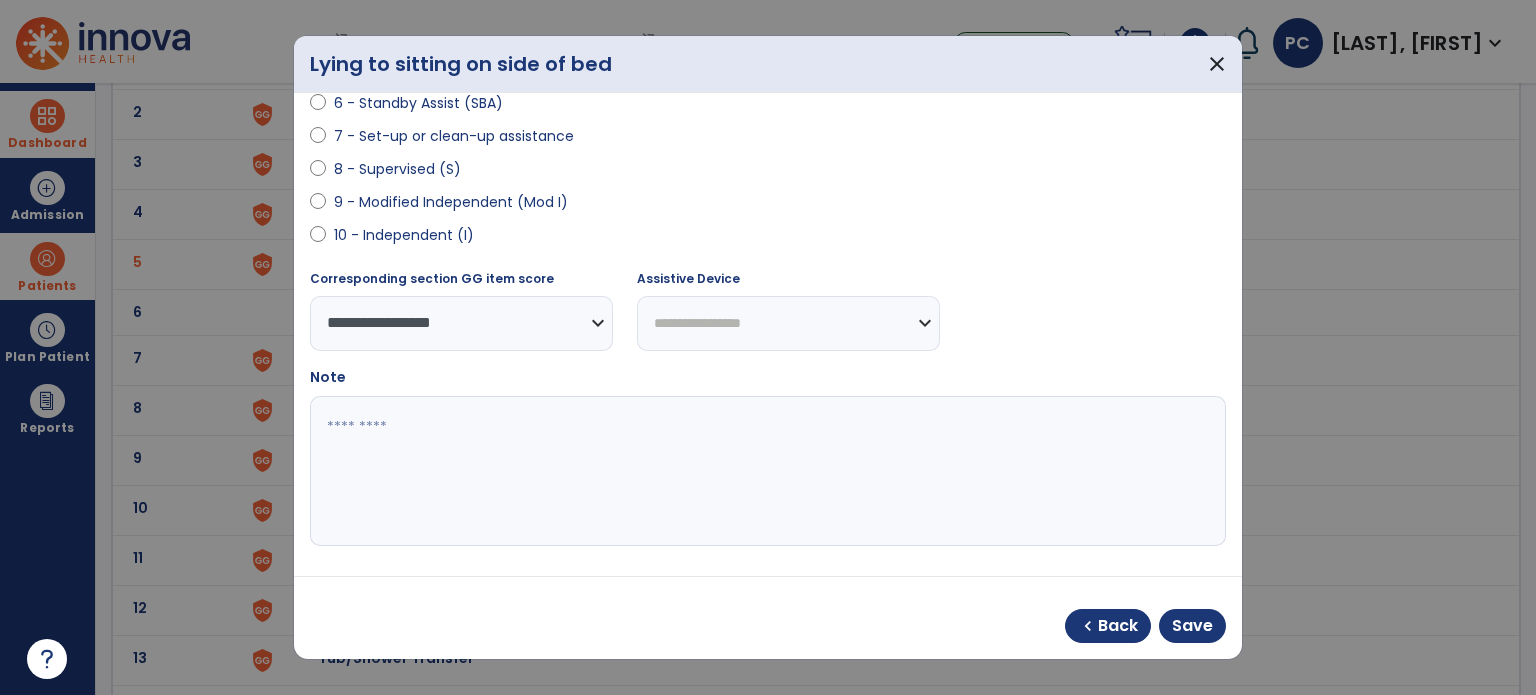 select on "**********" 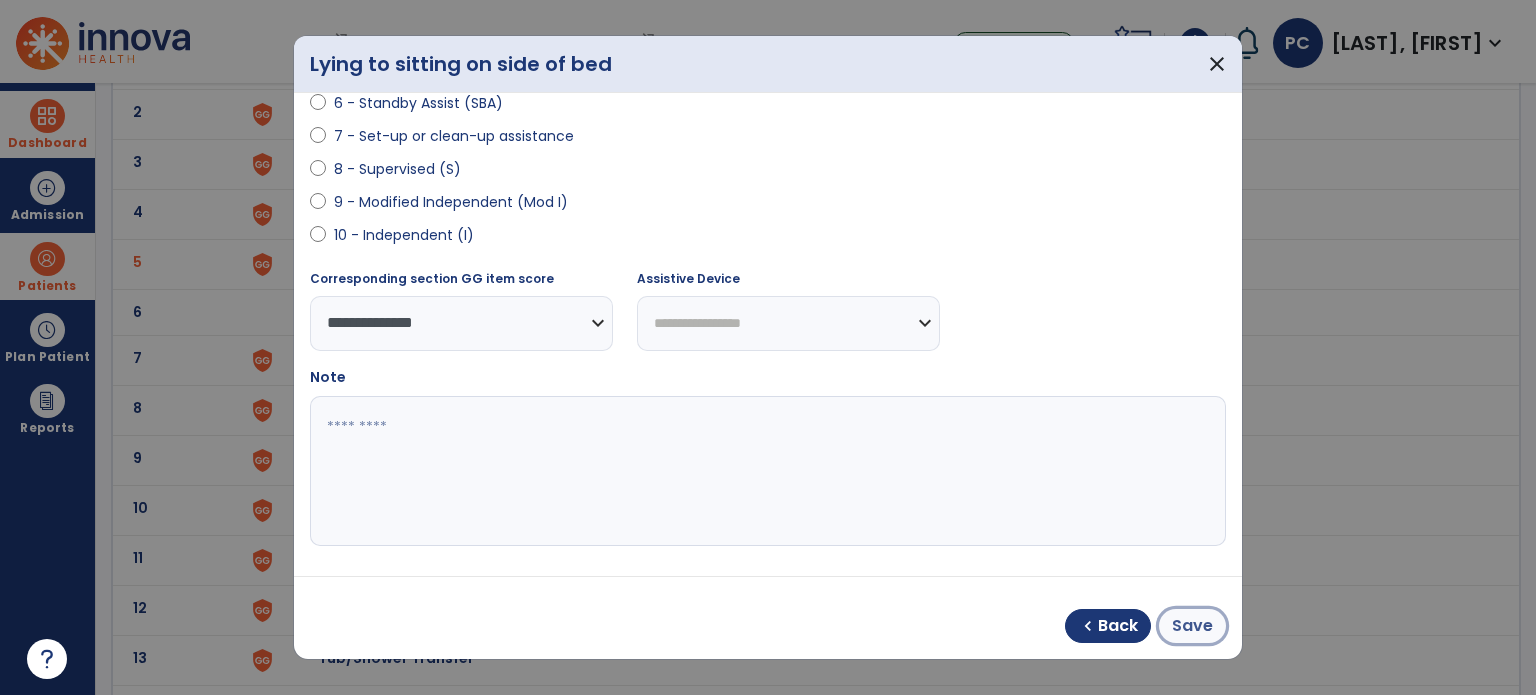 click on "Save" at bounding box center (1192, 626) 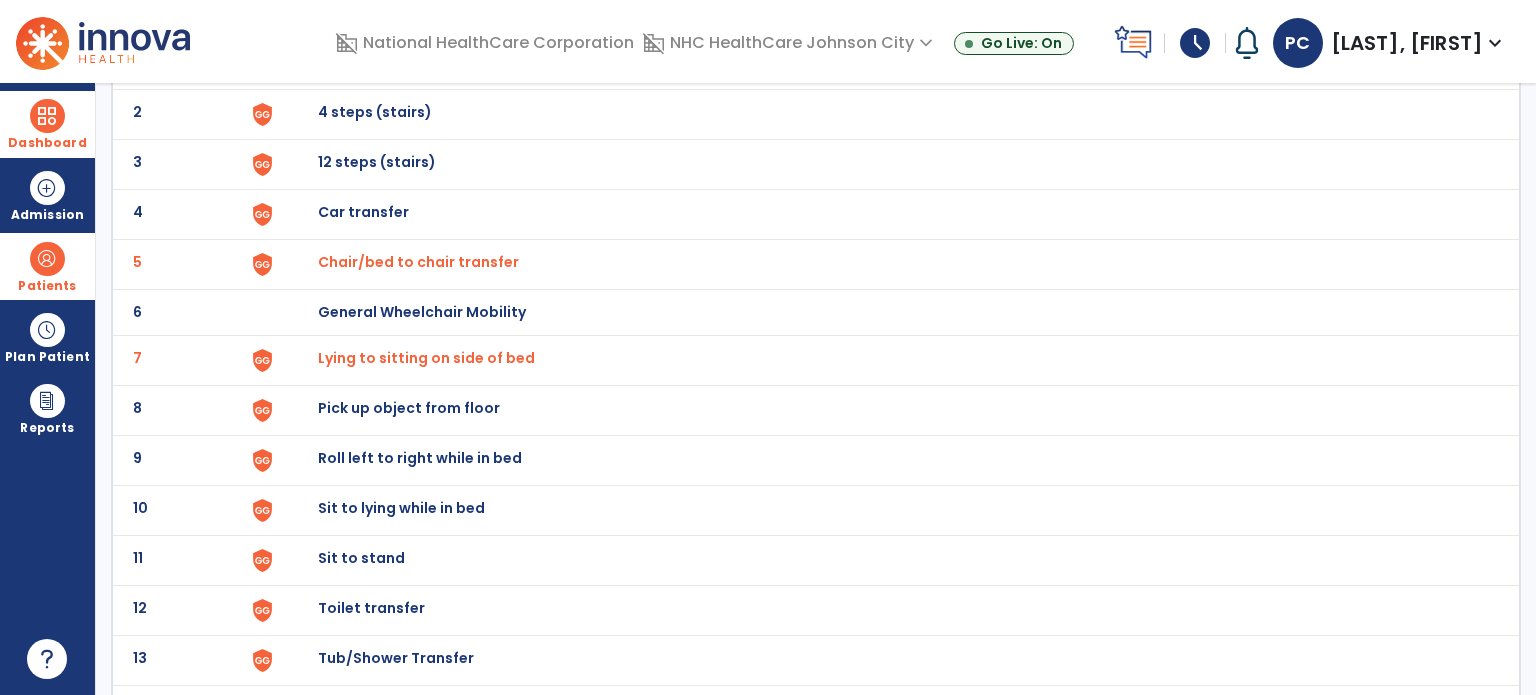 click on "Sit to stand" at bounding box center (364, 62) 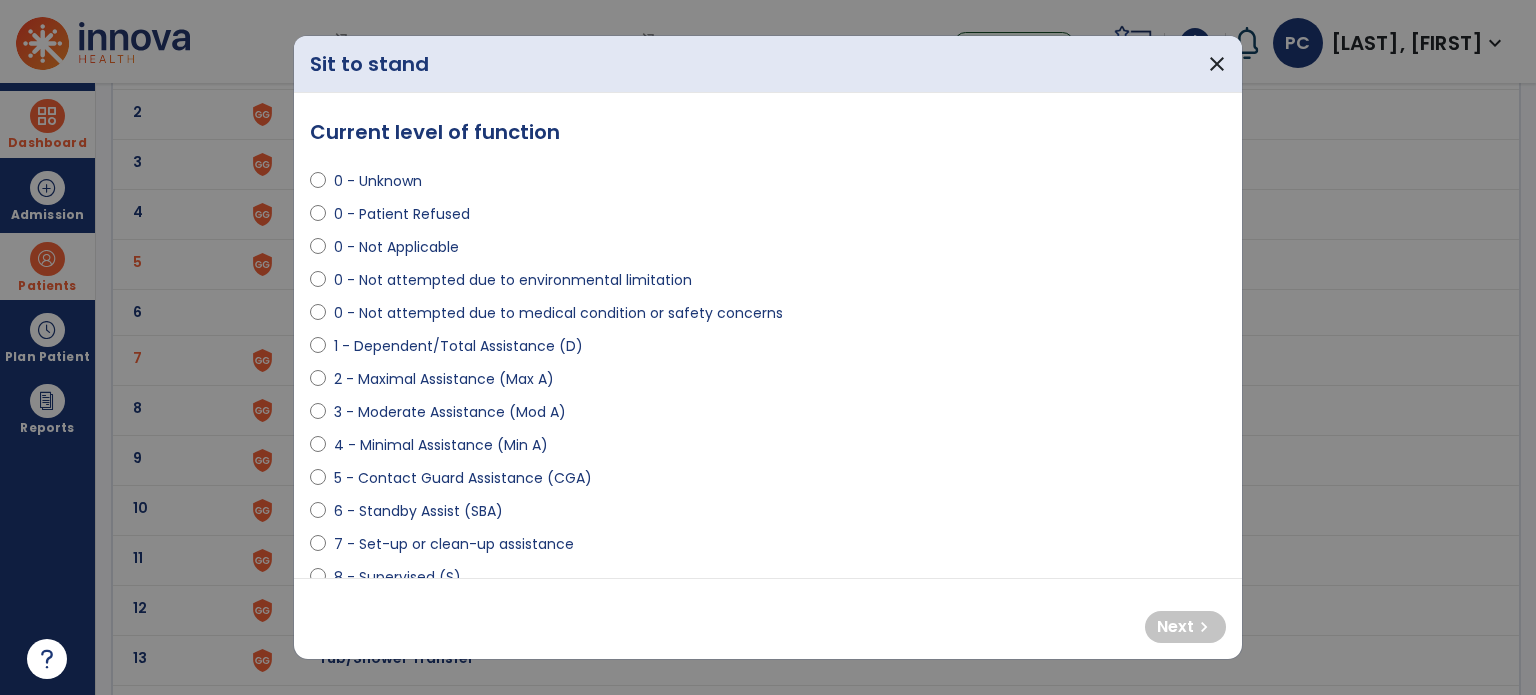 drag, startPoint x: 377, startPoint y: 472, endPoint x: 530, endPoint y: 460, distance: 153.46986 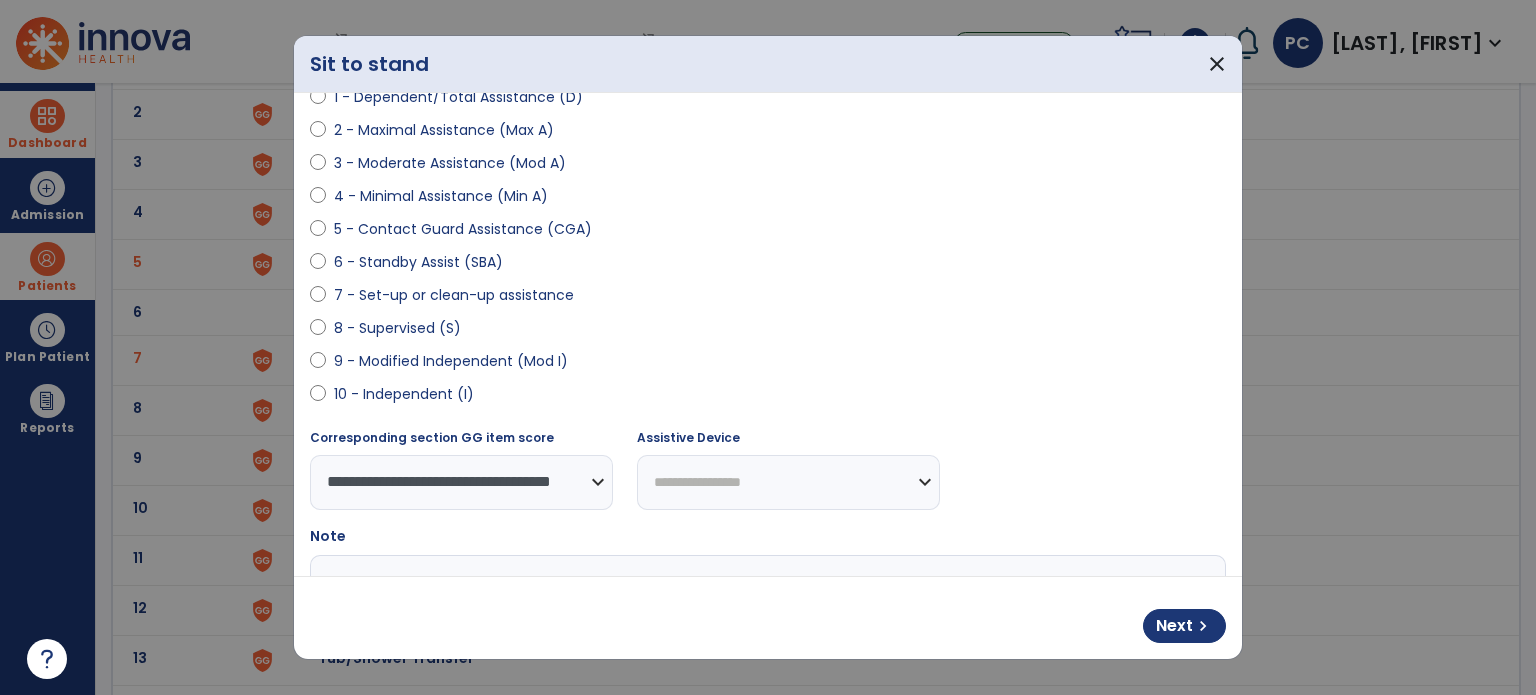 scroll, scrollTop: 300, scrollLeft: 0, axis: vertical 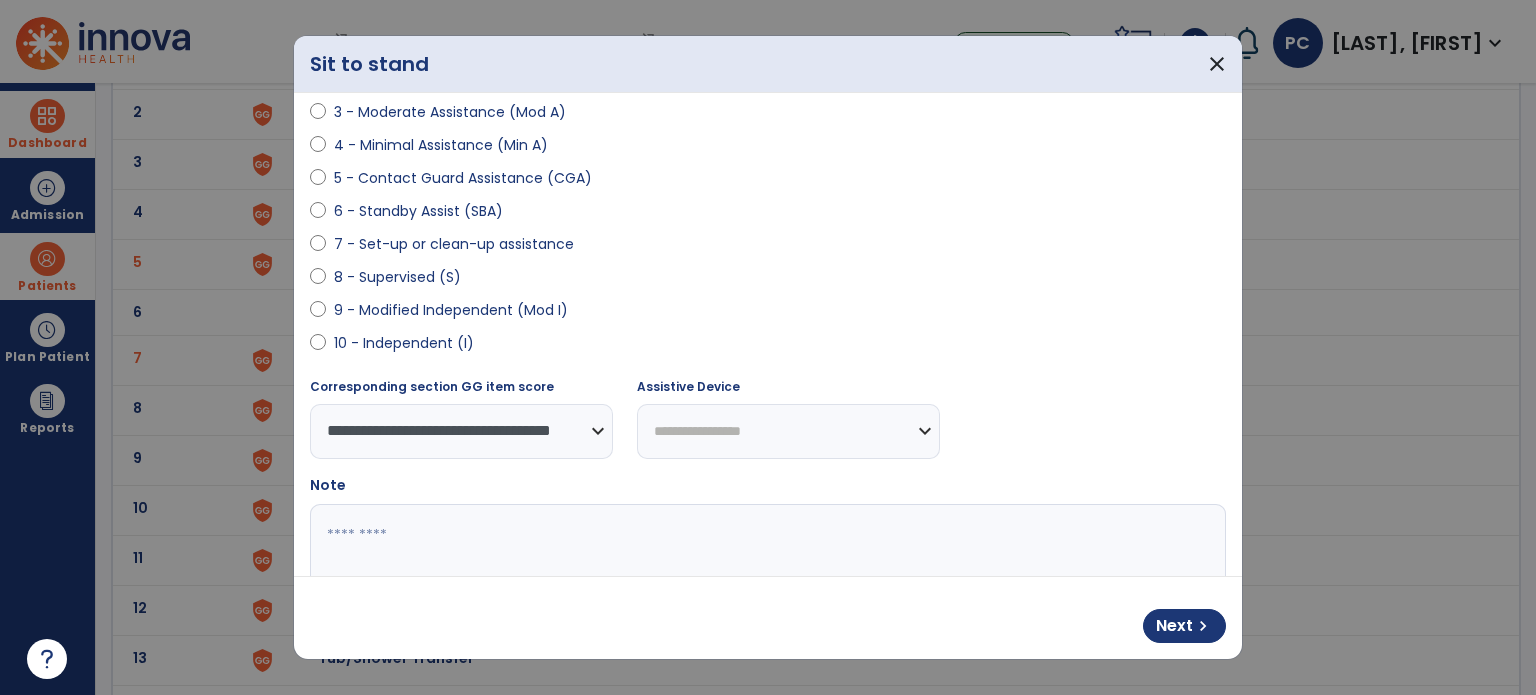 click on "**********" at bounding box center [788, 431] 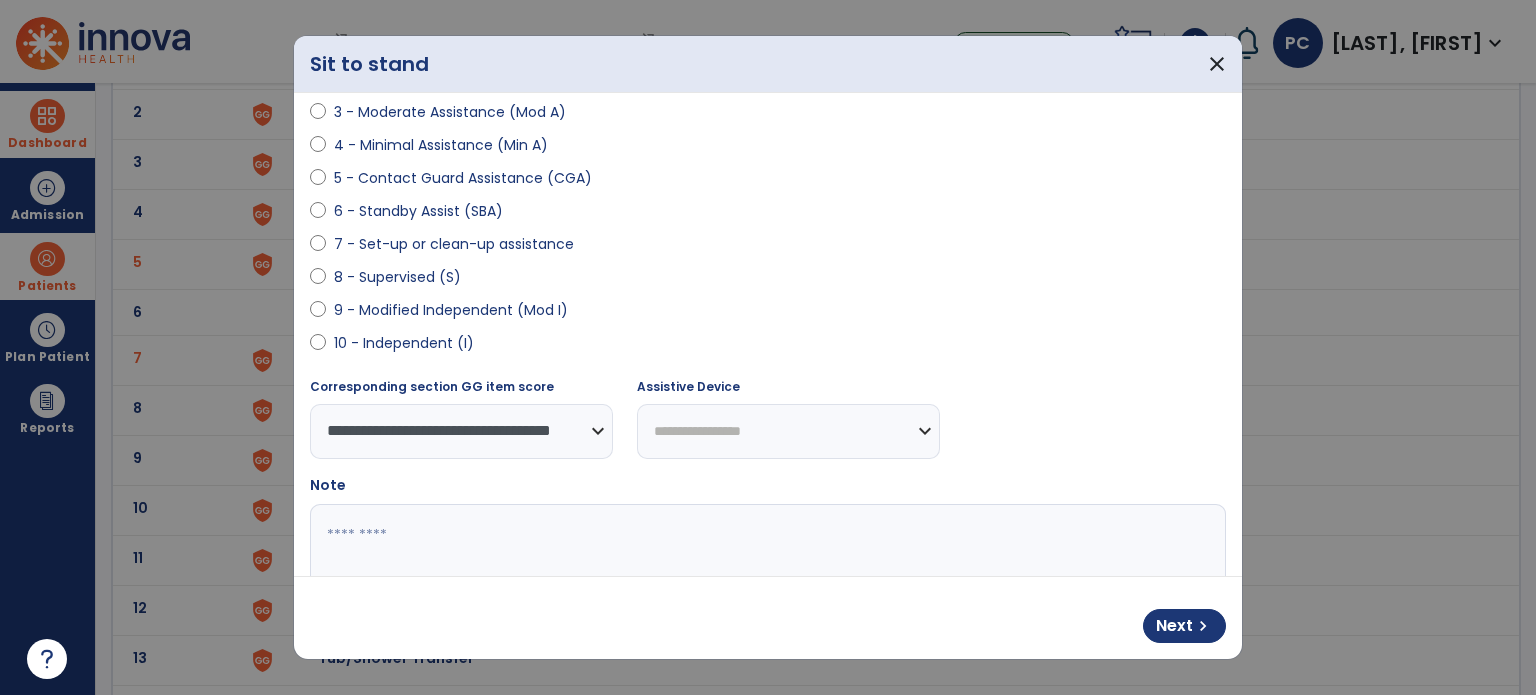 select on "********" 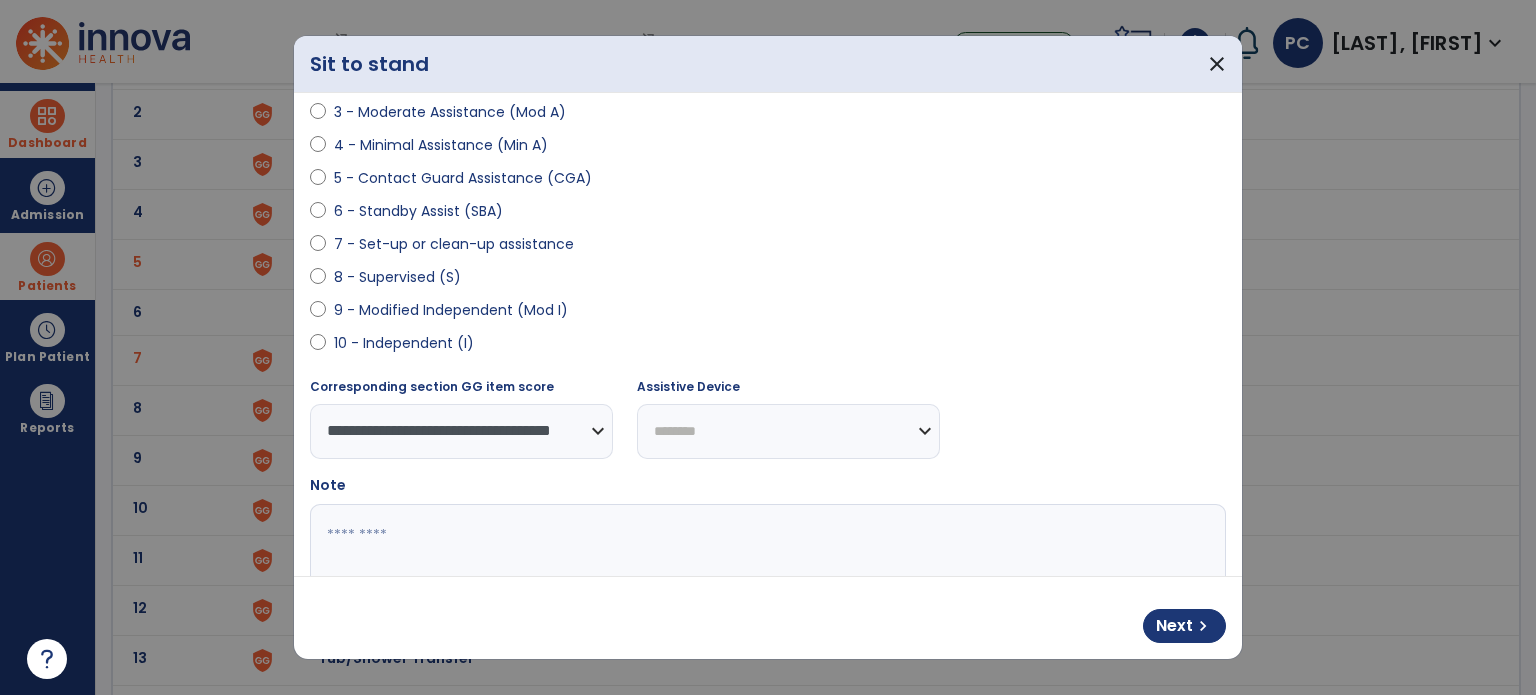 click on "**********" at bounding box center (788, 431) 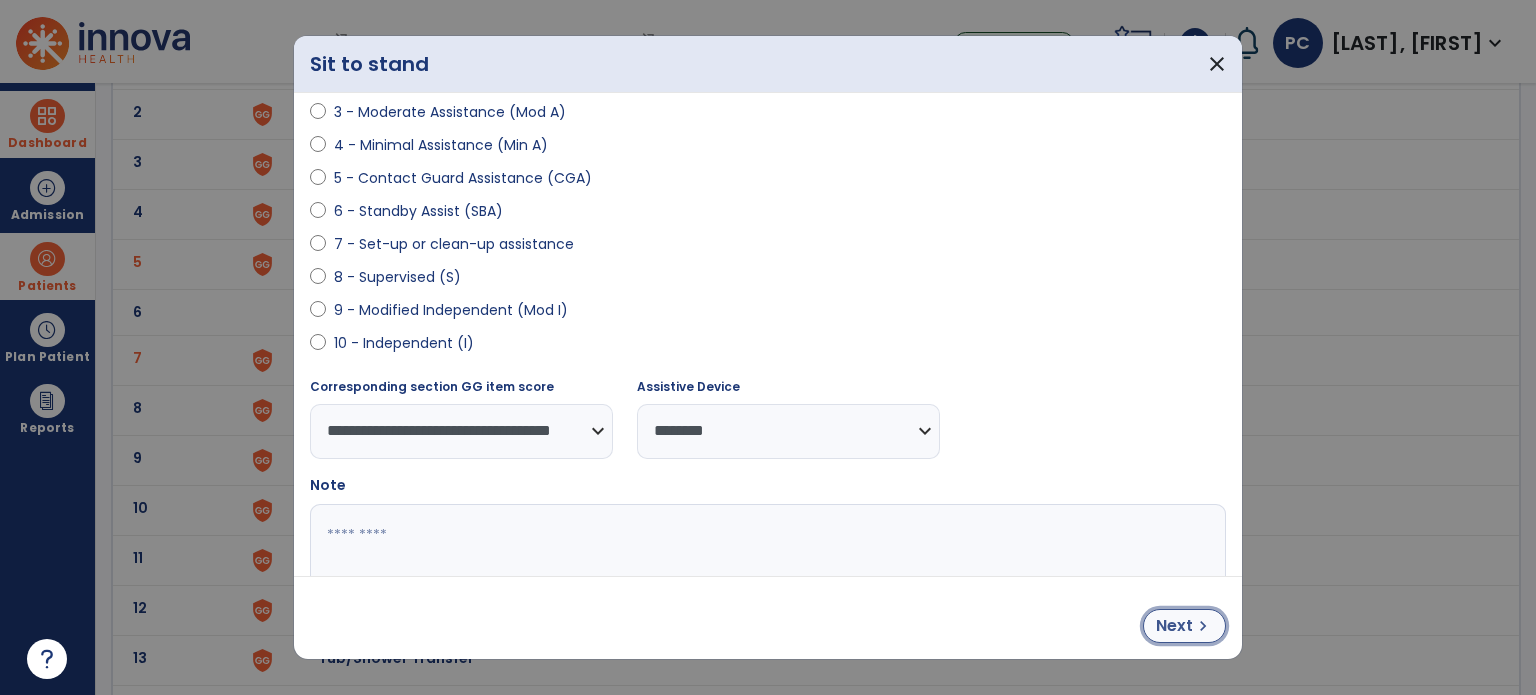 click on "chevron_right" at bounding box center [1203, 626] 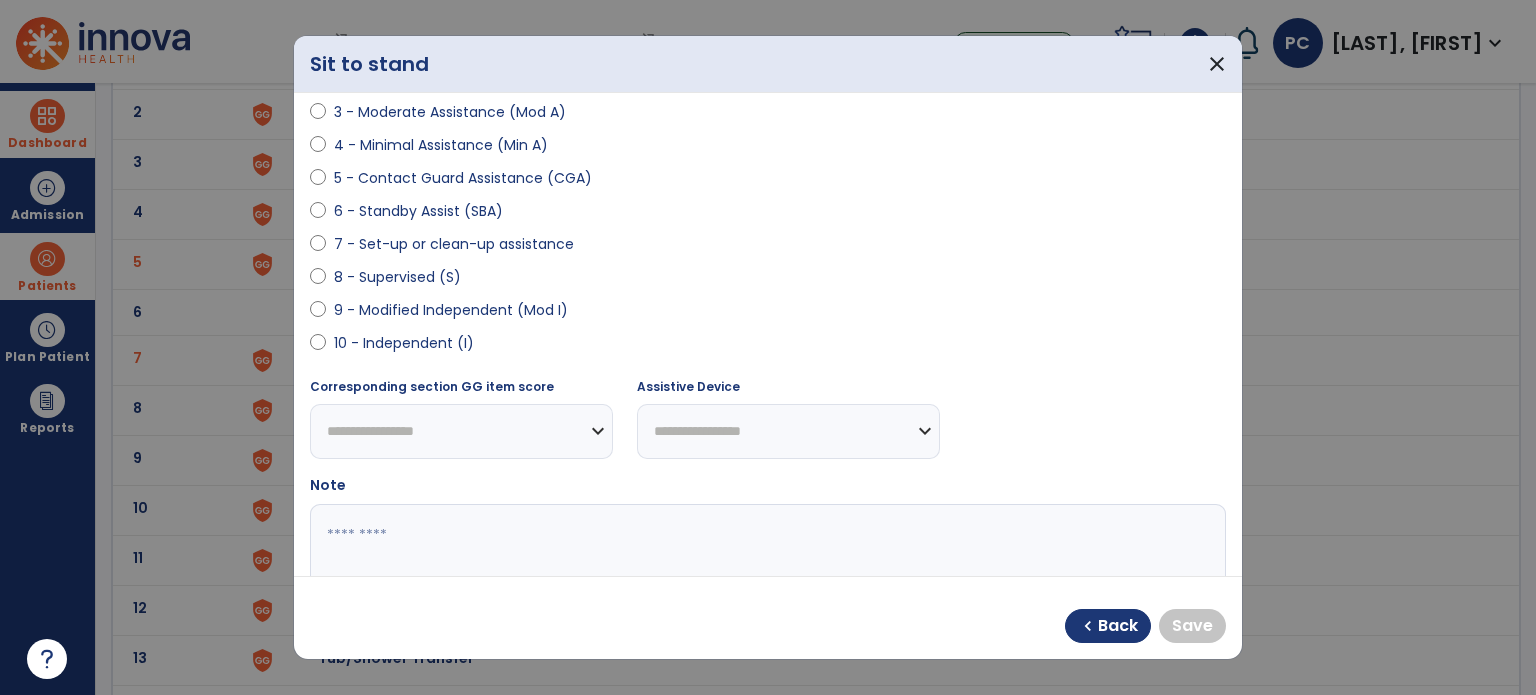 click on "9 - Modified Independent (Mod I)" at bounding box center (451, 310) 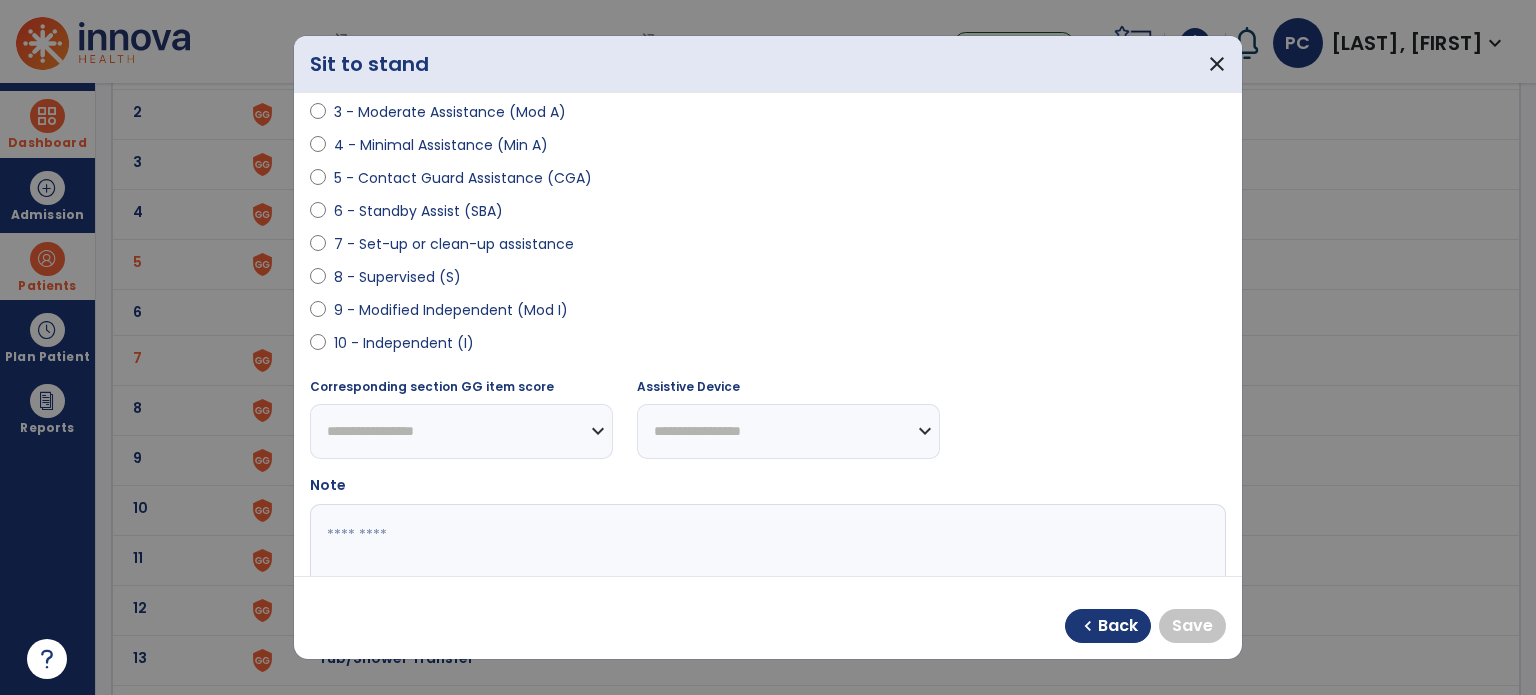 select on "**********" 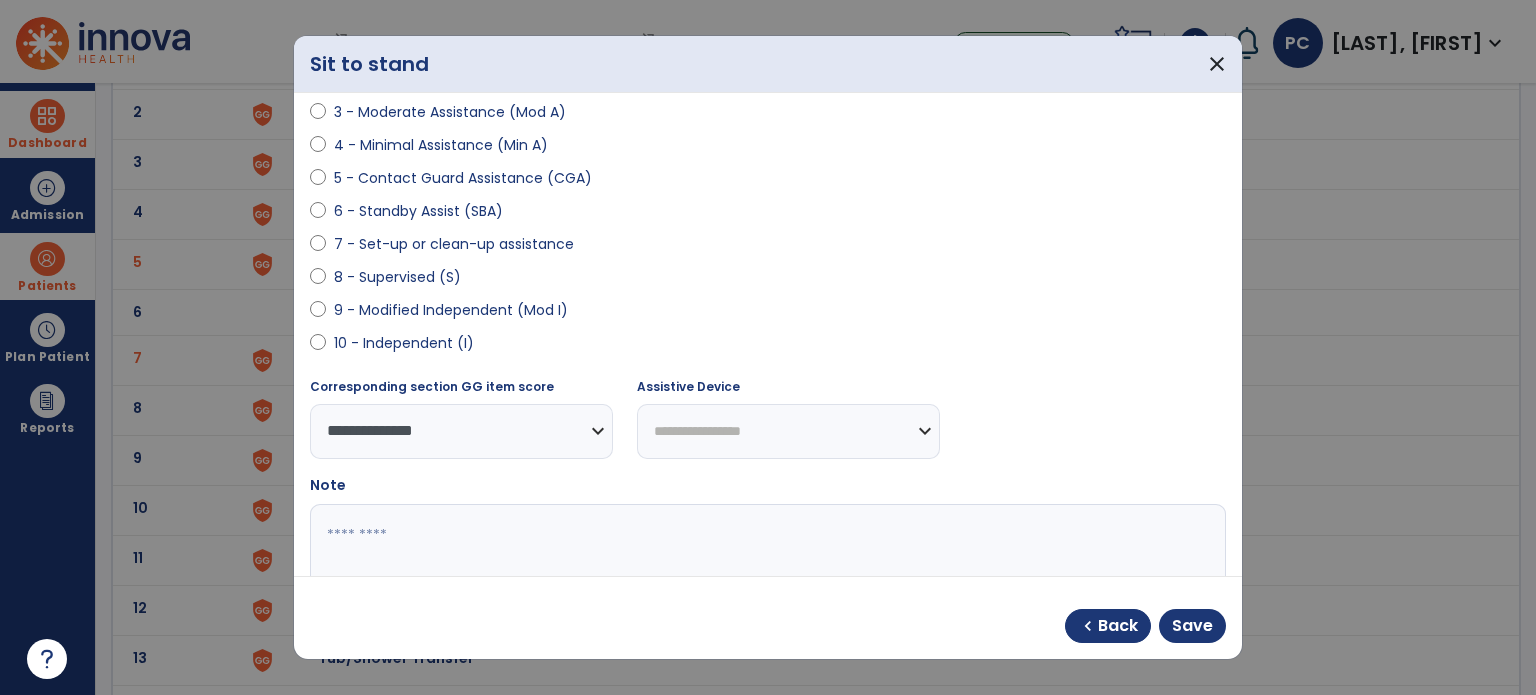 click on "**********" at bounding box center (788, 431) 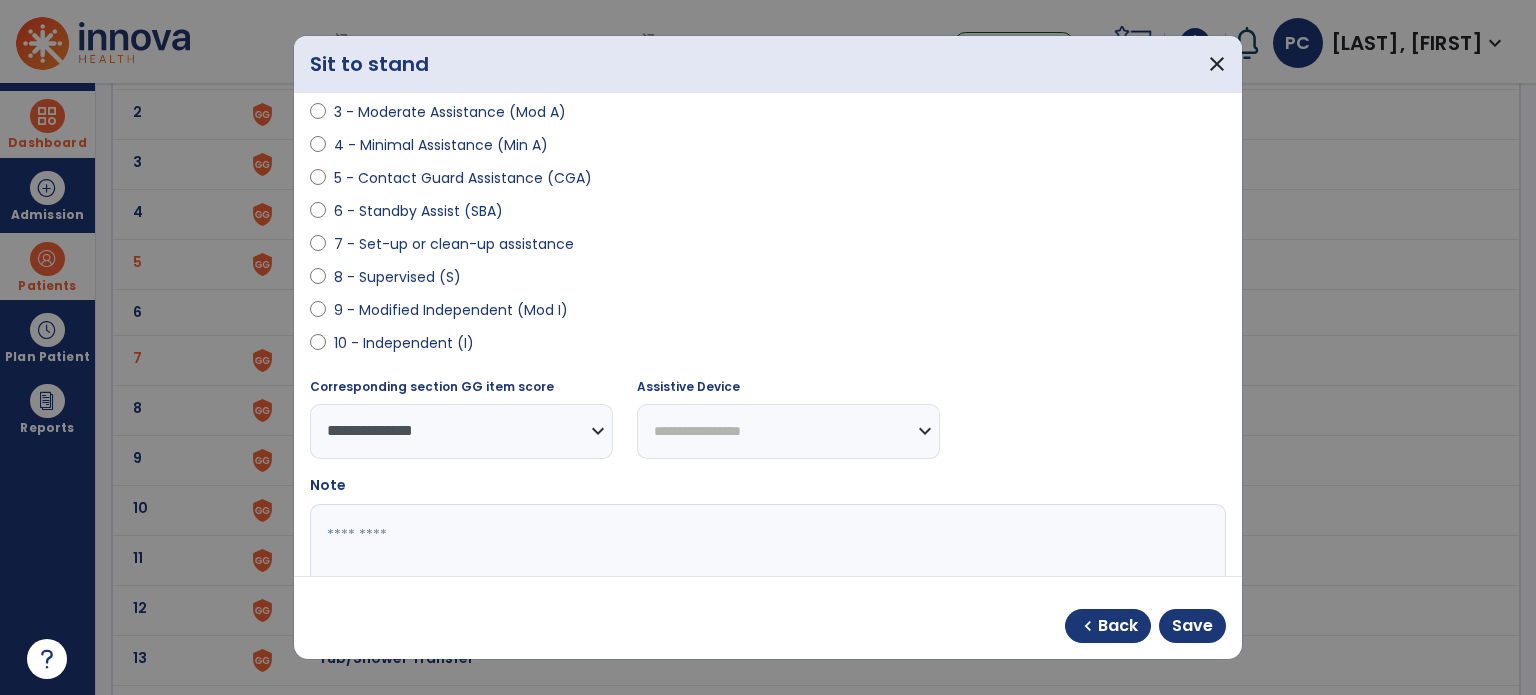 select on "********" 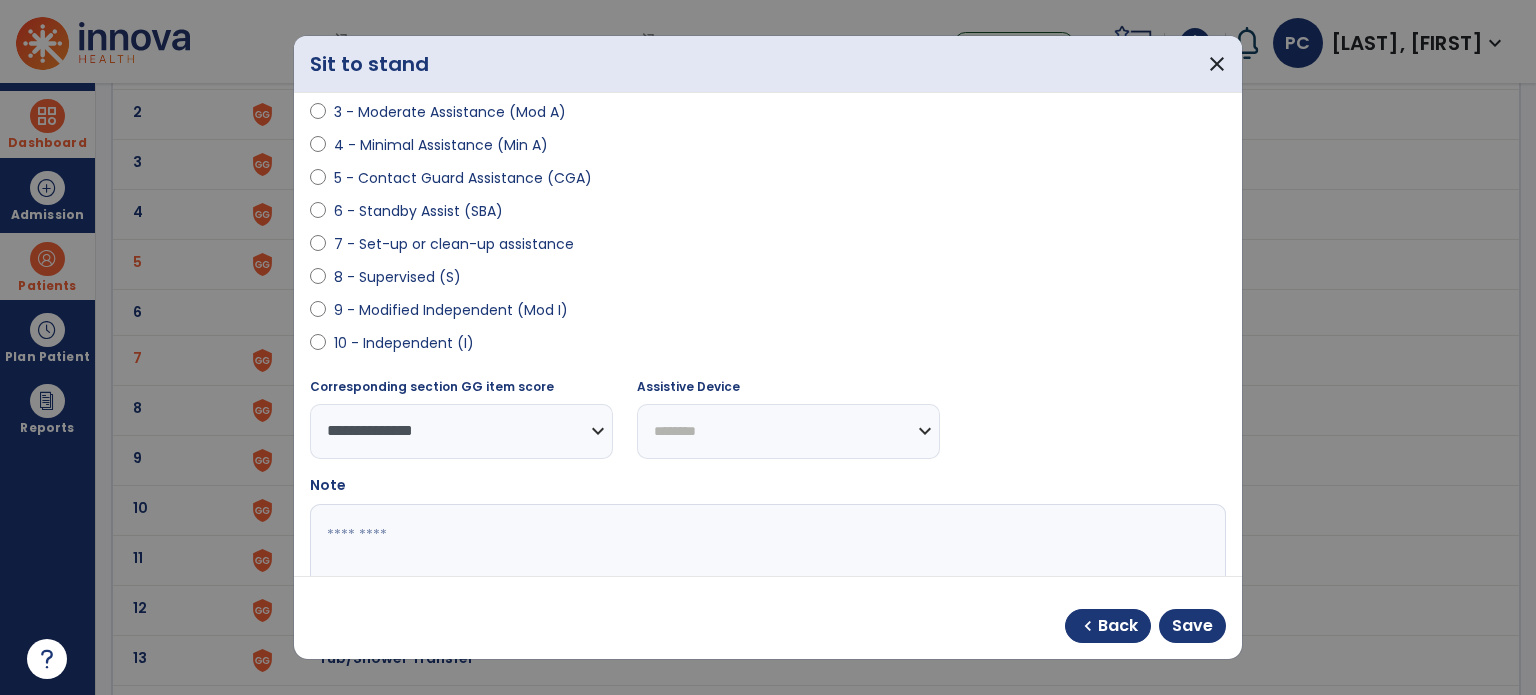 click on "**********" at bounding box center [788, 431] 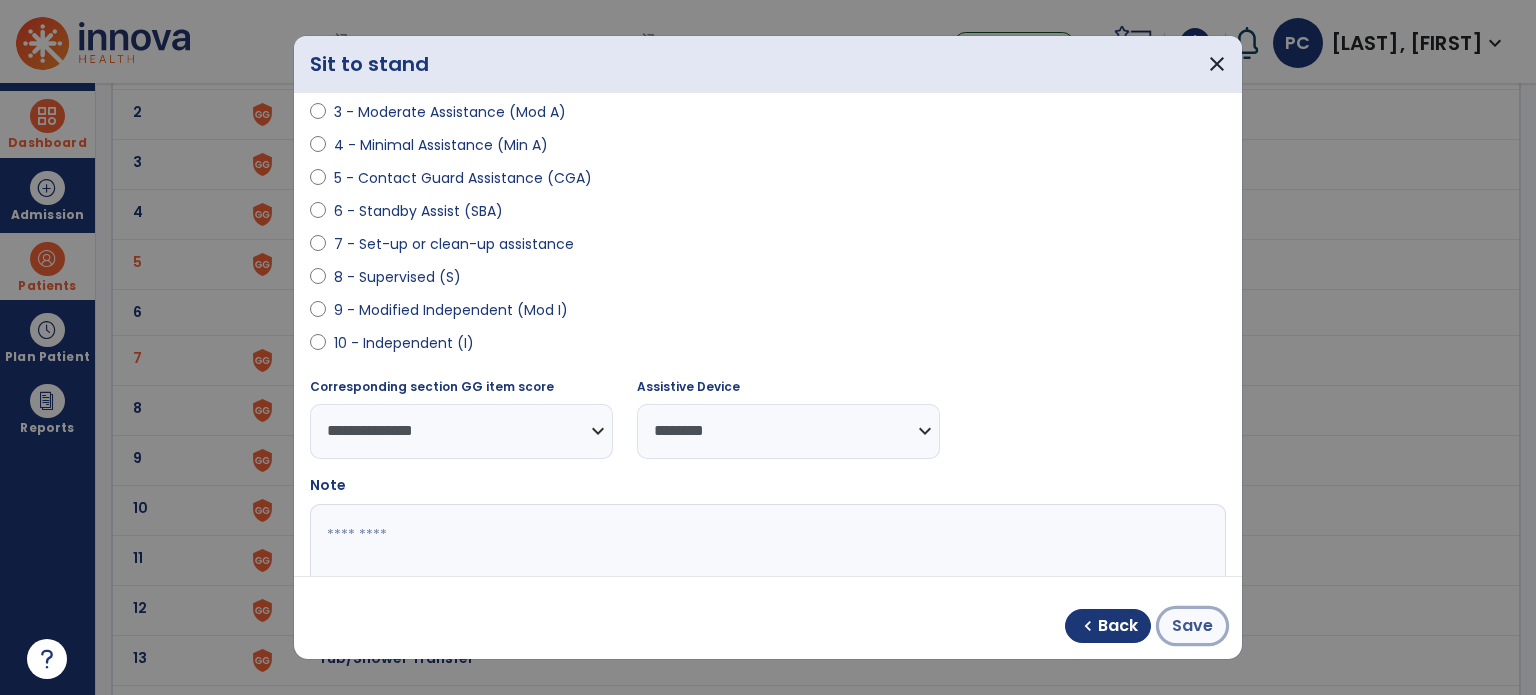 click on "Save" at bounding box center [1192, 626] 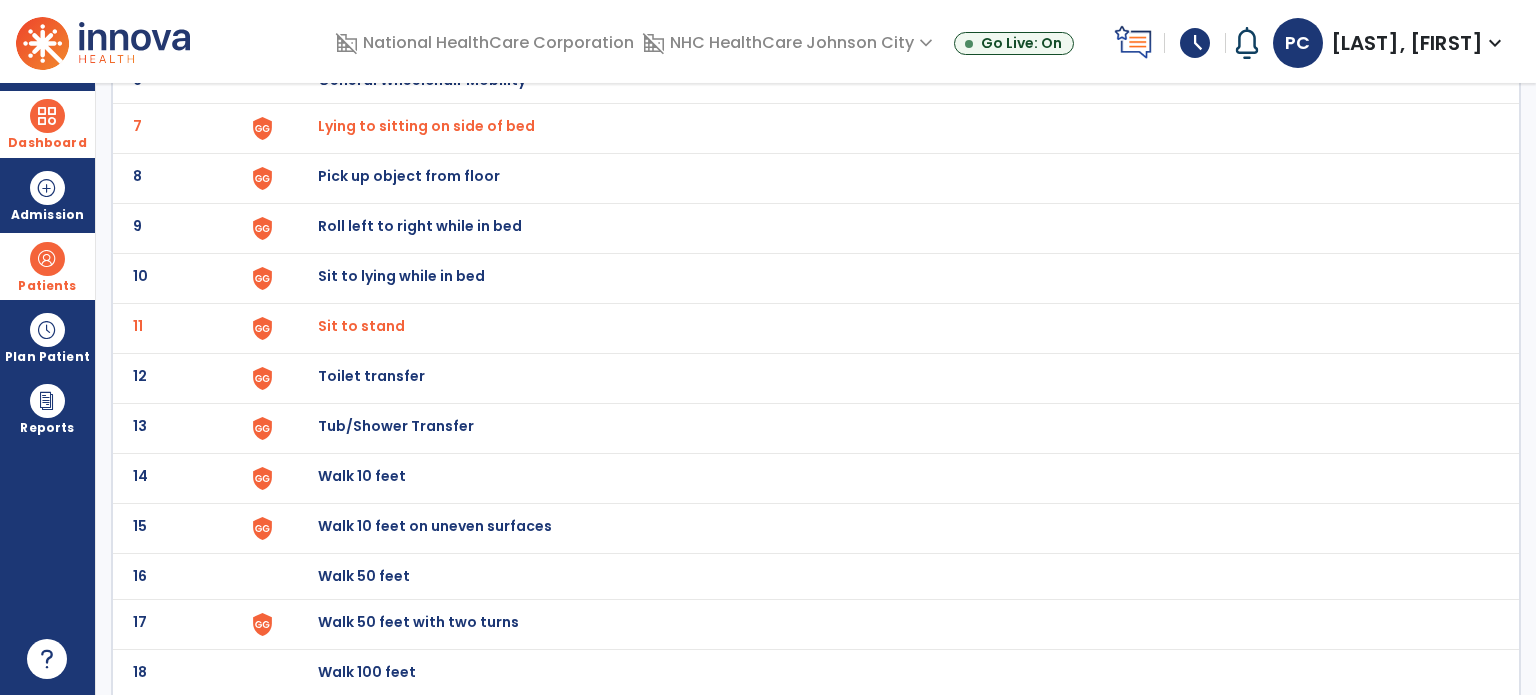 scroll, scrollTop: 500, scrollLeft: 0, axis: vertical 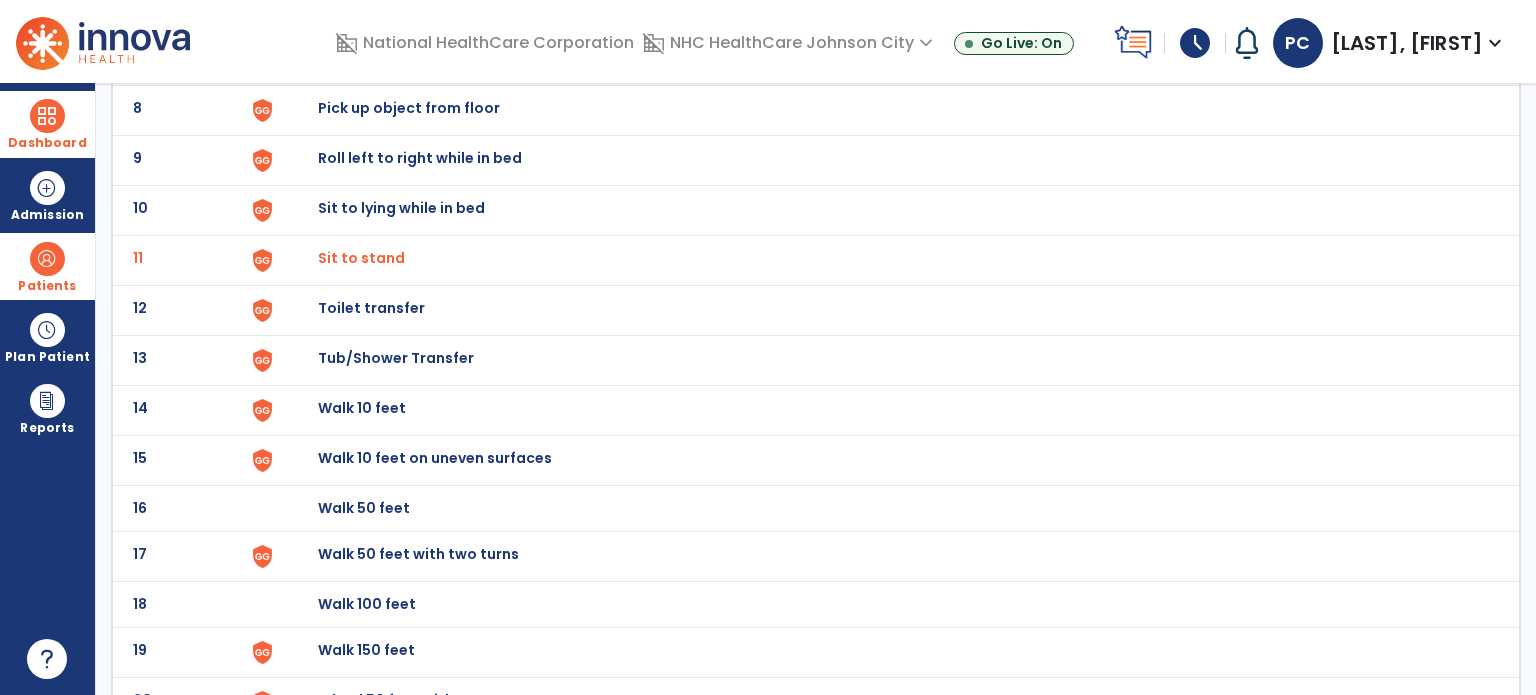 click on "Walk 50 feet with two turns" at bounding box center (364, -238) 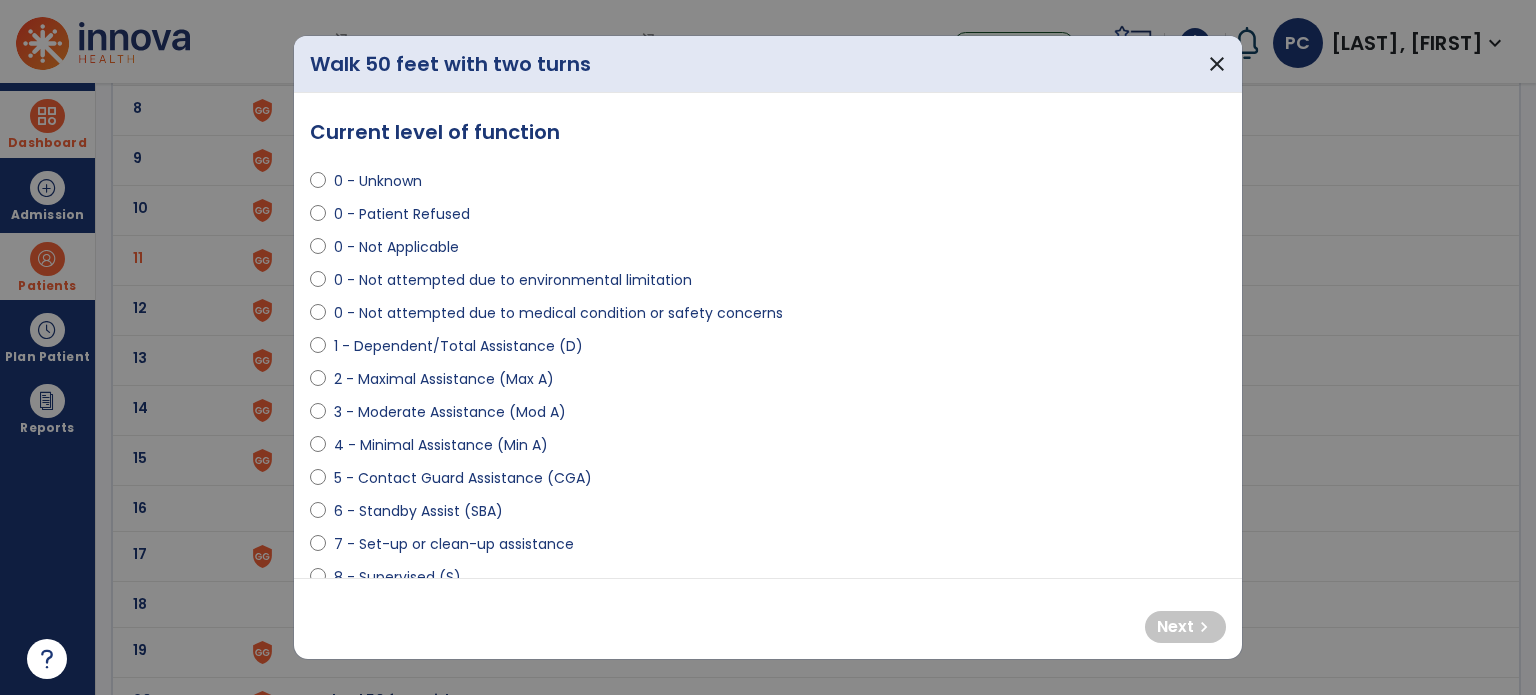 click on "0 - Not attempted due to medical condition or safety concerns" at bounding box center [558, 313] 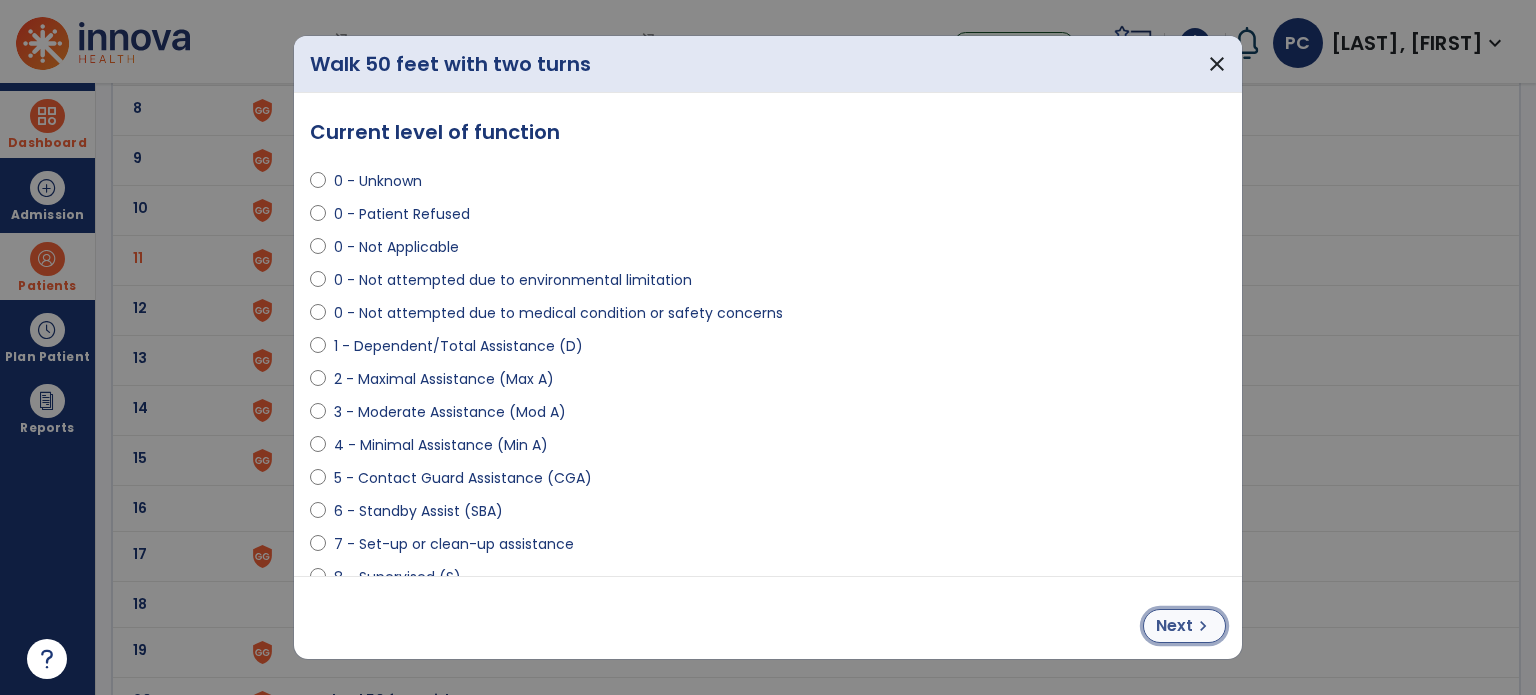 click on "chevron_right" at bounding box center [1203, 626] 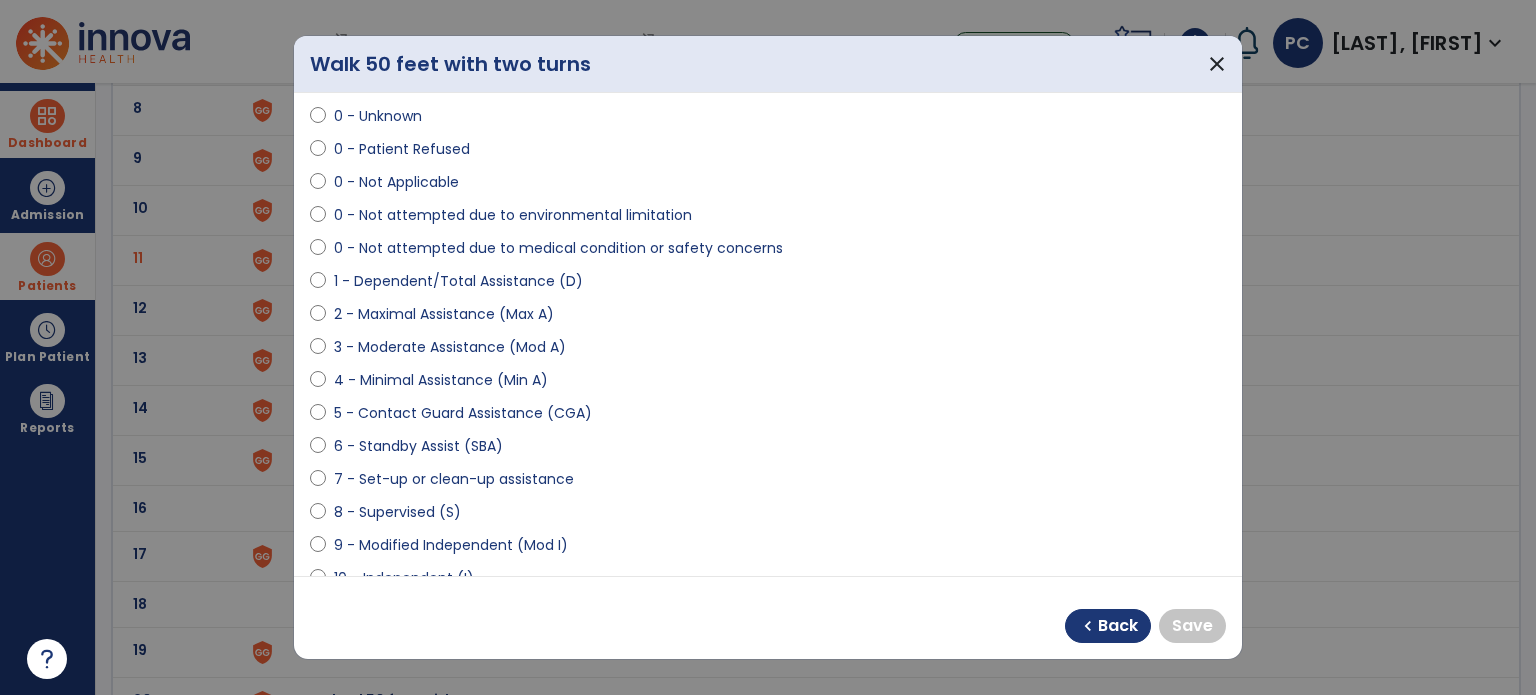 scroll, scrollTop: 100, scrollLeft: 0, axis: vertical 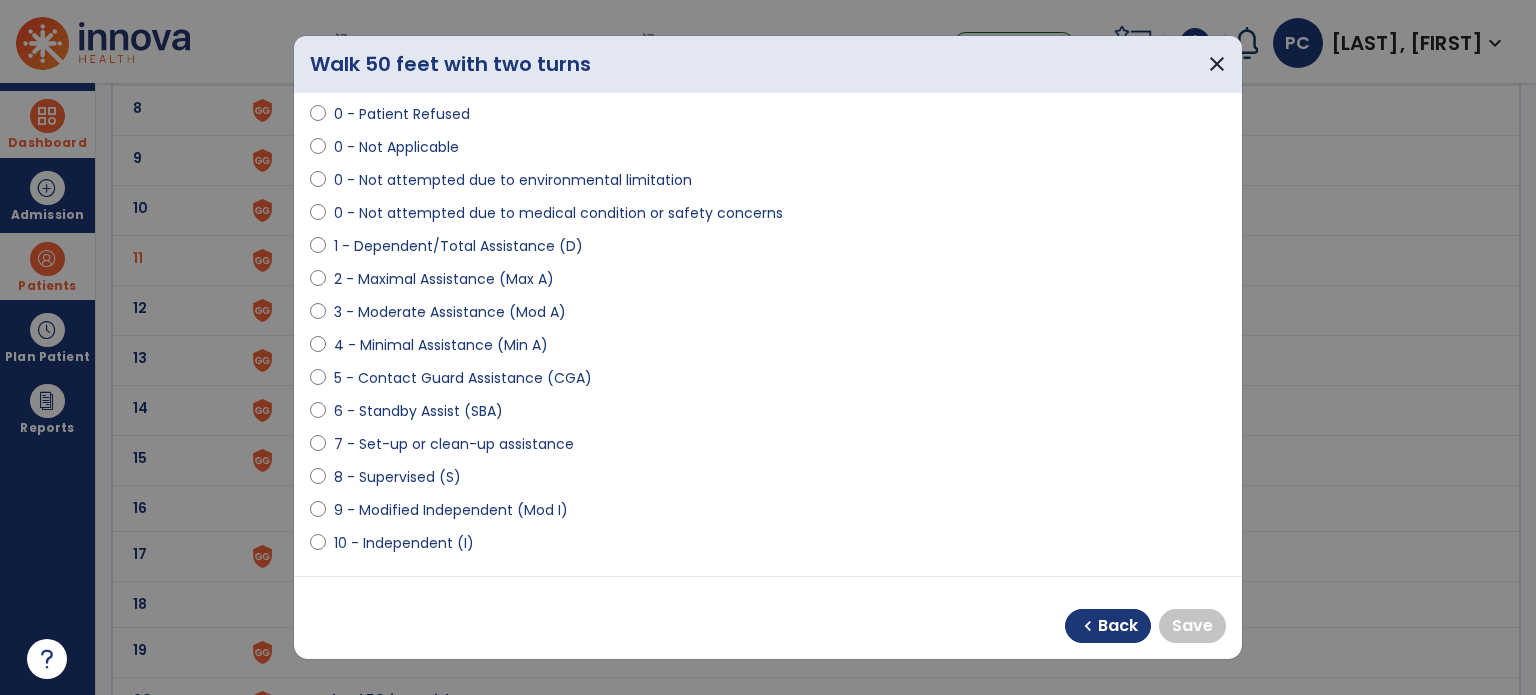 click on "8 - Supervised (S)" at bounding box center [397, 477] 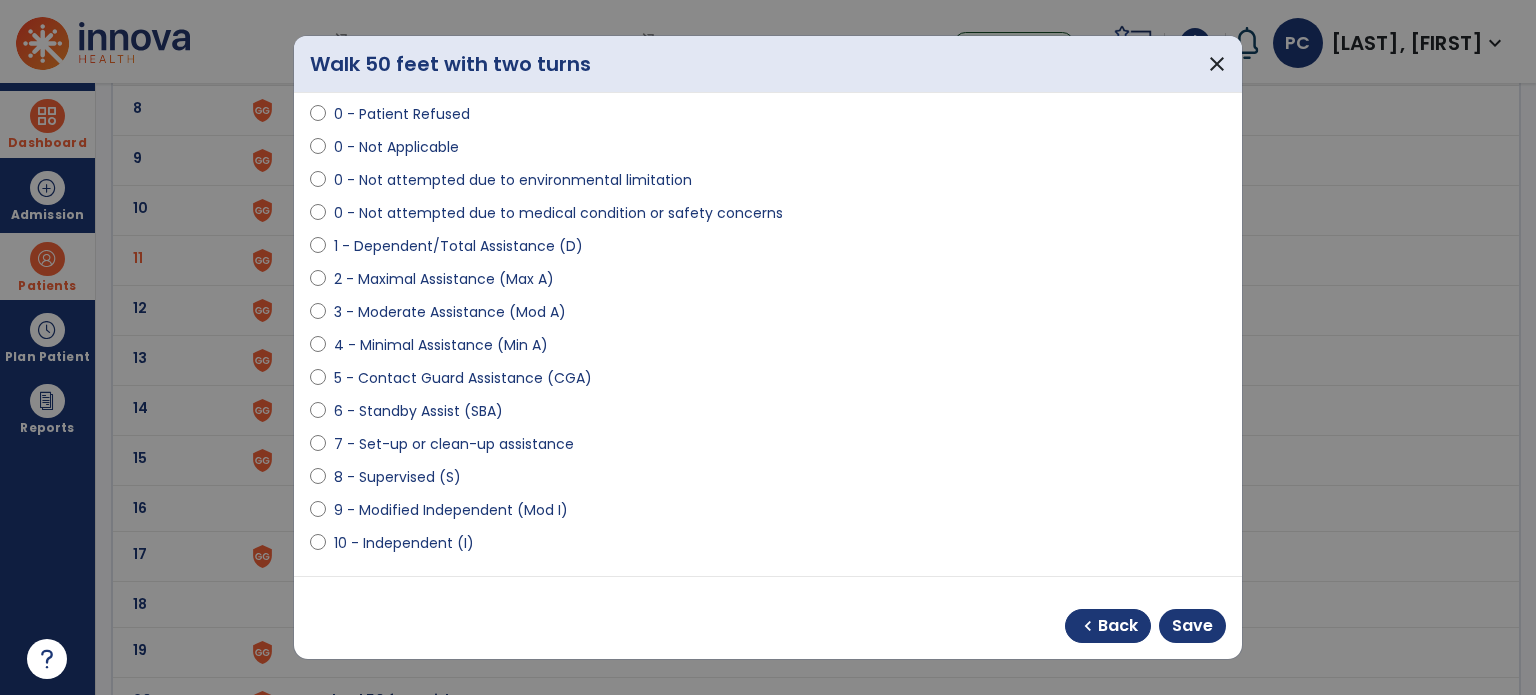 scroll, scrollTop: 300, scrollLeft: 0, axis: vertical 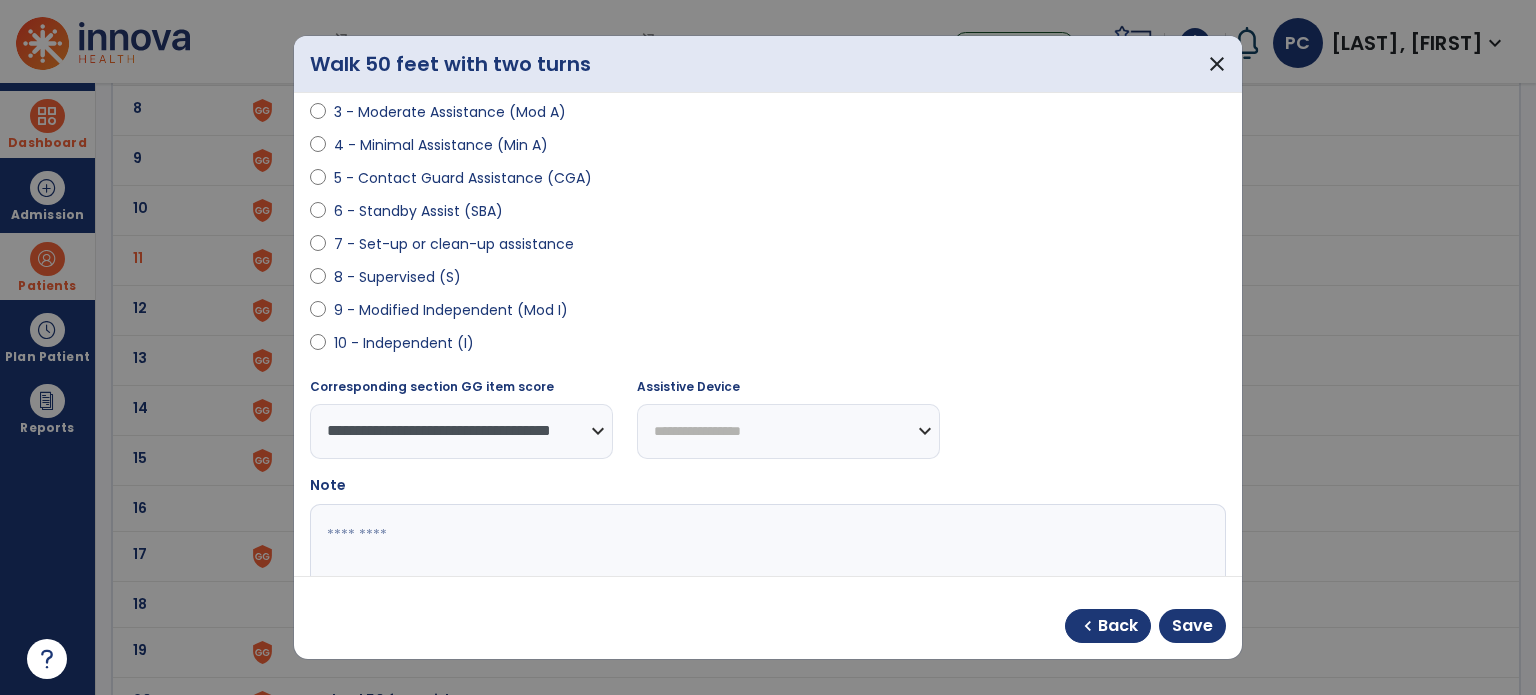 click on "**********" at bounding box center (788, 431) 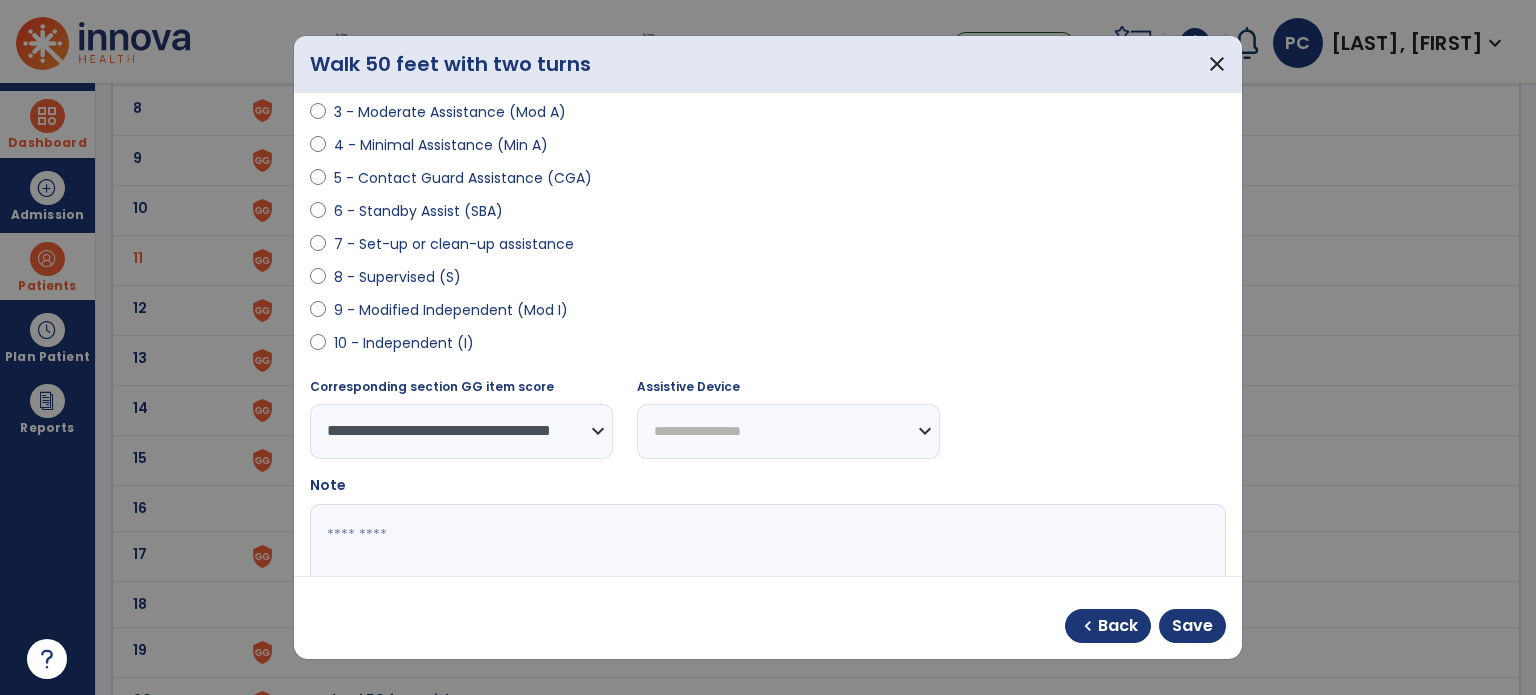 select on "********" 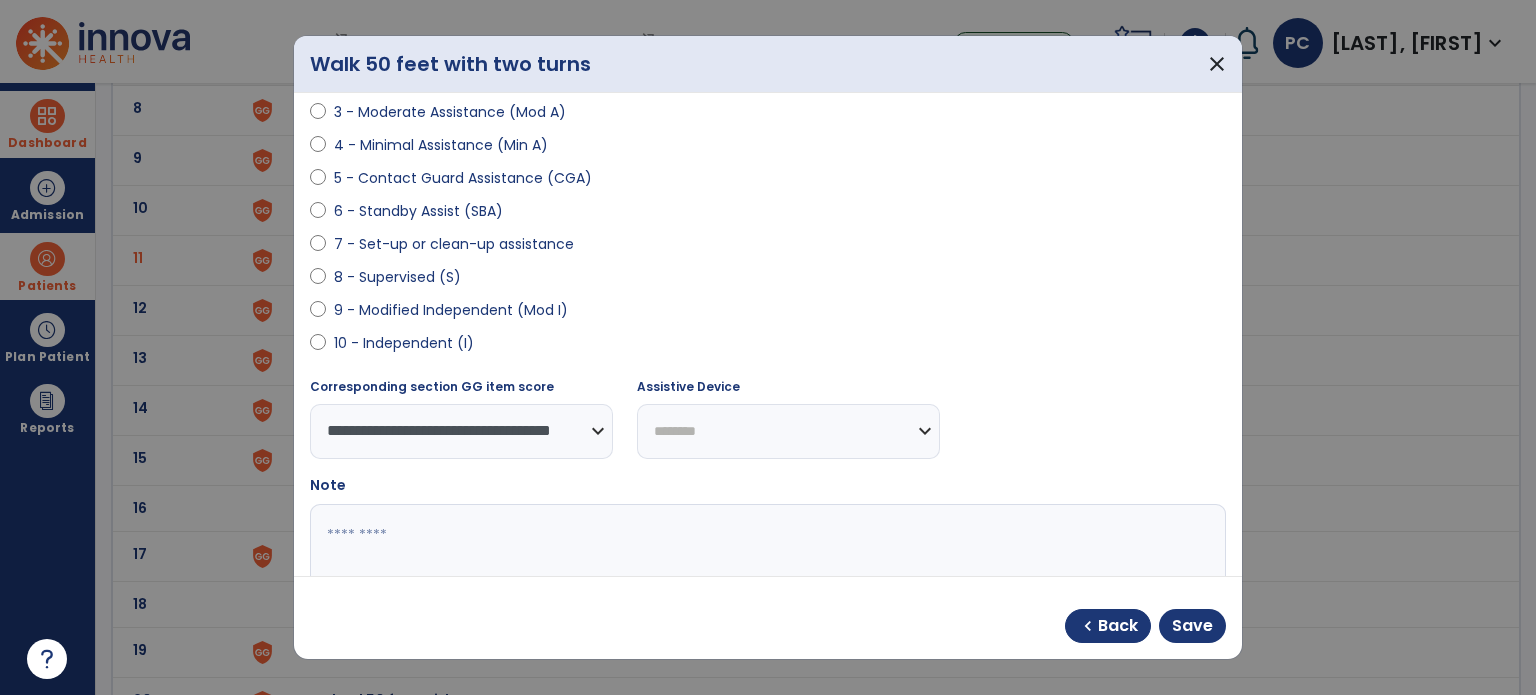 click on "**********" at bounding box center [788, 431] 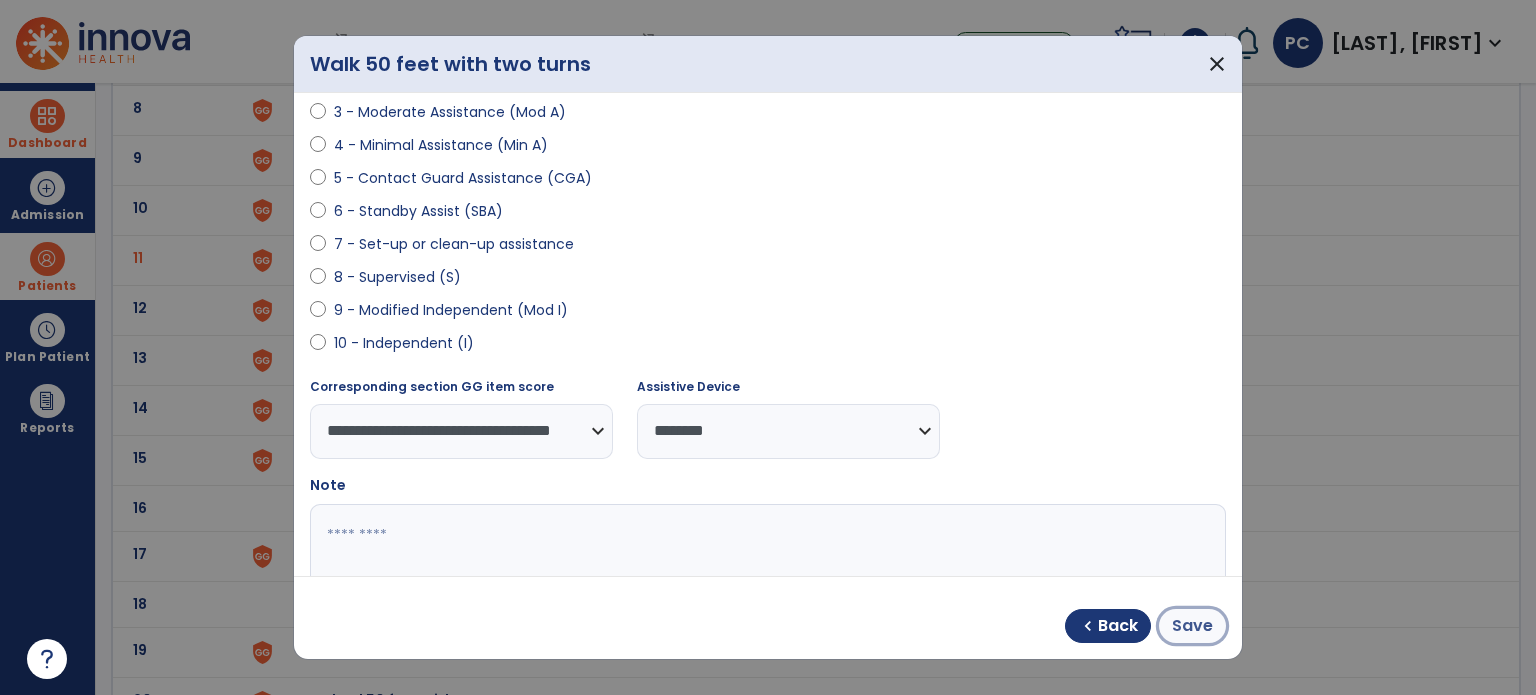 click on "Save" at bounding box center (1192, 626) 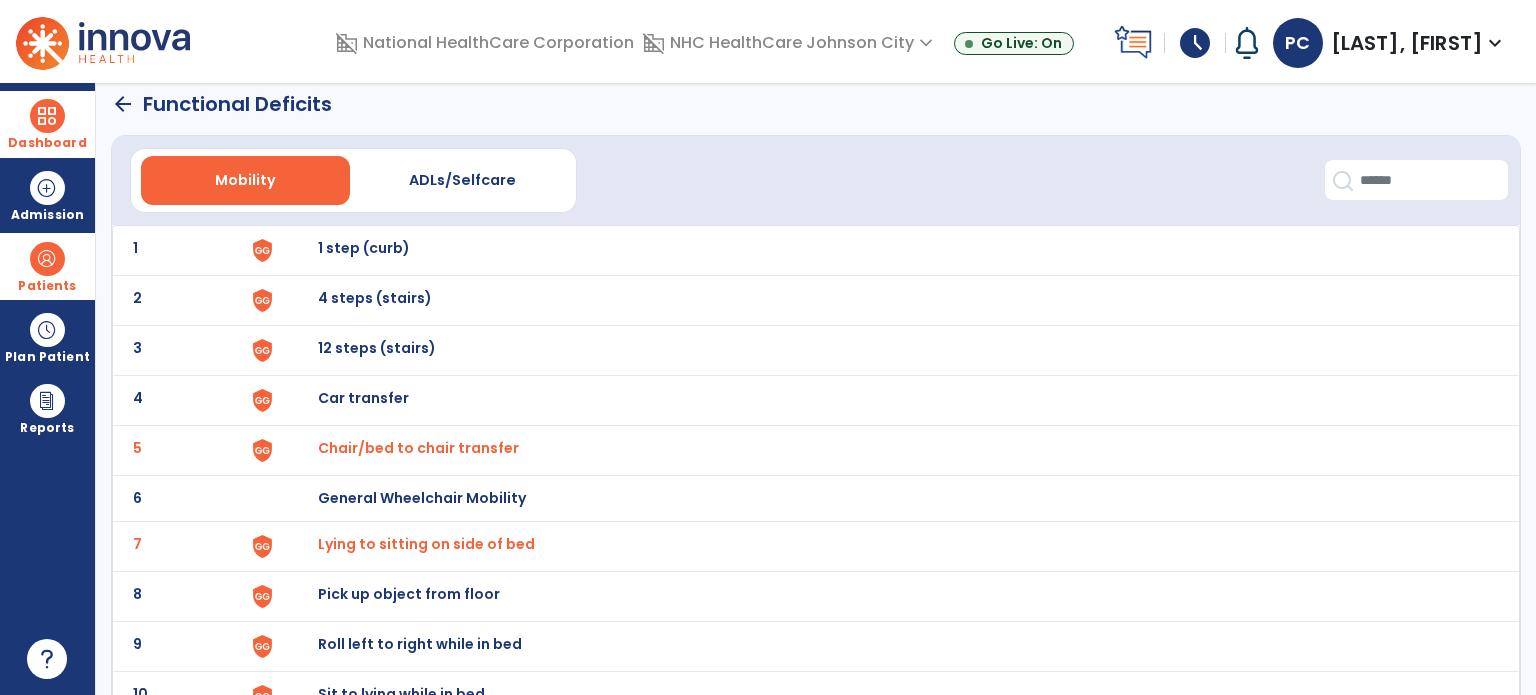 scroll, scrollTop: 0, scrollLeft: 0, axis: both 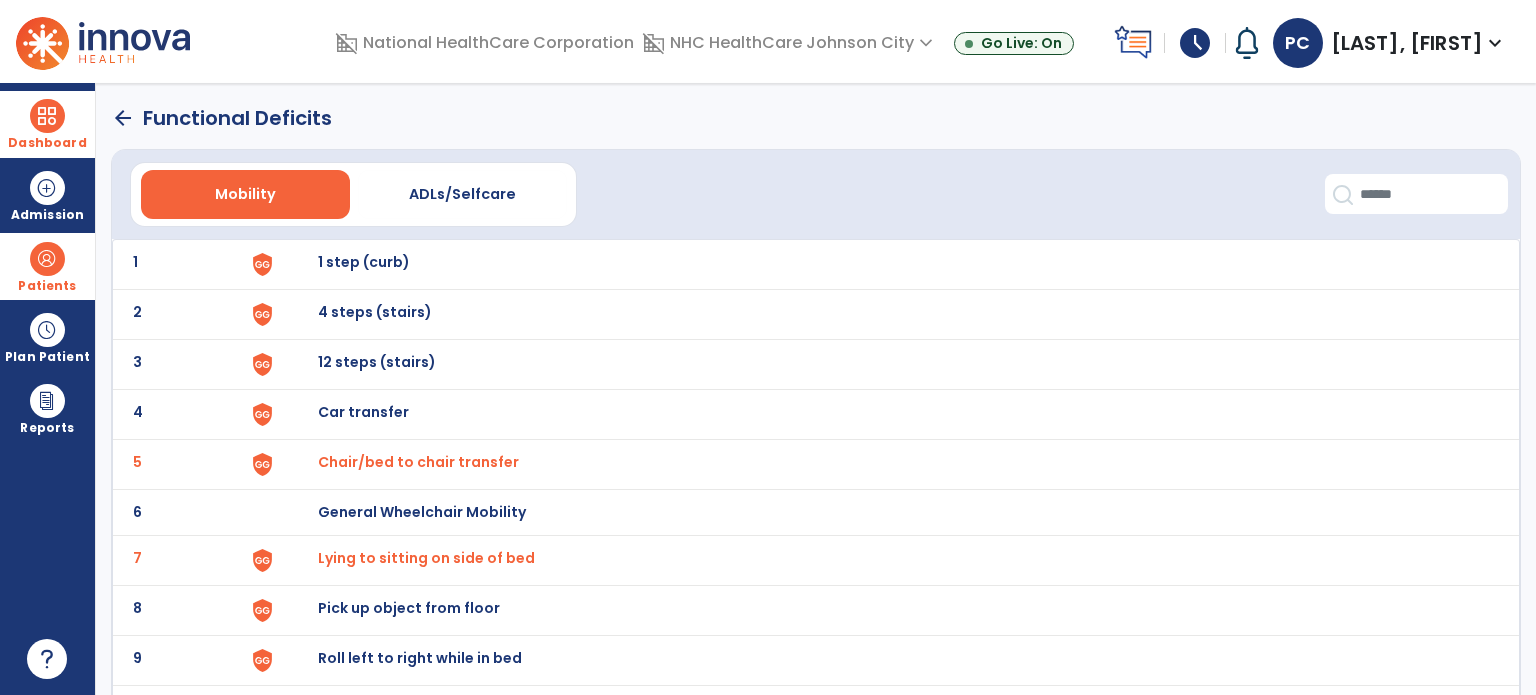 click on "arrow_back" 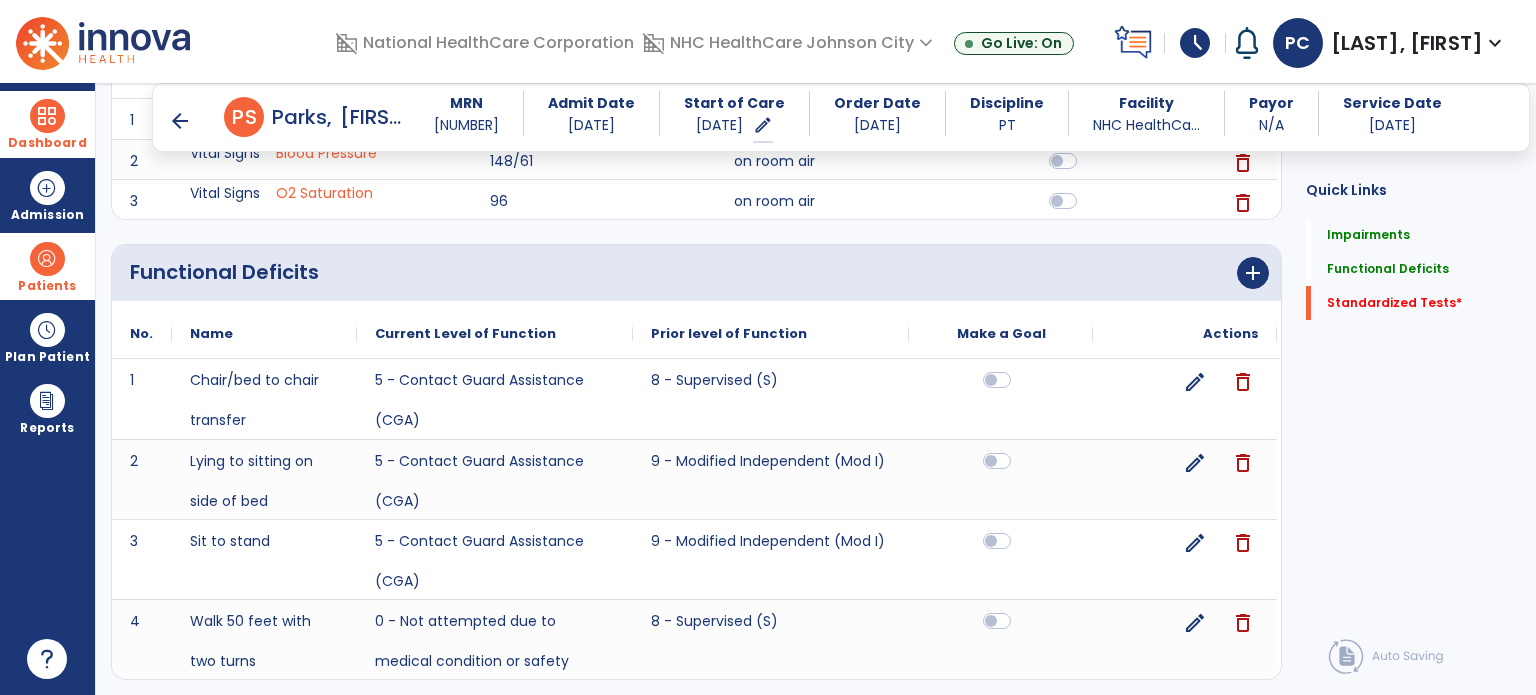 scroll, scrollTop: 588, scrollLeft: 0, axis: vertical 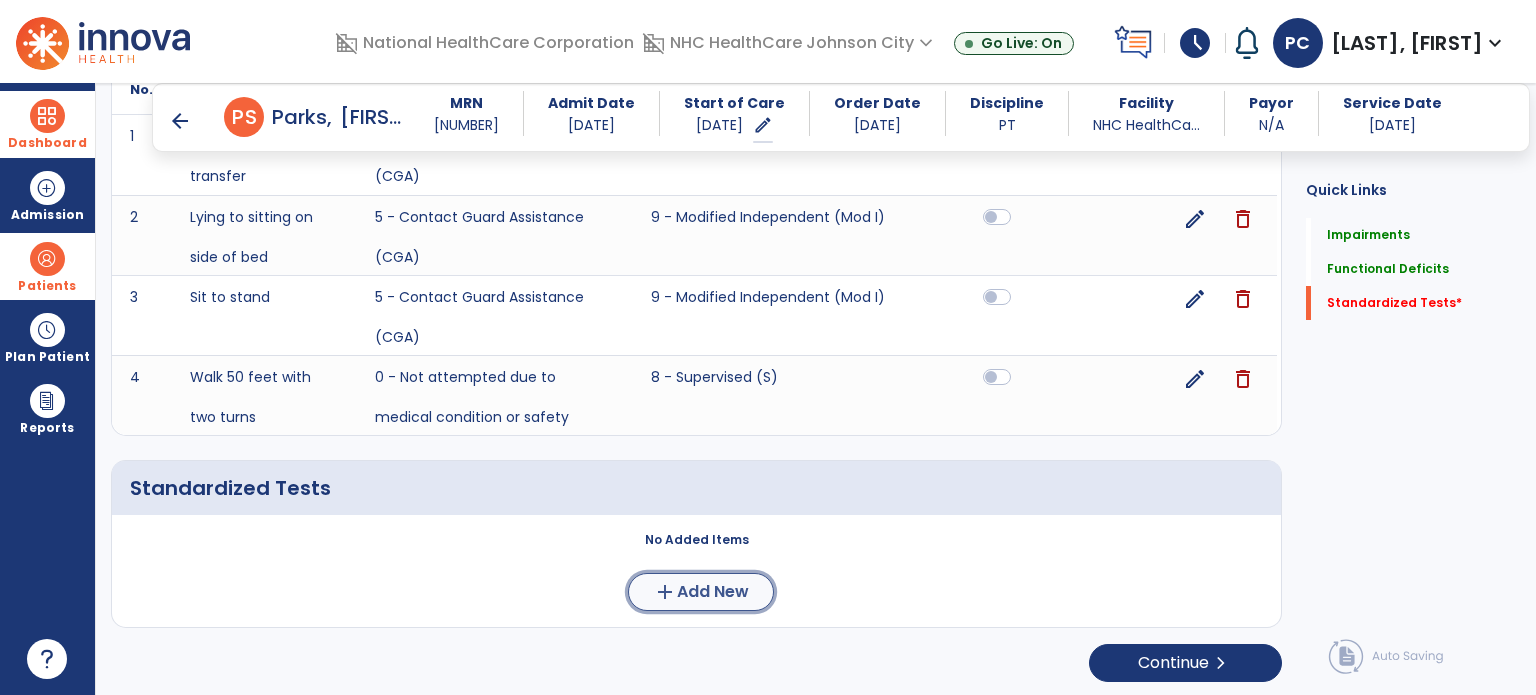 click on "add  Add New" 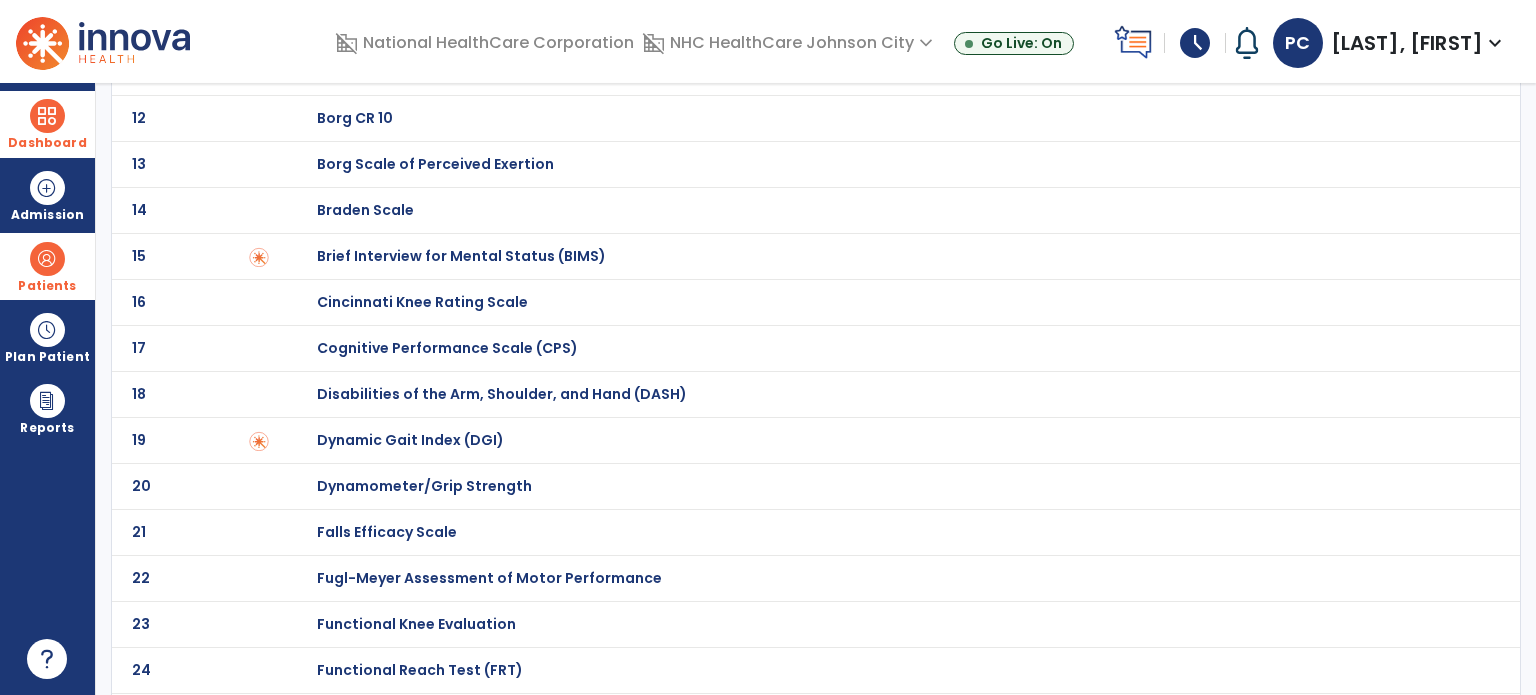 scroll, scrollTop: 0, scrollLeft: 0, axis: both 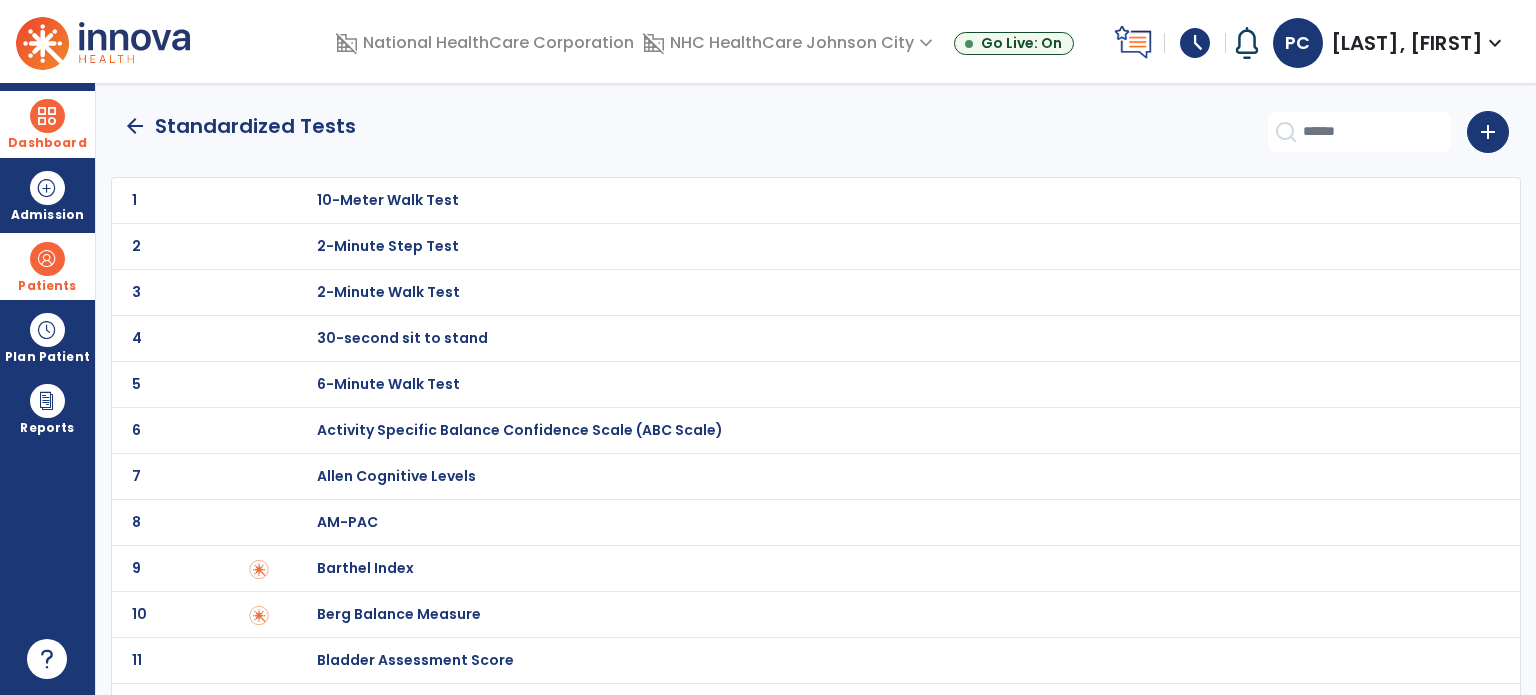 click on "30-second sit to stand" at bounding box center [388, 200] 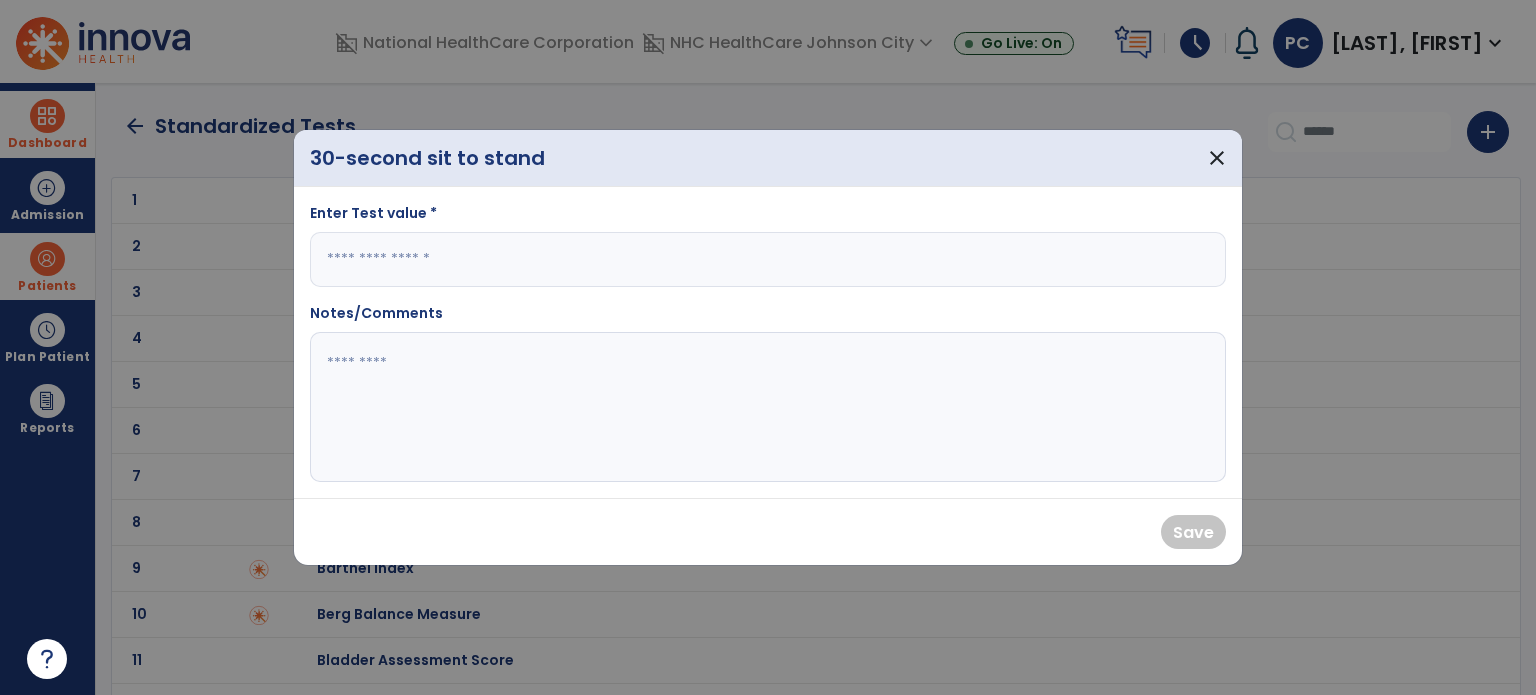 click at bounding box center (768, 259) 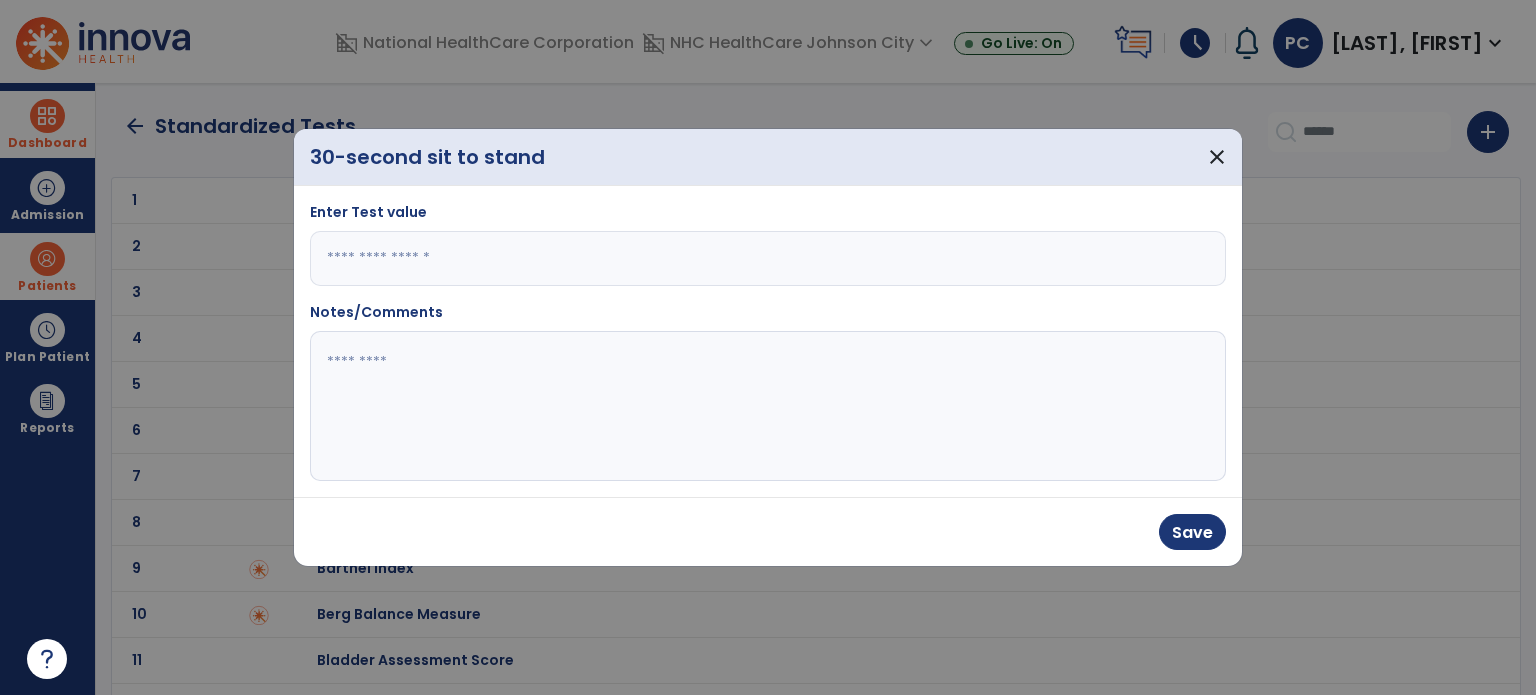 type on "*" 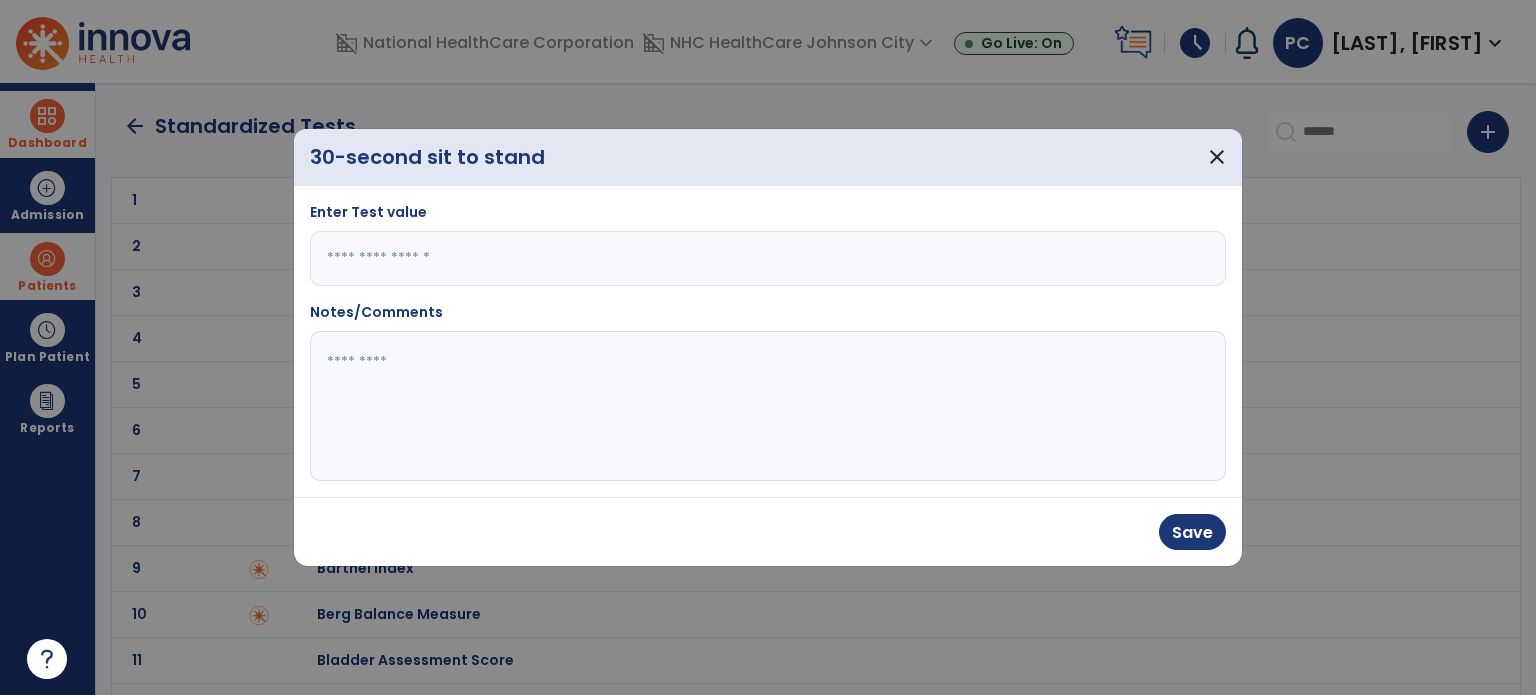 click 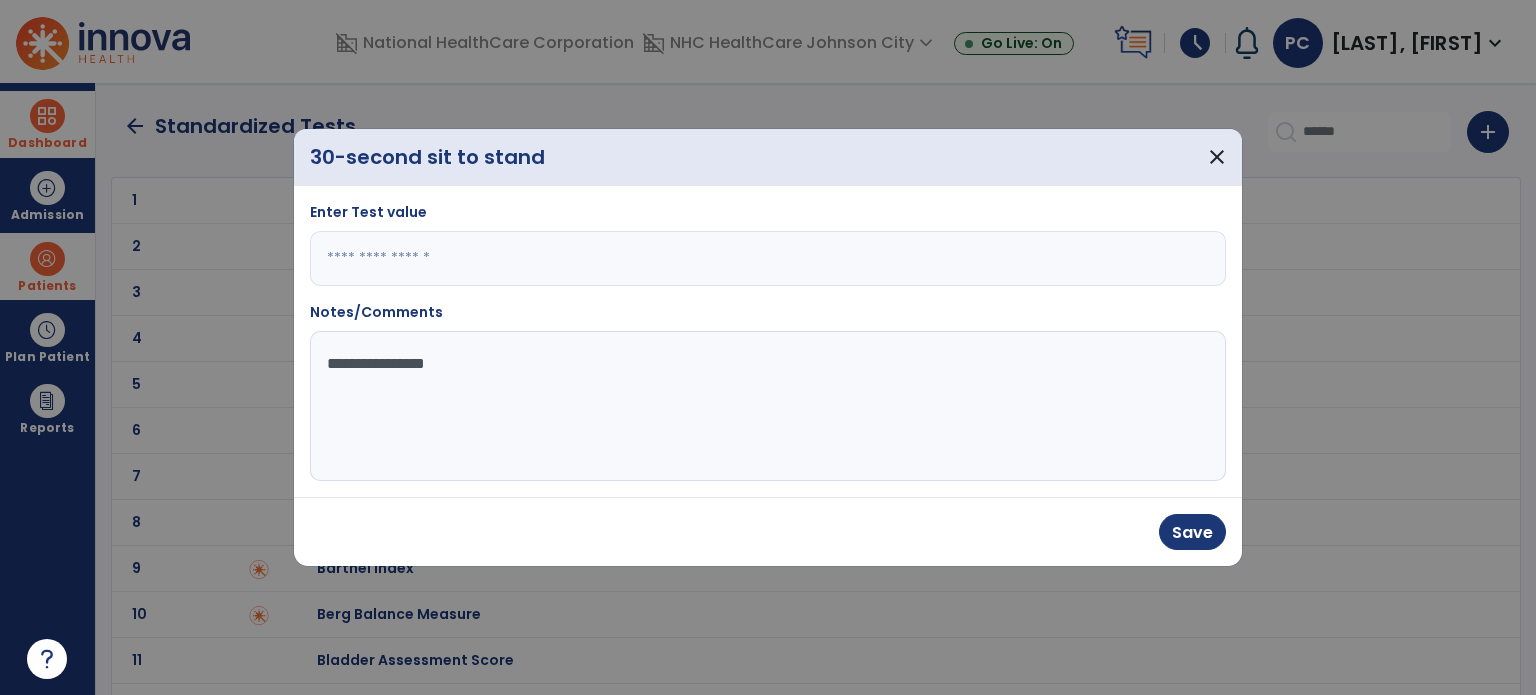 type on "**********" 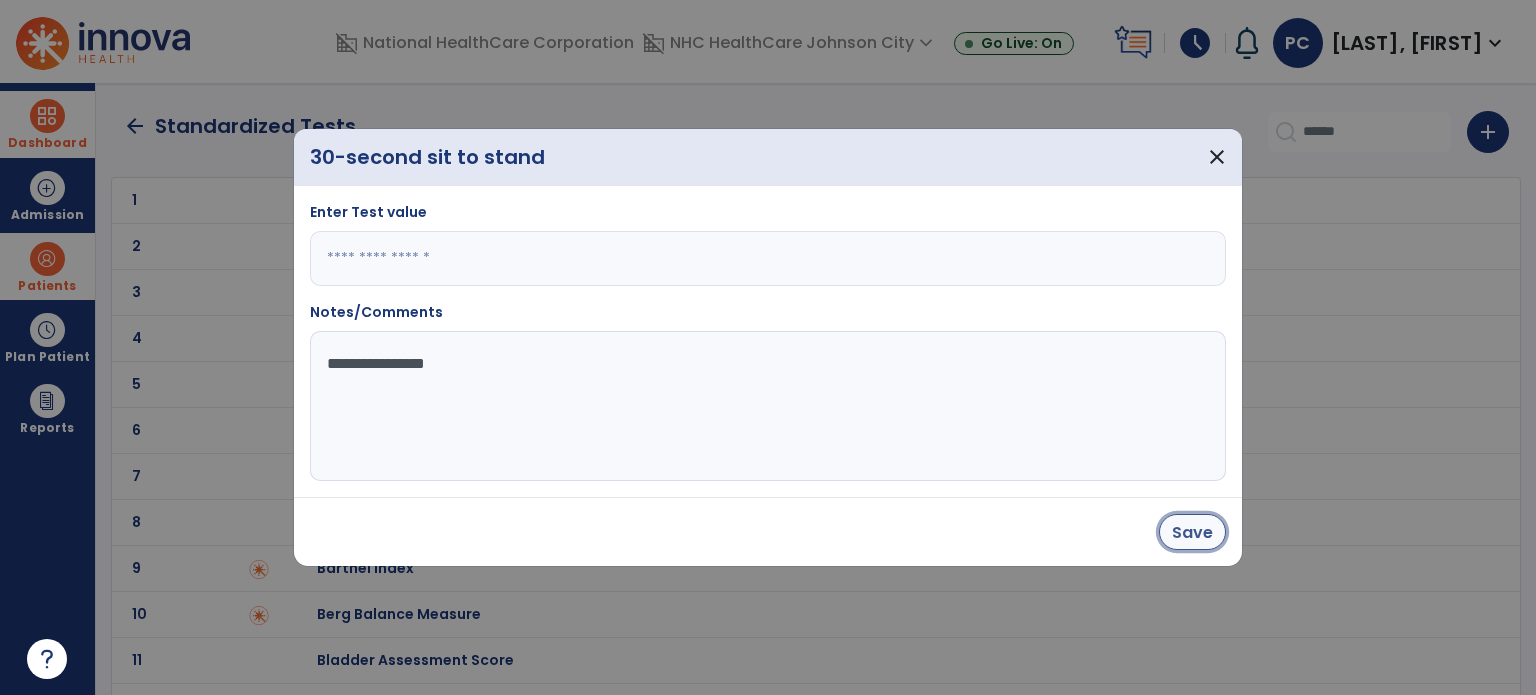 click on "Save" at bounding box center [1192, 532] 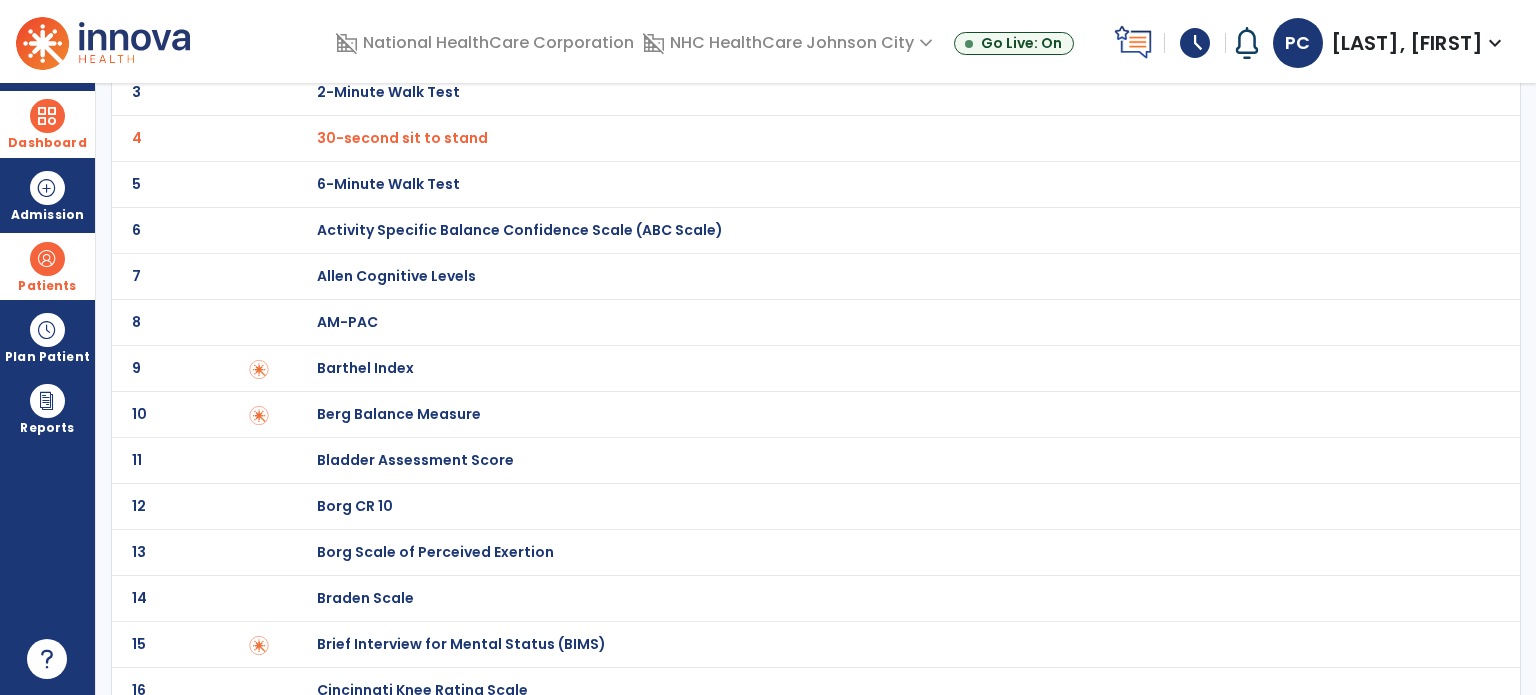 scroll, scrollTop: 0, scrollLeft: 0, axis: both 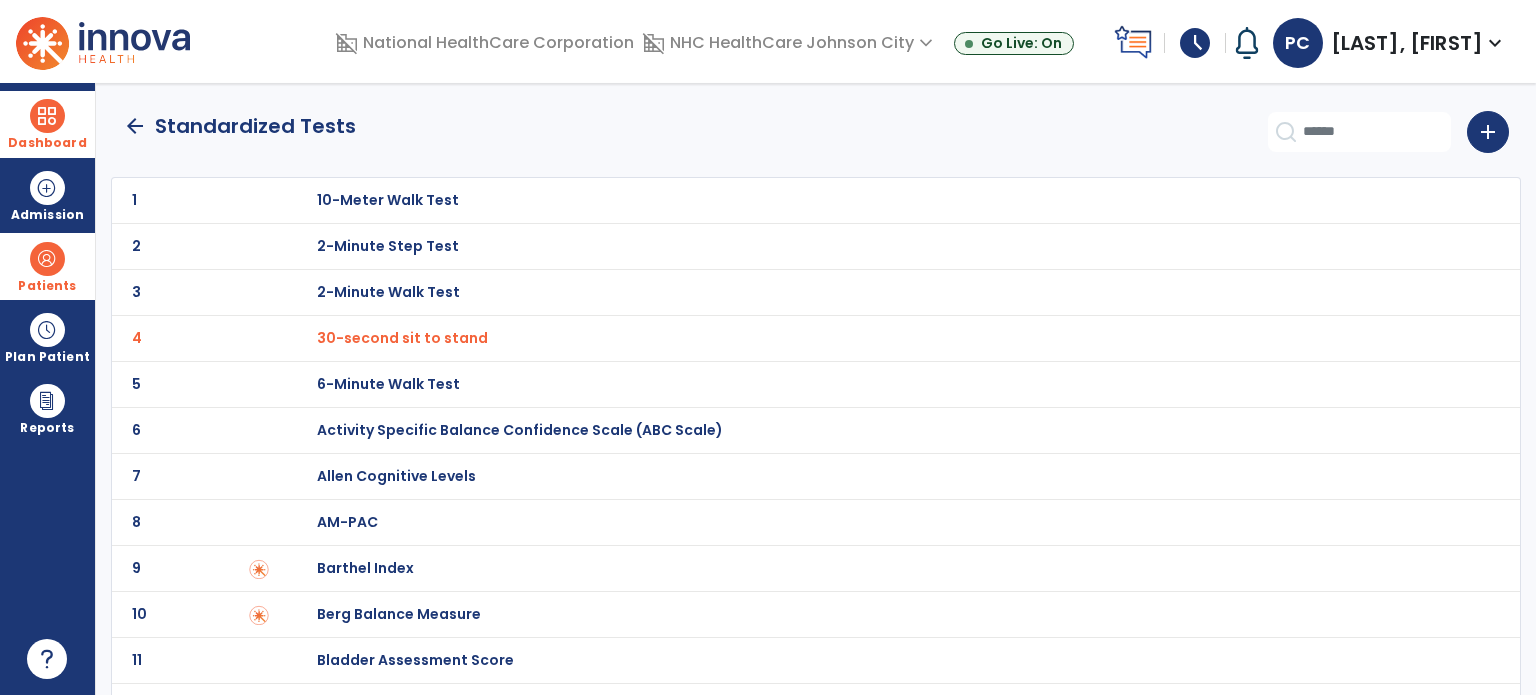 click on "arrow_back" 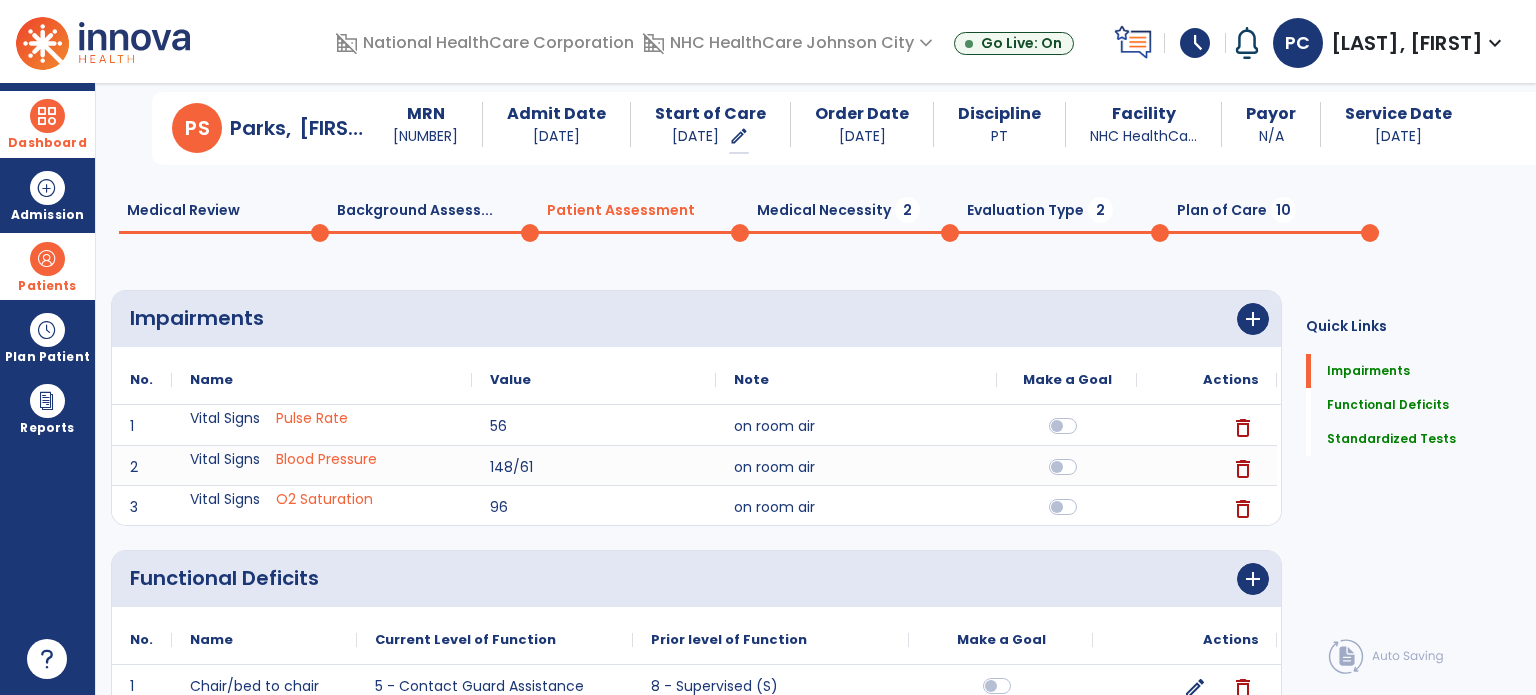 scroll, scrollTop: 0, scrollLeft: 0, axis: both 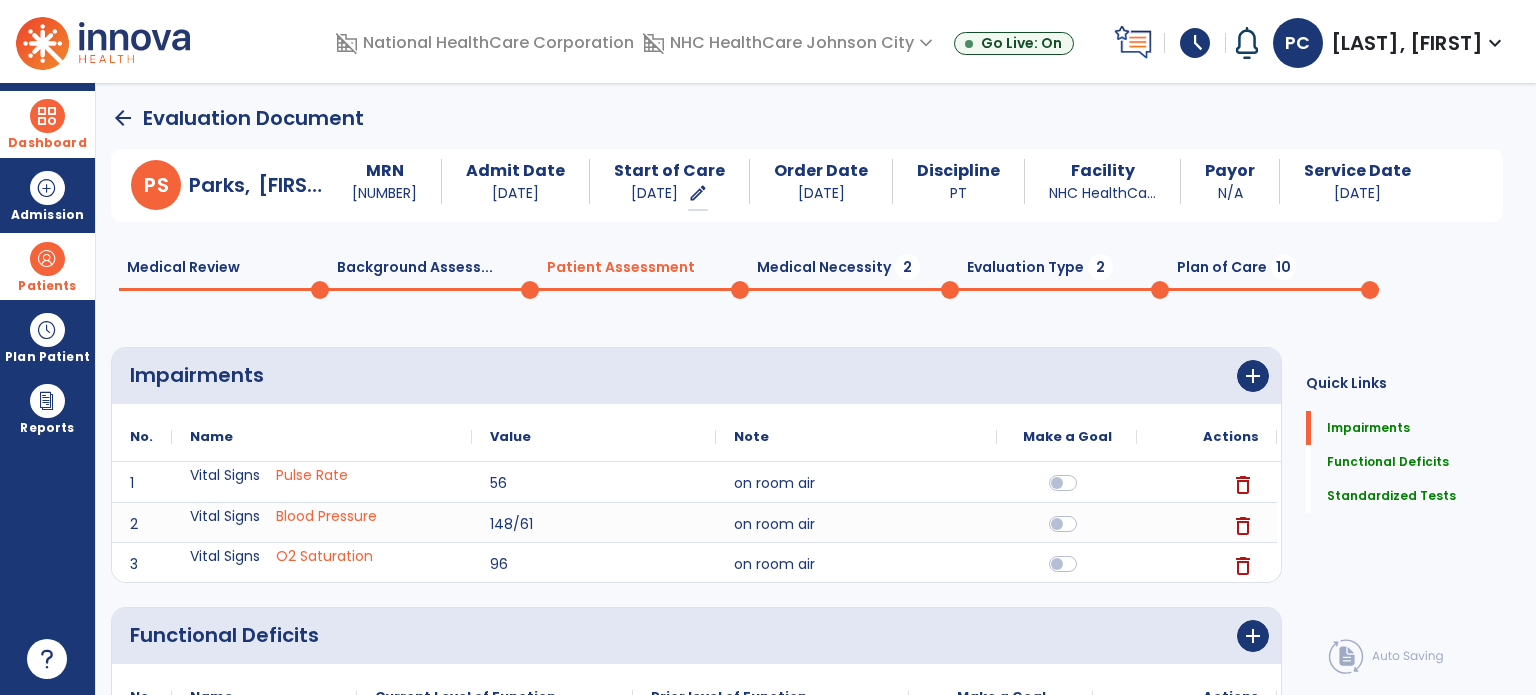 click on "Medical Necessity  2" 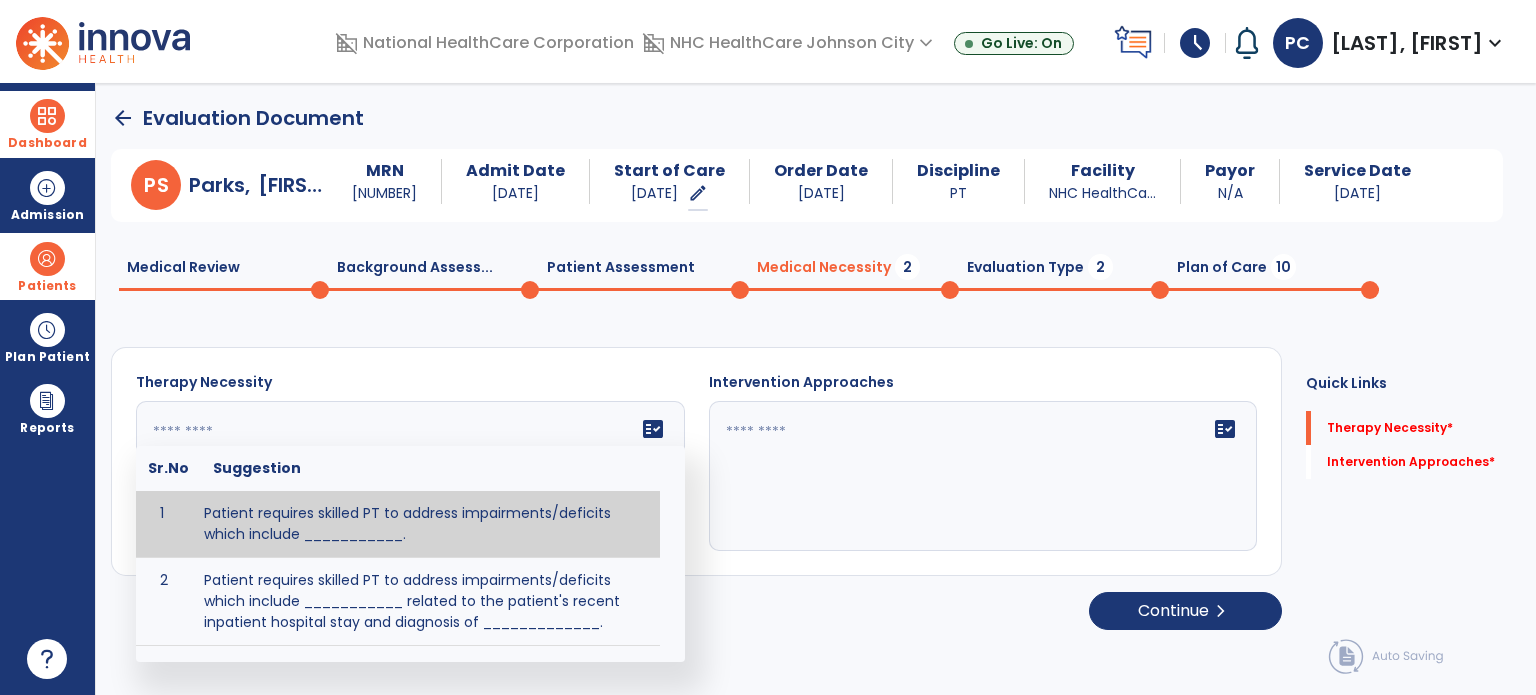click on "fact_check   Sr.No Suggestion 1 Patient requires skilled PT to address impairments/deficits which include ________—. 2 Patient requires skilled PT to address impairments/deficits which include ___________ related to the patient's recent inpatient hospital stay and diagnosis of _____________." 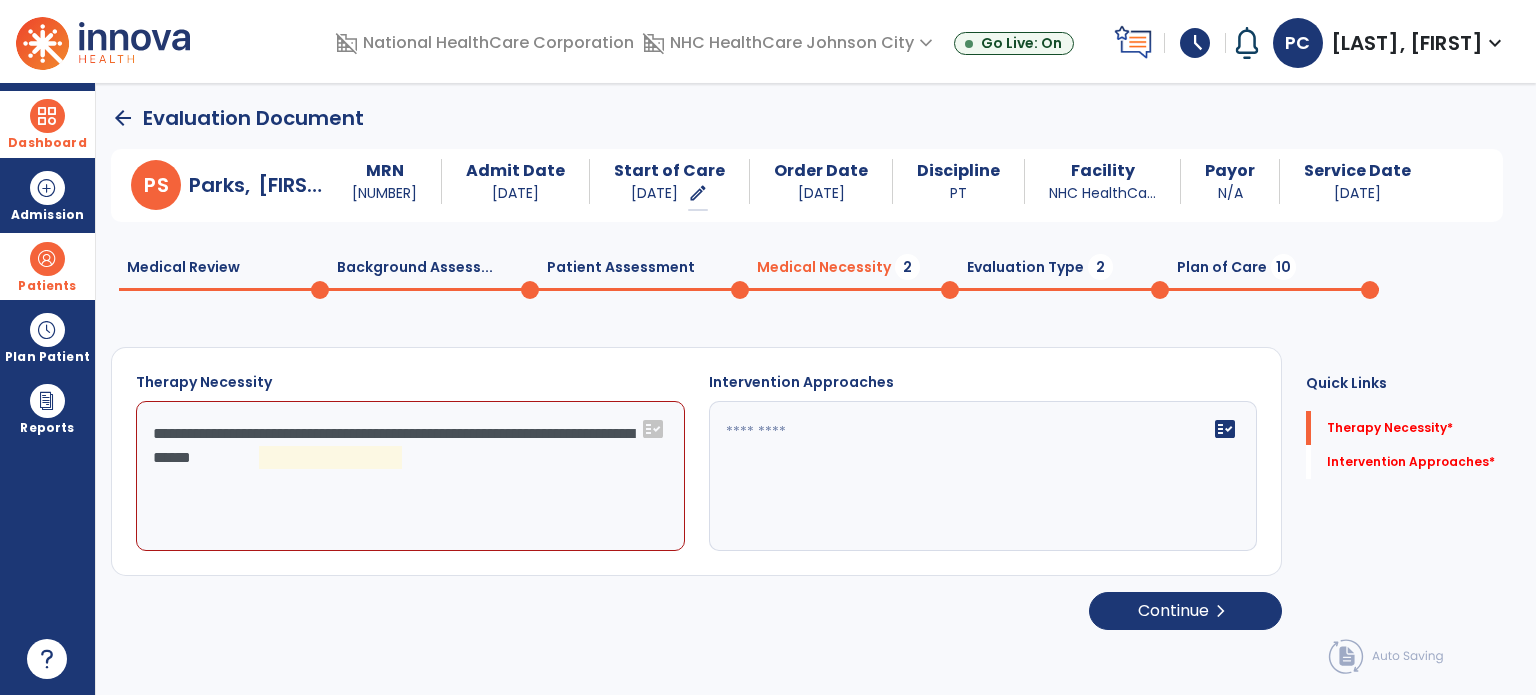 click on "**********" 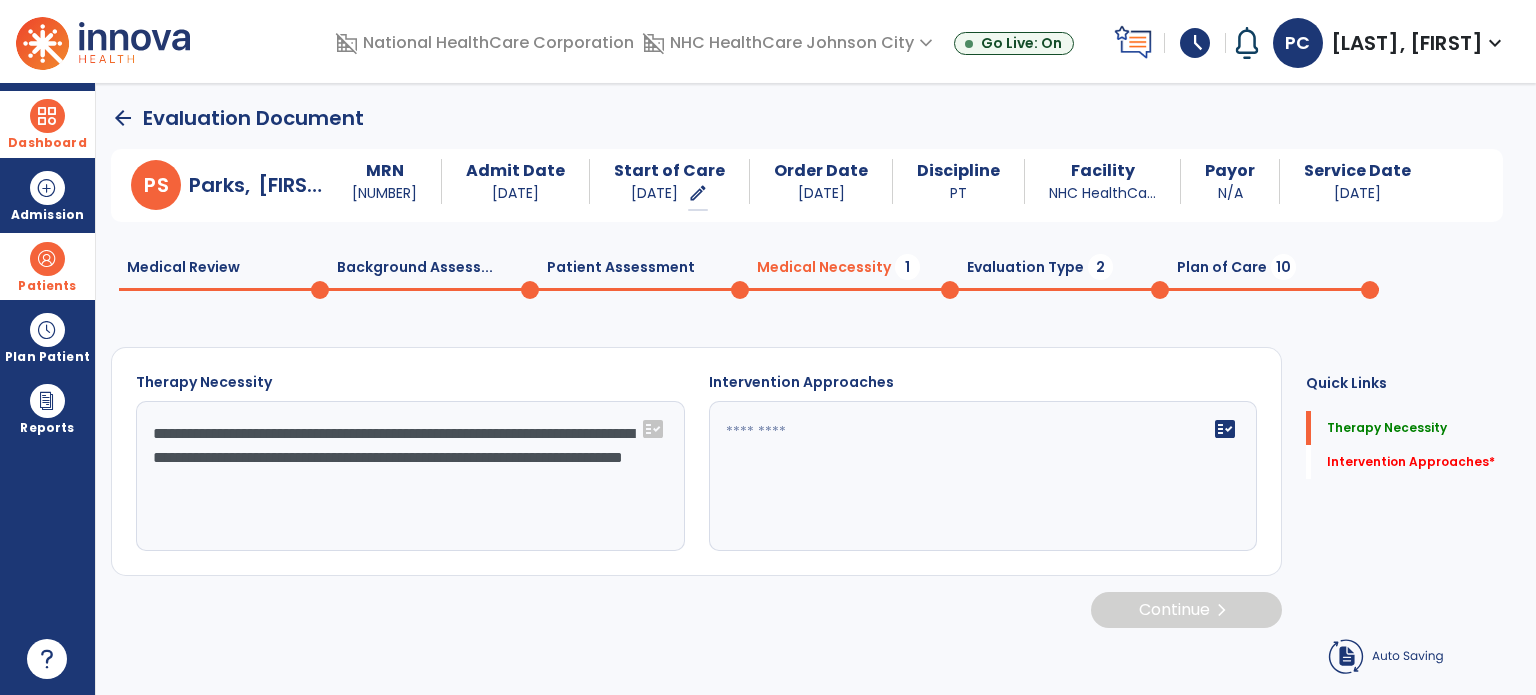 type on "**********" 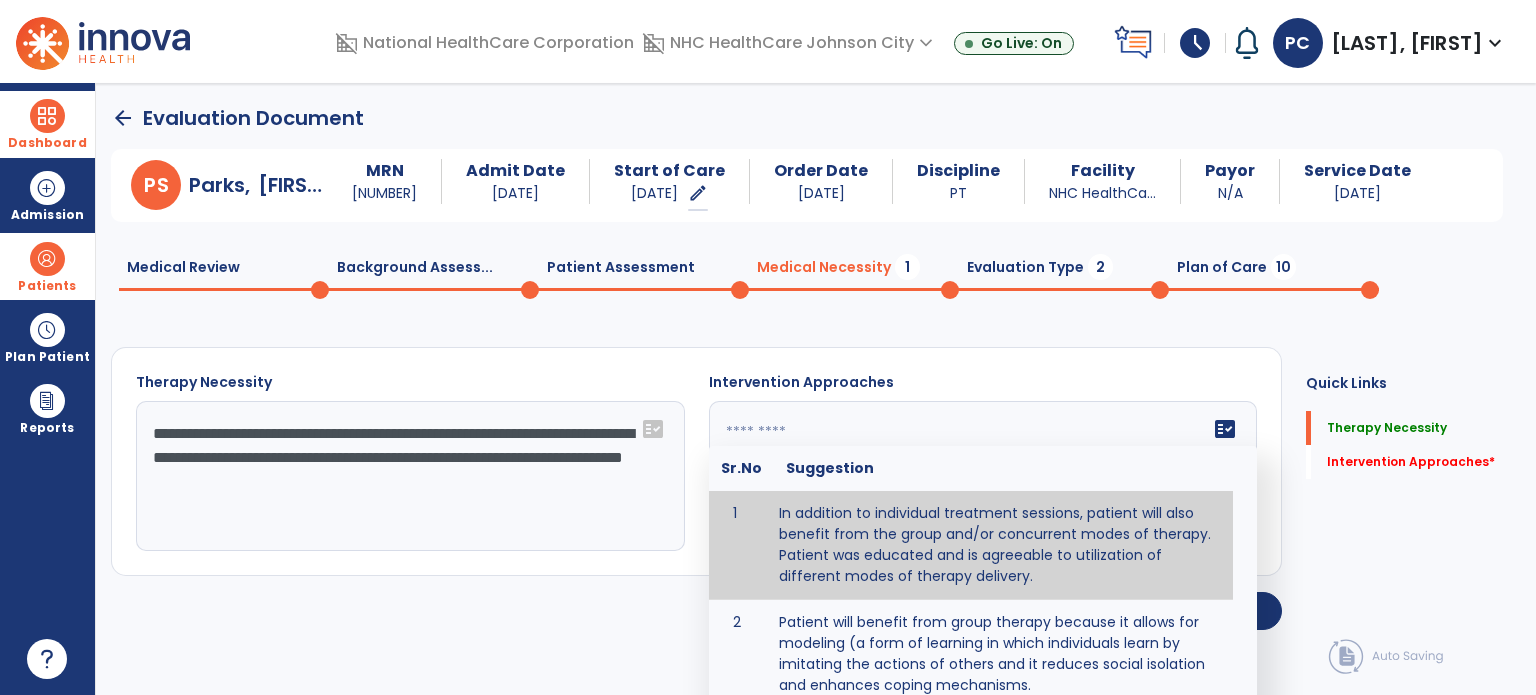 type on "**********" 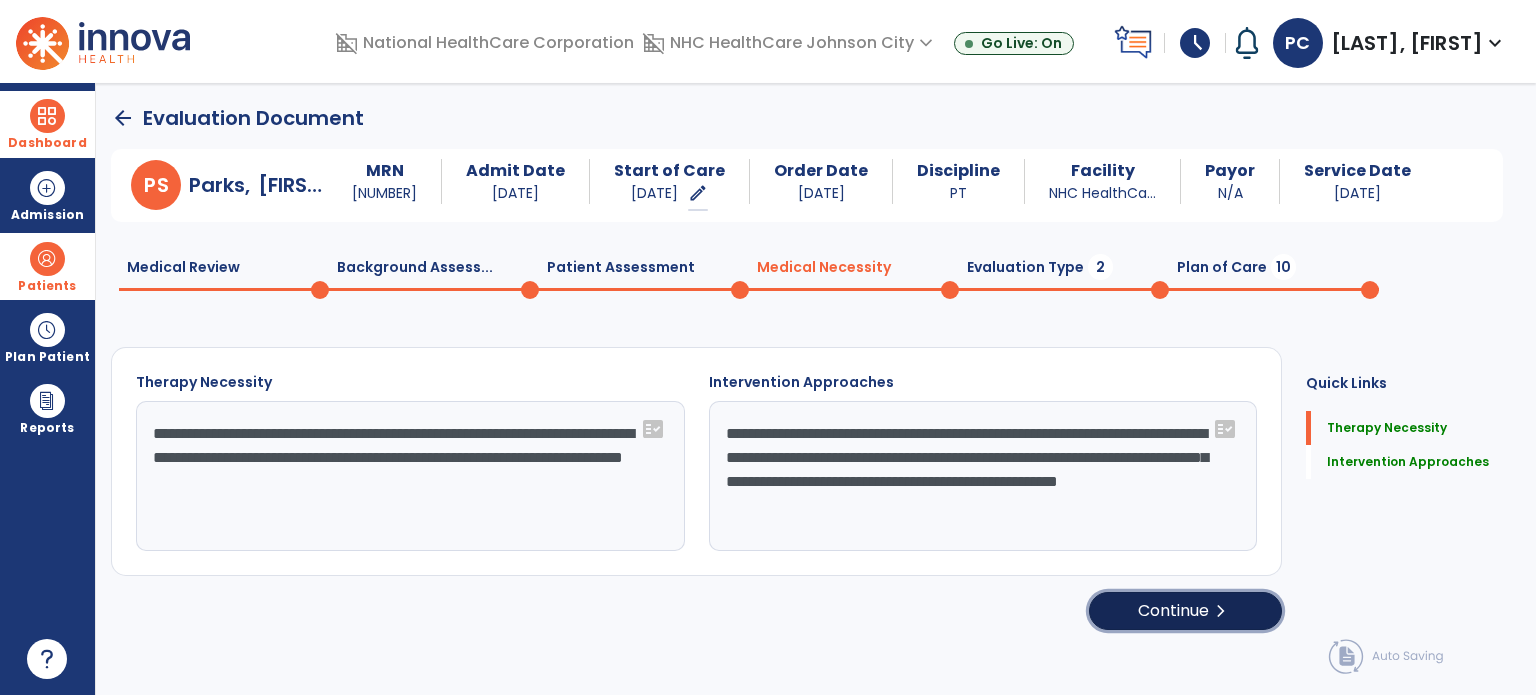 click on "Continue  chevron_right" 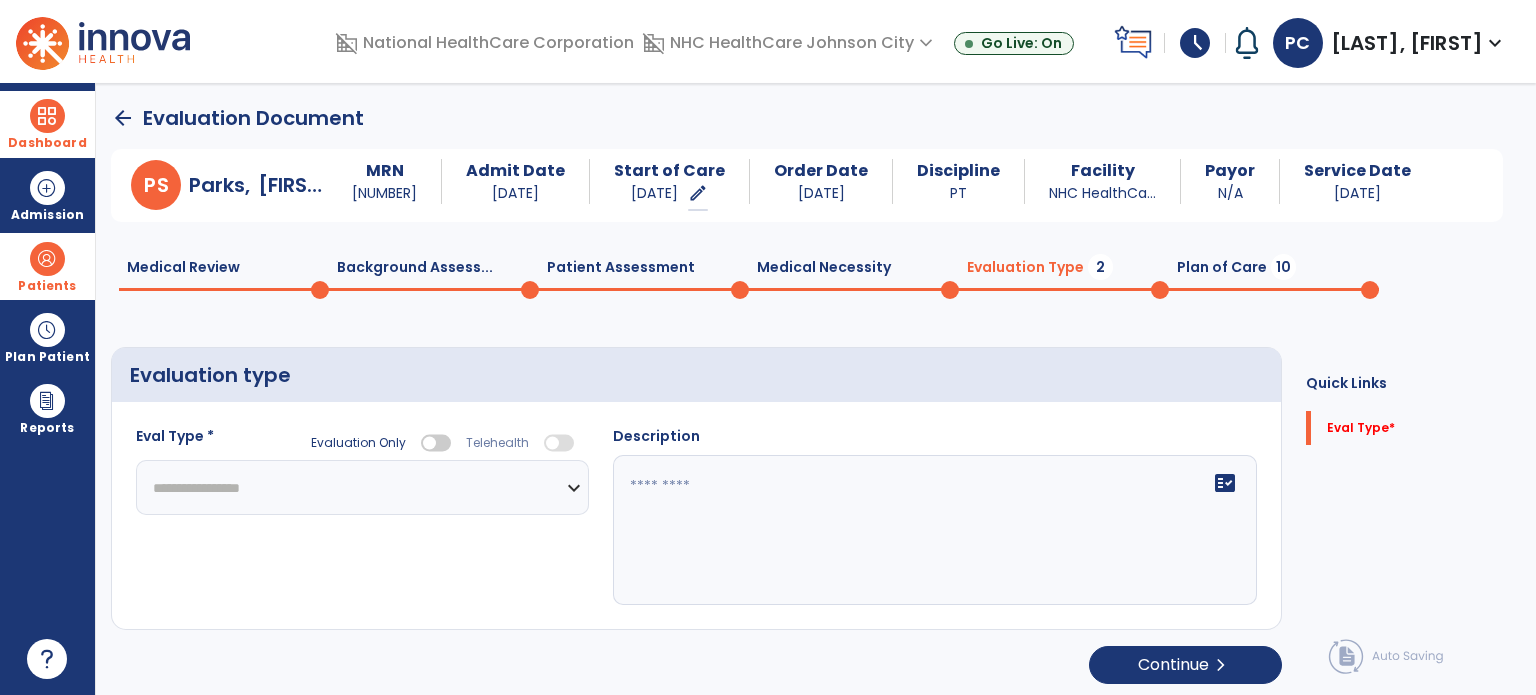 drag, startPoint x: 389, startPoint y: 494, endPoint x: 364, endPoint y: 476, distance: 30.805843 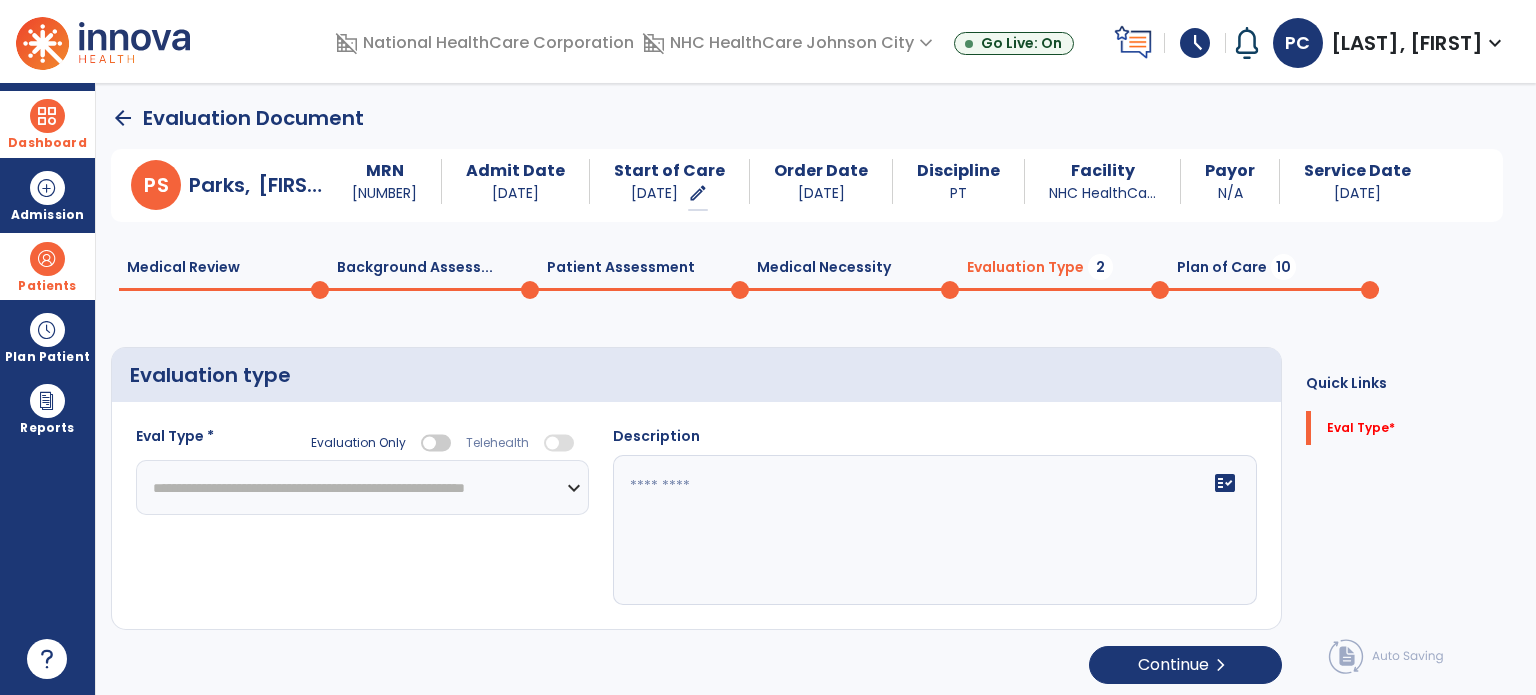 click on "**********" 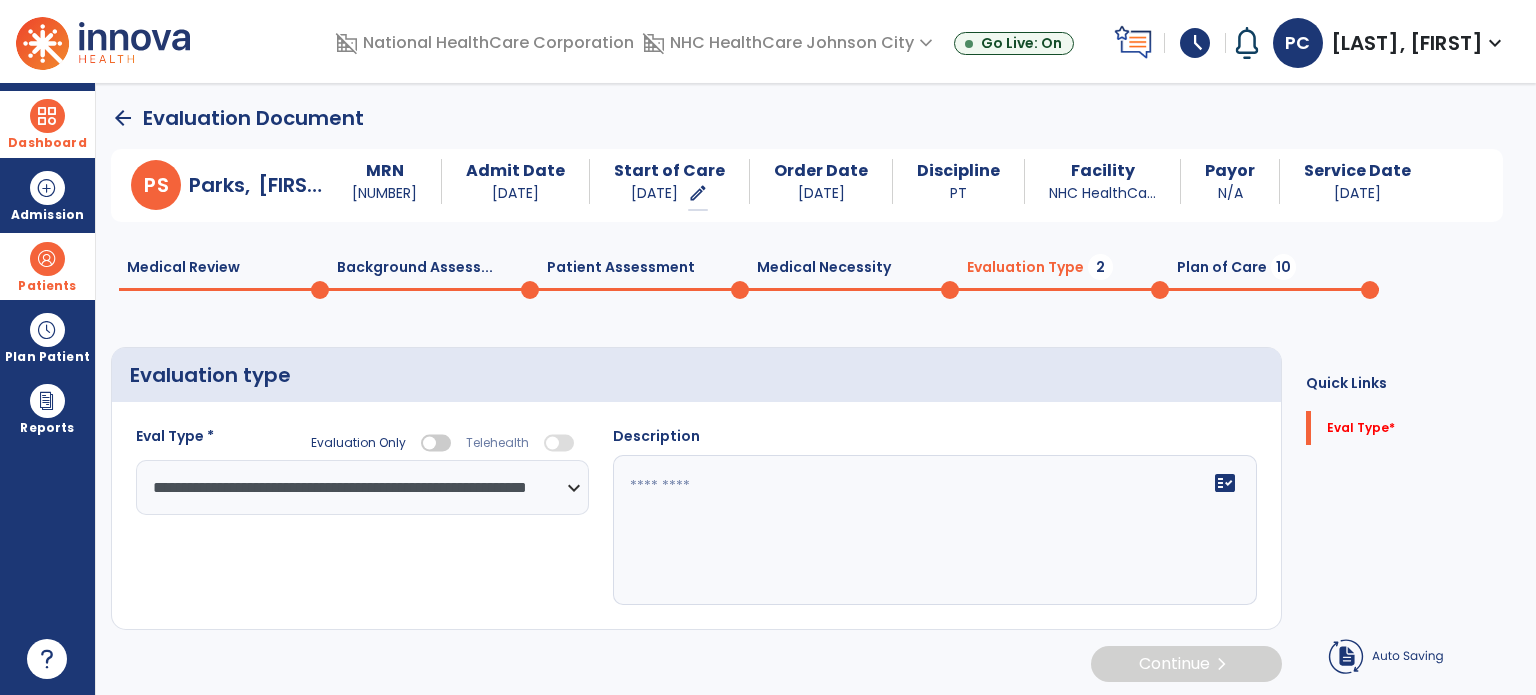 click on "fact_check" 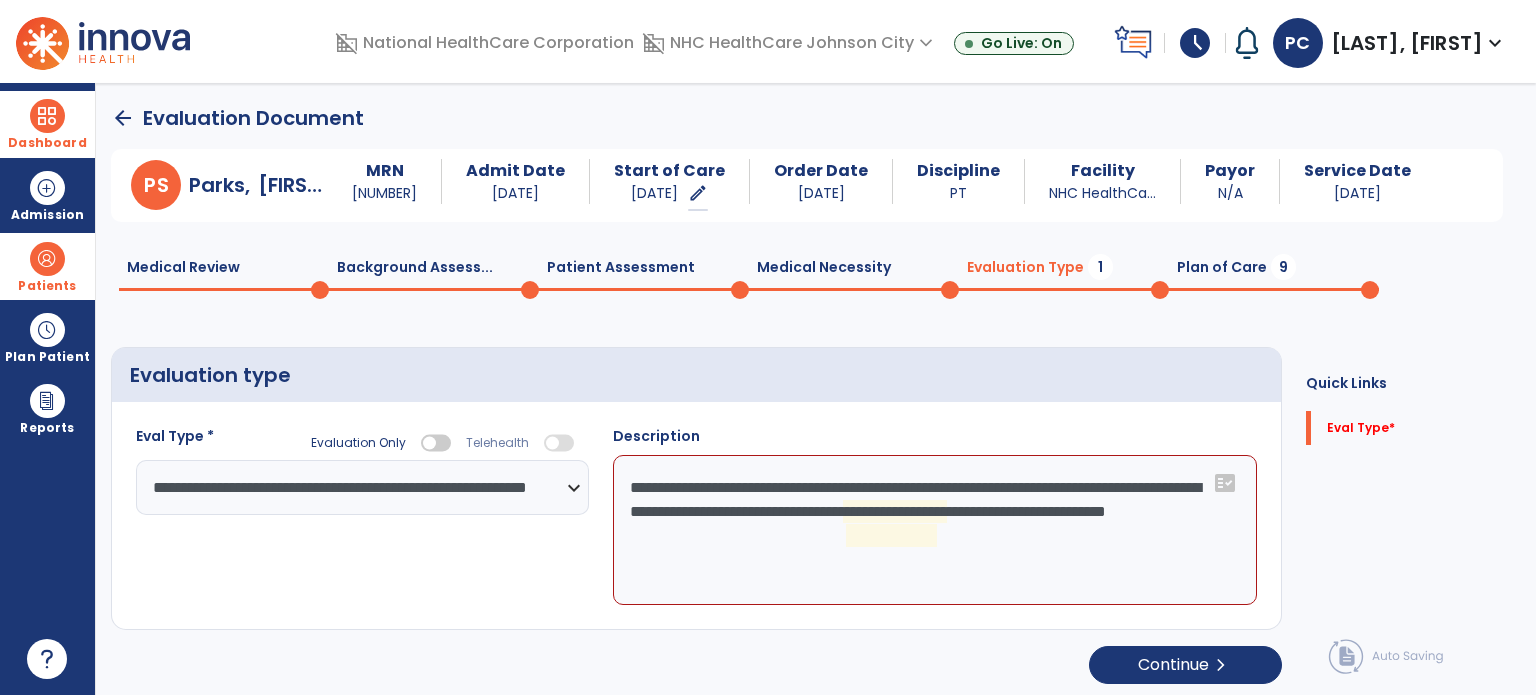 click on "**********" 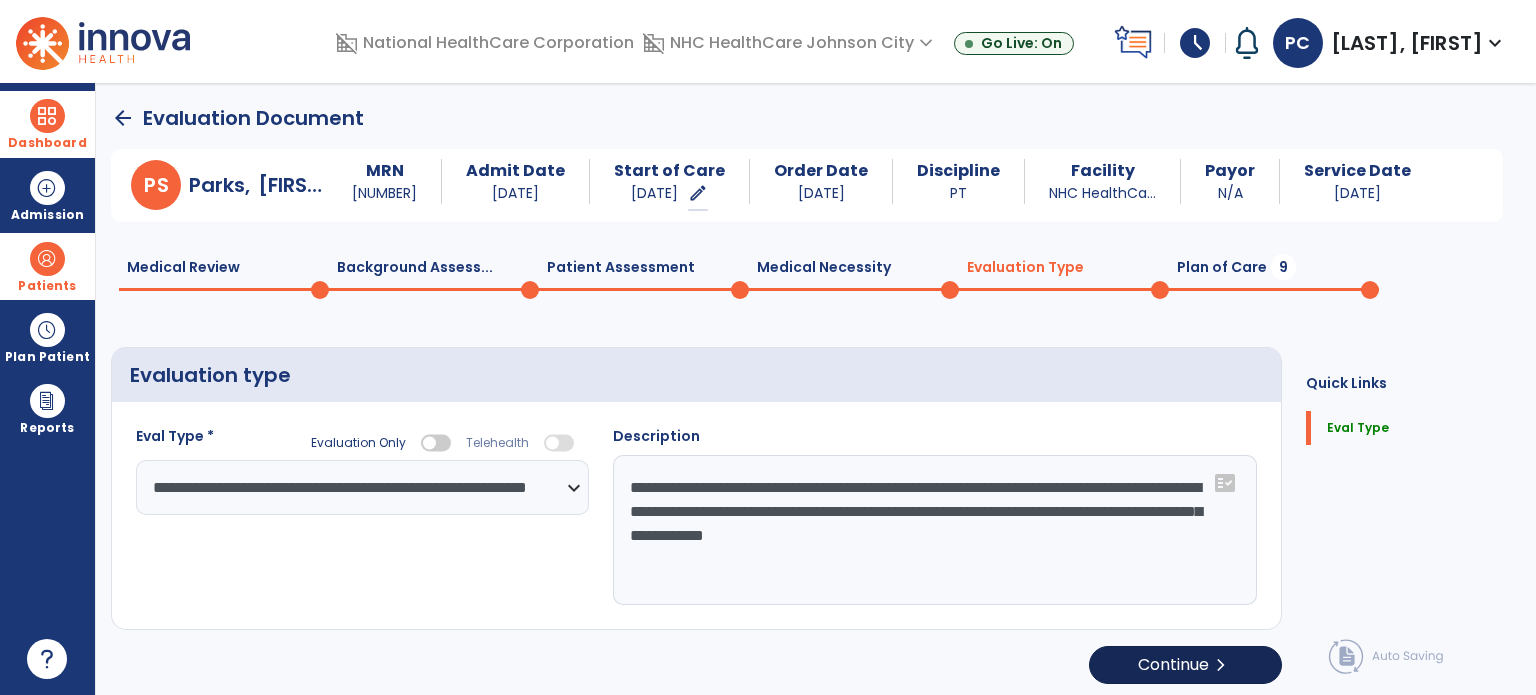 type on "**********" 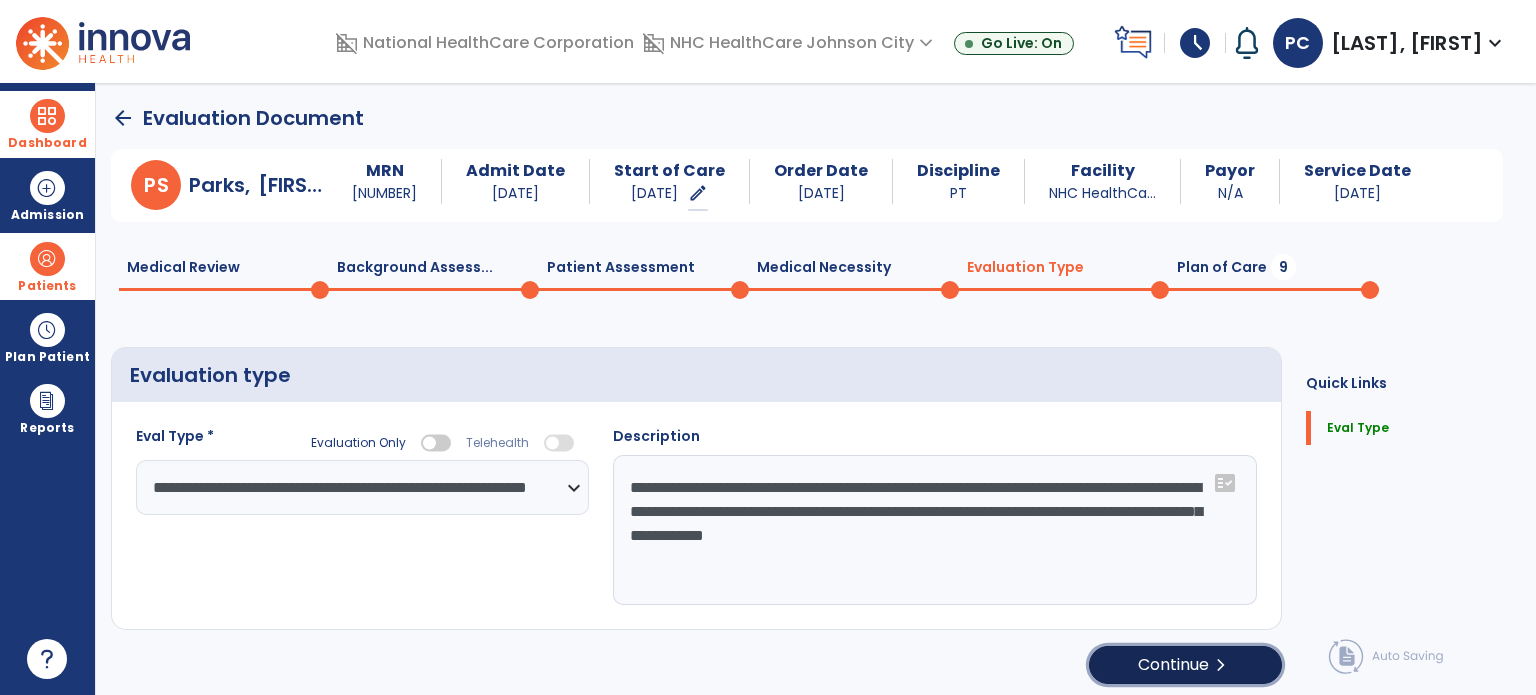 click on "Continue  chevron_right" 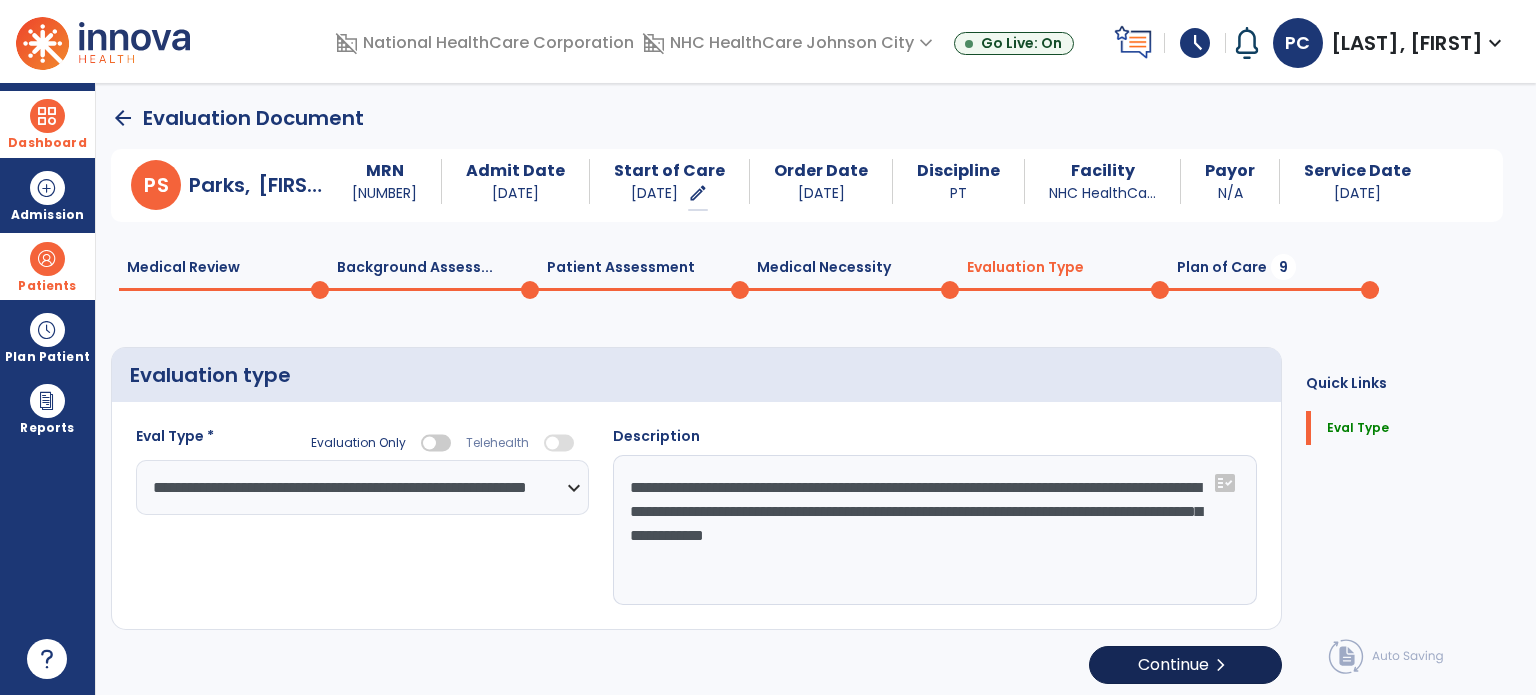 select on "*****" 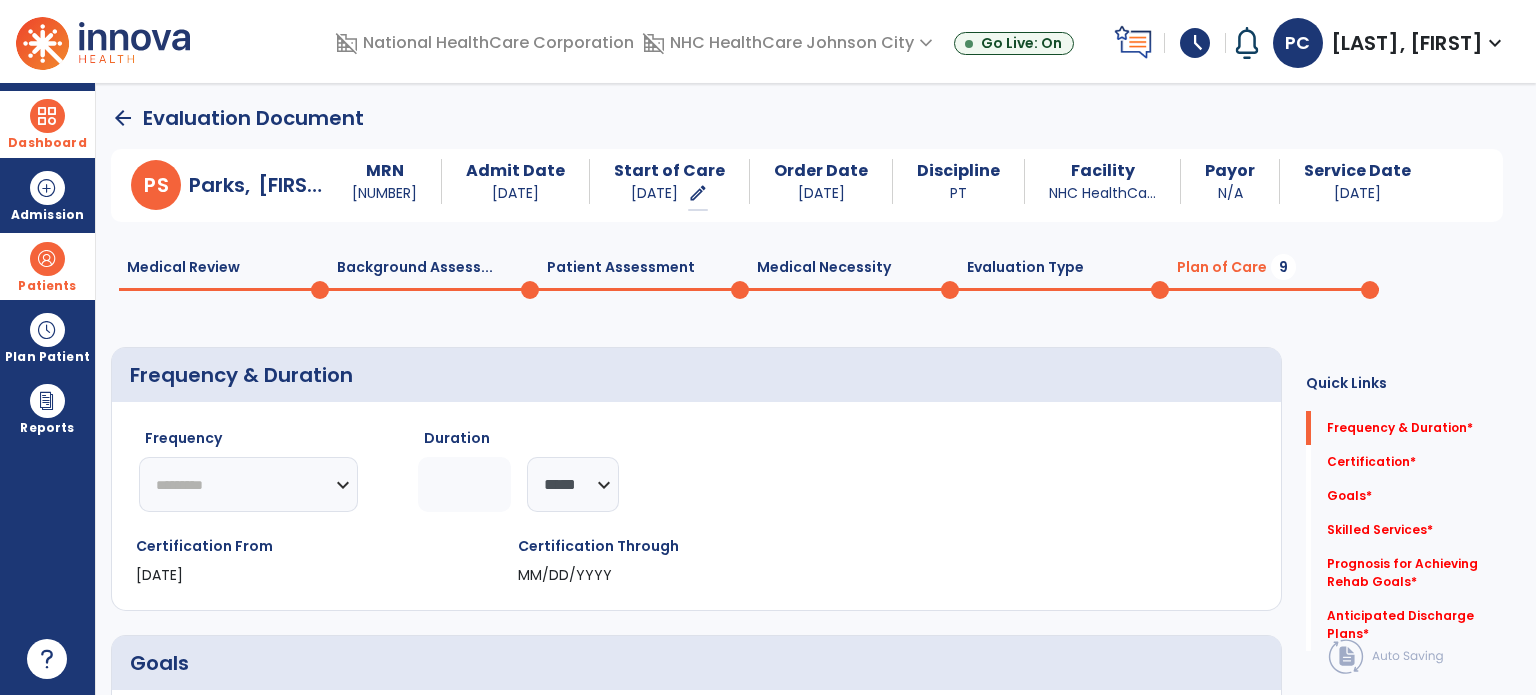 click on "********* ** ** ** ** ** ** **" 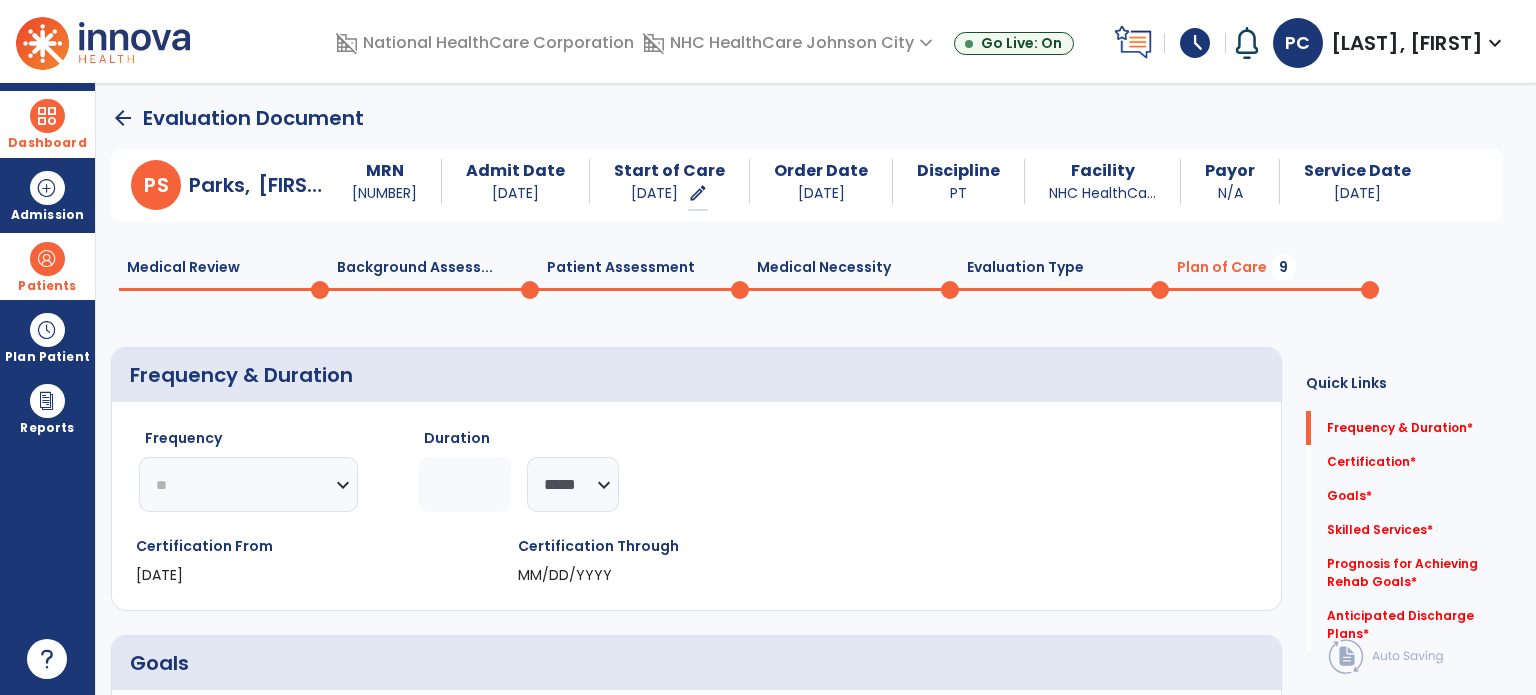 click on "********* ** ** ** ** ** ** **" 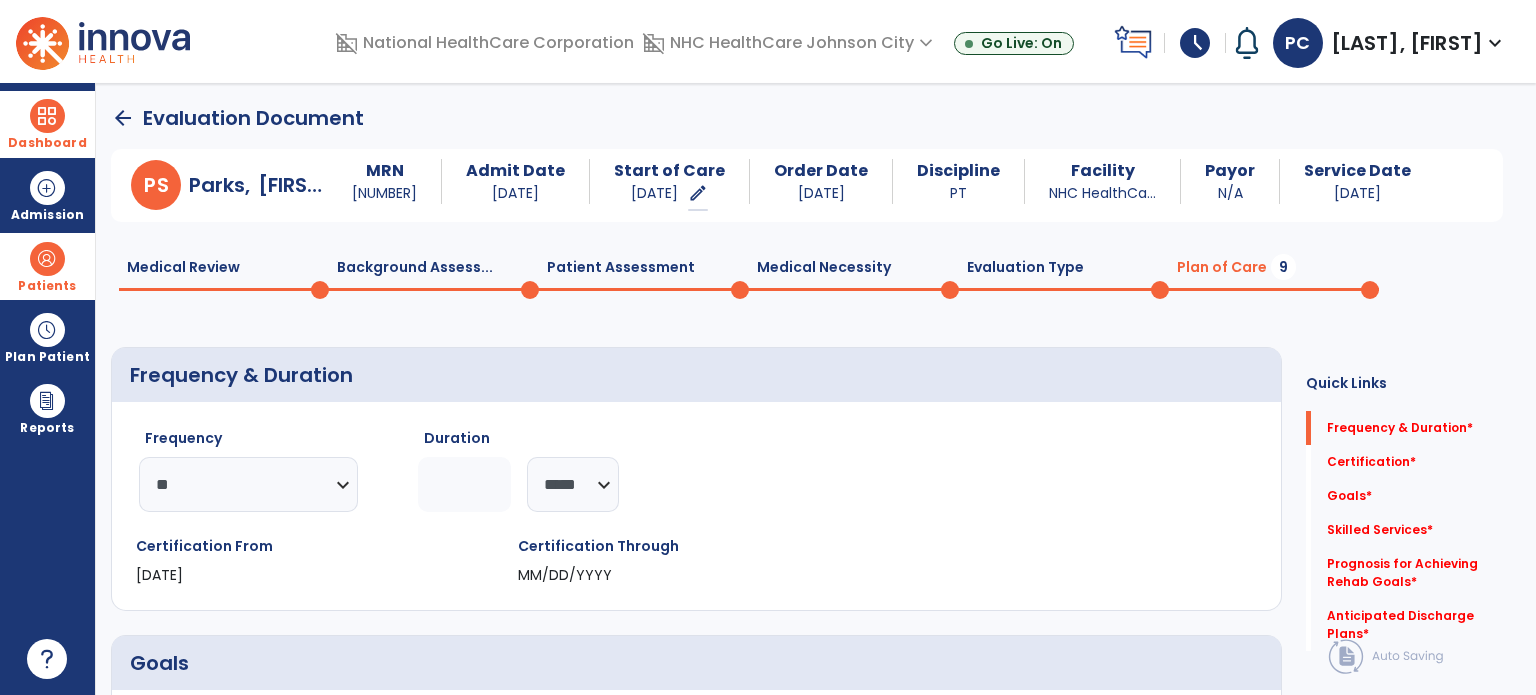 drag, startPoint x: 404, startPoint y: 475, endPoint x: 419, endPoint y: 479, distance: 15.524175 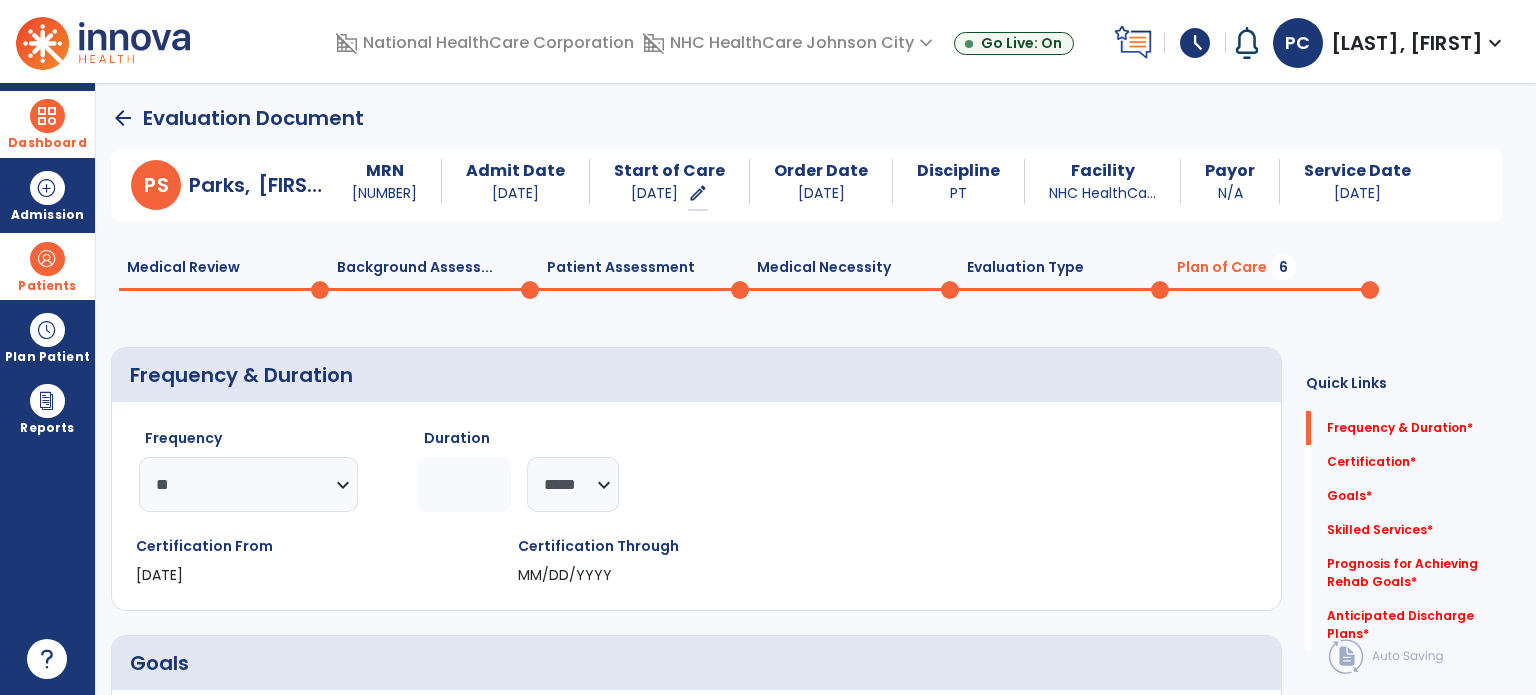 click 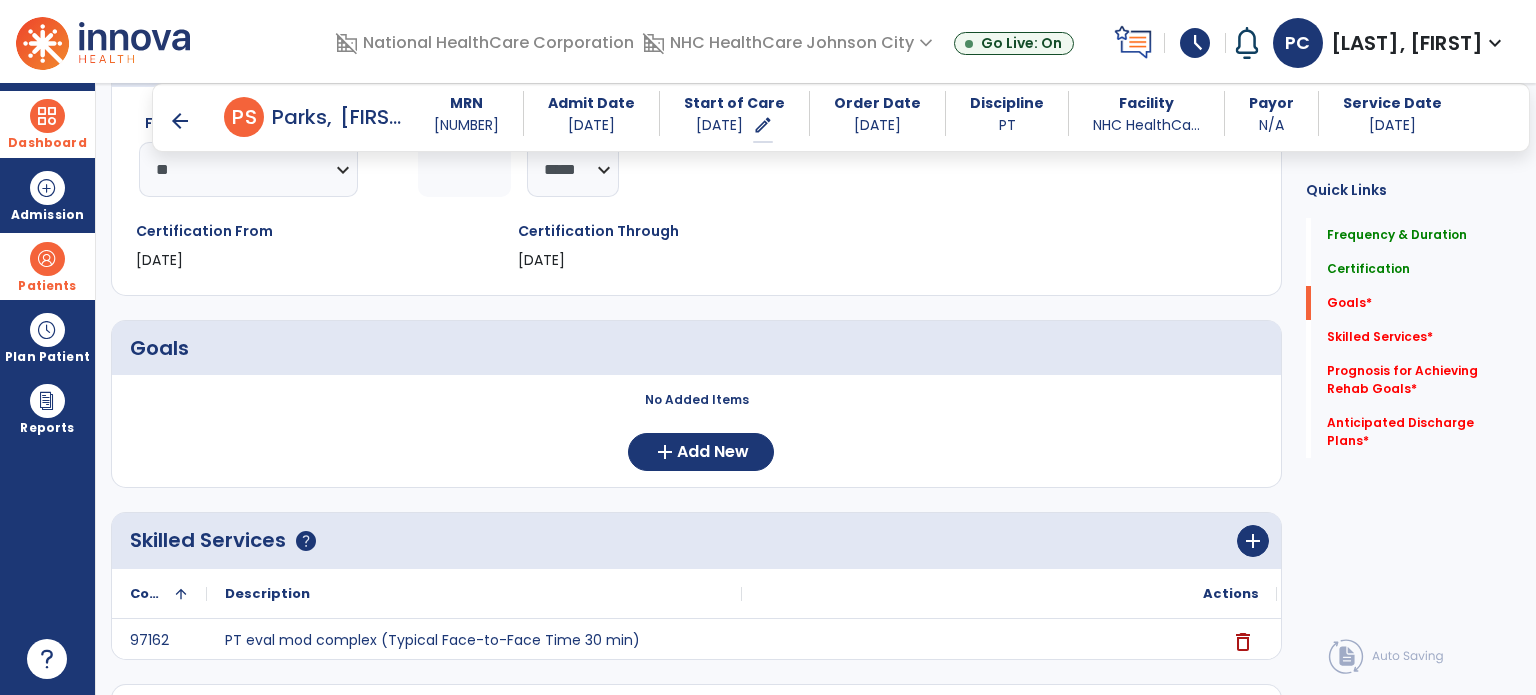 scroll, scrollTop: 300, scrollLeft: 0, axis: vertical 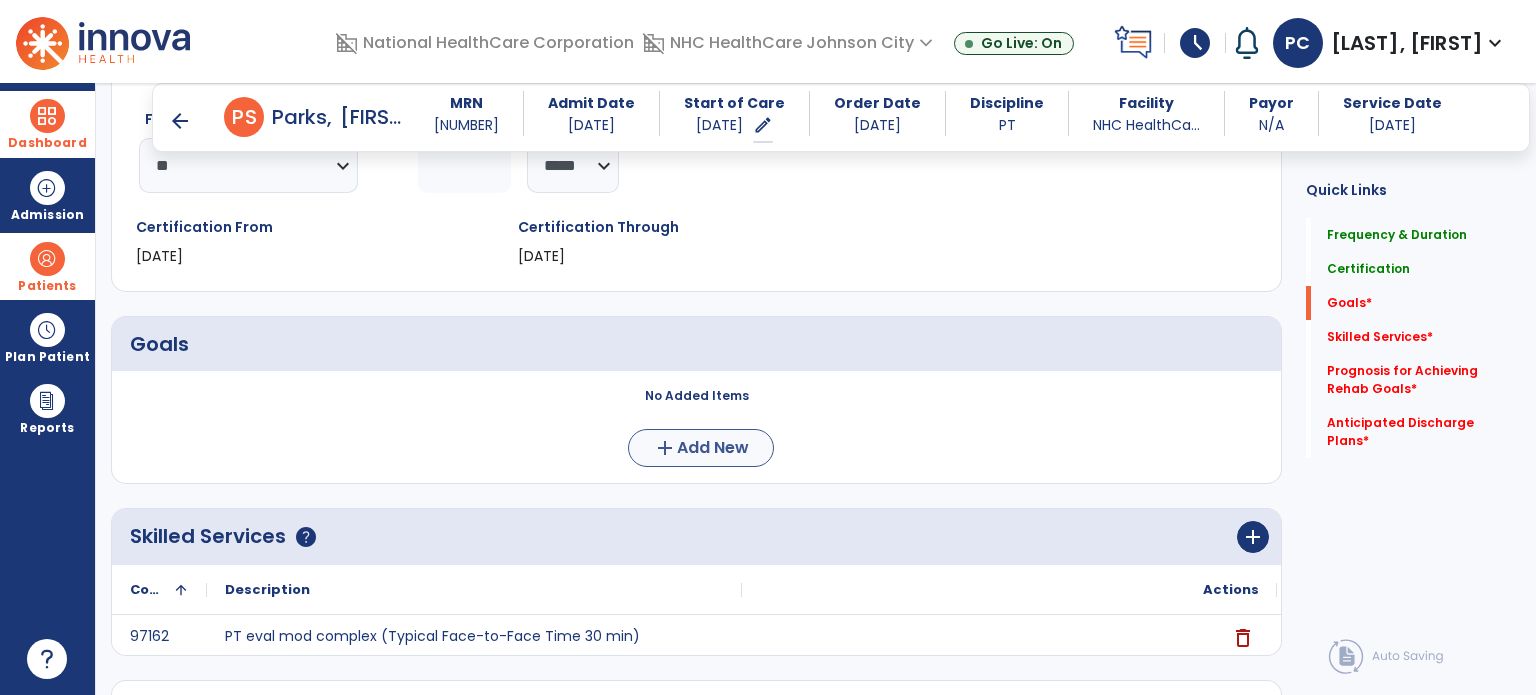 type on "*" 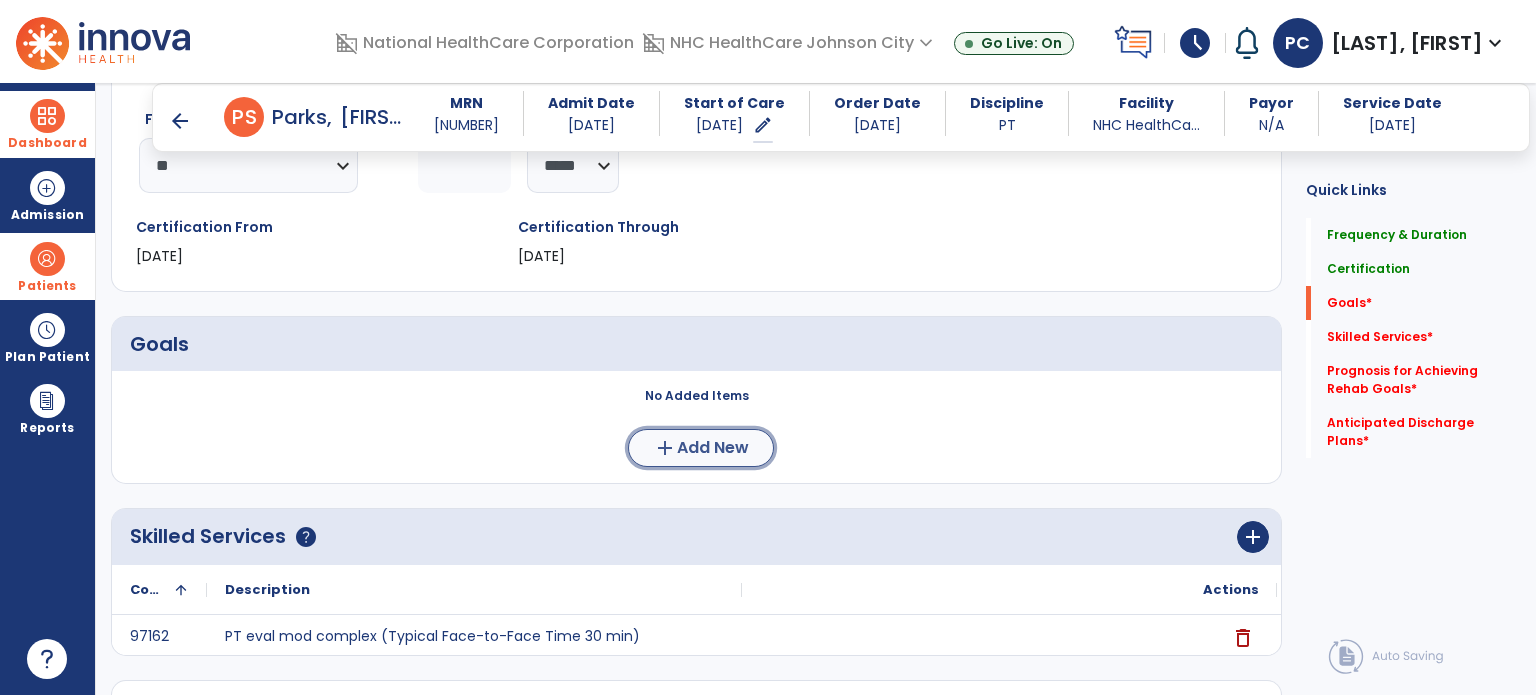click on "Add New" at bounding box center (713, 448) 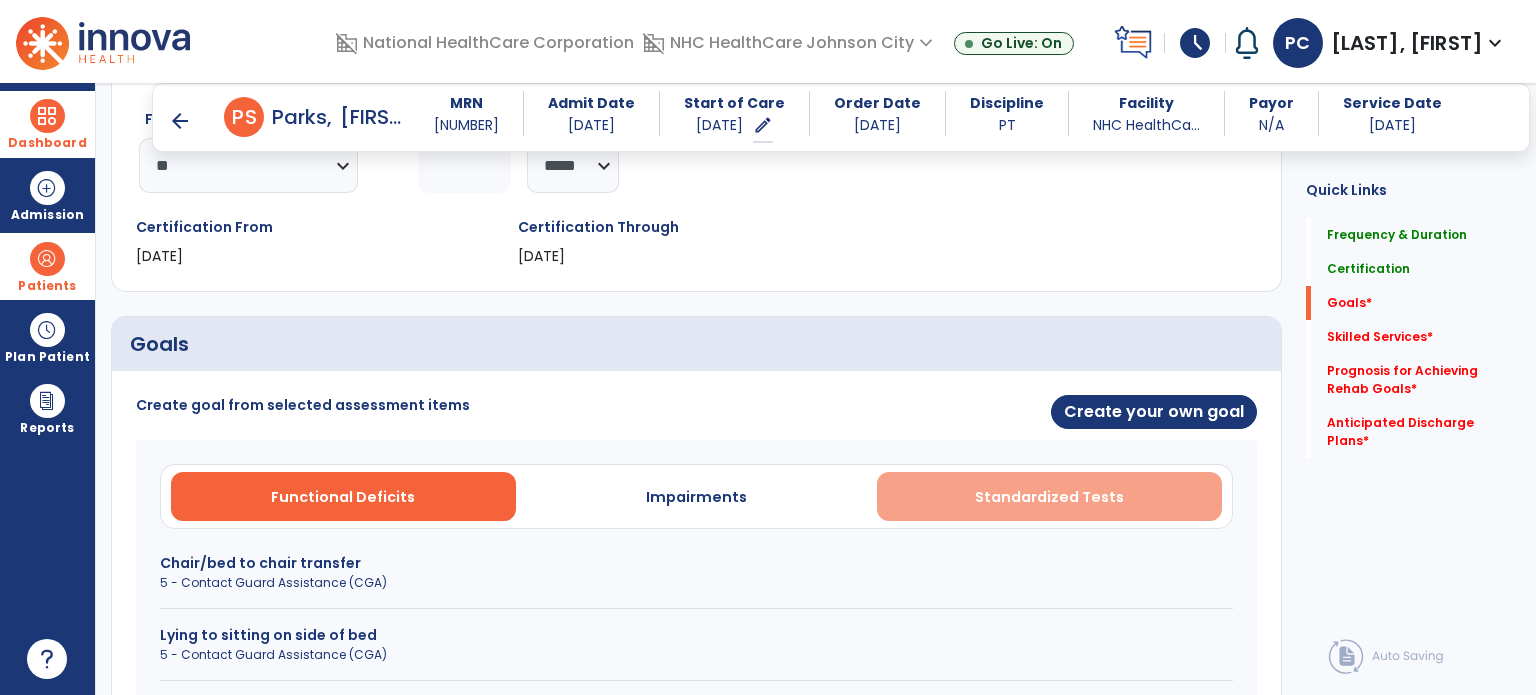 click on "Standardized Tests" at bounding box center (1049, 497) 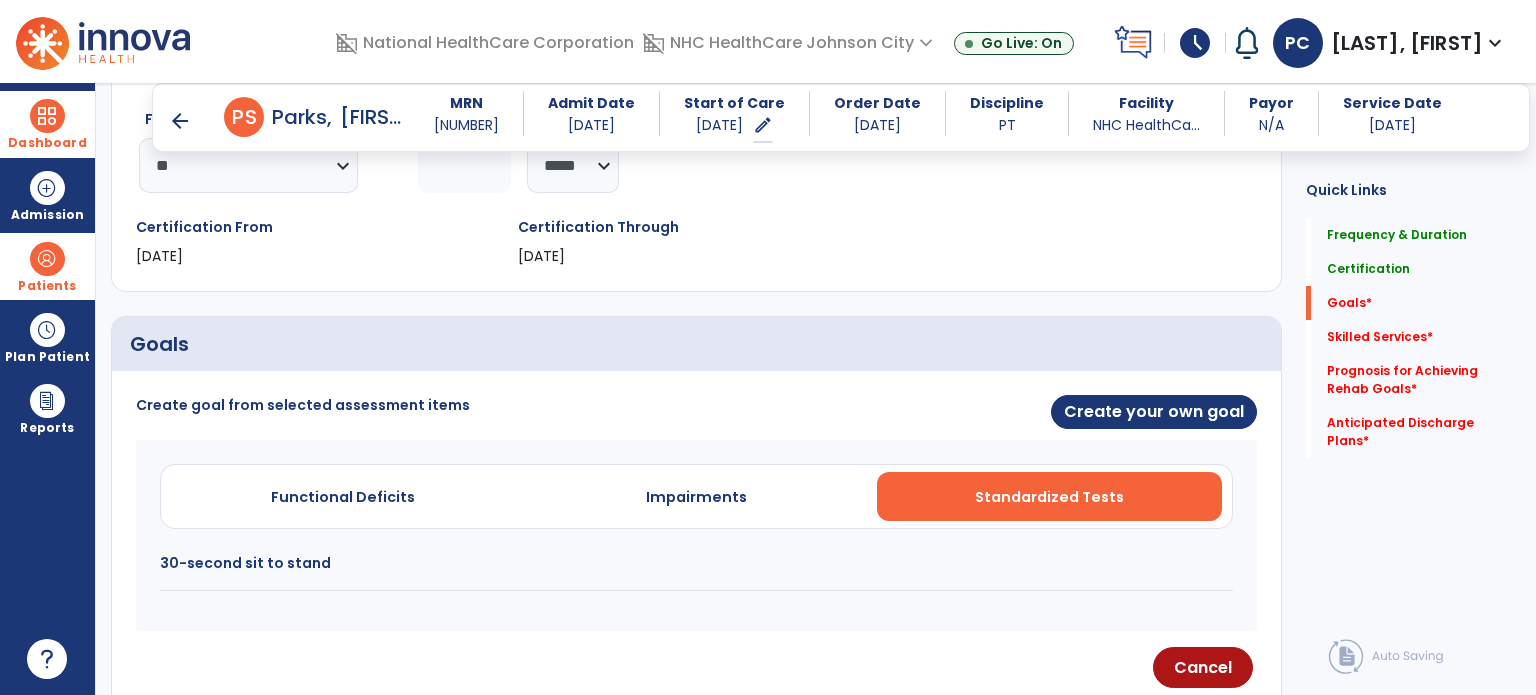 click on "30-second sit to stand" at bounding box center [696, 563] 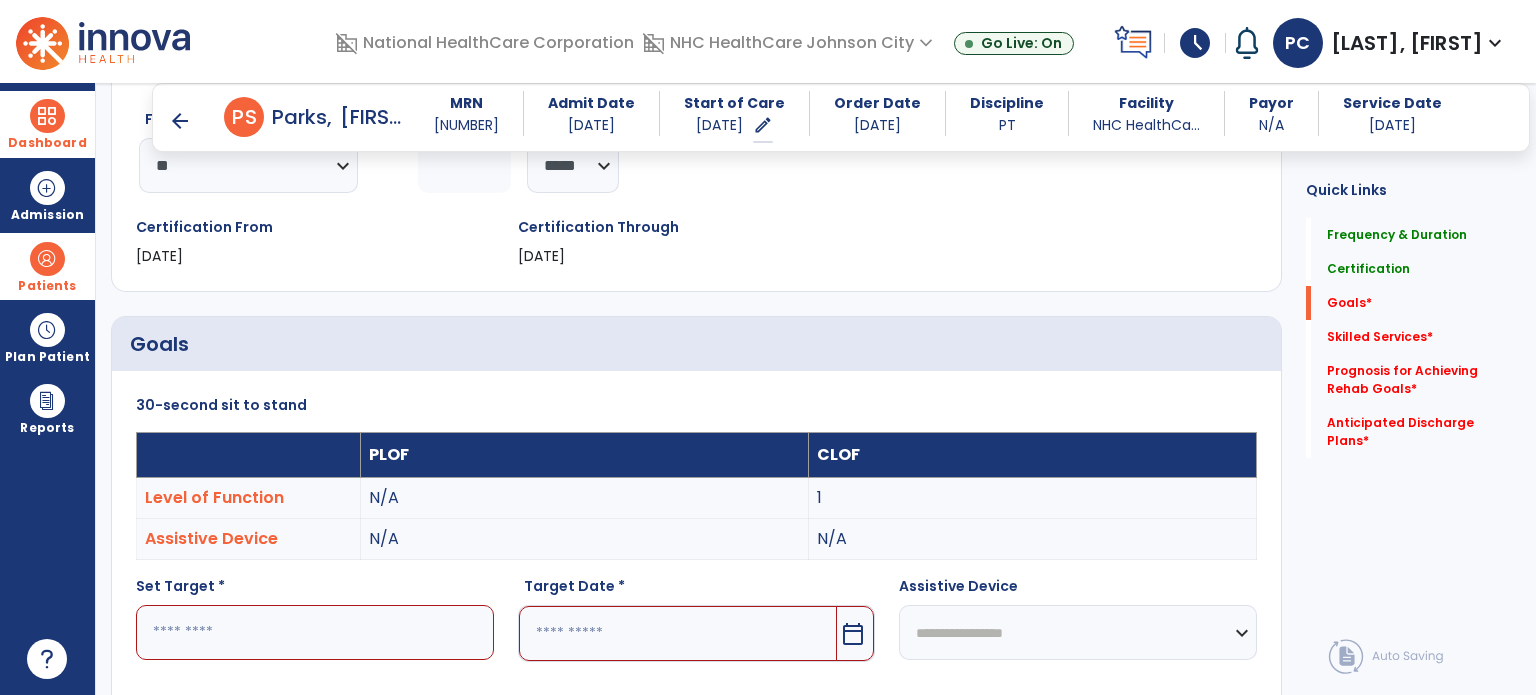 click at bounding box center (315, 632) 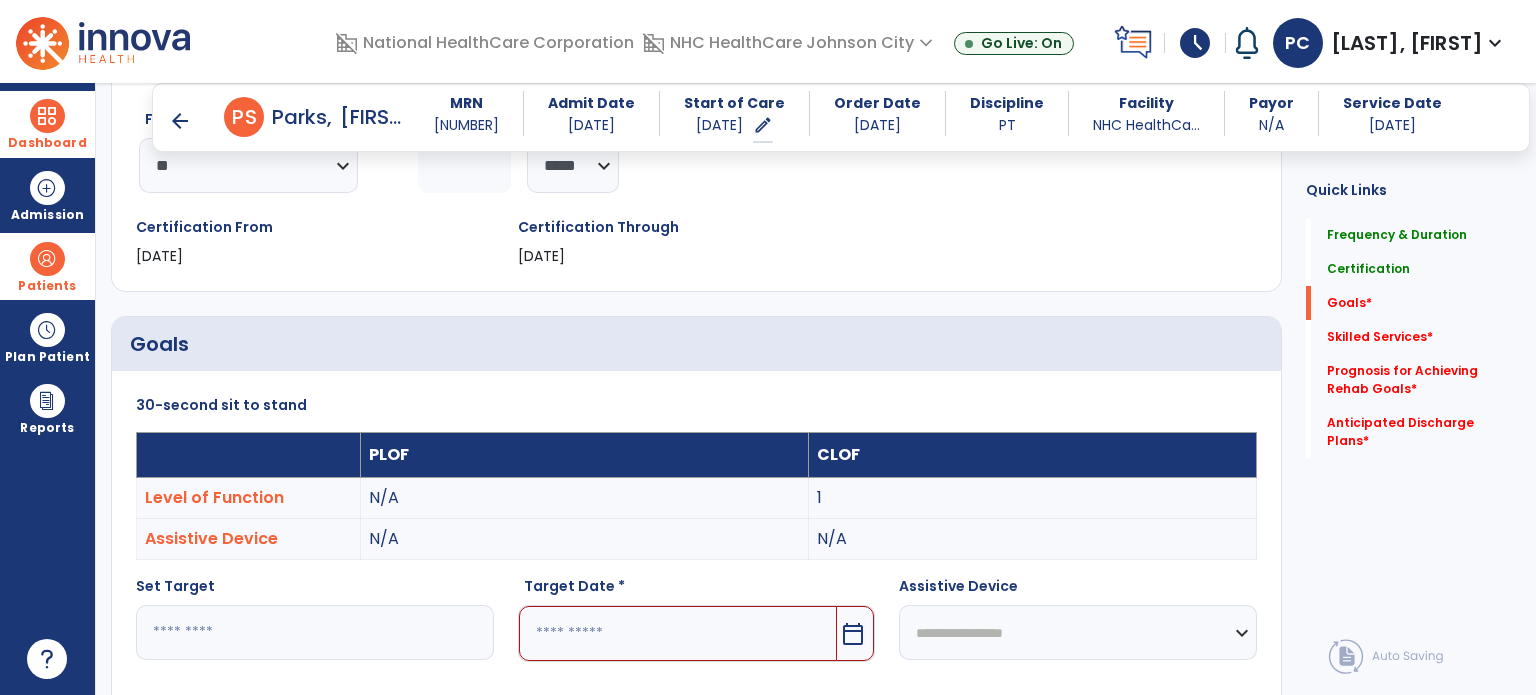 type on "*" 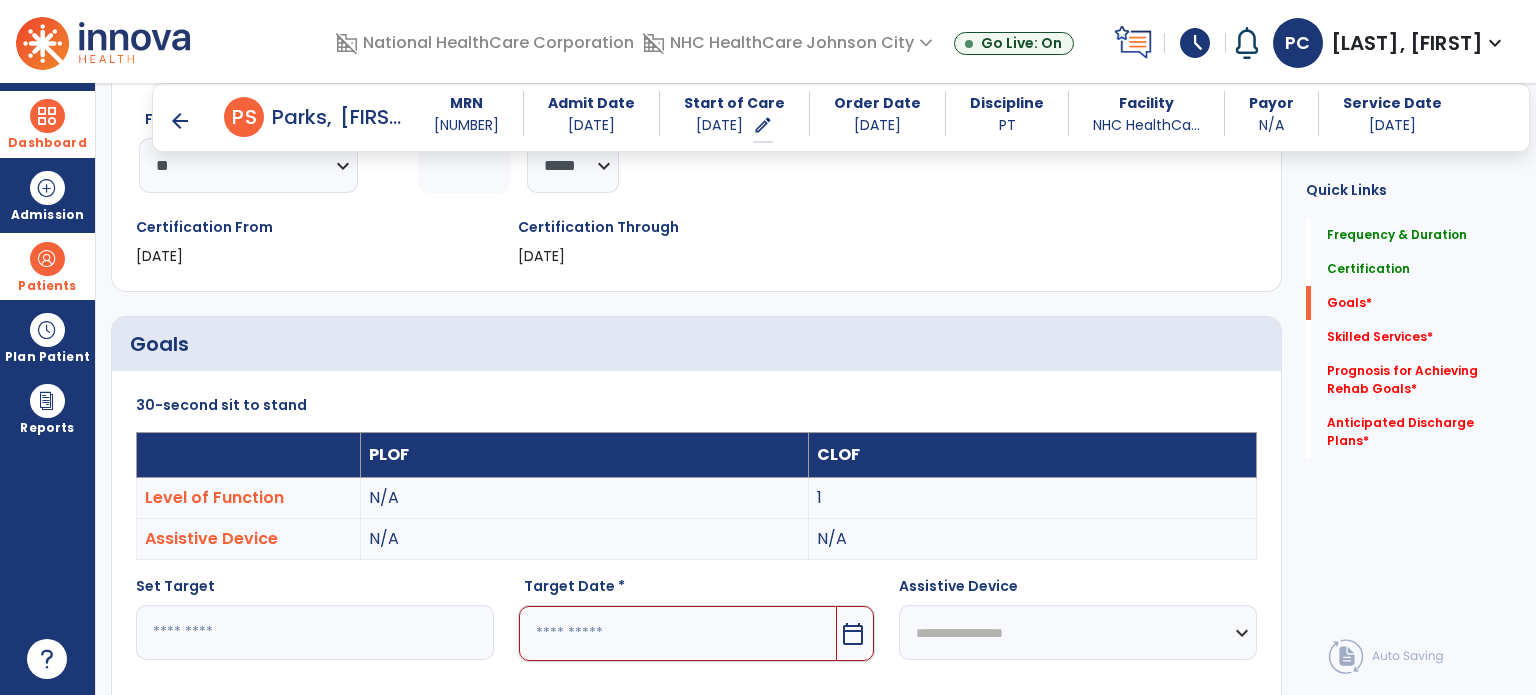 click at bounding box center [678, 633] 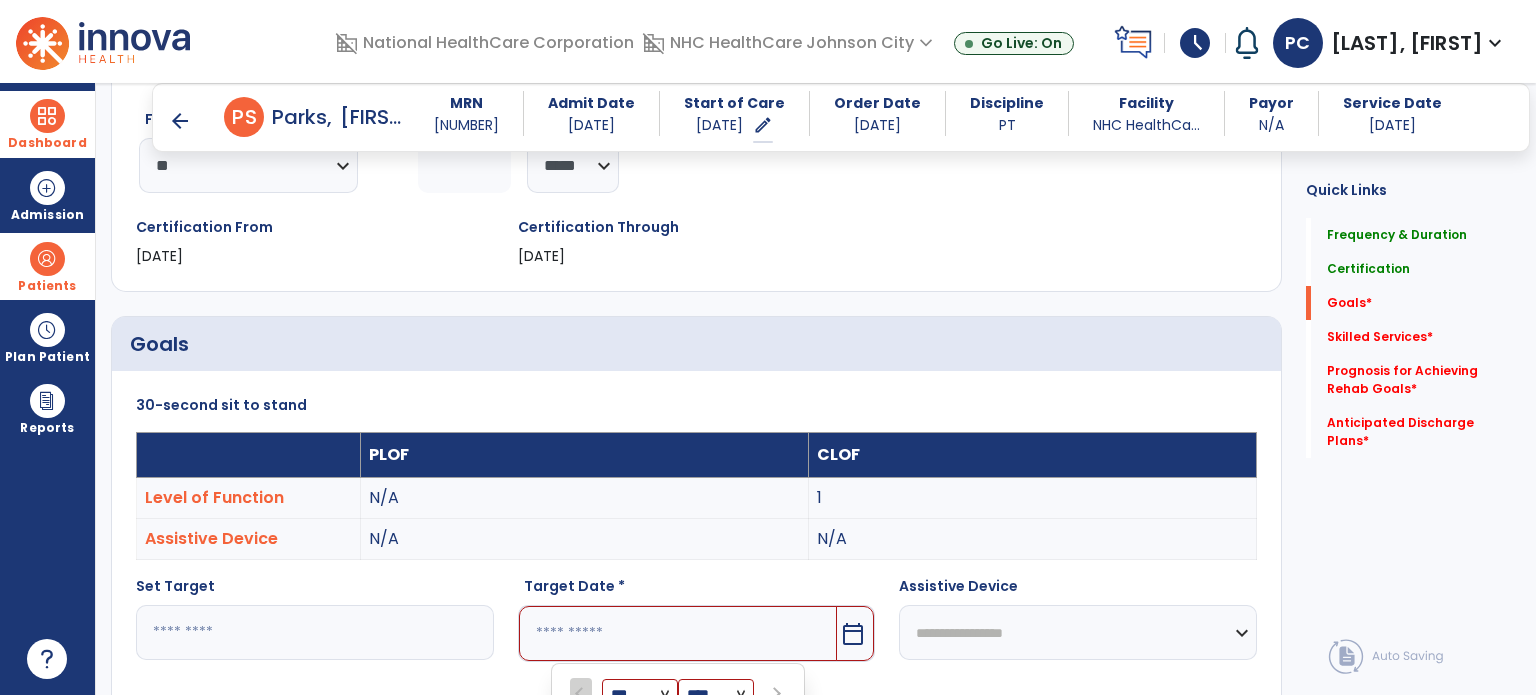 scroll, scrollTop: 743, scrollLeft: 0, axis: vertical 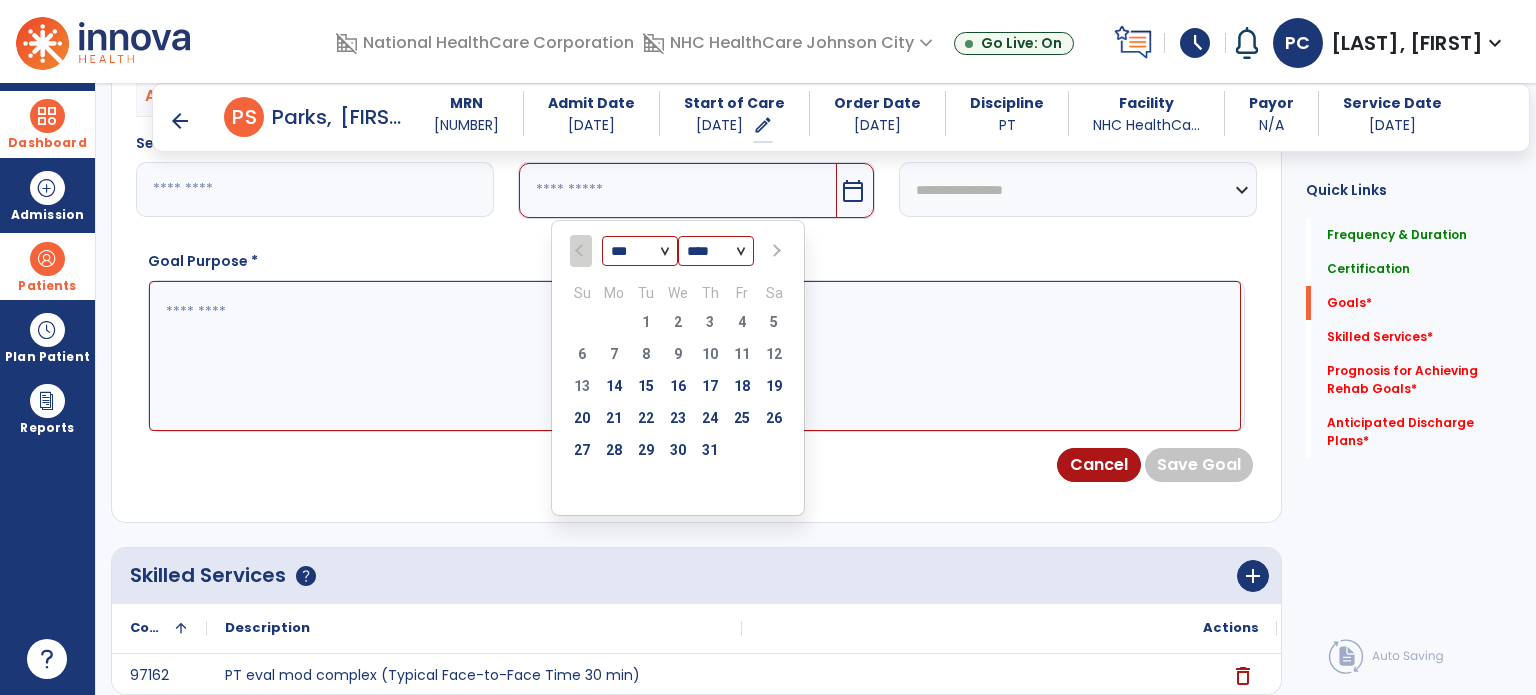 click at bounding box center (775, 251) 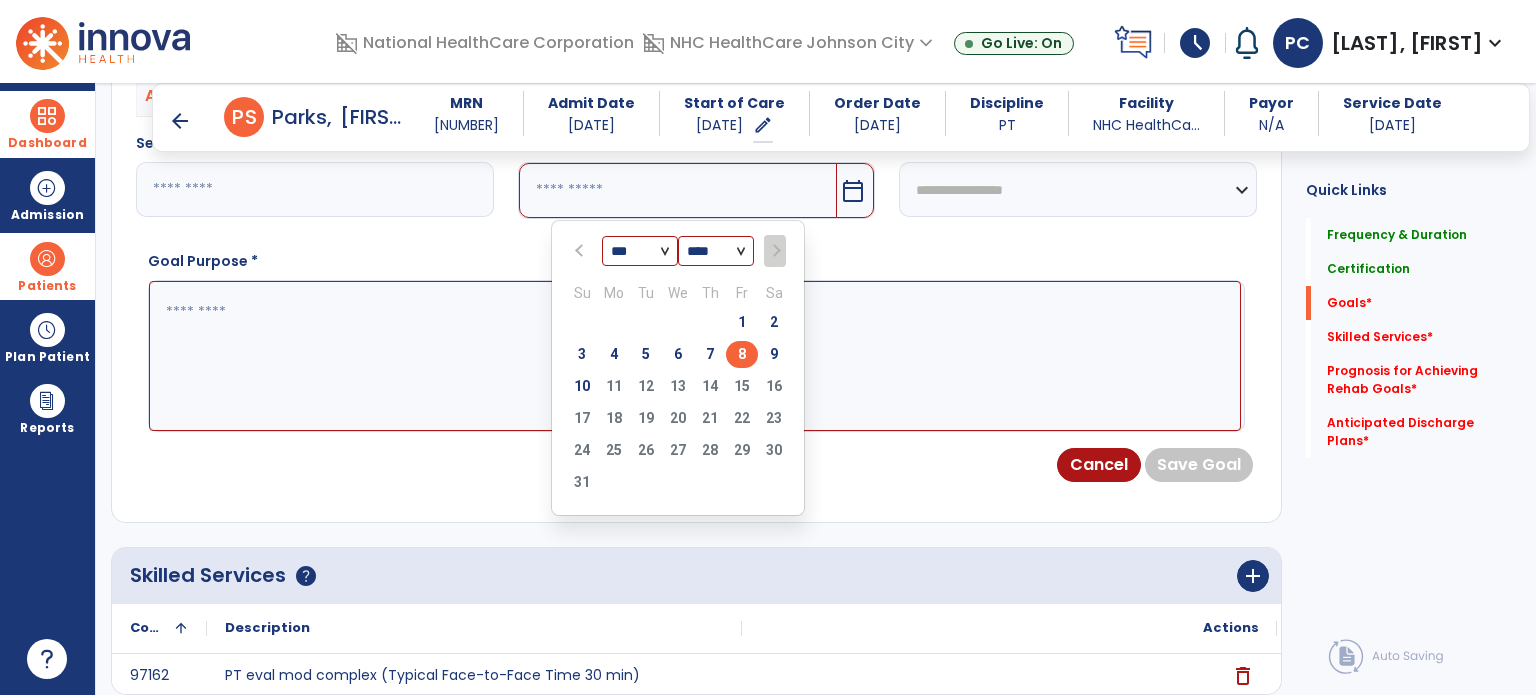 click on "8" at bounding box center [742, 354] 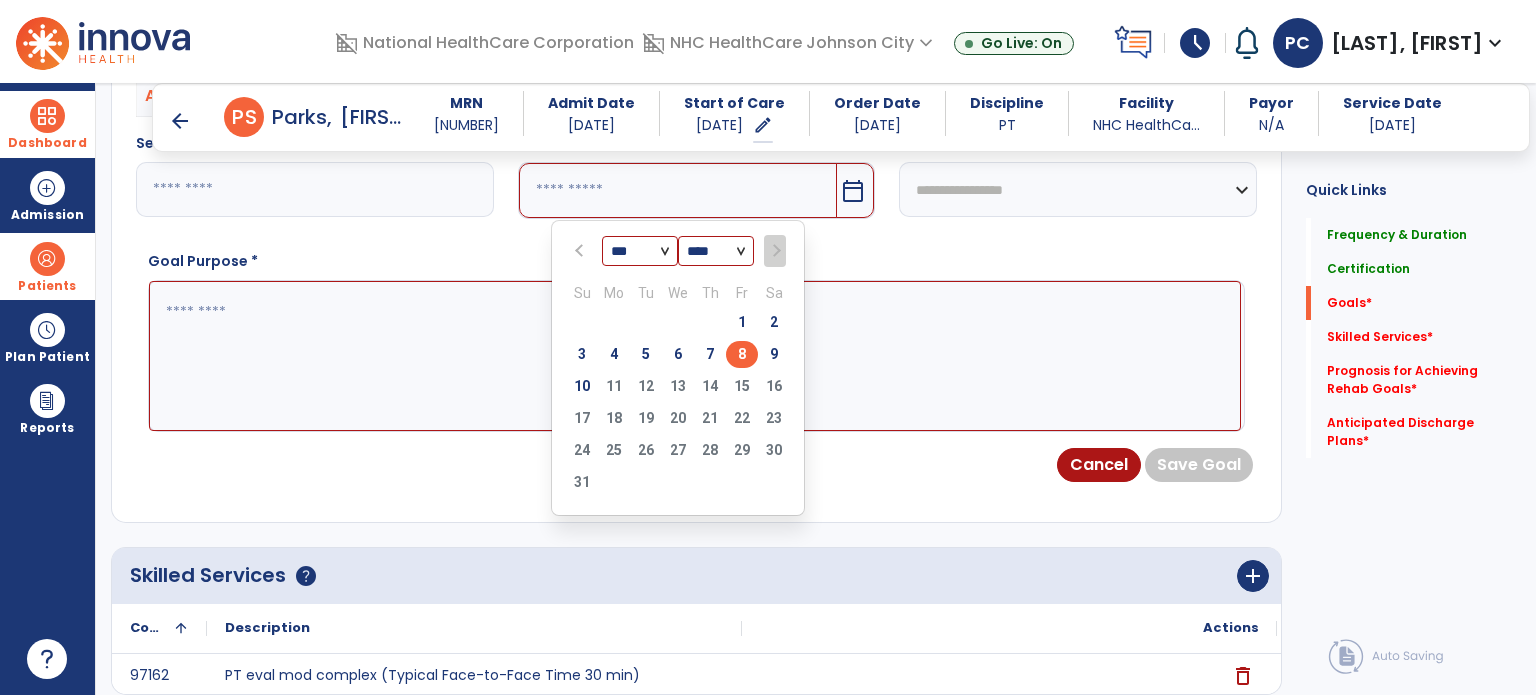 type on "********" 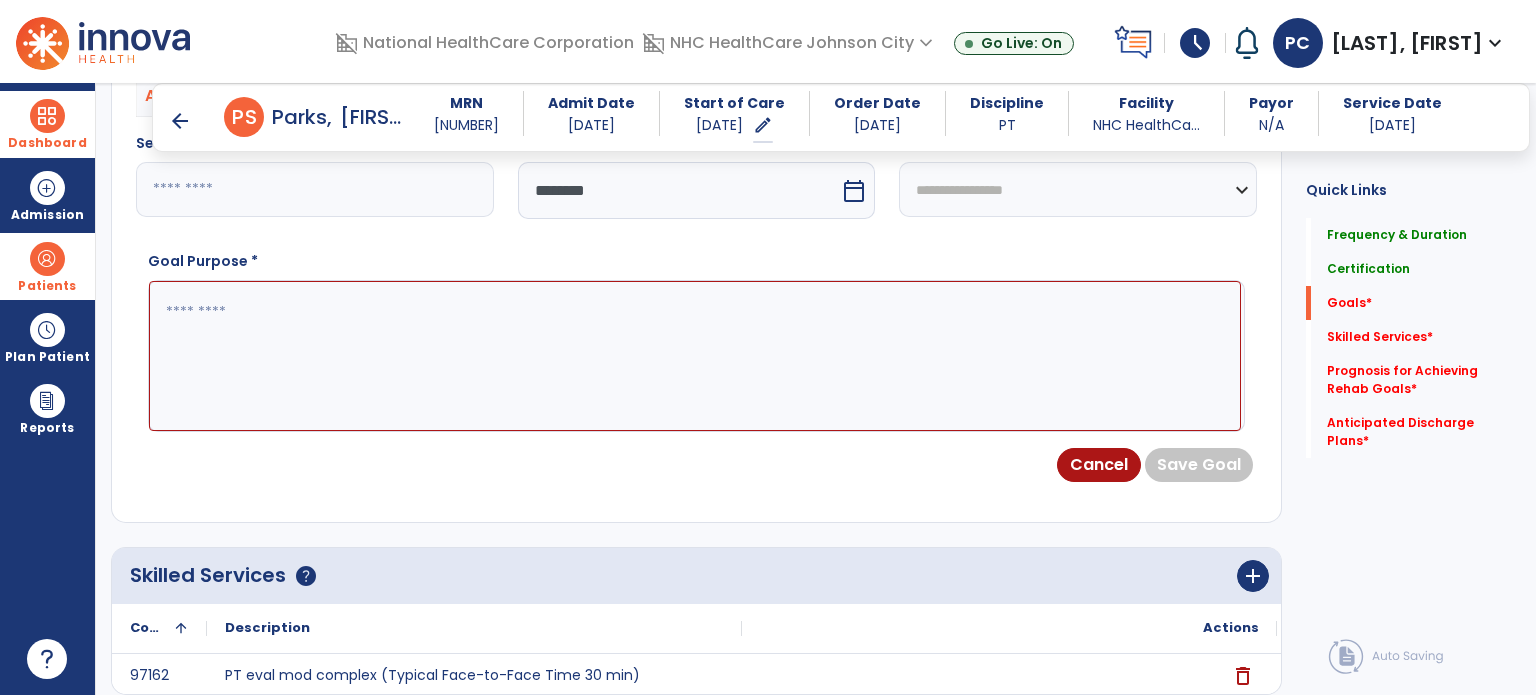 click at bounding box center [695, 356] 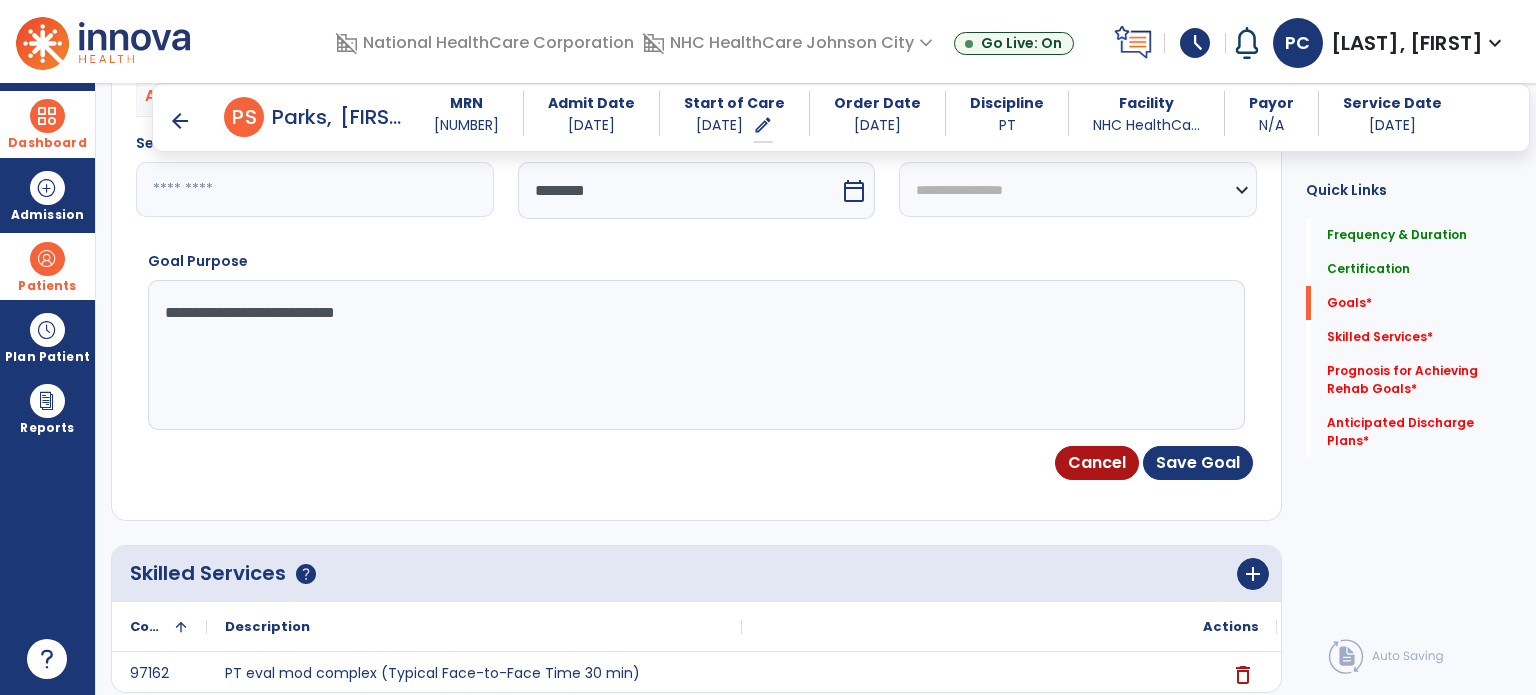 type on "**********" 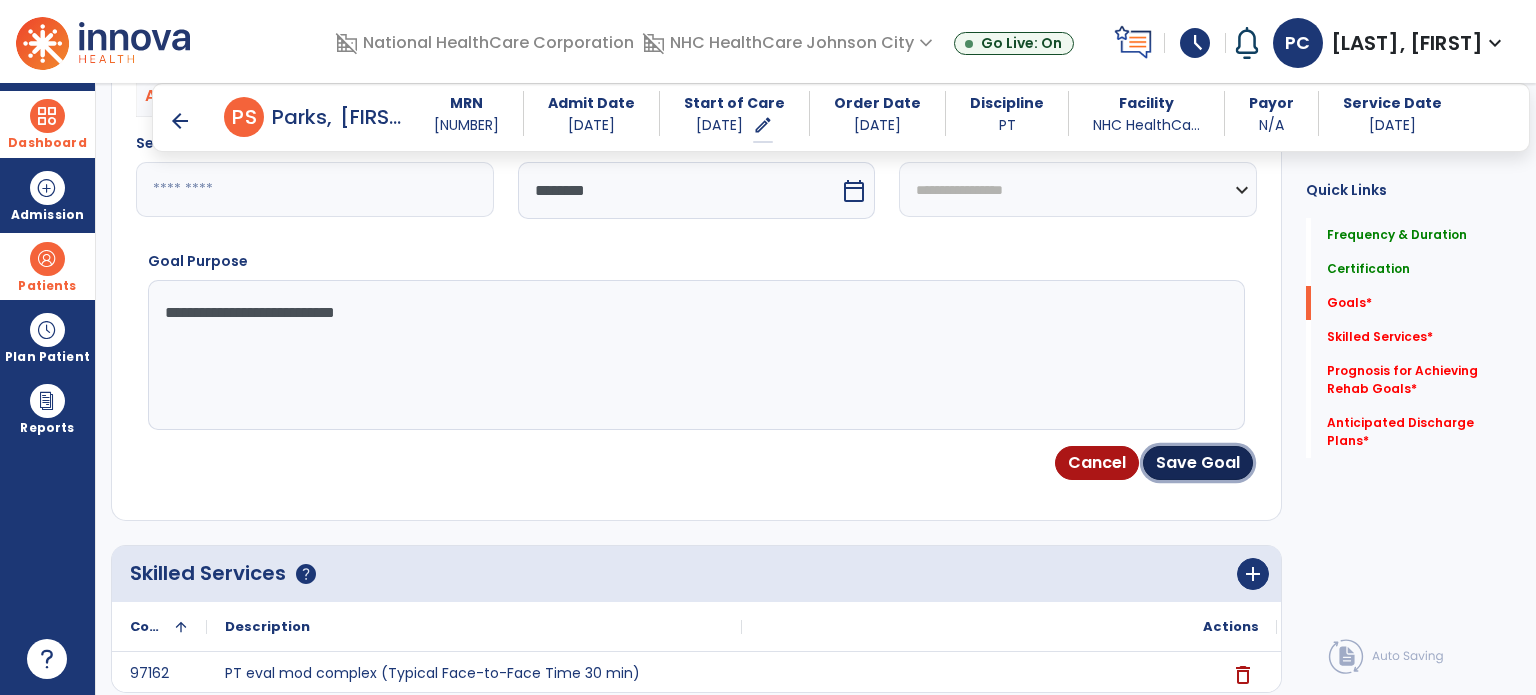 click on "Save Goal" at bounding box center [1198, 463] 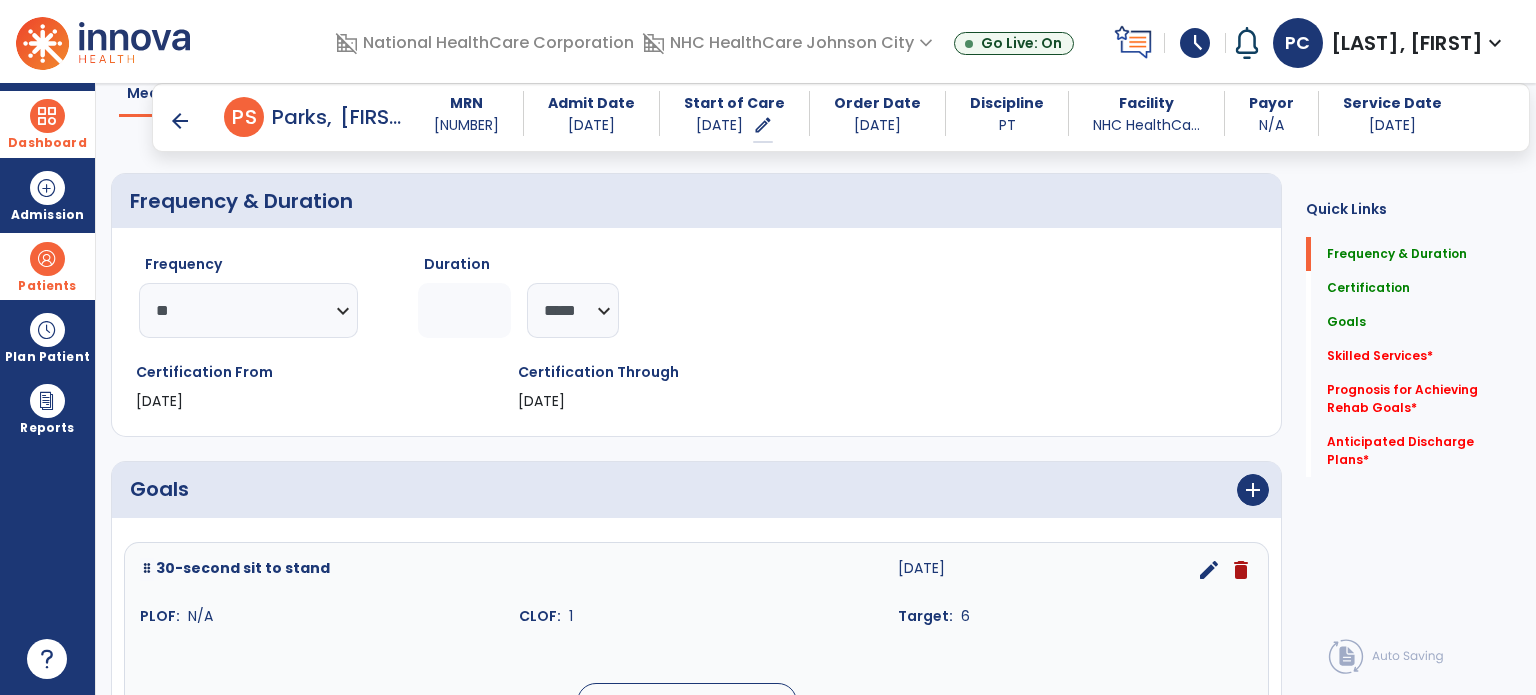 scroll, scrollTop: 255, scrollLeft: 0, axis: vertical 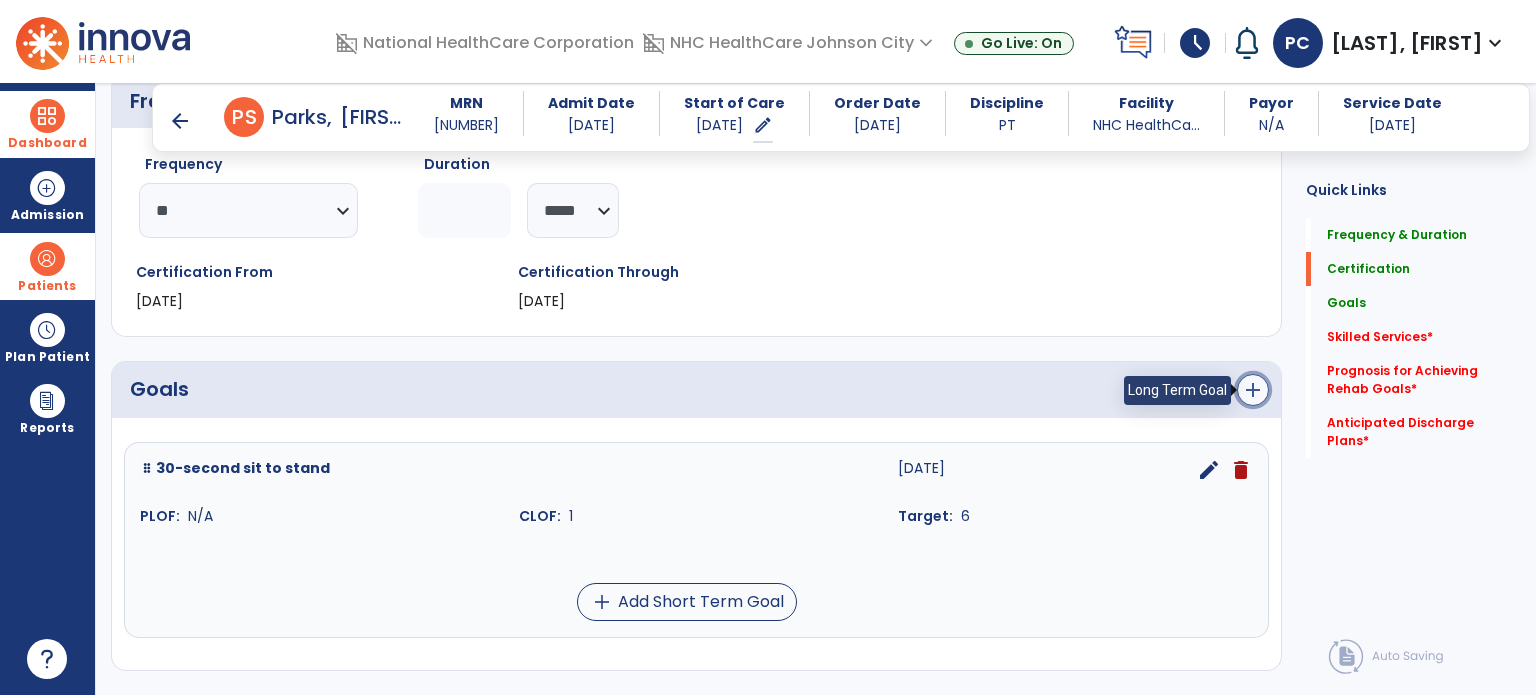 click on "add" at bounding box center [1253, 390] 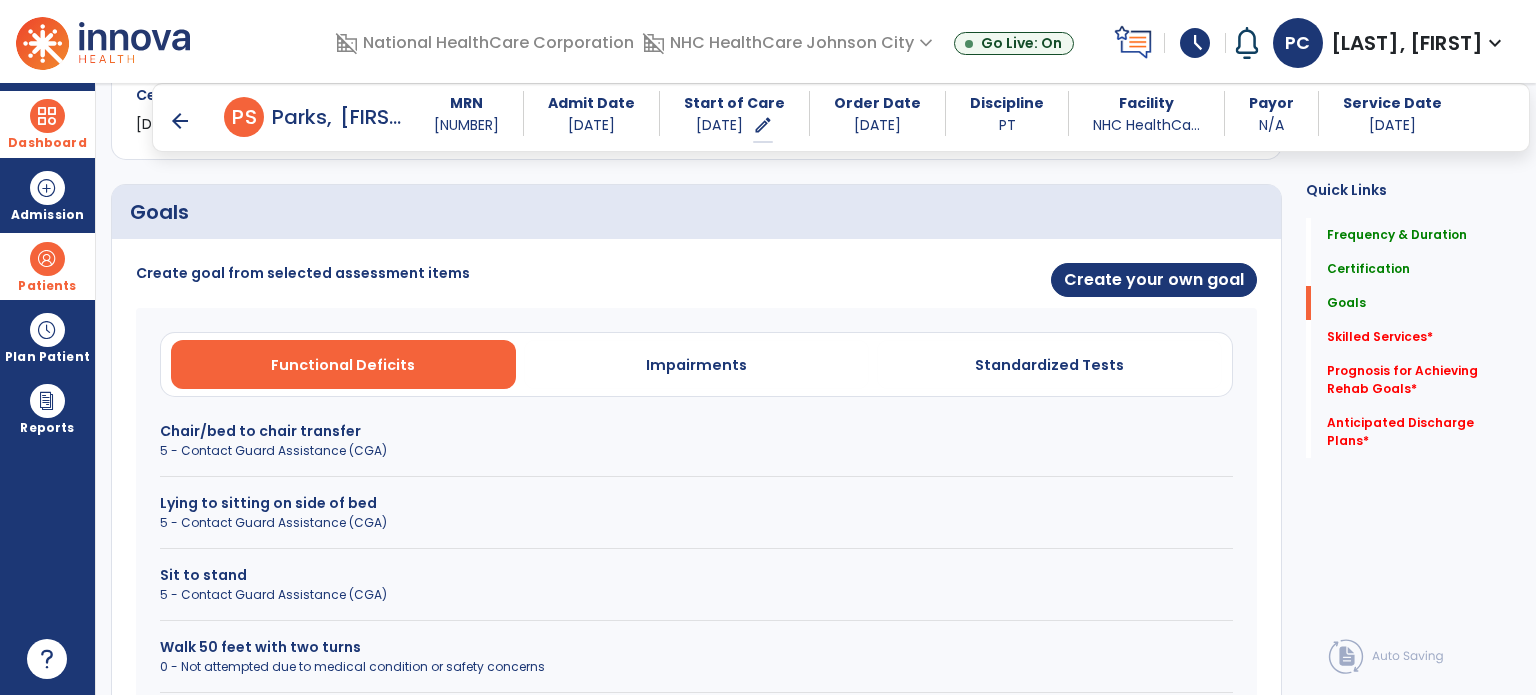 scroll, scrollTop: 555, scrollLeft: 0, axis: vertical 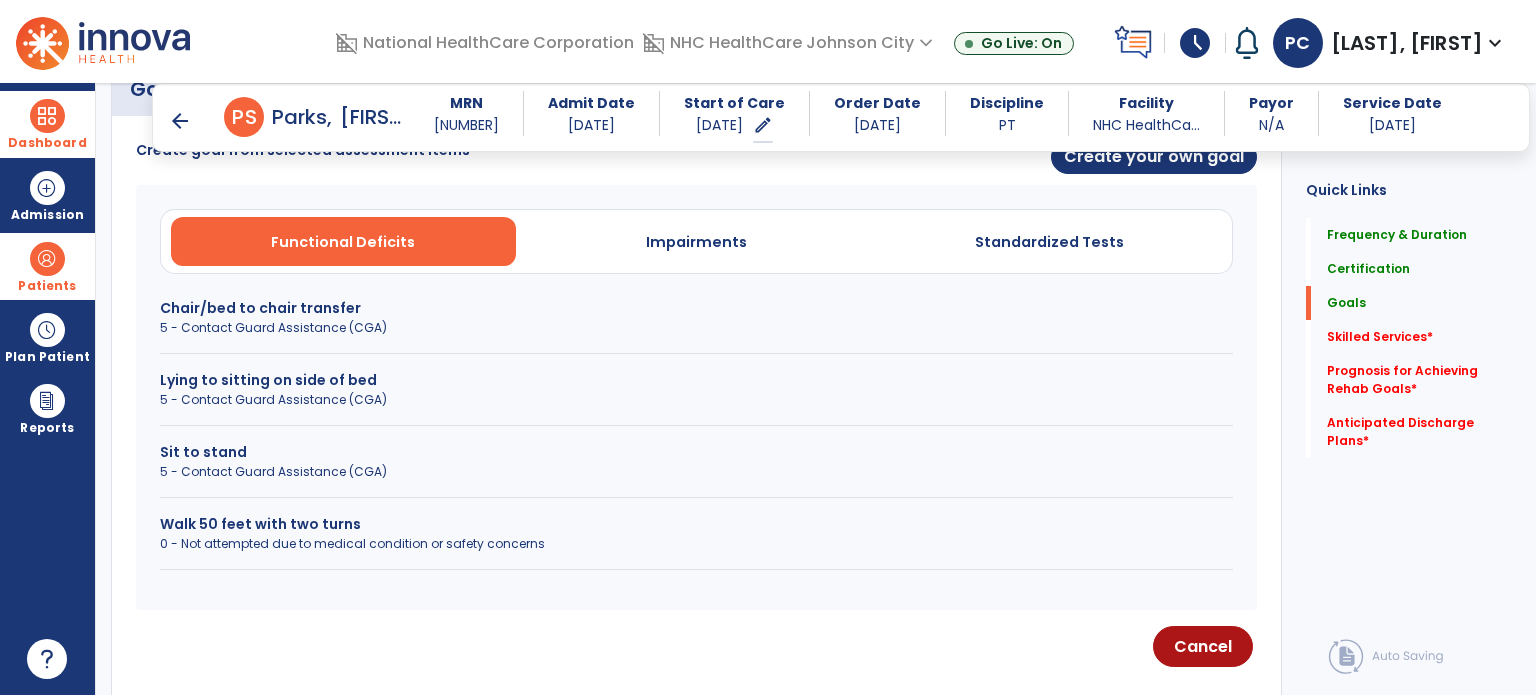 click on "0 - Not attempted due to medical condition or safety concerns" at bounding box center (696, 544) 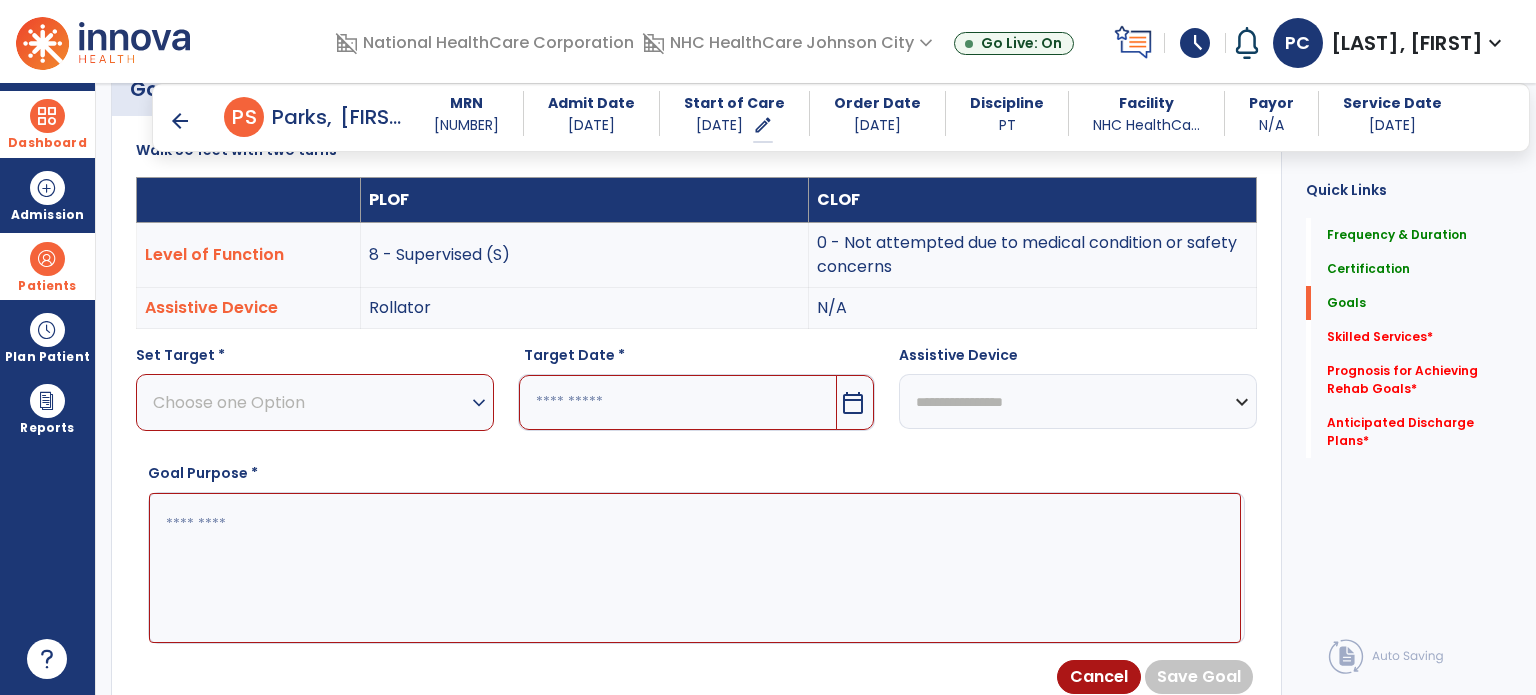 click on "Choose one Option" at bounding box center (310, 402) 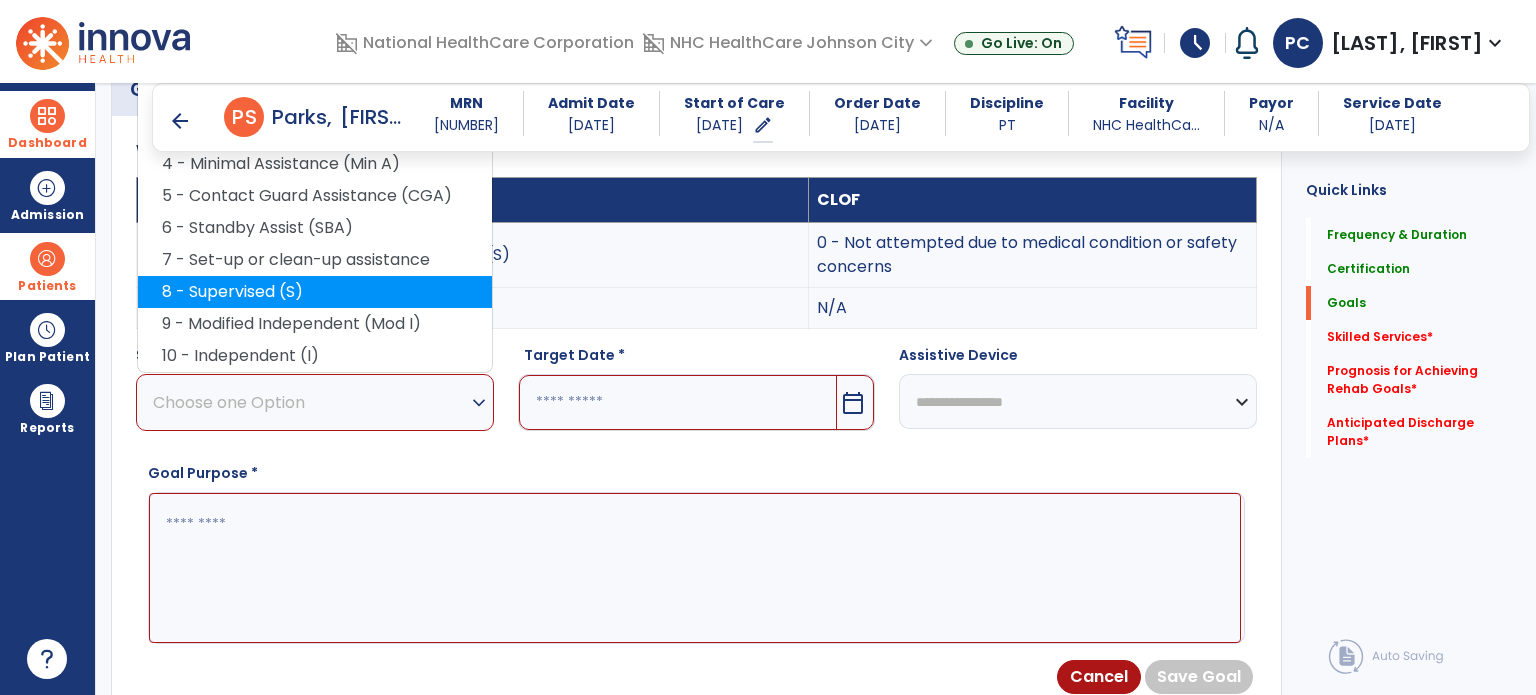 click on "8 - Supervised (S)" at bounding box center (315, 292) 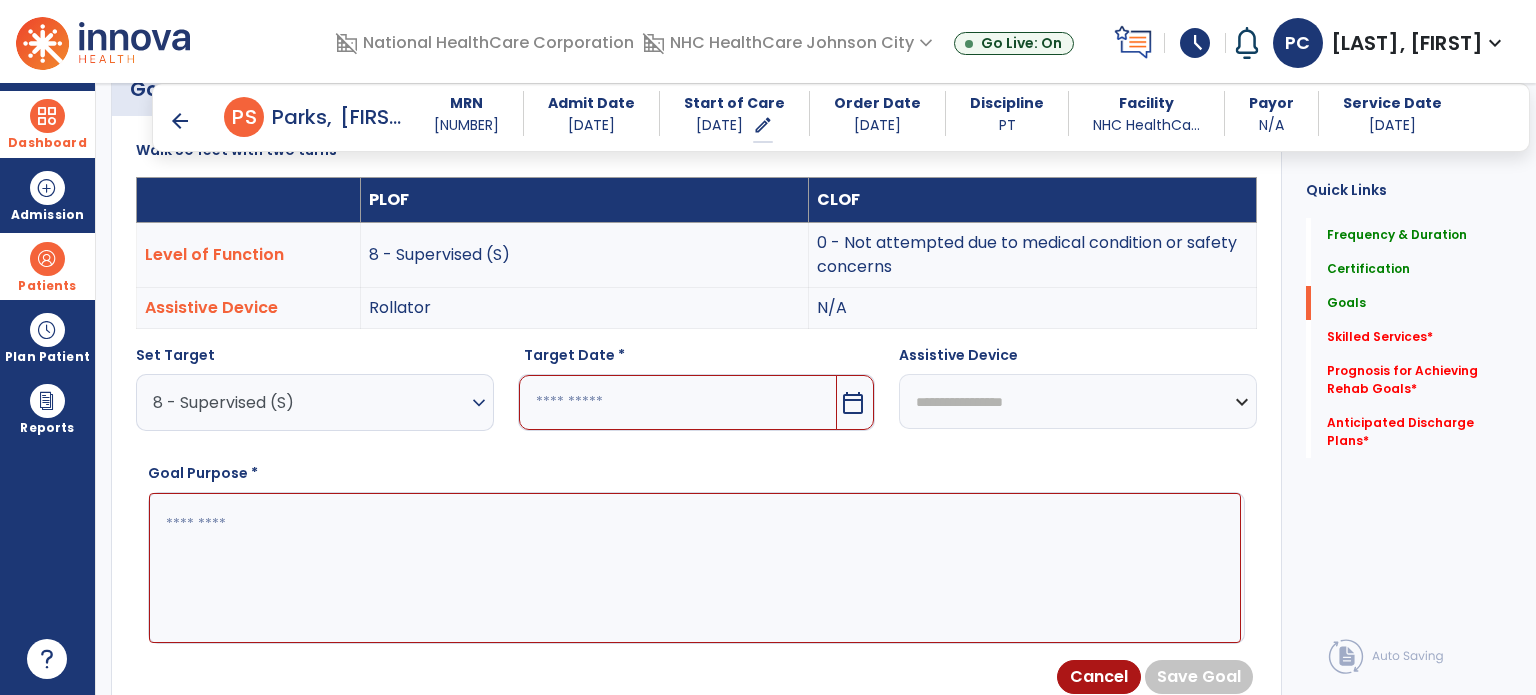 click at bounding box center (678, 402) 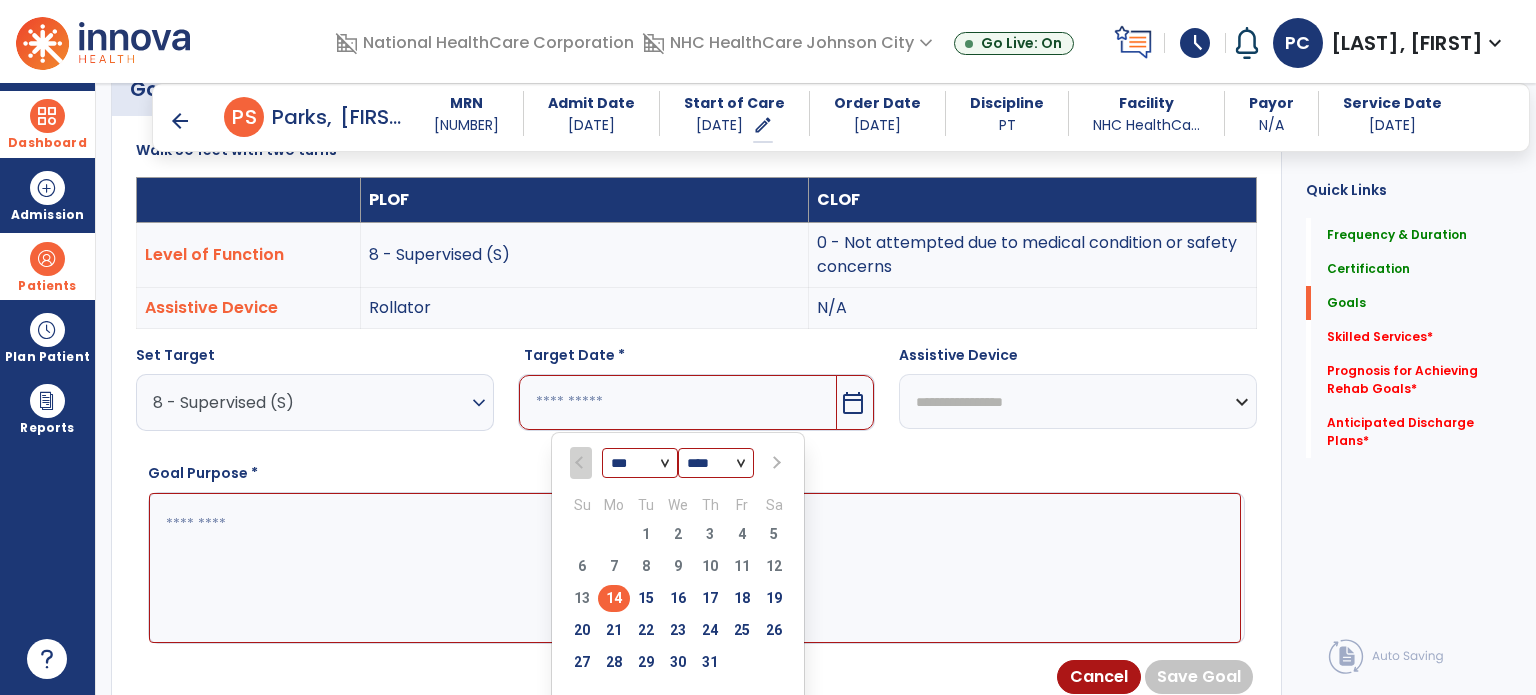 click at bounding box center (775, 463) 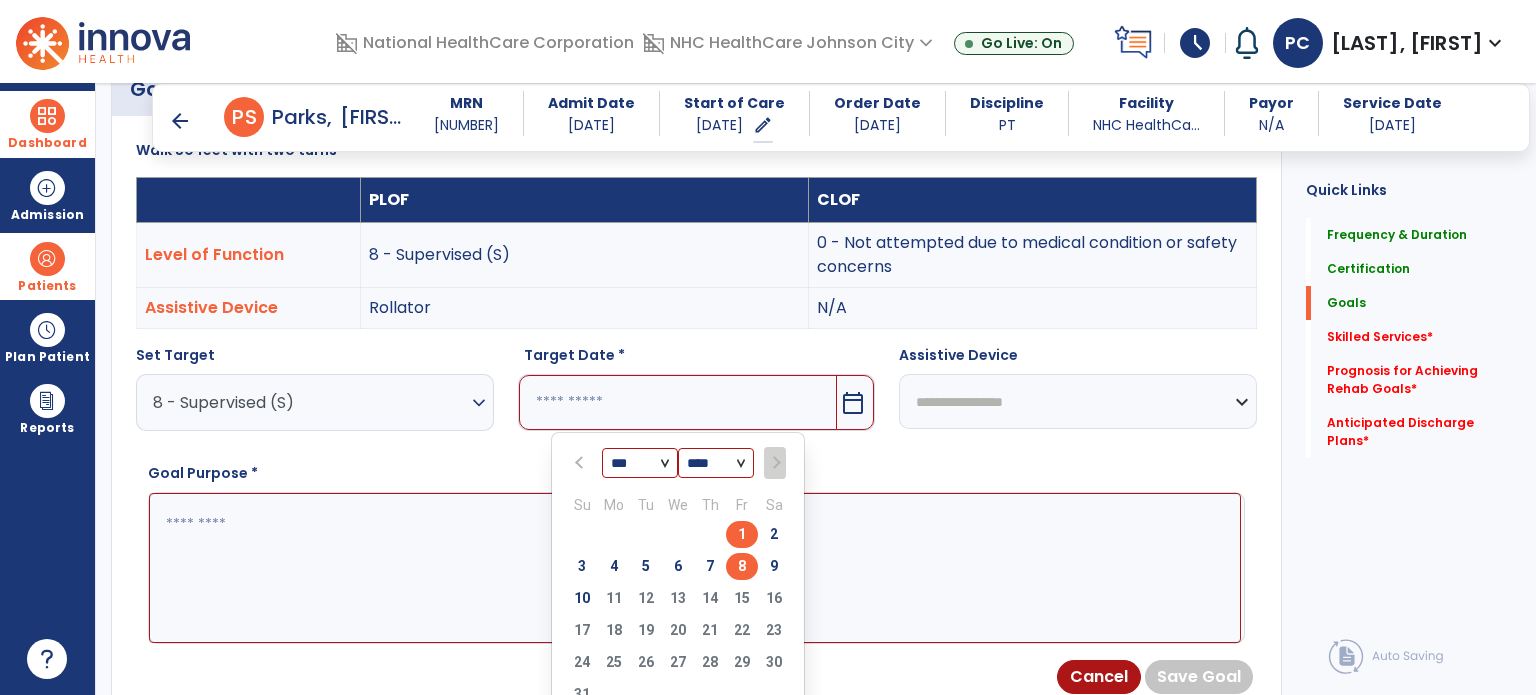 click on "8" at bounding box center (742, 566) 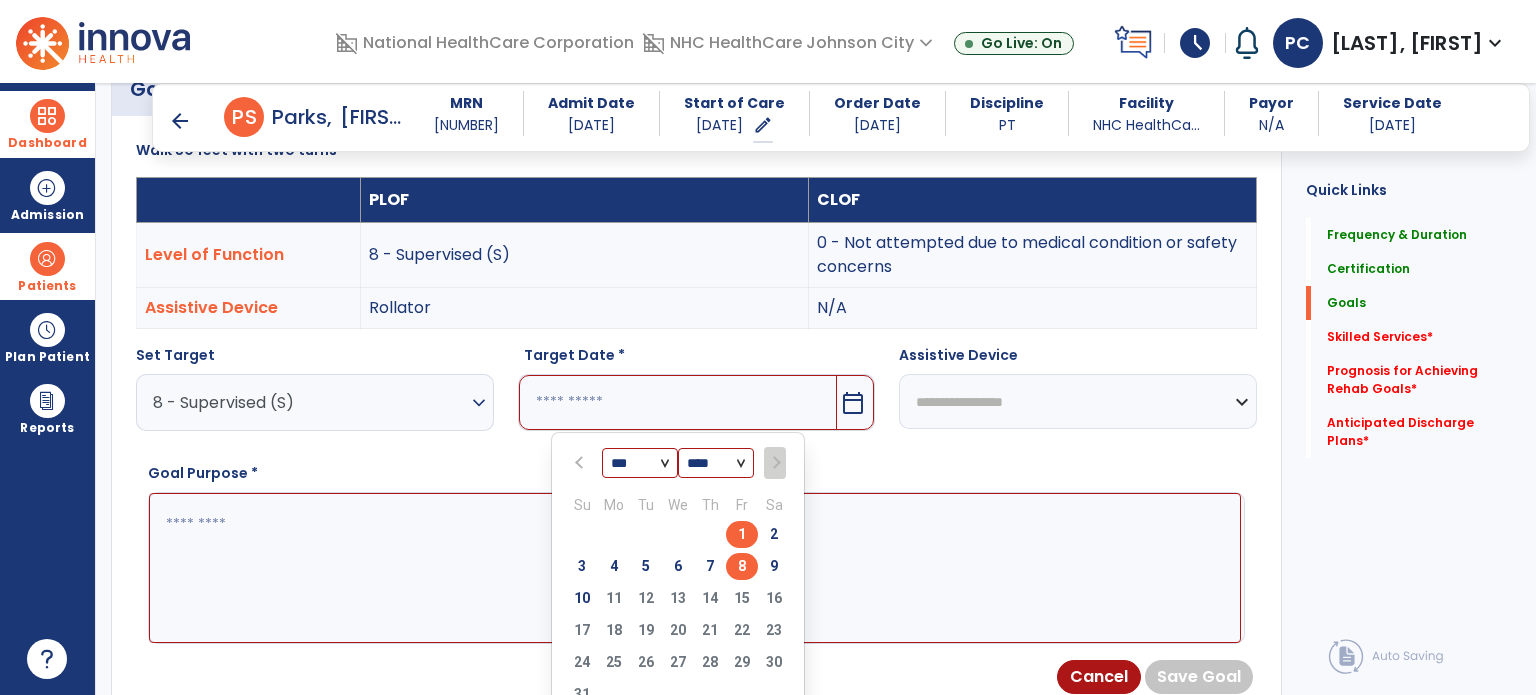 type on "********" 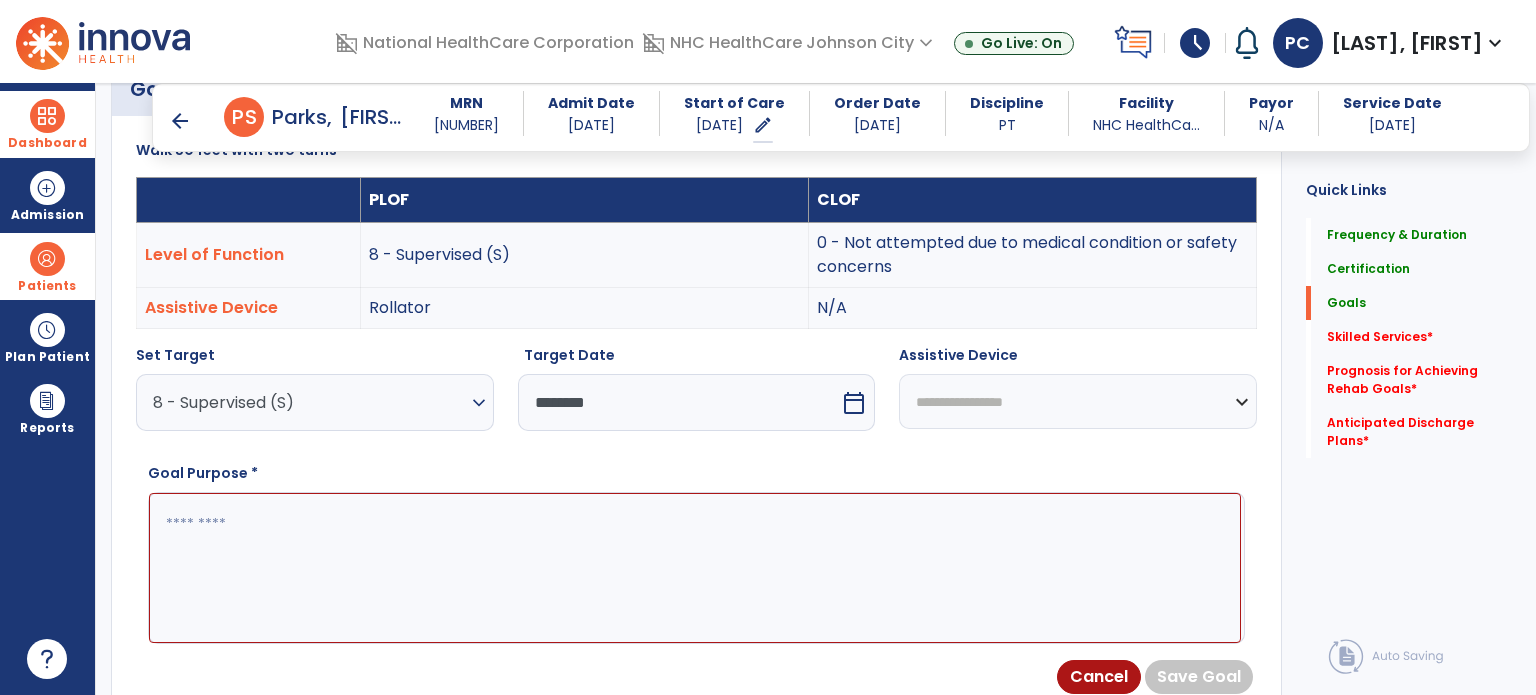click on "**********" at bounding box center (1078, 401) 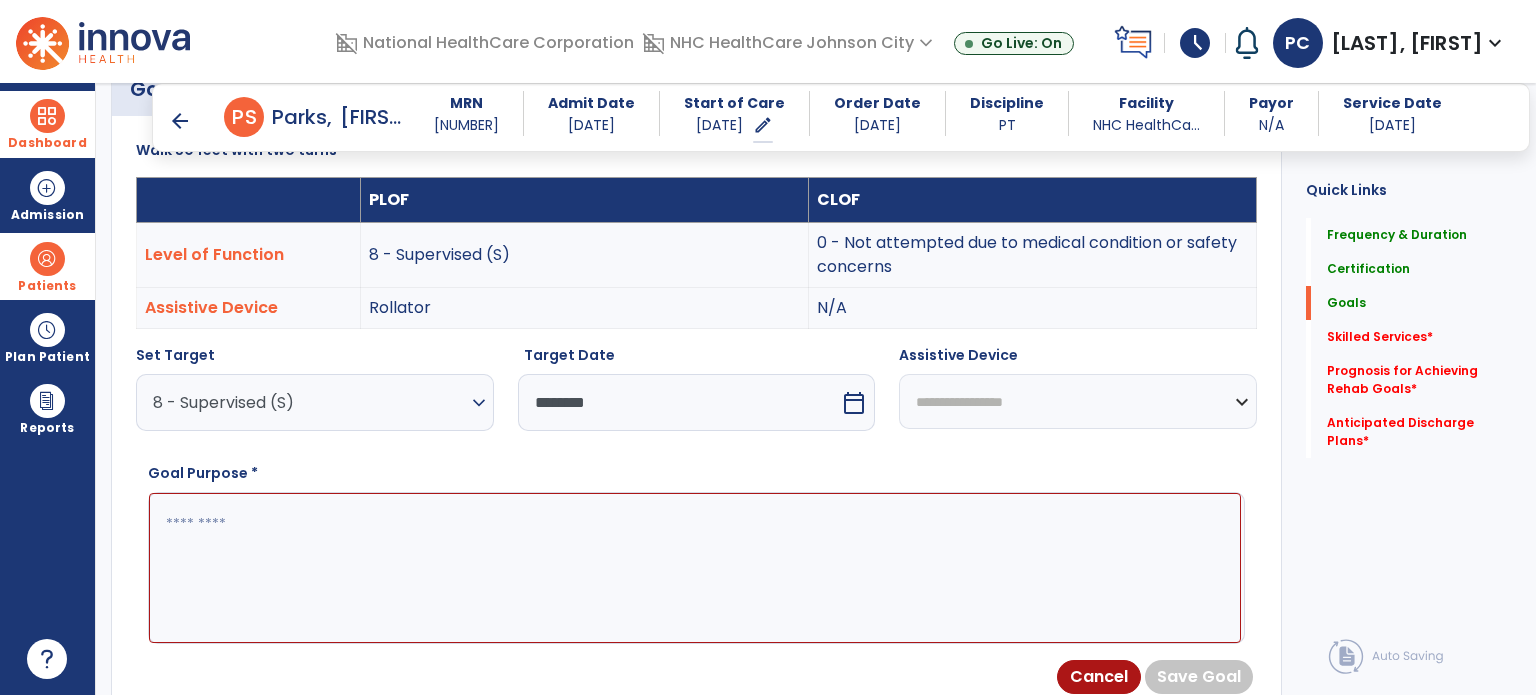 select on "********" 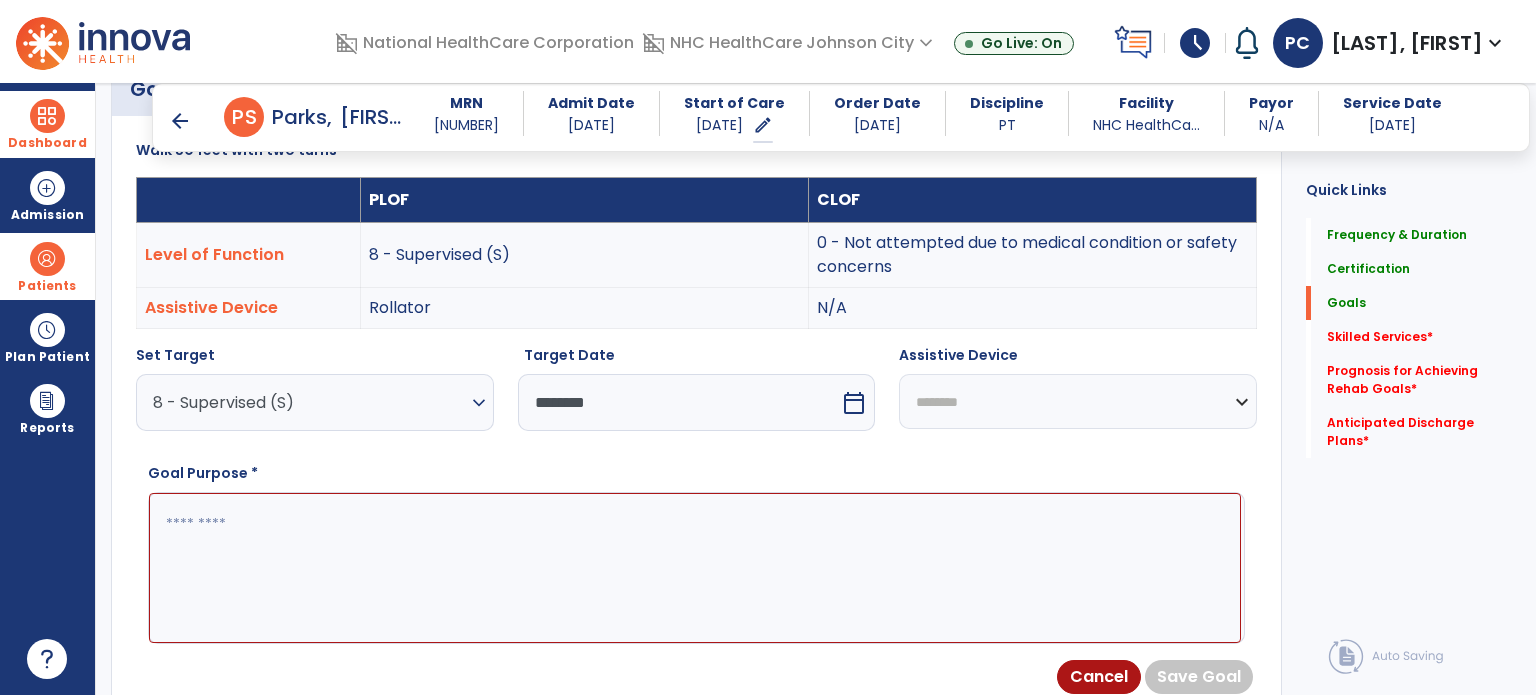 click on "**********" at bounding box center (1078, 401) 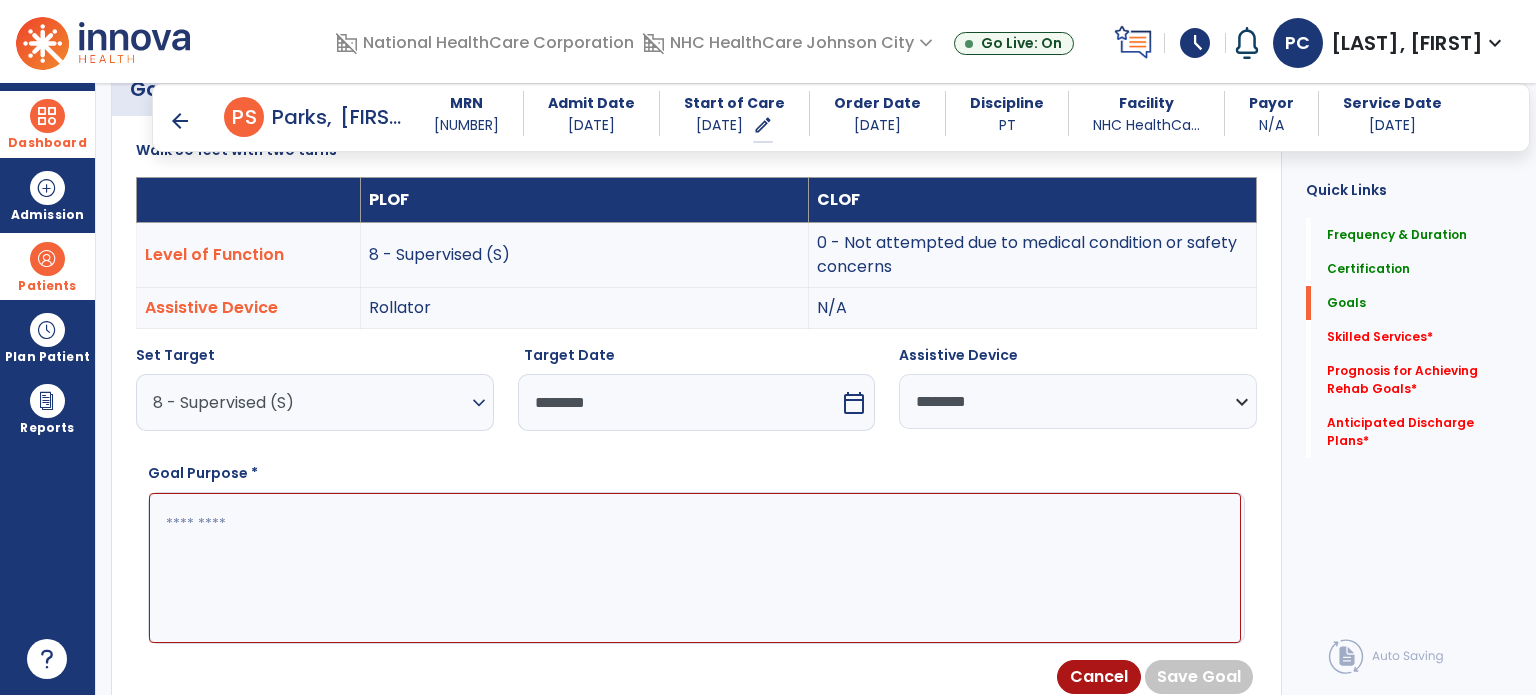 click at bounding box center [695, 568] 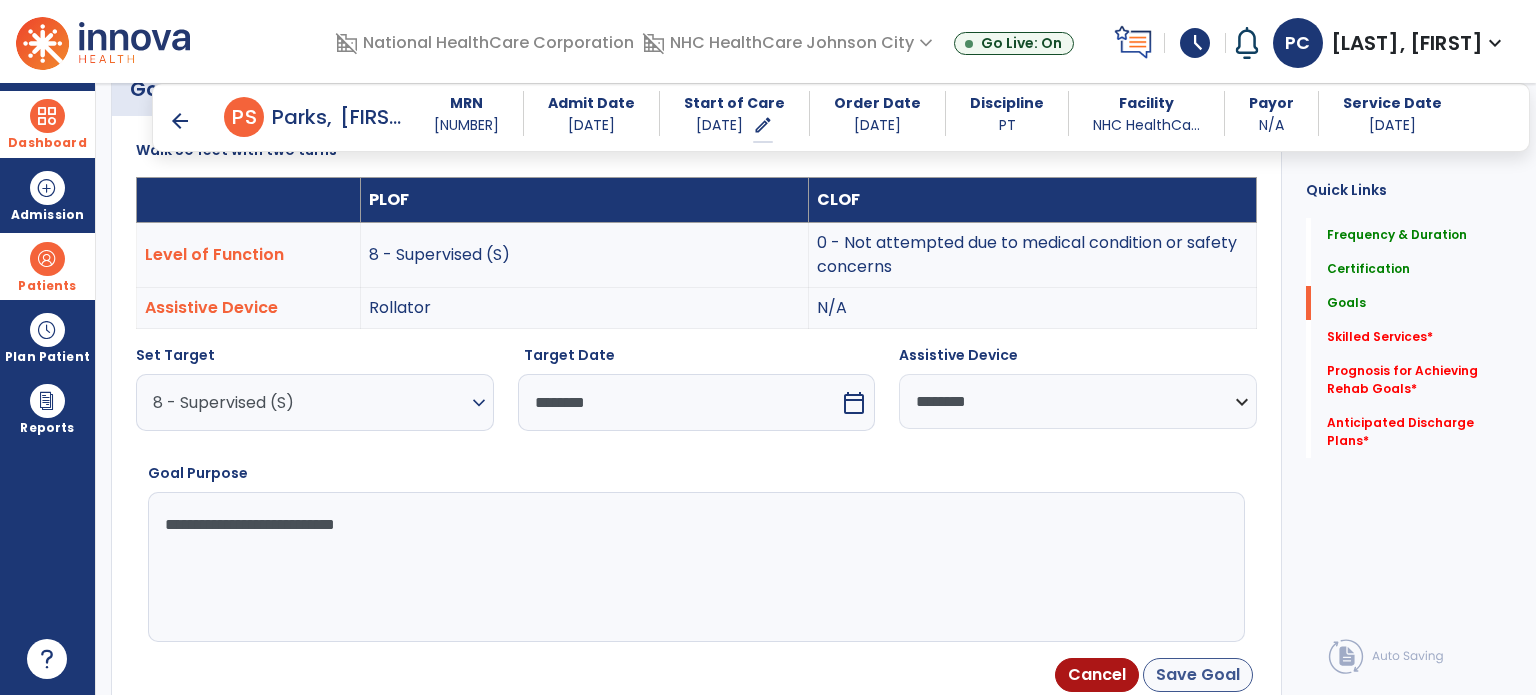 type on "**********" 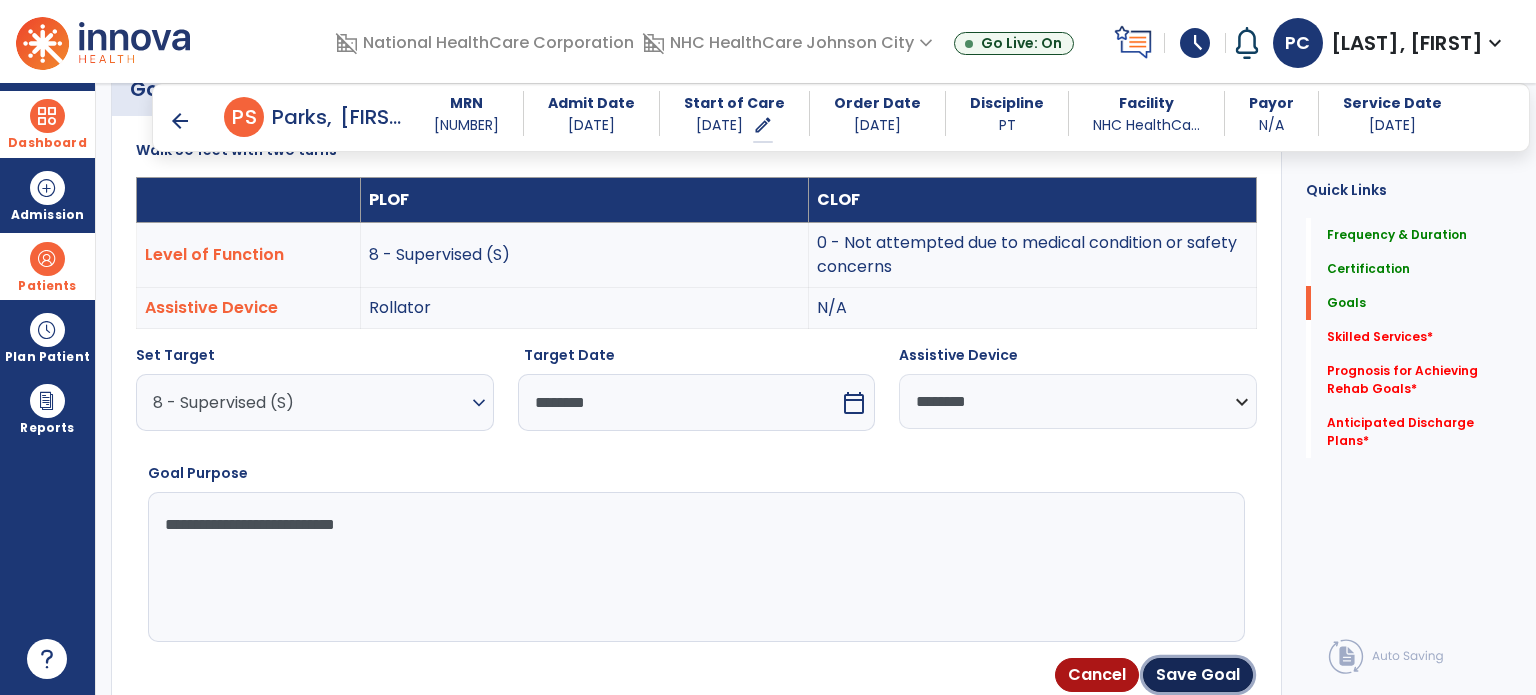 click on "Save Goal" at bounding box center [1198, 675] 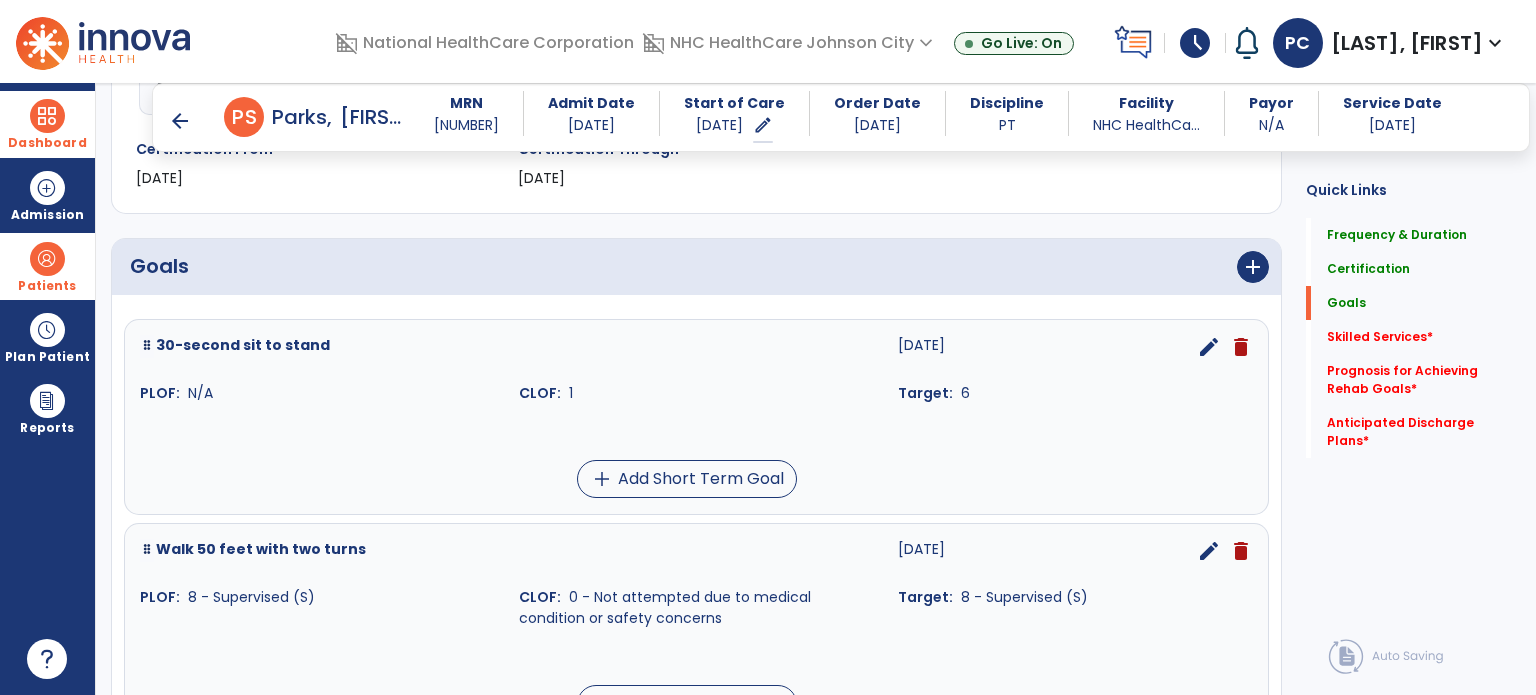 scroll, scrollTop: 255, scrollLeft: 0, axis: vertical 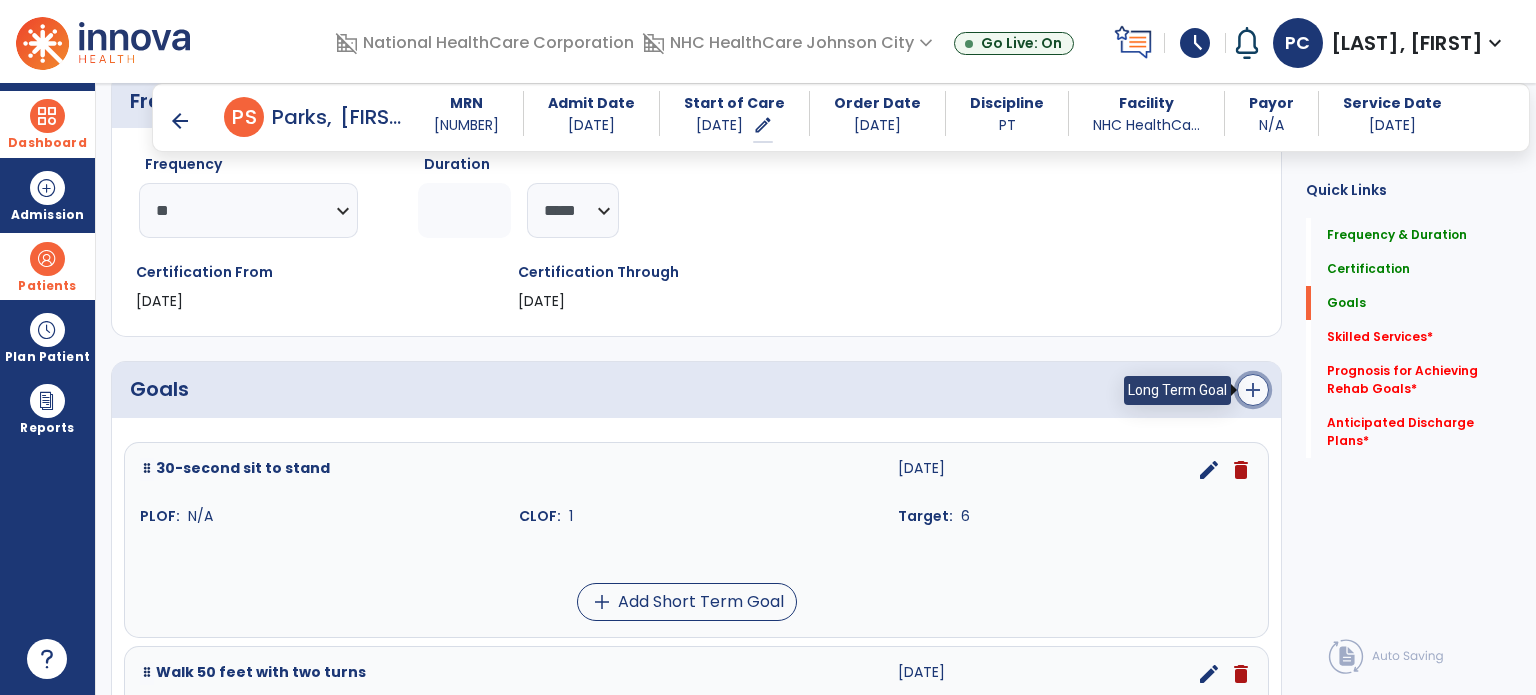 click on "add" at bounding box center [1253, 390] 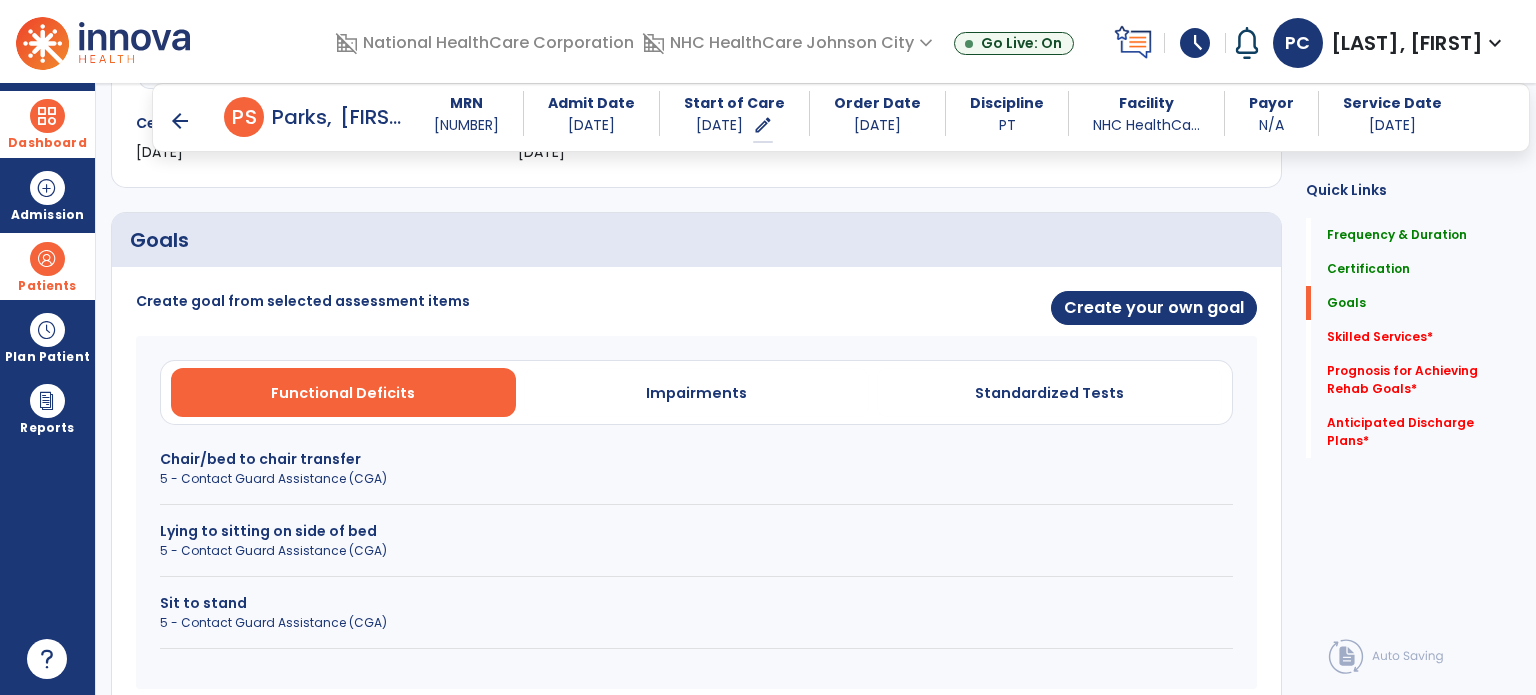 scroll, scrollTop: 455, scrollLeft: 0, axis: vertical 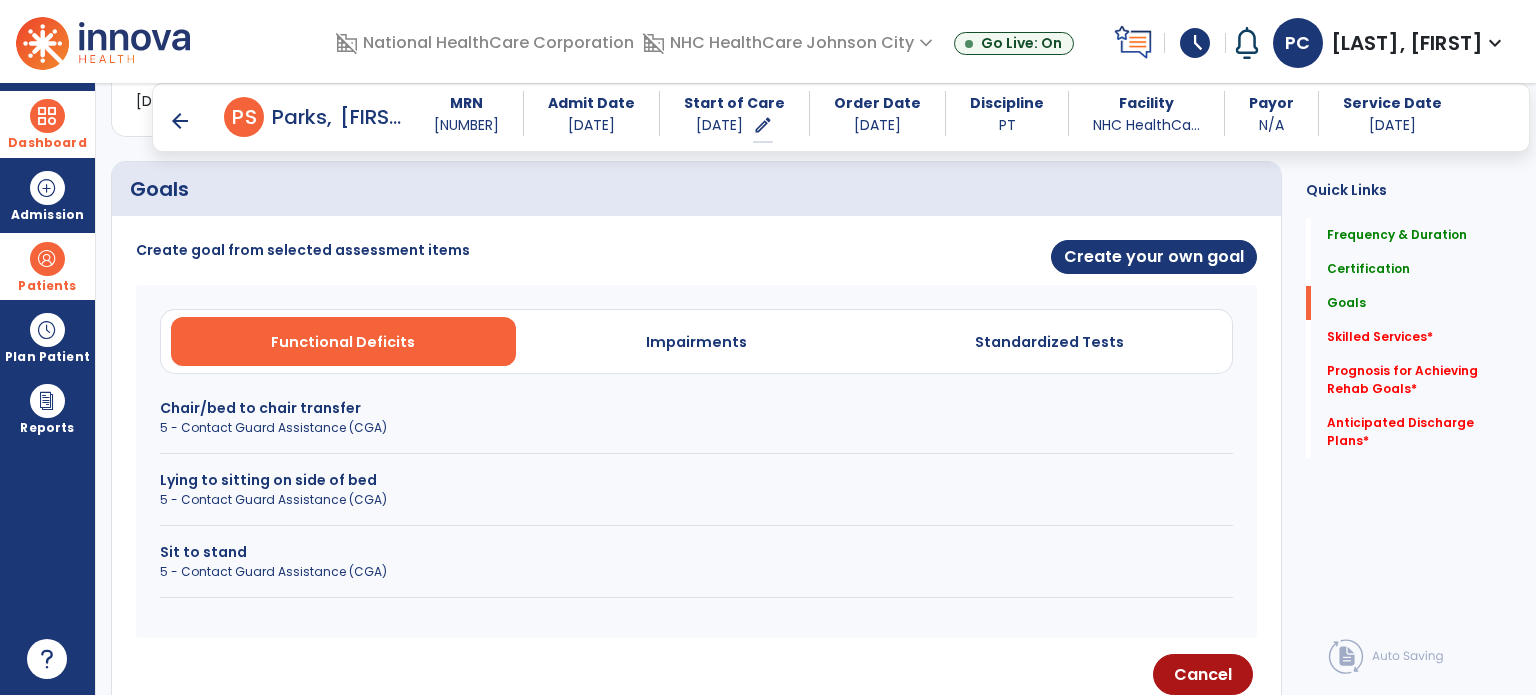 click on "Chair/bed to chair transfer" at bounding box center (696, 408) 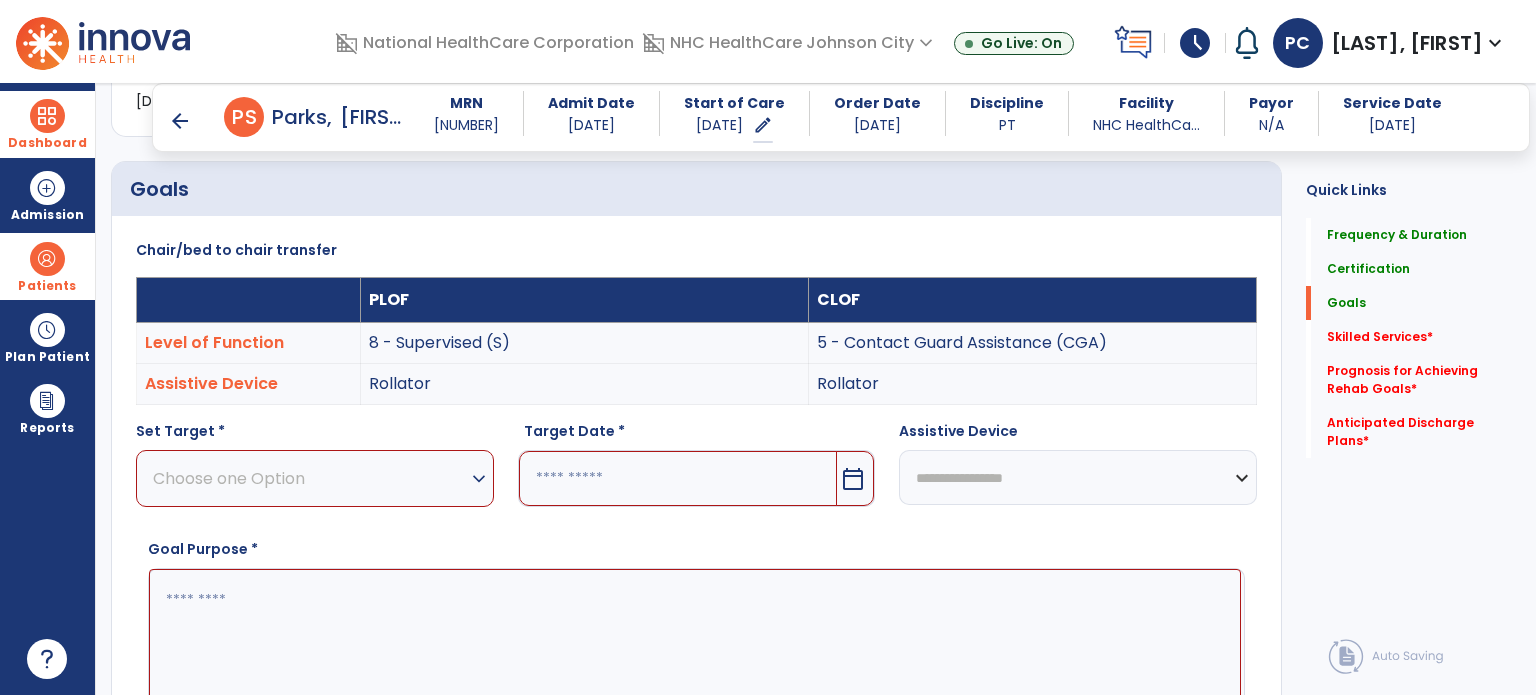 click on "Choose one Option" at bounding box center (310, 478) 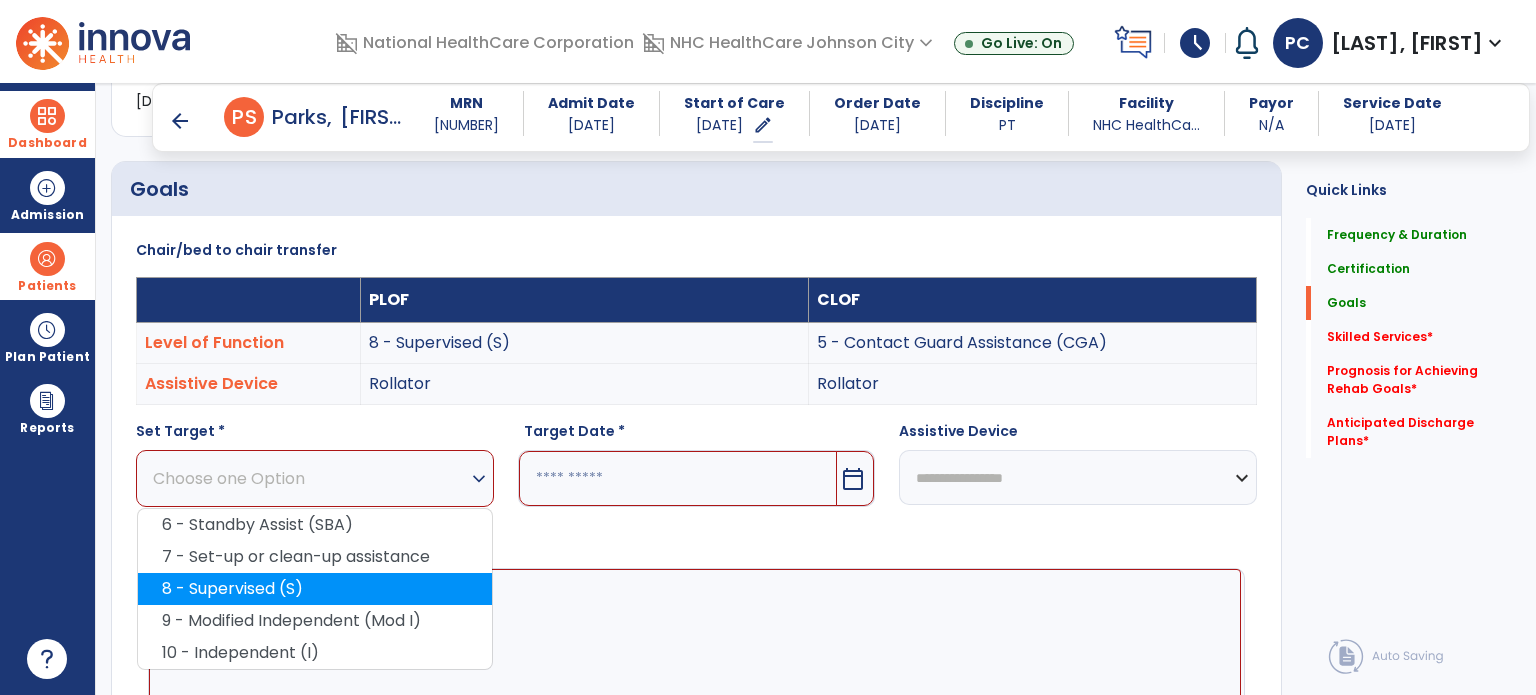 click on "8 - Supervised (S)" at bounding box center [315, 589] 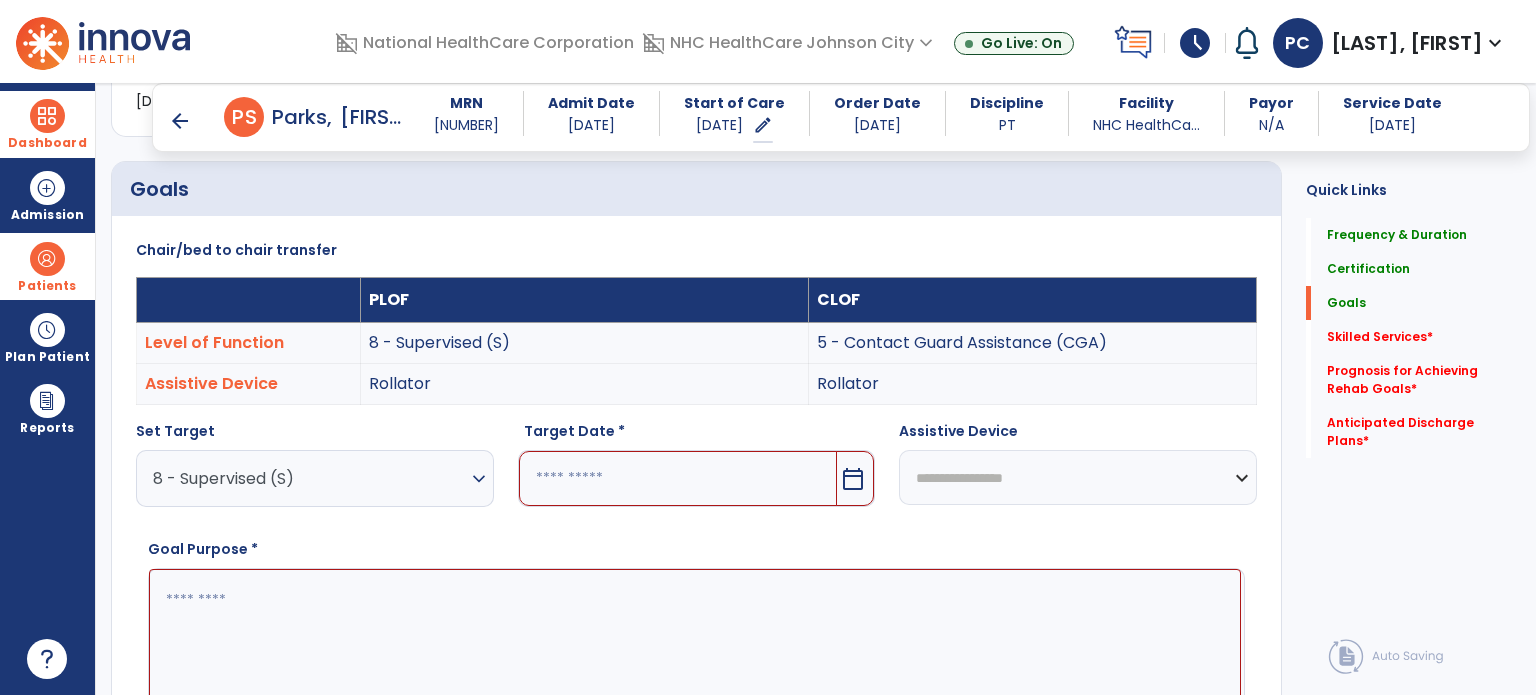 drag, startPoint x: 587, startPoint y: 494, endPoint x: 598, endPoint y: 477, distance: 20.248457 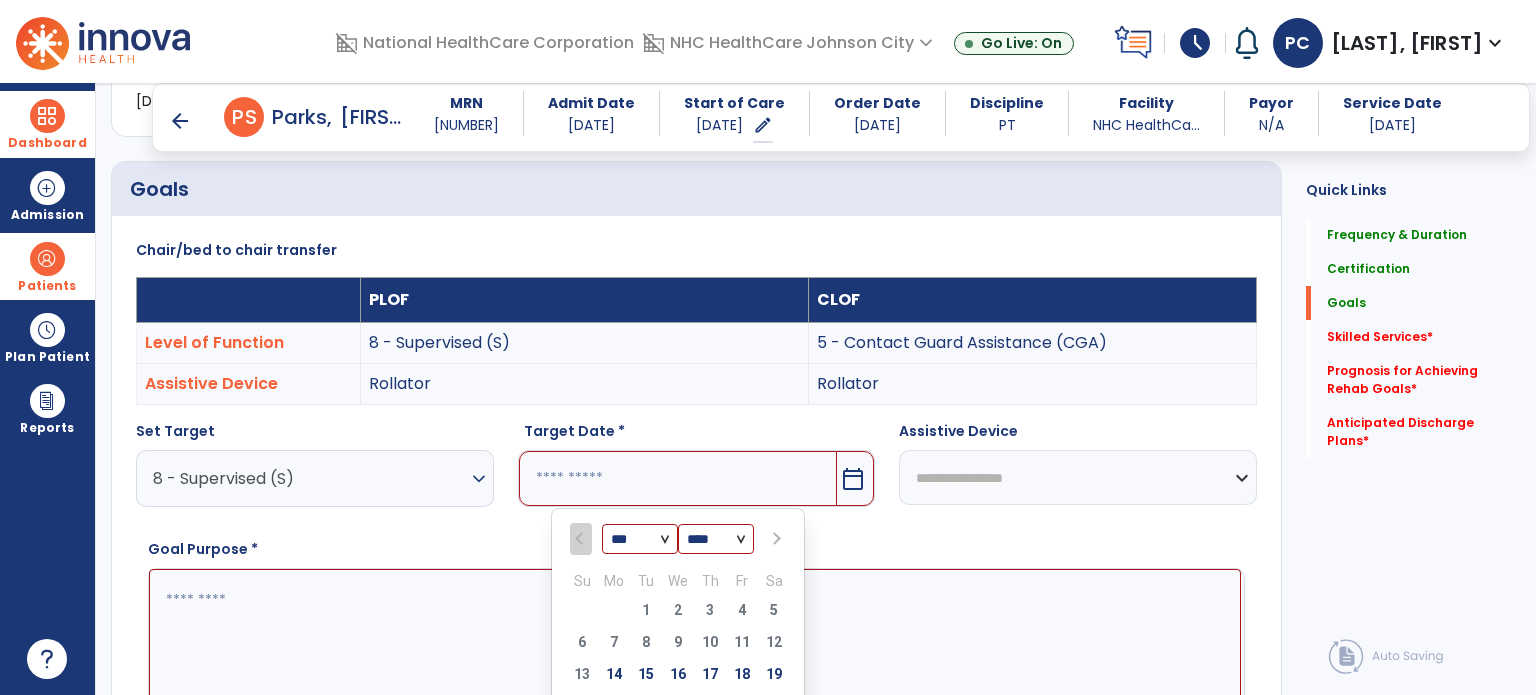click at bounding box center (774, 539) 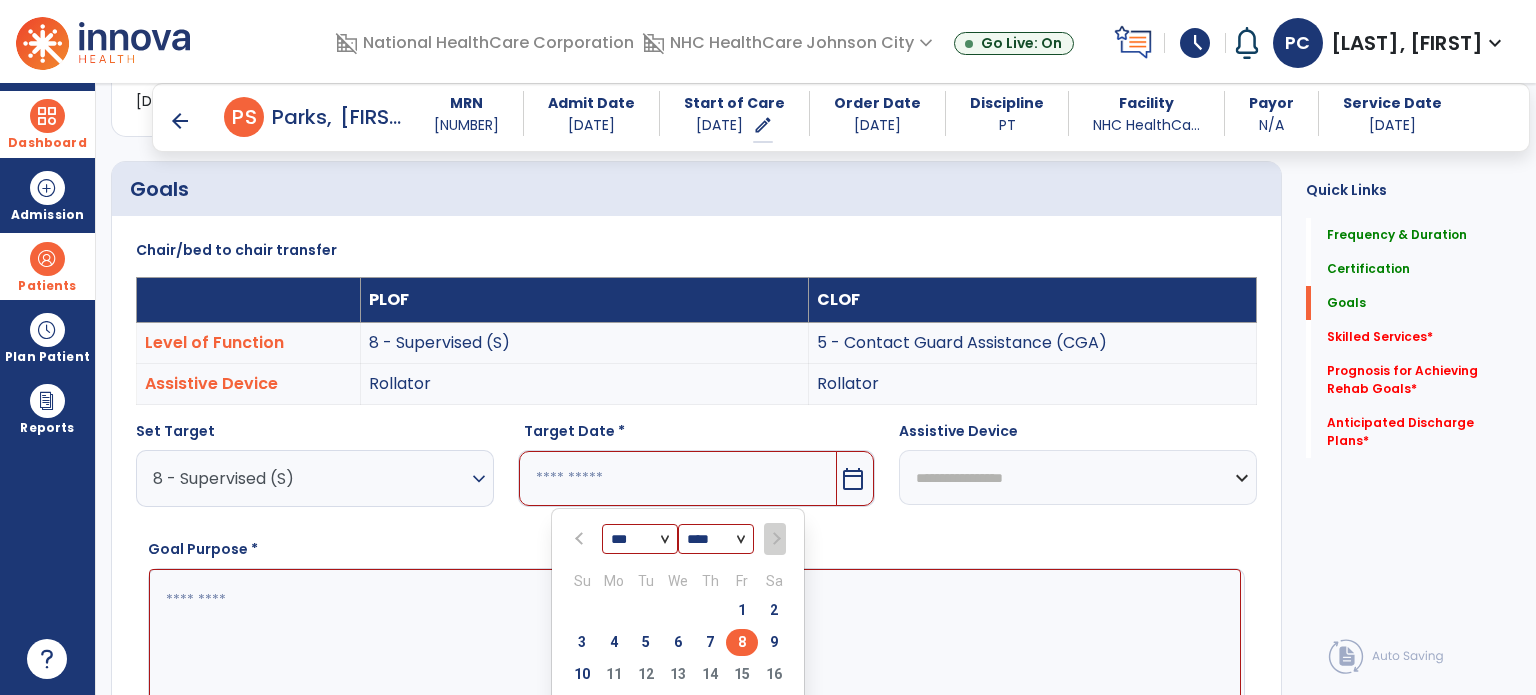 click on "8" at bounding box center (742, 642) 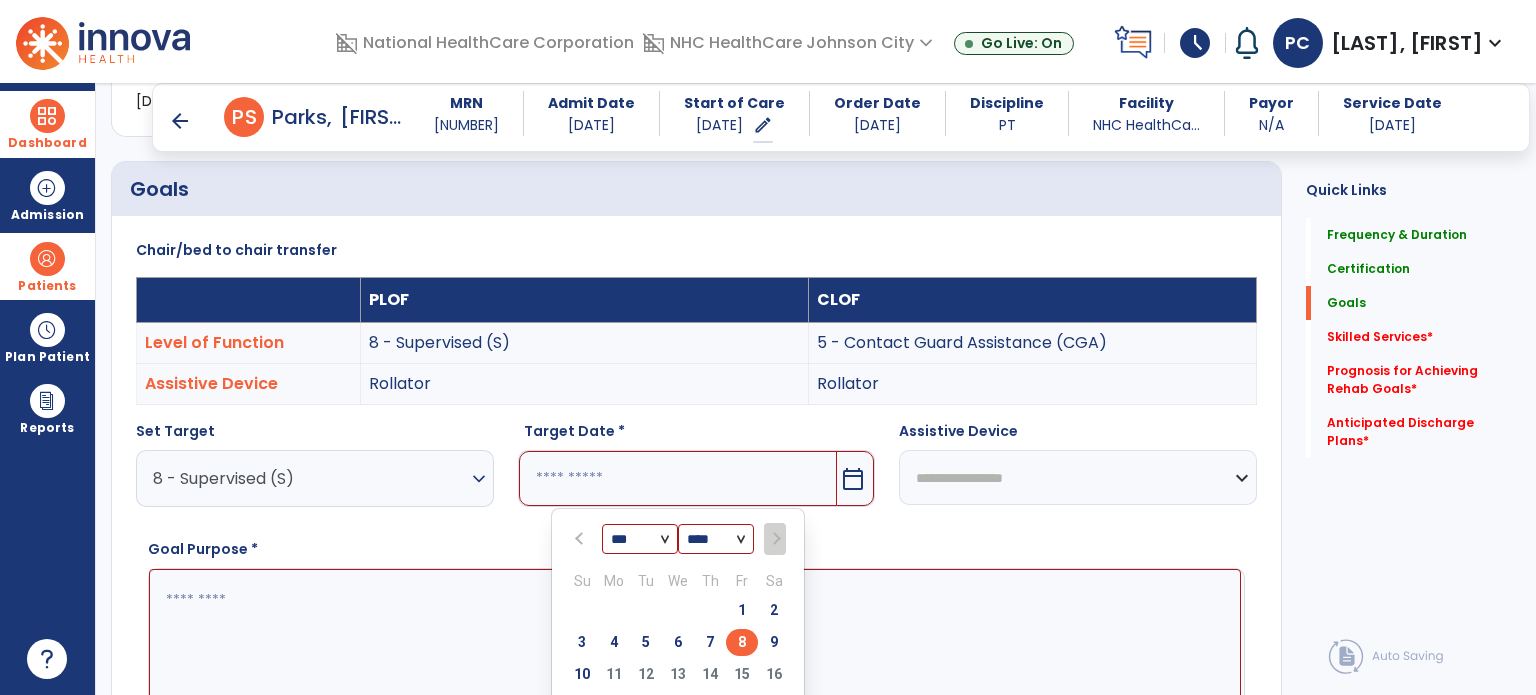 type on "********" 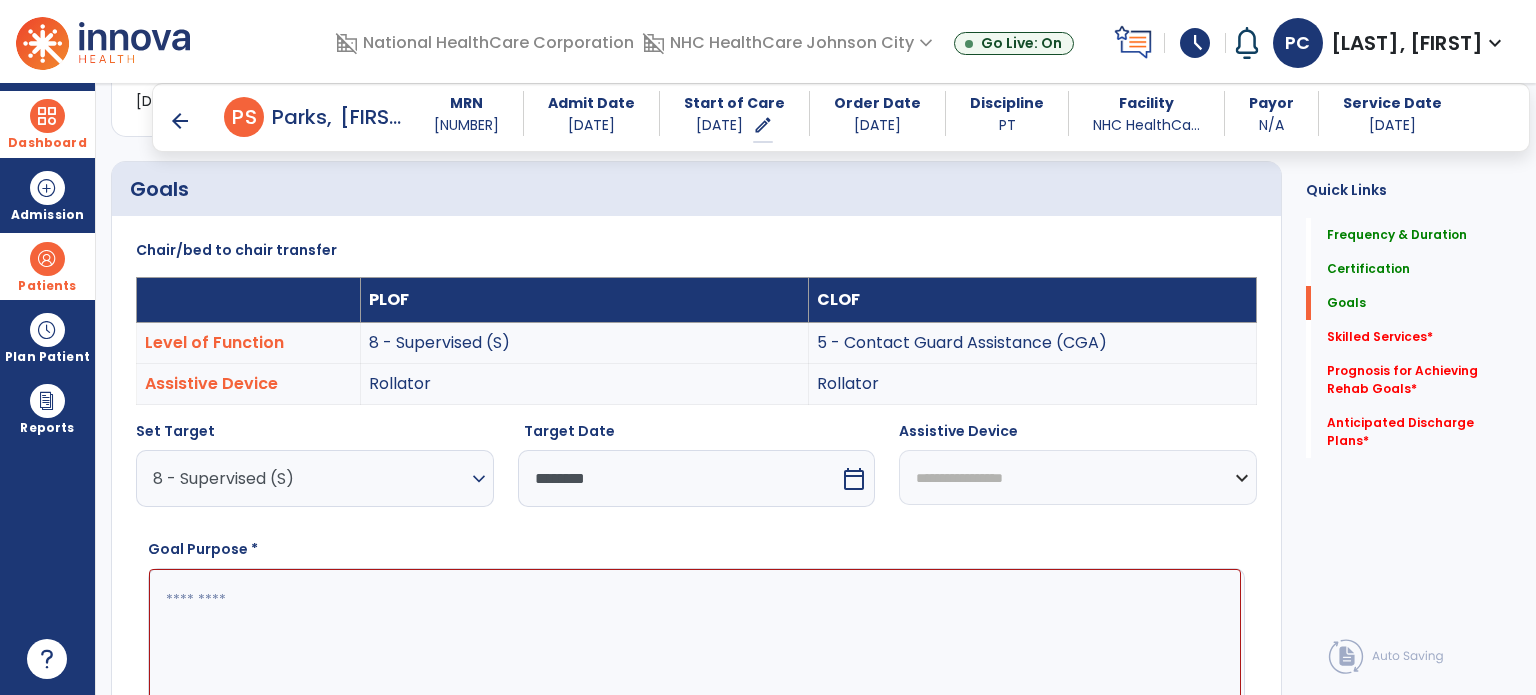 click on "**********" at bounding box center [1078, 477] 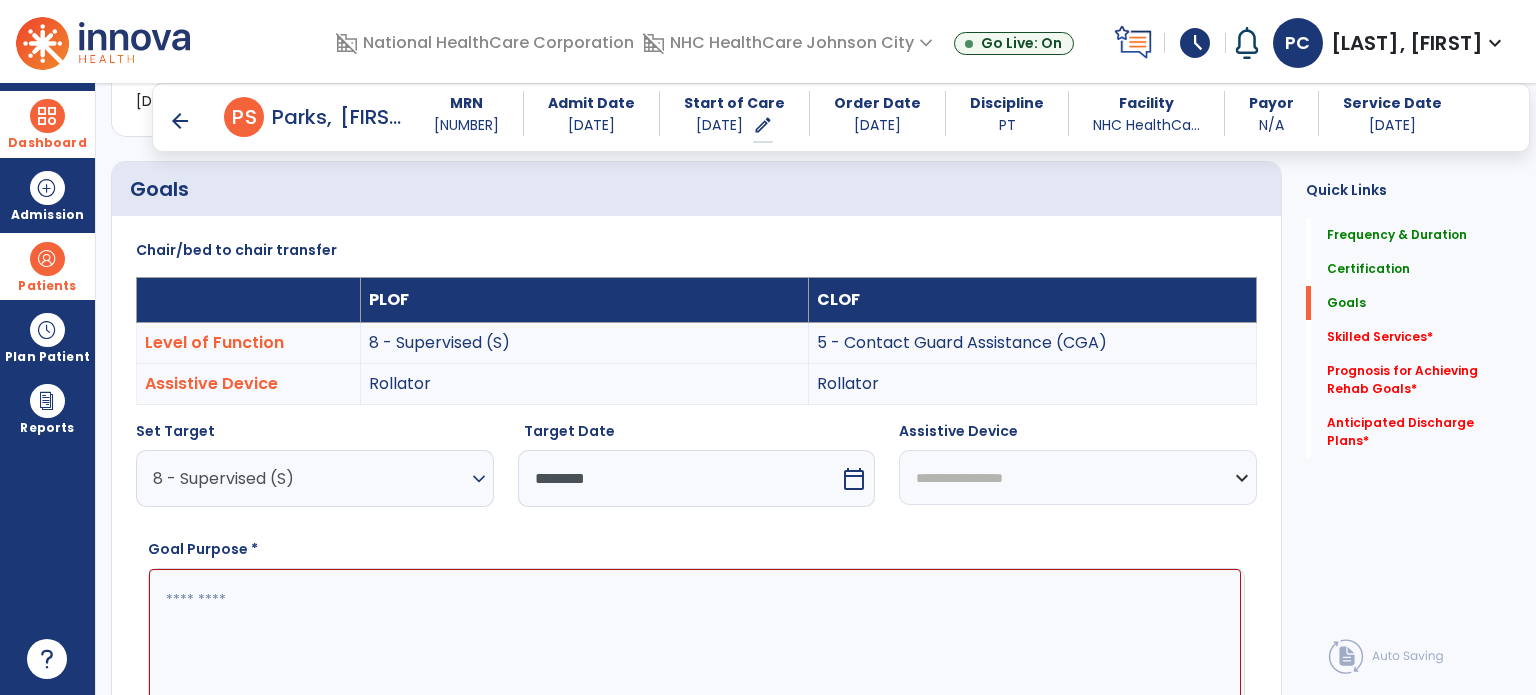 select on "**********" 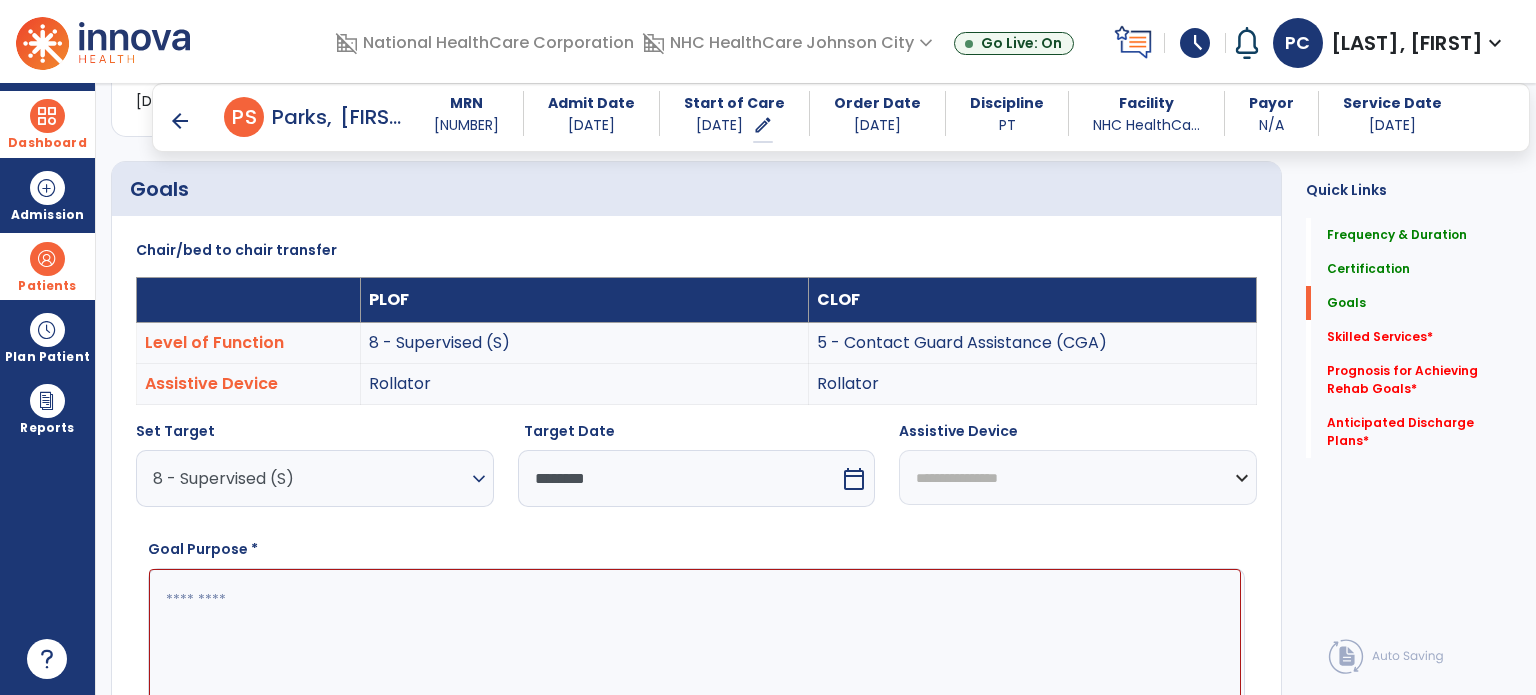 click on "**********" at bounding box center [1078, 477] 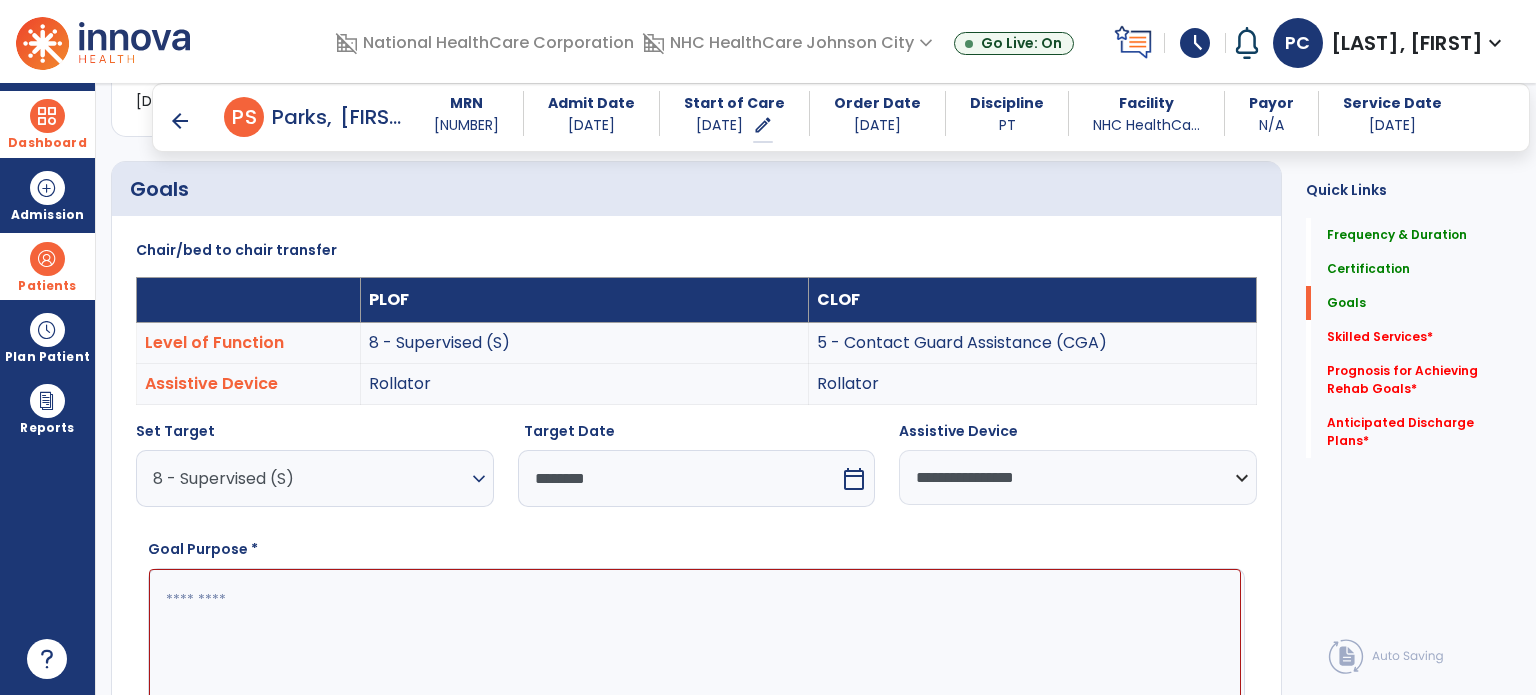 click at bounding box center (695, 644) 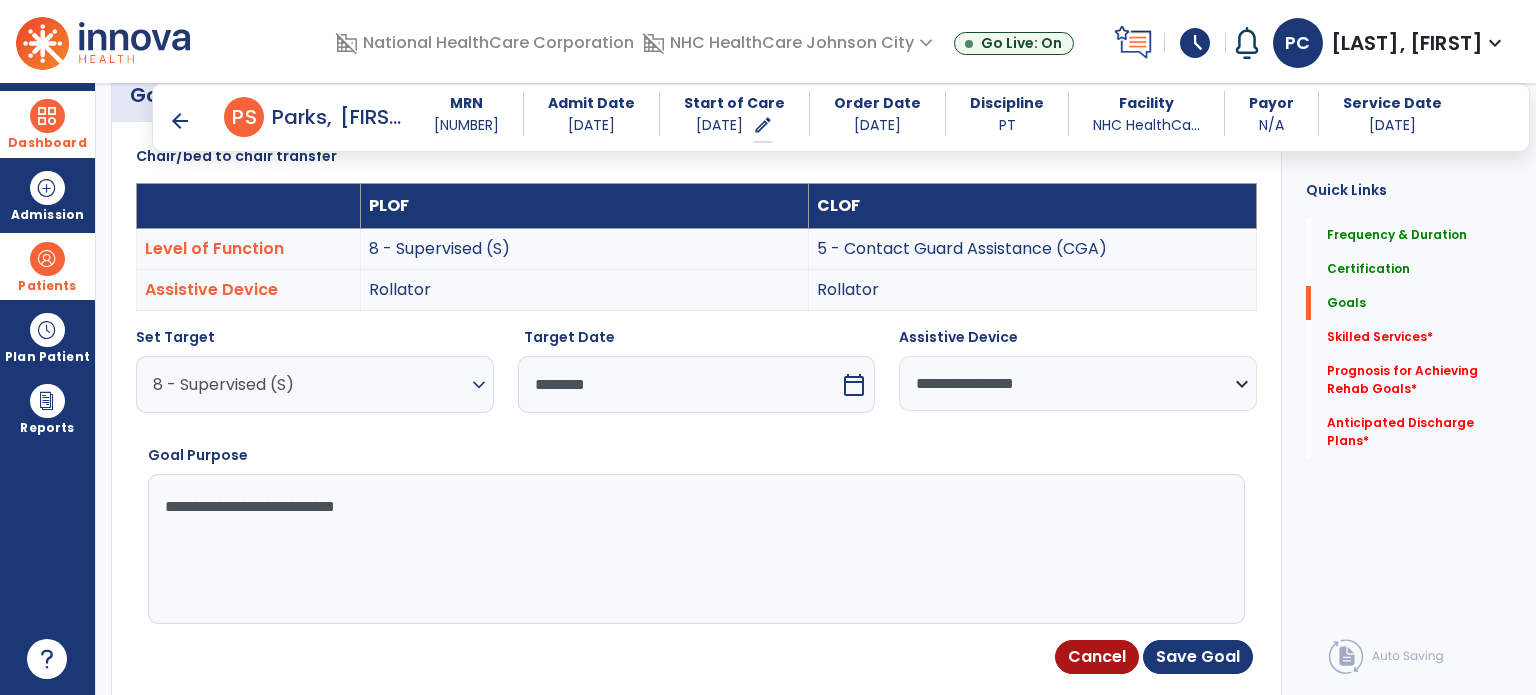 scroll, scrollTop: 755, scrollLeft: 0, axis: vertical 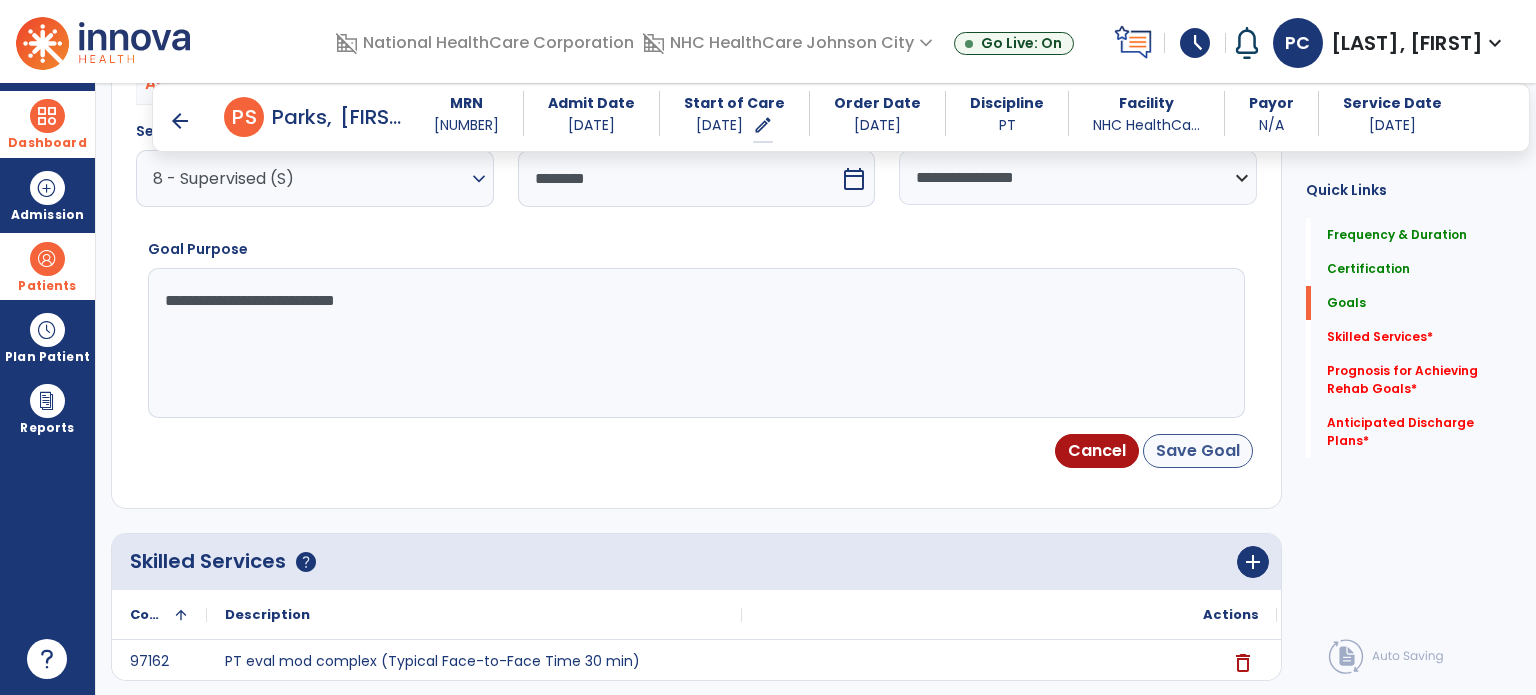 type on "**********" 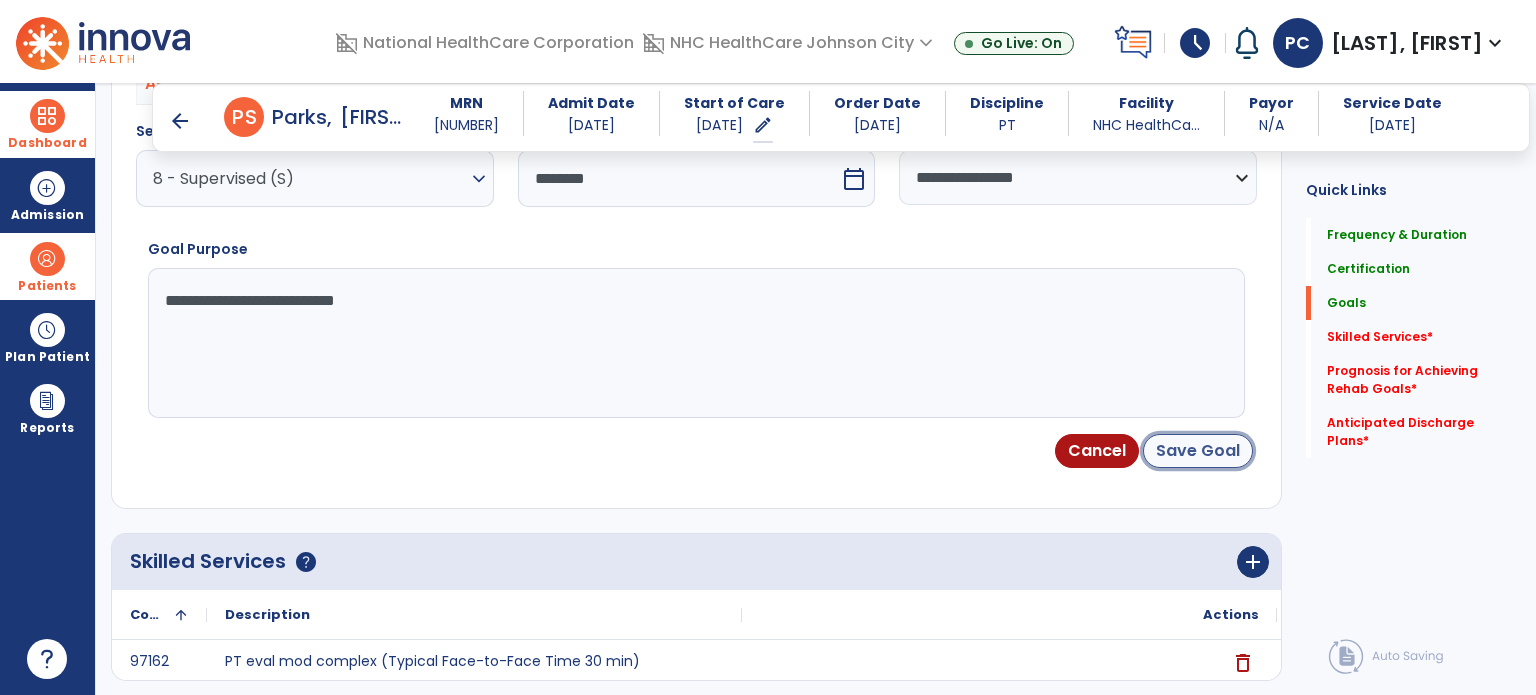 click on "Save Goal" at bounding box center (1198, 451) 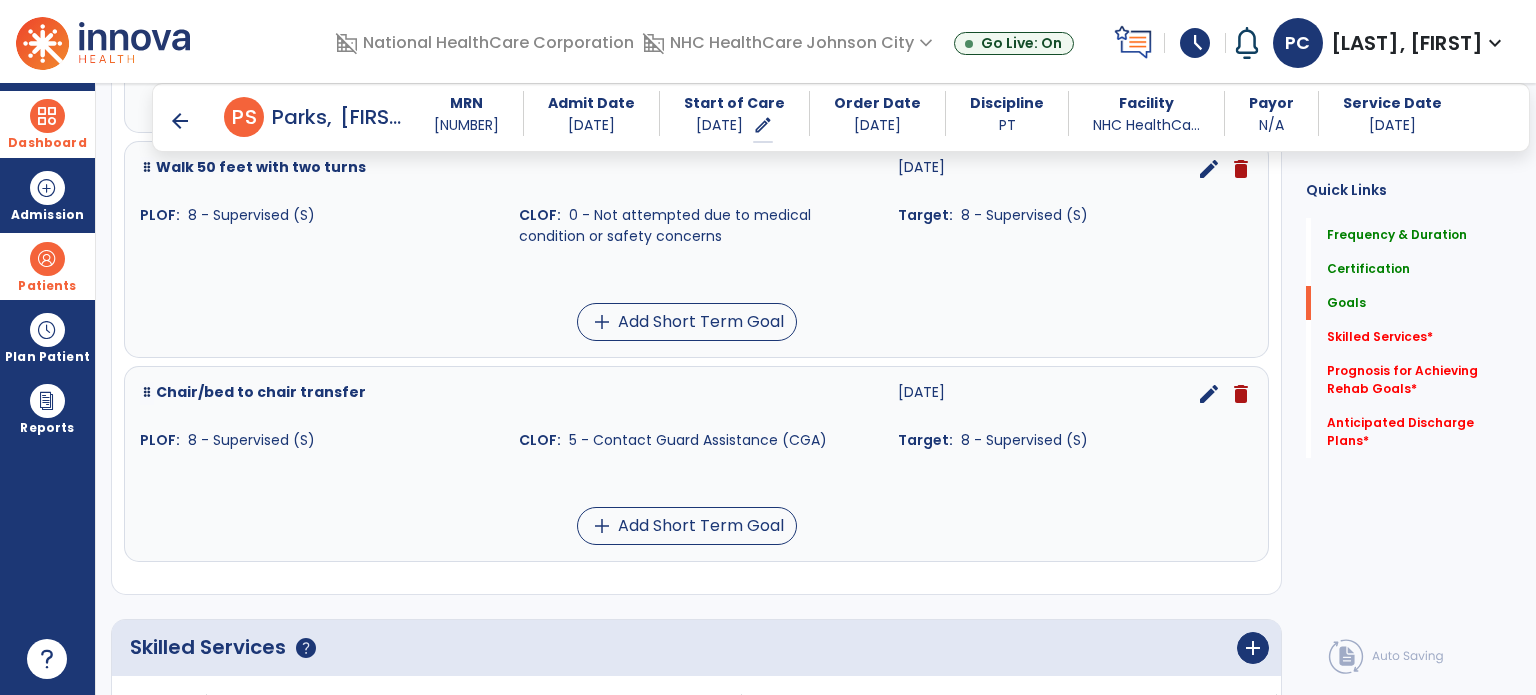 scroll, scrollTop: 767, scrollLeft: 0, axis: vertical 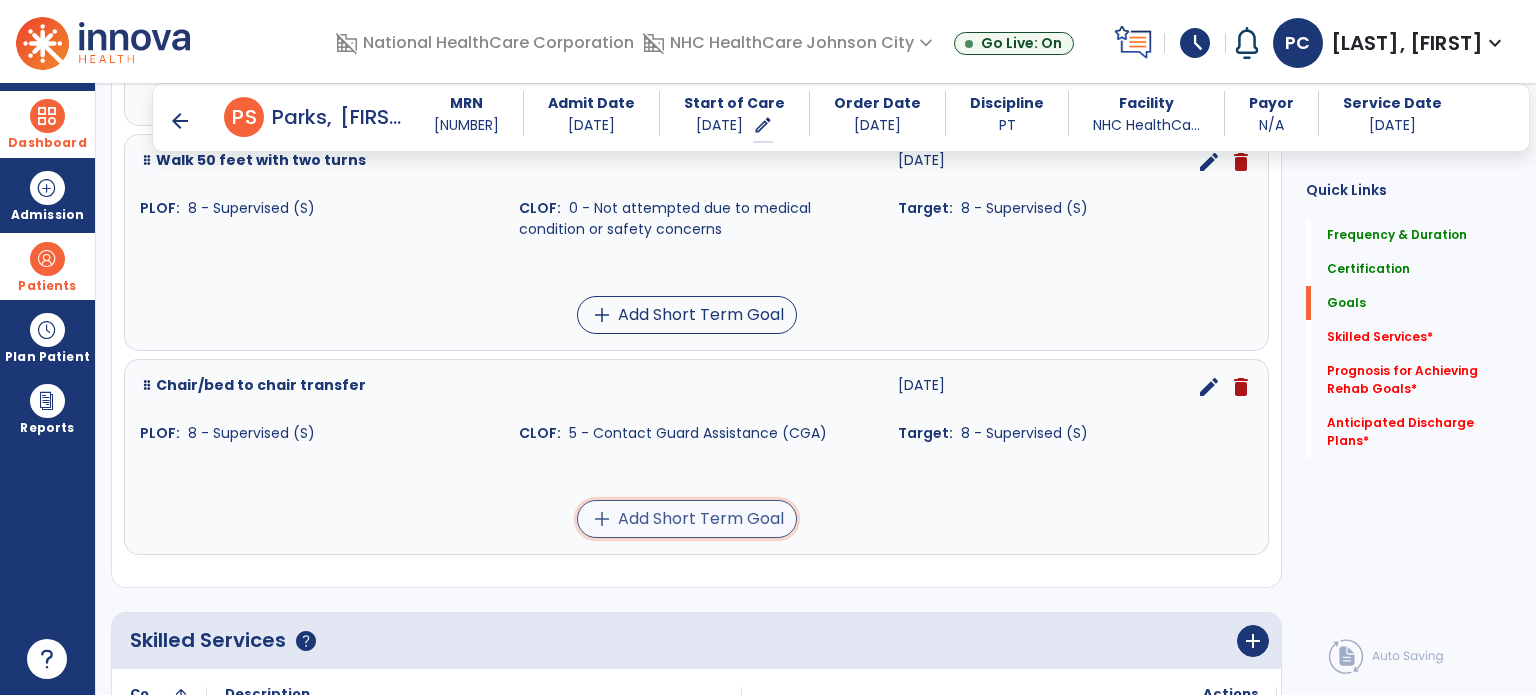 click on "add  Add Short Term Goal" at bounding box center [687, 519] 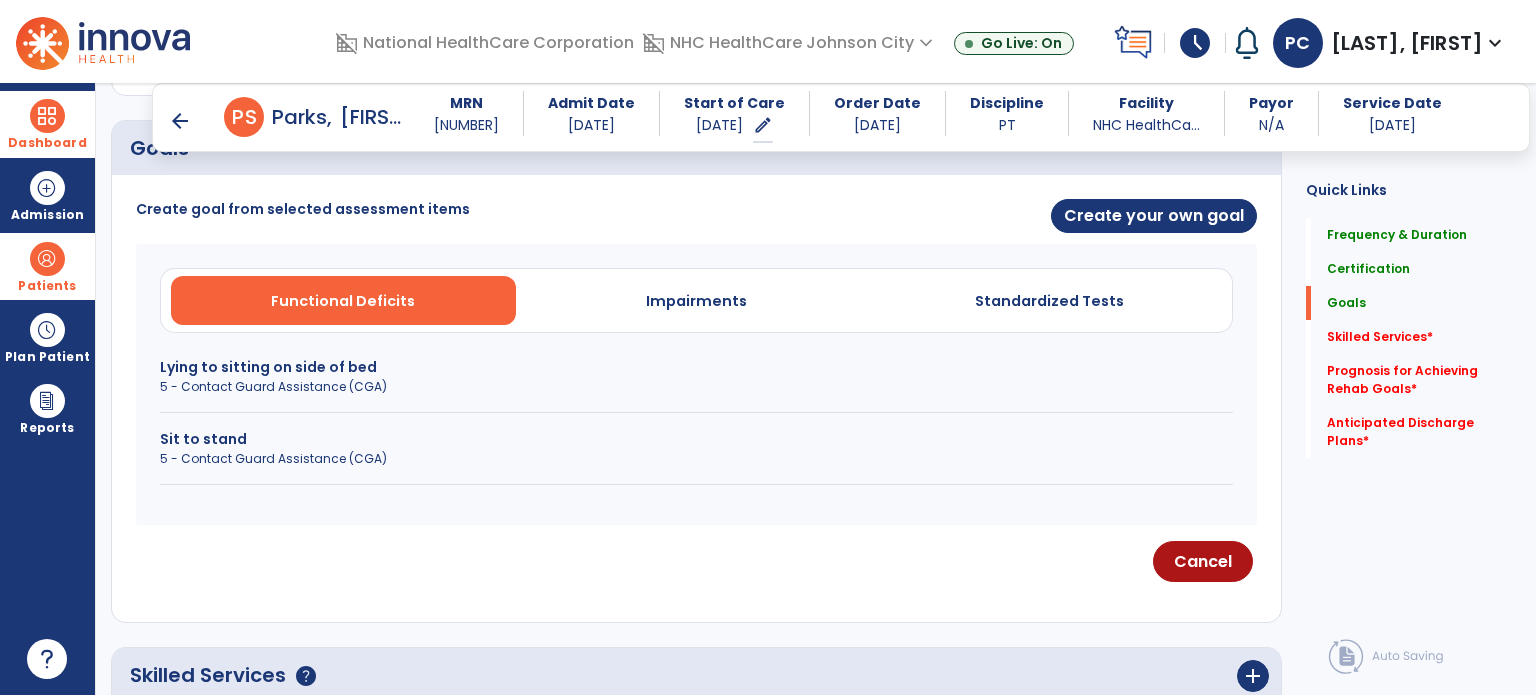 scroll, scrollTop: 496, scrollLeft: 0, axis: vertical 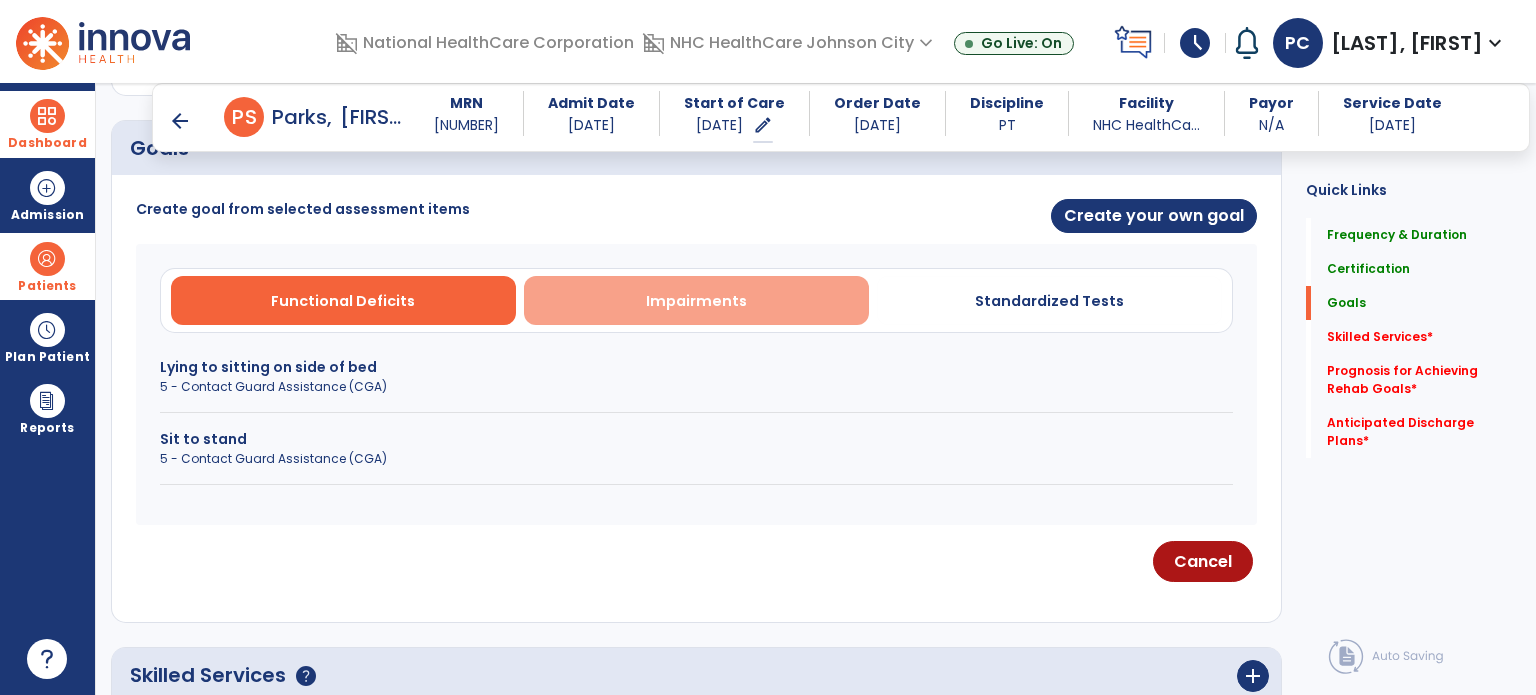 click on "Impairments" at bounding box center [696, 301] 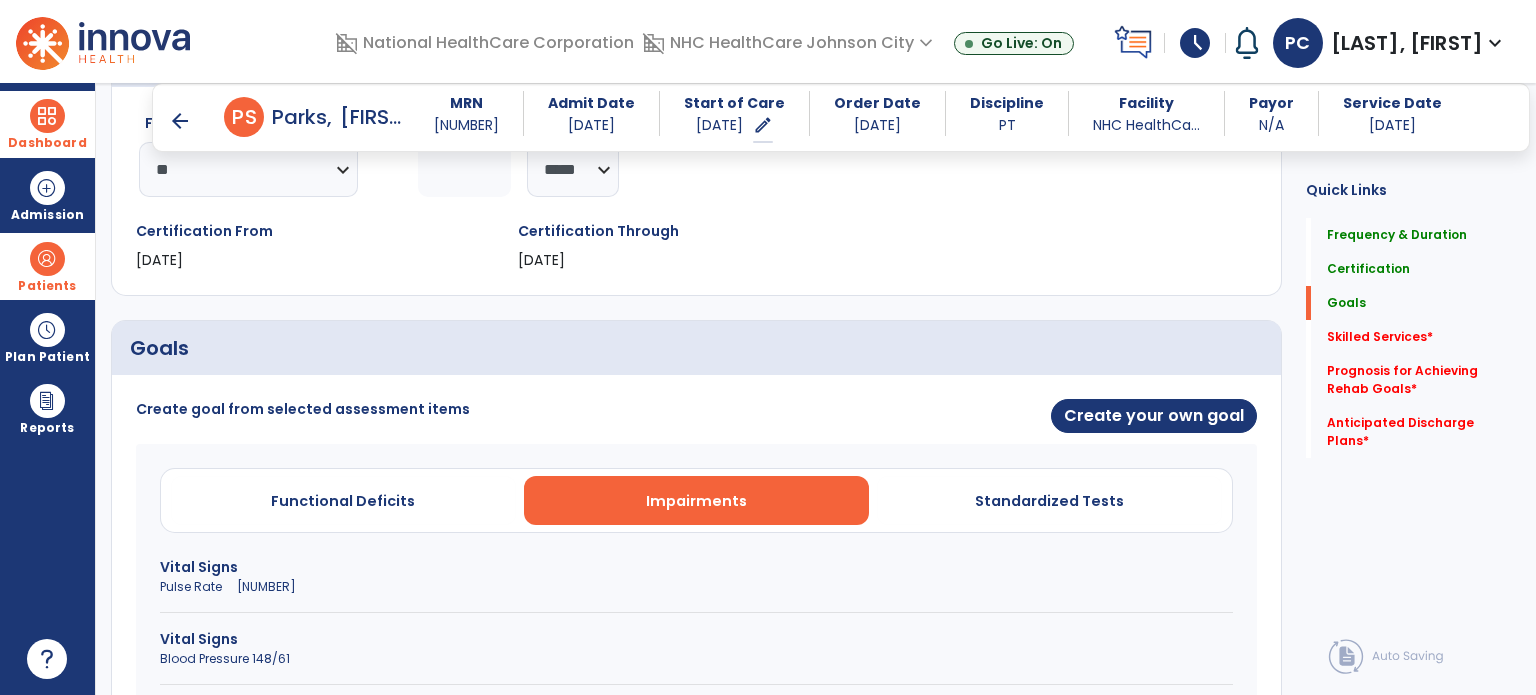 scroll, scrollTop: 0, scrollLeft: 0, axis: both 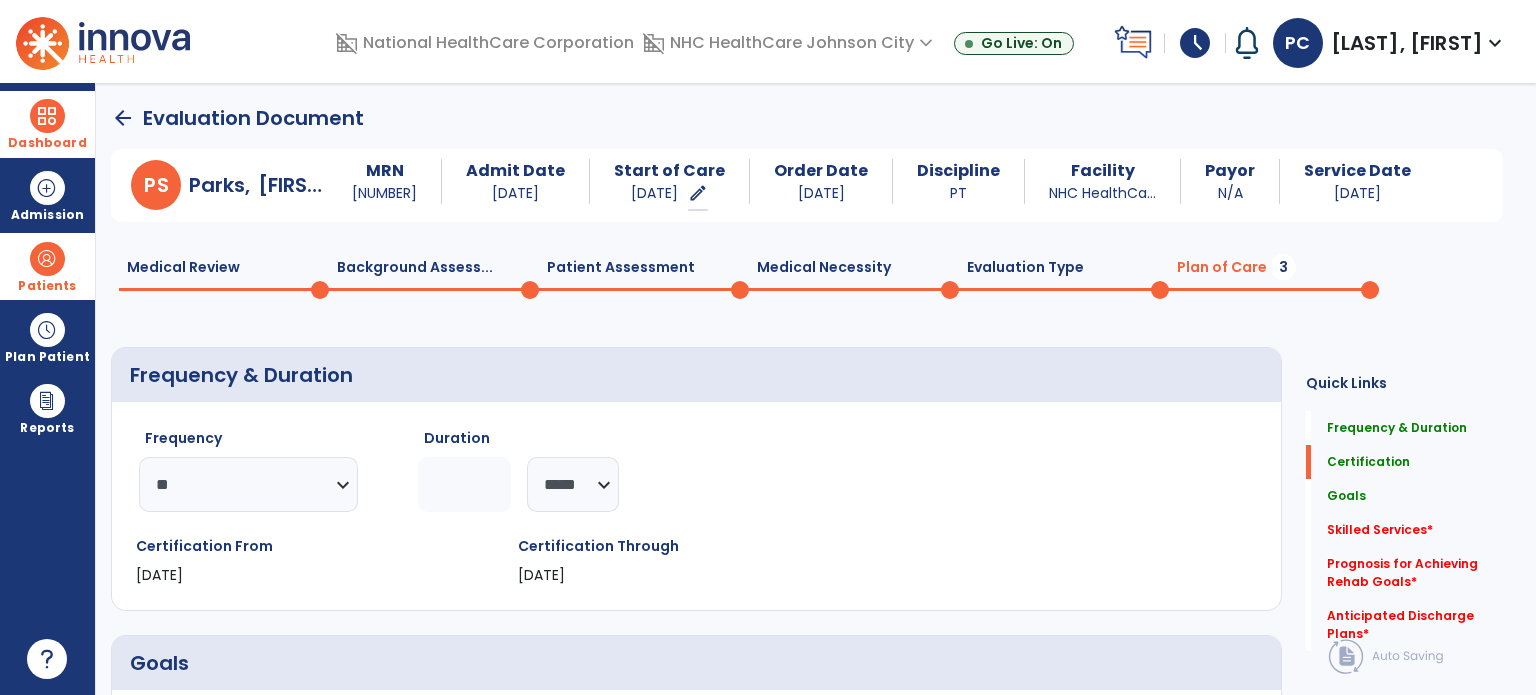 click on "Patient Assessment  0" 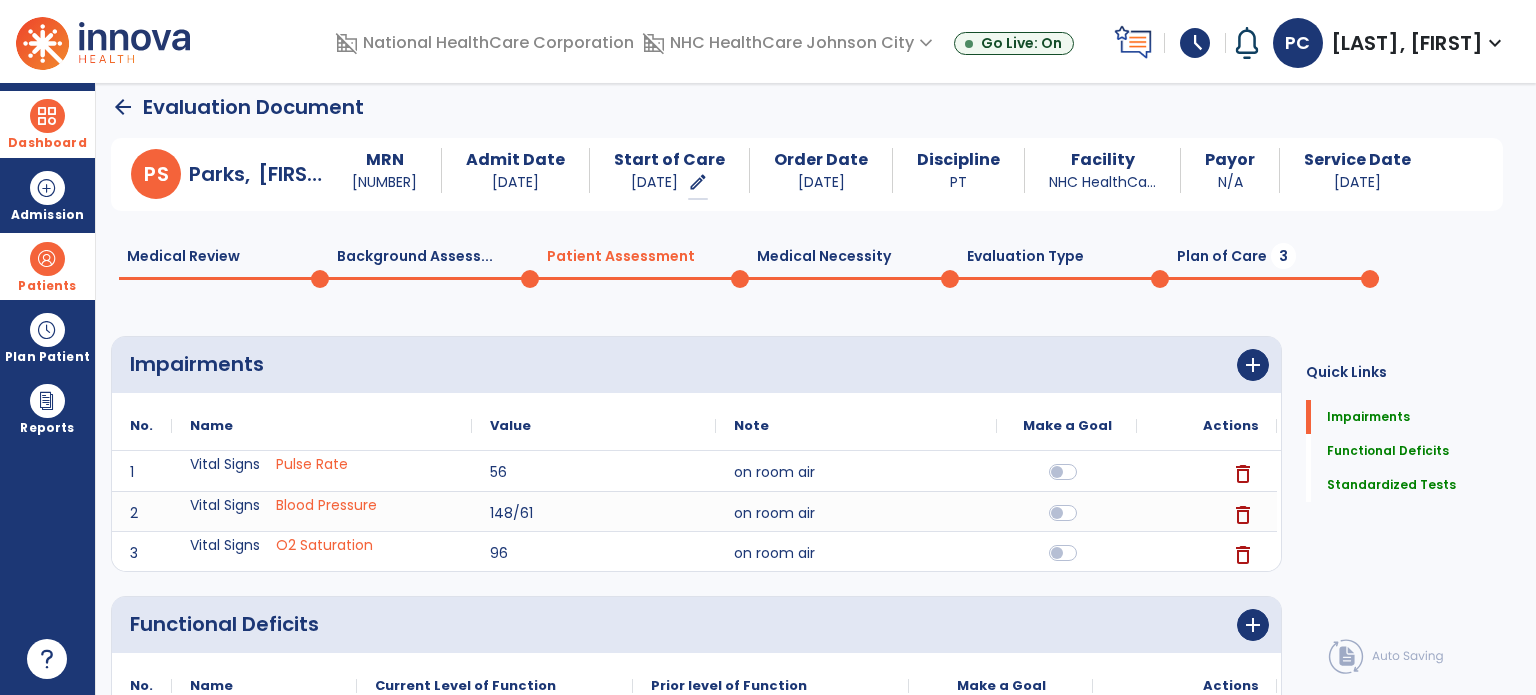 scroll, scrollTop: 0, scrollLeft: 0, axis: both 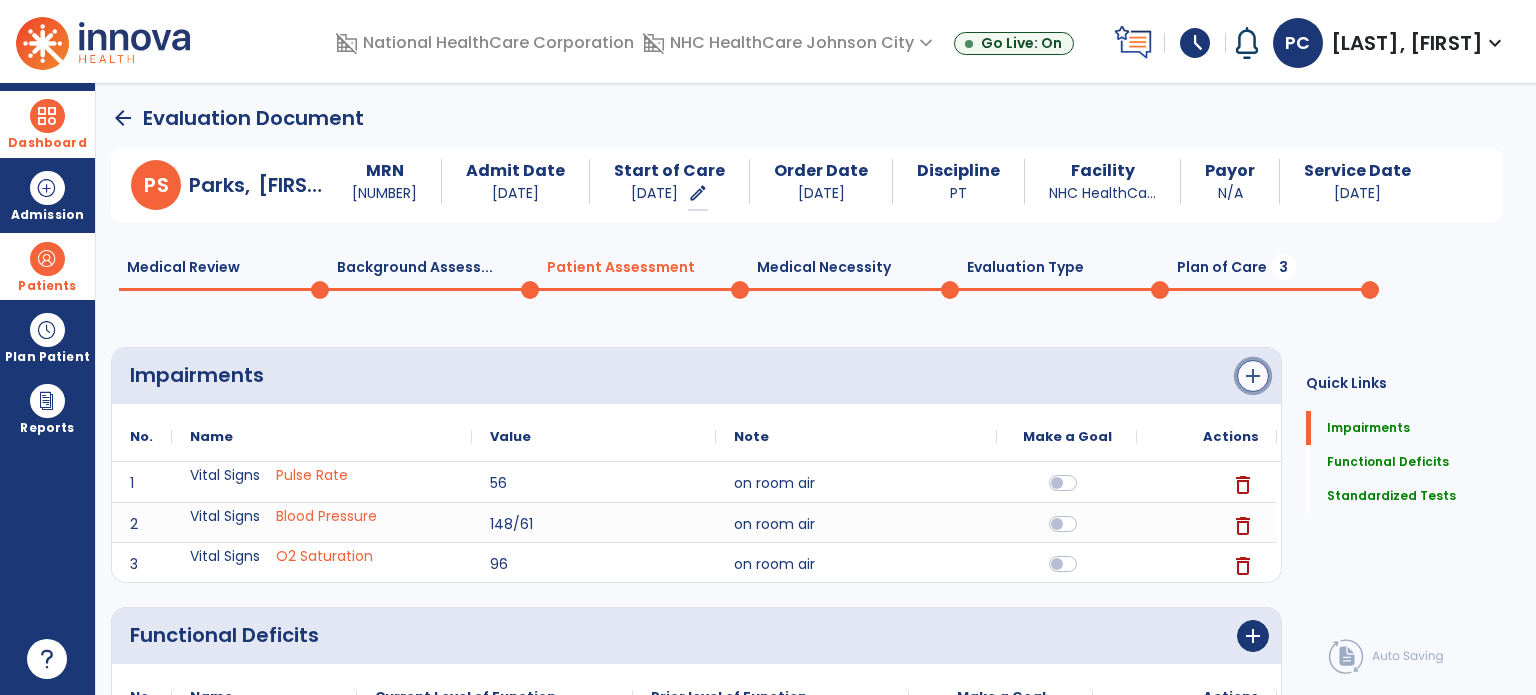 click on "add" 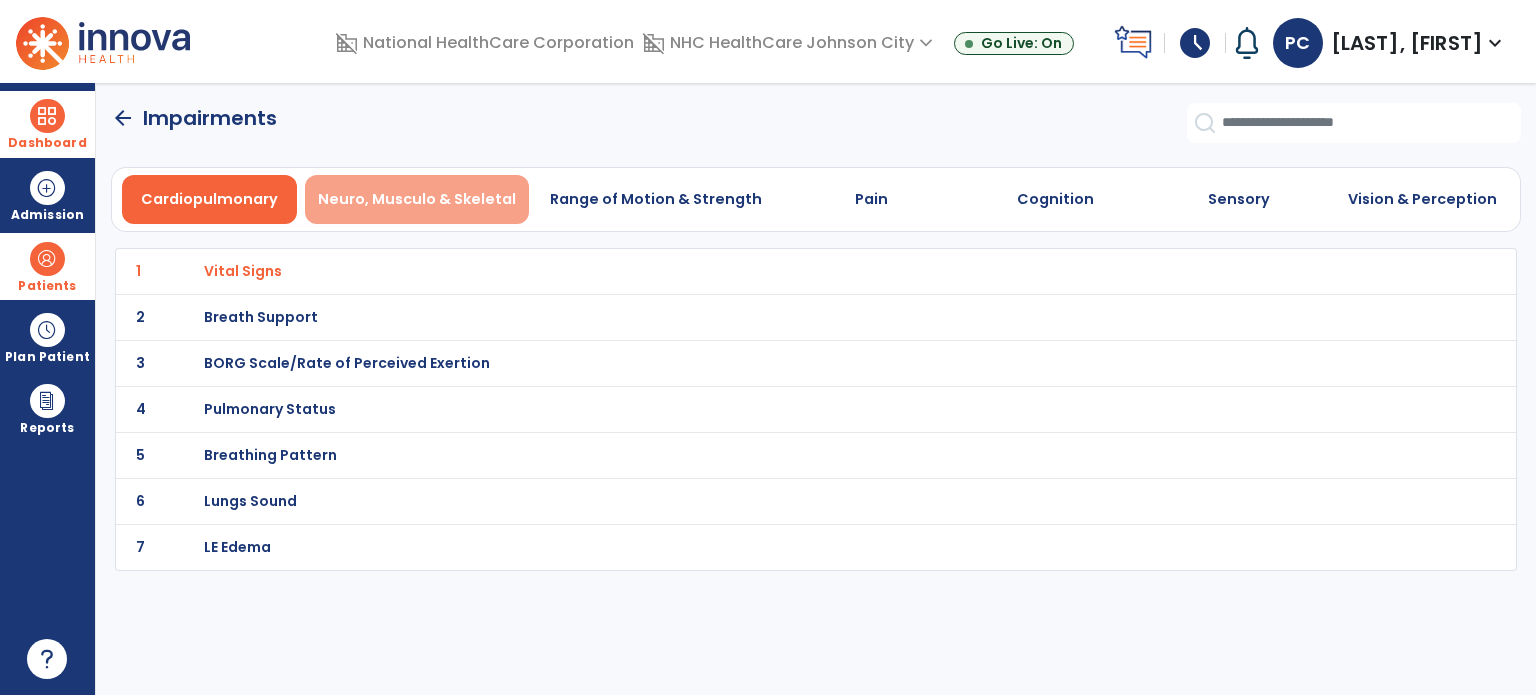 click on "Neuro, Musculo & Skeletal" at bounding box center (417, 199) 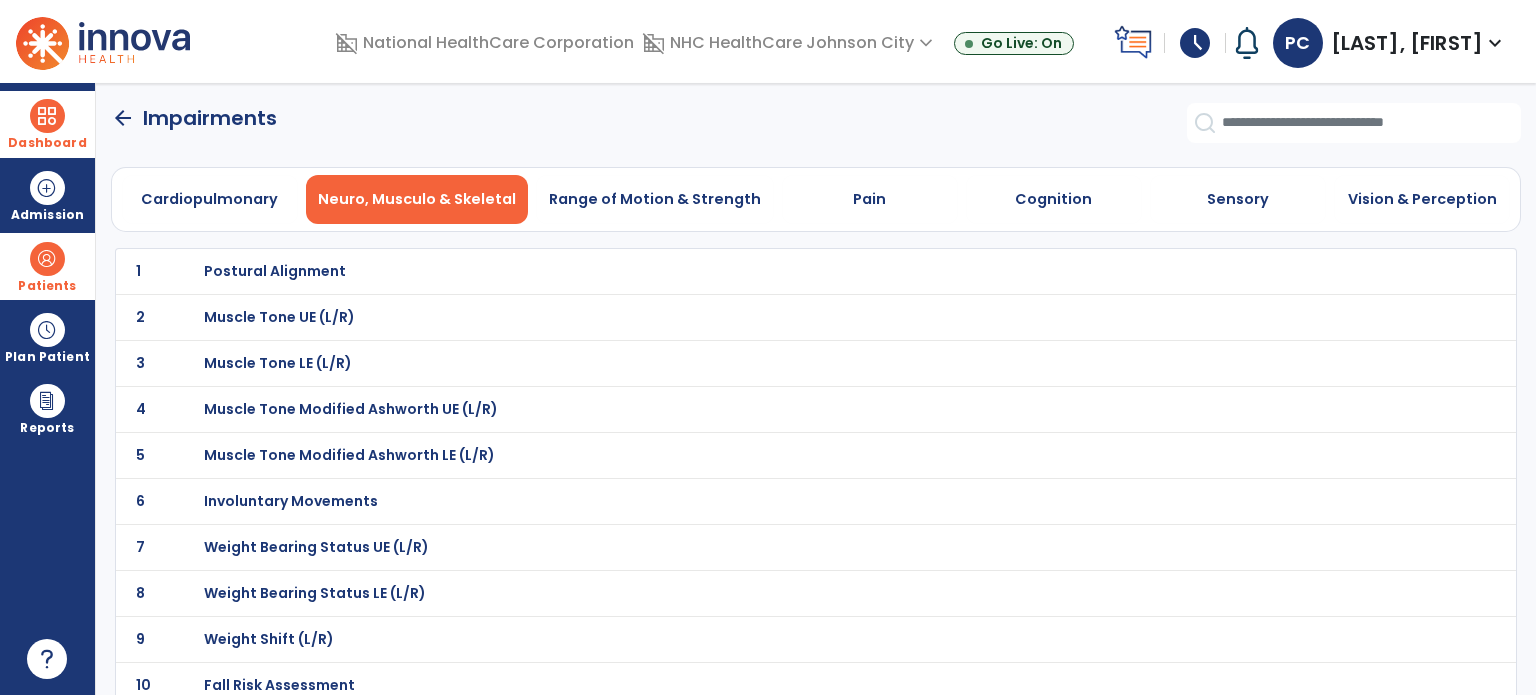scroll, scrollTop: 0, scrollLeft: 0, axis: both 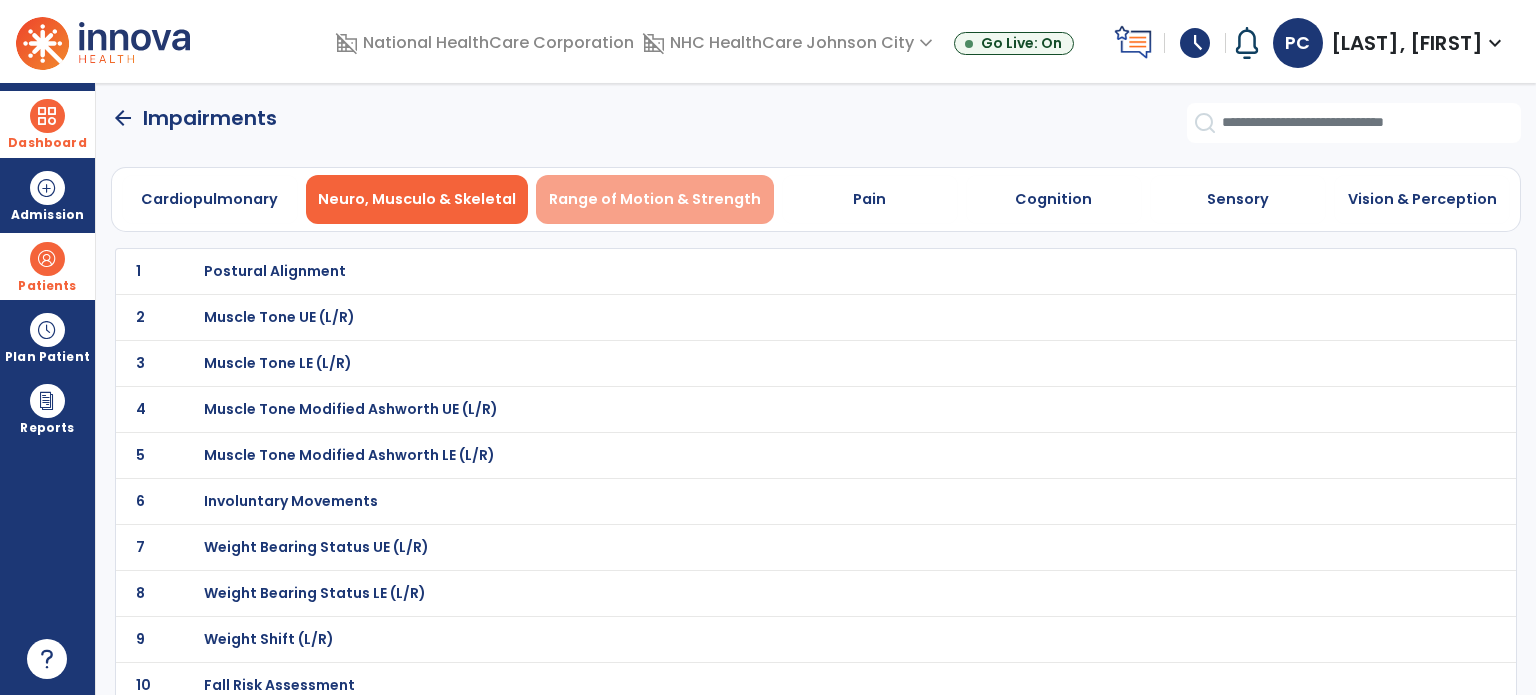click on "Range of Motion & Strength" at bounding box center [655, 199] 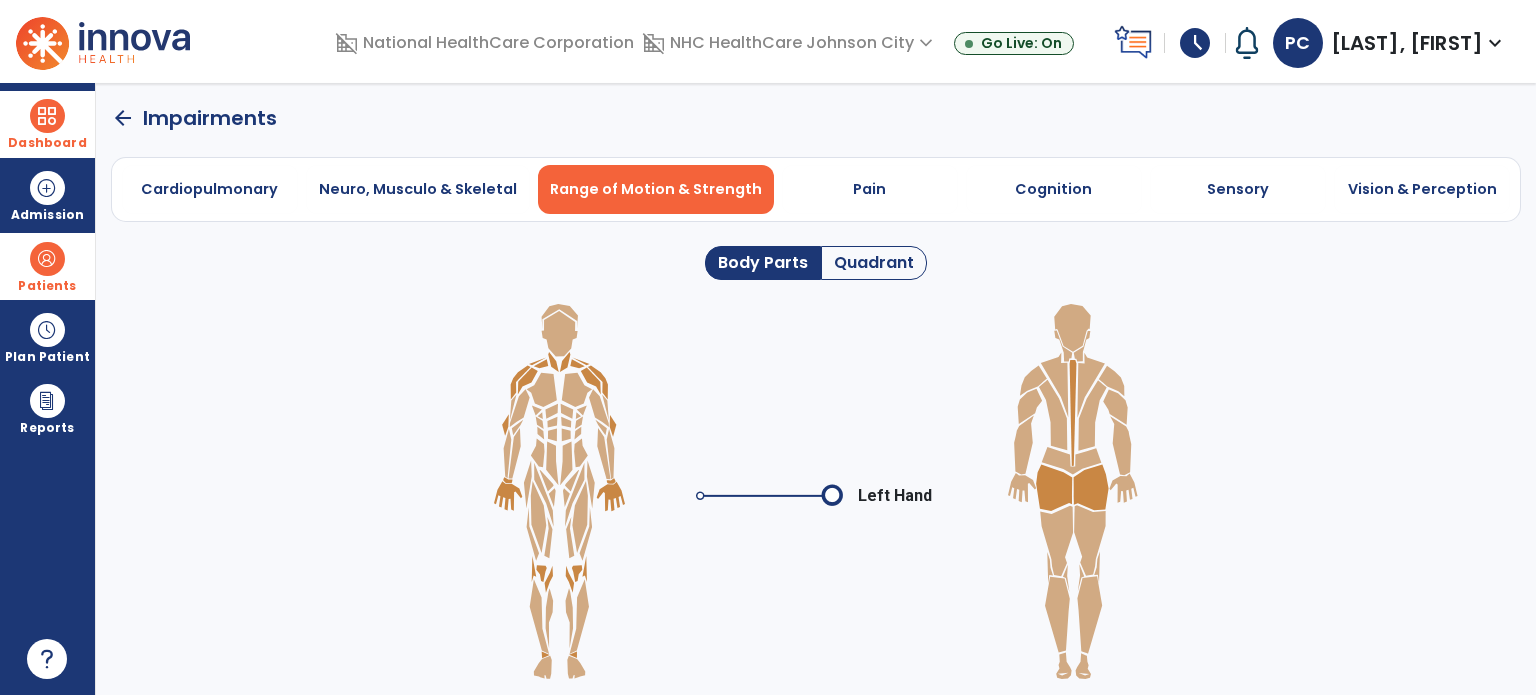 click on "Quadrant" 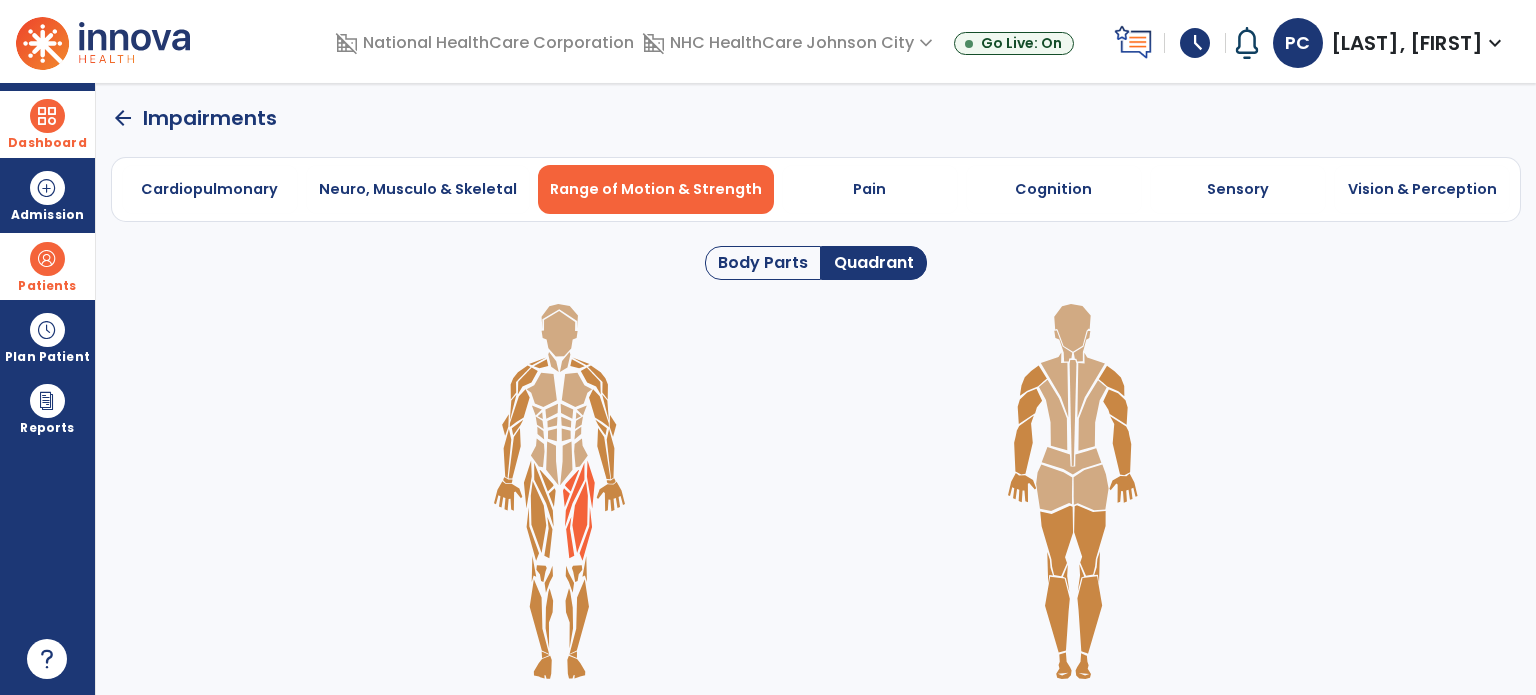 click 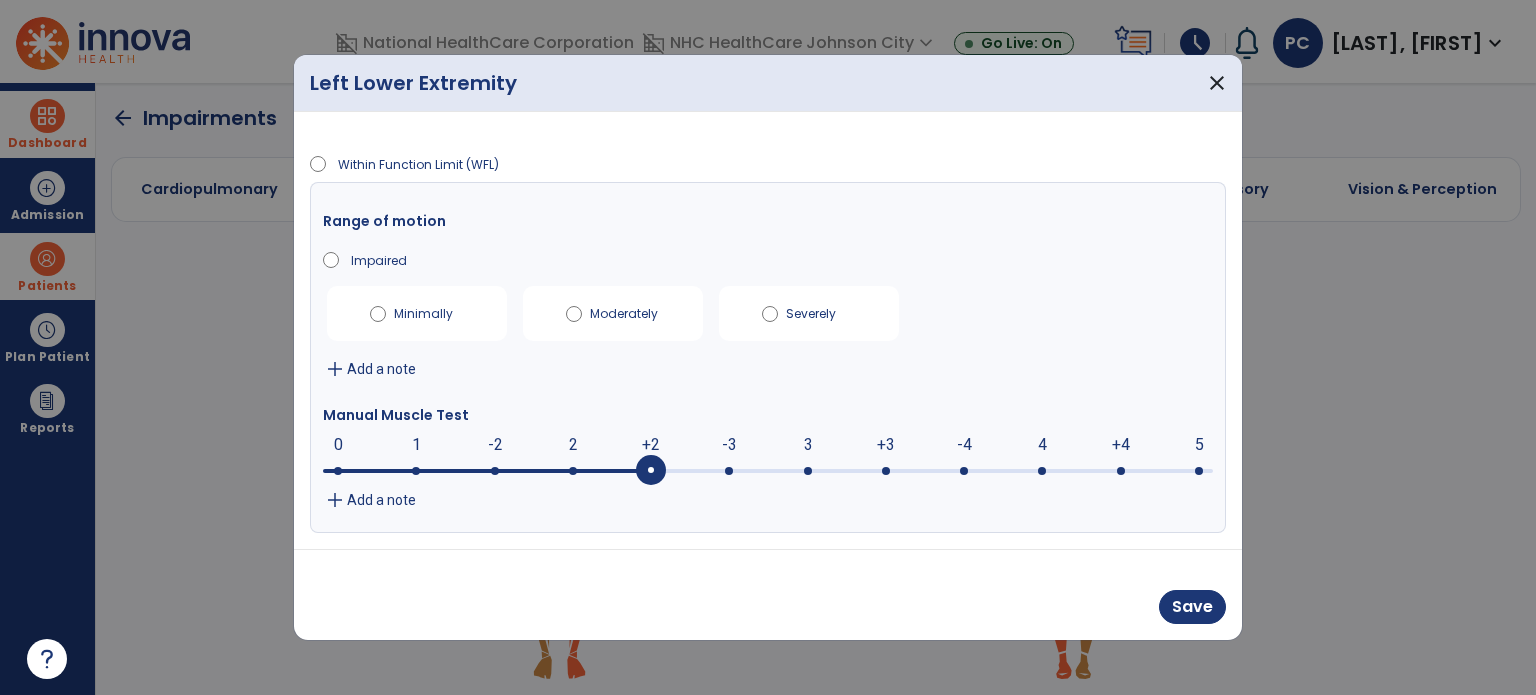 click at bounding box center (768, 469) 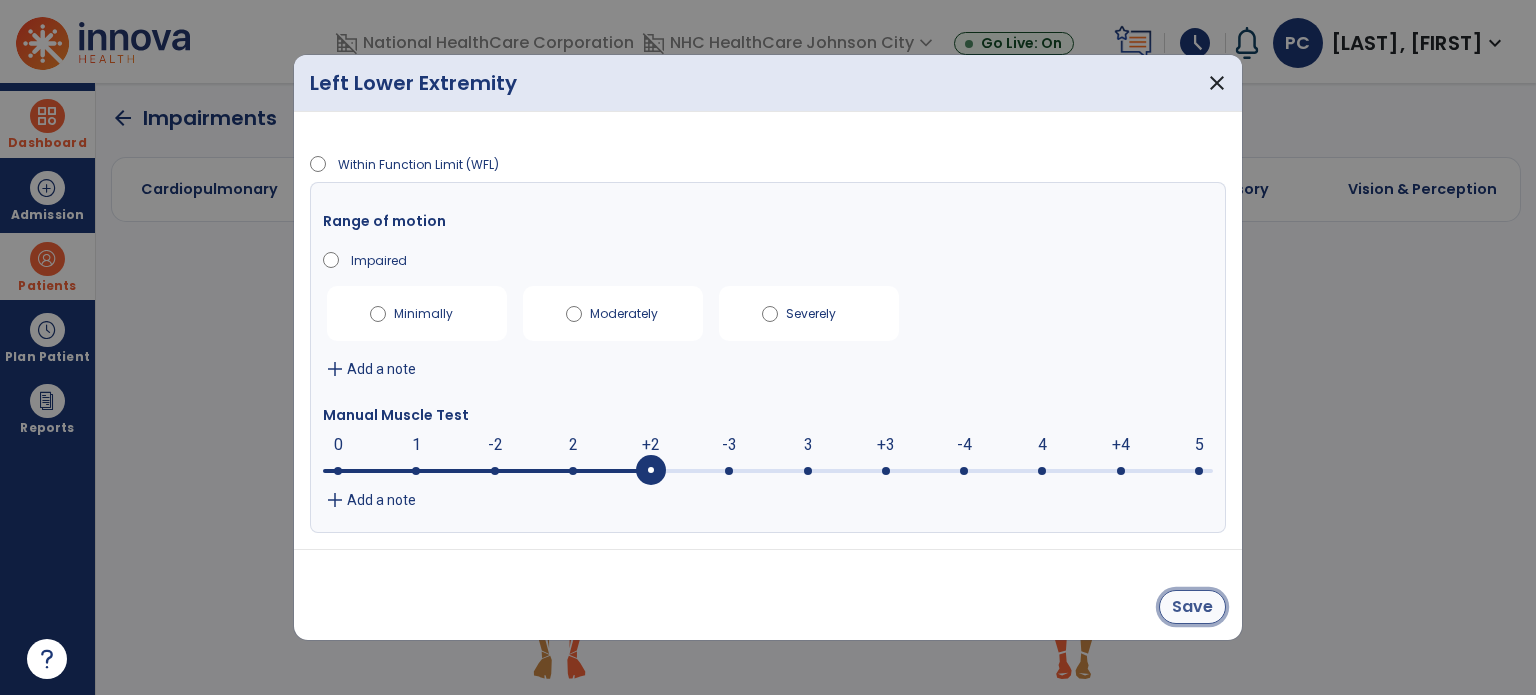 click on "Save" at bounding box center (1192, 607) 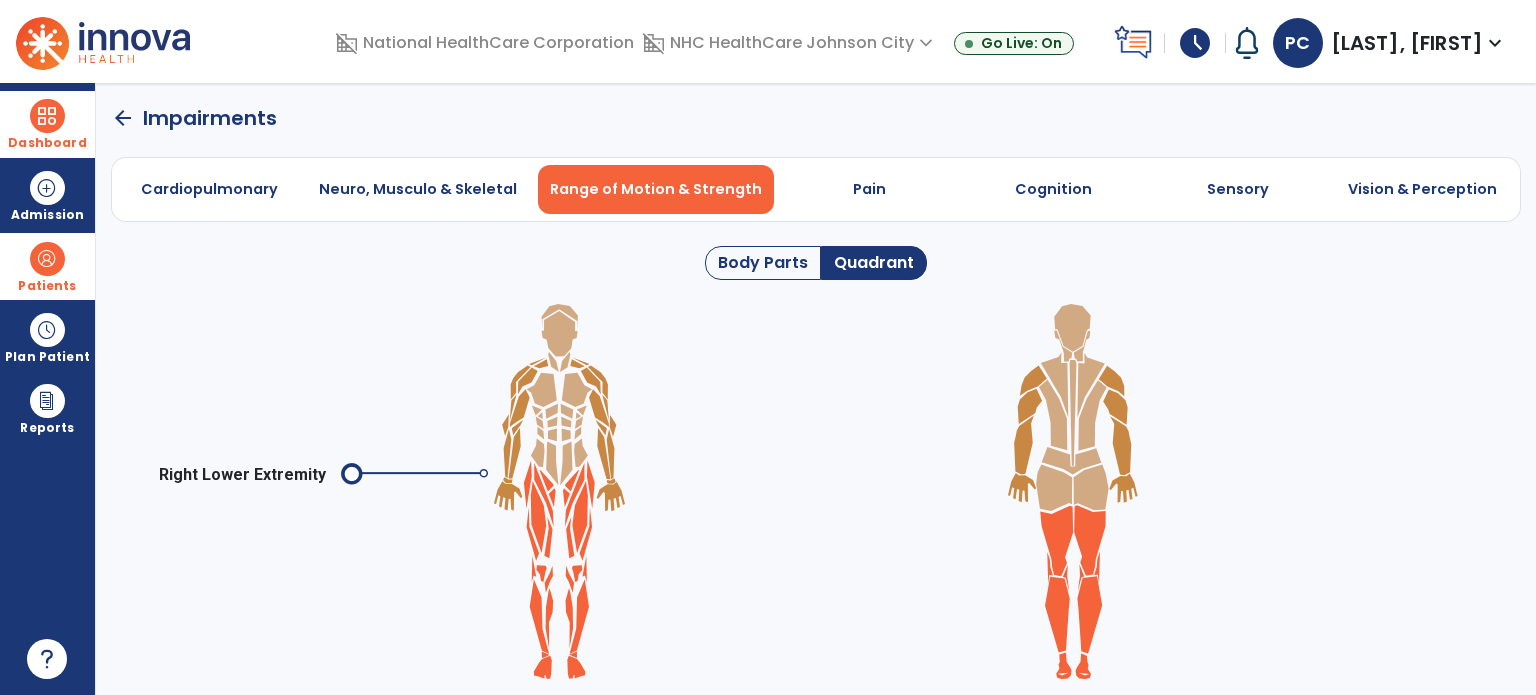 click 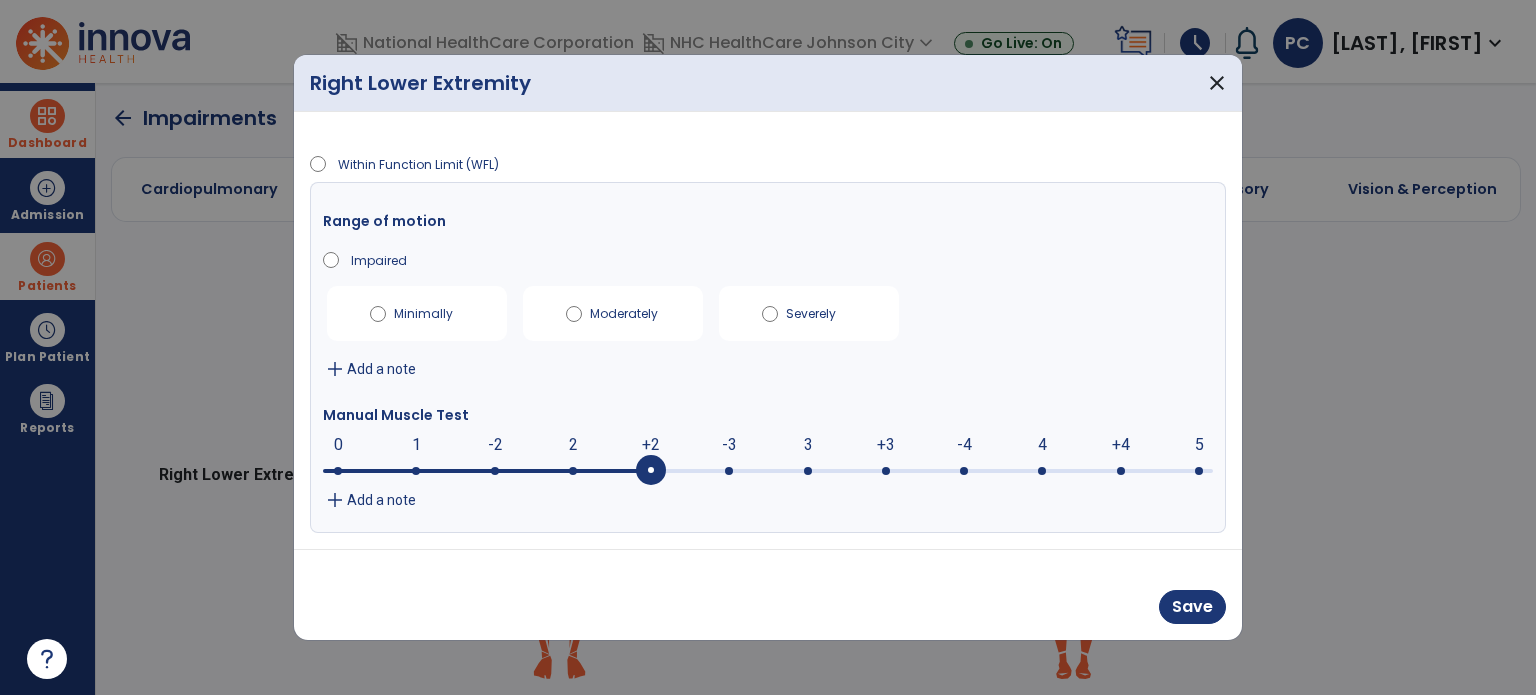 click at bounding box center [768, 469] 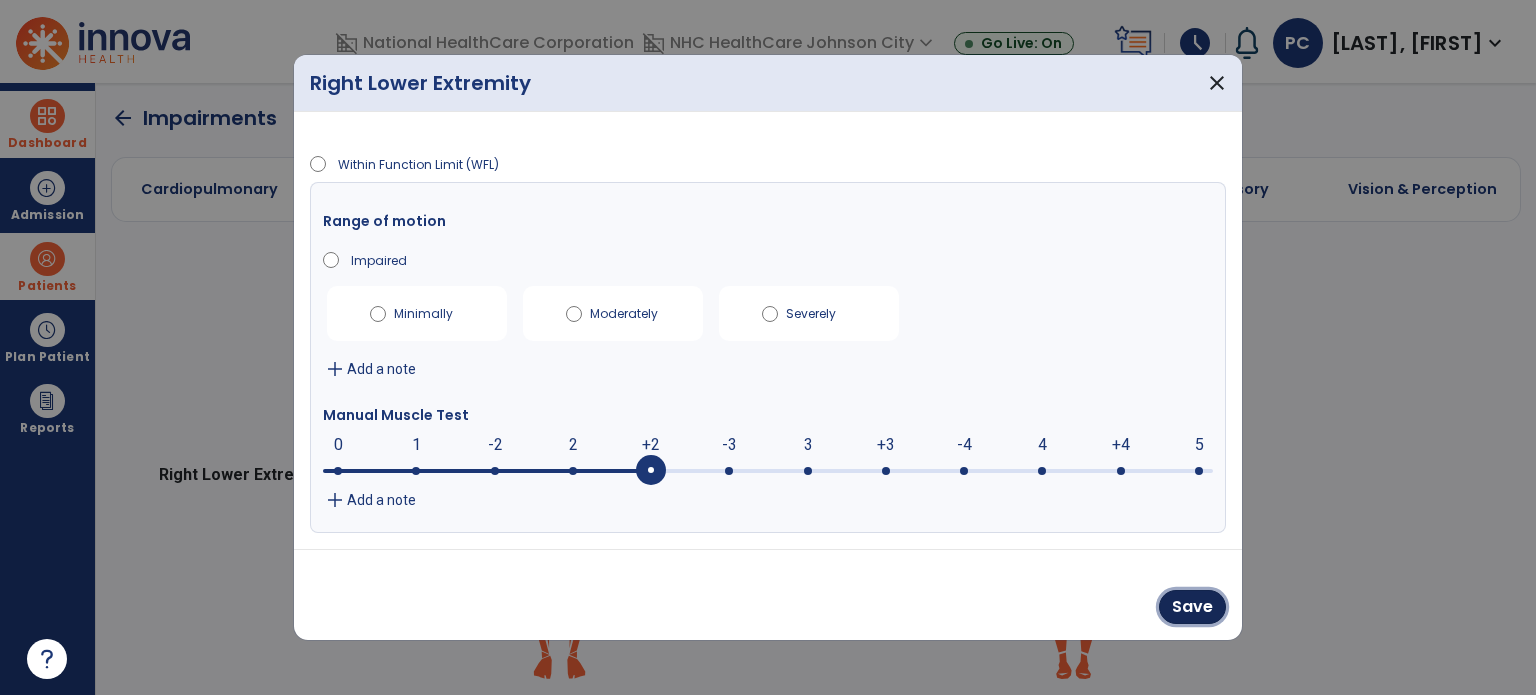click on "Save" at bounding box center [1192, 607] 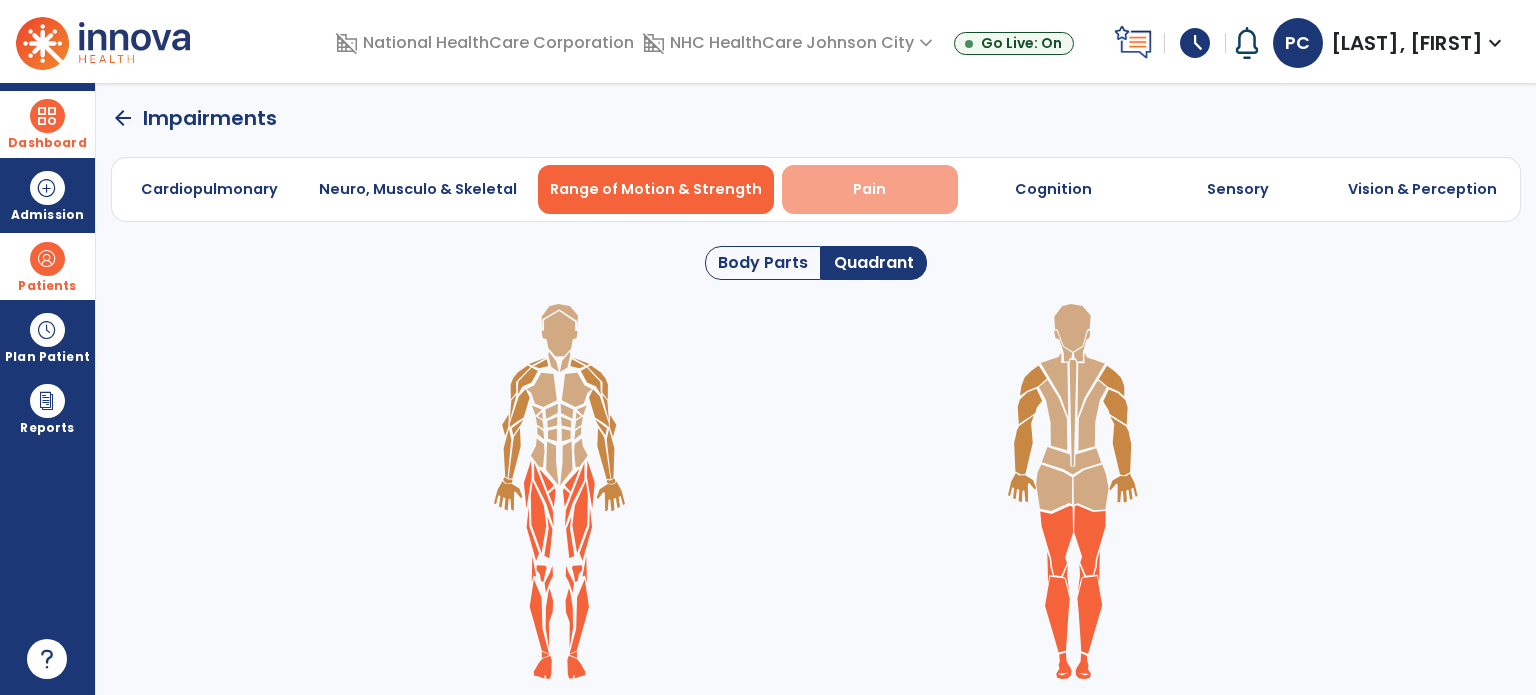 click on "Pain" at bounding box center (870, 189) 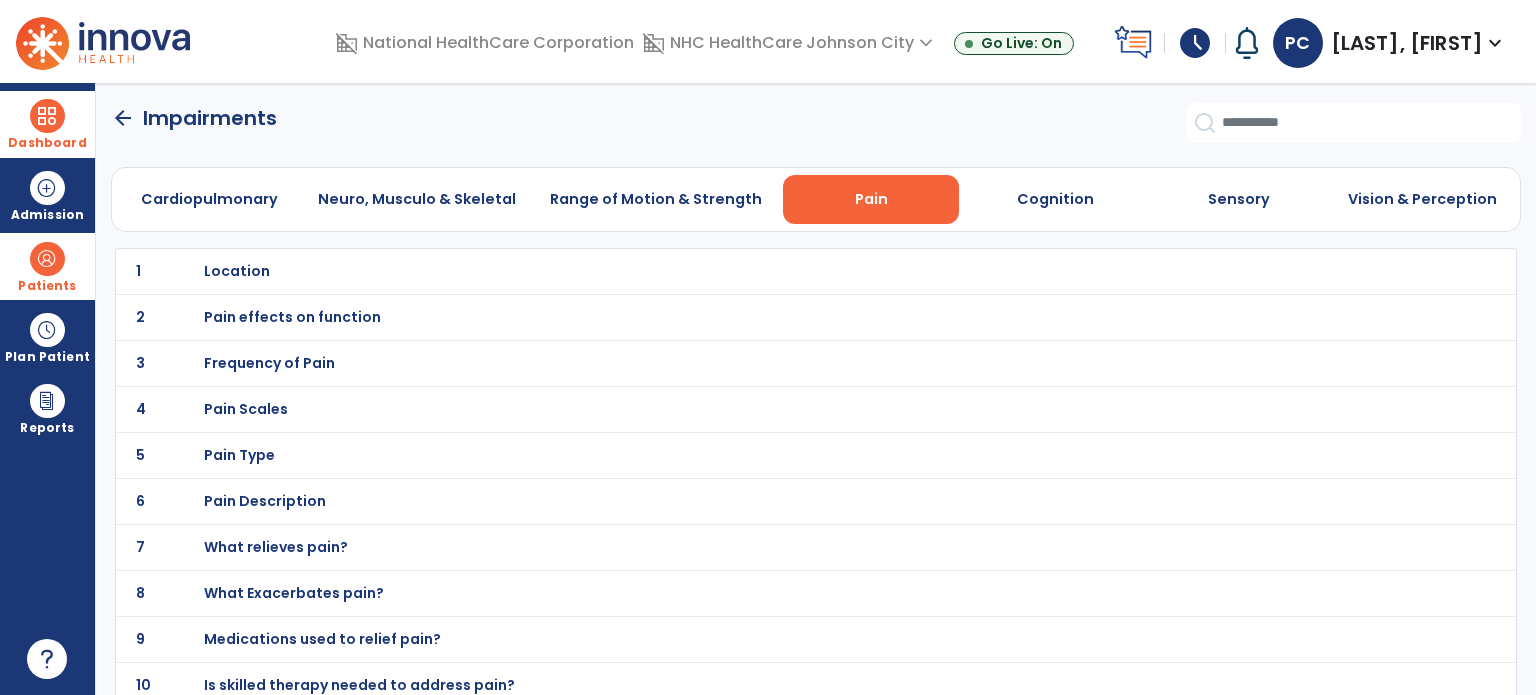 click on "Location" at bounding box center (237, 271) 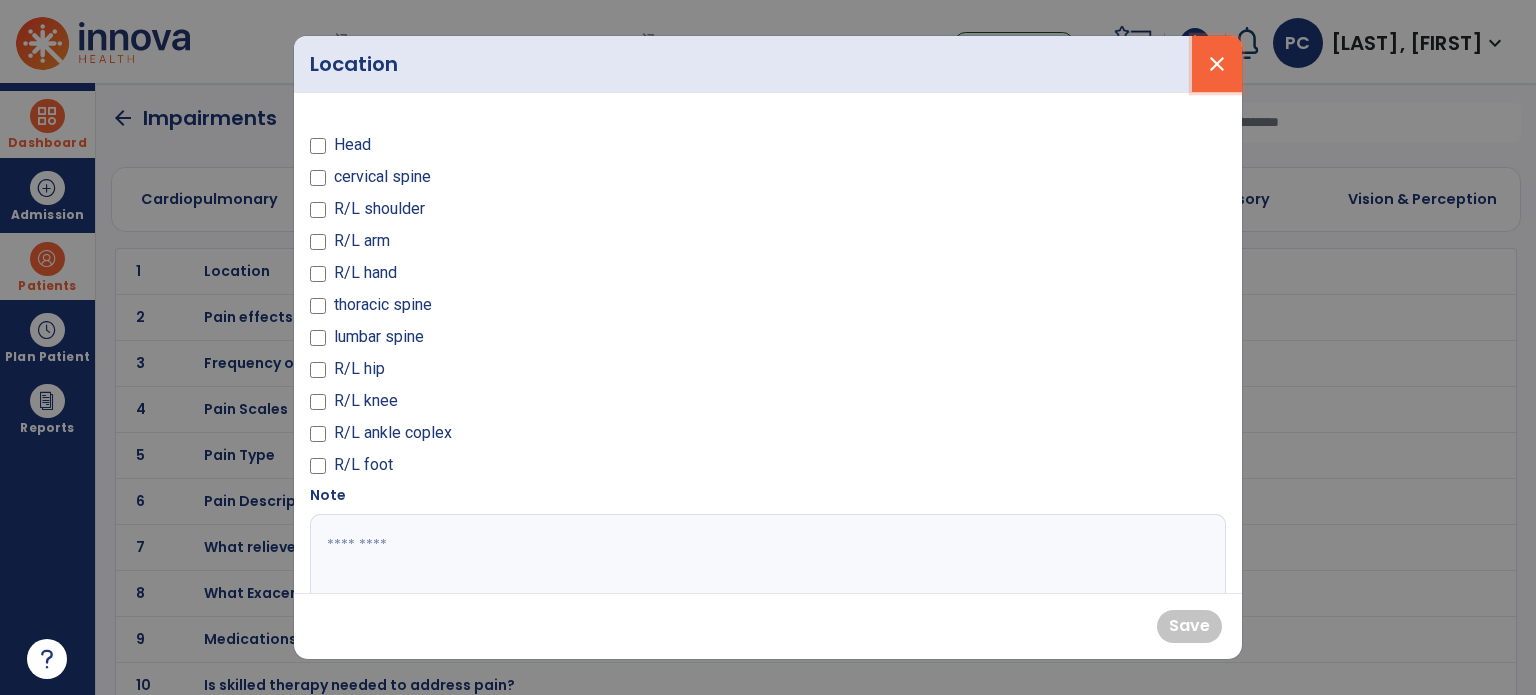 click on "close" at bounding box center (1217, 64) 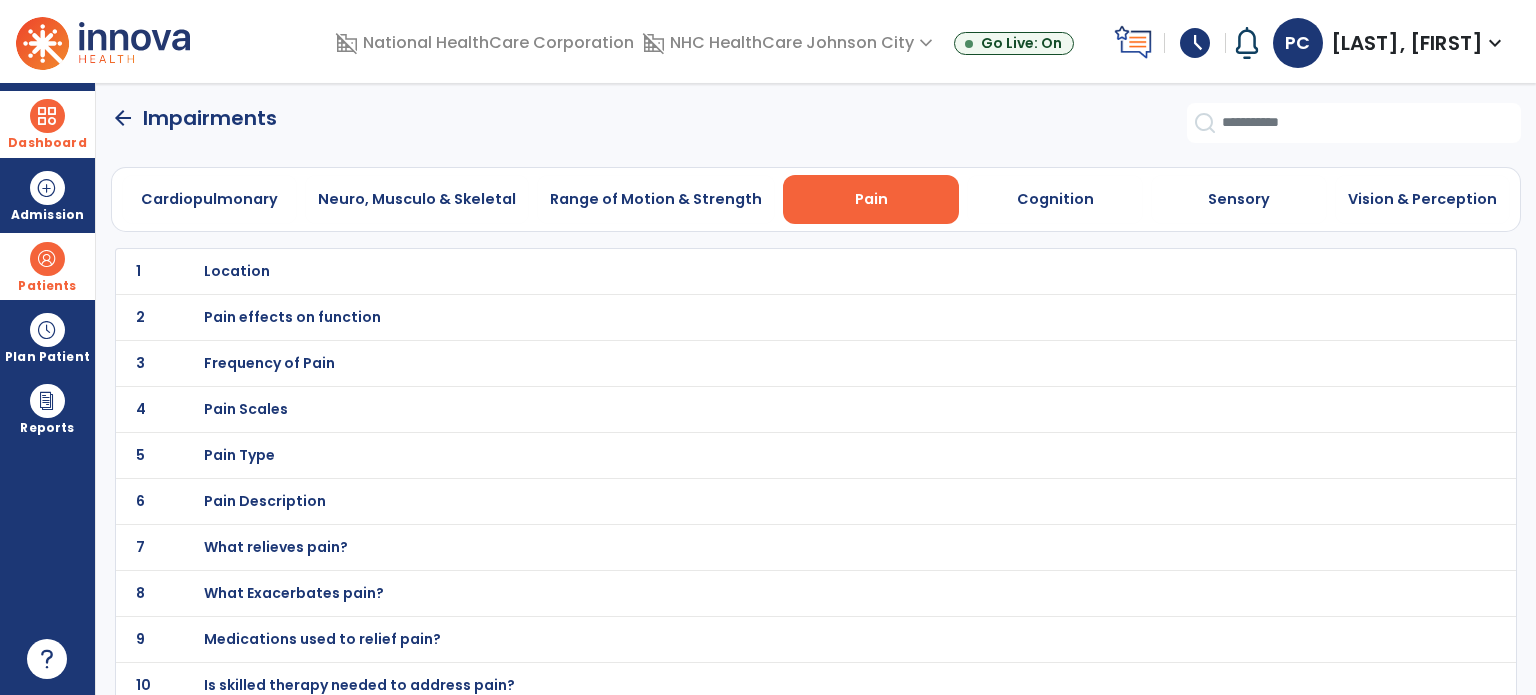 click on "Pain Scales" at bounding box center [237, 271] 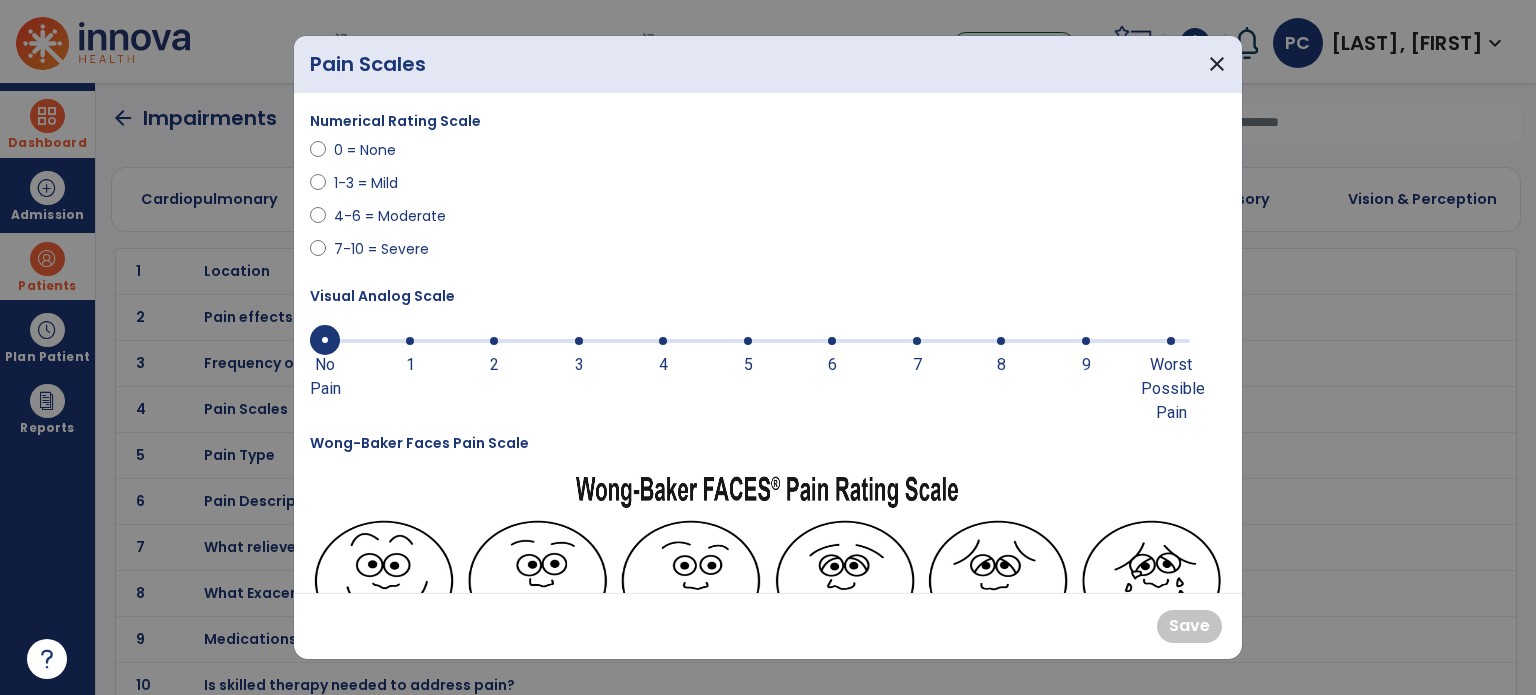 click at bounding box center [750, 339] 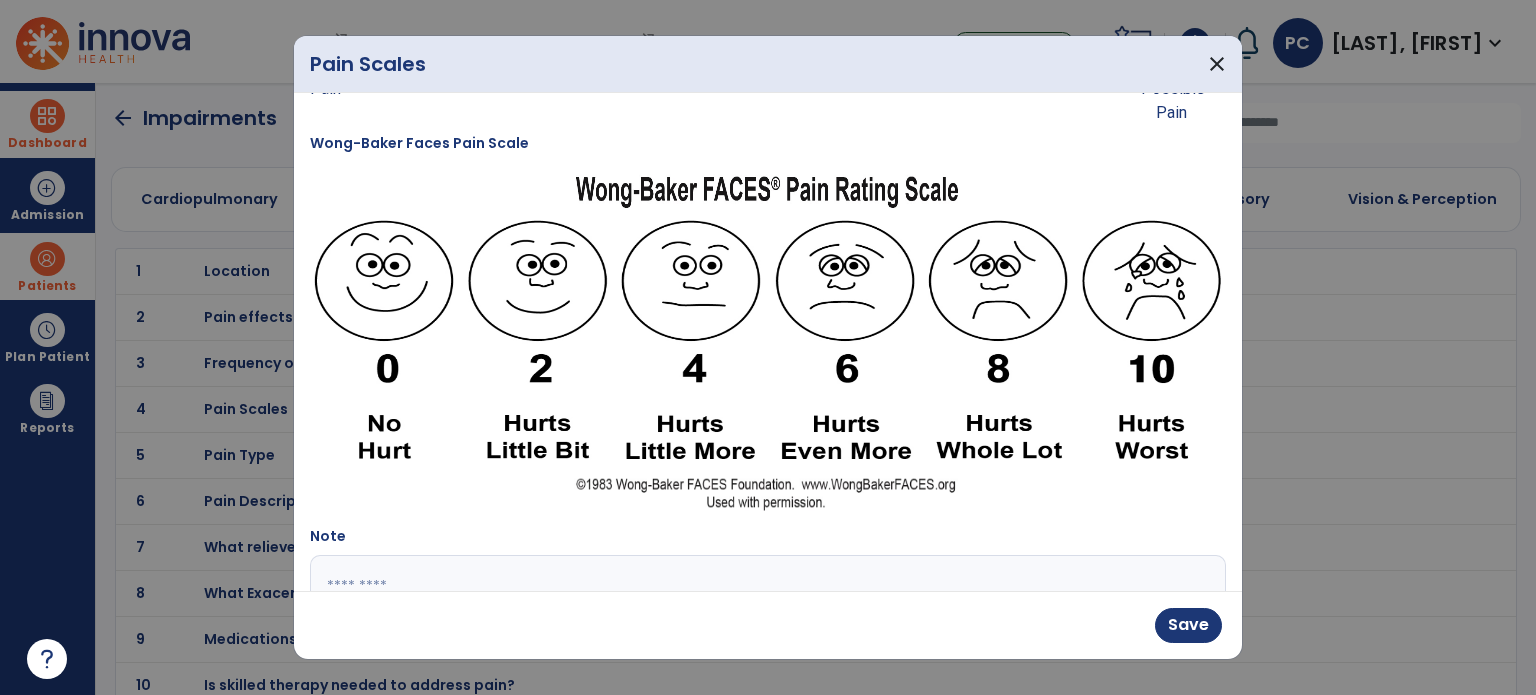 scroll, scrollTop: 446, scrollLeft: 0, axis: vertical 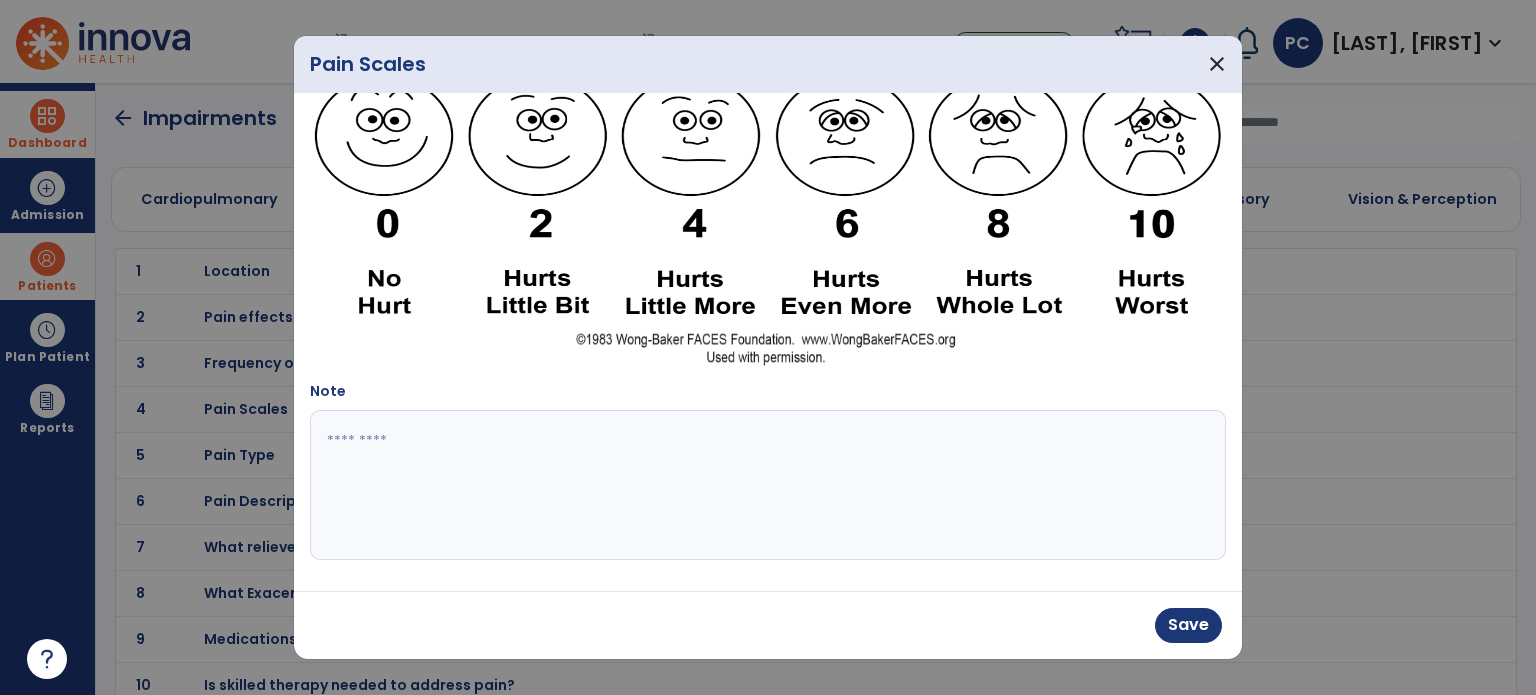 click at bounding box center [766, 485] 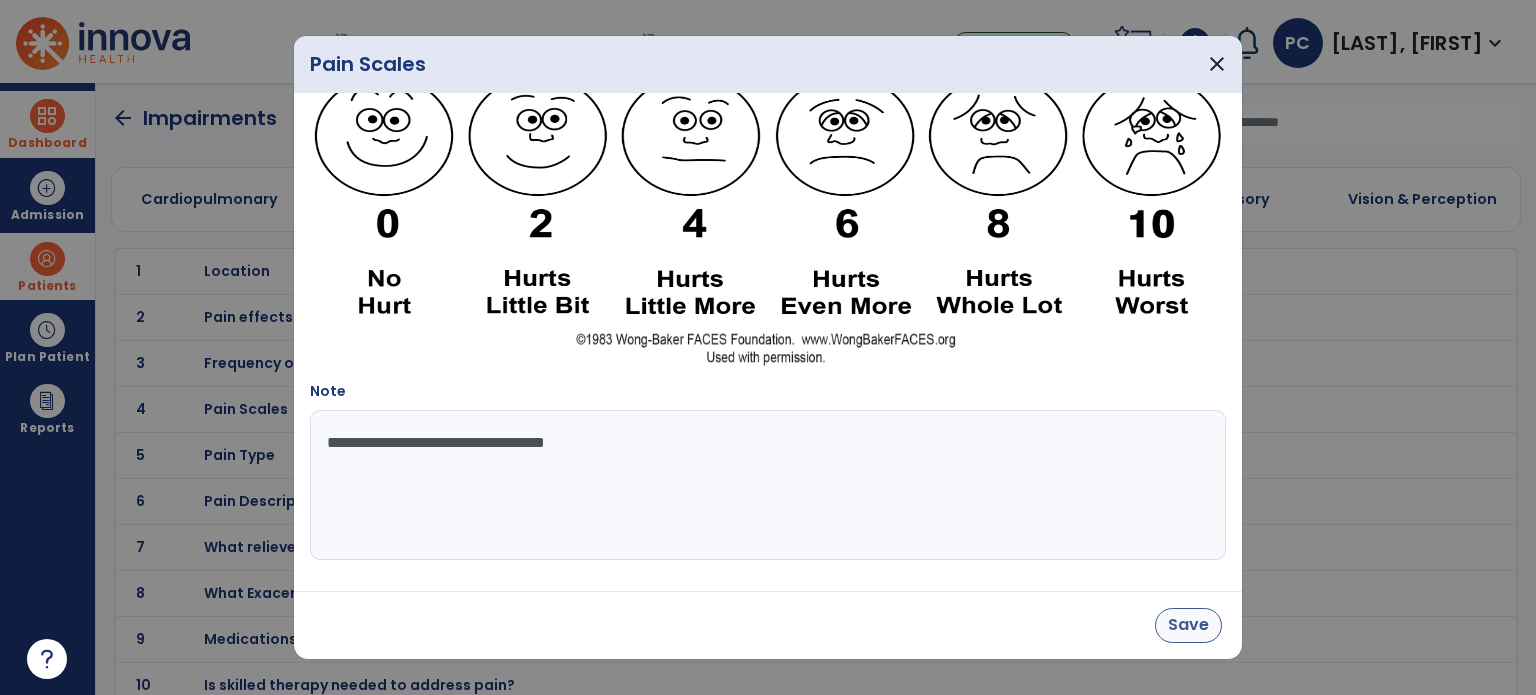 type on "**********" 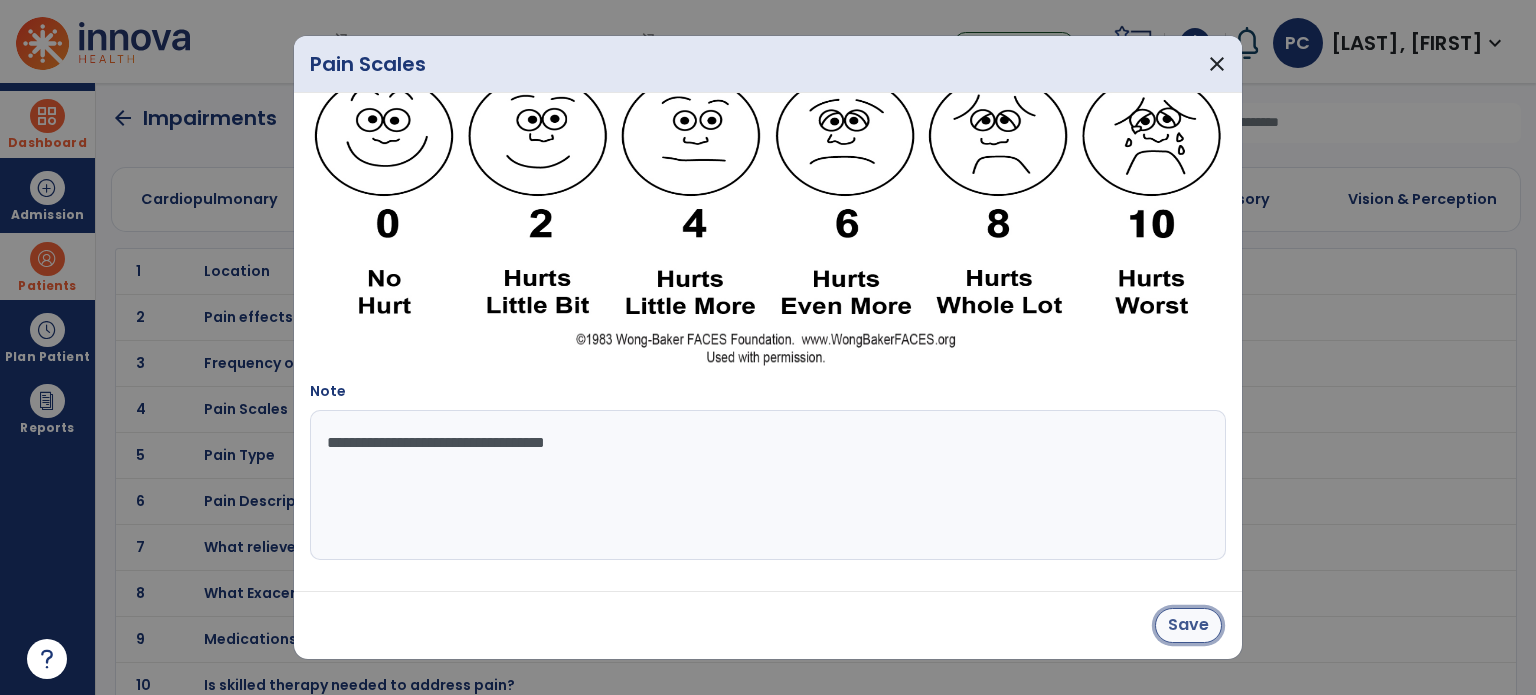 click on "Save" at bounding box center [1188, 625] 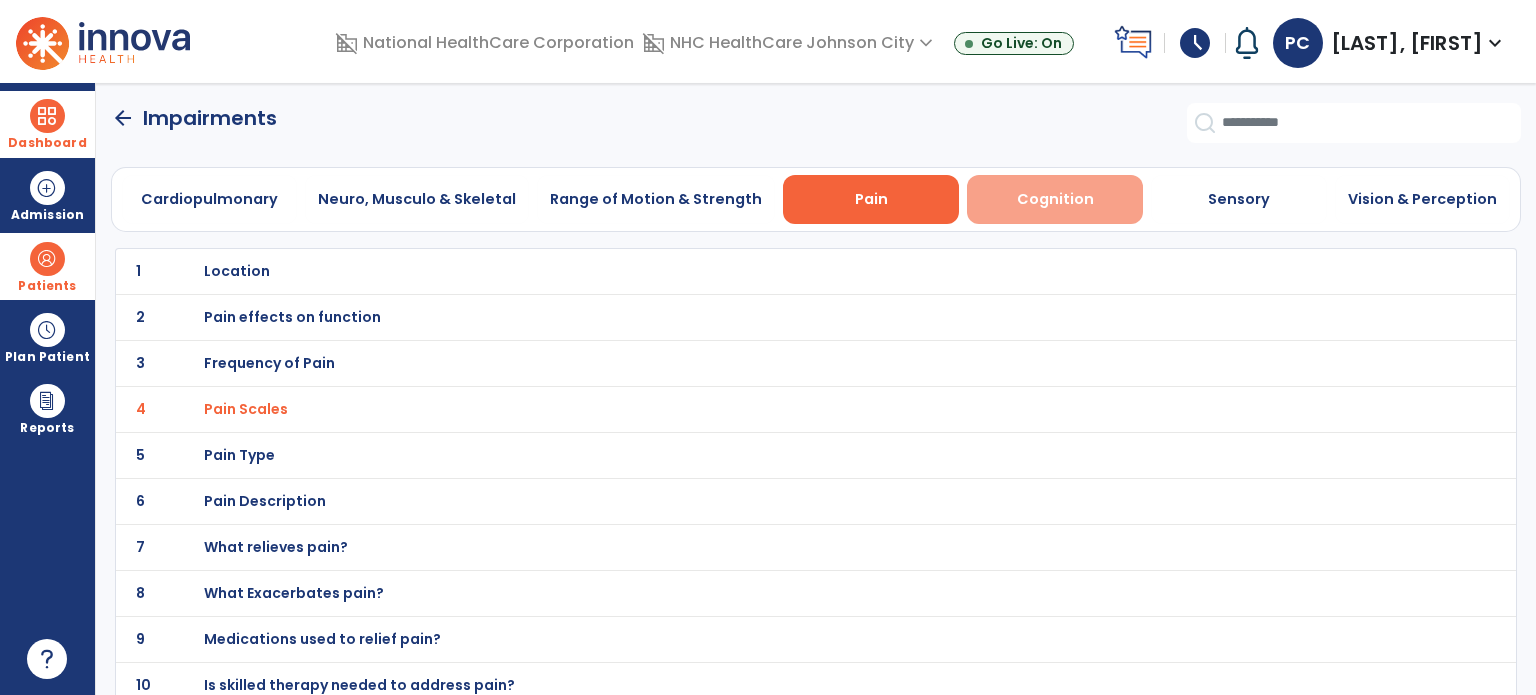 click on "Cognition" at bounding box center (1055, 199) 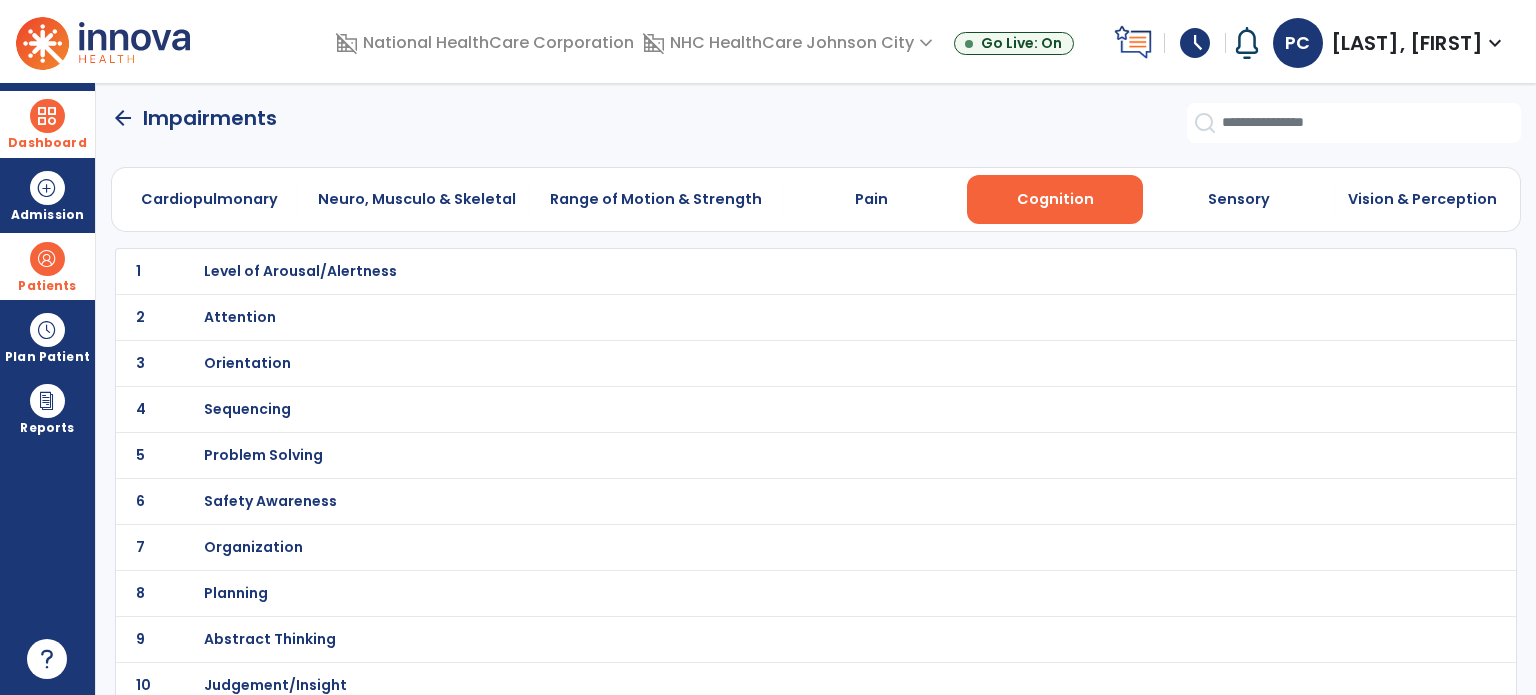 click on "Orientation" at bounding box center [300, 271] 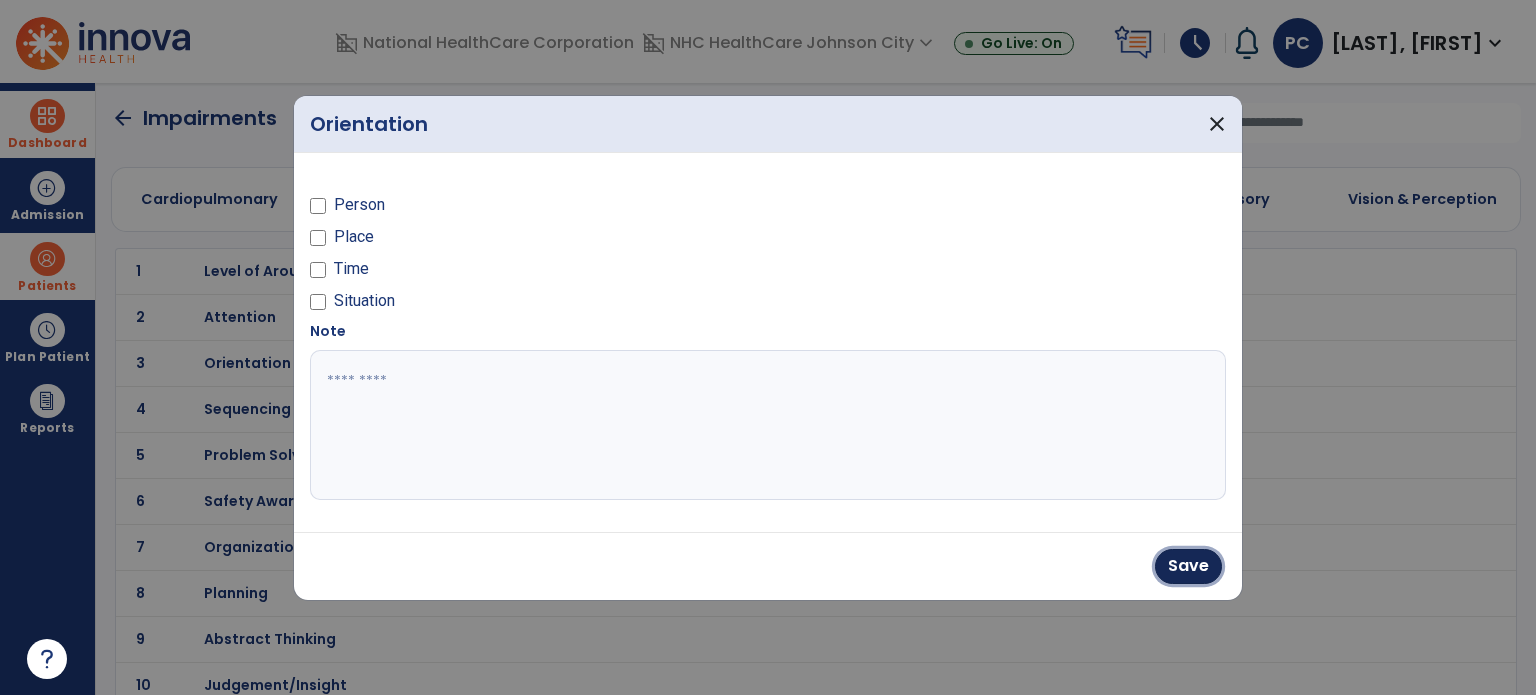 click on "Save" at bounding box center (1188, 566) 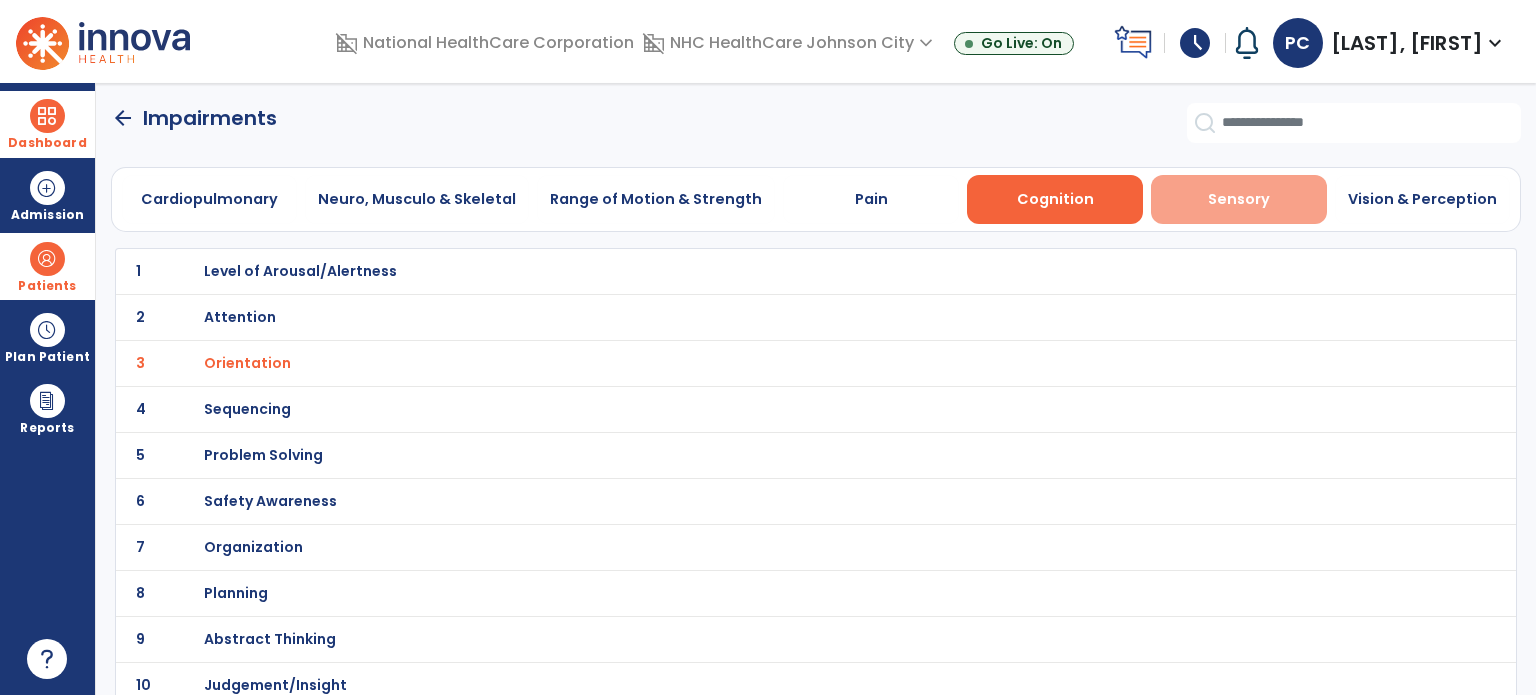 click on "Sensory" at bounding box center (1239, 199) 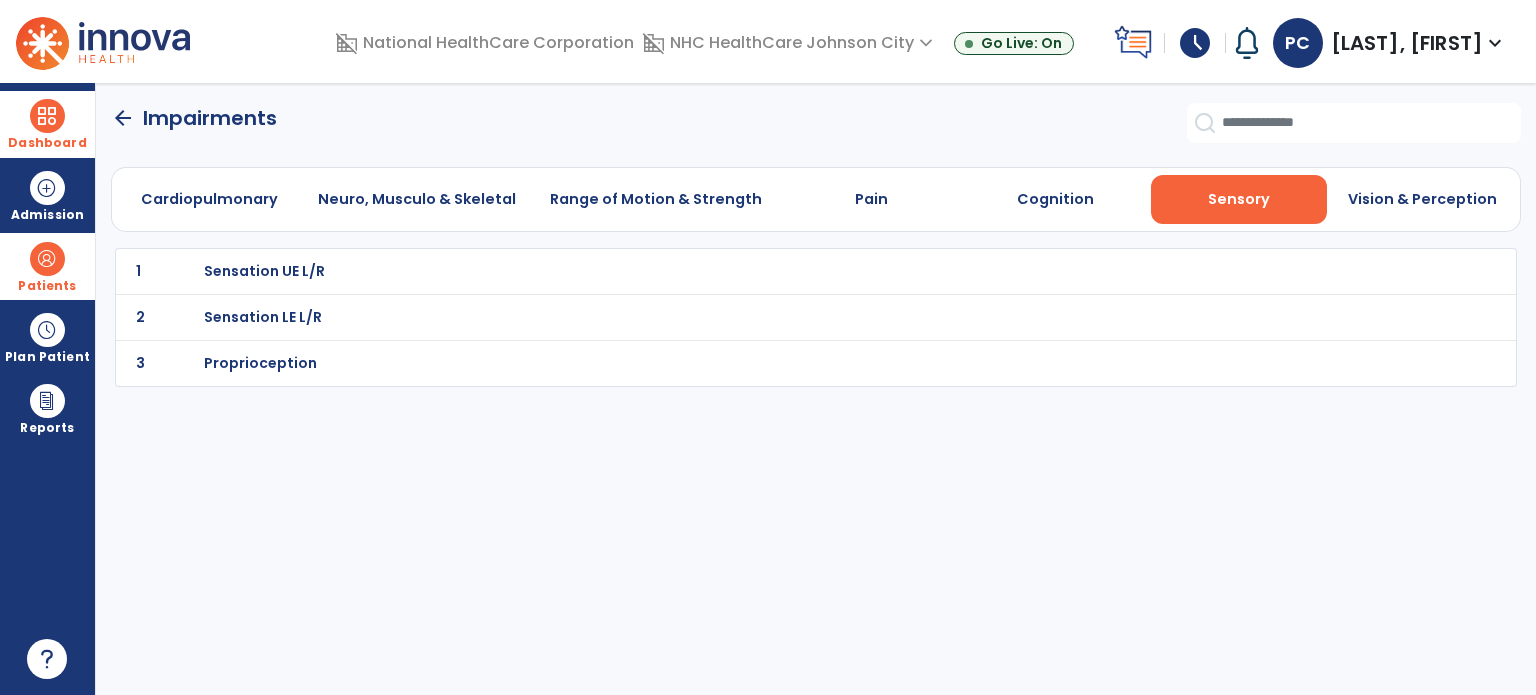 click on "Sensation LE L/R" at bounding box center [264, 271] 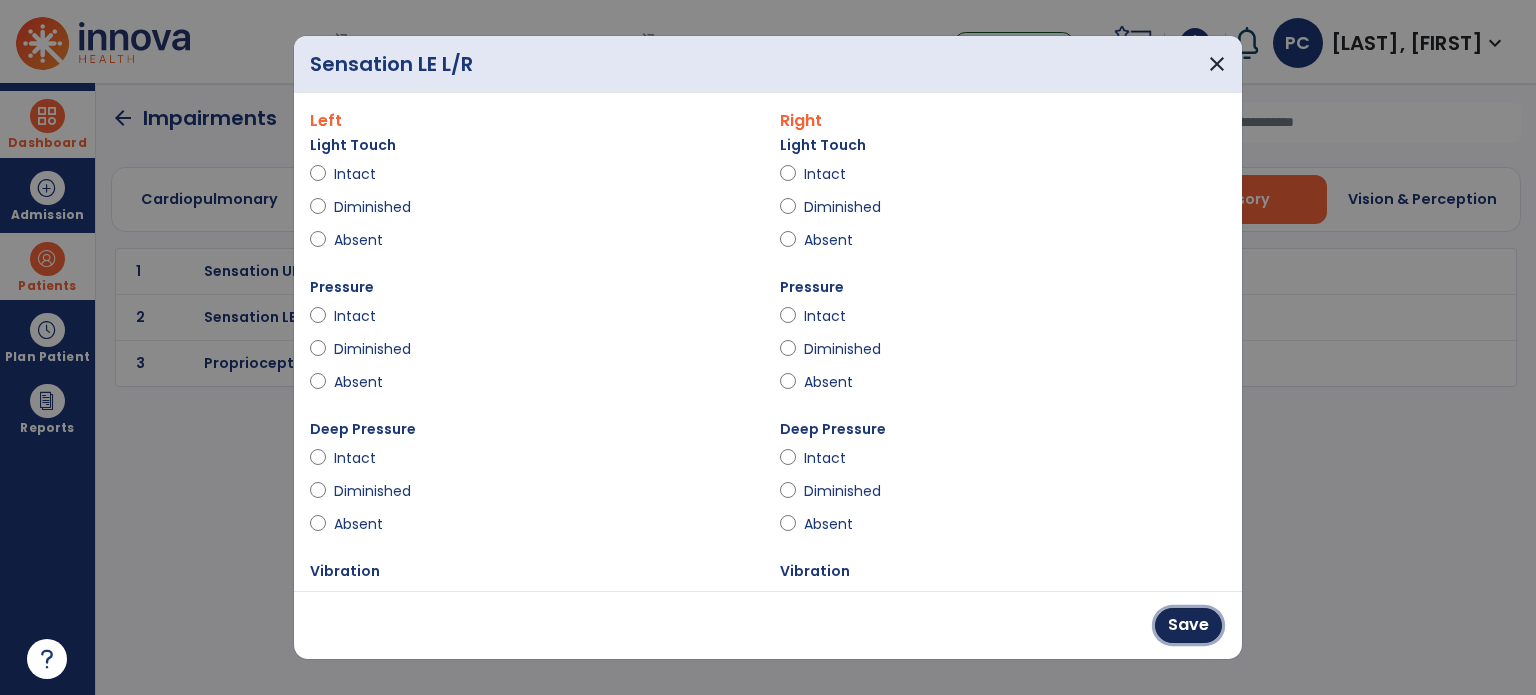 click on "Save" at bounding box center (1188, 625) 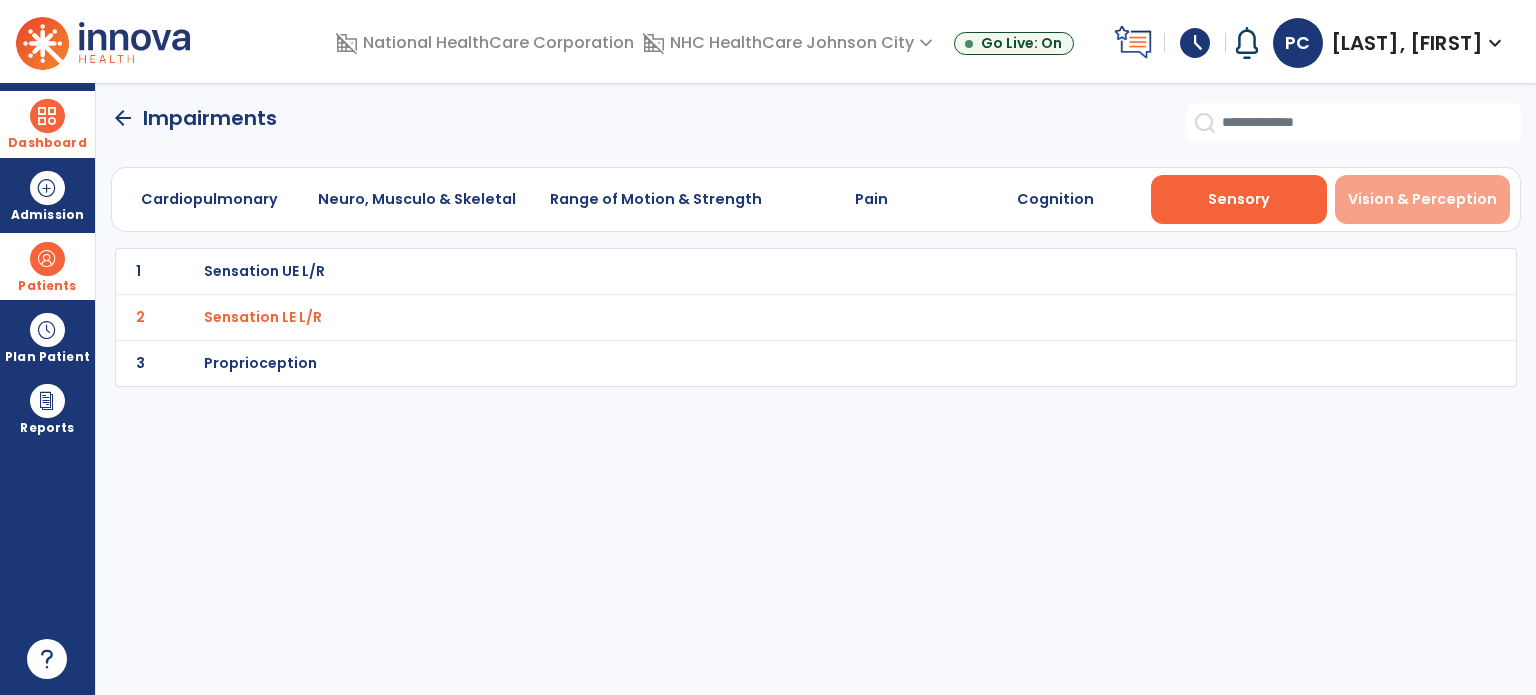 click on "Vision & Perception" at bounding box center [1422, 199] 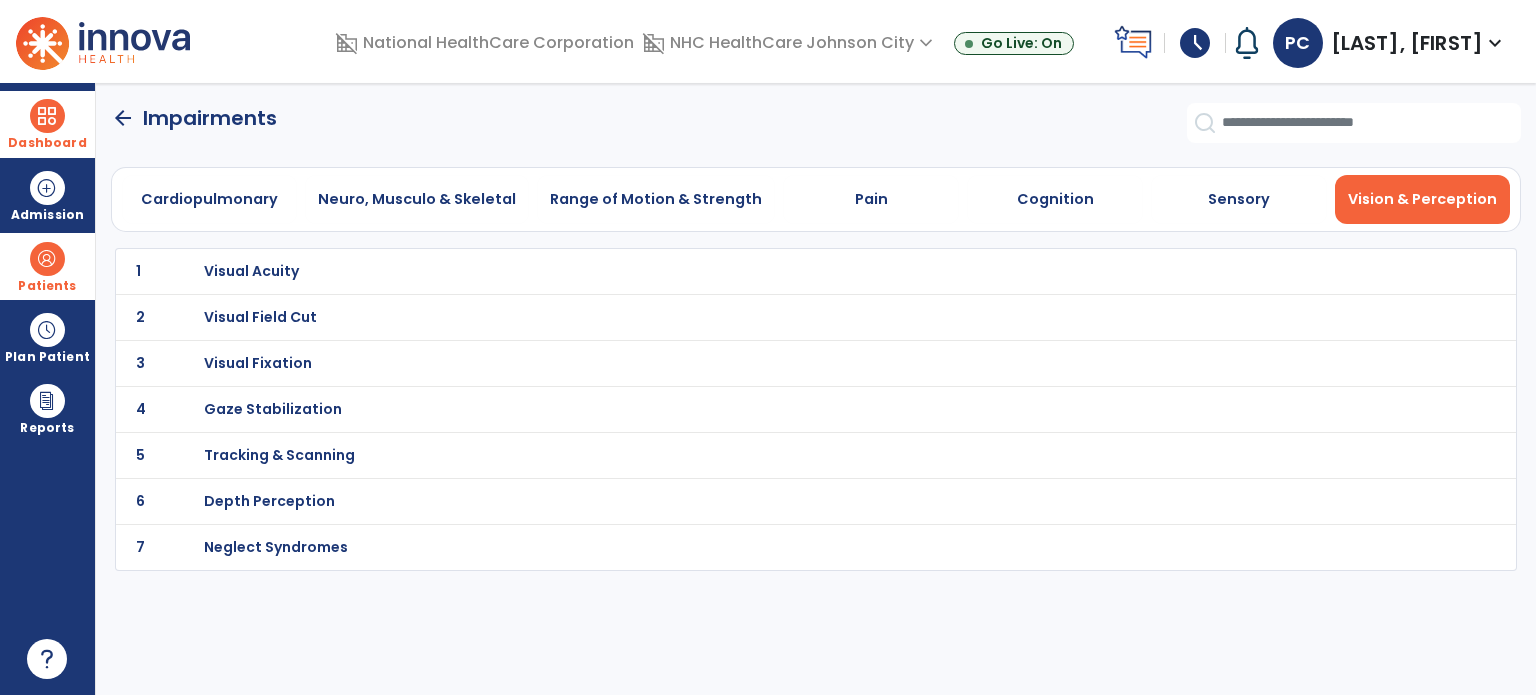 click on "Depth Perception" at bounding box center (251, 271) 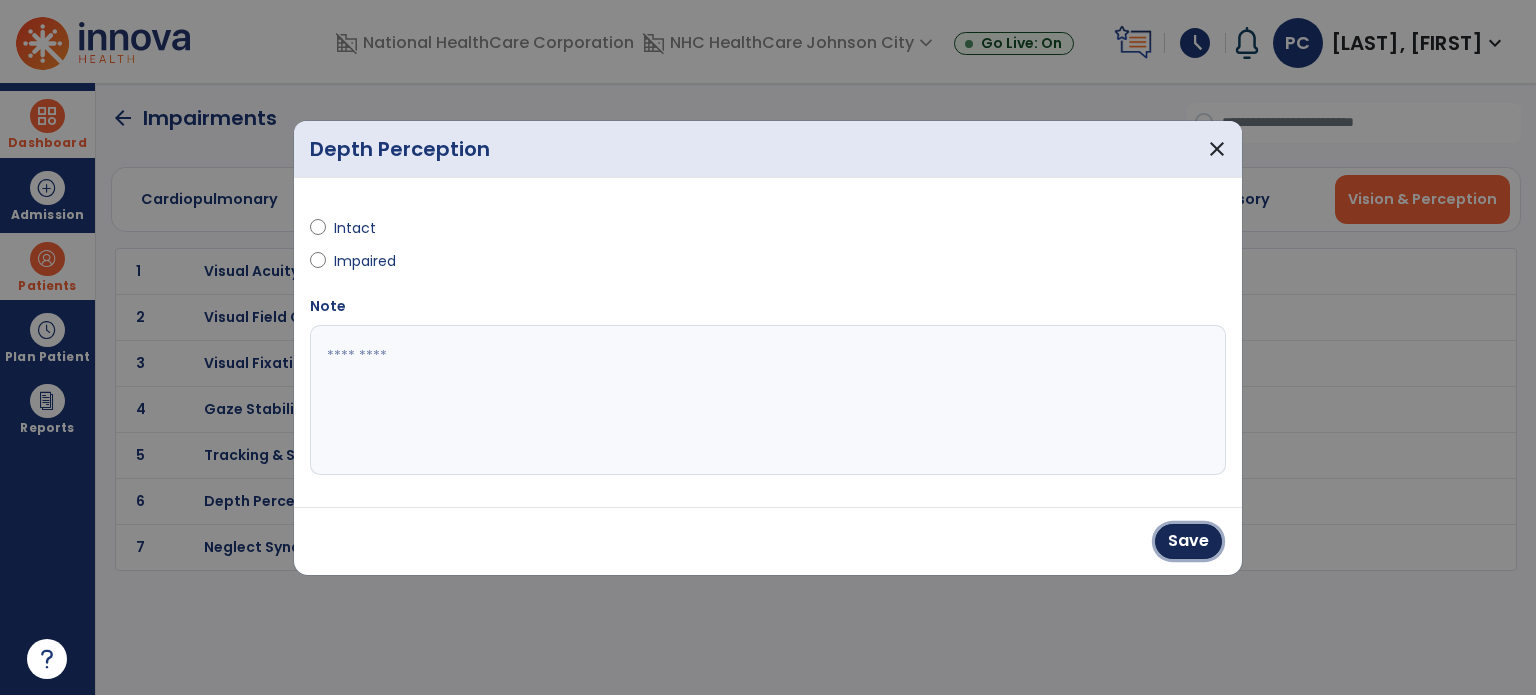 click on "Save" at bounding box center [1188, 541] 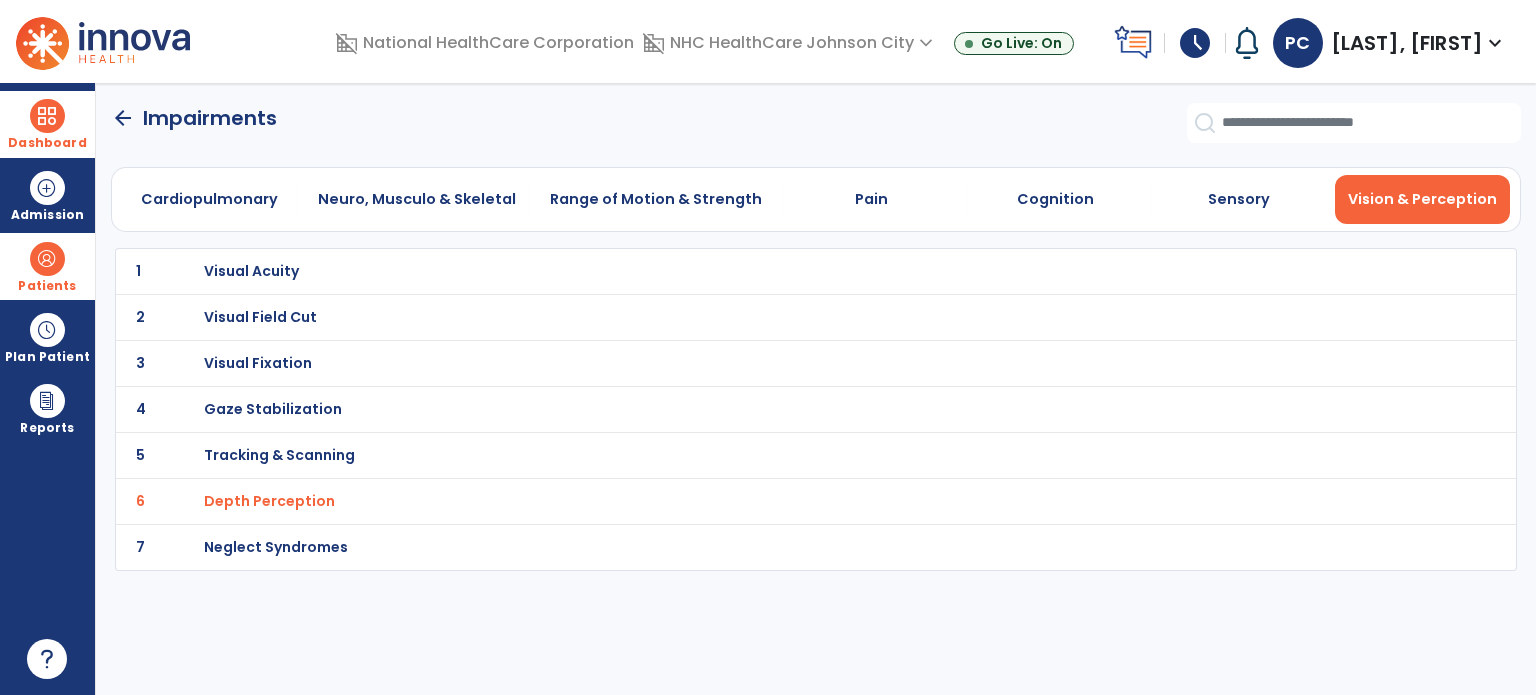 click on "Visual Acuity" at bounding box center [251, 271] 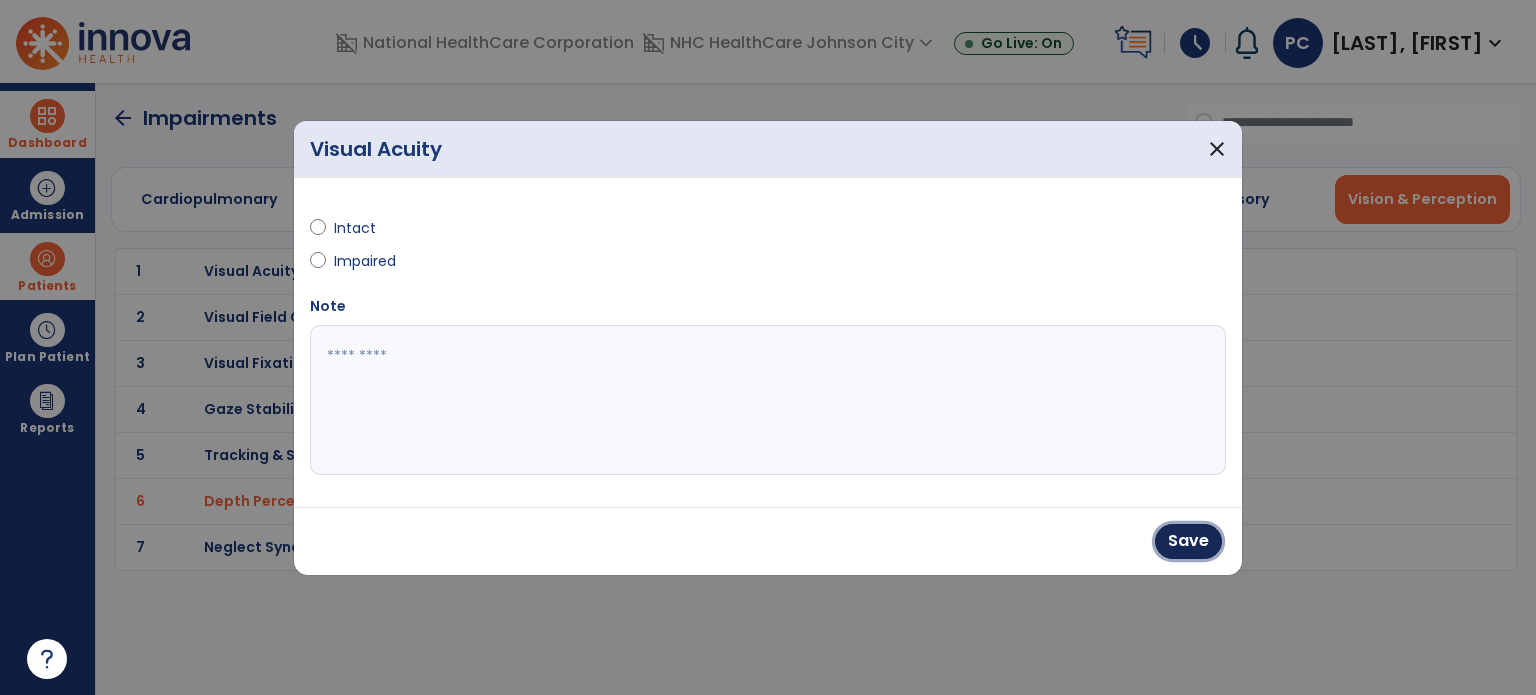 click on "Save" at bounding box center [1188, 541] 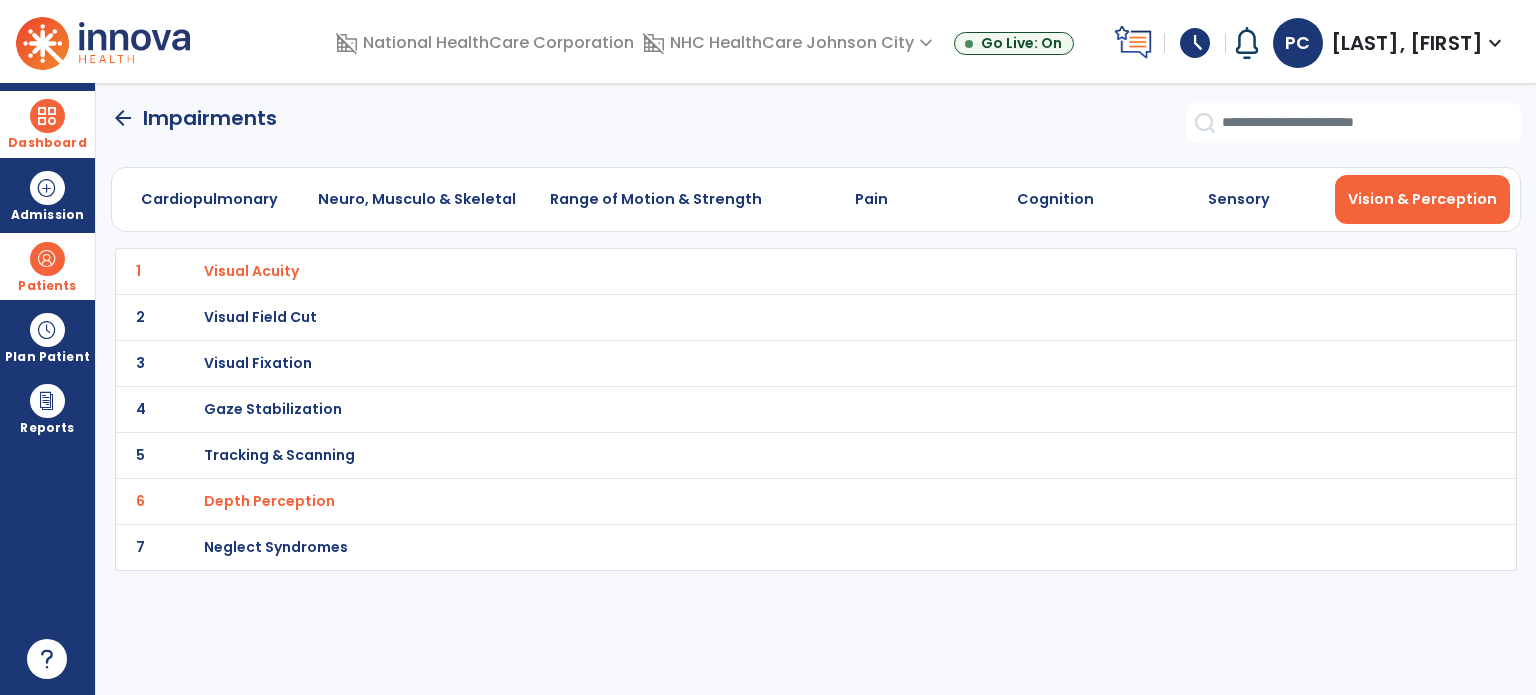 click on "arrow_back" 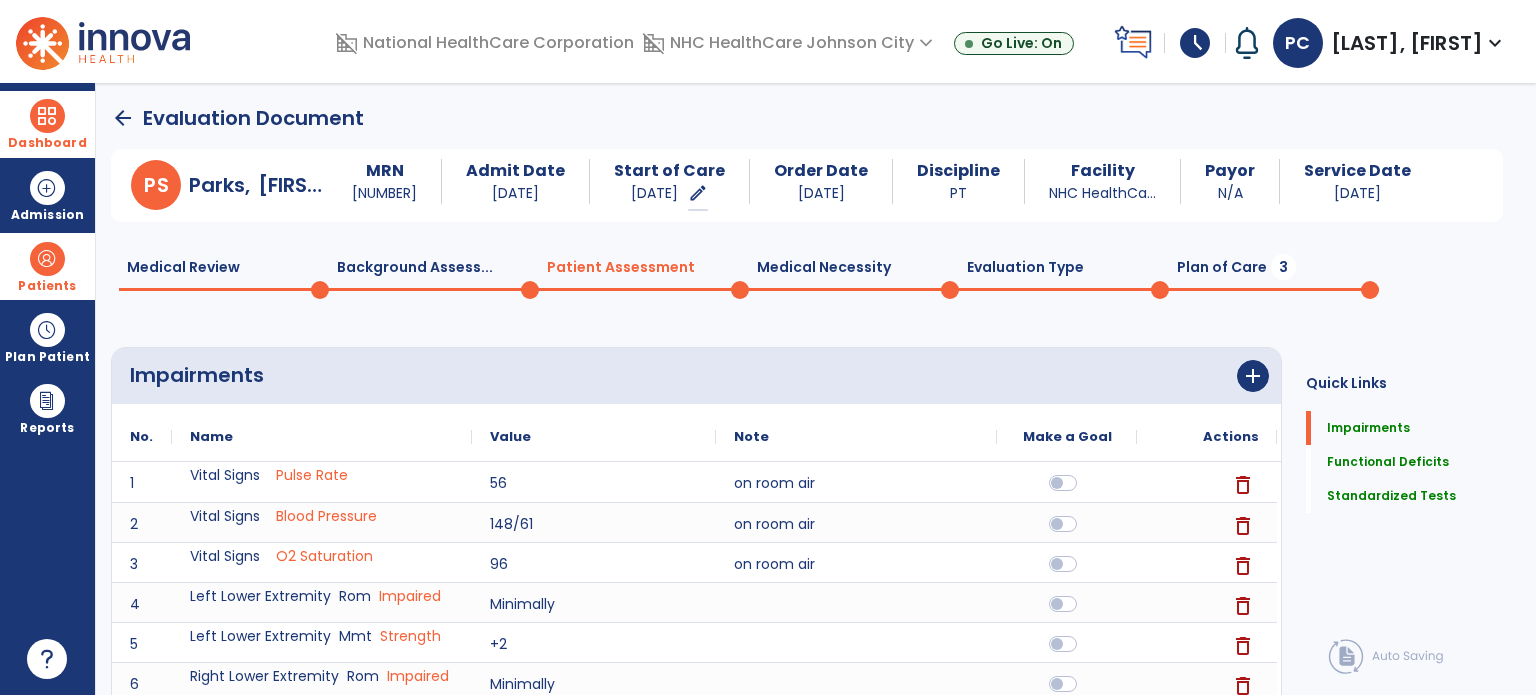 click on "Plan of Care  3" 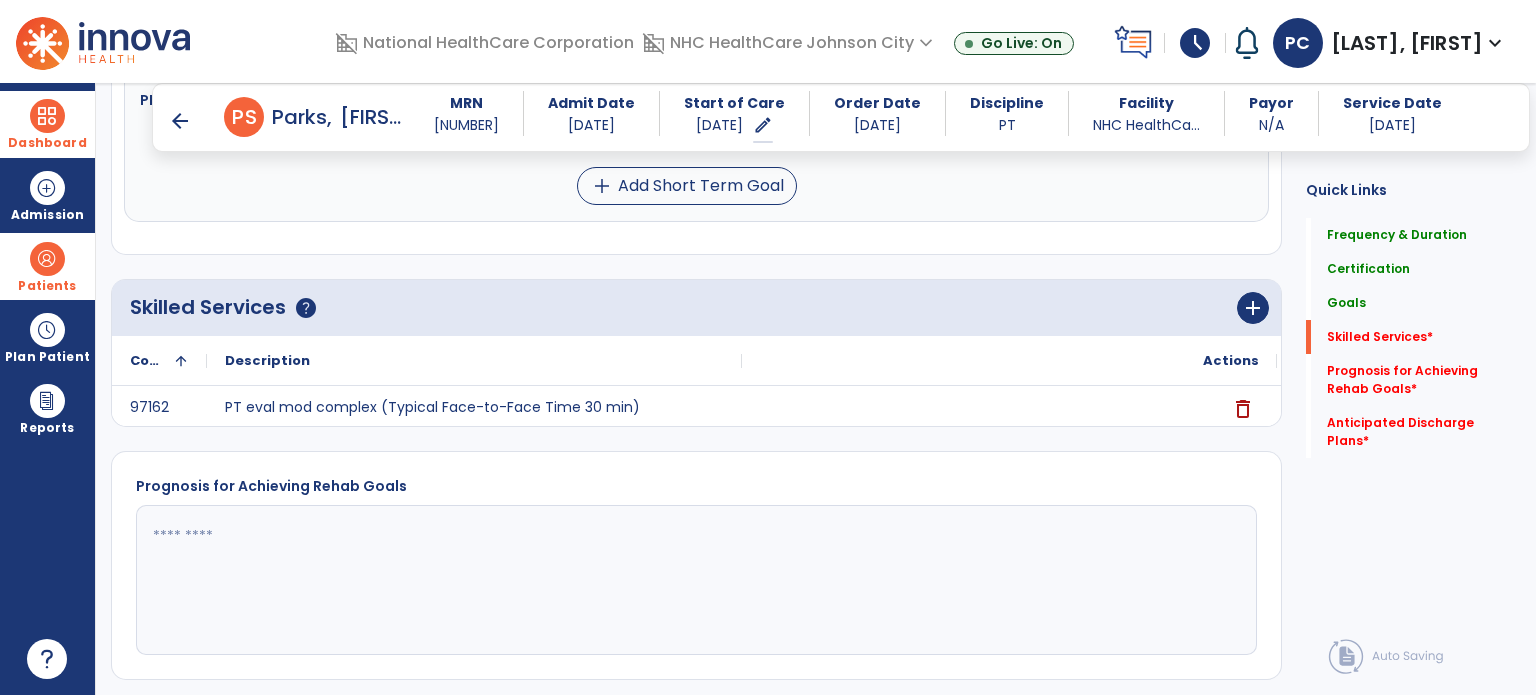 scroll, scrollTop: 900, scrollLeft: 0, axis: vertical 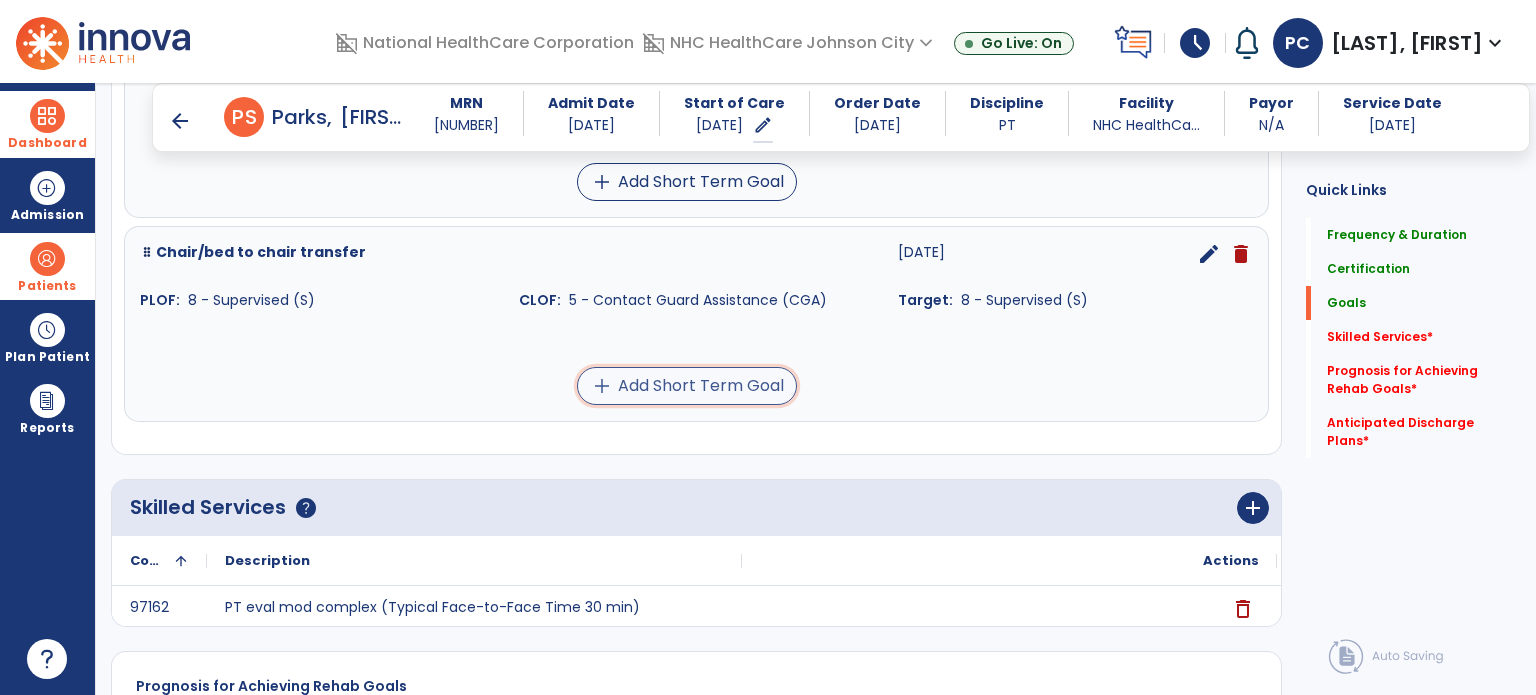 click on "add  Add Short Term Goal" at bounding box center (687, 386) 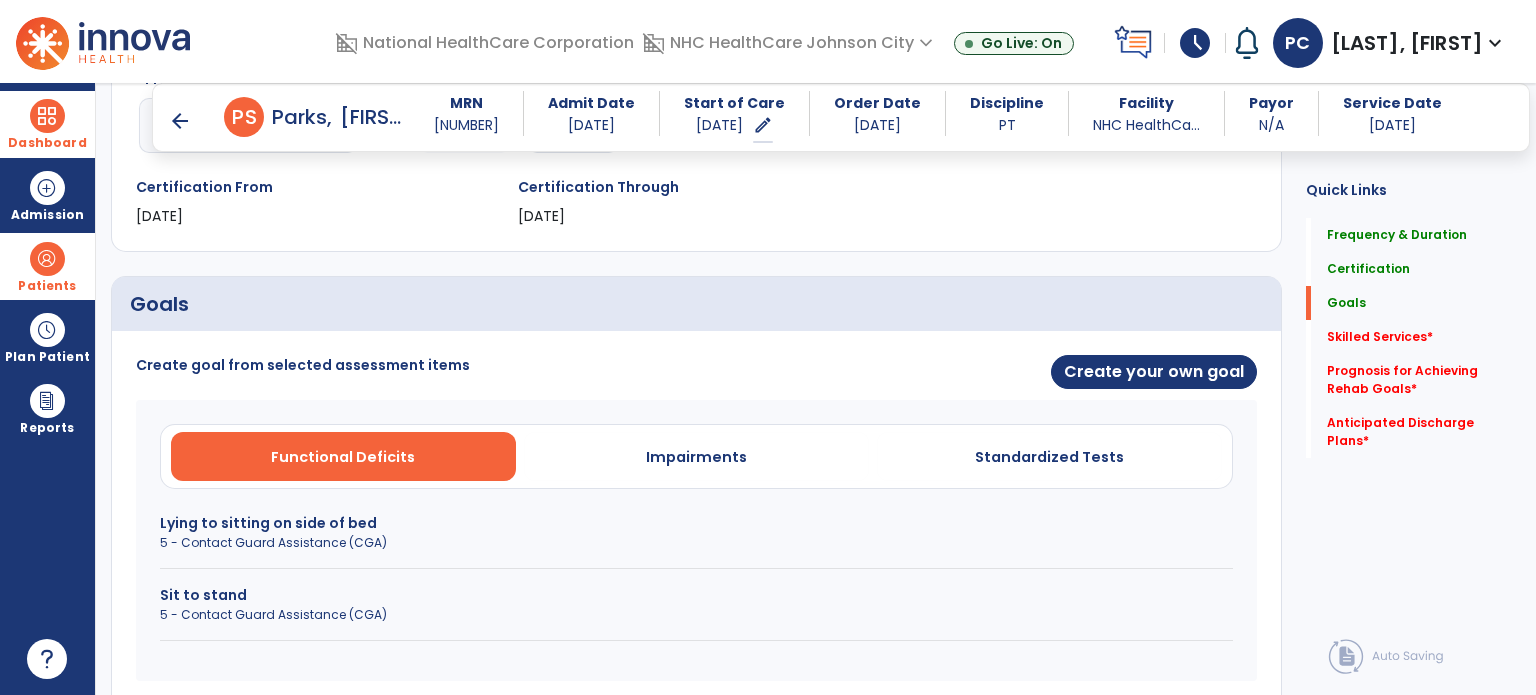 scroll, scrollTop: 296, scrollLeft: 0, axis: vertical 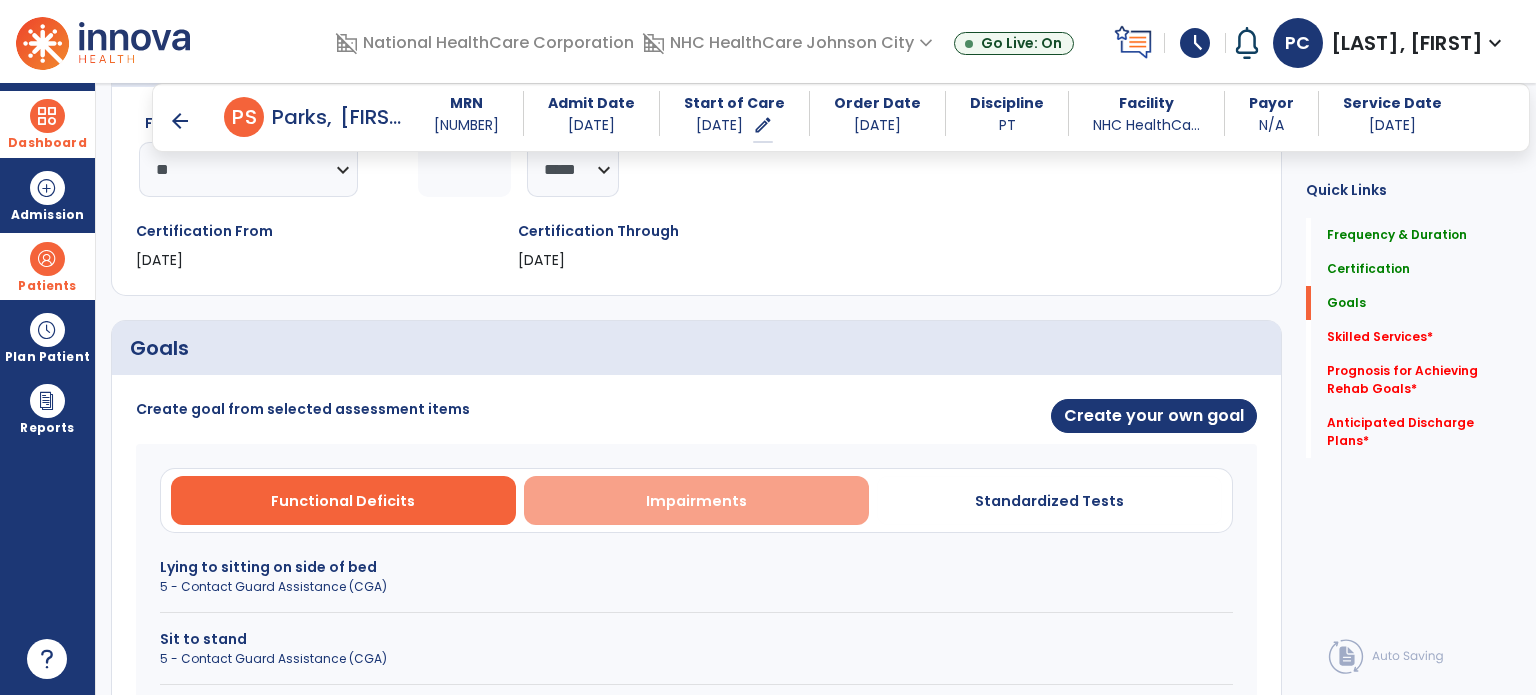click on "Impairments" at bounding box center [696, 500] 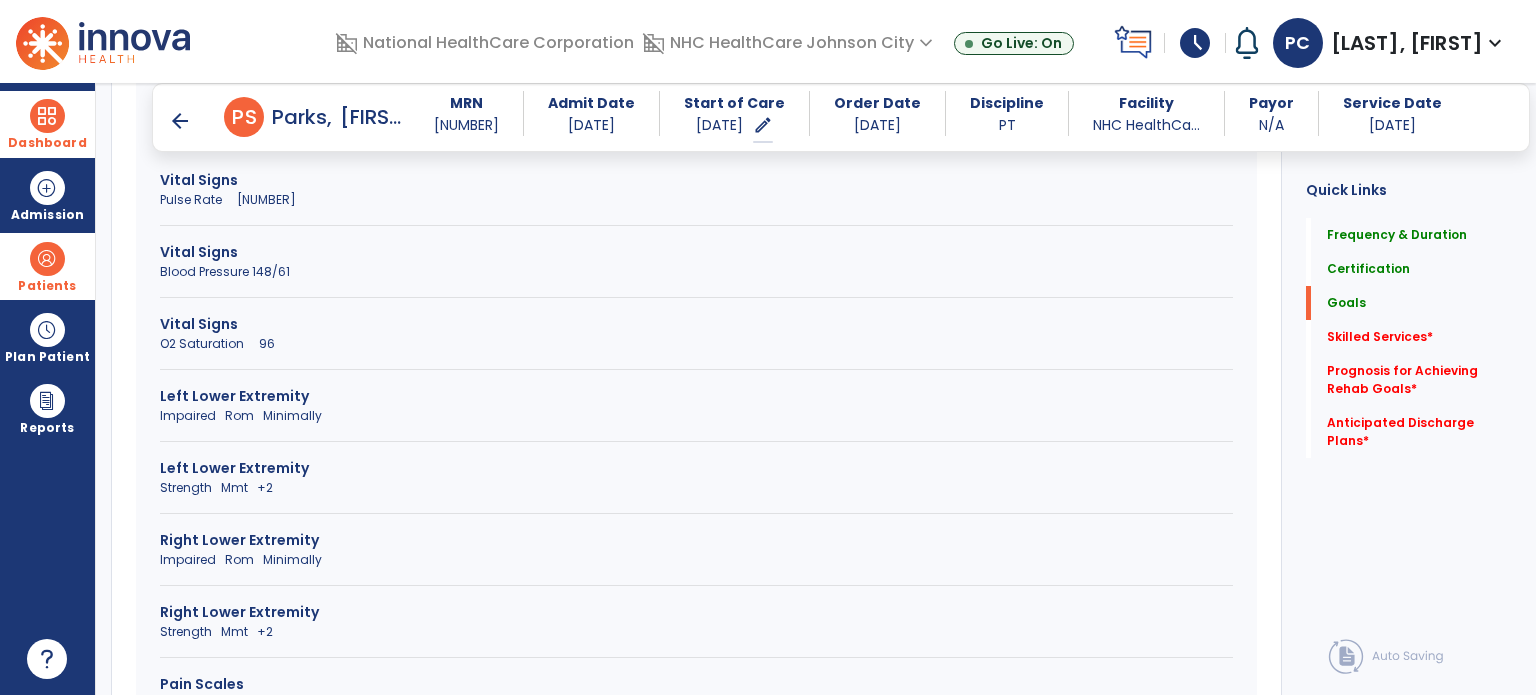 scroll, scrollTop: 796, scrollLeft: 0, axis: vertical 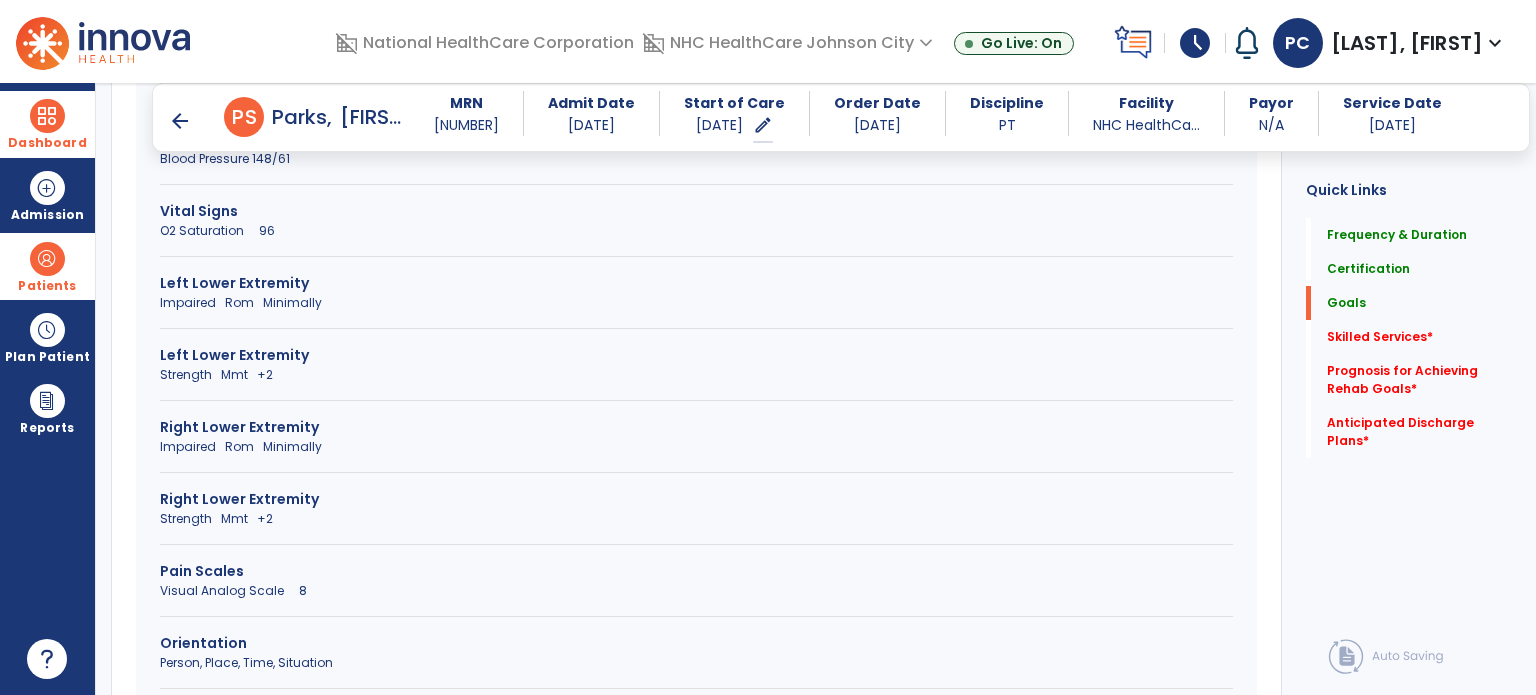 click on "Left Lower Extremity" at bounding box center [696, 355] 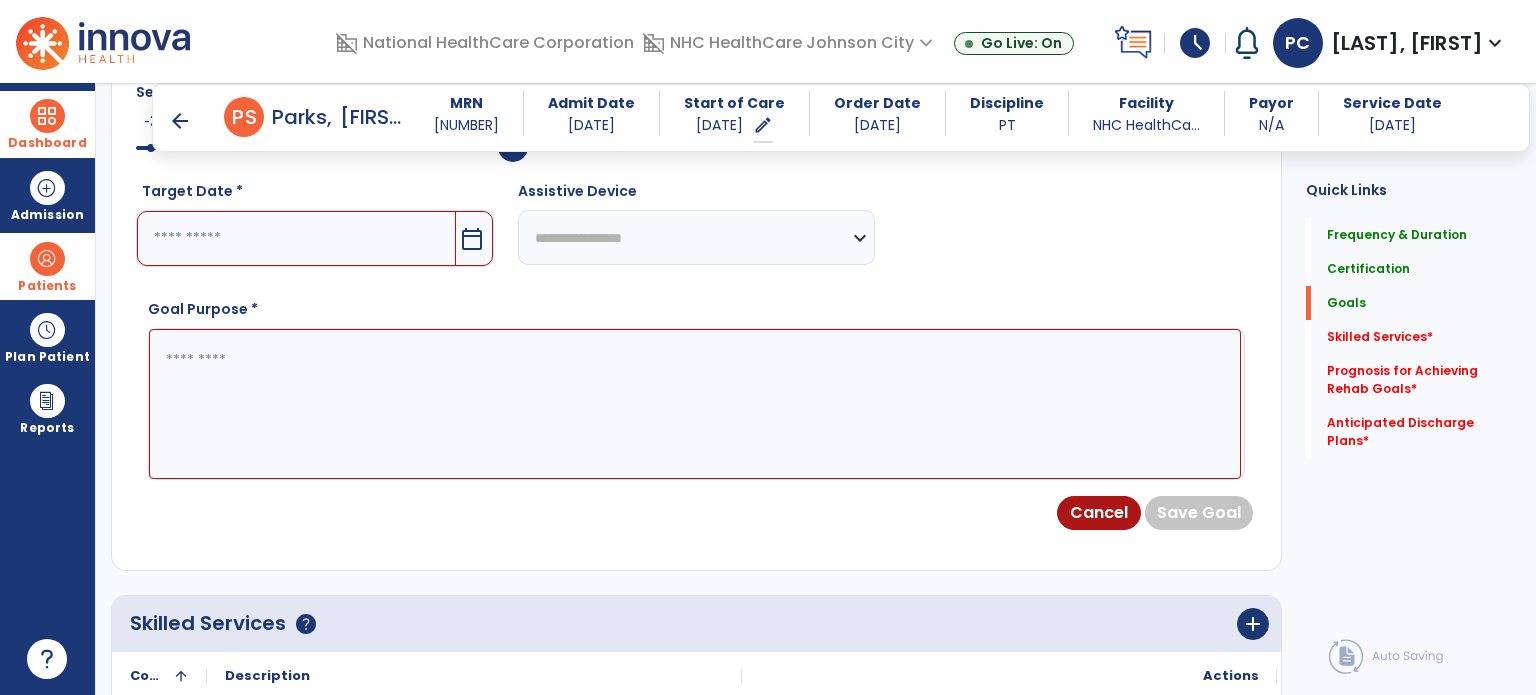 click at bounding box center (296, 238) 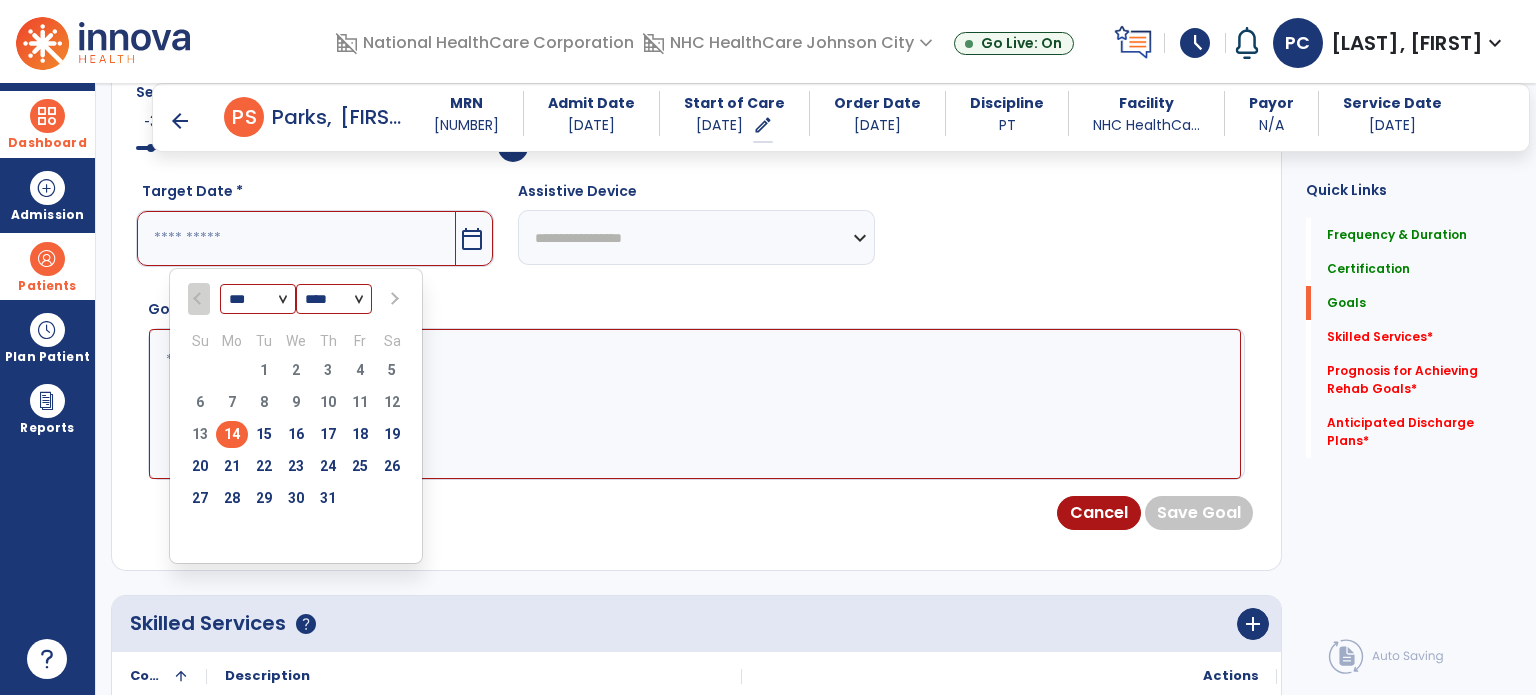 click at bounding box center (392, 299) 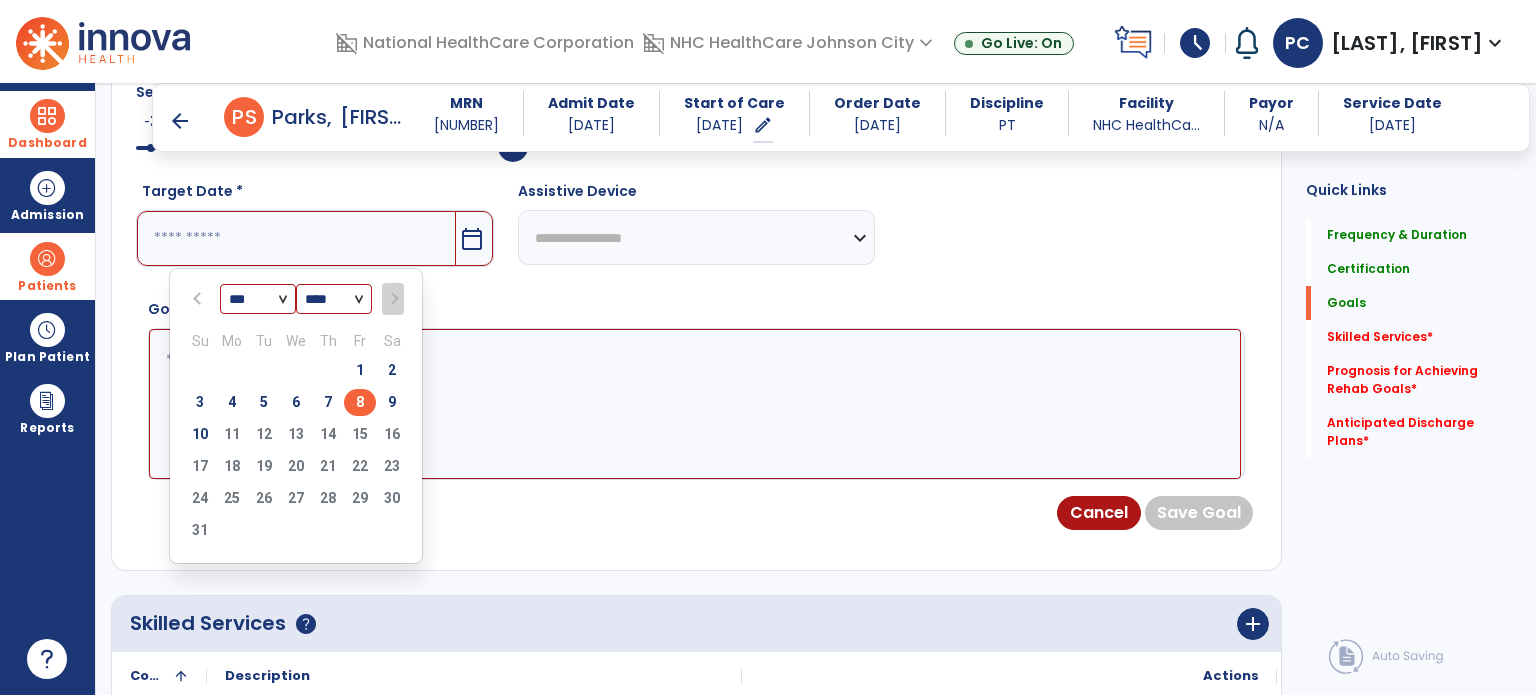 click on "8" at bounding box center (360, 402) 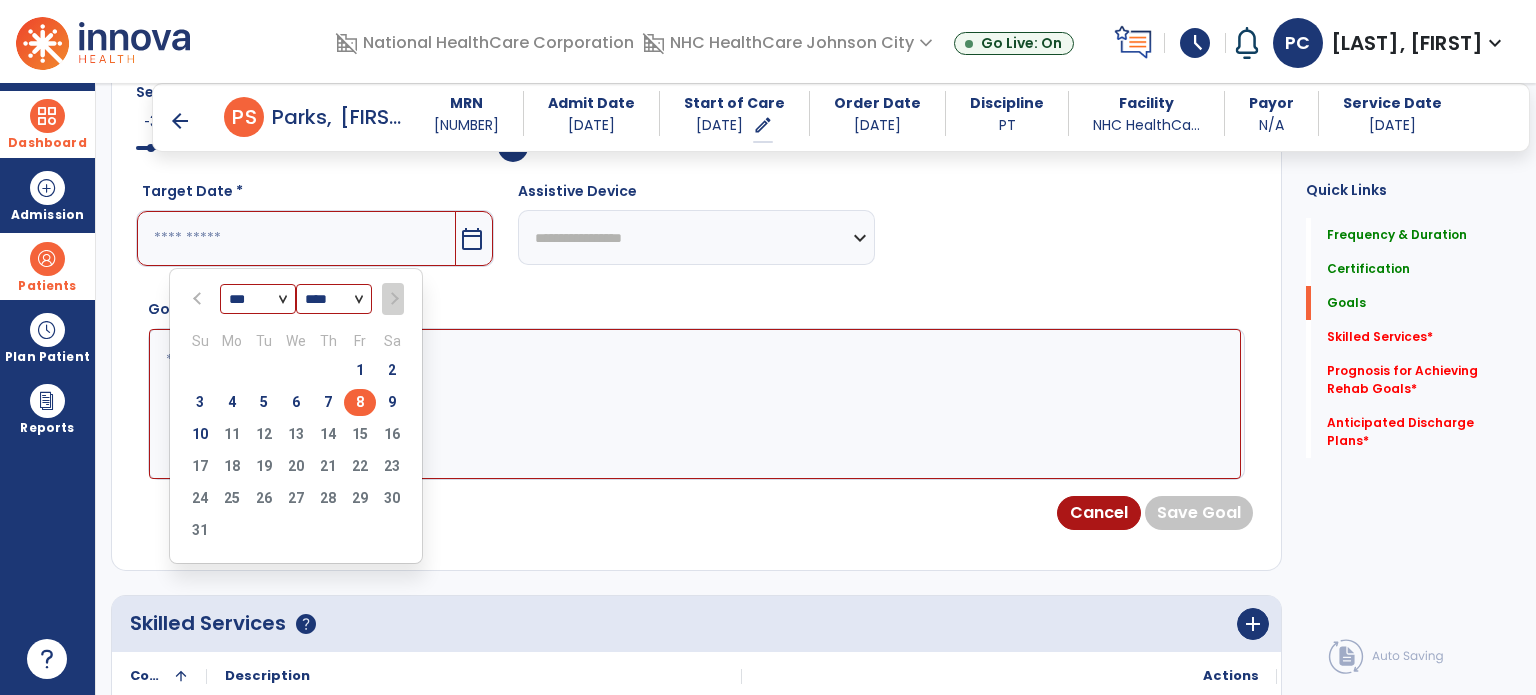 type on "********" 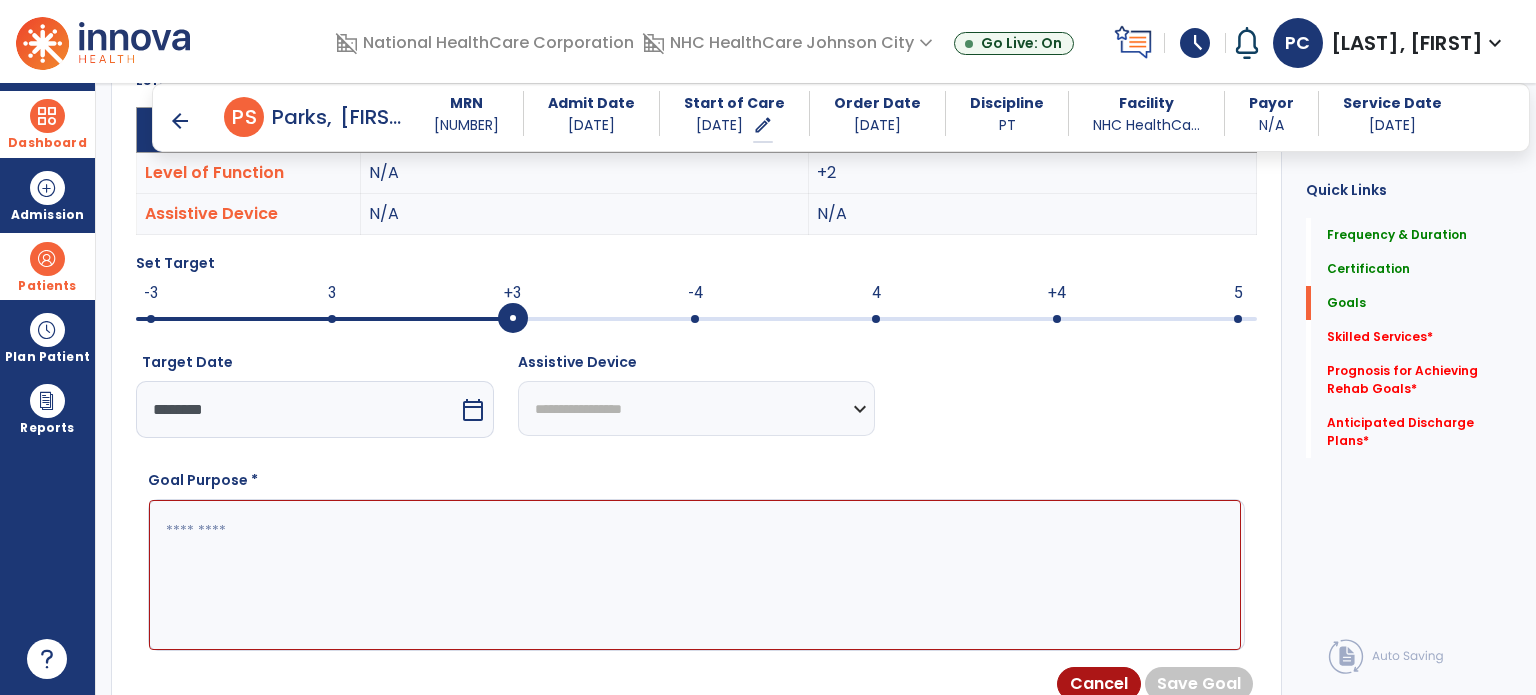 scroll, scrollTop: 596, scrollLeft: 0, axis: vertical 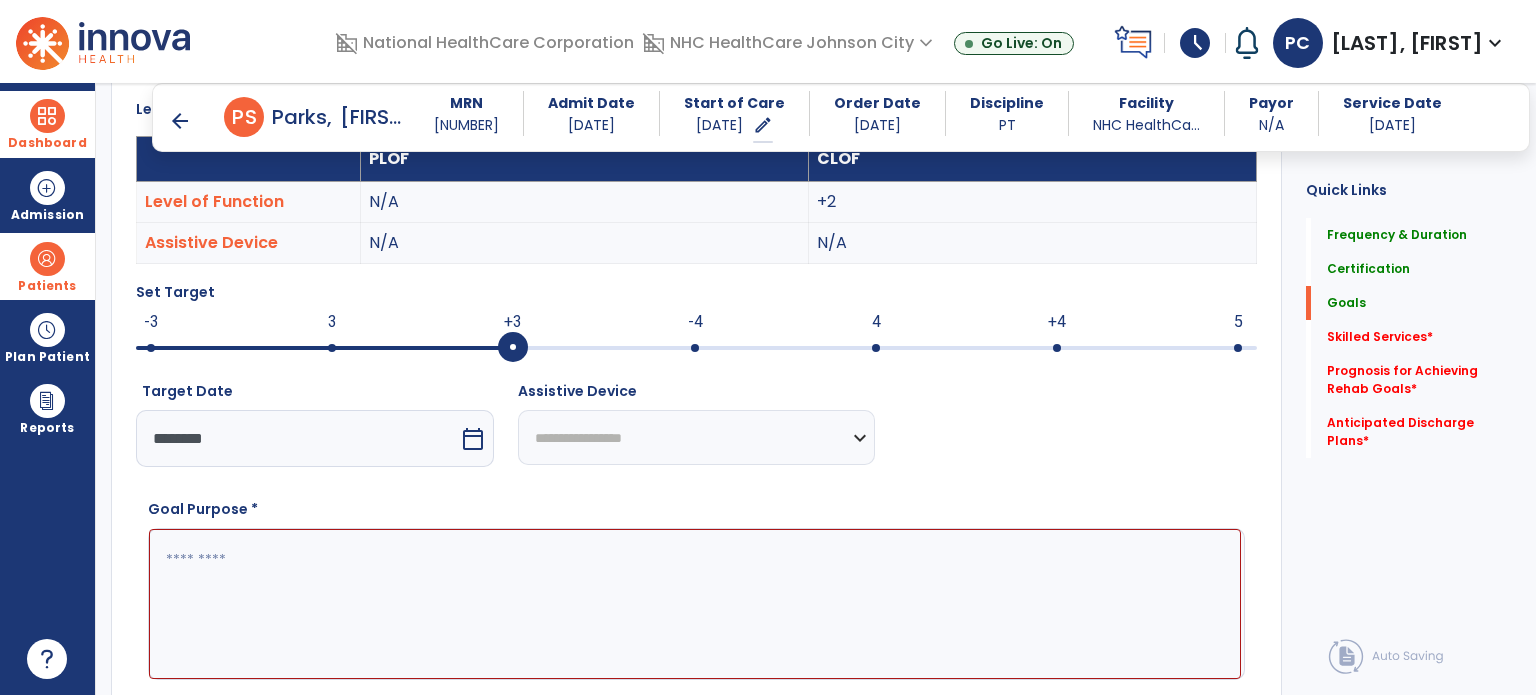 click at bounding box center [695, 604] 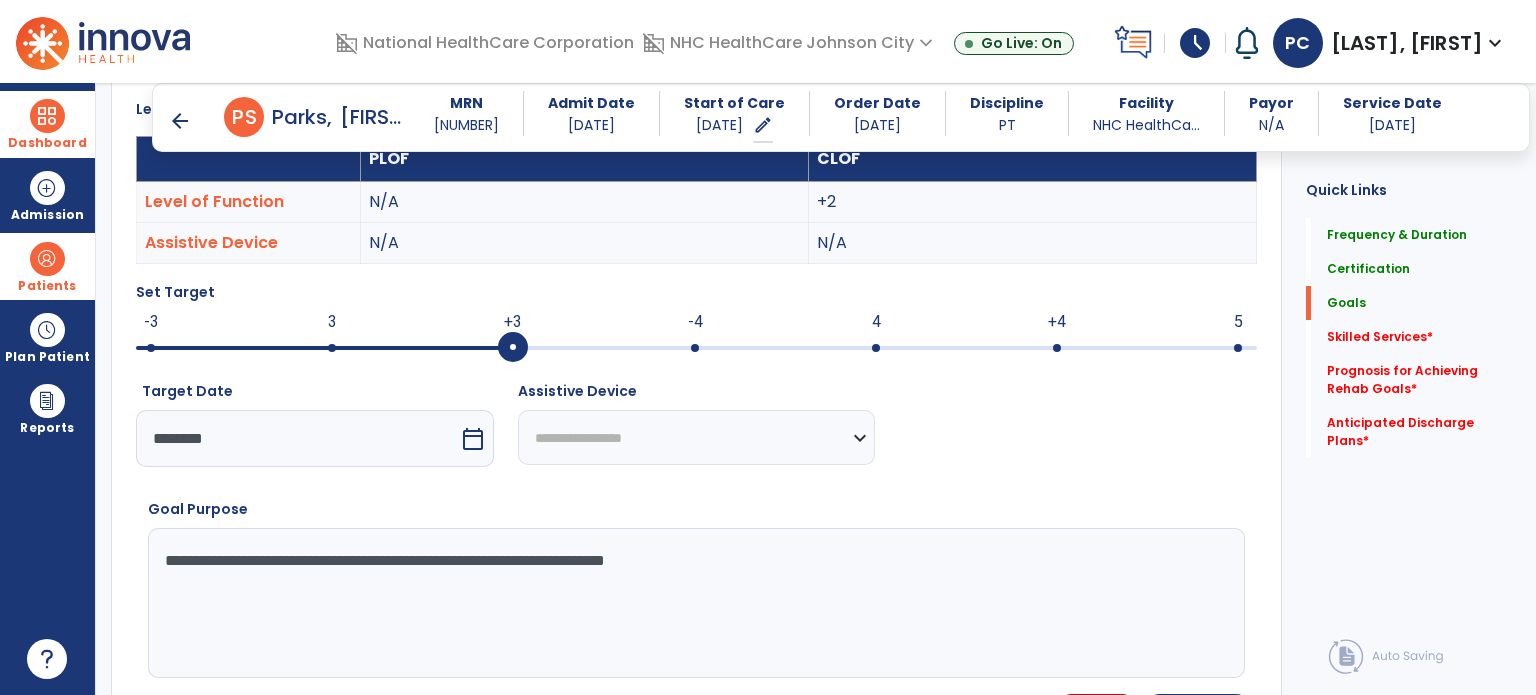 click on "**********" at bounding box center (695, 603) 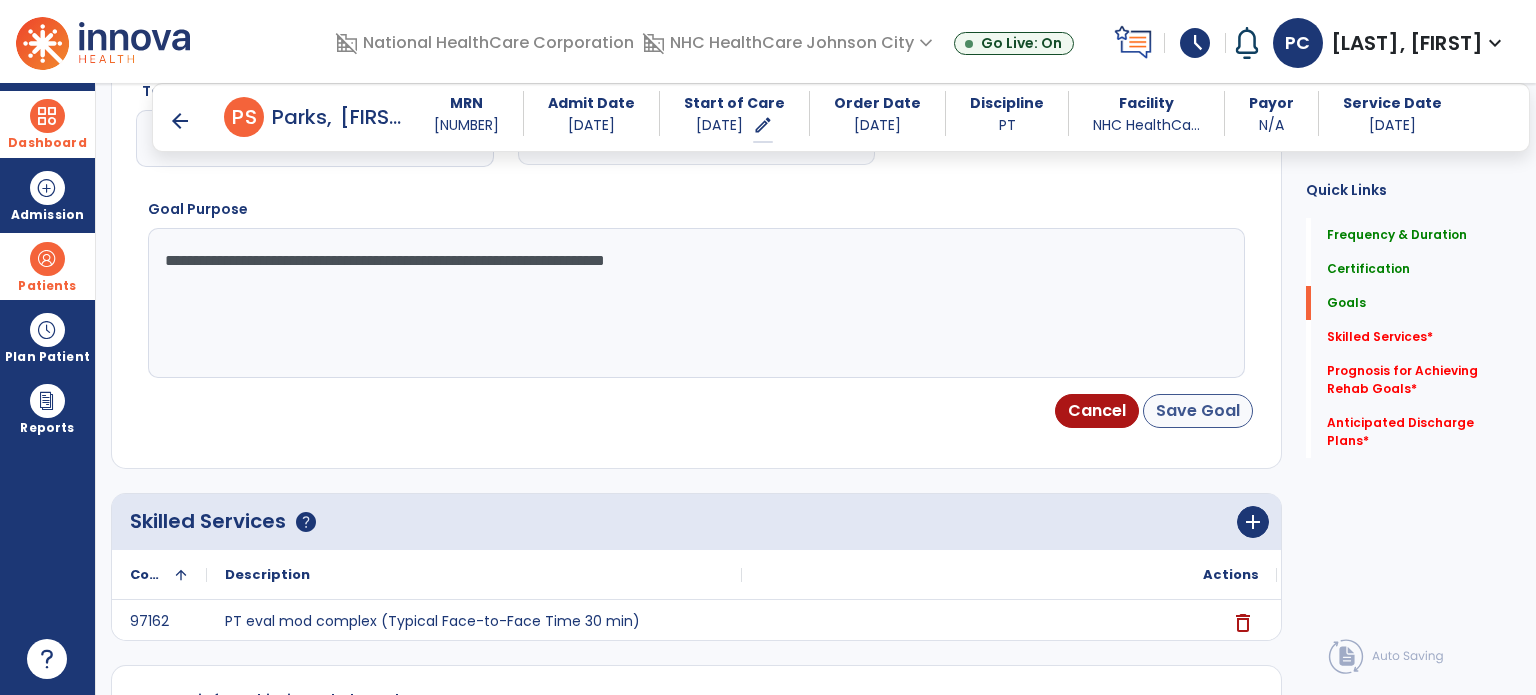 type on "**********" 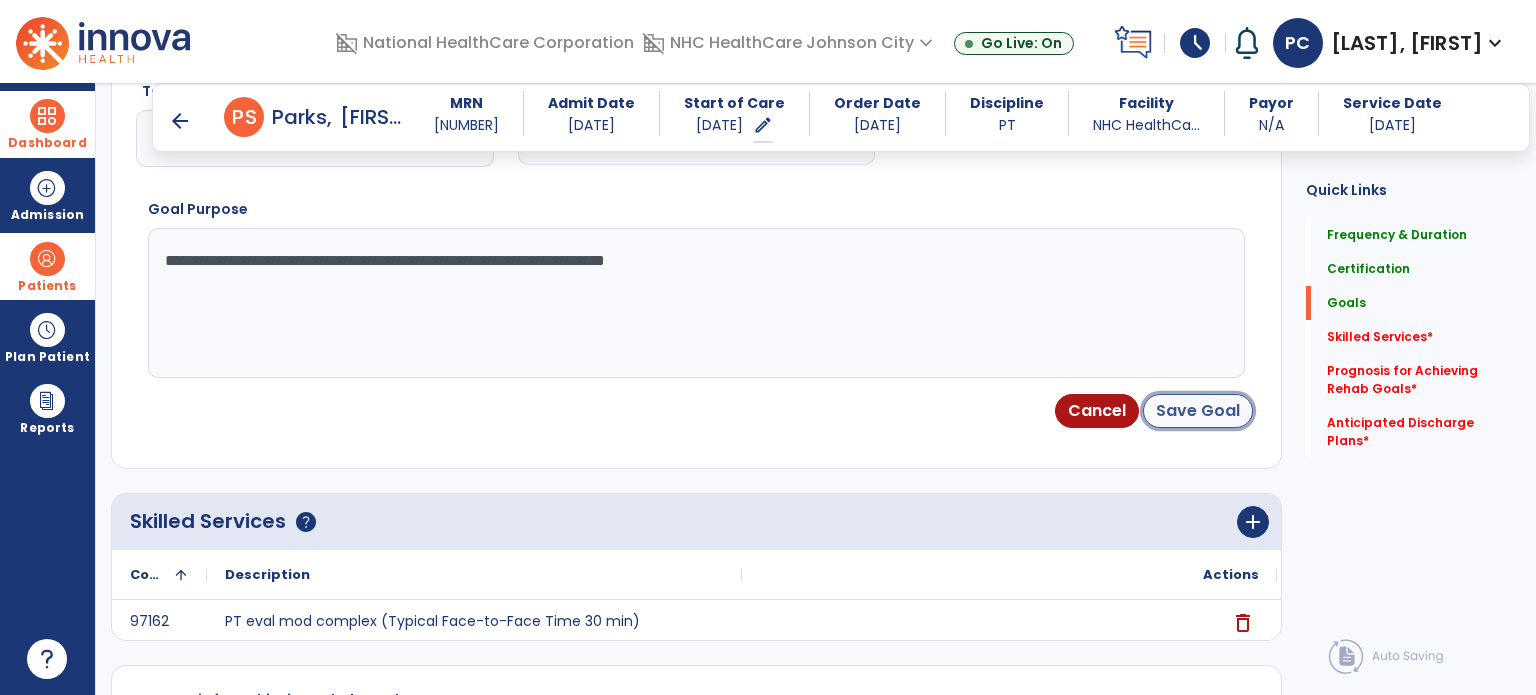 click on "Save Goal" at bounding box center [1198, 411] 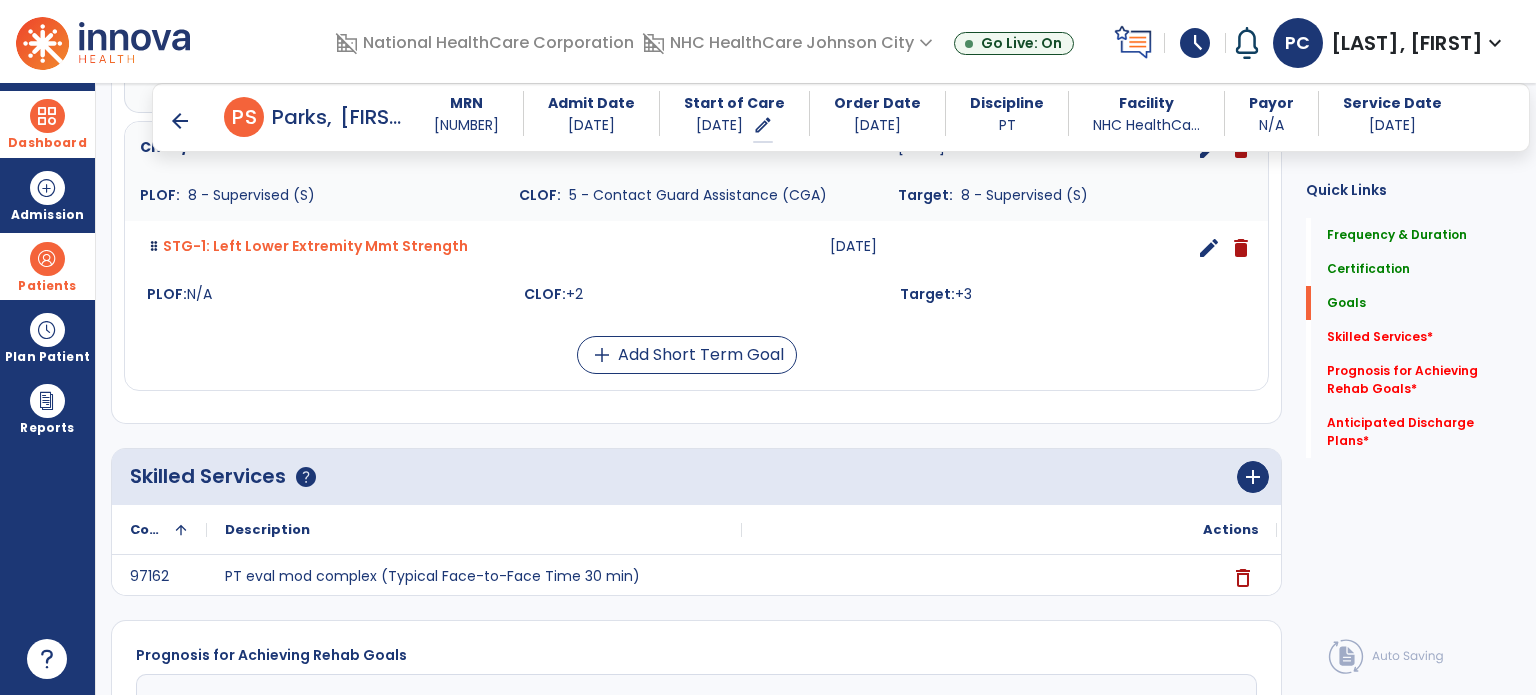scroll, scrollTop: 905, scrollLeft: 0, axis: vertical 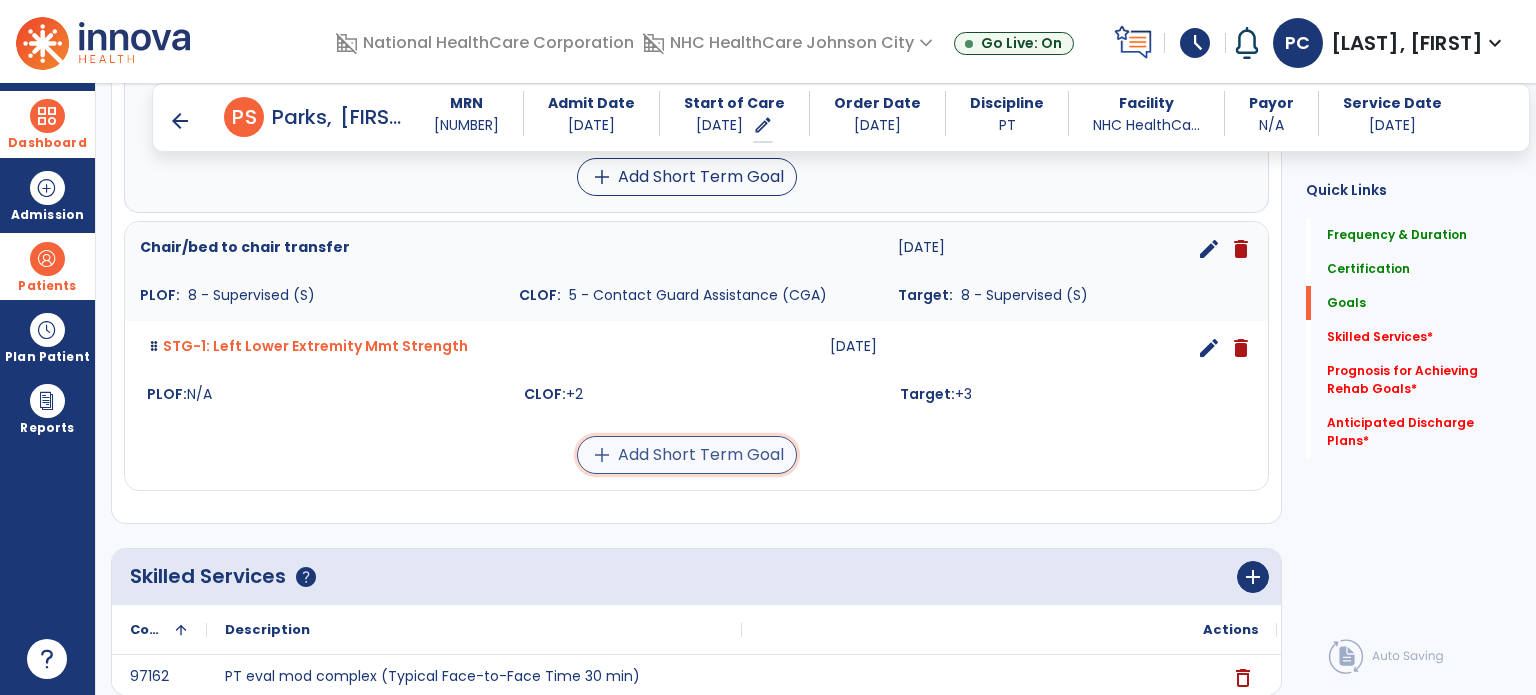 click on "add  Add Short Term Goal" at bounding box center (687, 455) 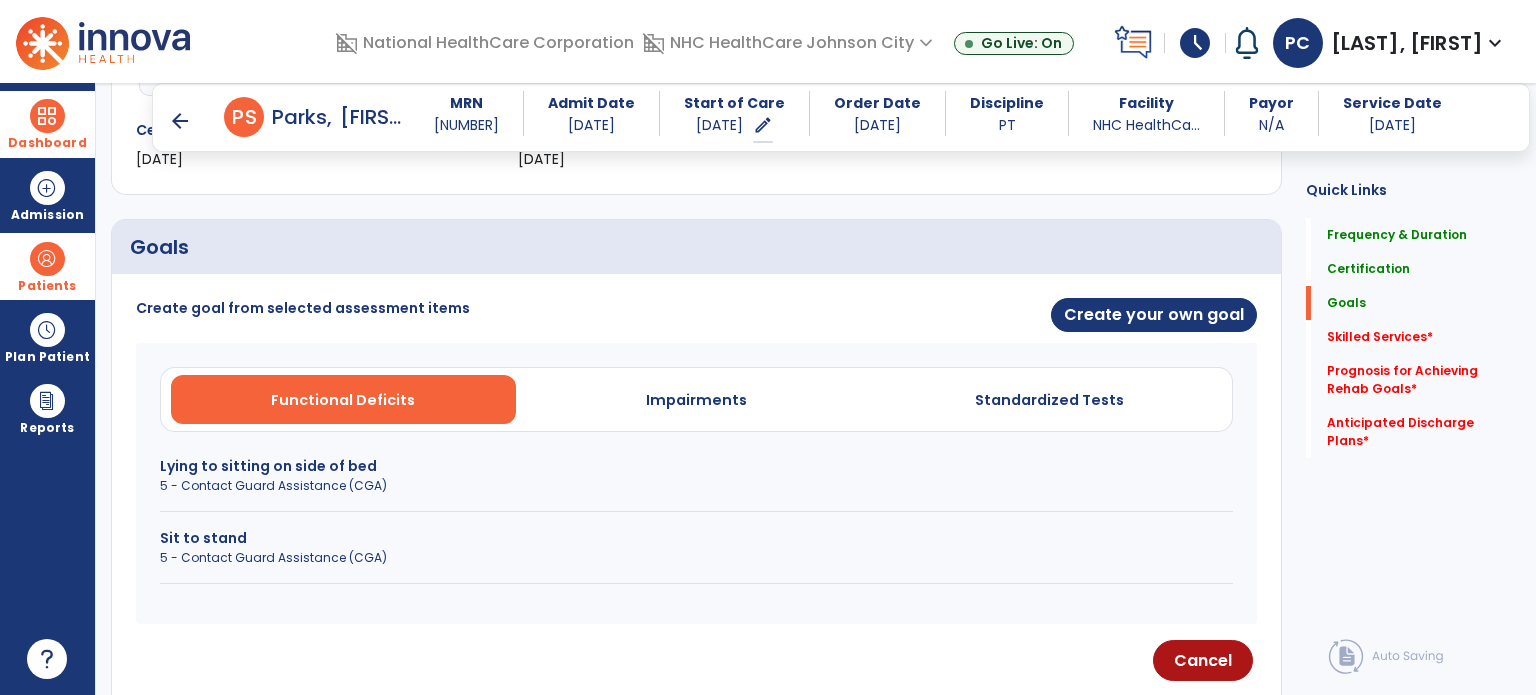 scroll, scrollTop: 396, scrollLeft: 0, axis: vertical 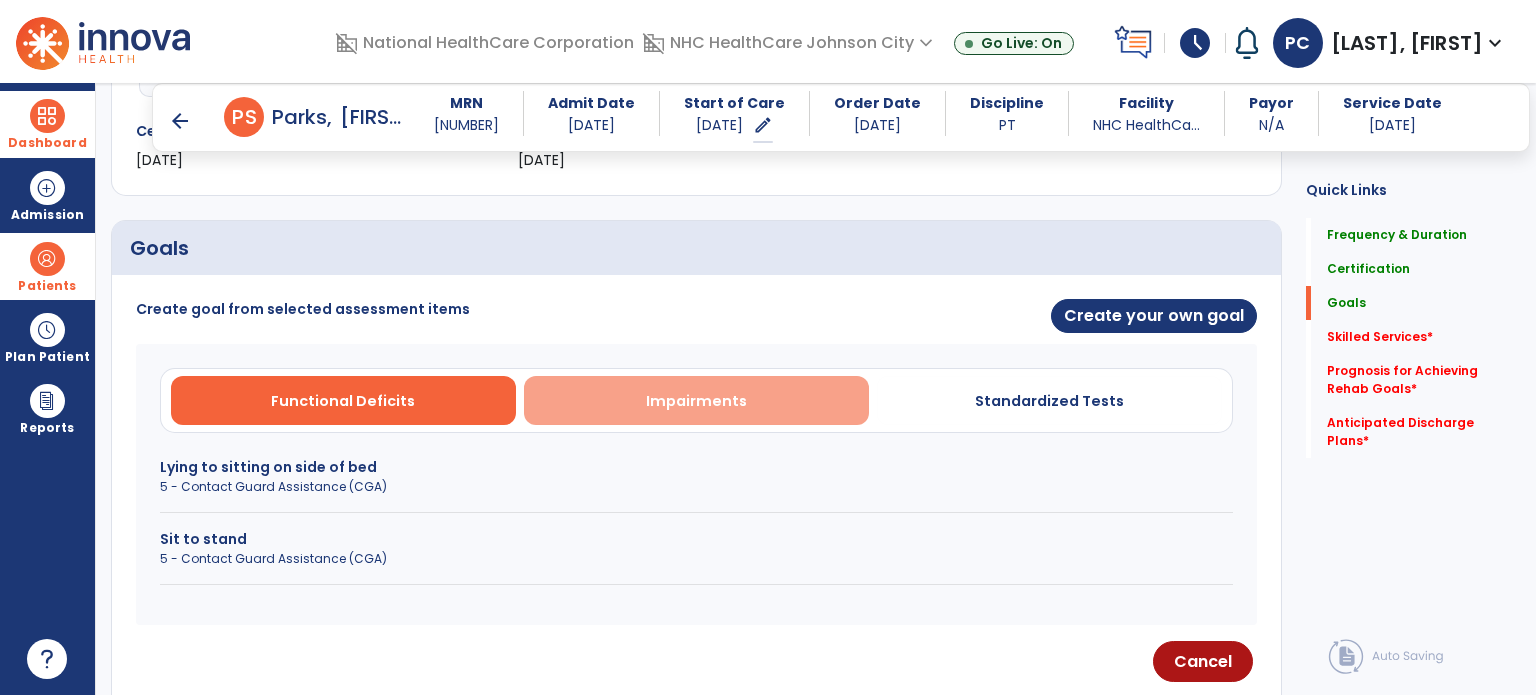 click on "Impairments" at bounding box center [696, 401] 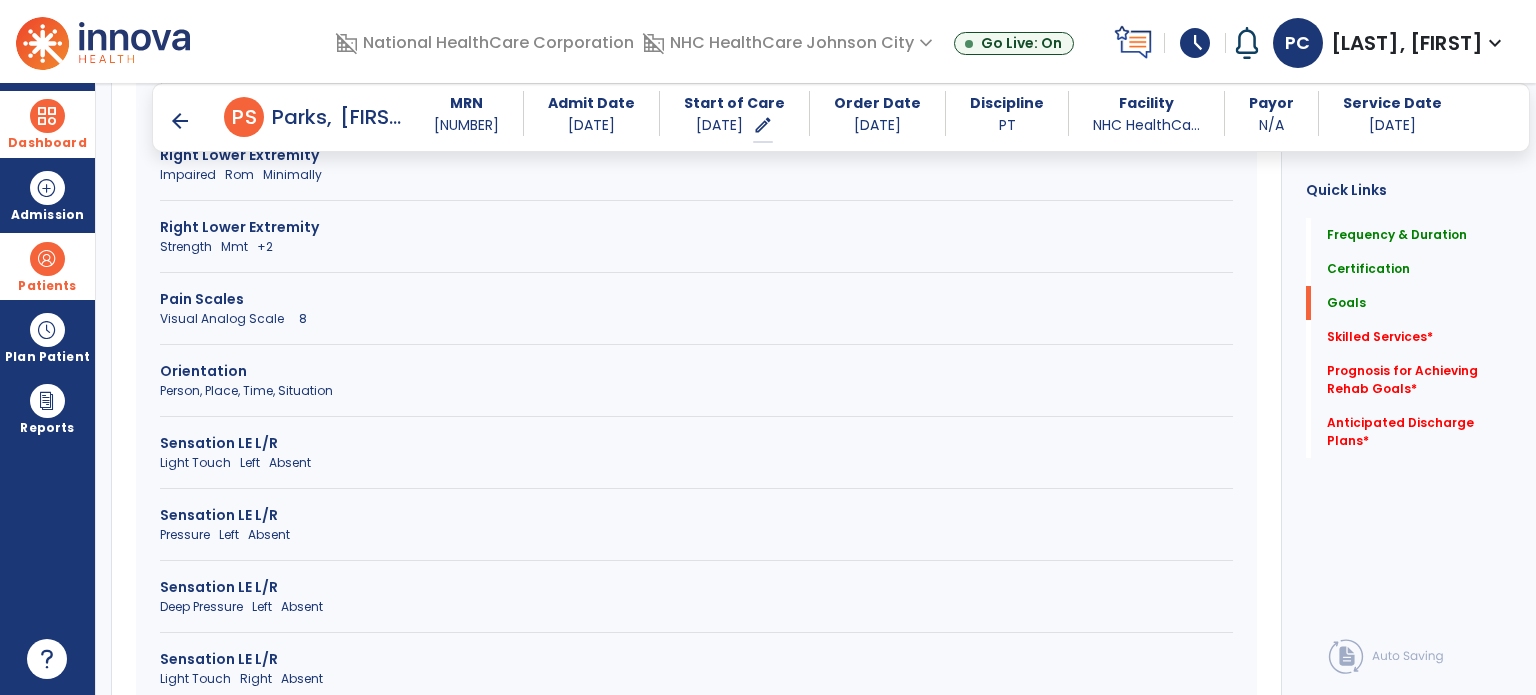 scroll, scrollTop: 896, scrollLeft: 0, axis: vertical 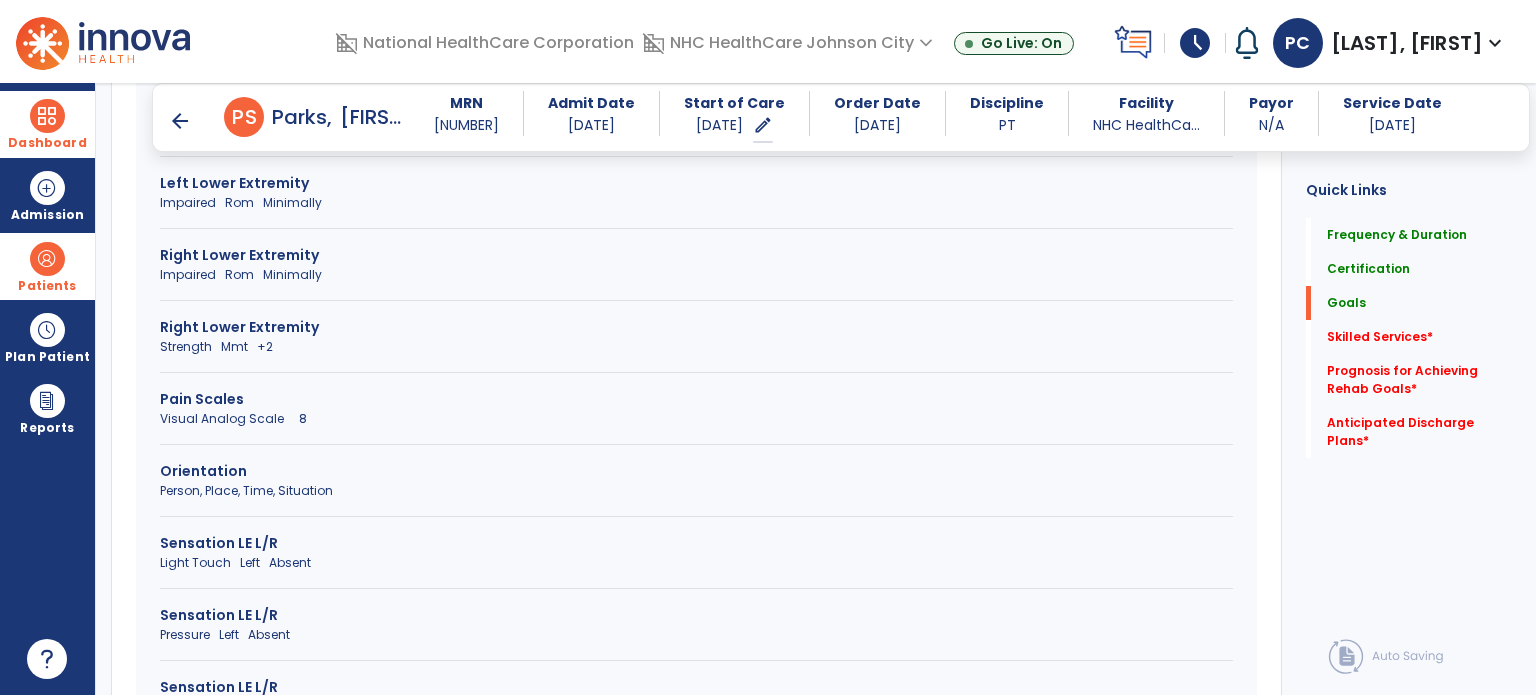 click on "Right Lower Extremity" at bounding box center (696, 327) 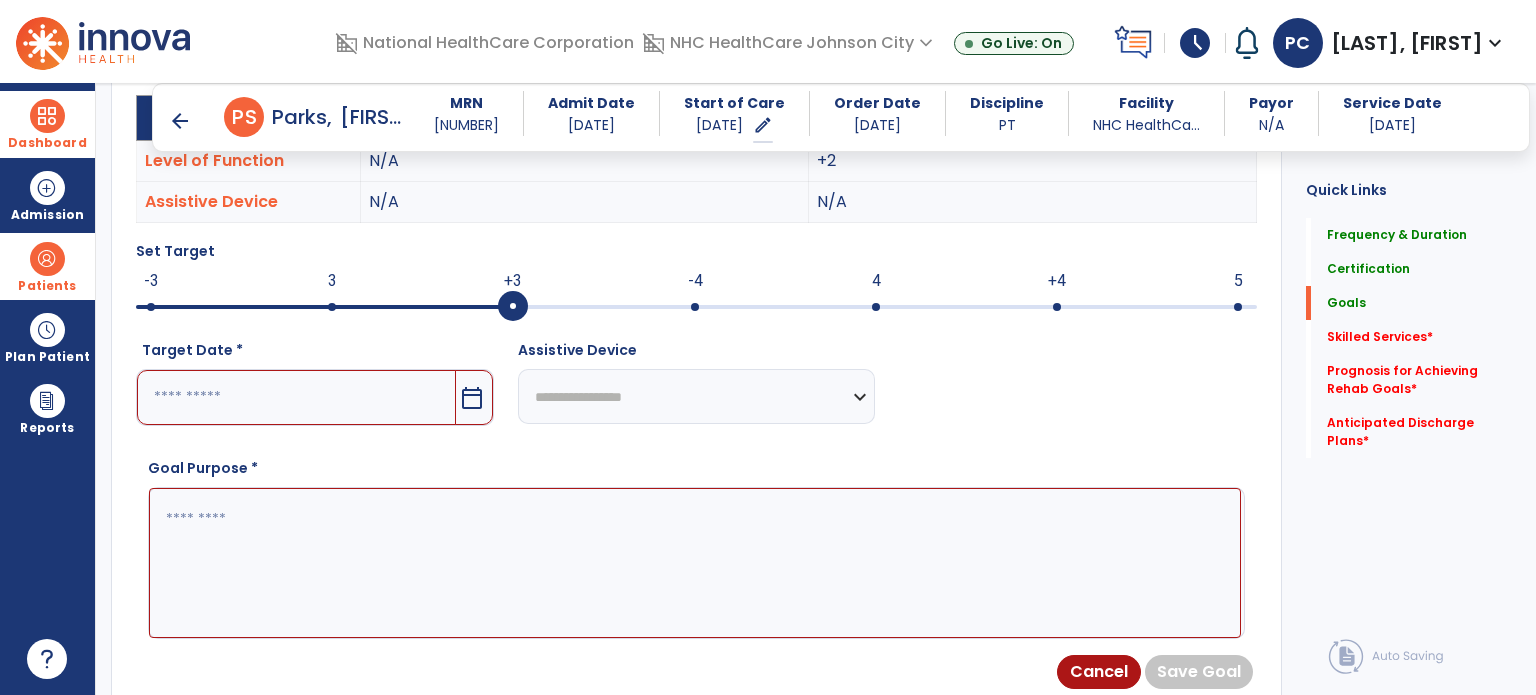 scroll, scrollTop: 596, scrollLeft: 0, axis: vertical 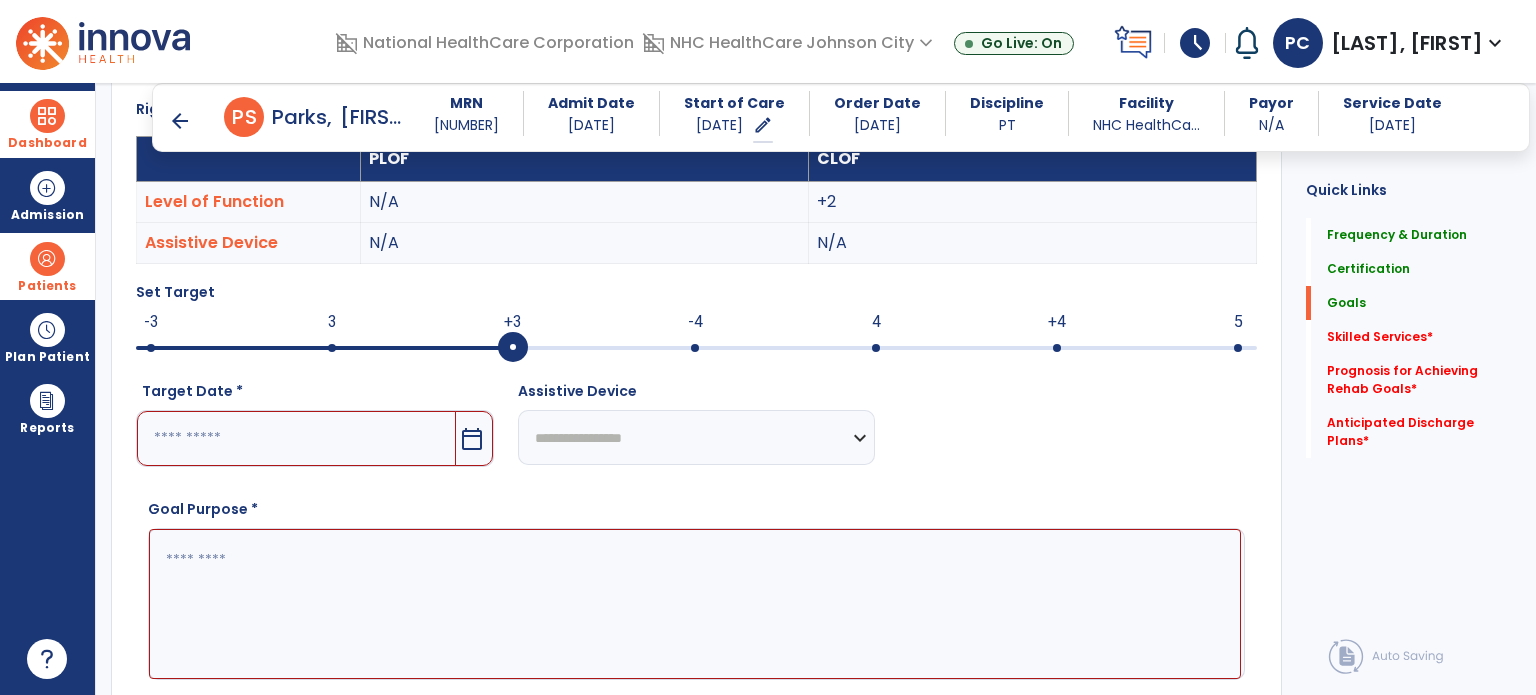 click at bounding box center [296, 438] 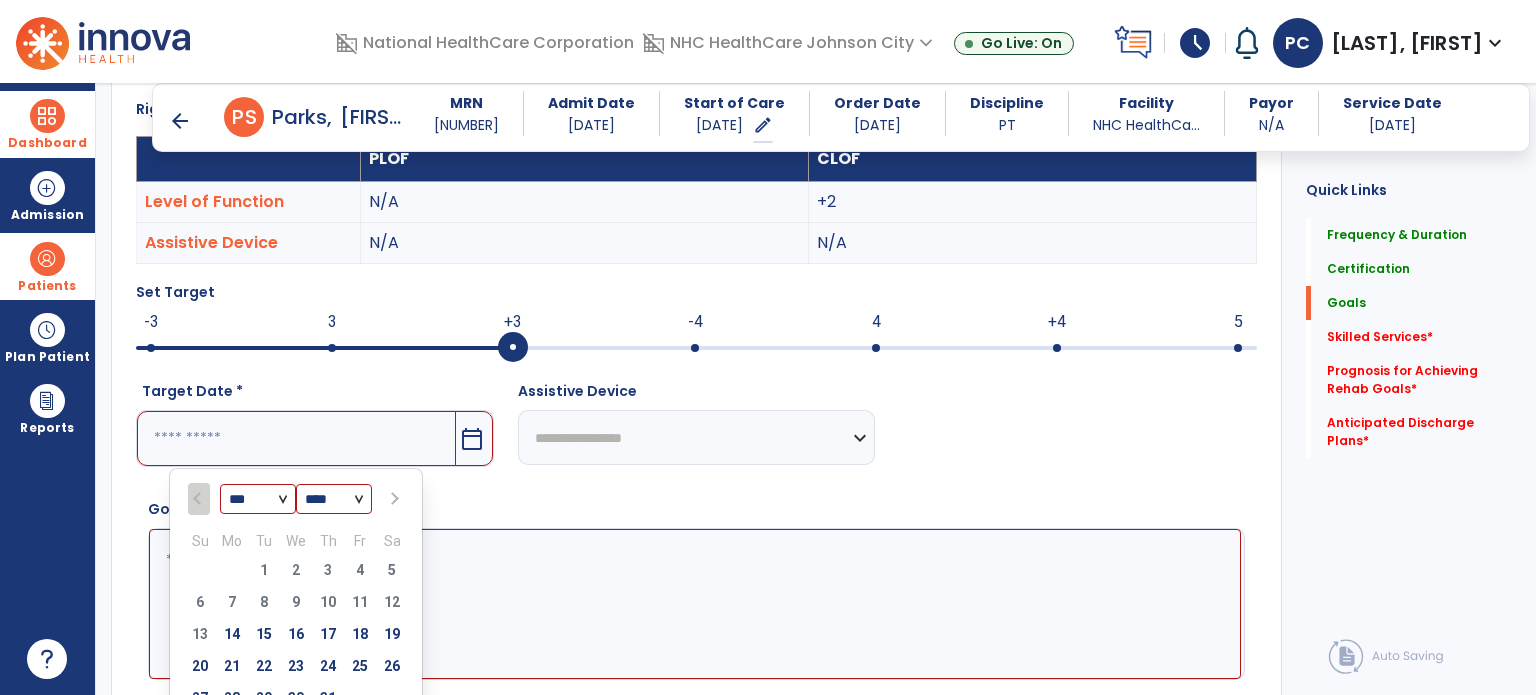 click at bounding box center (393, 499) 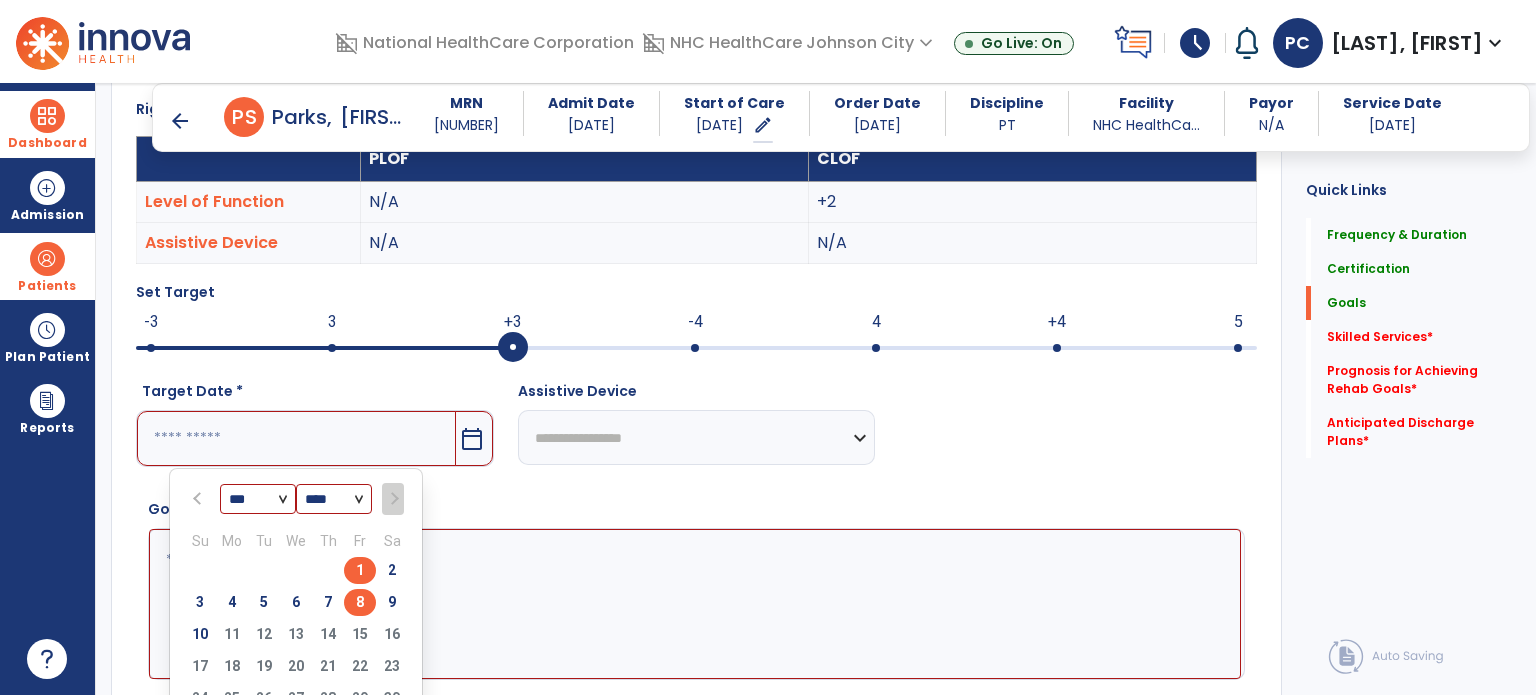 click on "8" at bounding box center [360, 602] 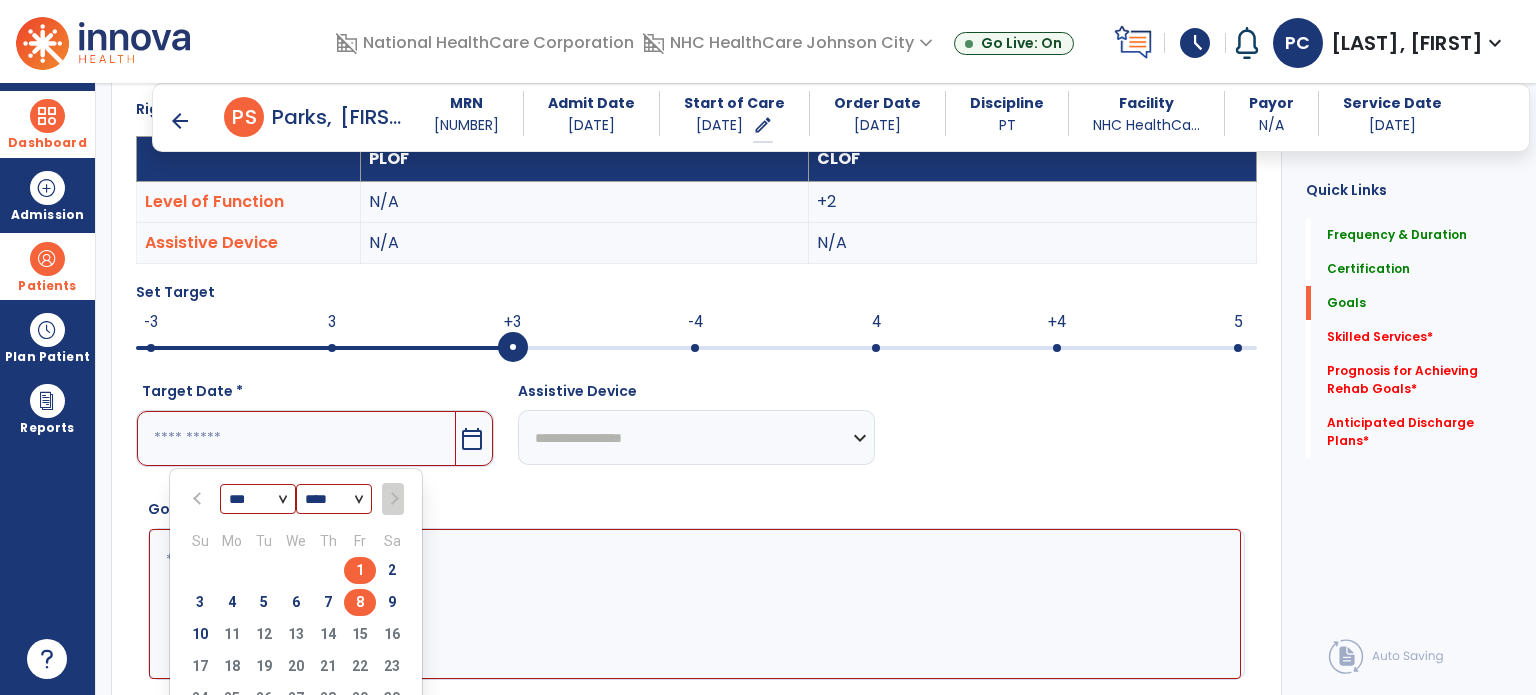 type on "********" 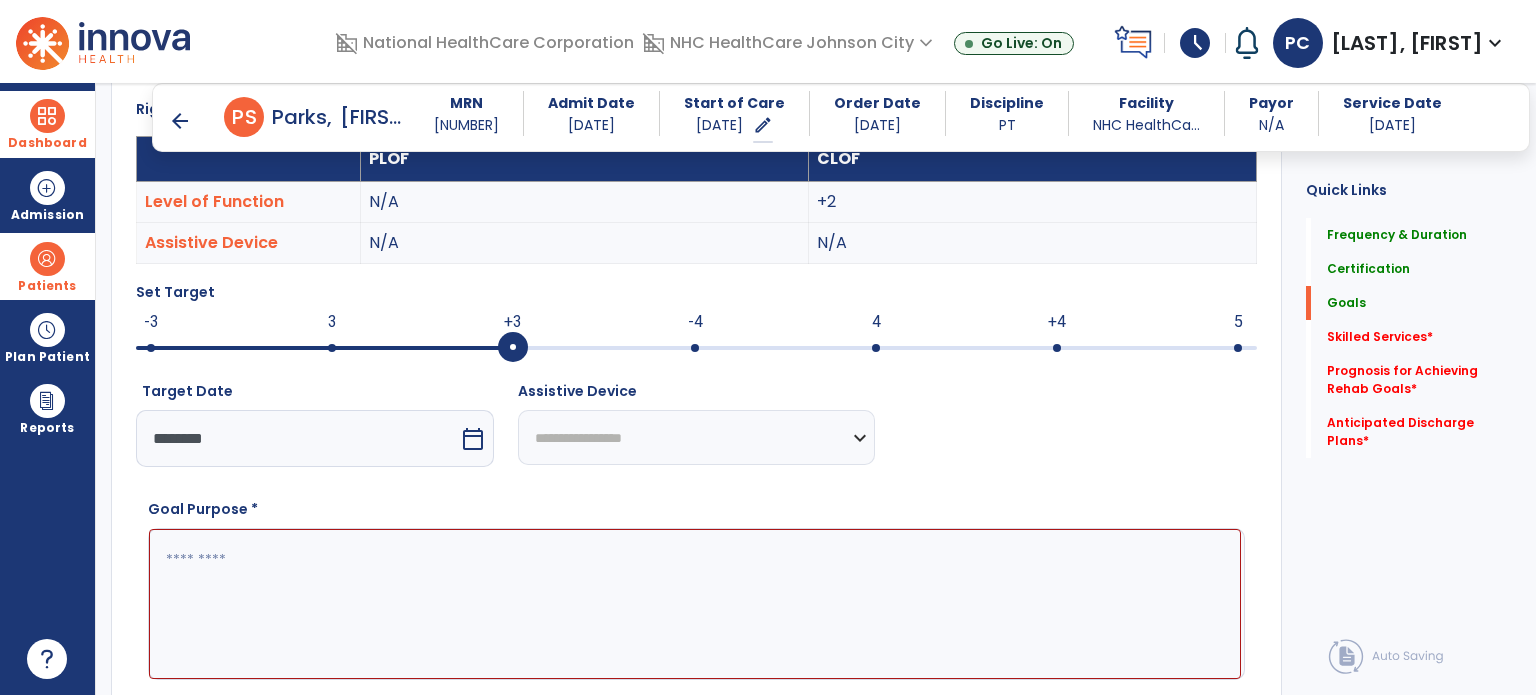 click at bounding box center [695, 604] 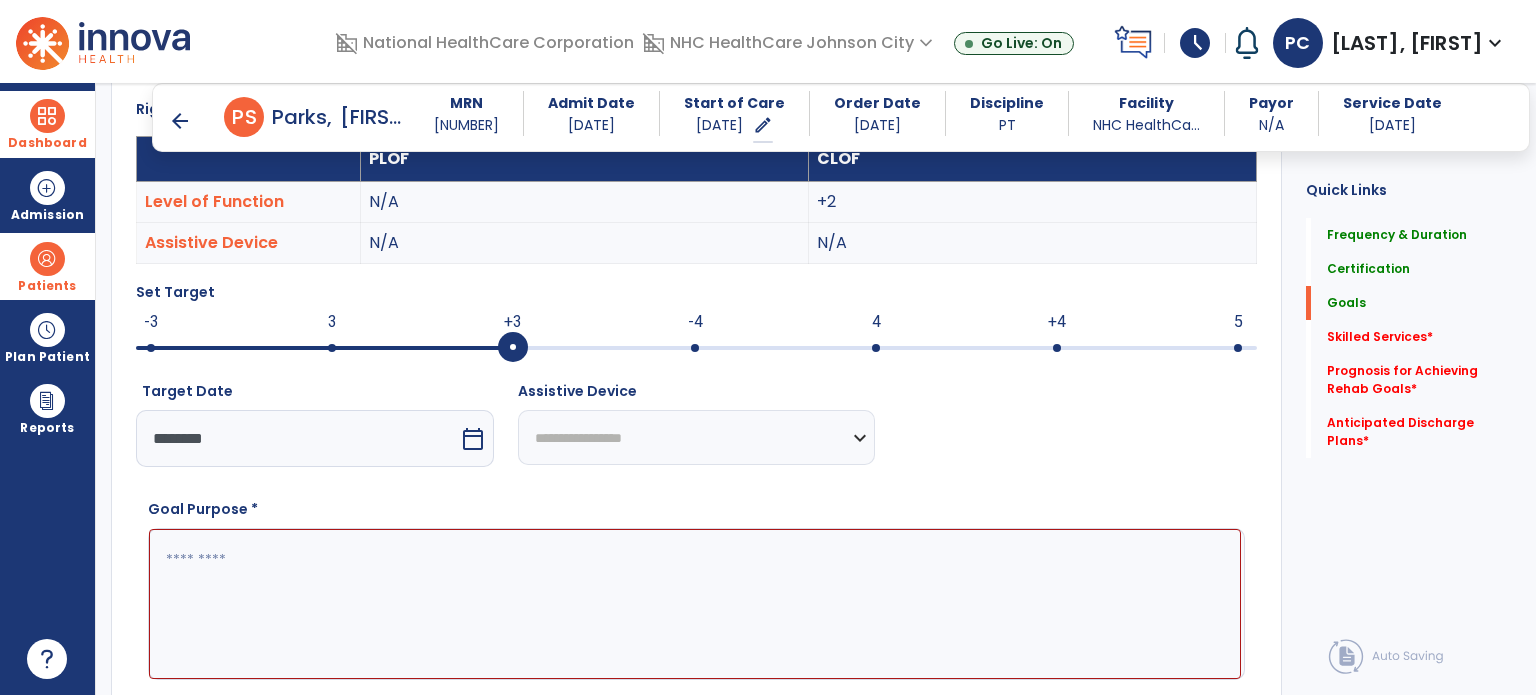 paste on "**********" 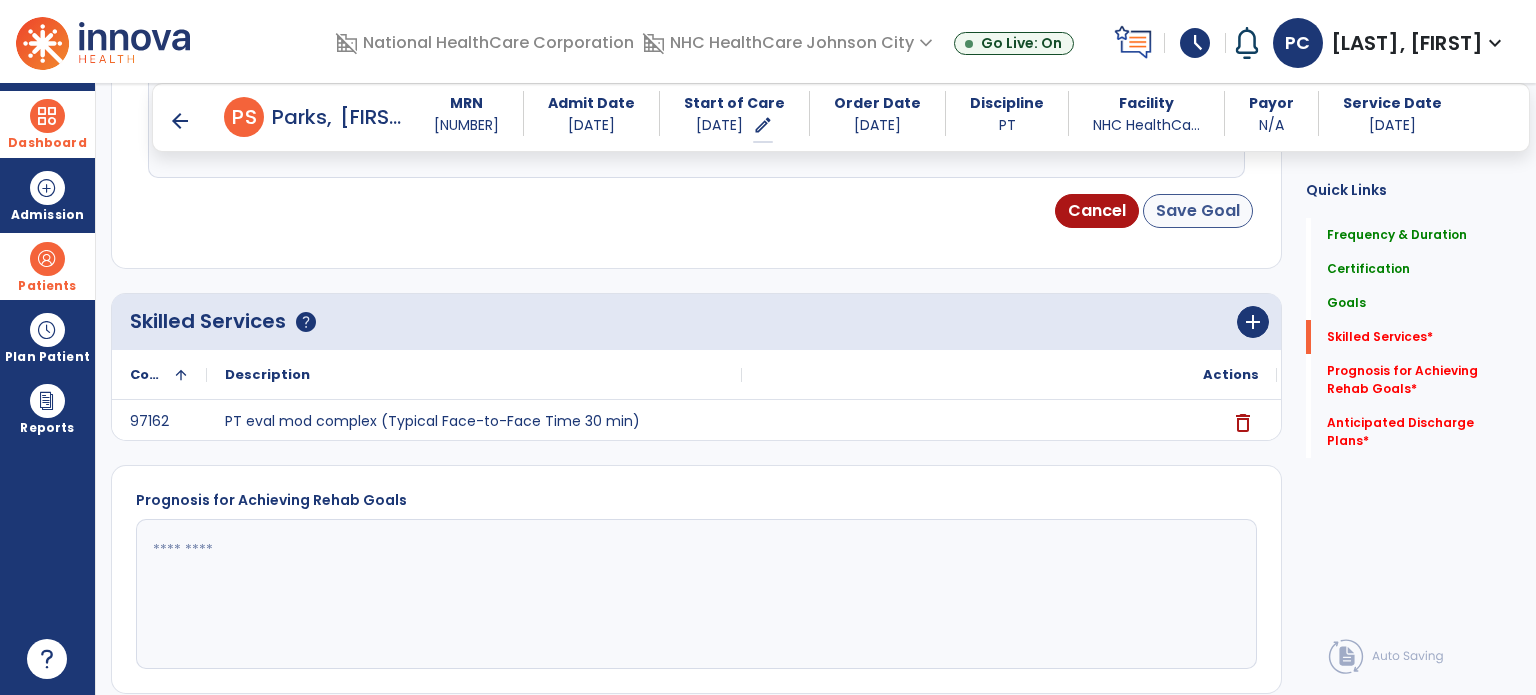 type on "**********" 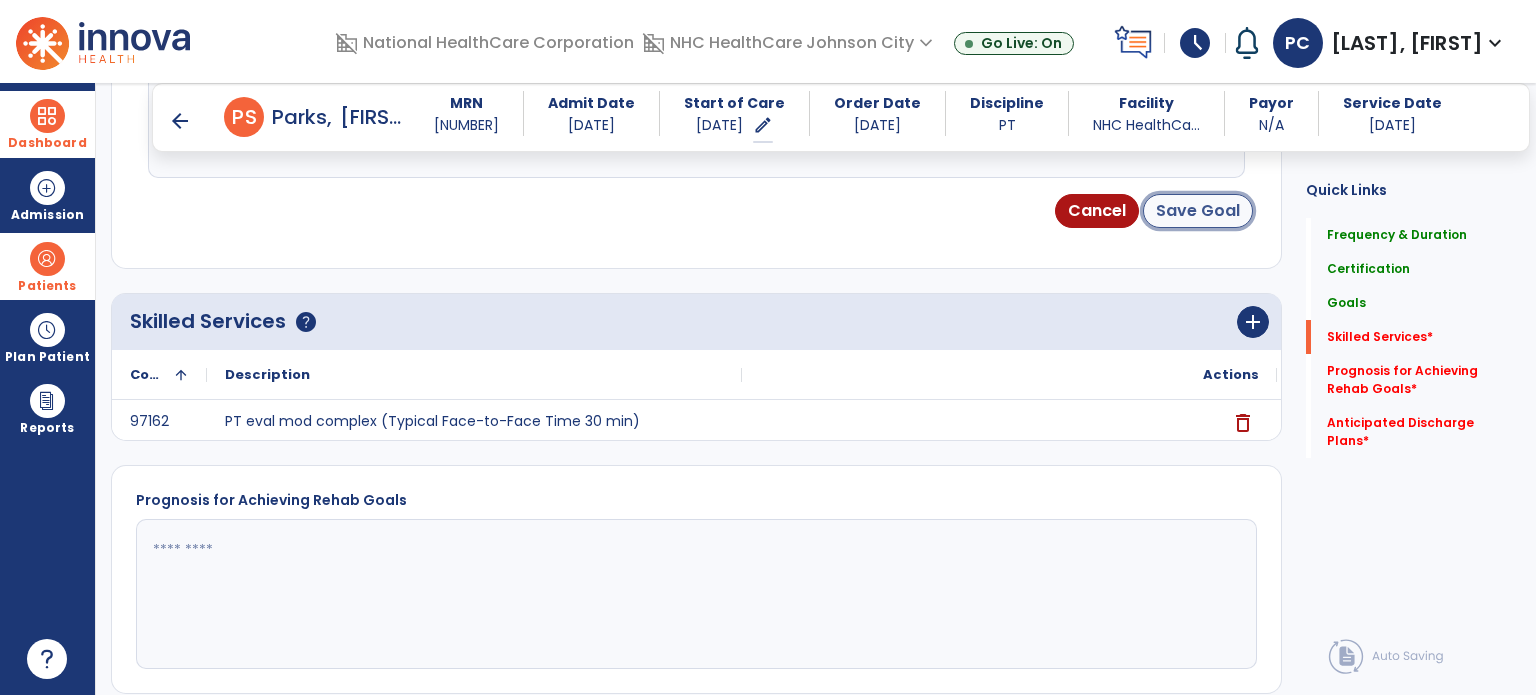 click on "Save Goal" at bounding box center (1198, 211) 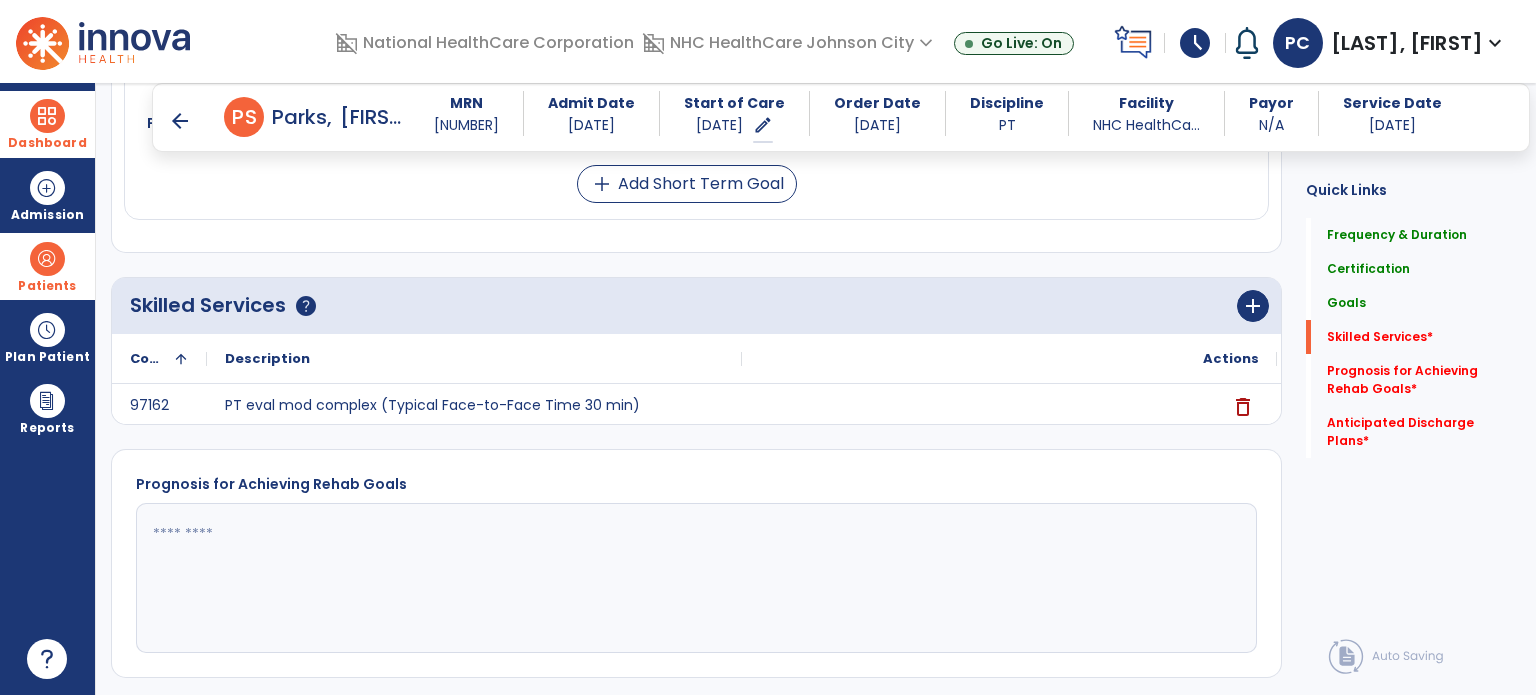 scroll, scrollTop: 1305, scrollLeft: 0, axis: vertical 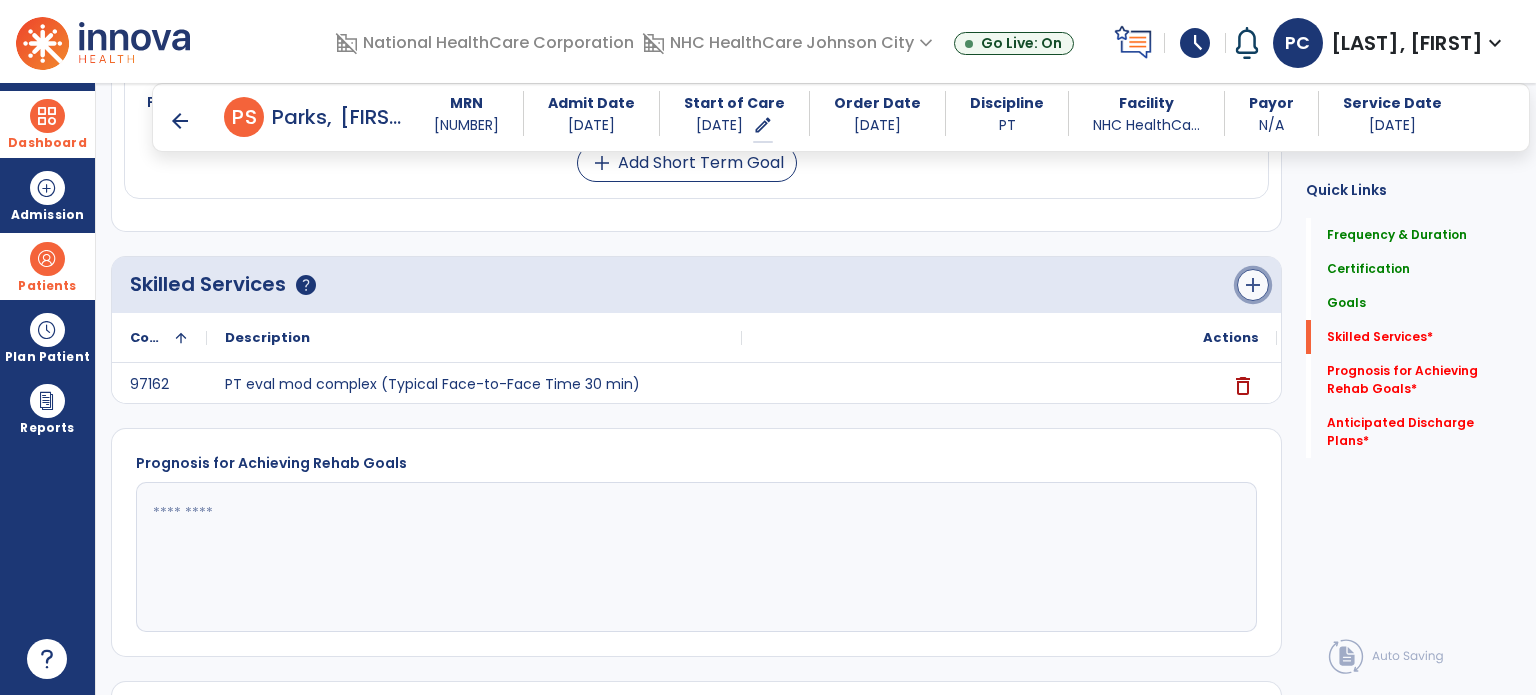click on "add" 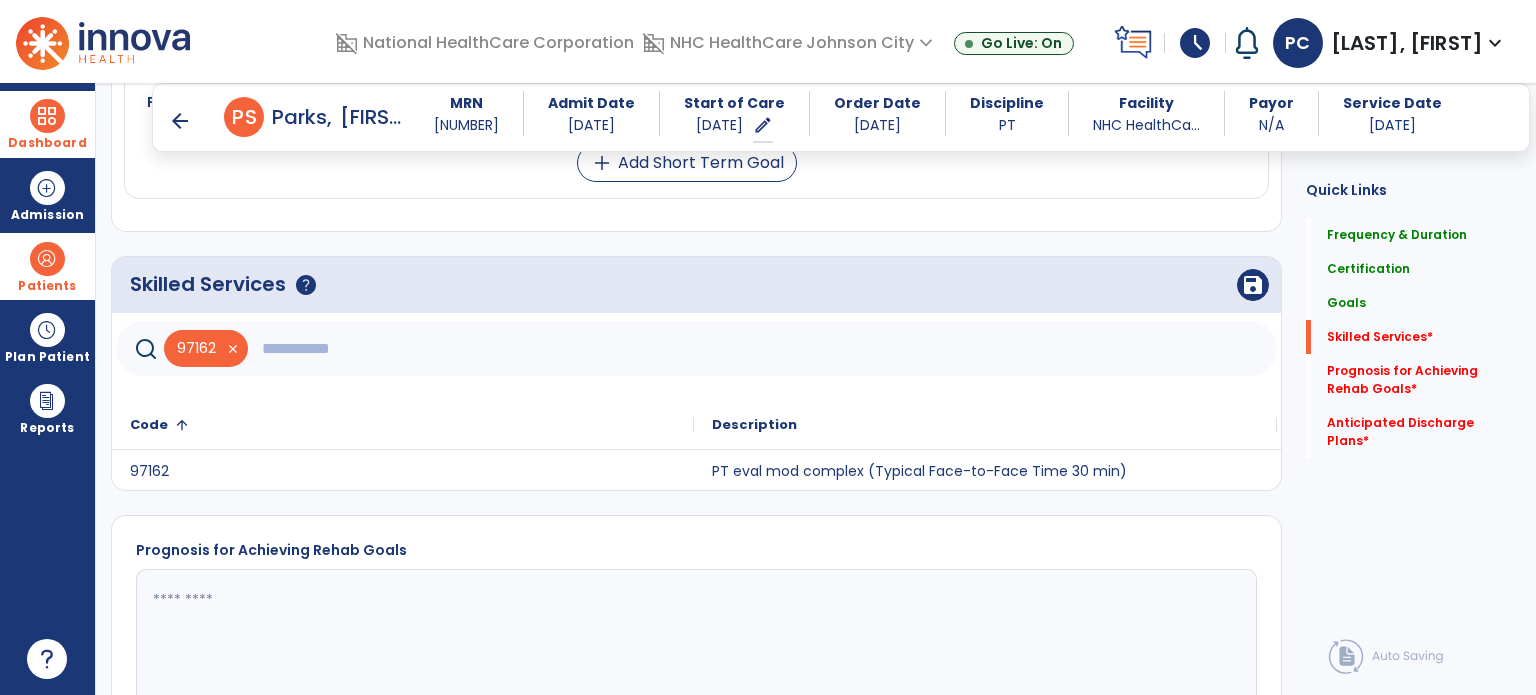 click 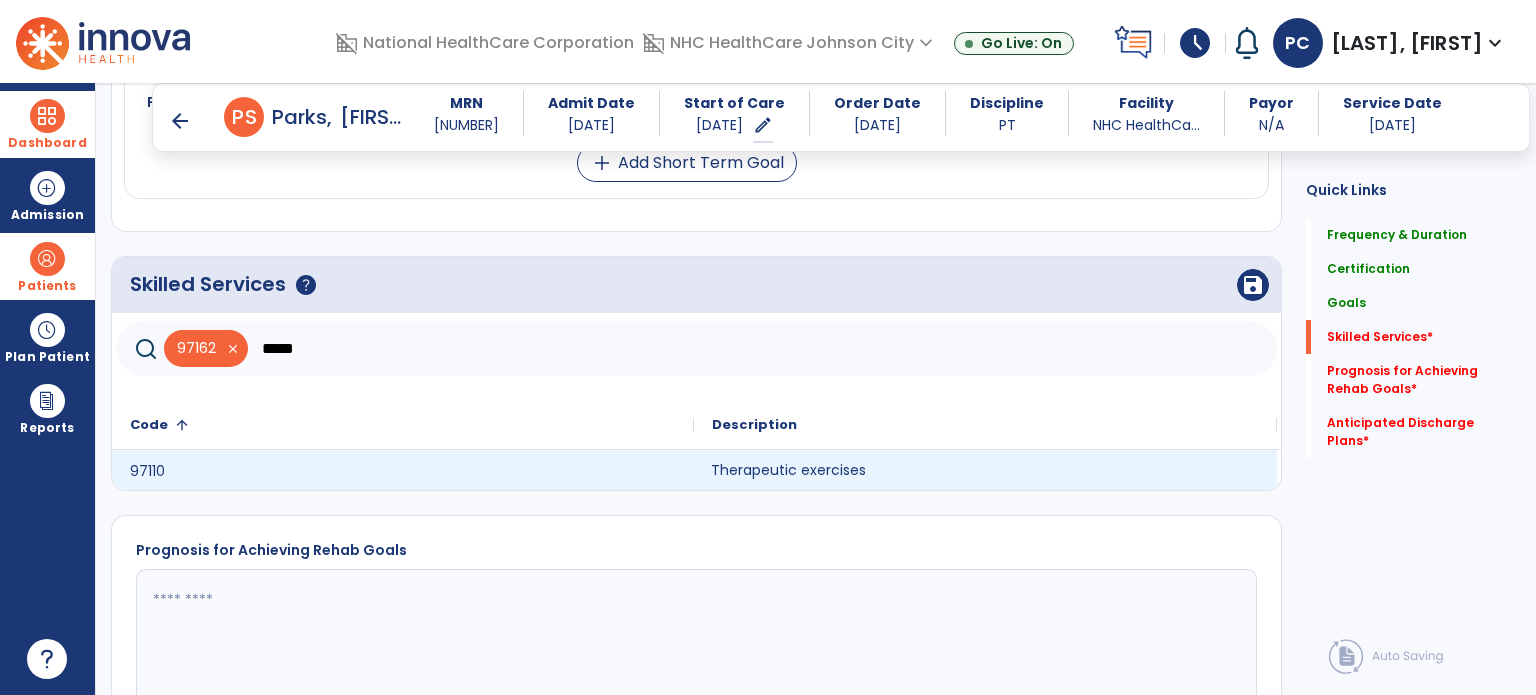 click on "Therapeutic exercises" 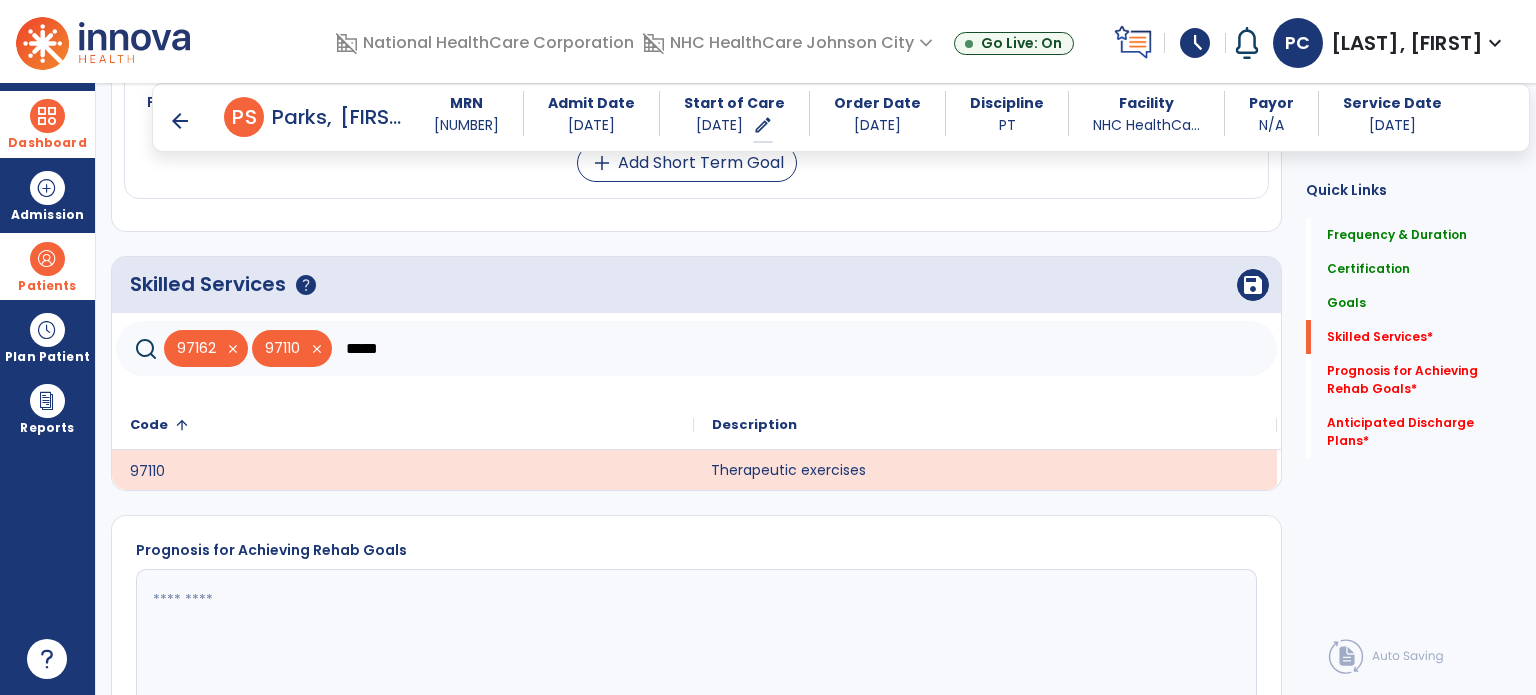 click on "*****" 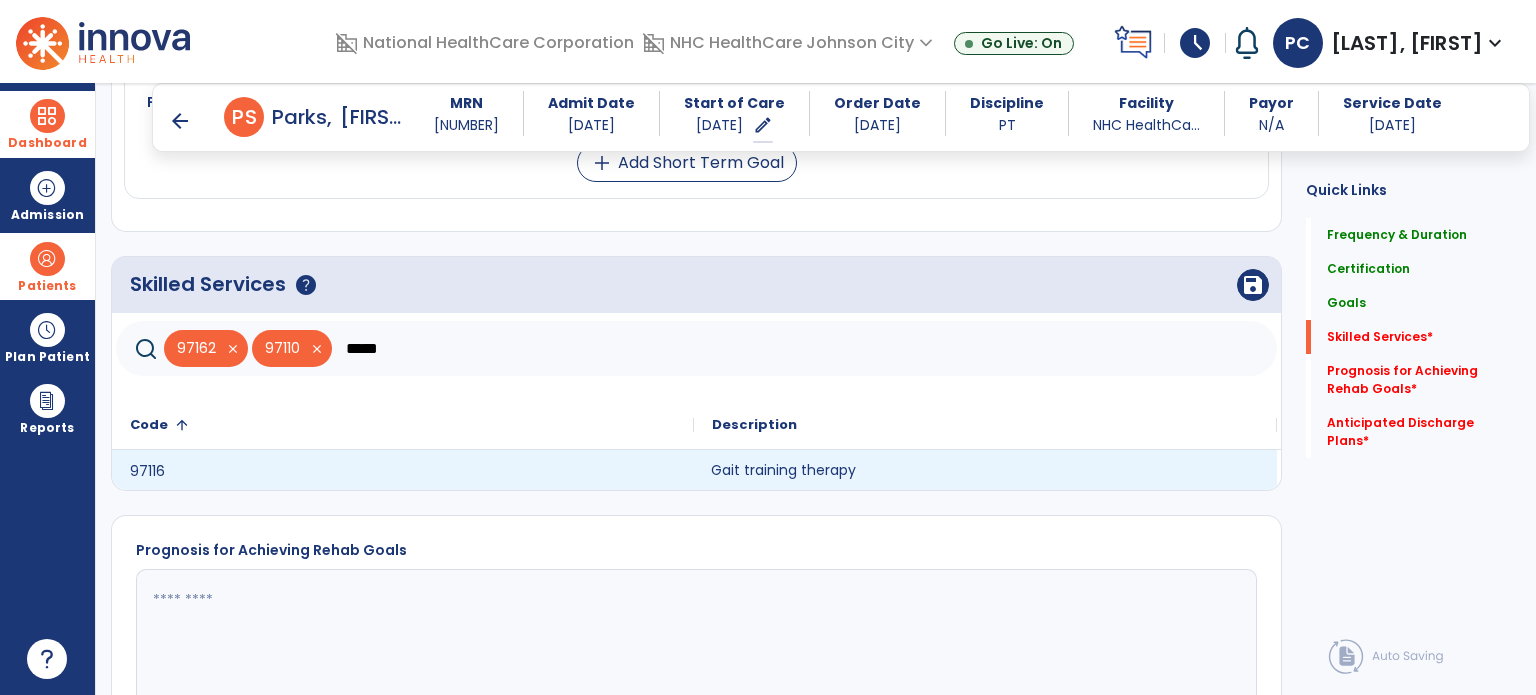 click on "Gait training therapy" 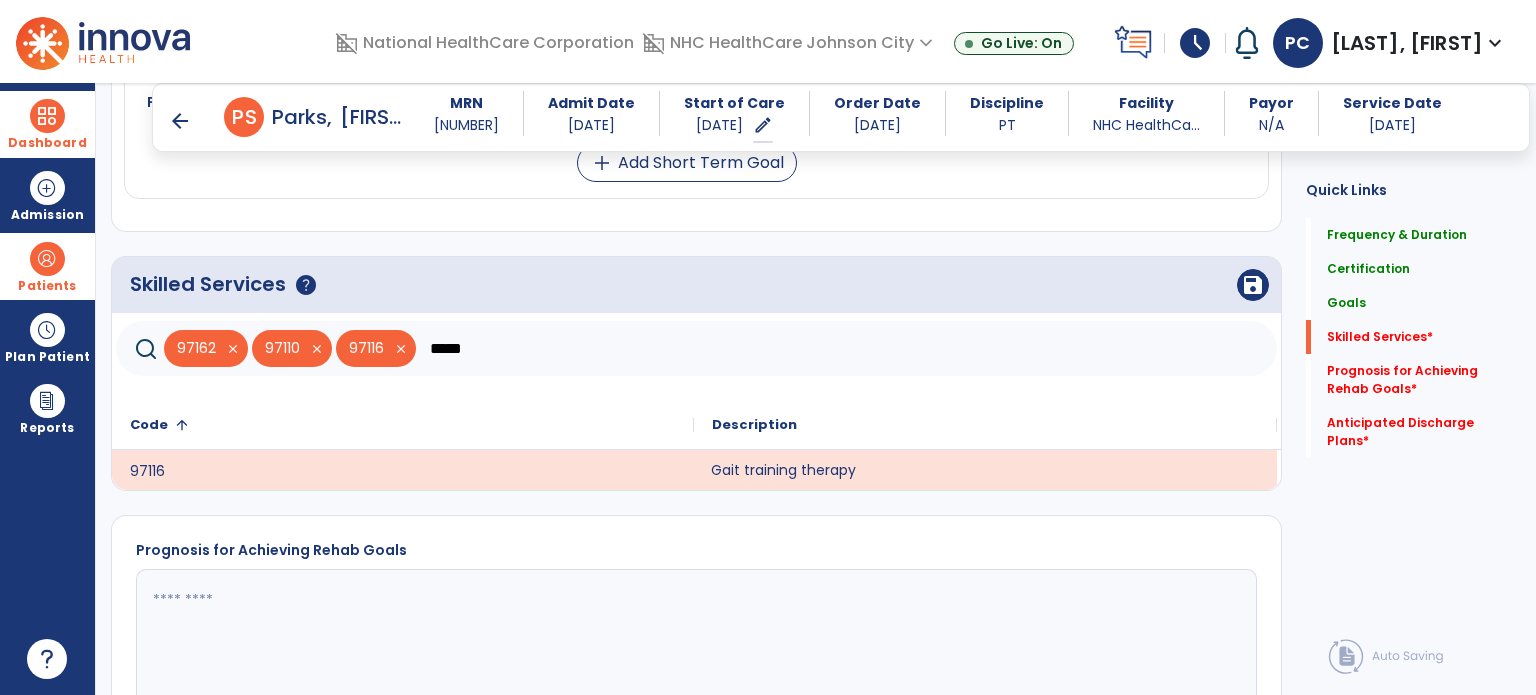 click on "*****" 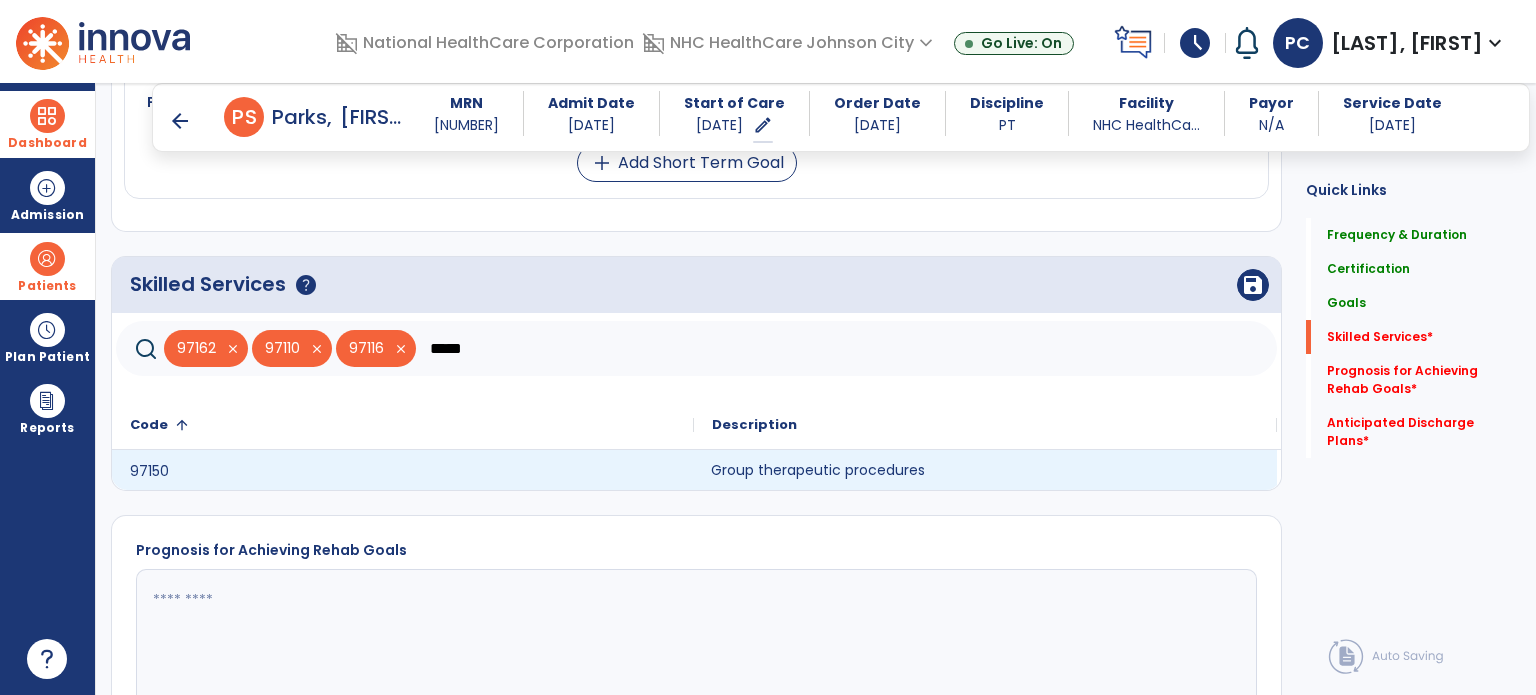 click on "Group therapeutic procedures" 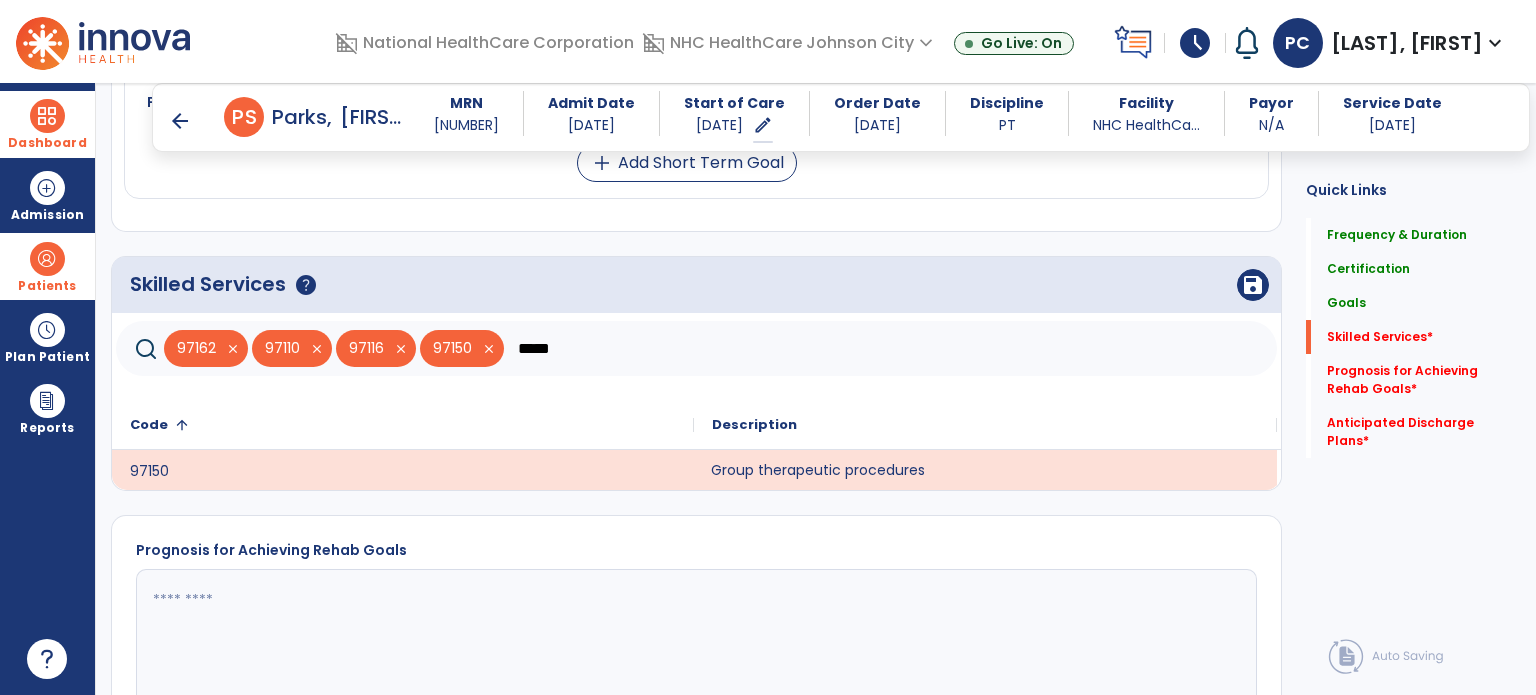 click on "*****" 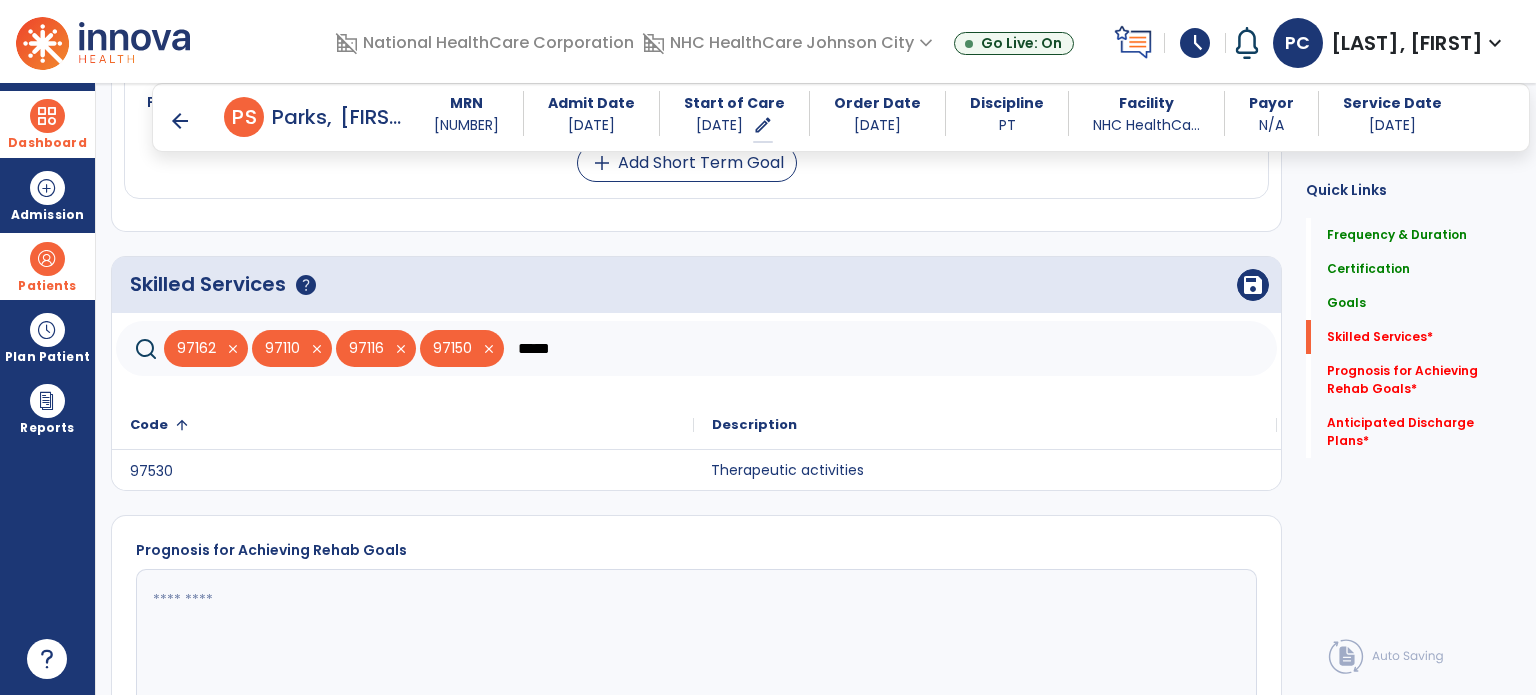 type on "*****" 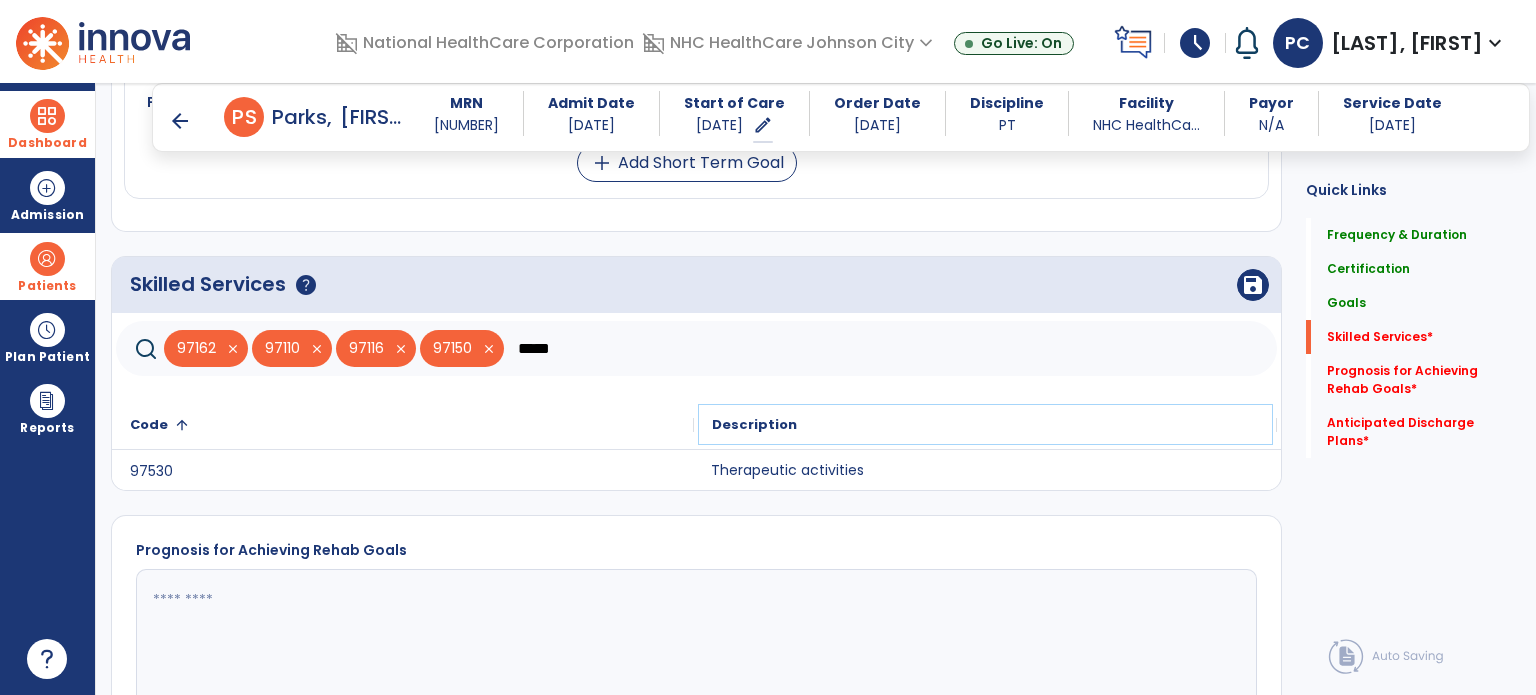 click on "Description" 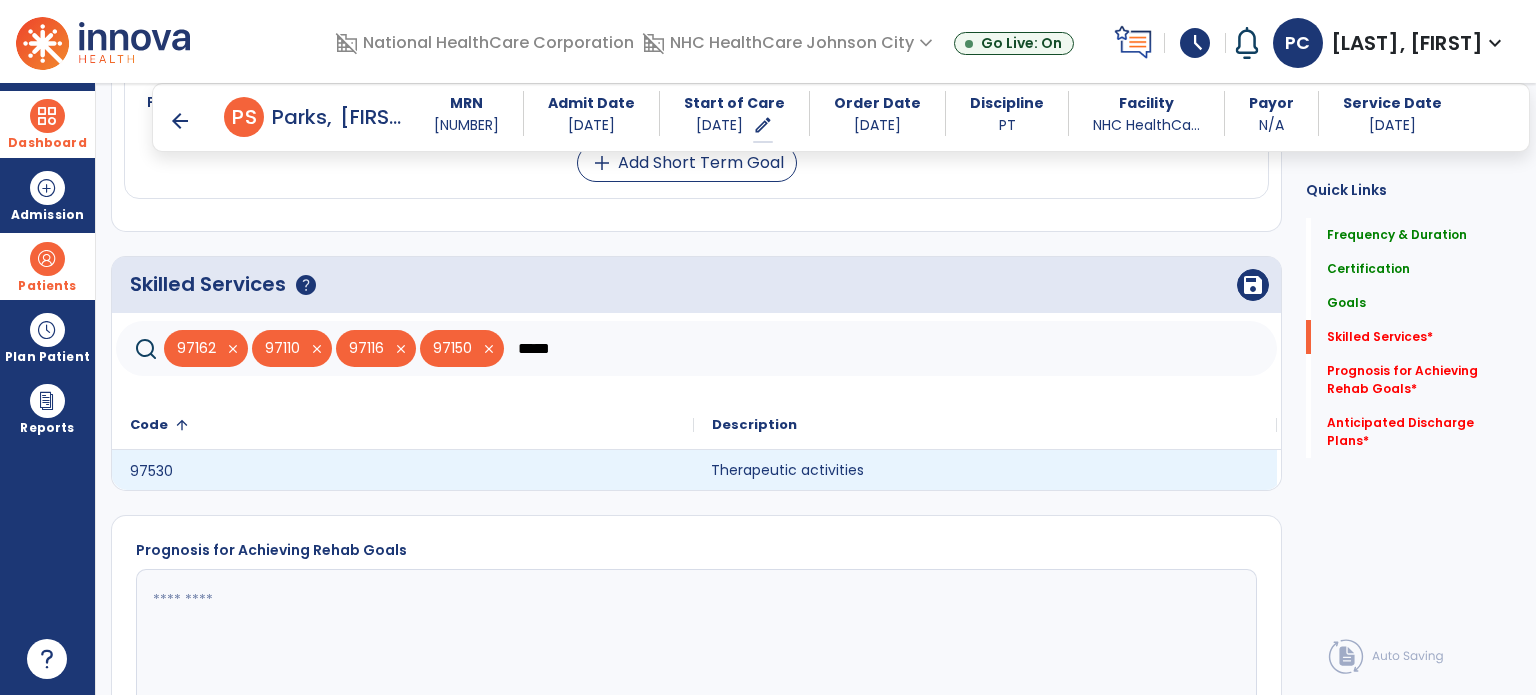 click on "Therapeutic activities" 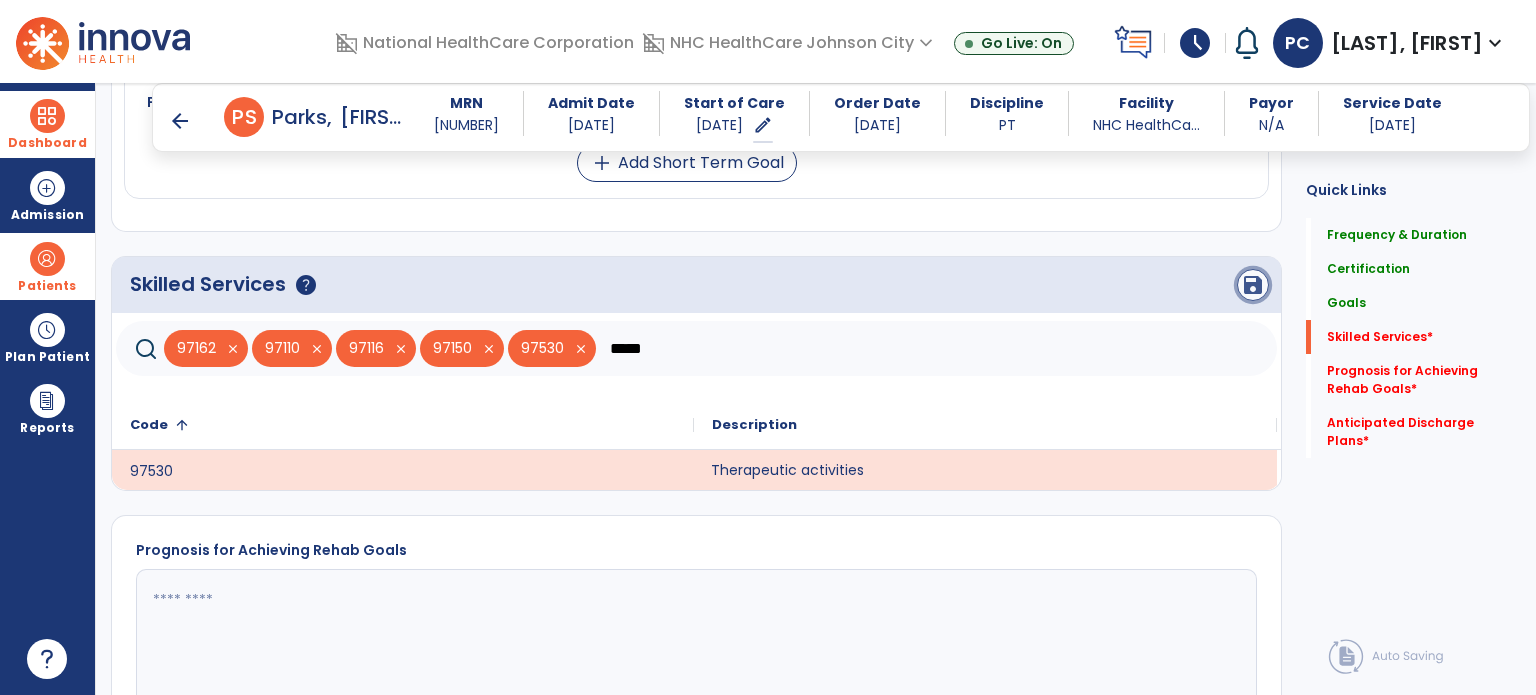 click on "save" 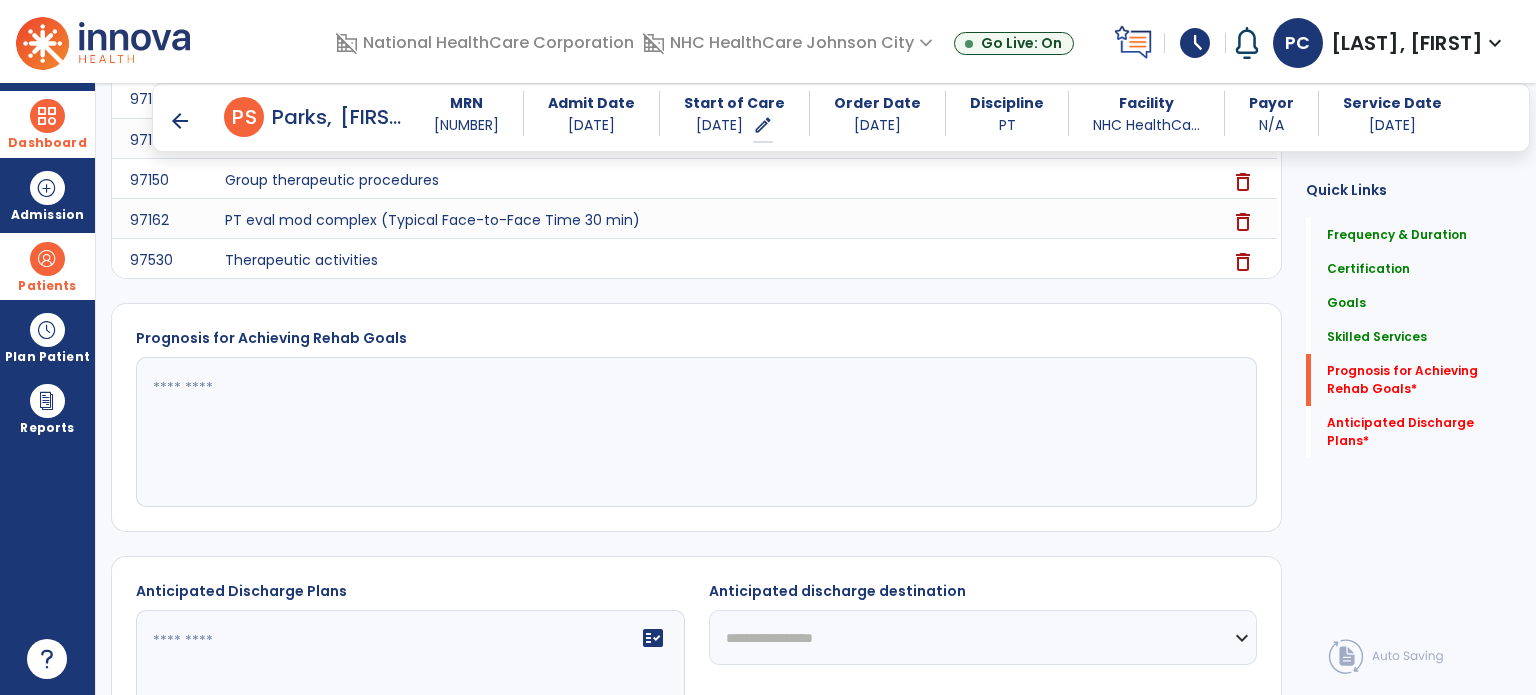 scroll, scrollTop: 1592, scrollLeft: 0, axis: vertical 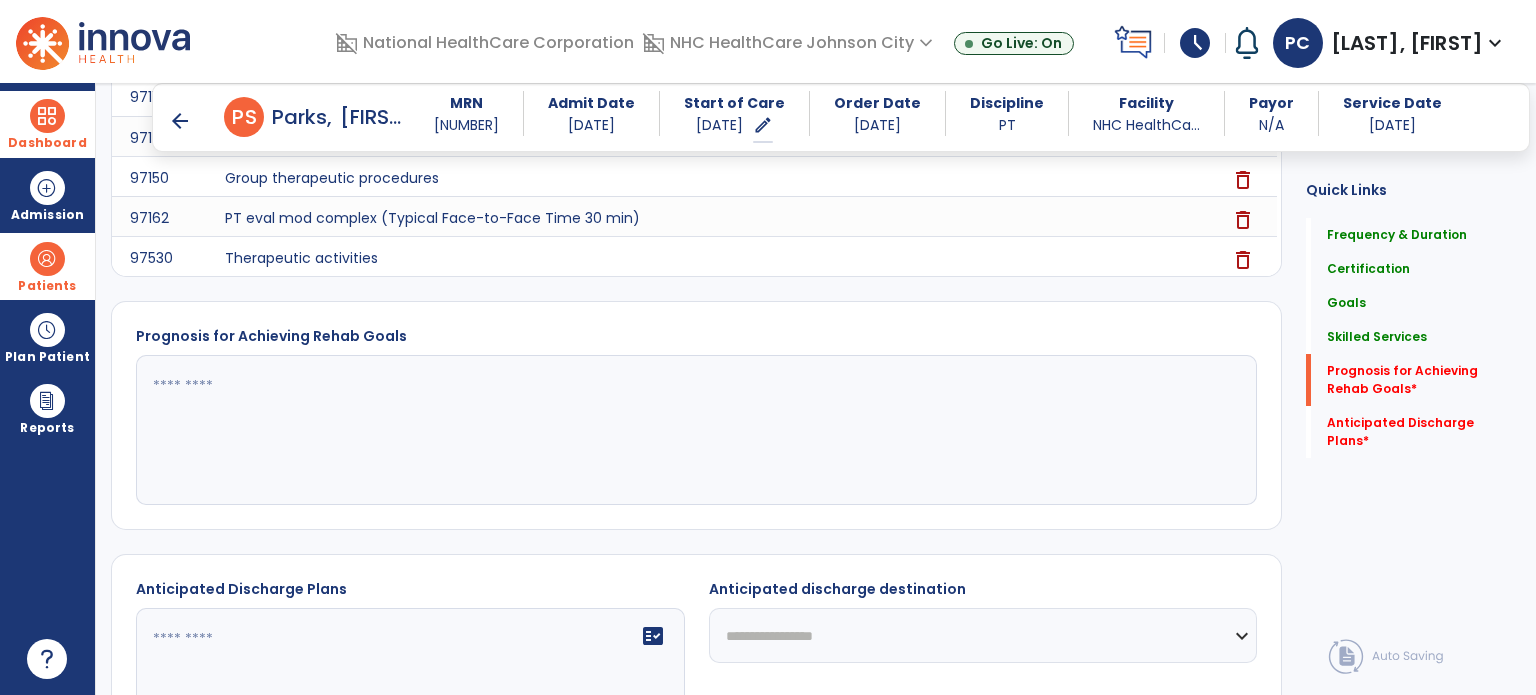 click 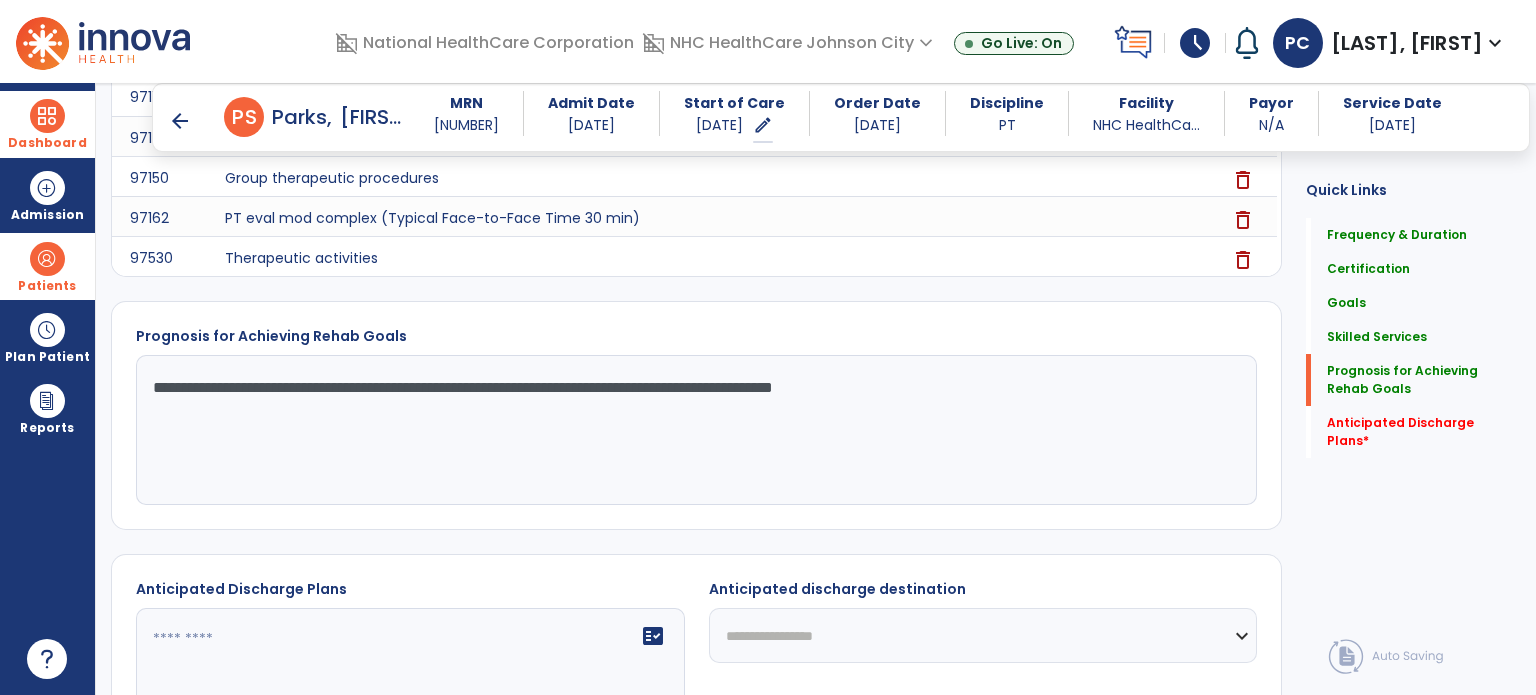 scroll, scrollTop: 1772, scrollLeft: 0, axis: vertical 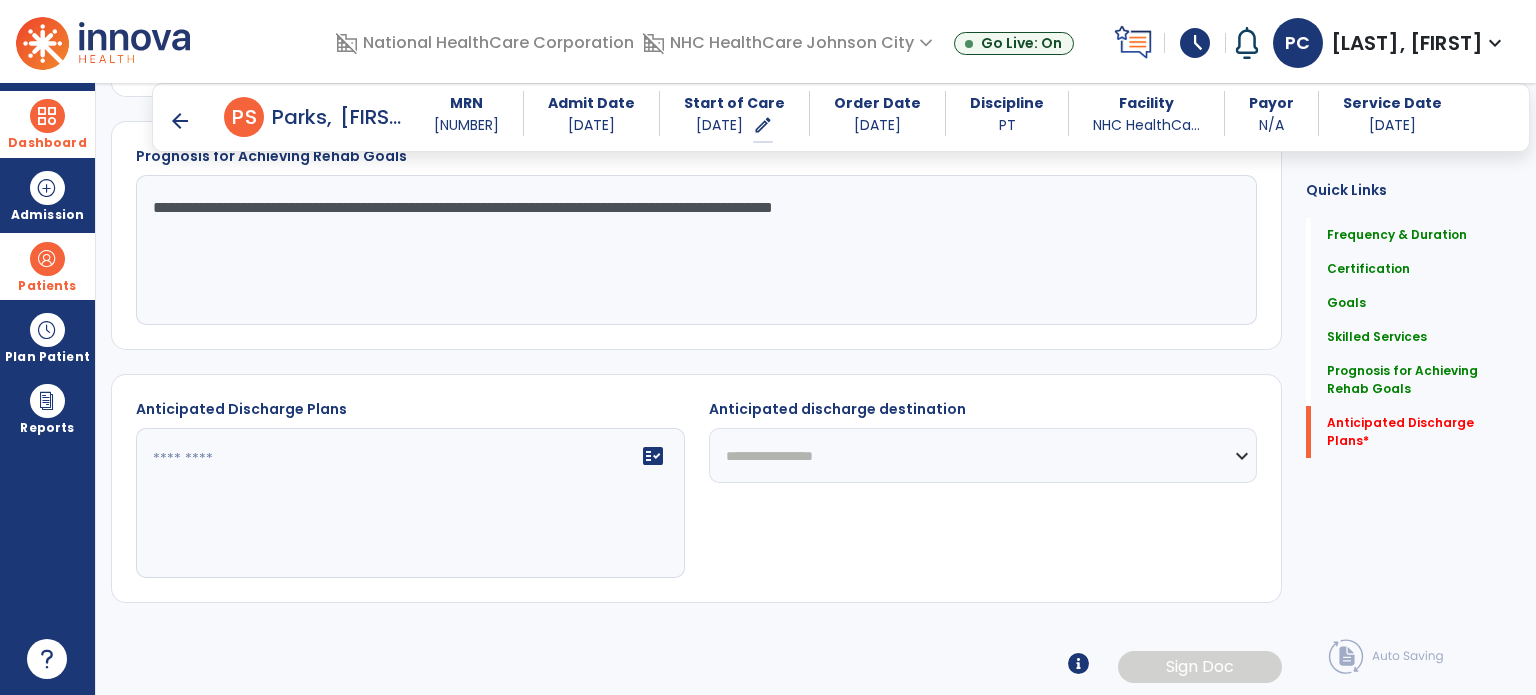 type on "**********" 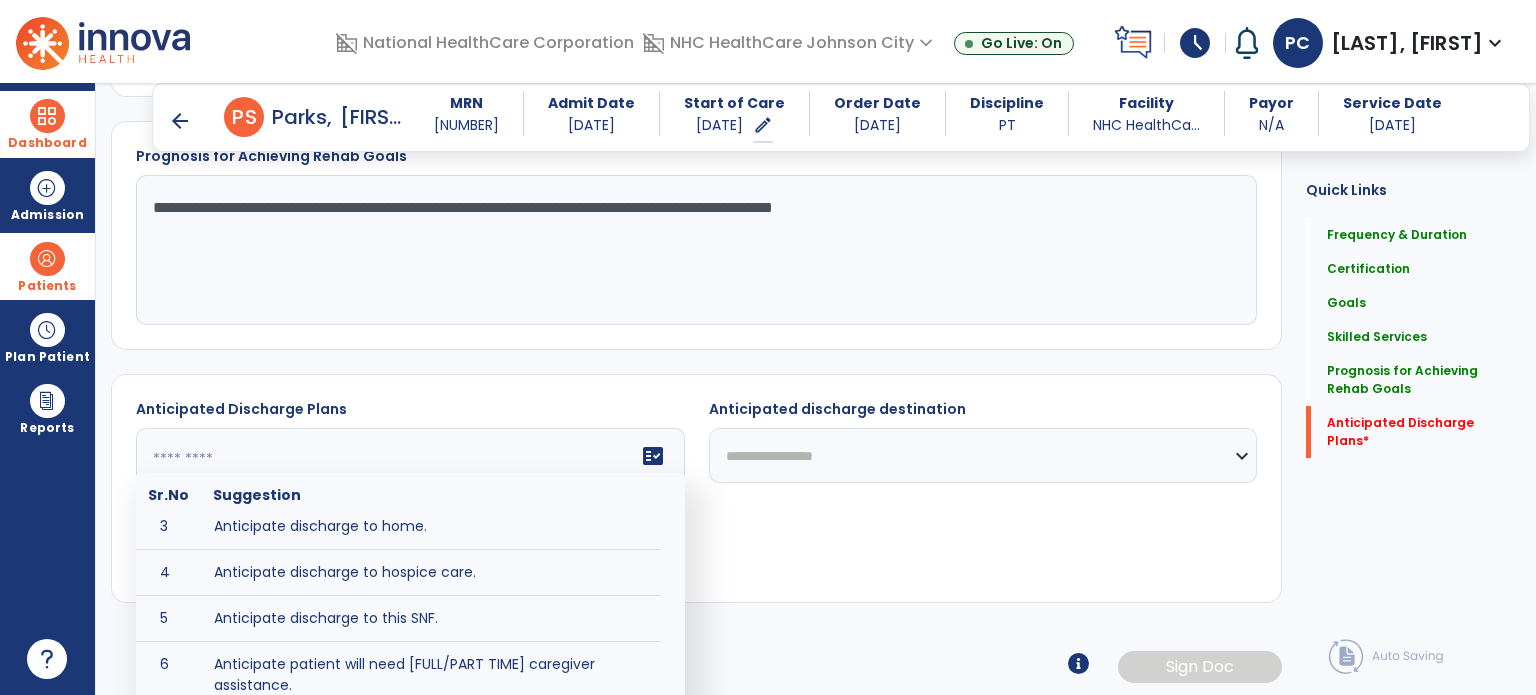 scroll, scrollTop: 200, scrollLeft: 0, axis: vertical 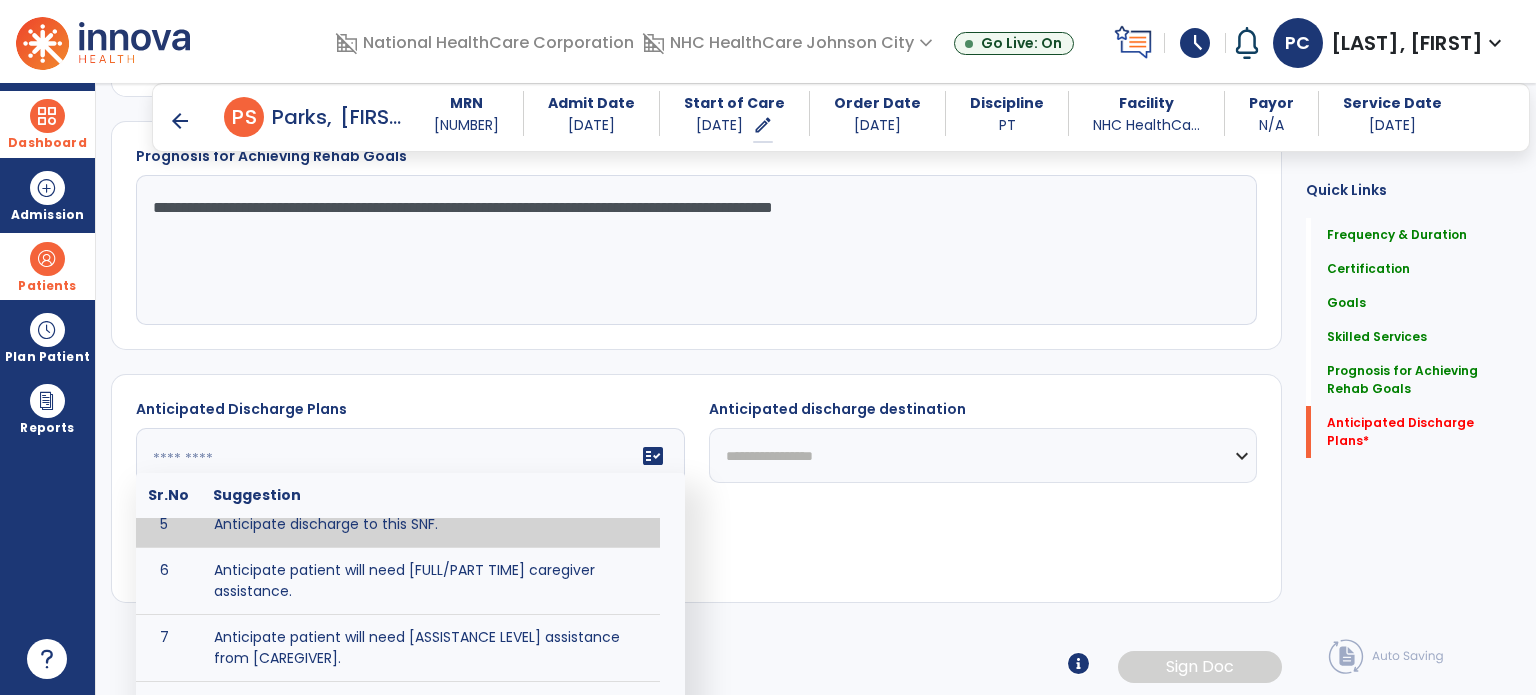 type on "**********" 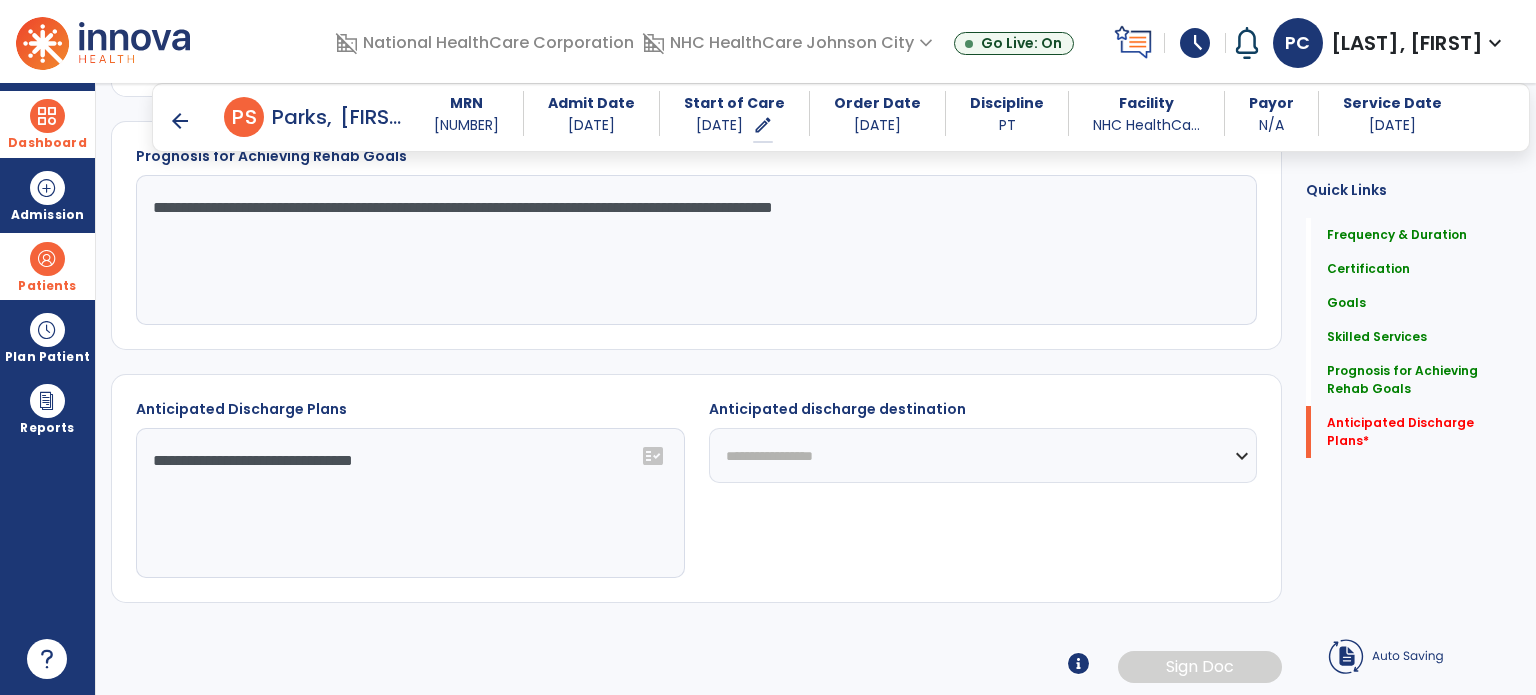 scroll, scrollTop: 1771, scrollLeft: 0, axis: vertical 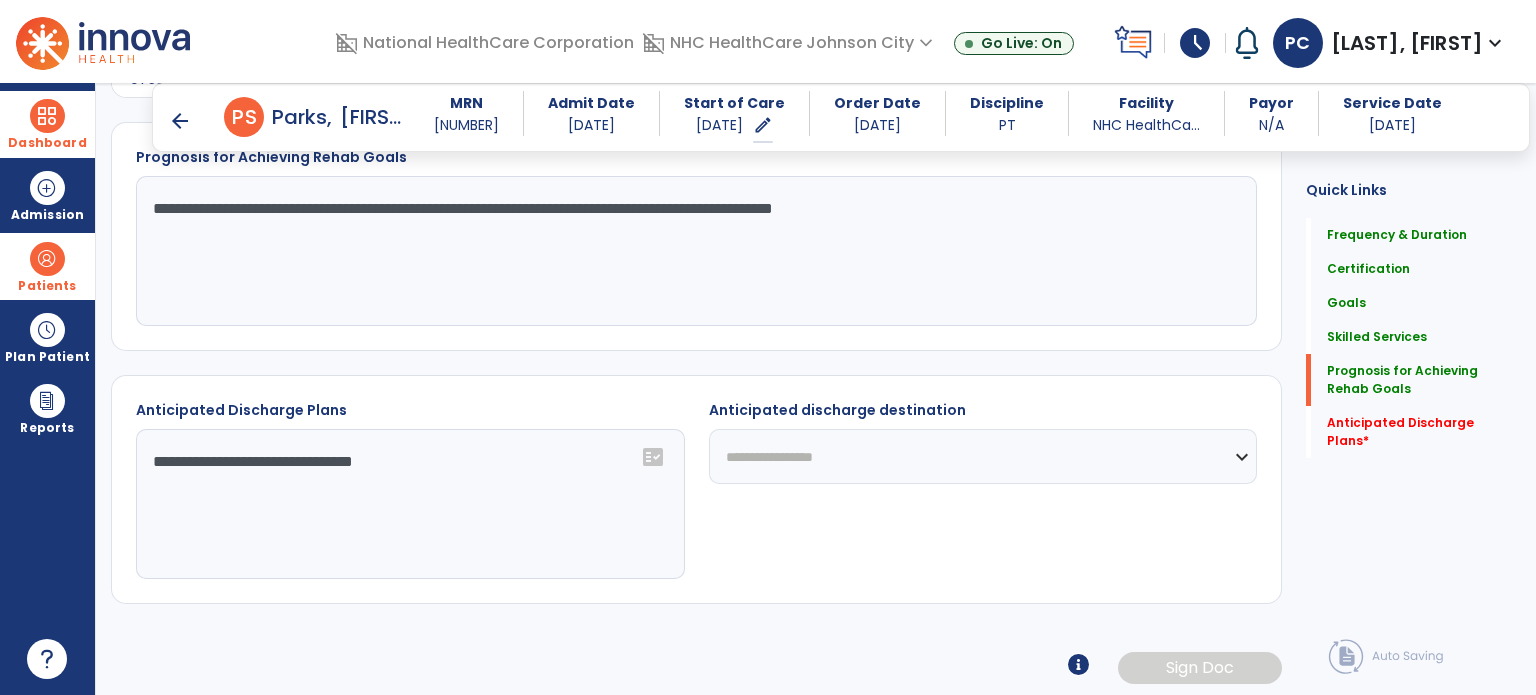 click on "**********" 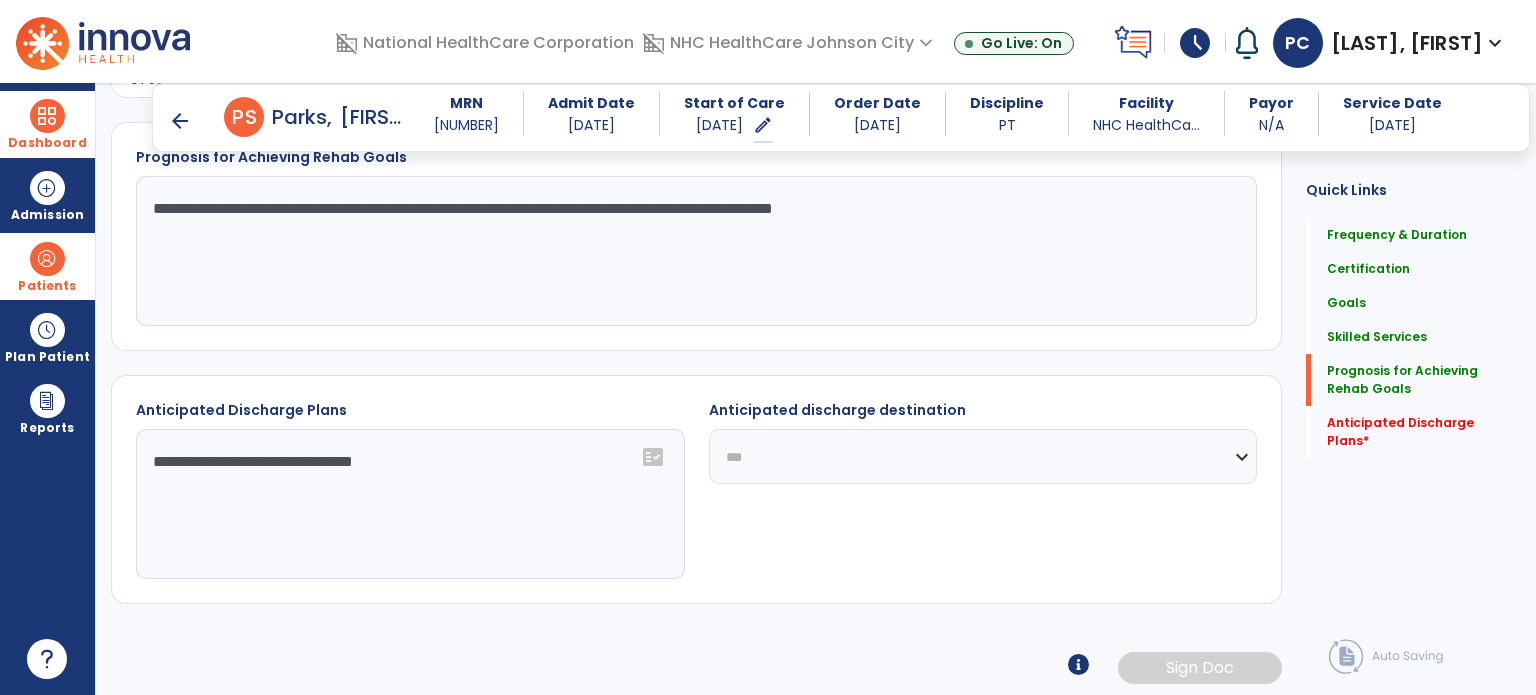 click on "**********" 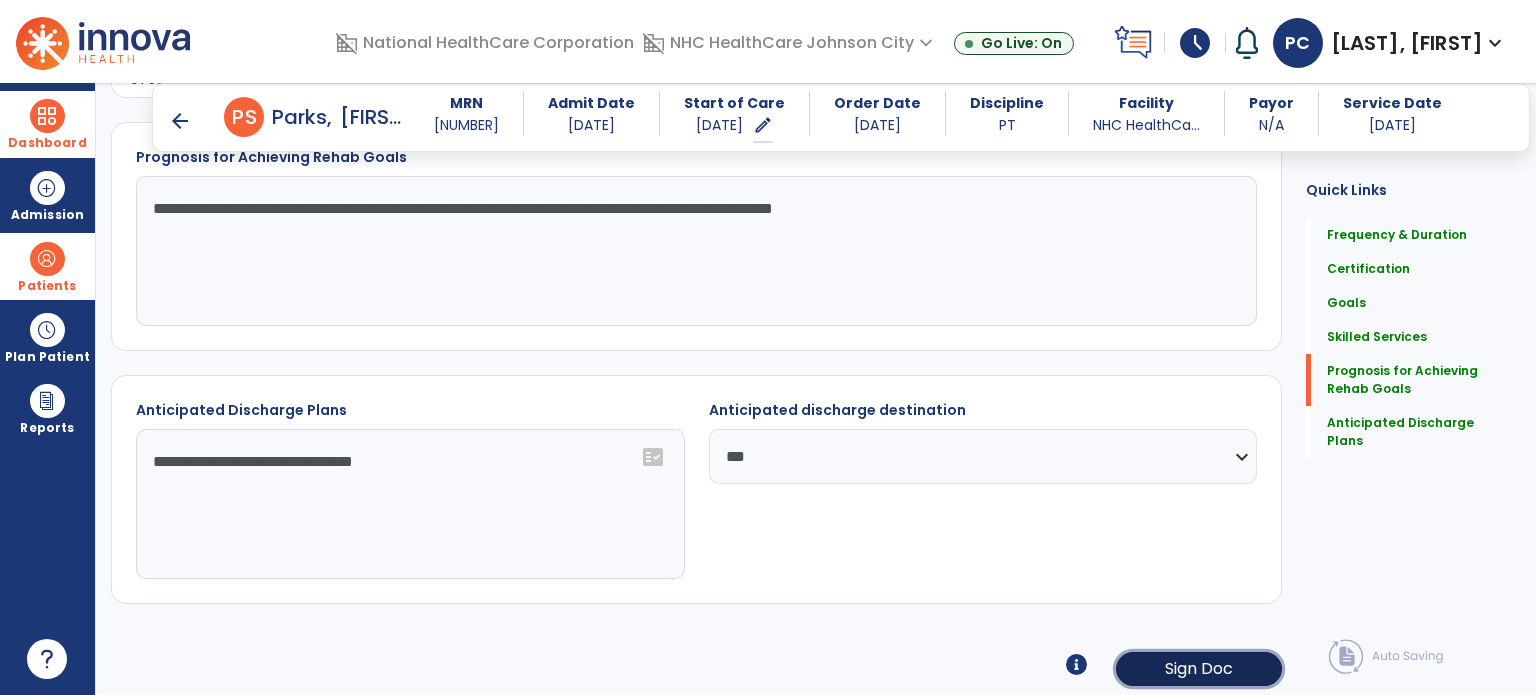 click on "Sign Doc" 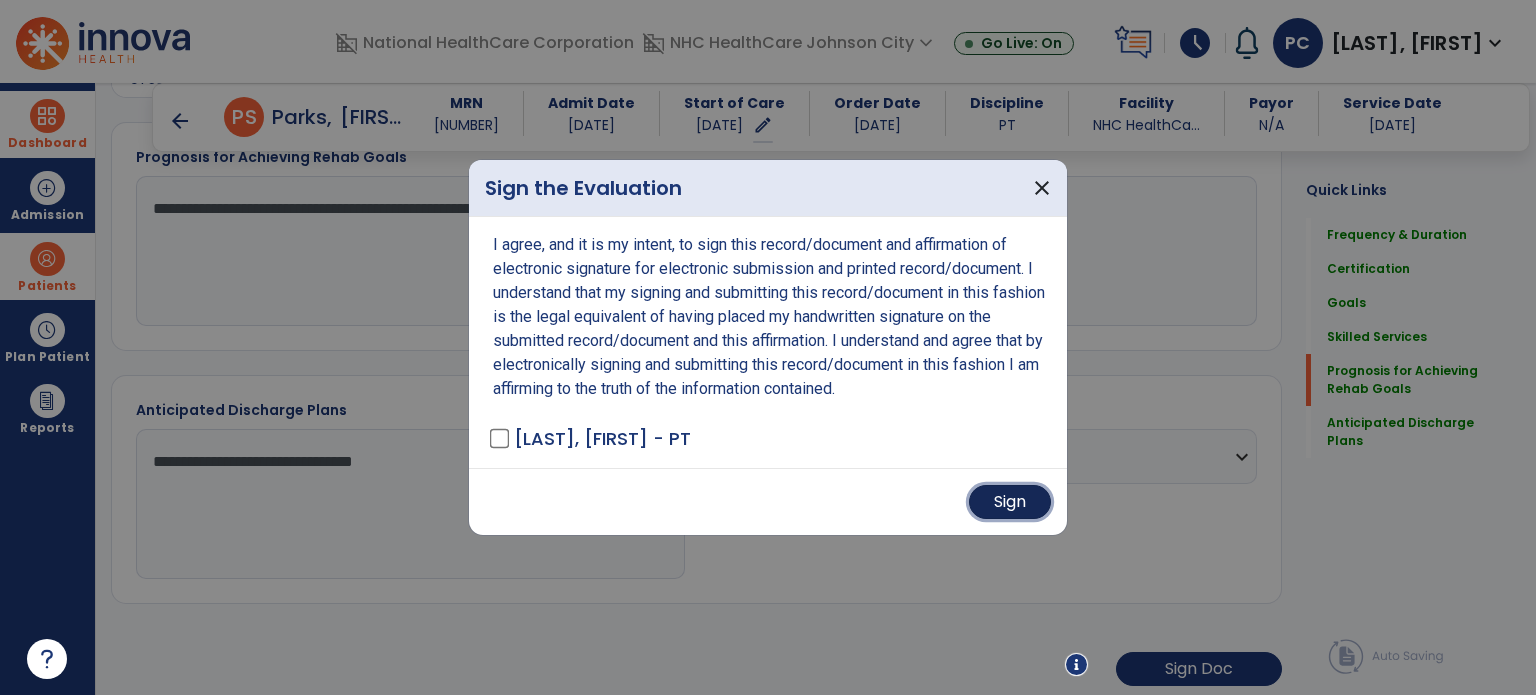 click on "Sign" at bounding box center (1010, 502) 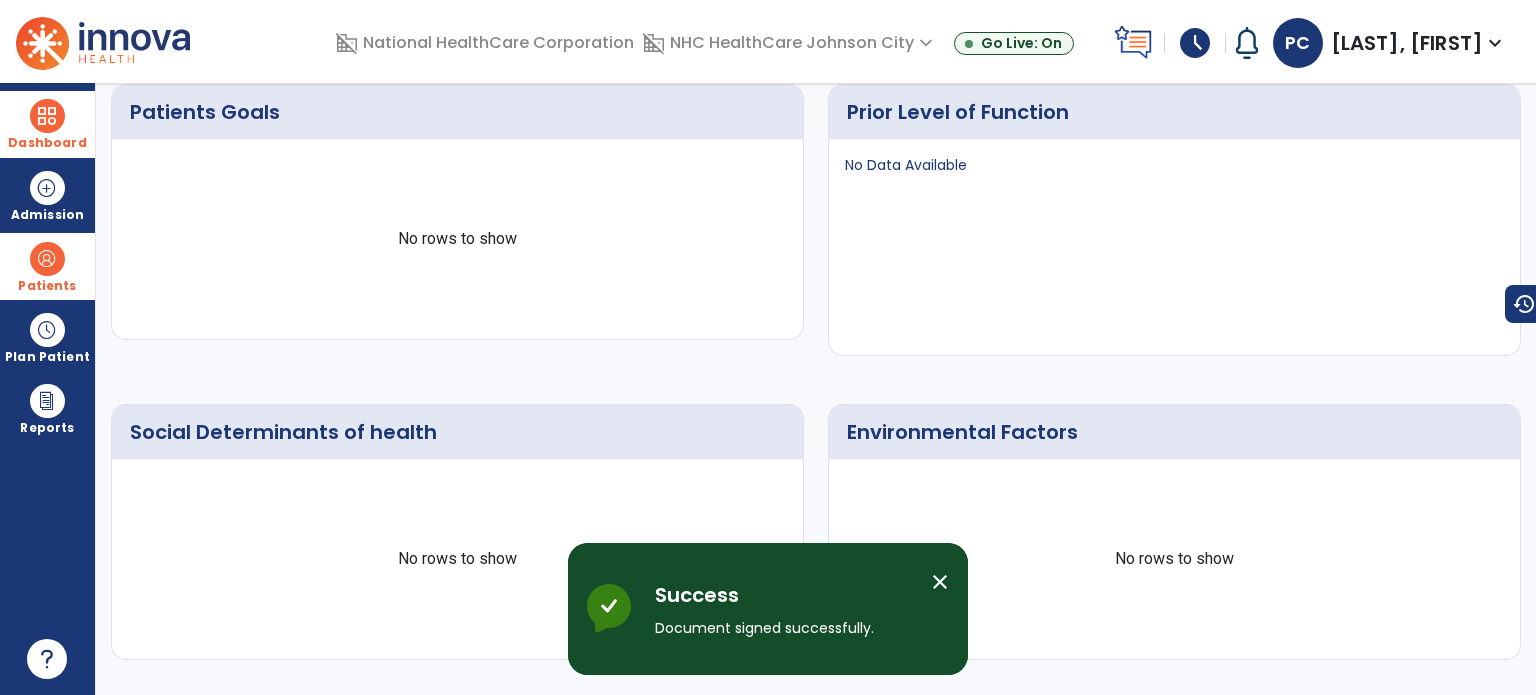 scroll, scrollTop: 0, scrollLeft: 0, axis: both 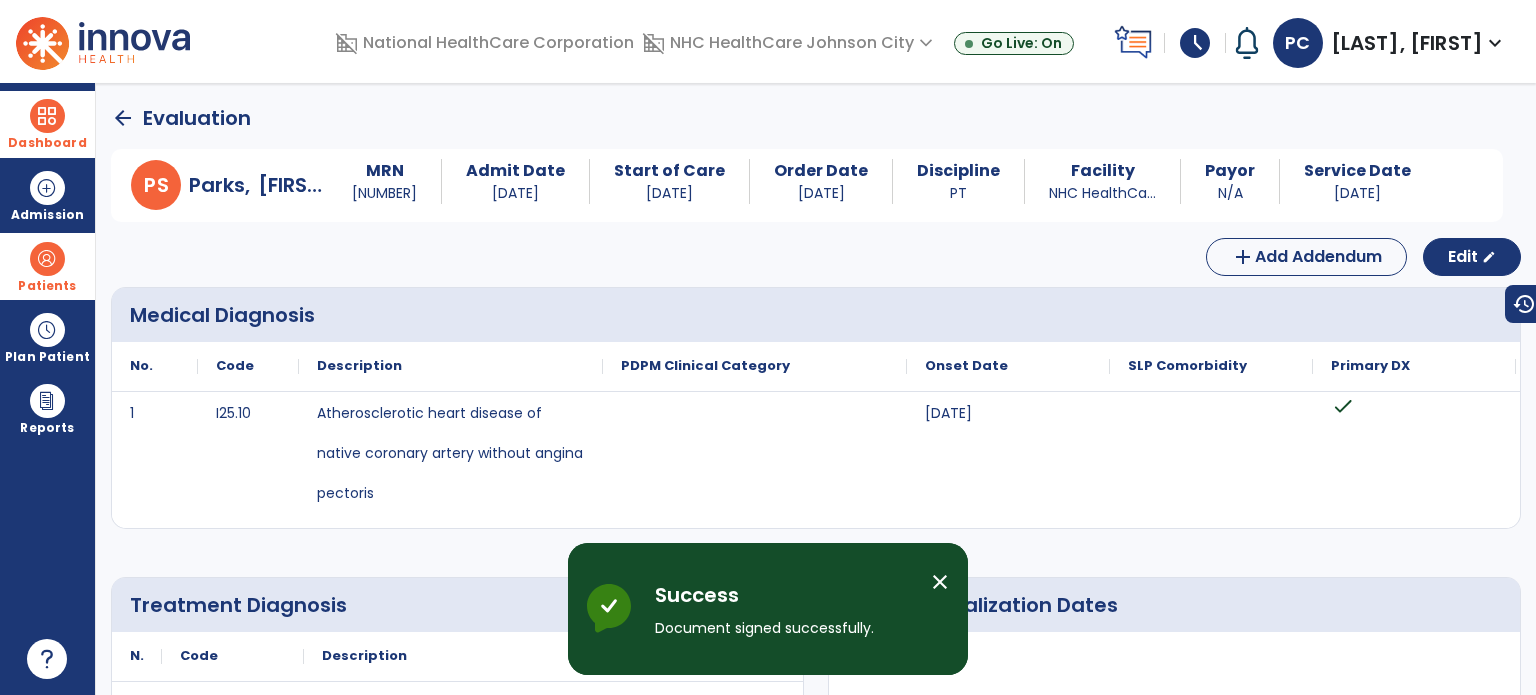 click on "arrow_back" 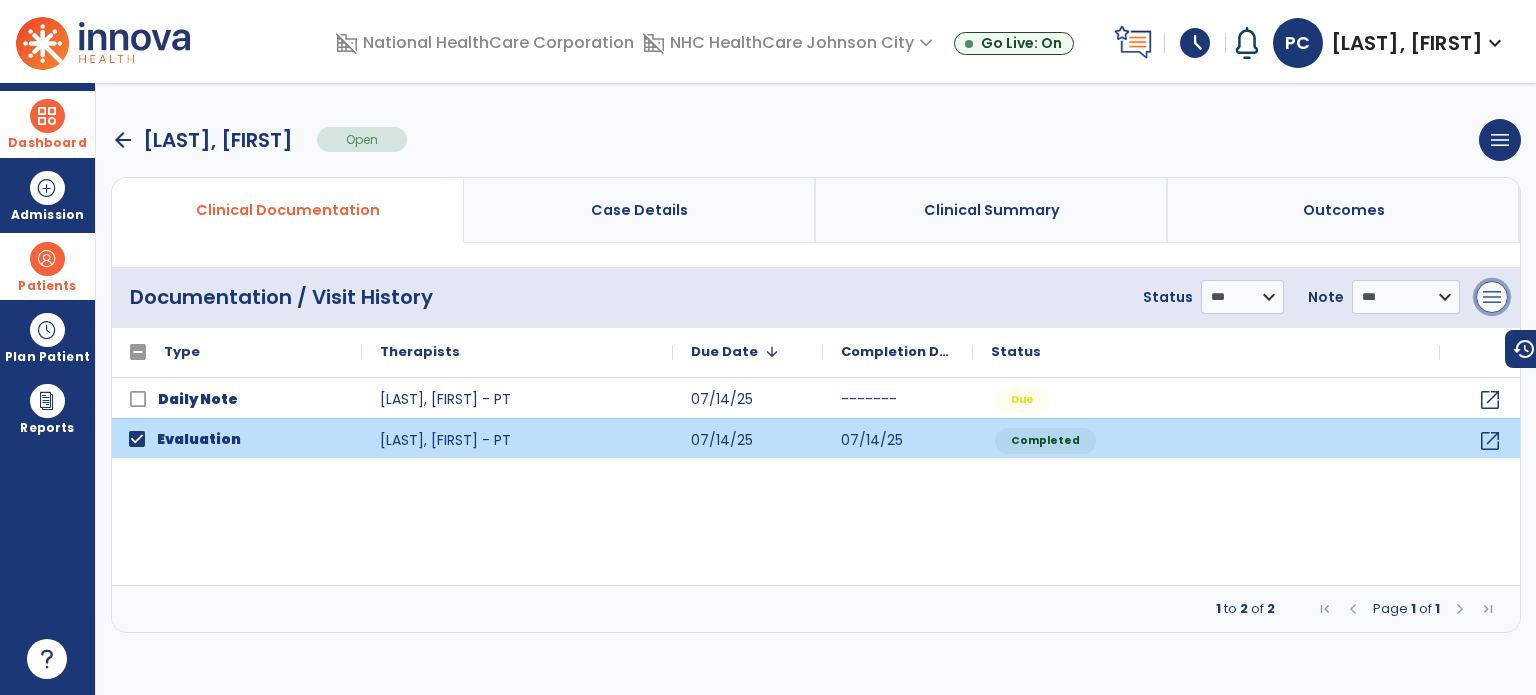 click on "menu" at bounding box center (1492, 297) 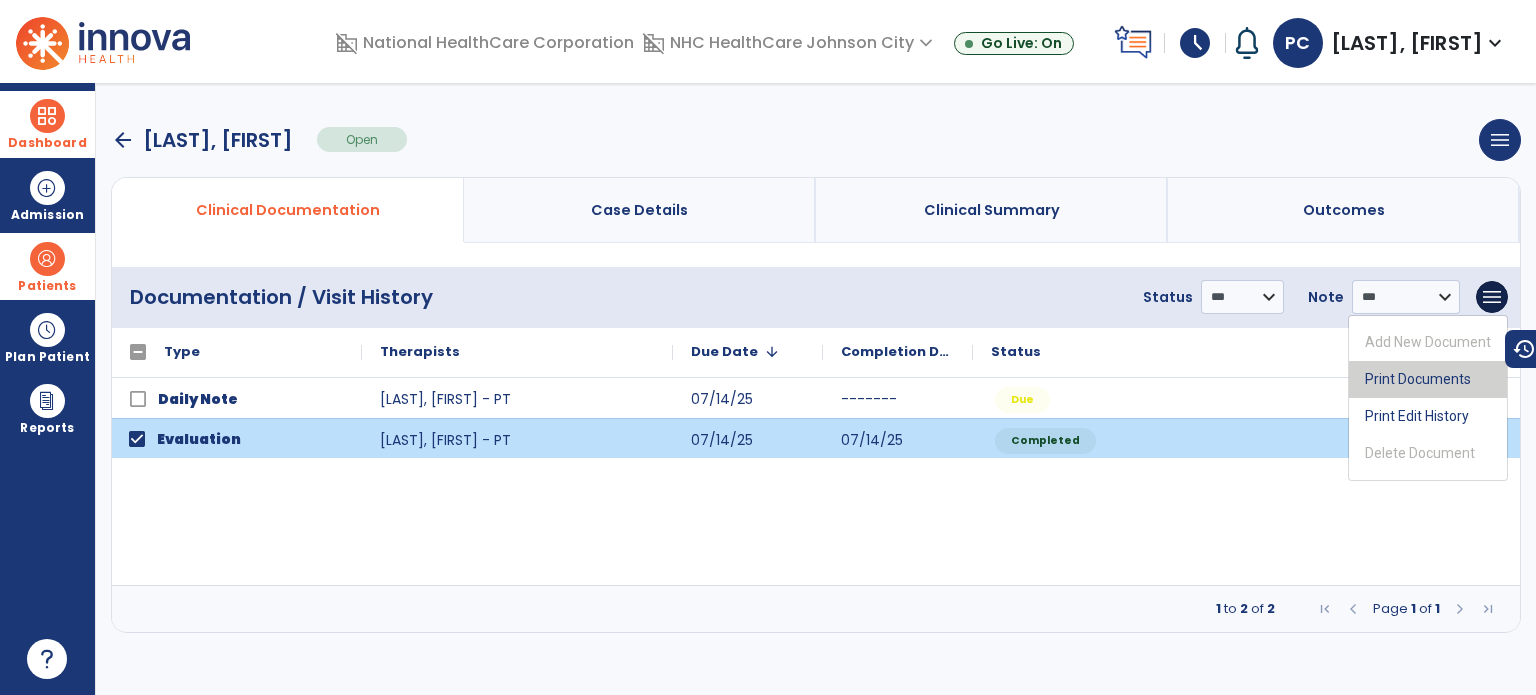click on "Print Documents" at bounding box center (1428, 379) 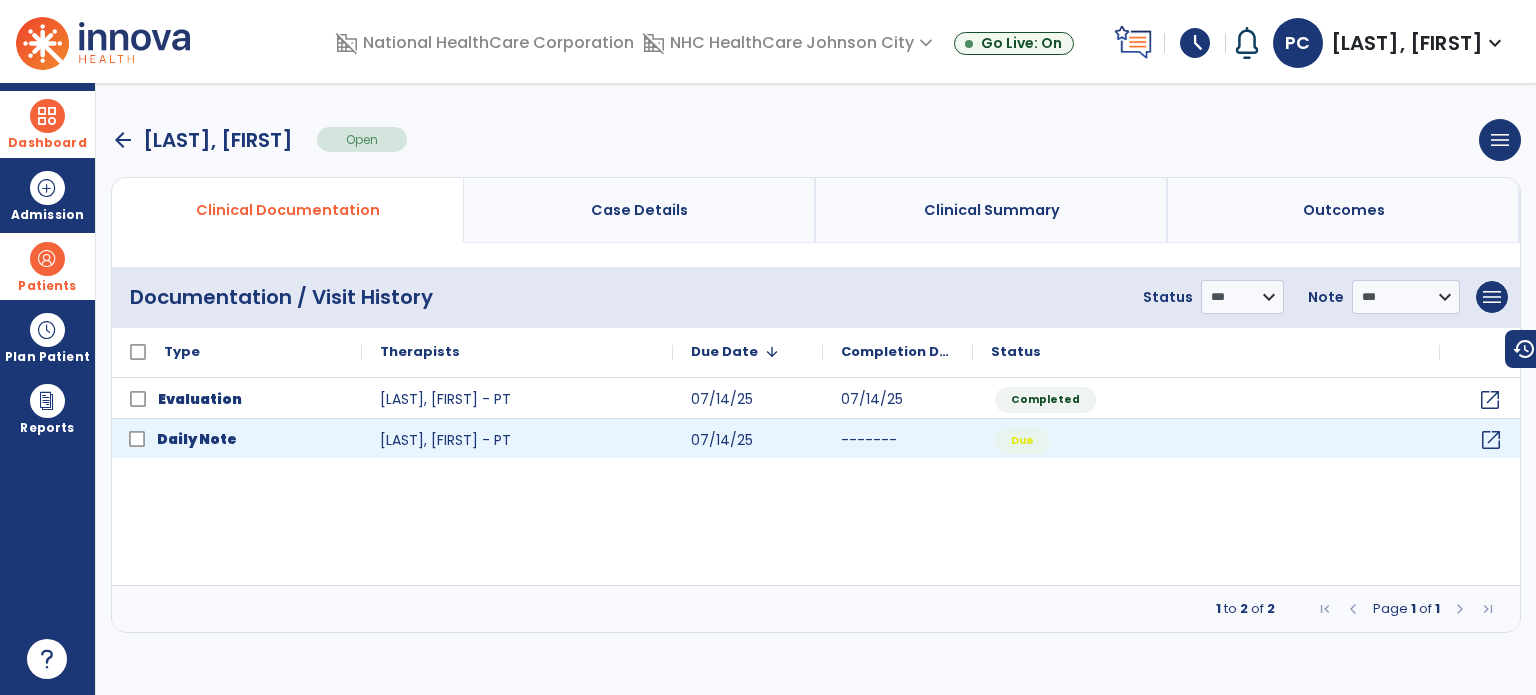 click on "open_in_new" 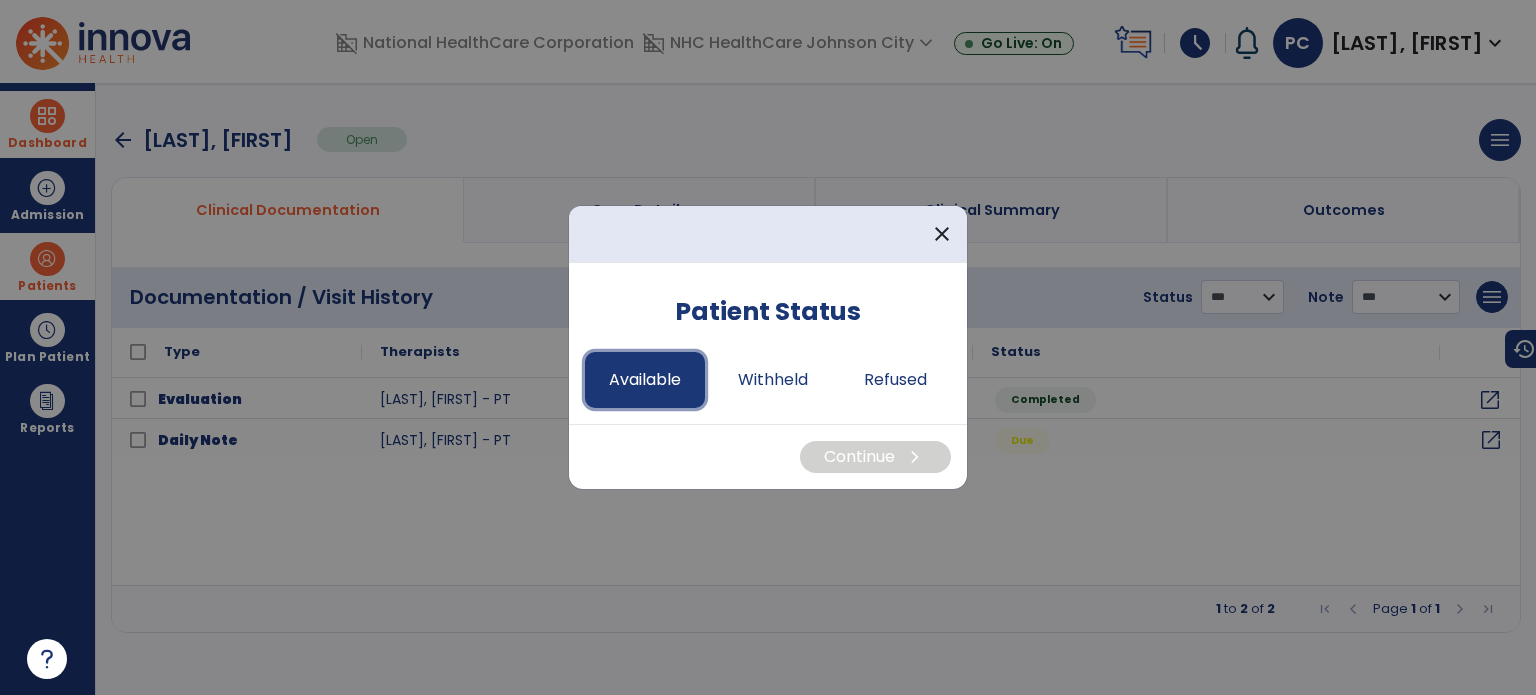 click on "Available" at bounding box center [645, 380] 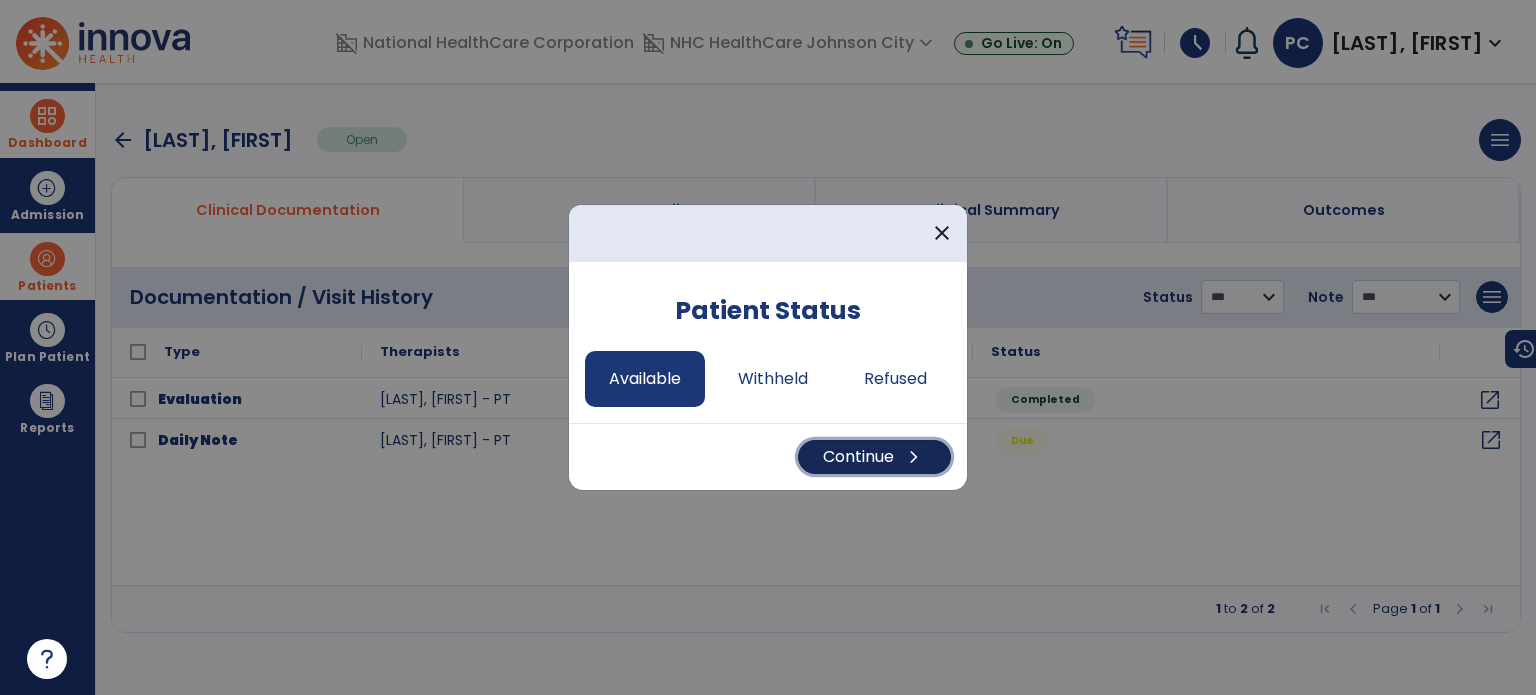 click on "Continue   chevron_right" at bounding box center (874, 457) 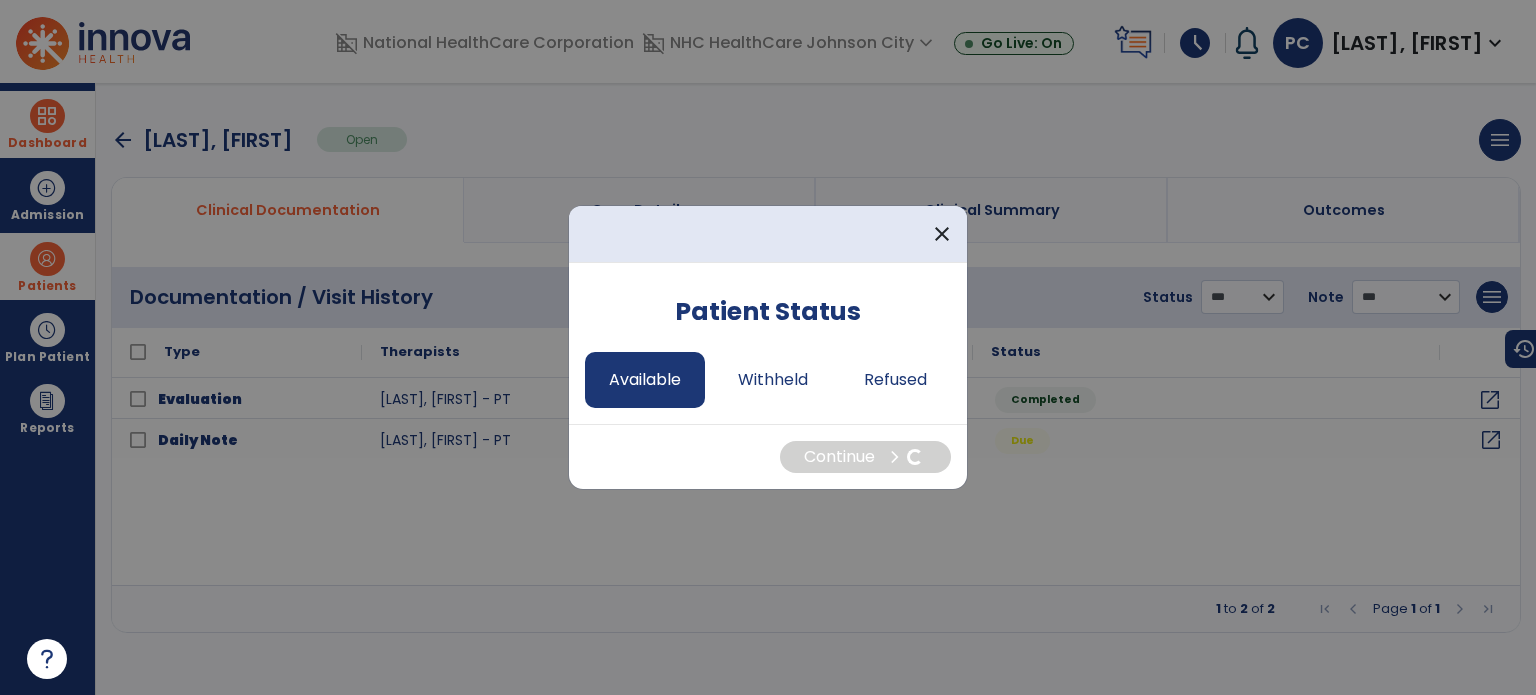 select on "*" 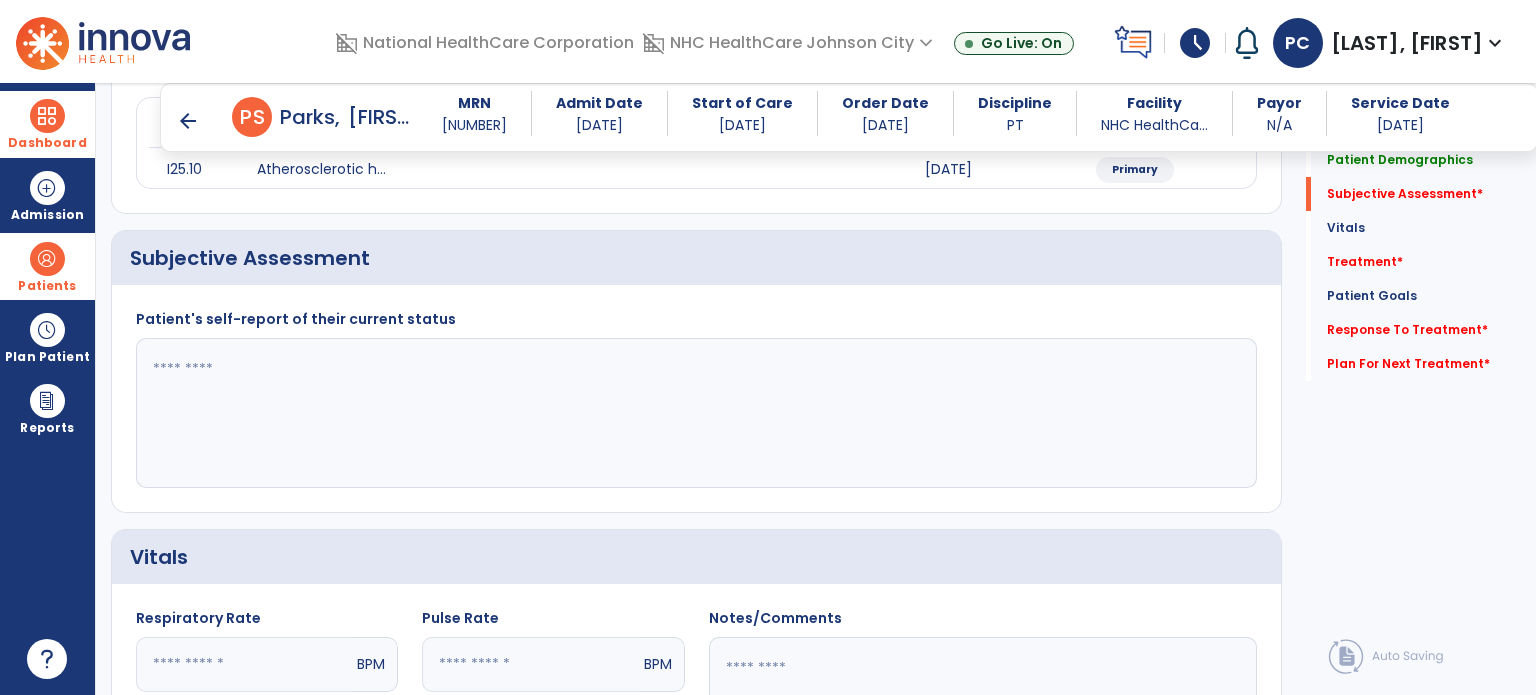 scroll, scrollTop: 300, scrollLeft: 0, axis: vertical 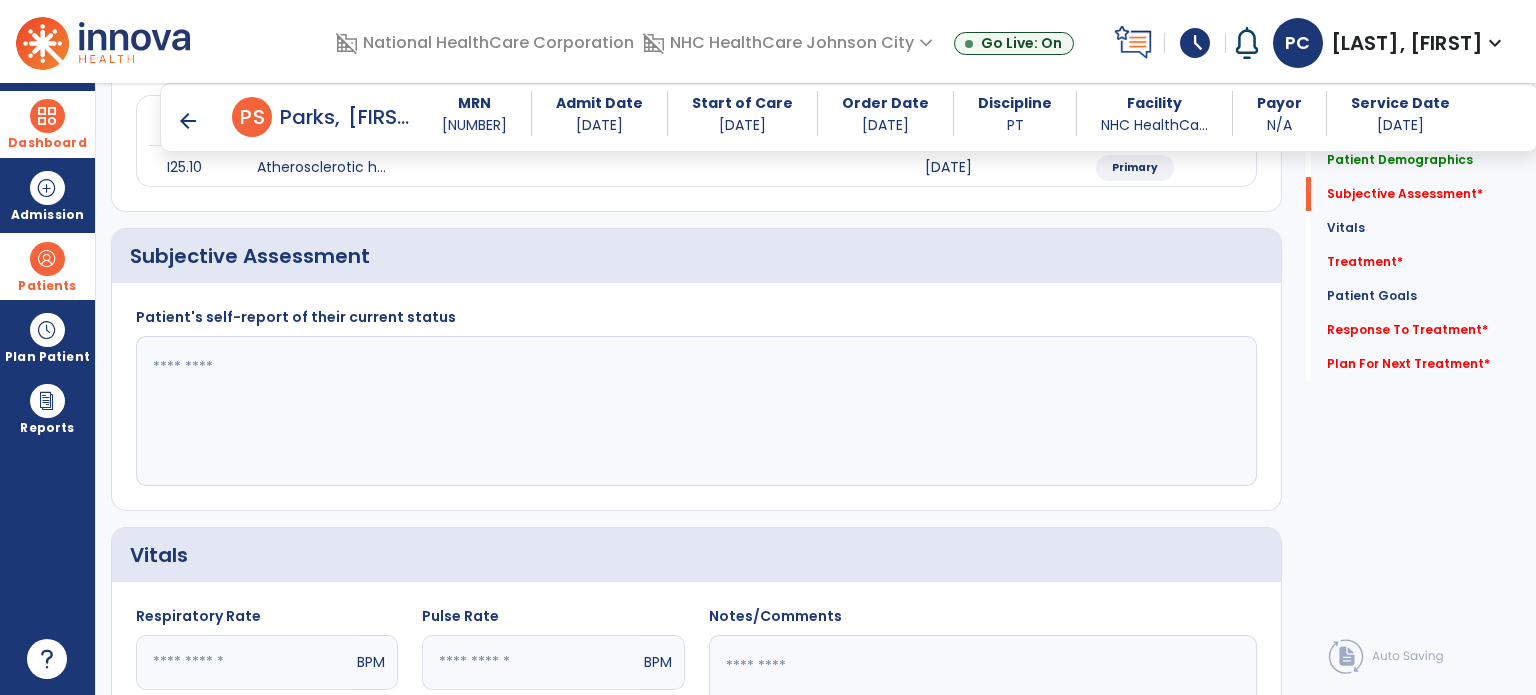 click 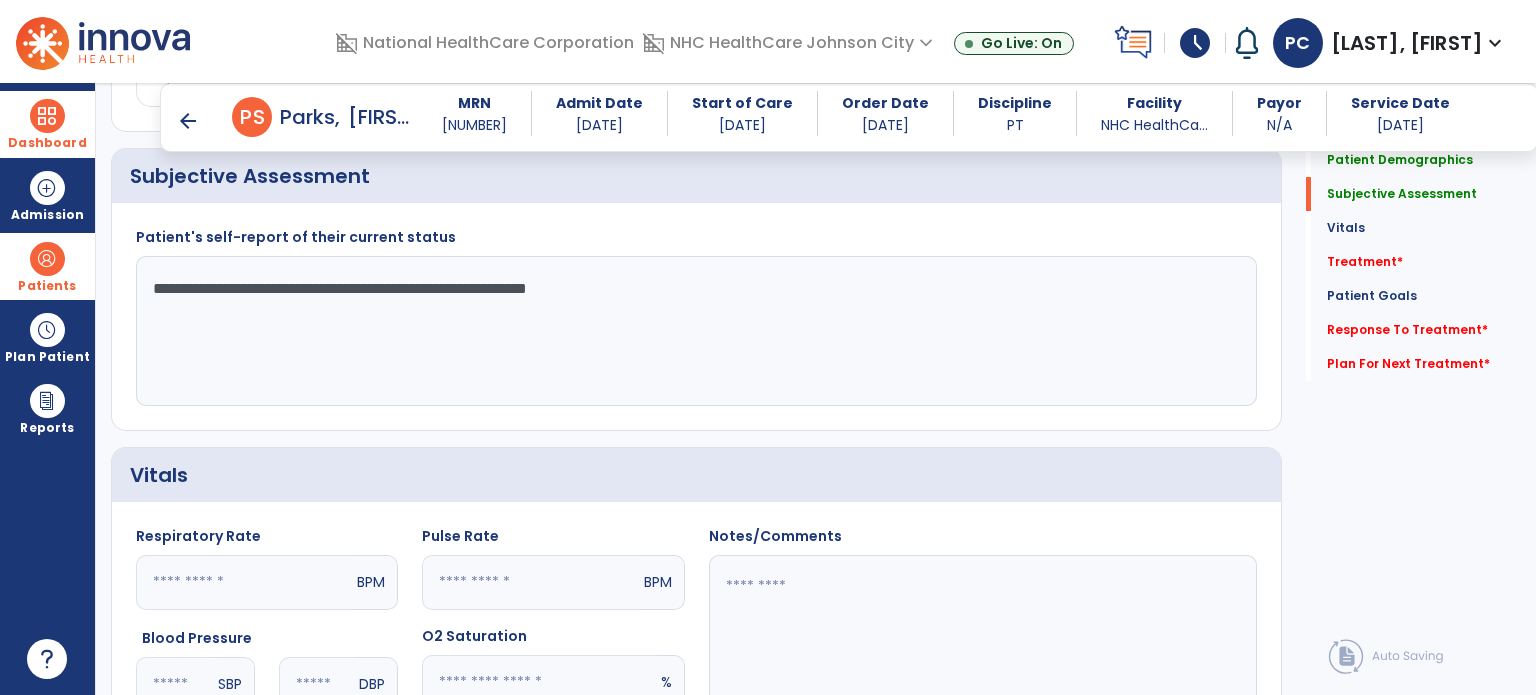 scroll, scrollTop: 500, scrollLeft: 0, axis: vertical 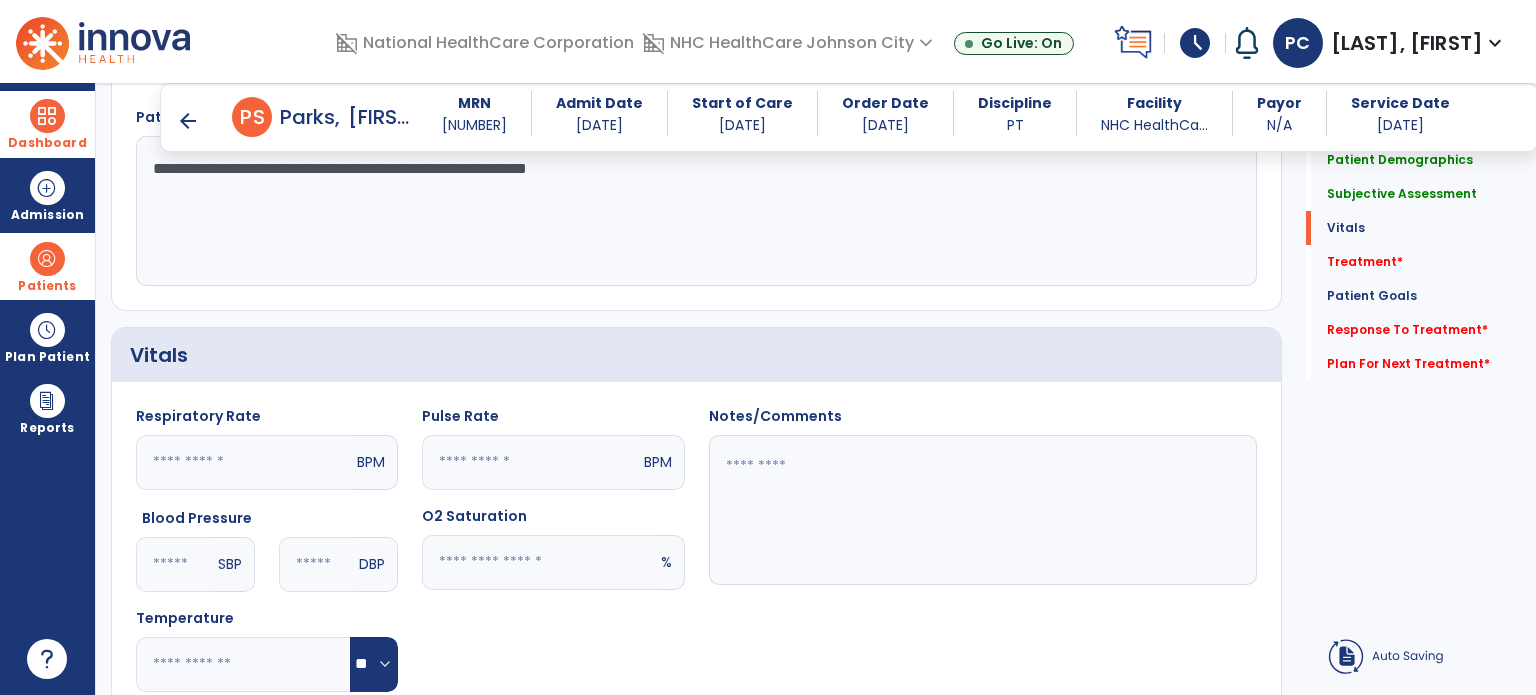 type on "**********" 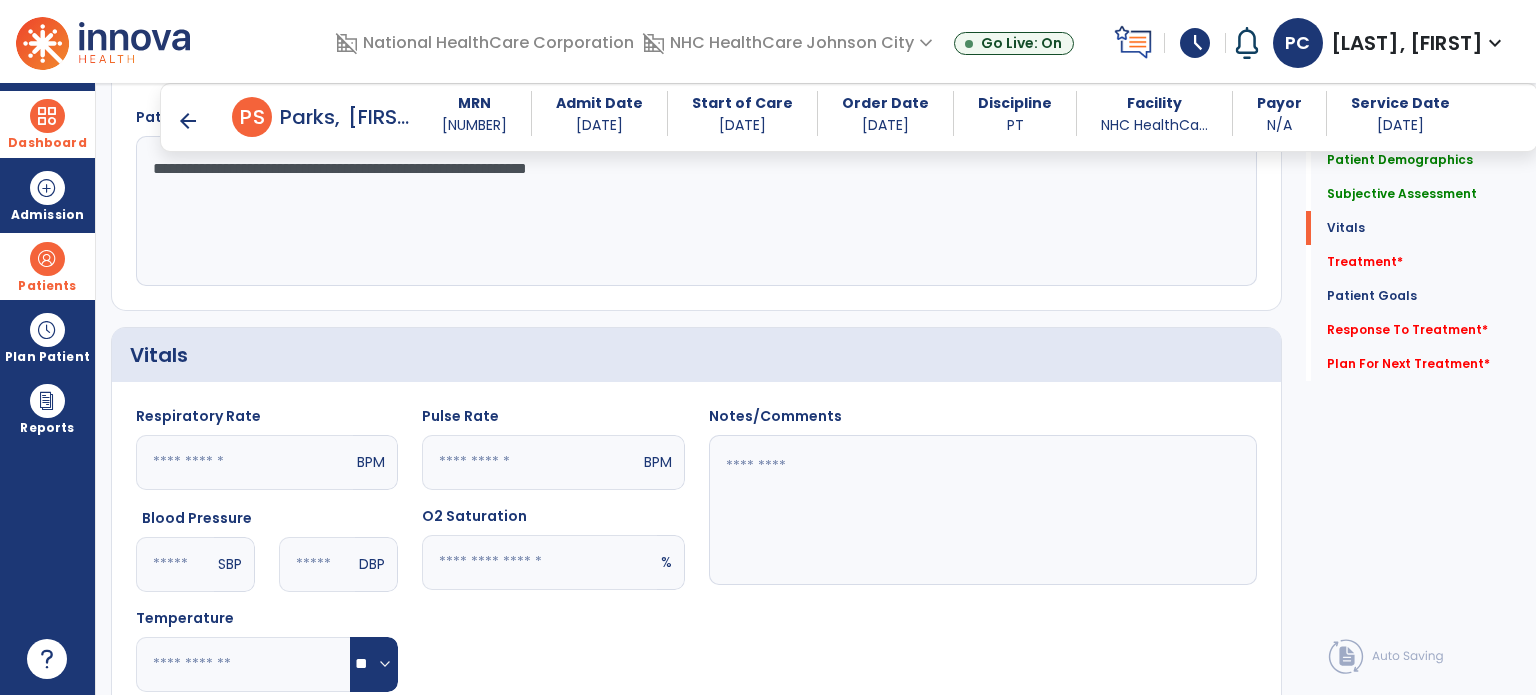 click 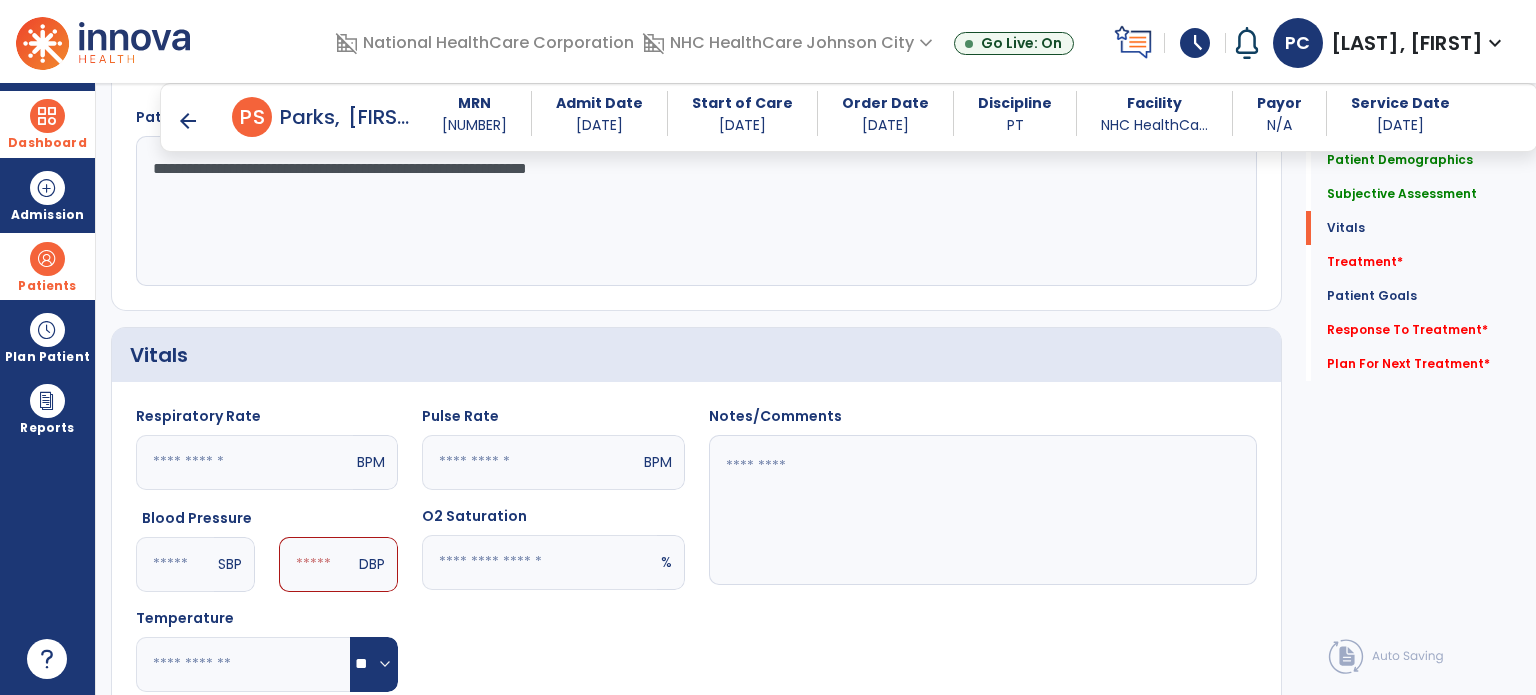 type on "***" 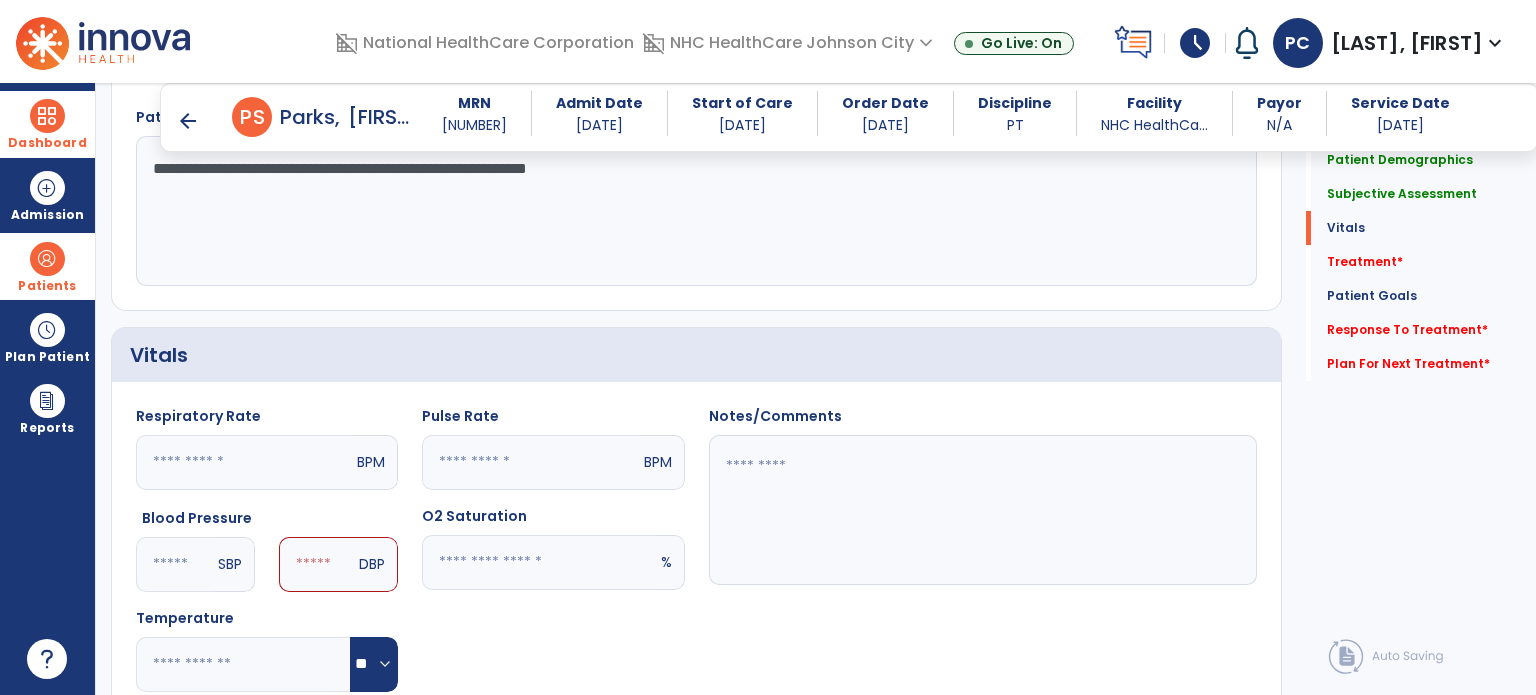 click 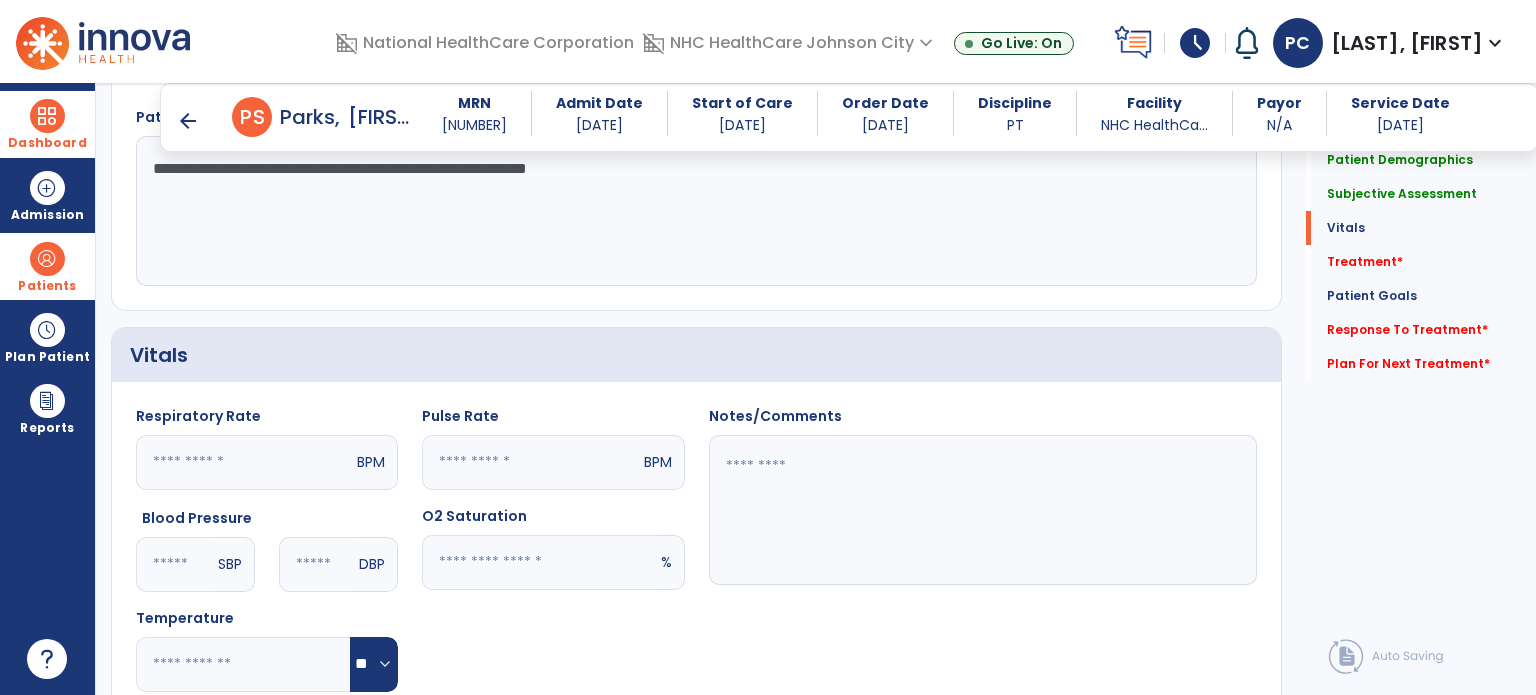 type on "**" 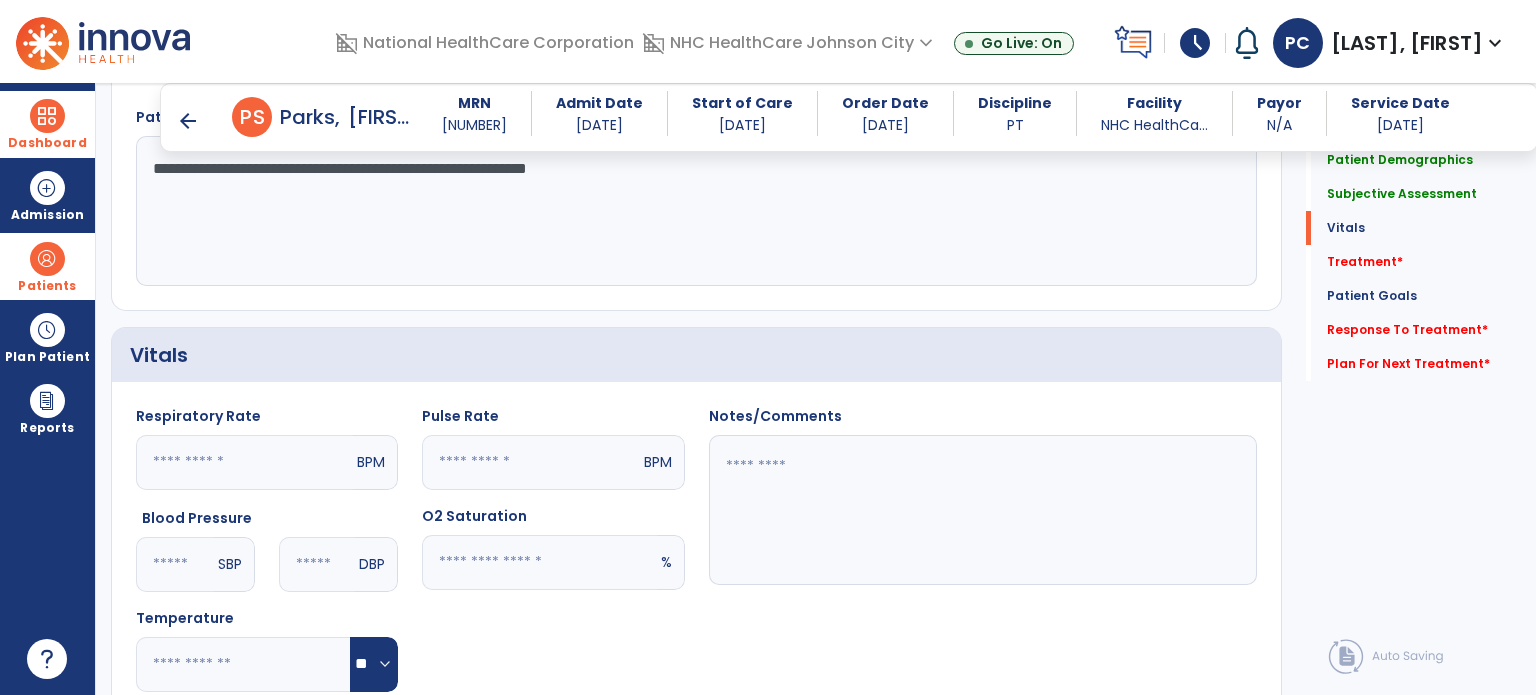 click 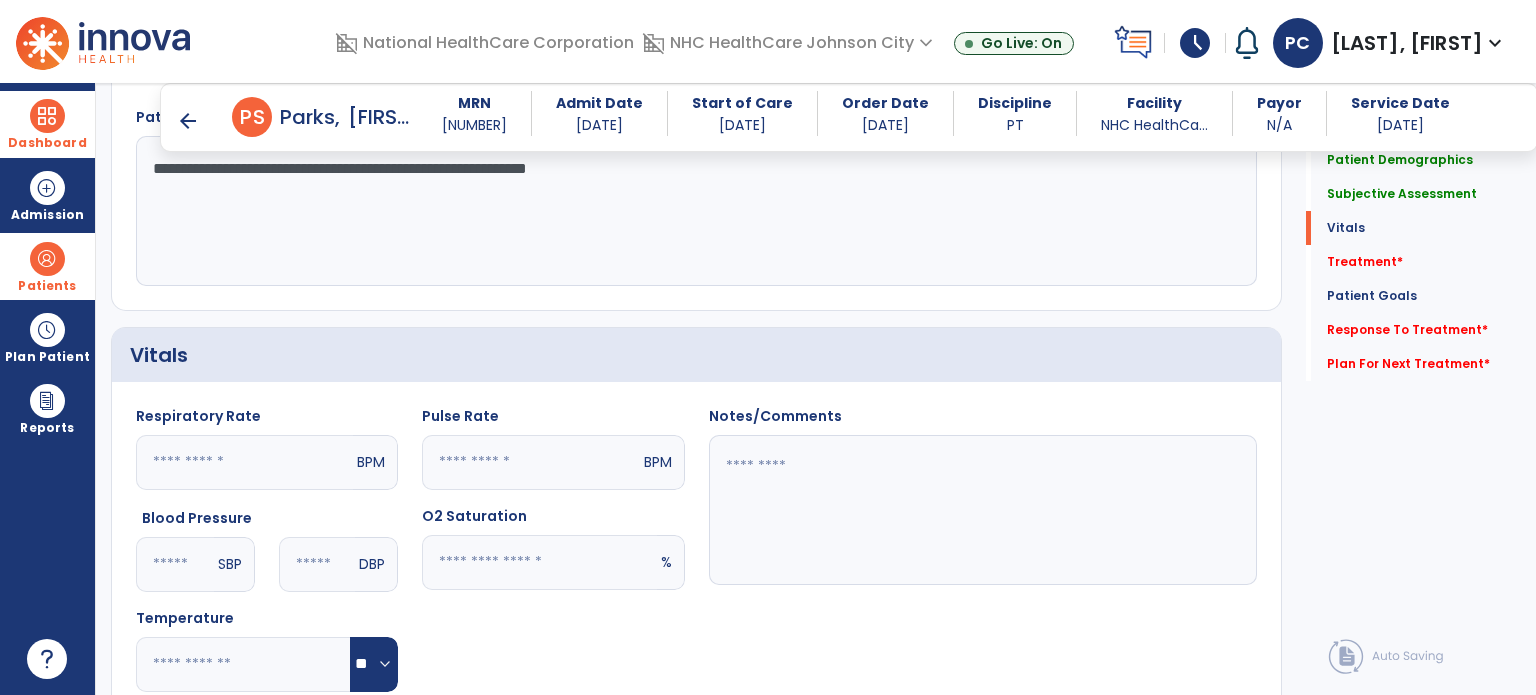 type on "**" 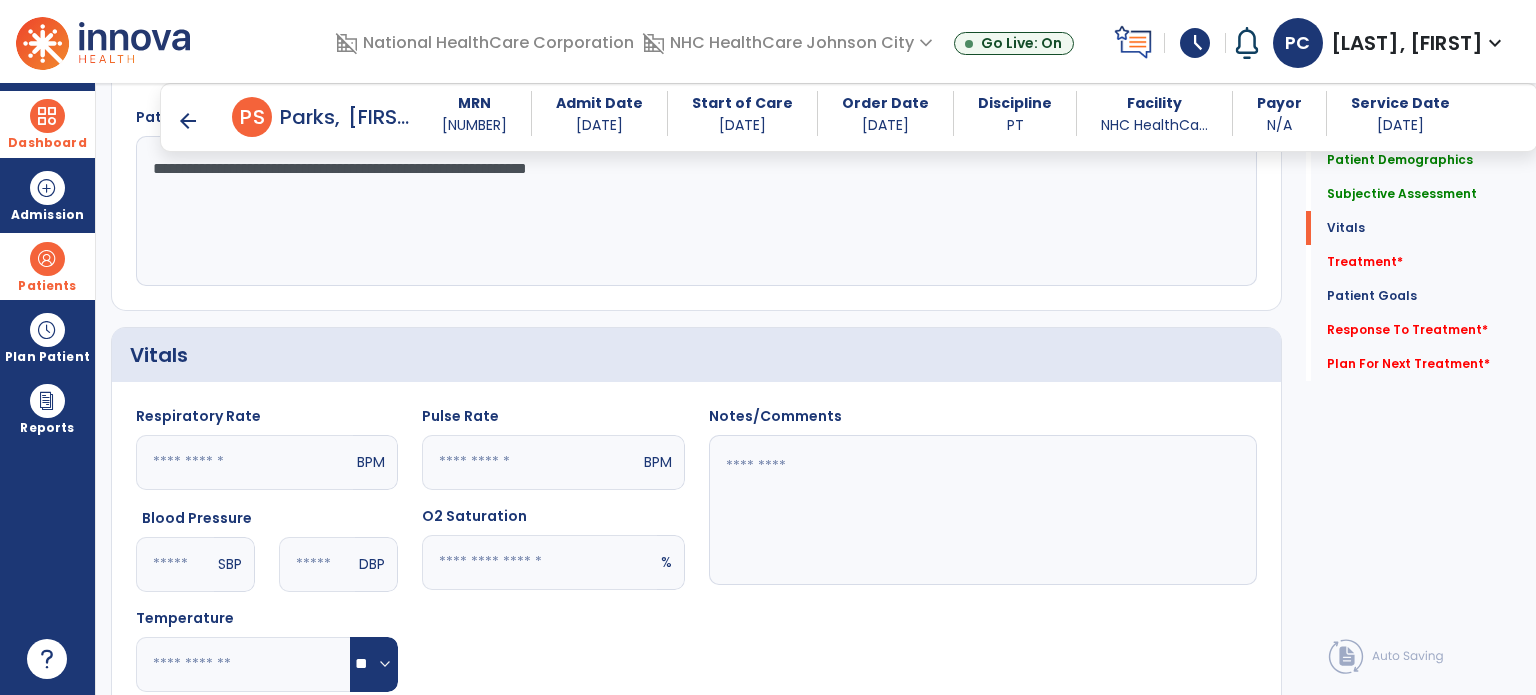 click 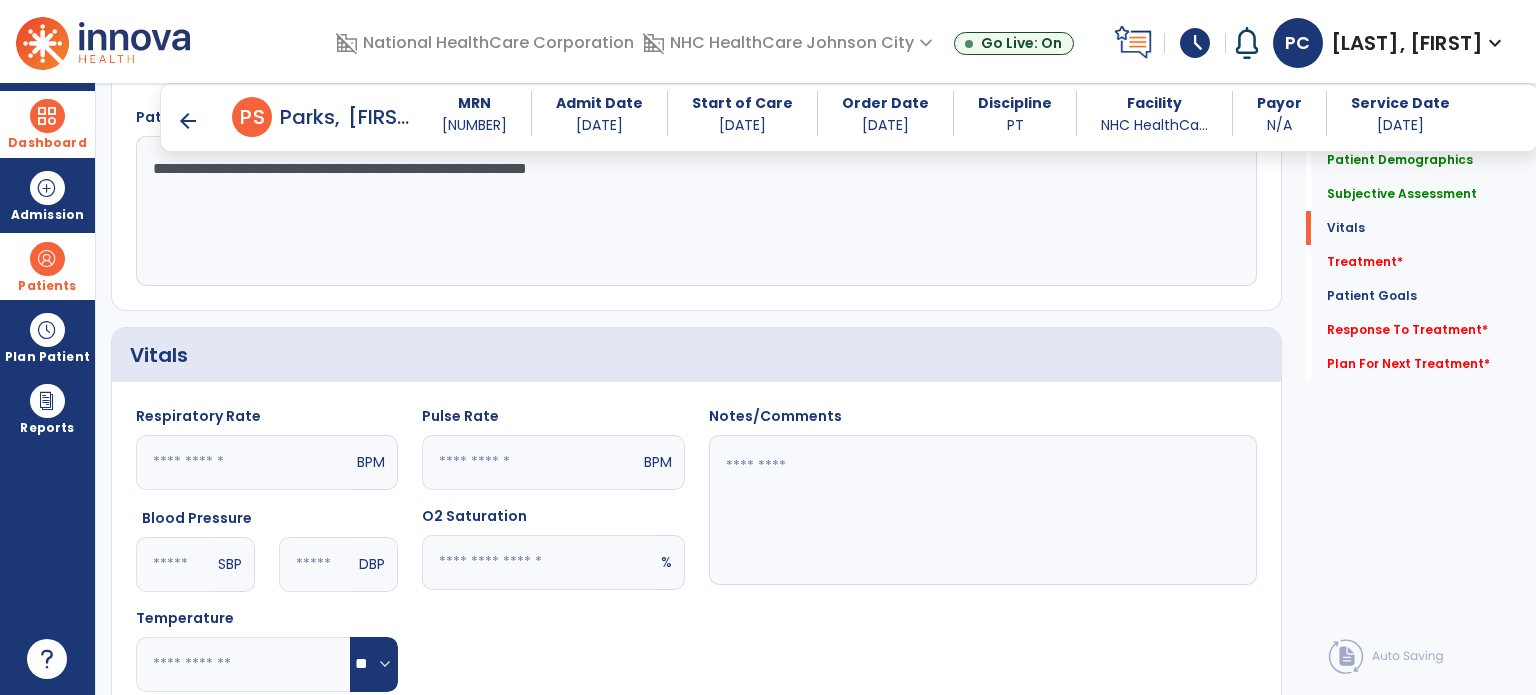 type on "**" 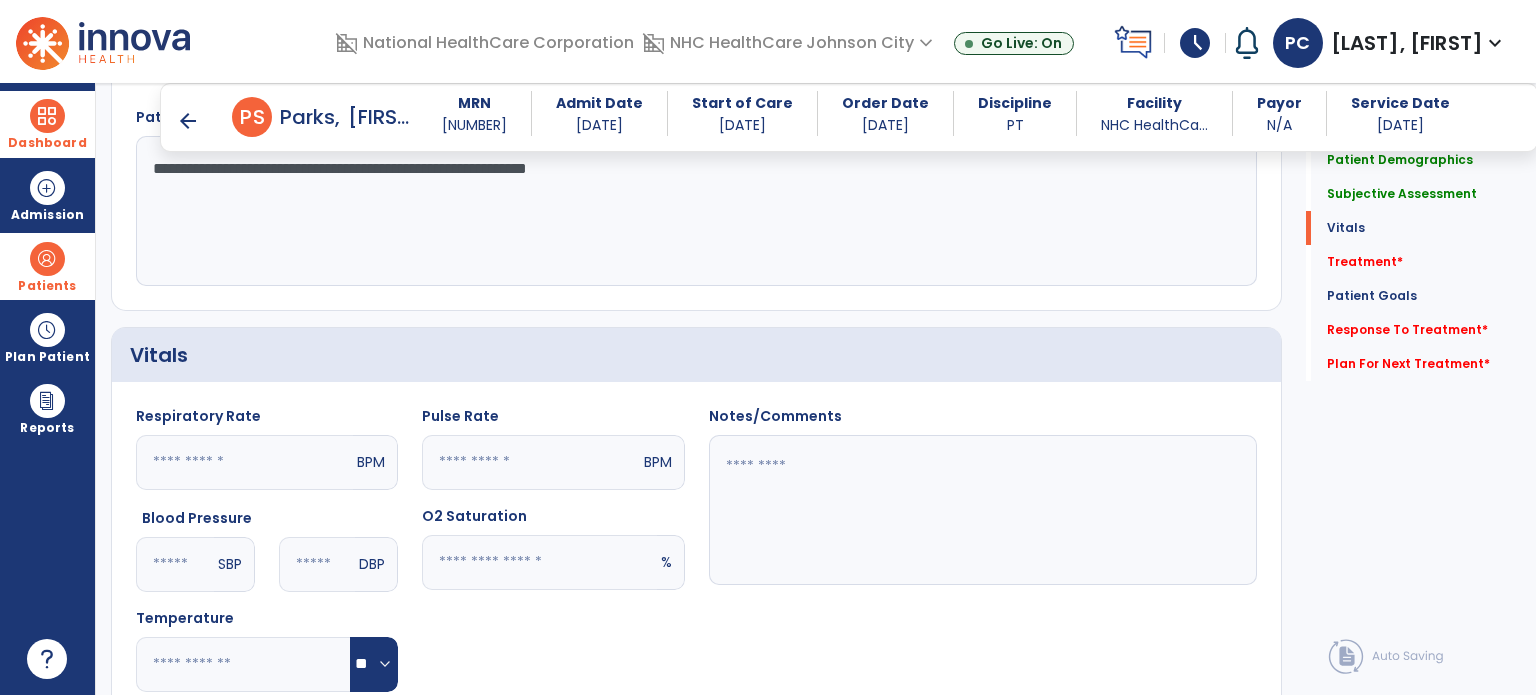 click 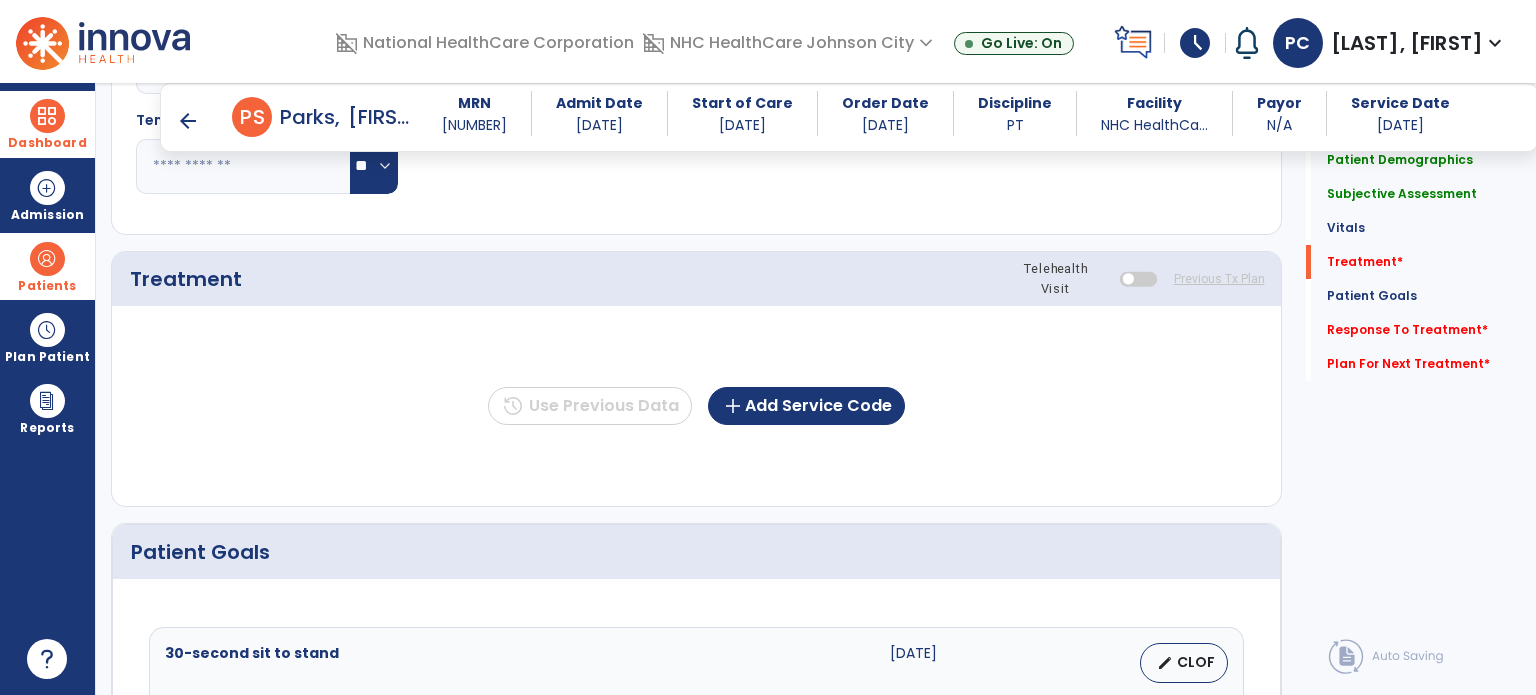 scroll, scrollTop: 1000, scrollLeft: 0, axis: vertical 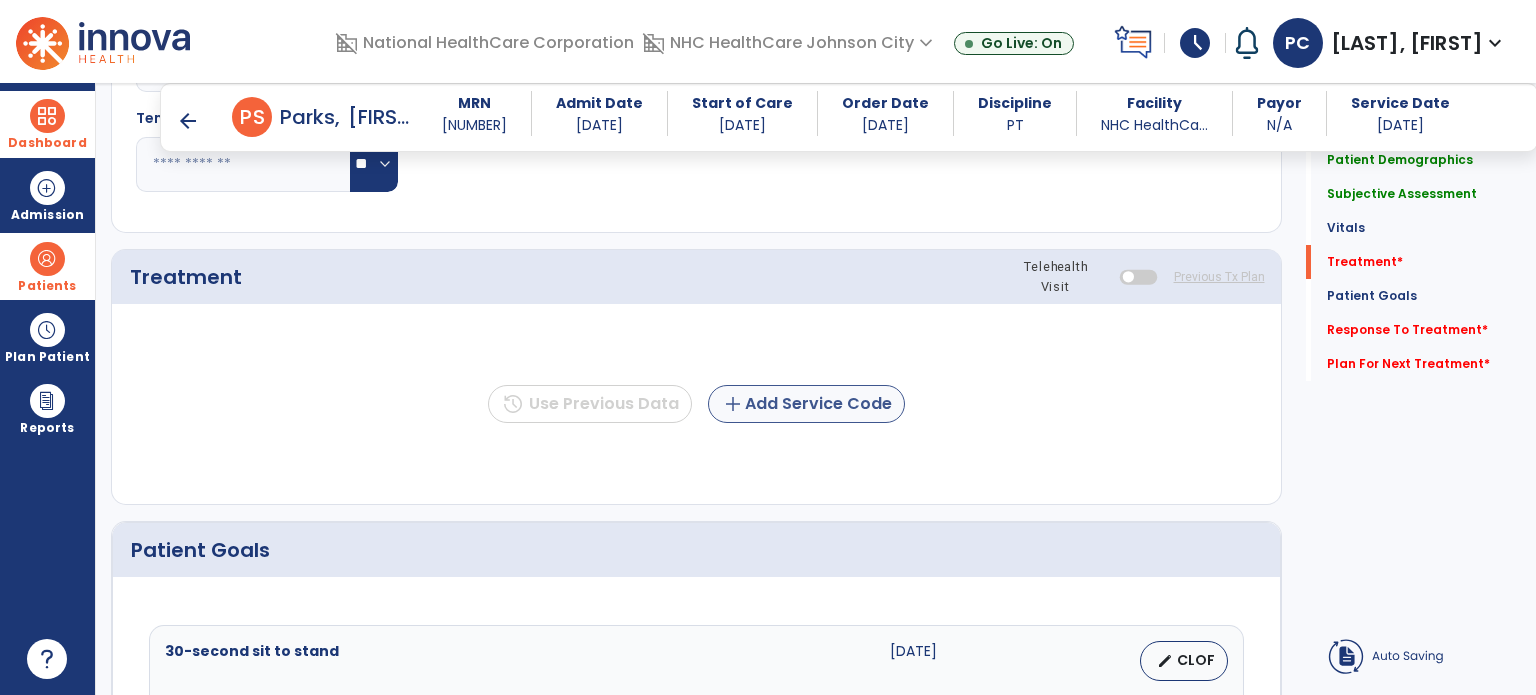 type on "**********" 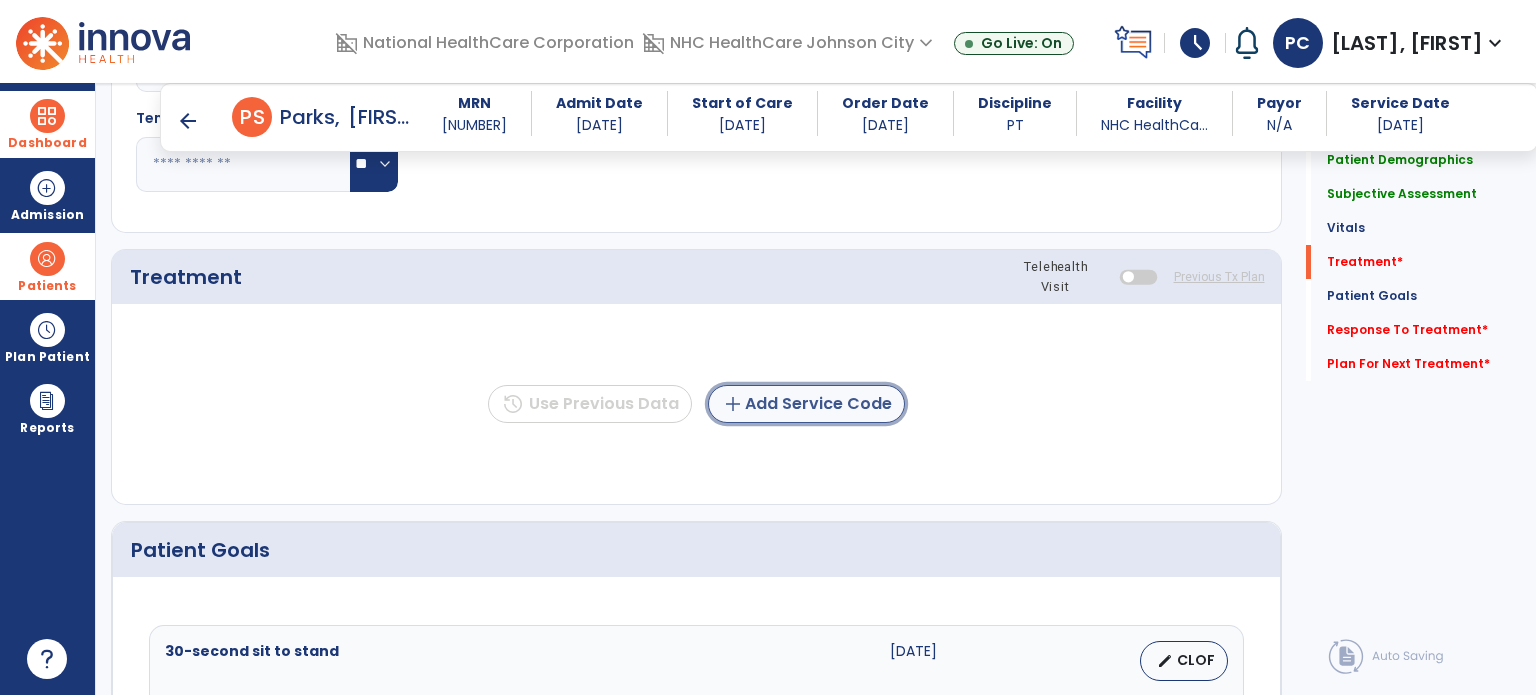 click on "add  Add Service Code" 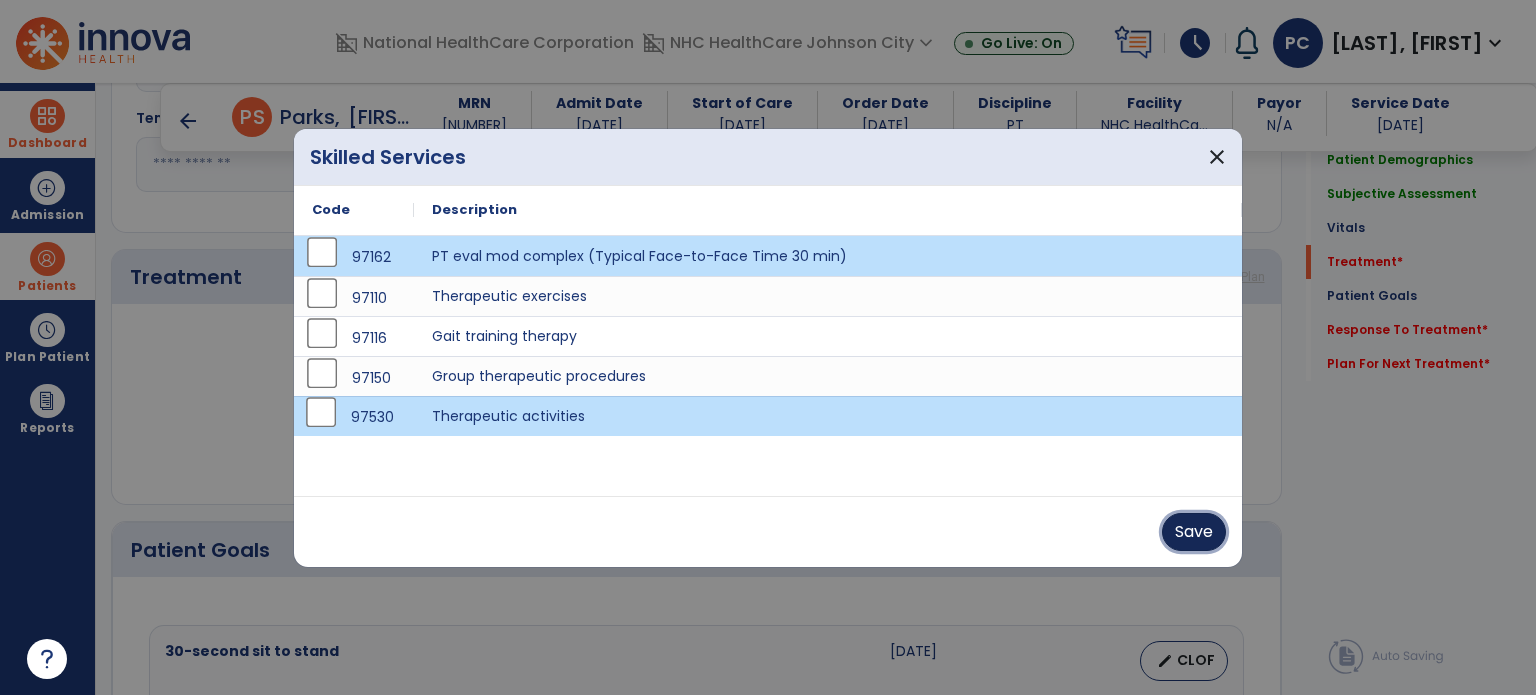 click on "Save" at bounding box center (1194, 532) 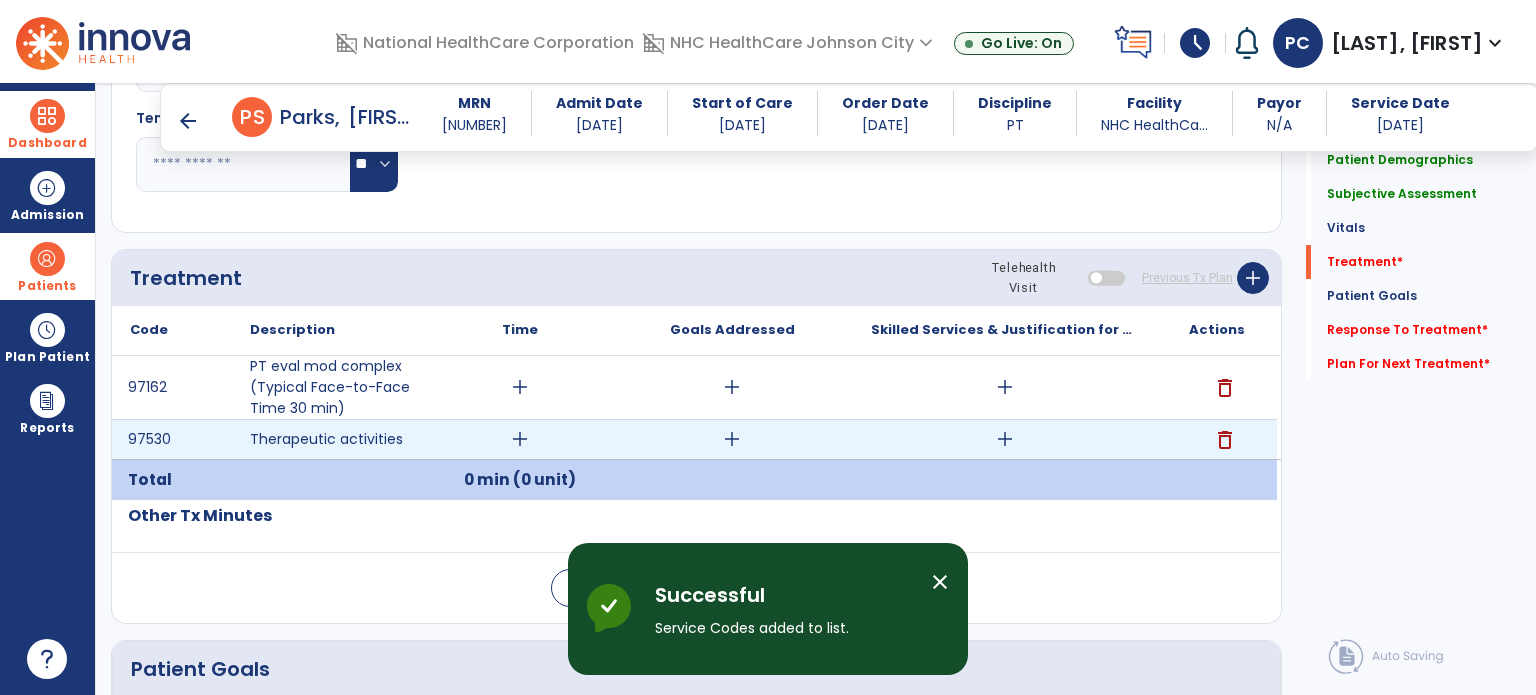 click on "delete" at bounding box center [1225, 440] 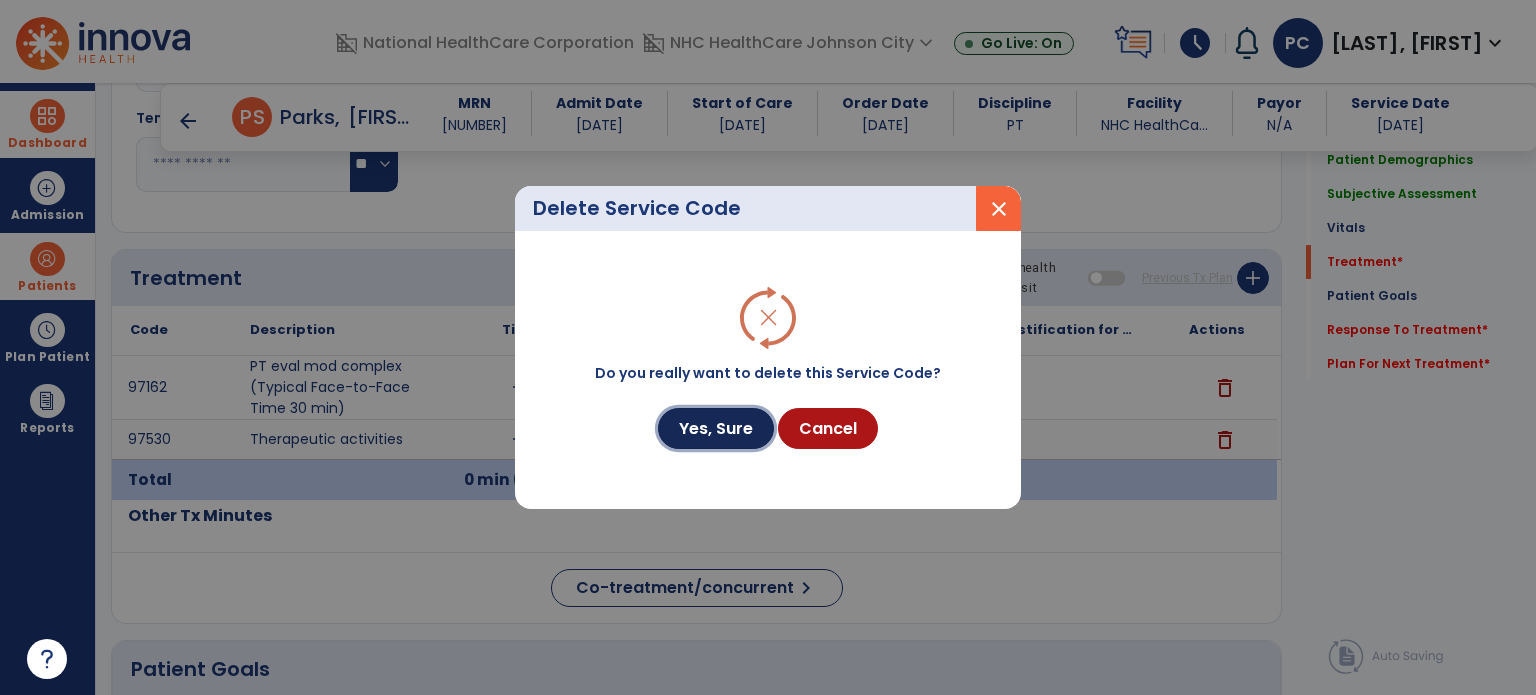 click on "Yes, Sure" at bounding box center [716, 428] 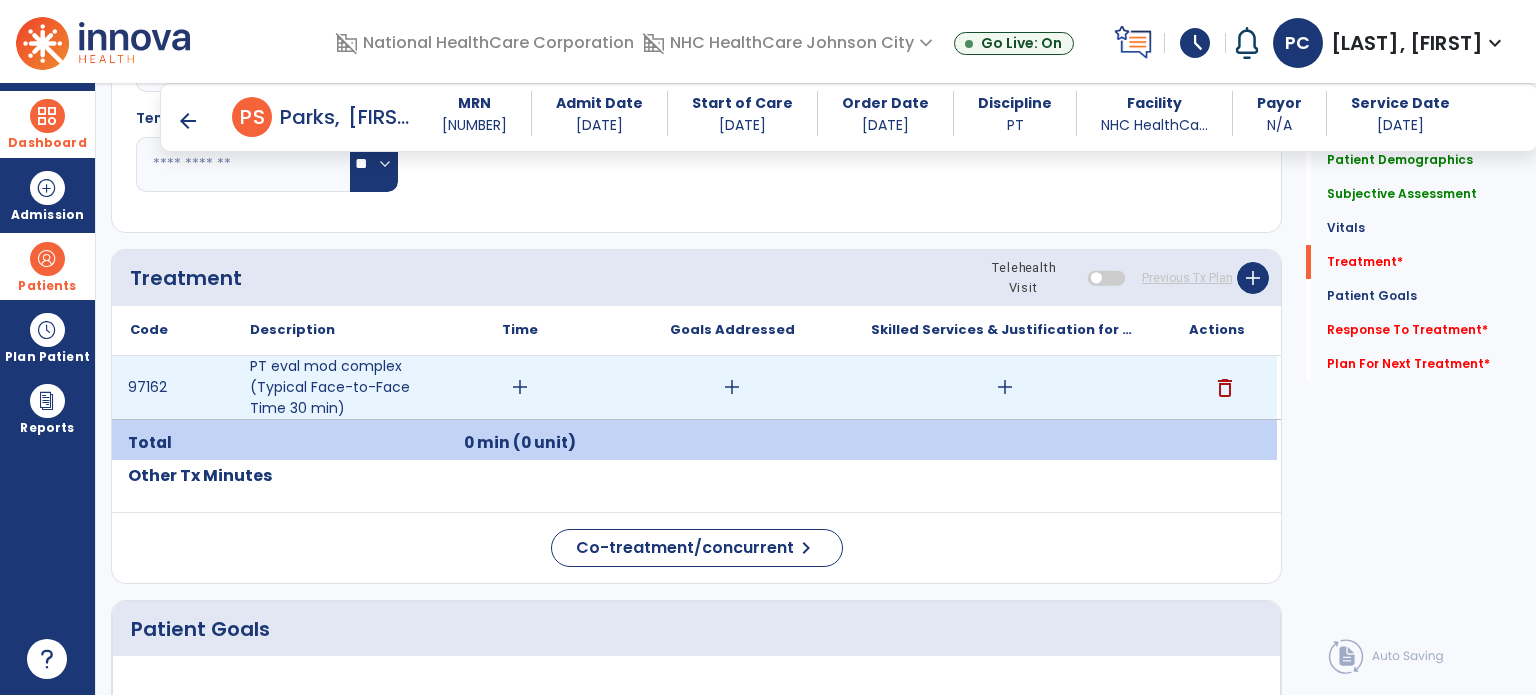 click on "add" at bounding box center (520, 387) 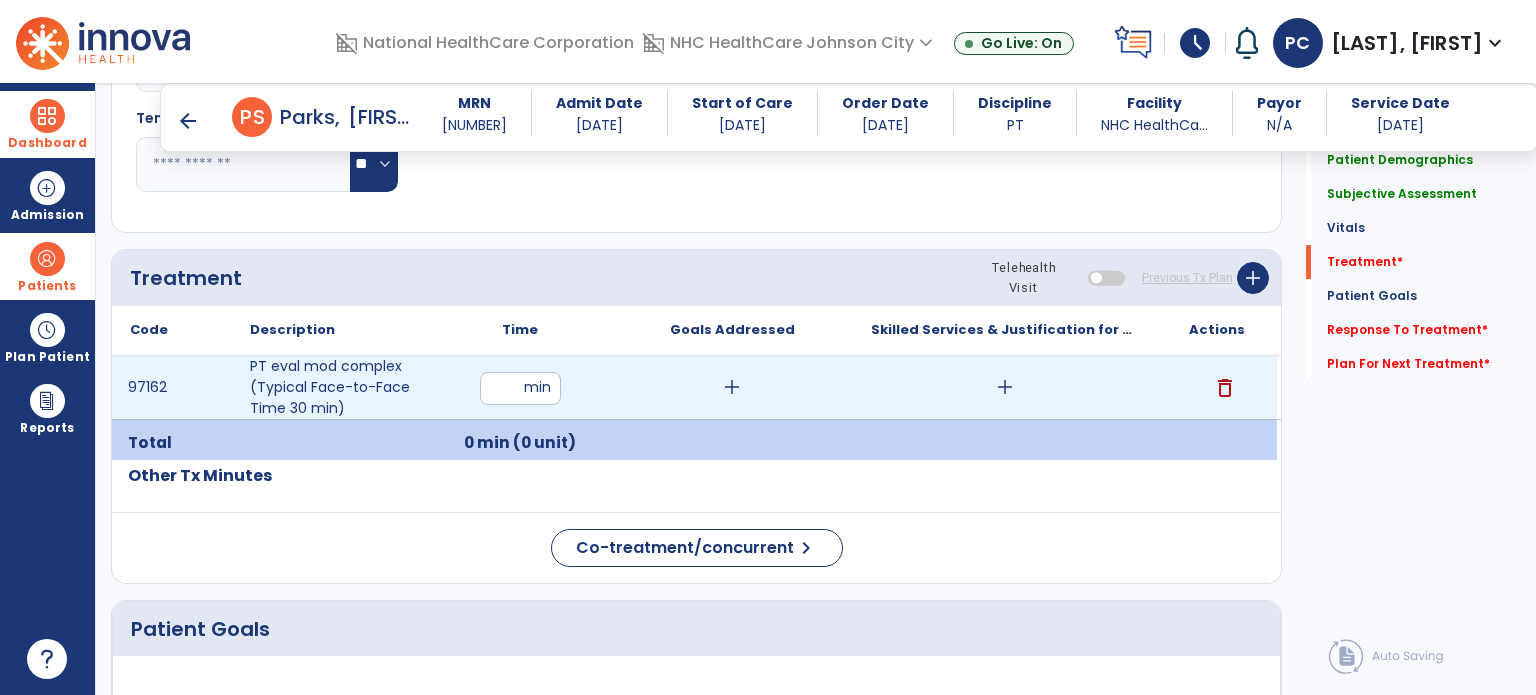 type on "**" 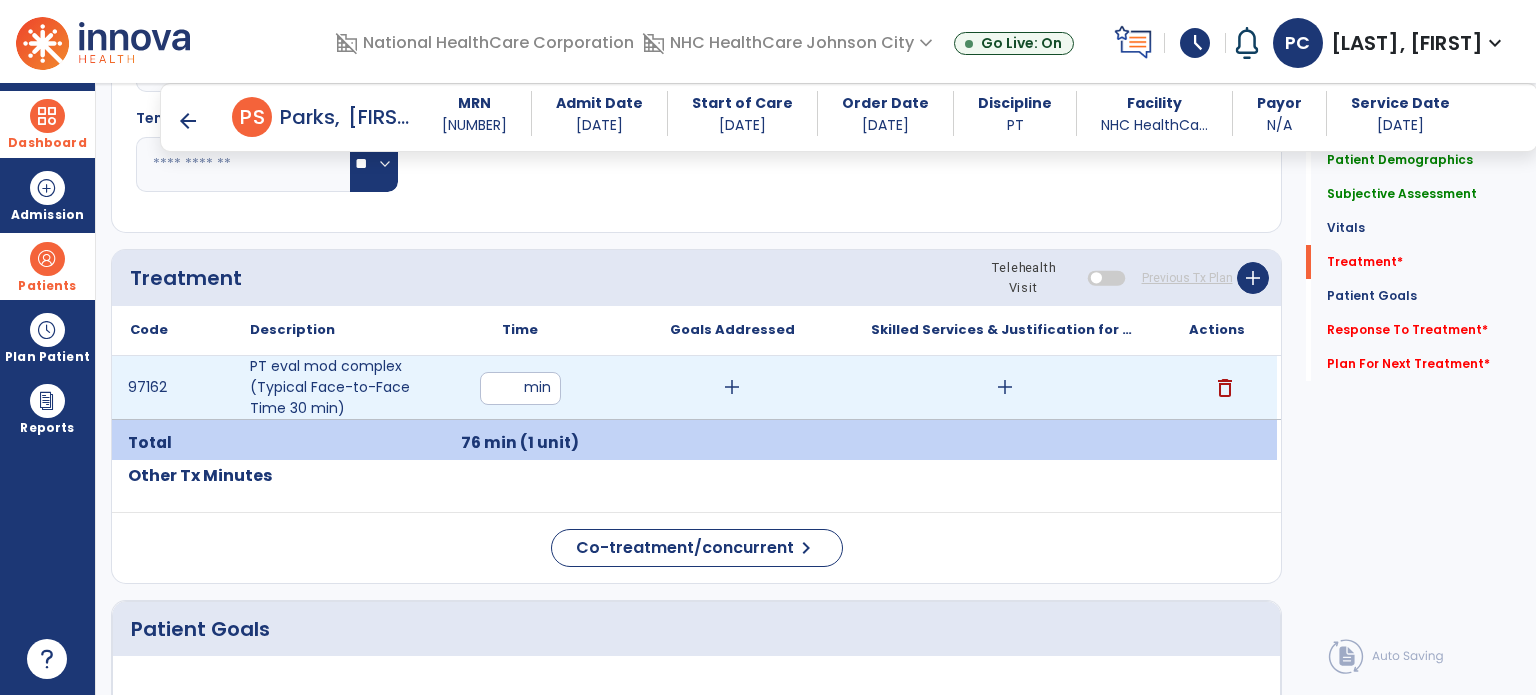 click on "add" at bounding box center (732, 387) 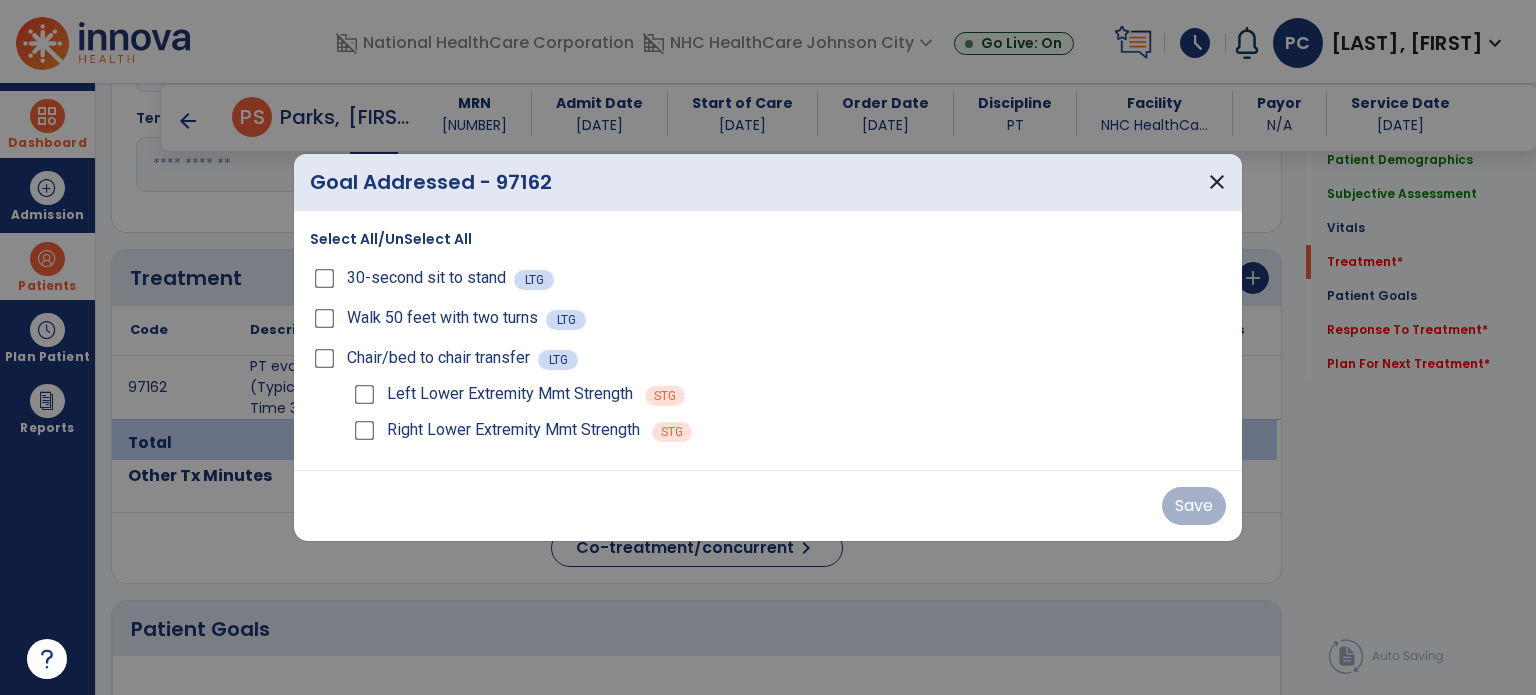 click on "Select All/UnSelect All" at bounding box center [391, 239] 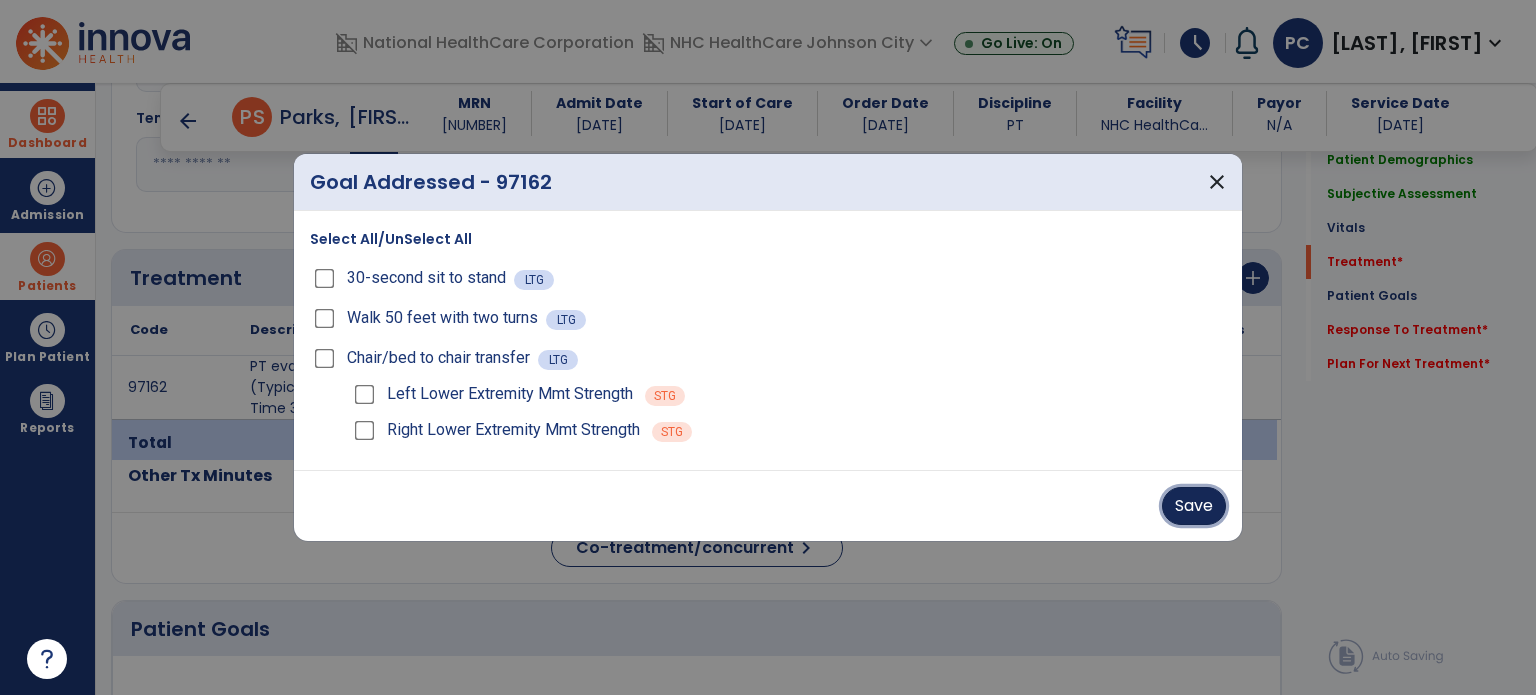 click on "Save" at bounding box center [1194, 506] 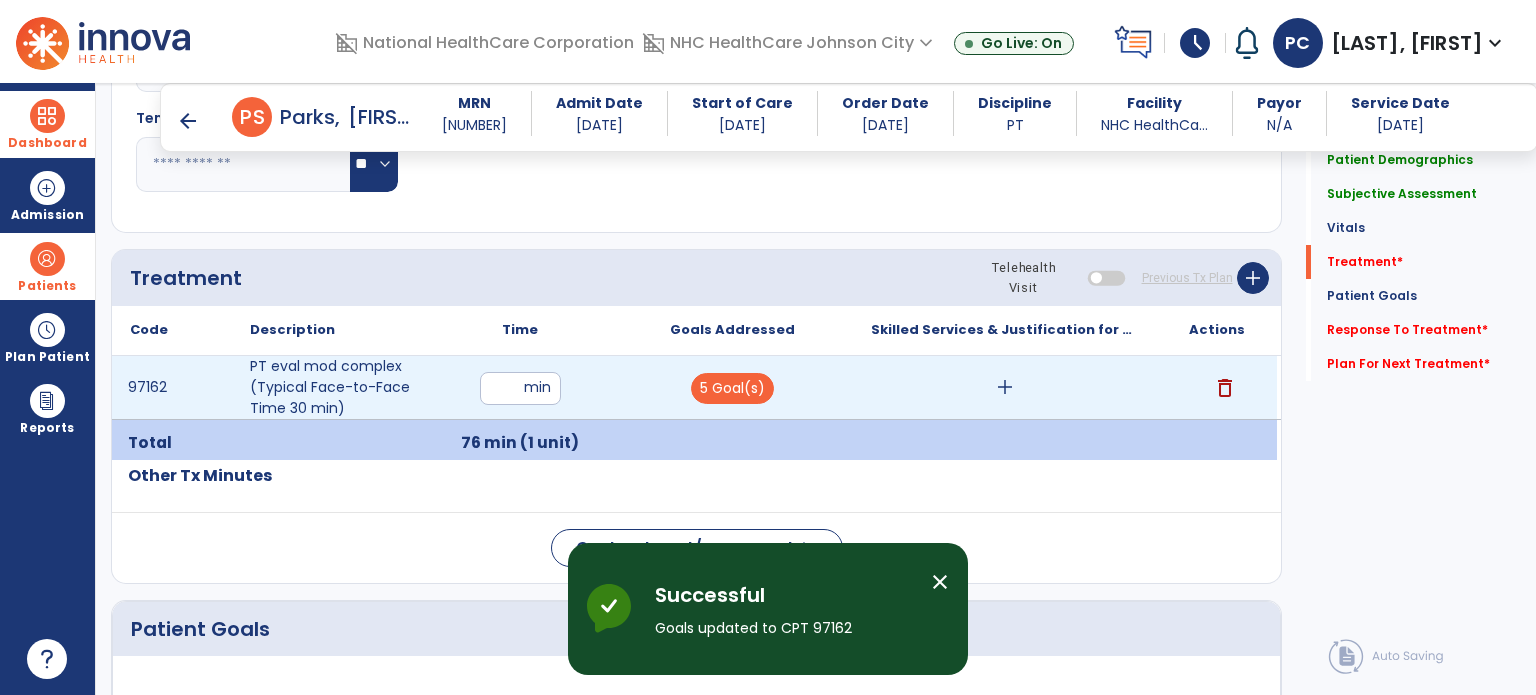 click on "add" at bounding box center [1004, 387] 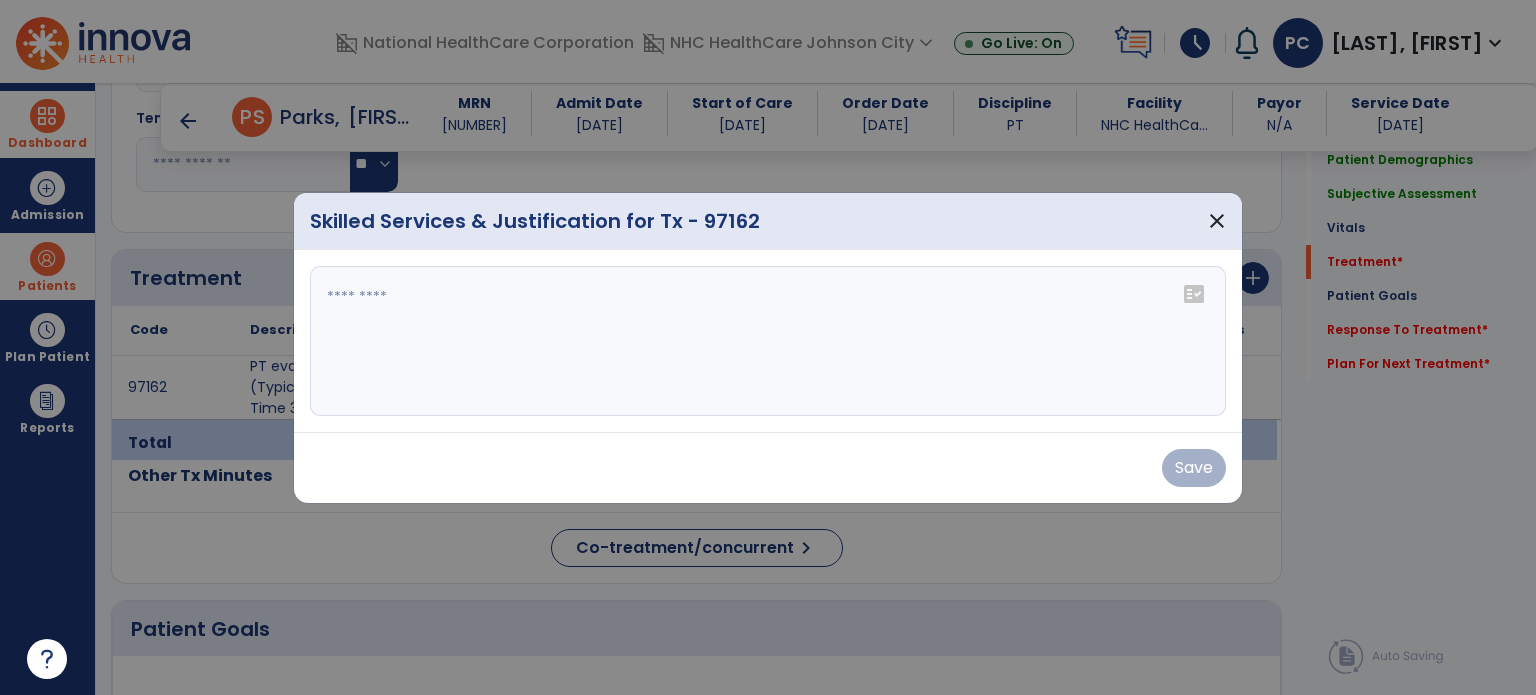 click at bounding box center (768, 341) 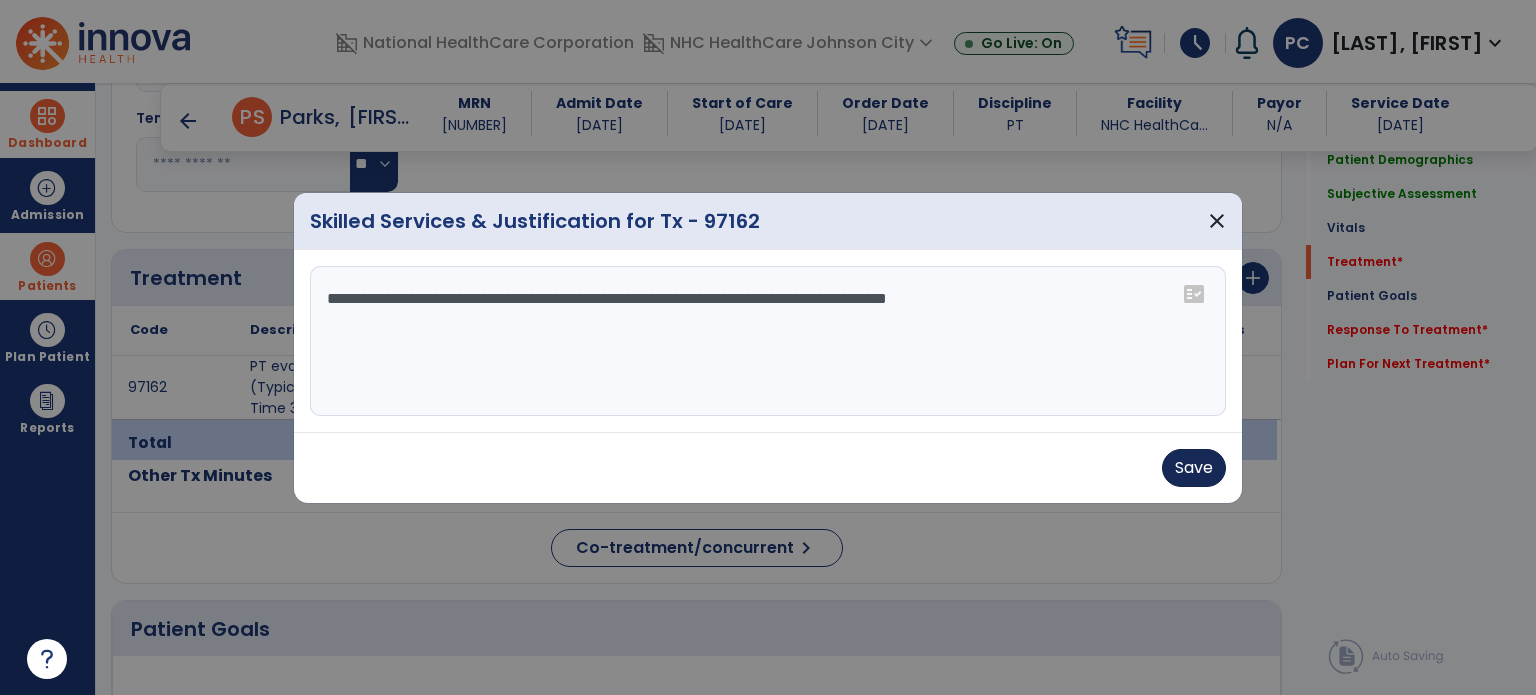 type on "**********" 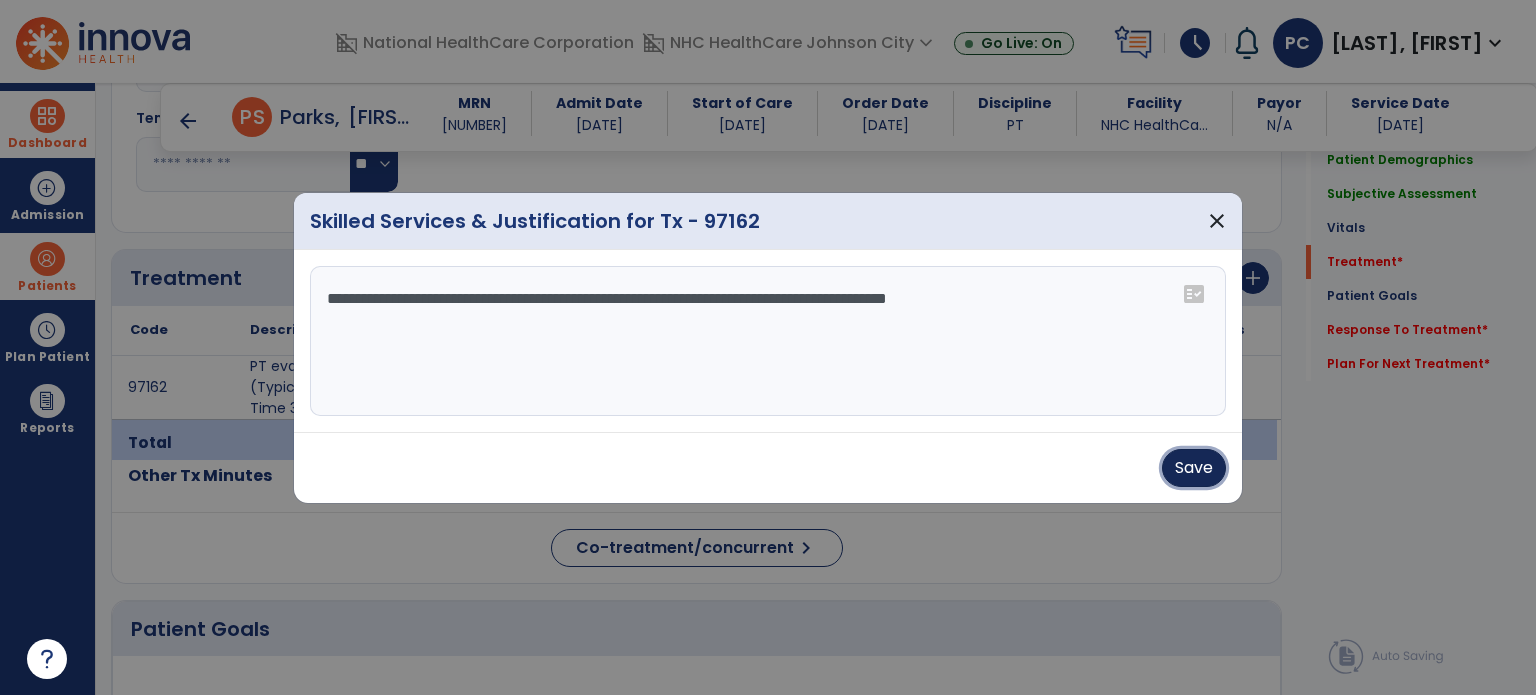 click on "Save" at bounding box center (1194, 468) 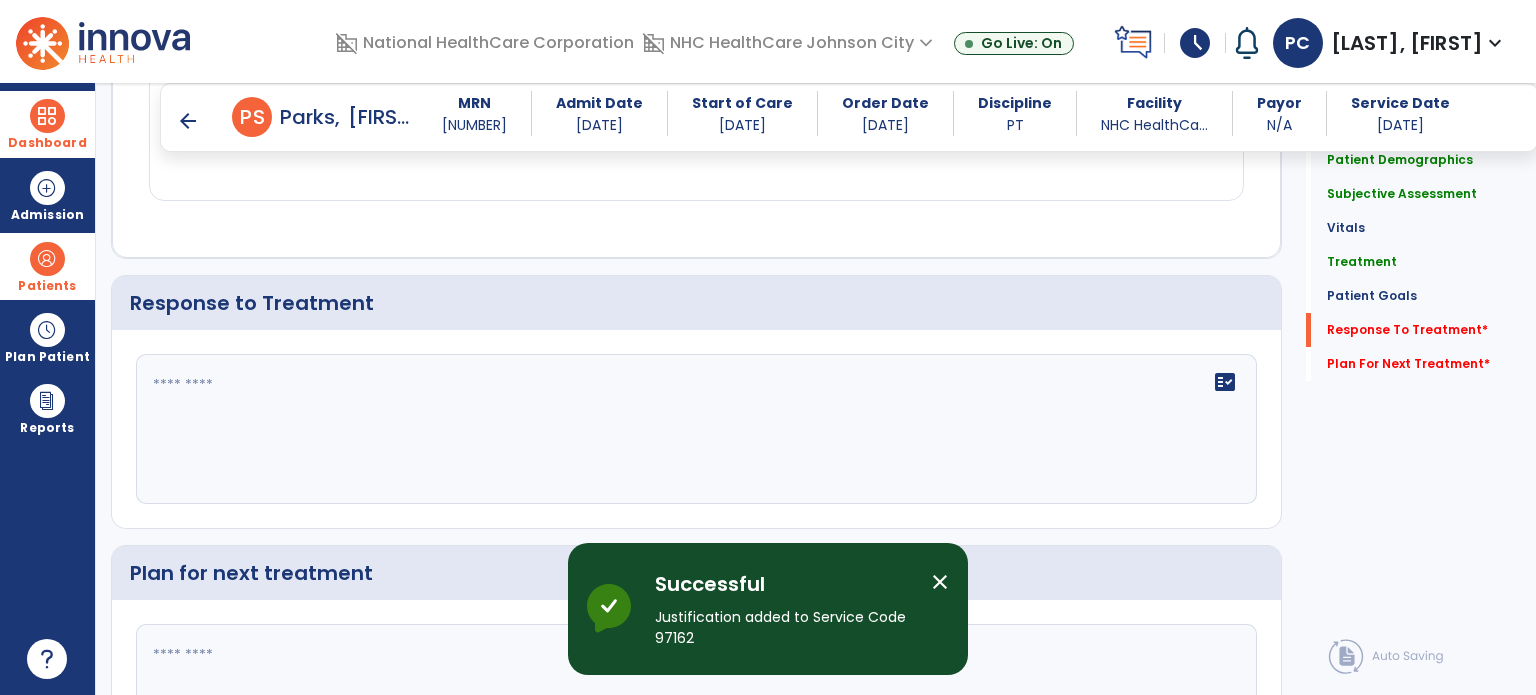 scroll, scrollTop: 2300, scrollLeft: 0, axis: vertical 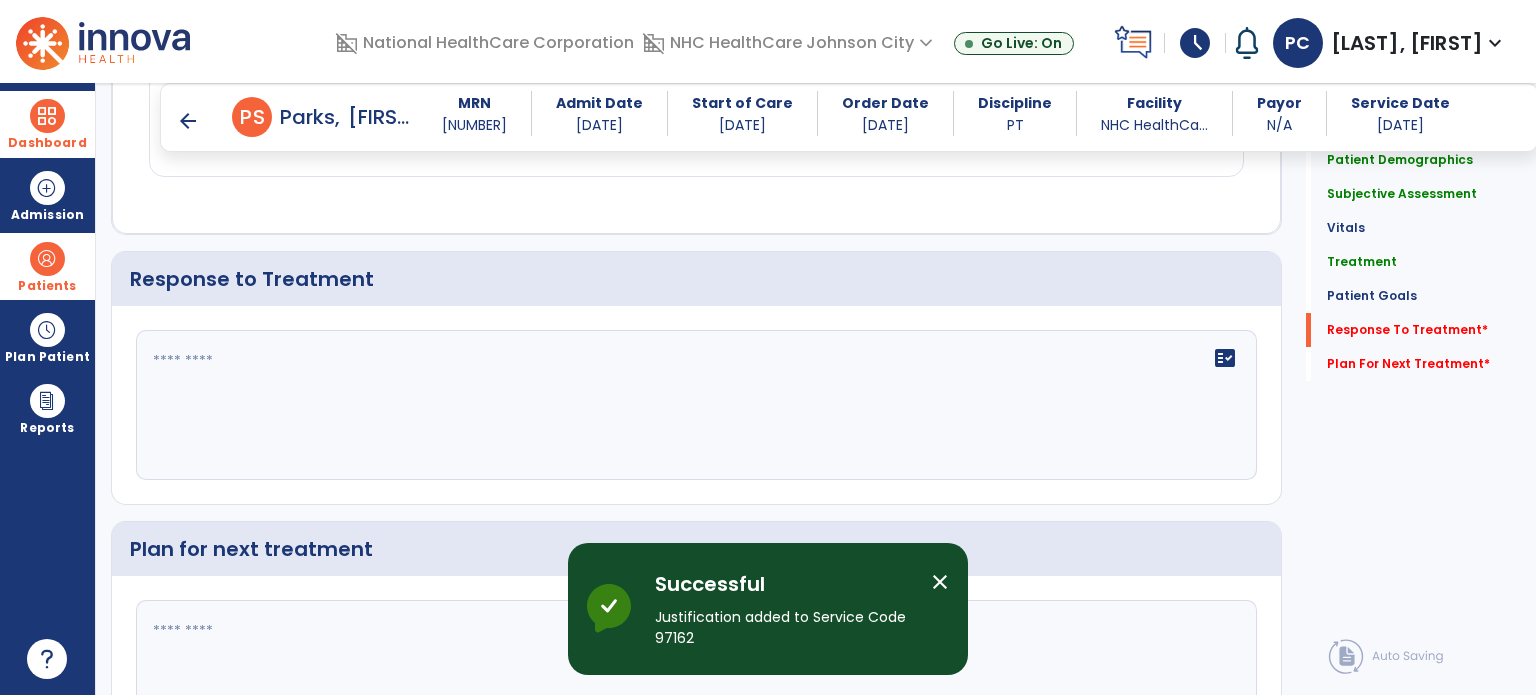 click on "fact_check" 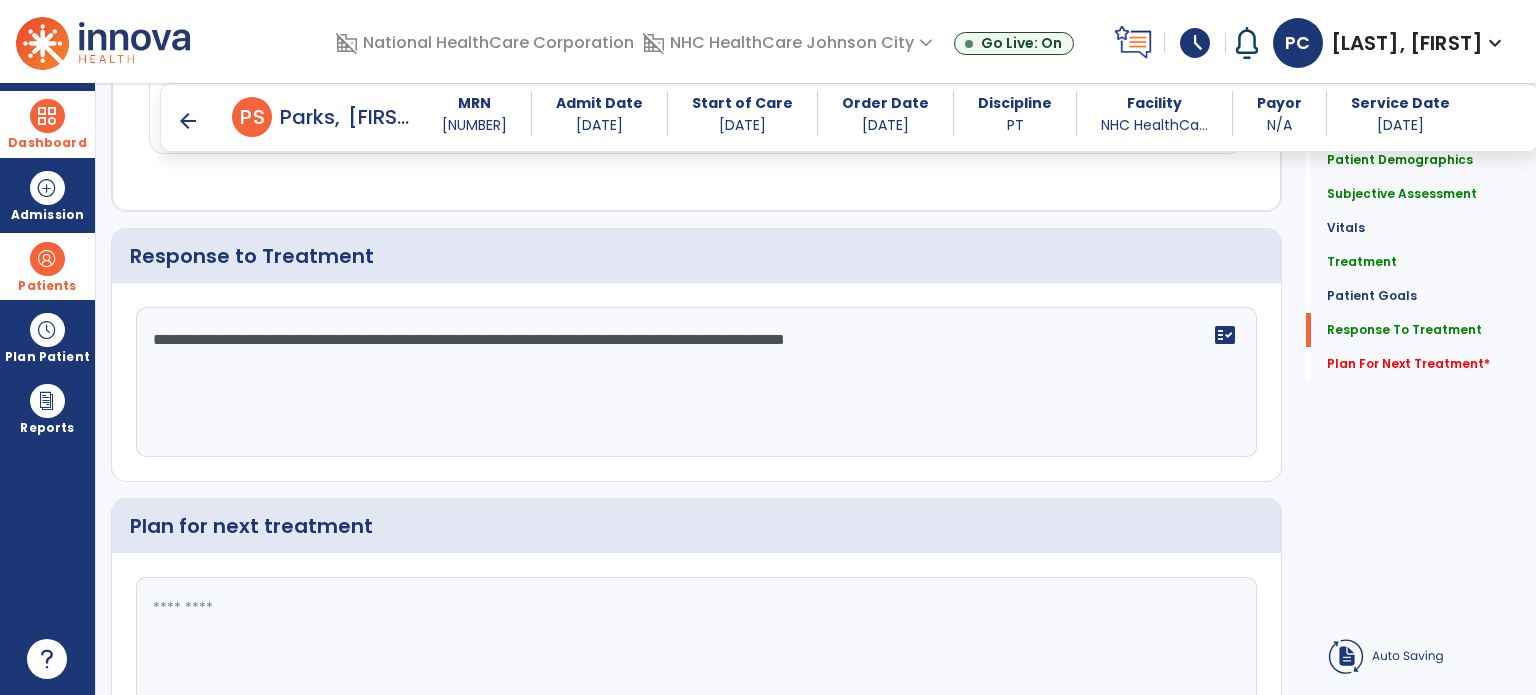 scroll, scrollTop: 2300, scrollLeft: 0, axis: vertical 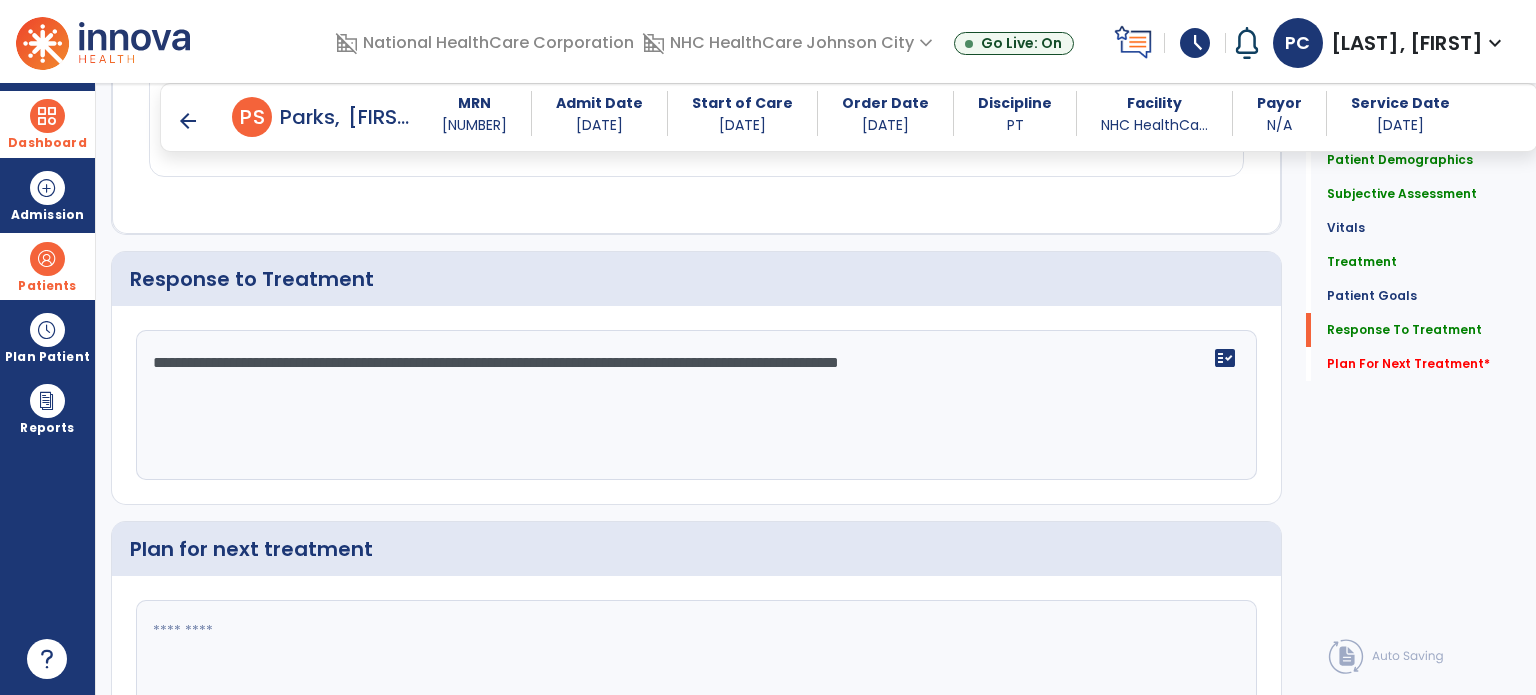 type on "**********" 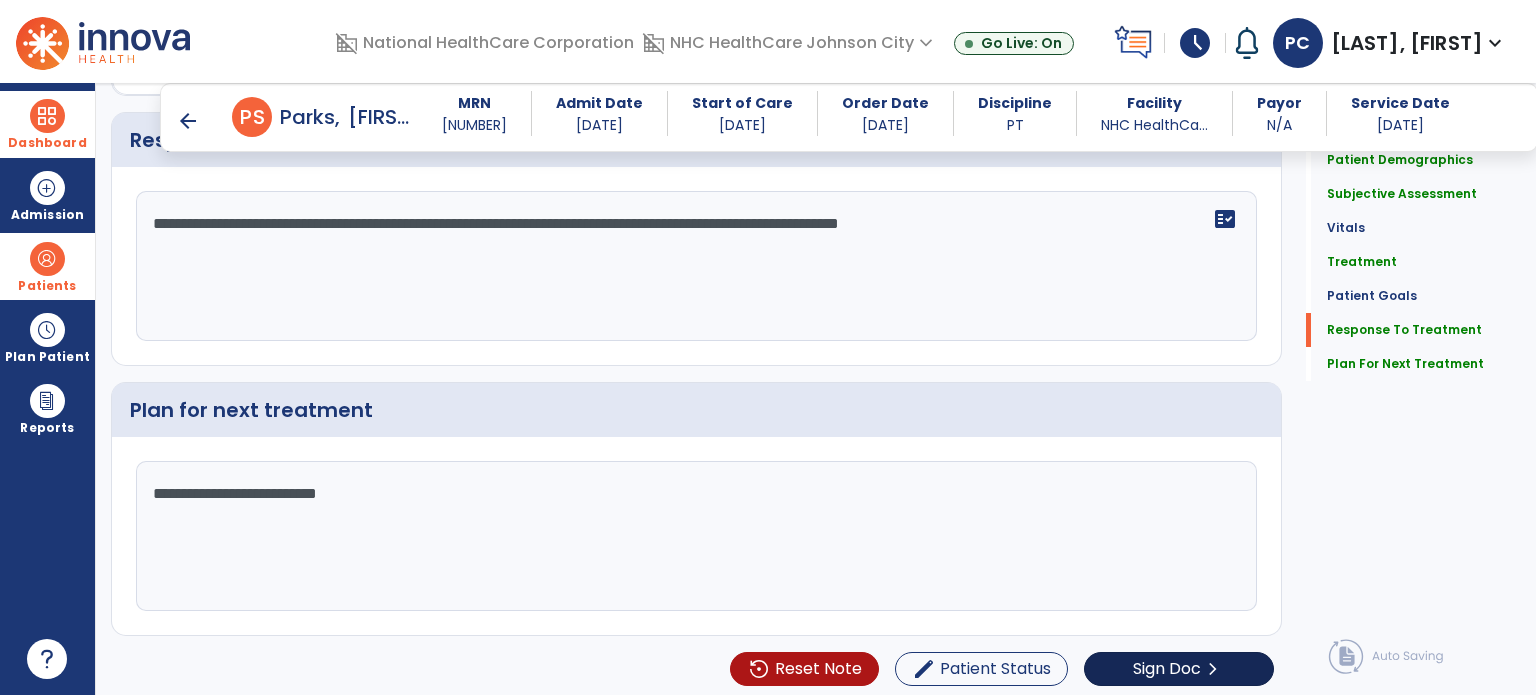 scroll, scrollTop: 2439, scrollLeft: 0, axis: vertical 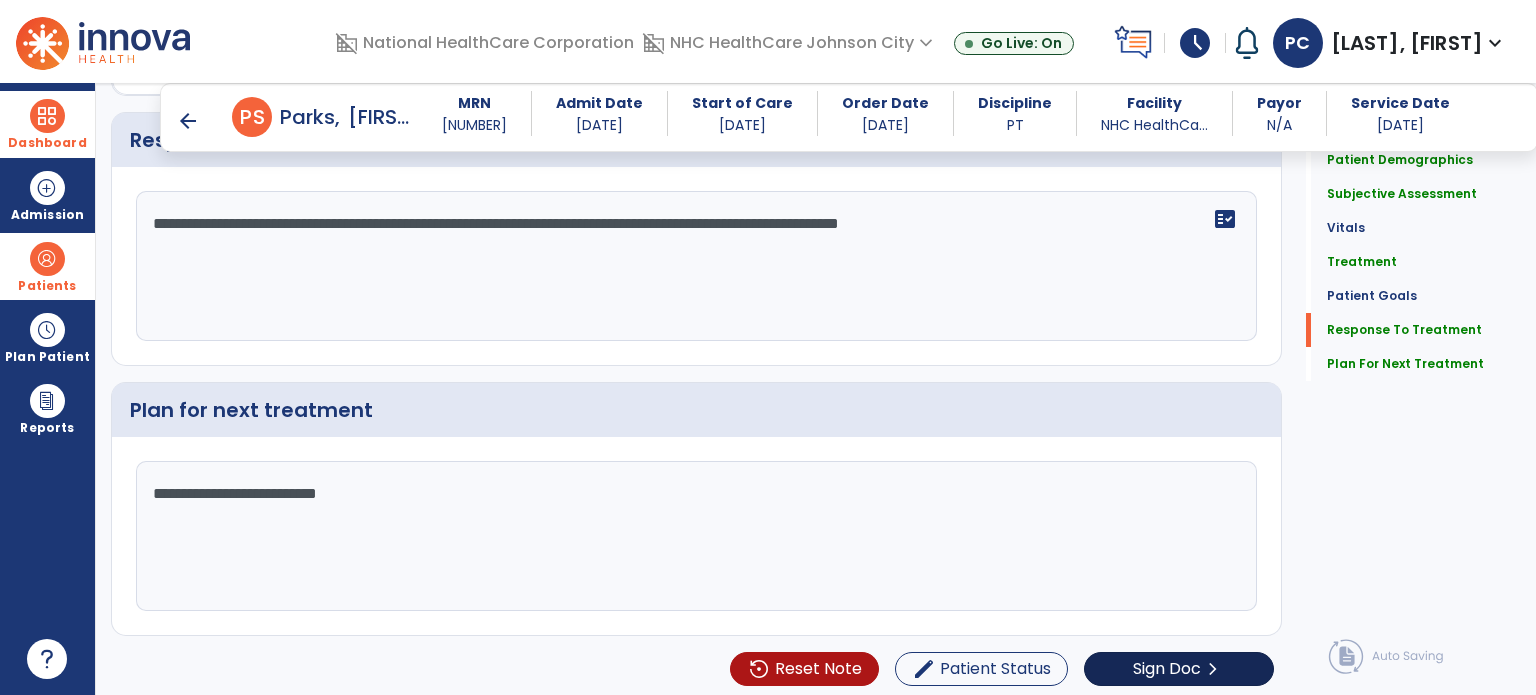 type on "**********" 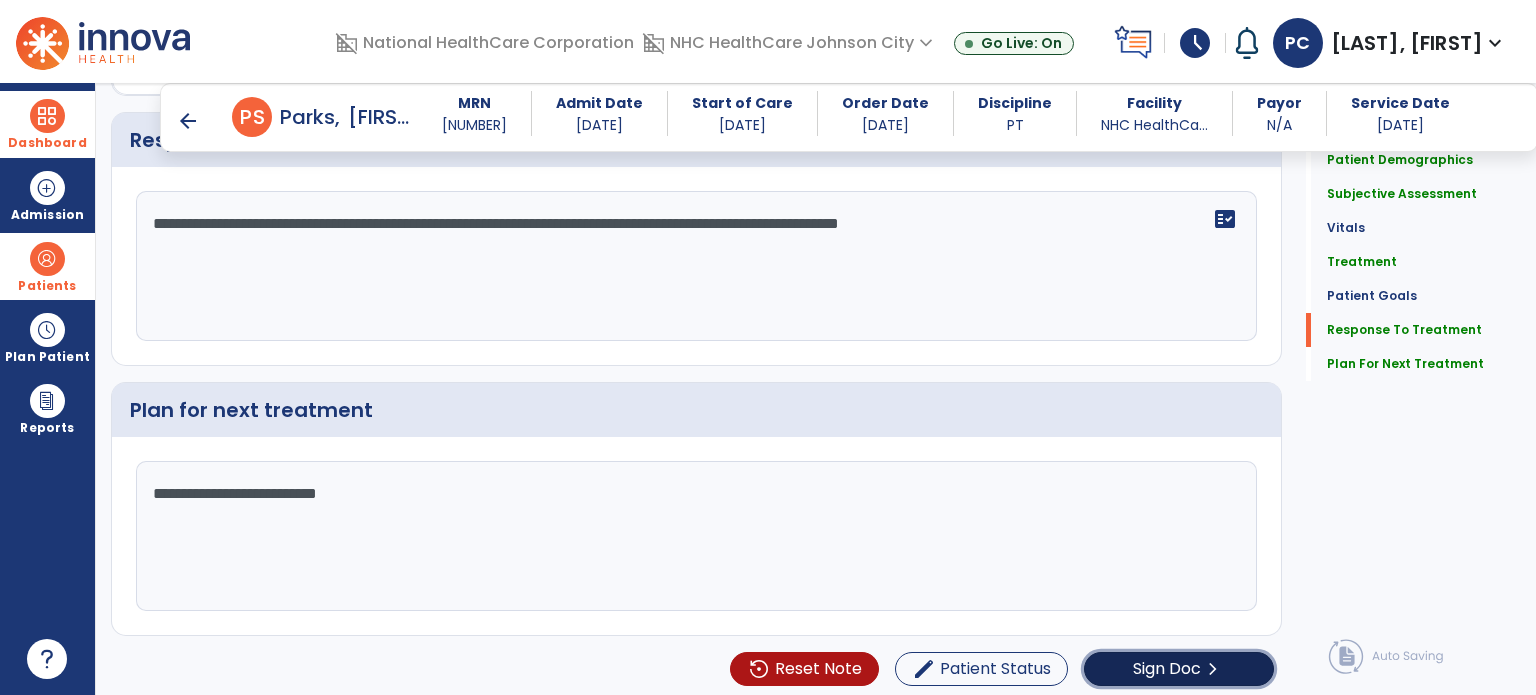 click on "Sign Doc" 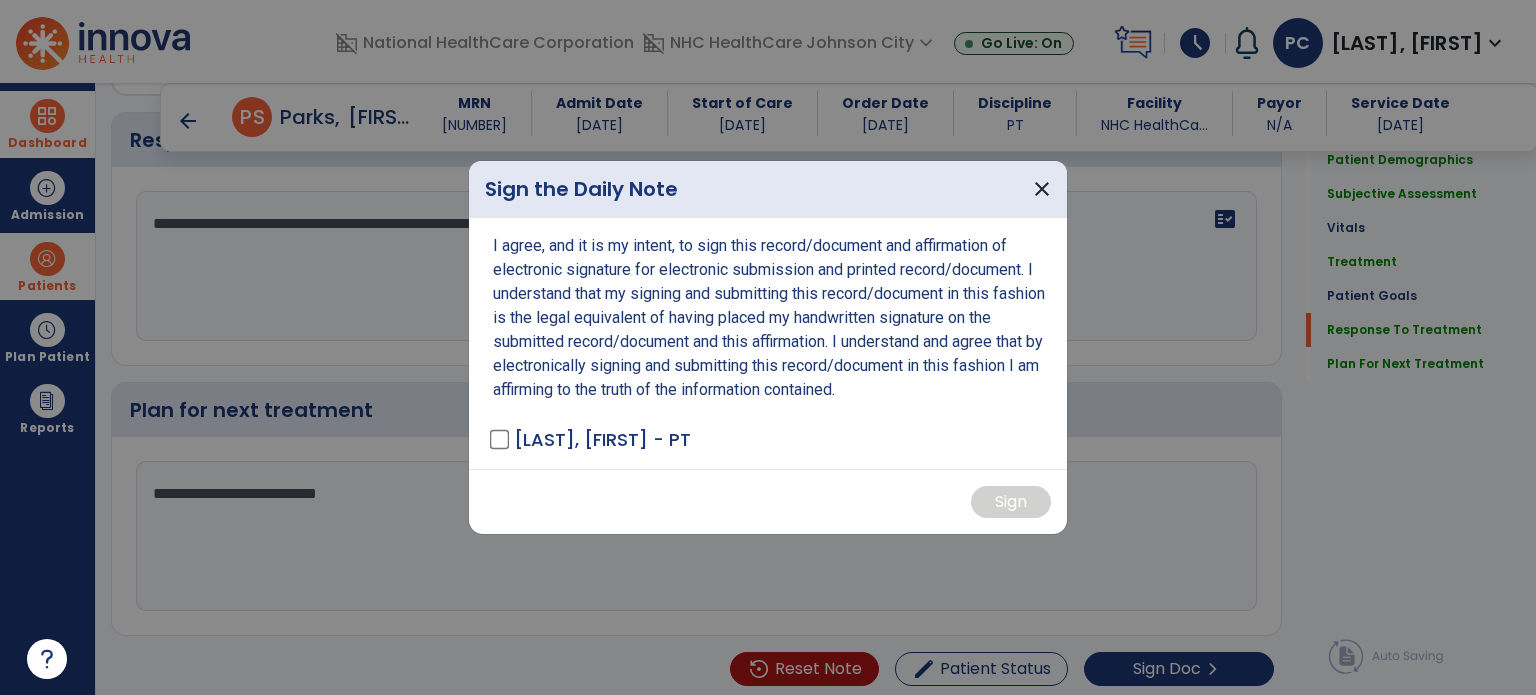 click on "I agree, and it is my intent, to sign this record/document and affirmation of electronic signature for electronic submission and printed record/document. I understand that my signing and submitting this record/document in this fashion is the legal equivalent of having placed my handwritten signature on the submitted record/document and this affirmation. I understand and agree that by electronically signing and submitting this record/document in this fashion I am affirming to the truth of the information contained. Cantor, Patsy - PT" at bounding box center (768, 343) 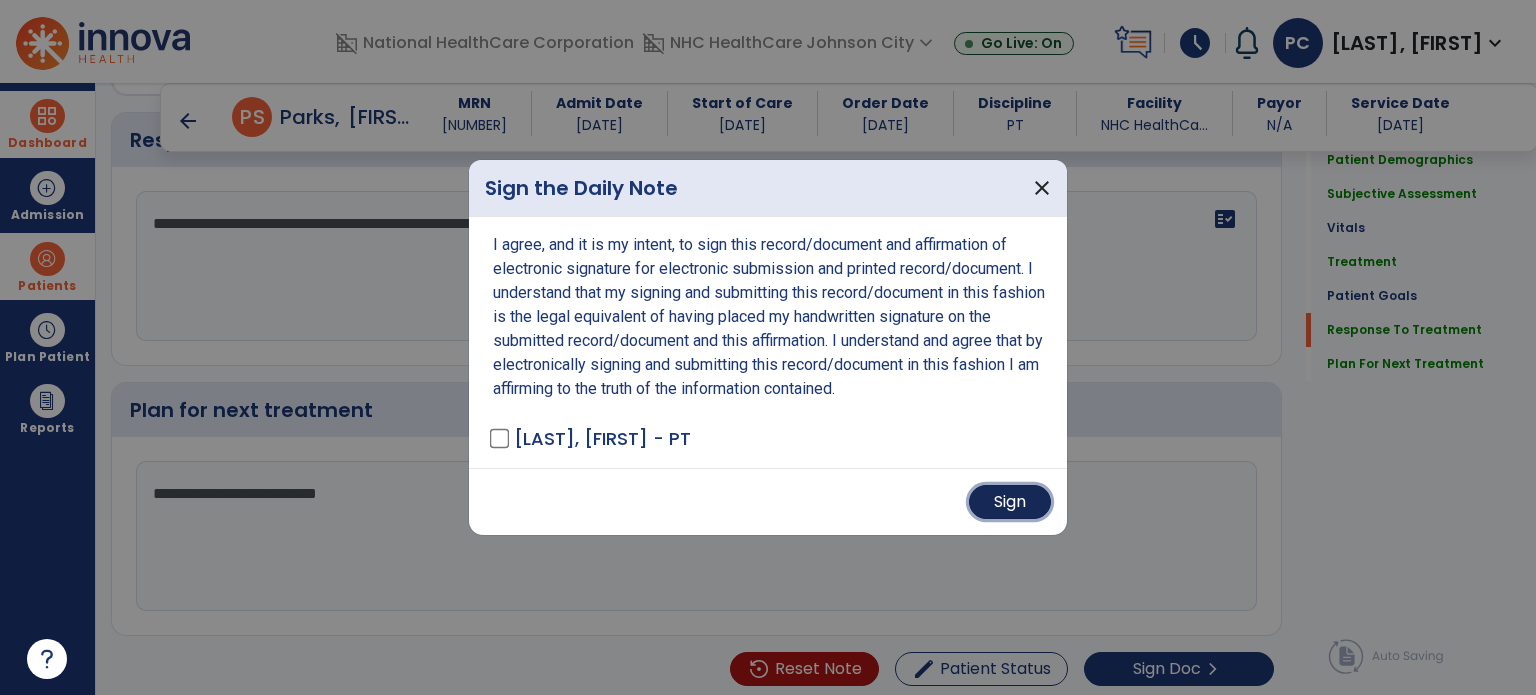 click on "Sign" at bounding box center (1010, 502) 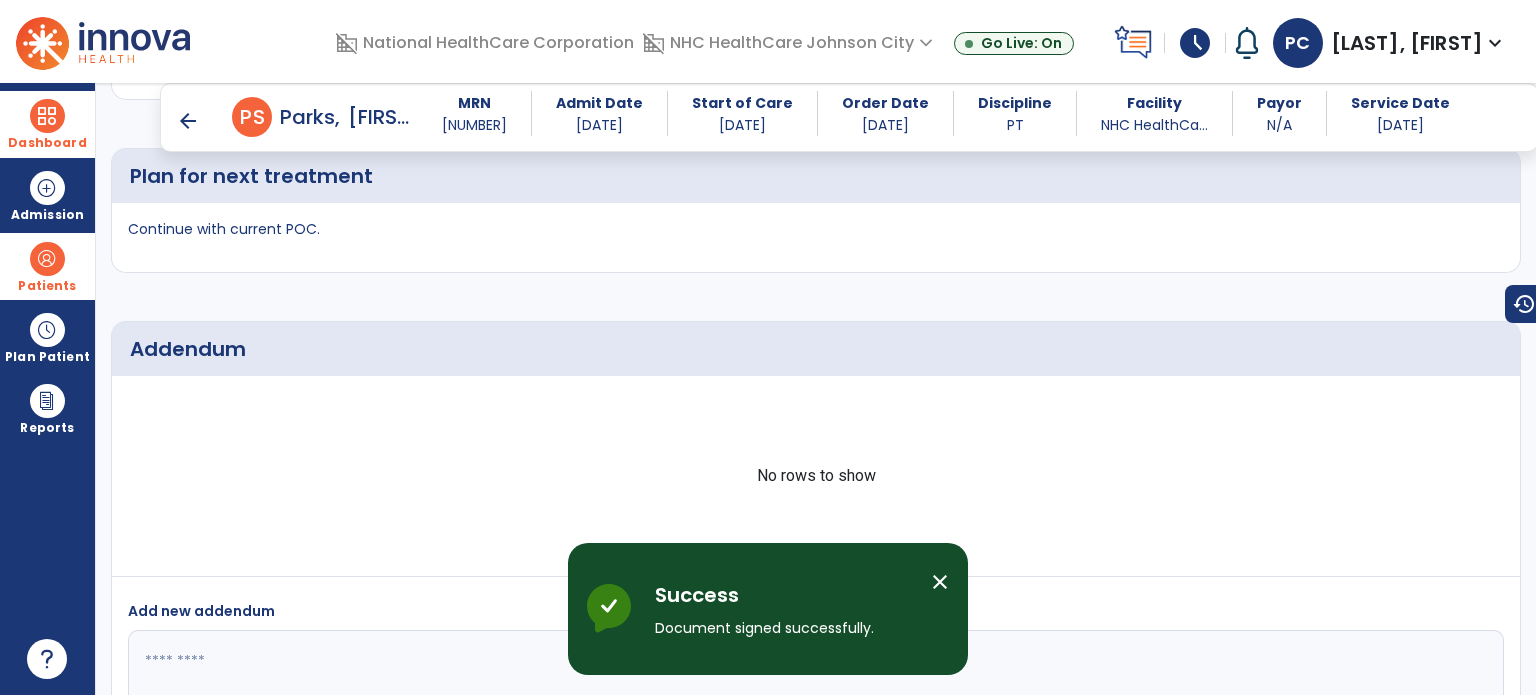 scroll, scrollTop: 3174, scrollLeft: 0, axis: vertical 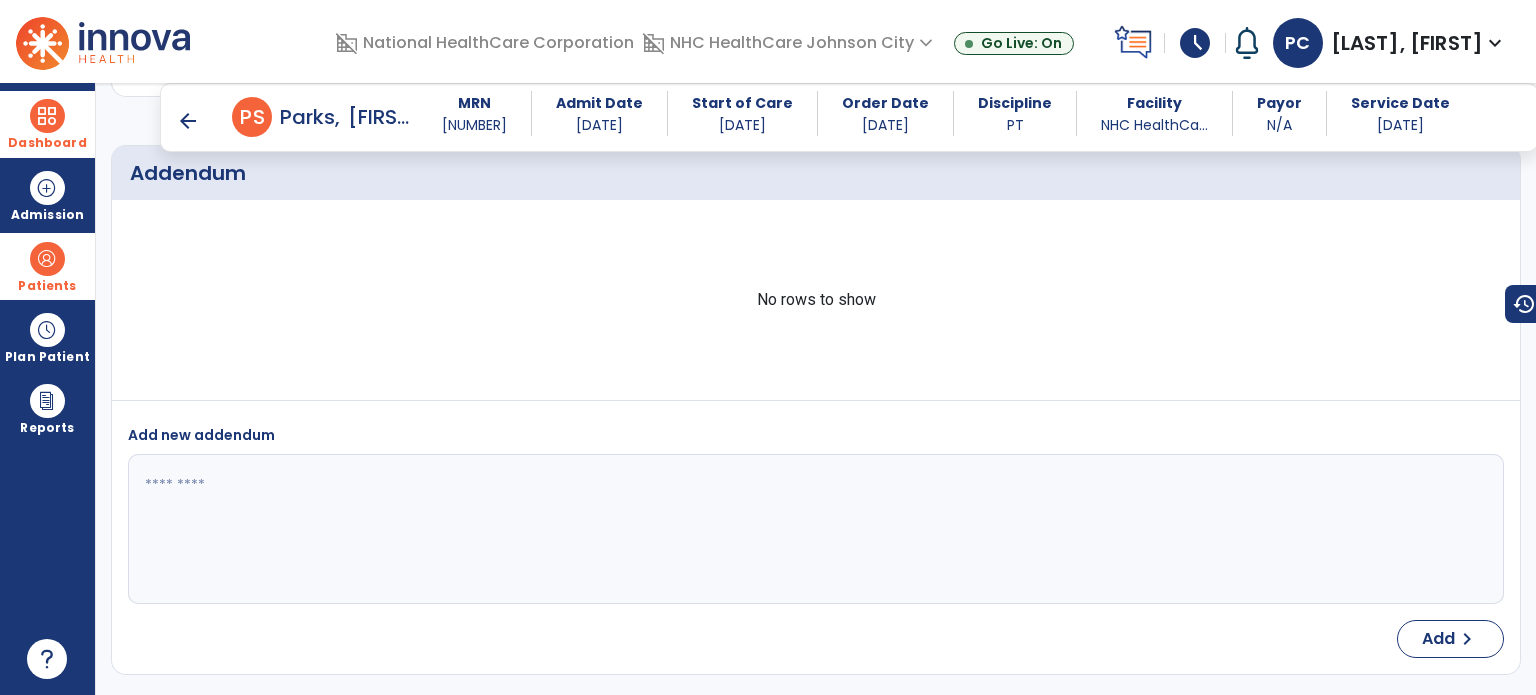 click on "schedule" at bounding box center [1195, 43] 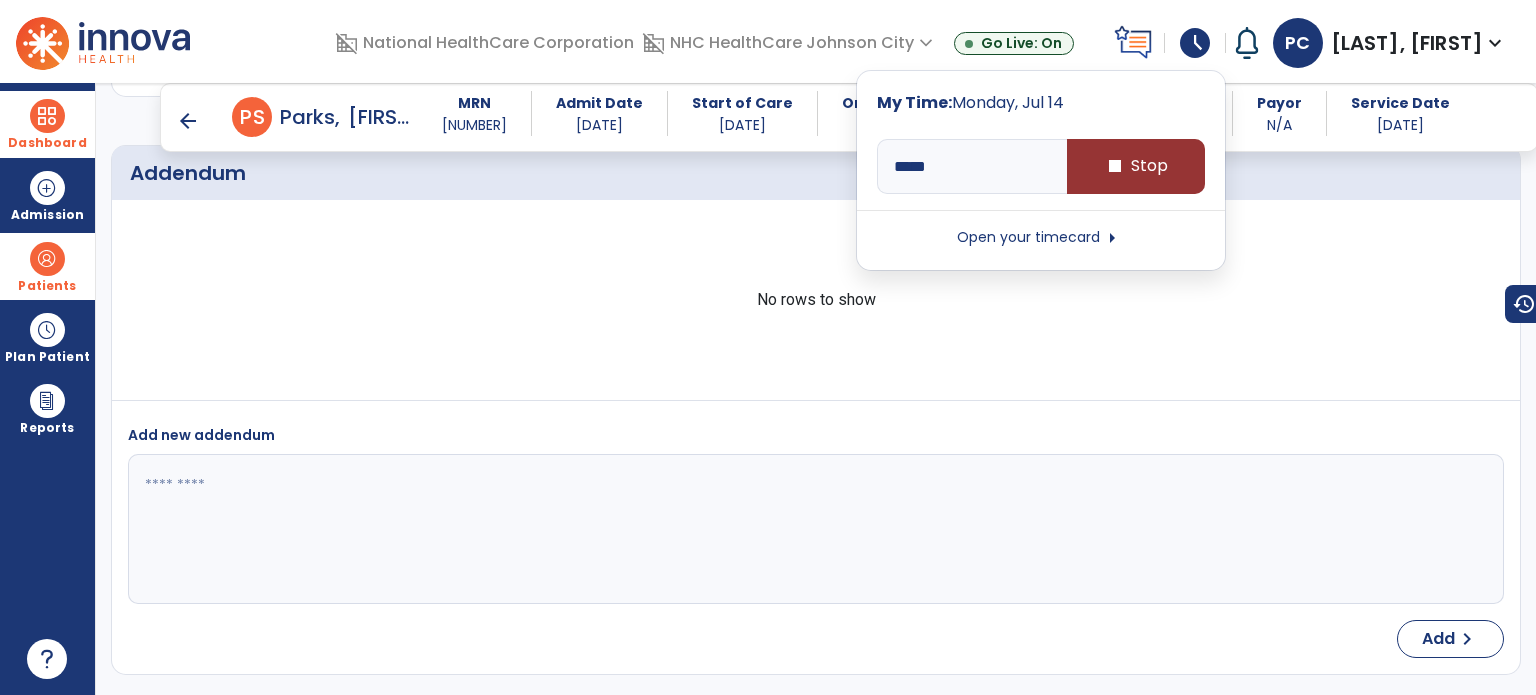 click on "stop  Stop" at bounding box center (1136, 166) 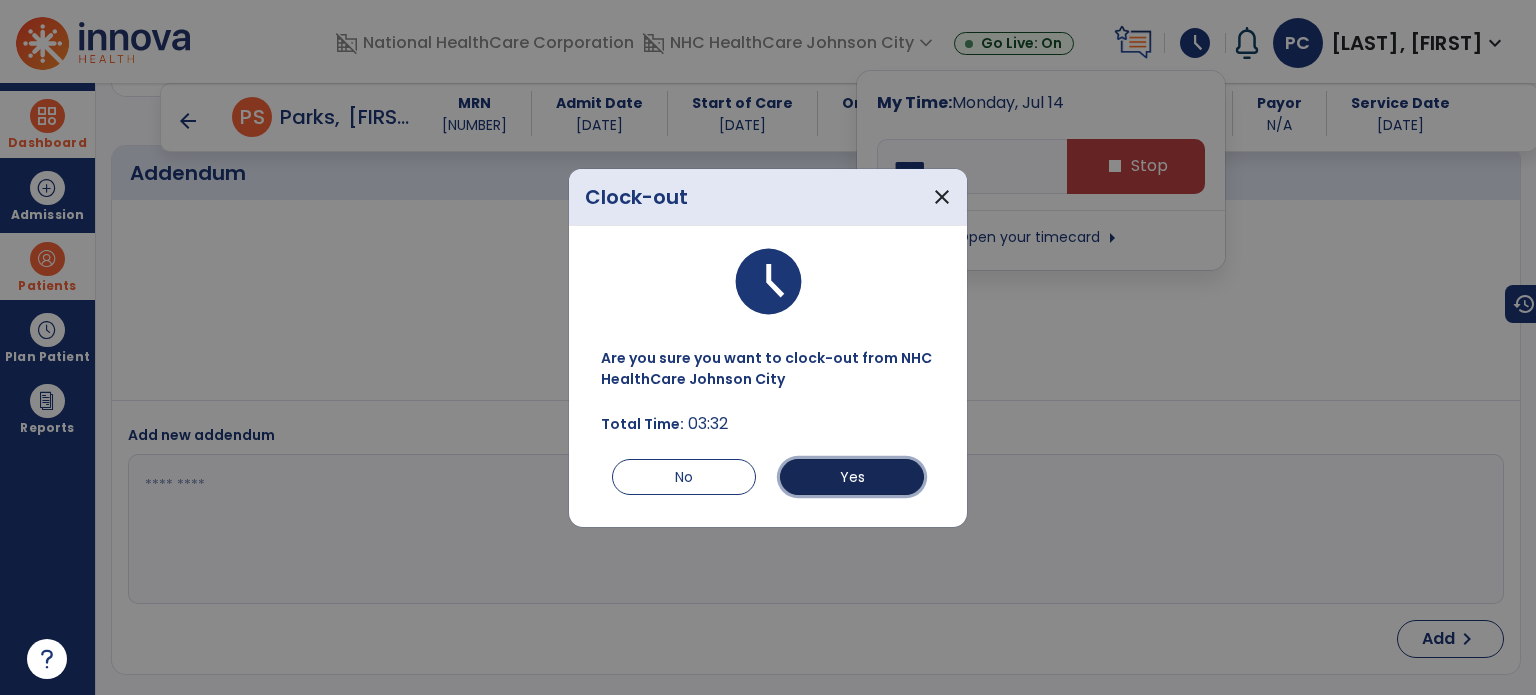 click on "Yes" at bounding box center (852, 477) 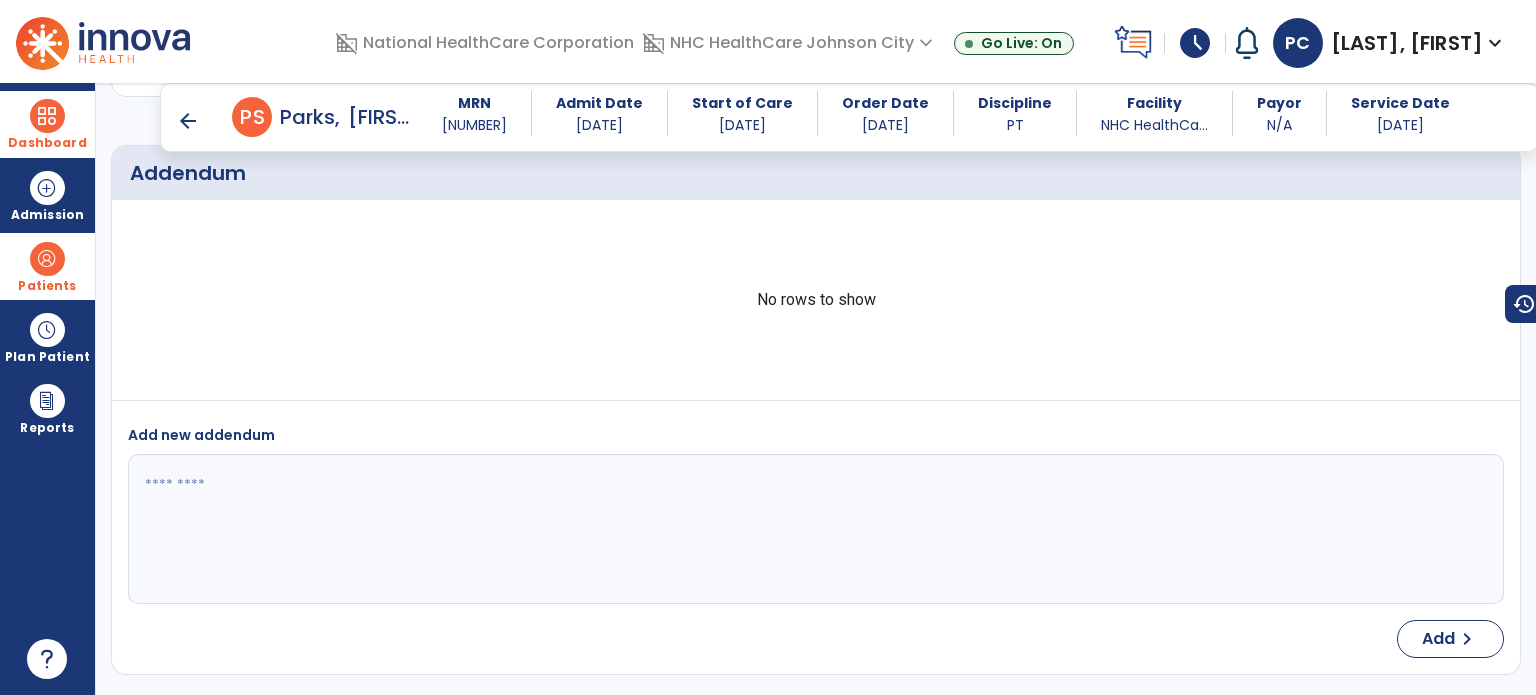 click at bounding box center (47, 116) 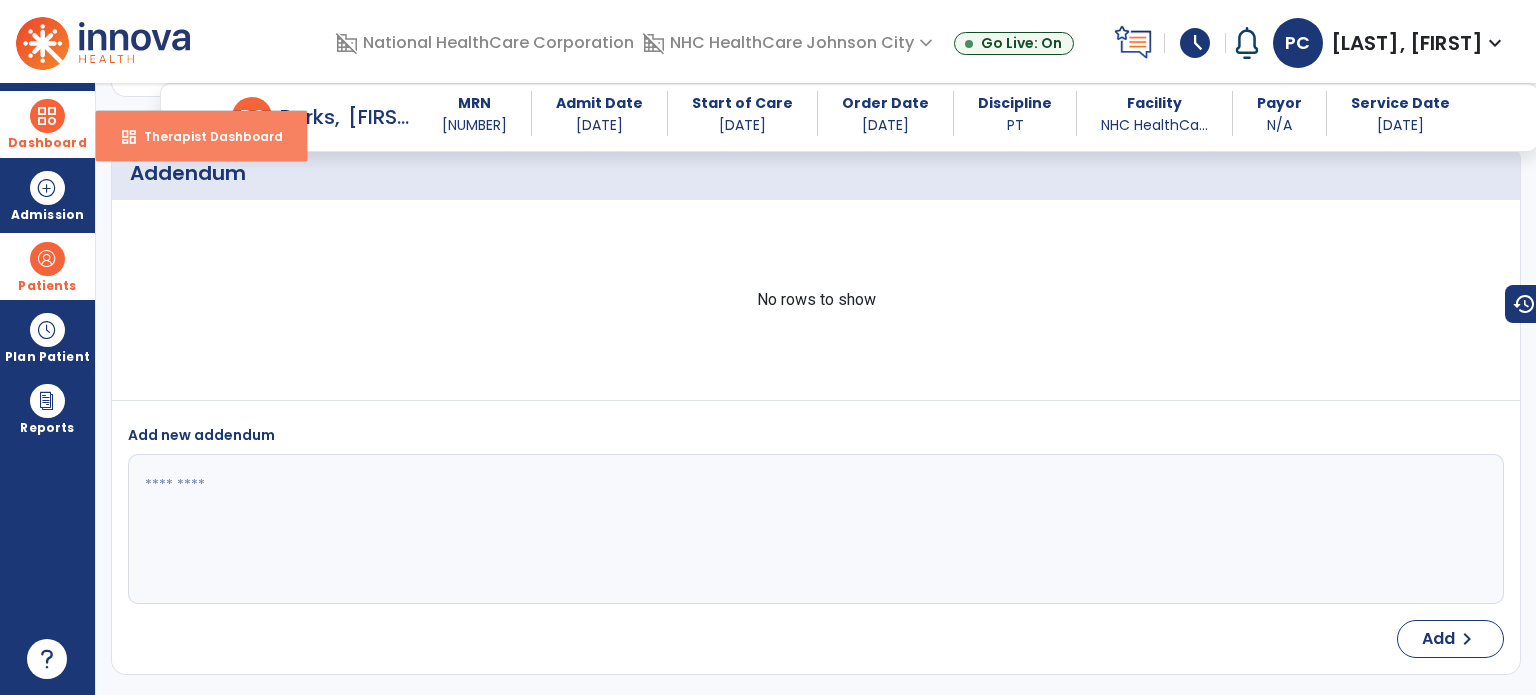 click on "dashboard  Therapist Dashboard" at bounding box center (201, 136) 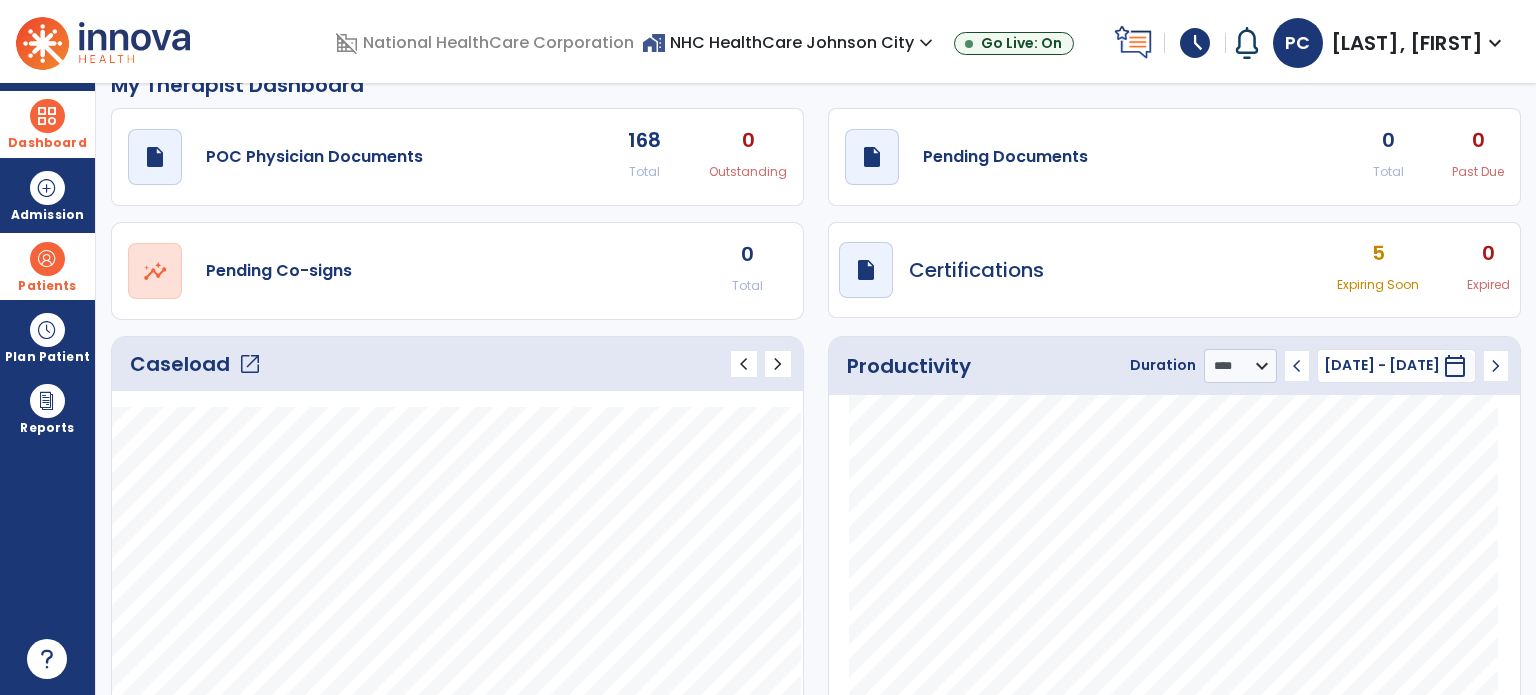 scroll, scrollTop: 0, scrollLeft: 0, axis: both 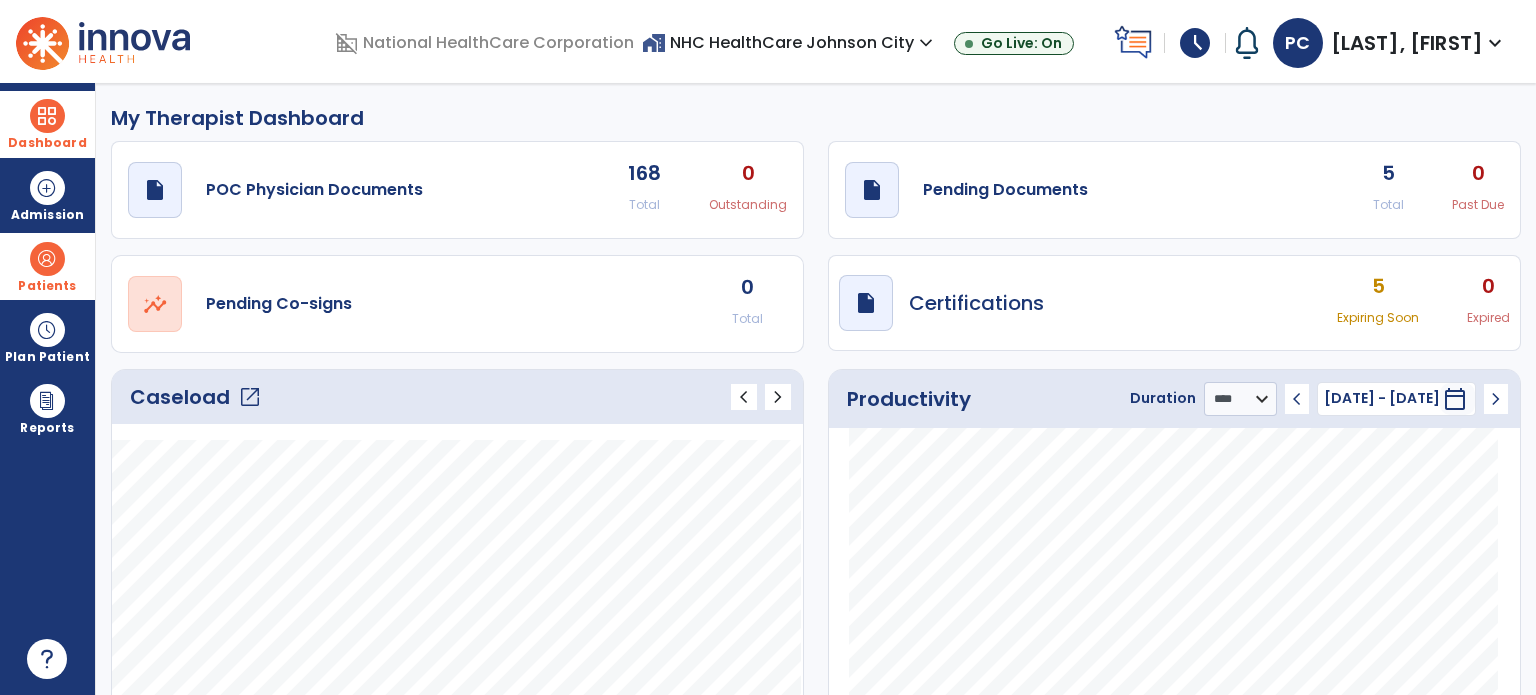 click on "draft   open_in_new  Pending Documents 5 Total 0 Past Due" 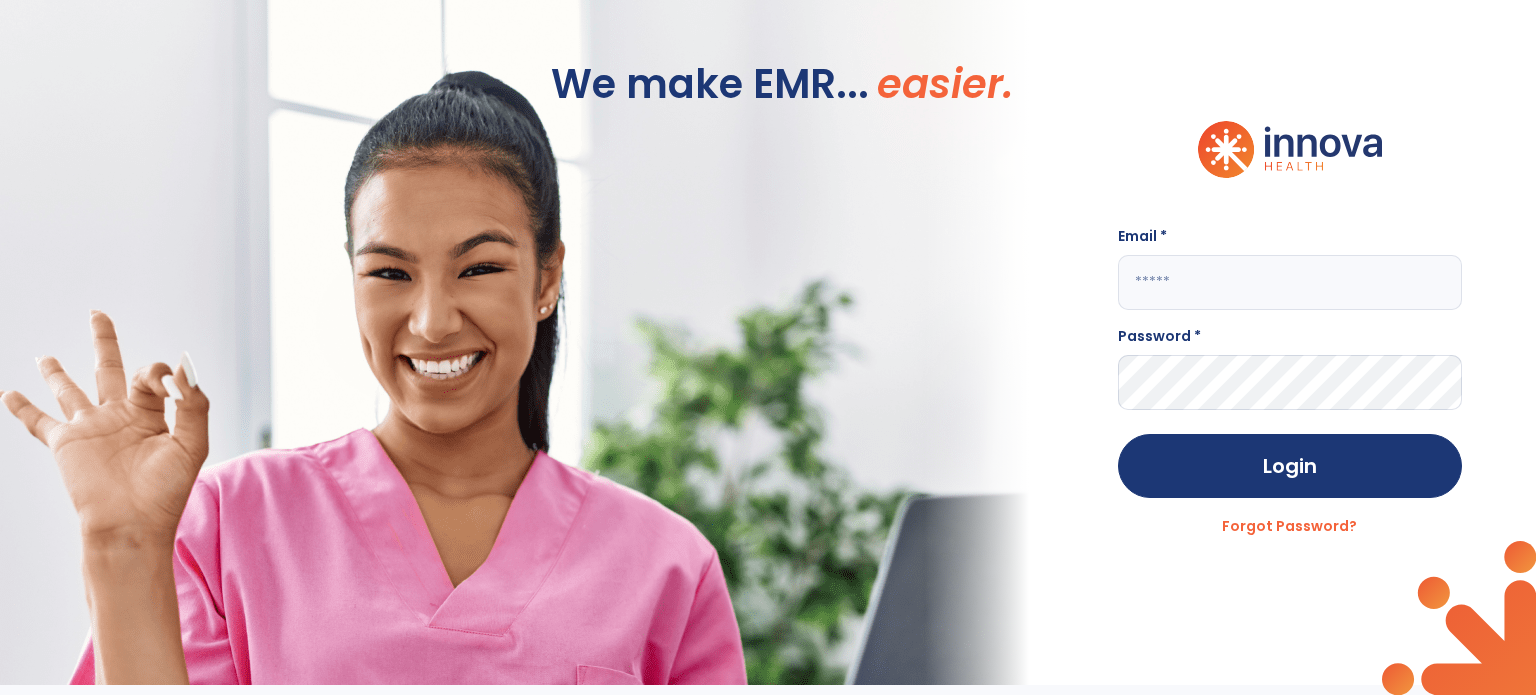 type on "**********" 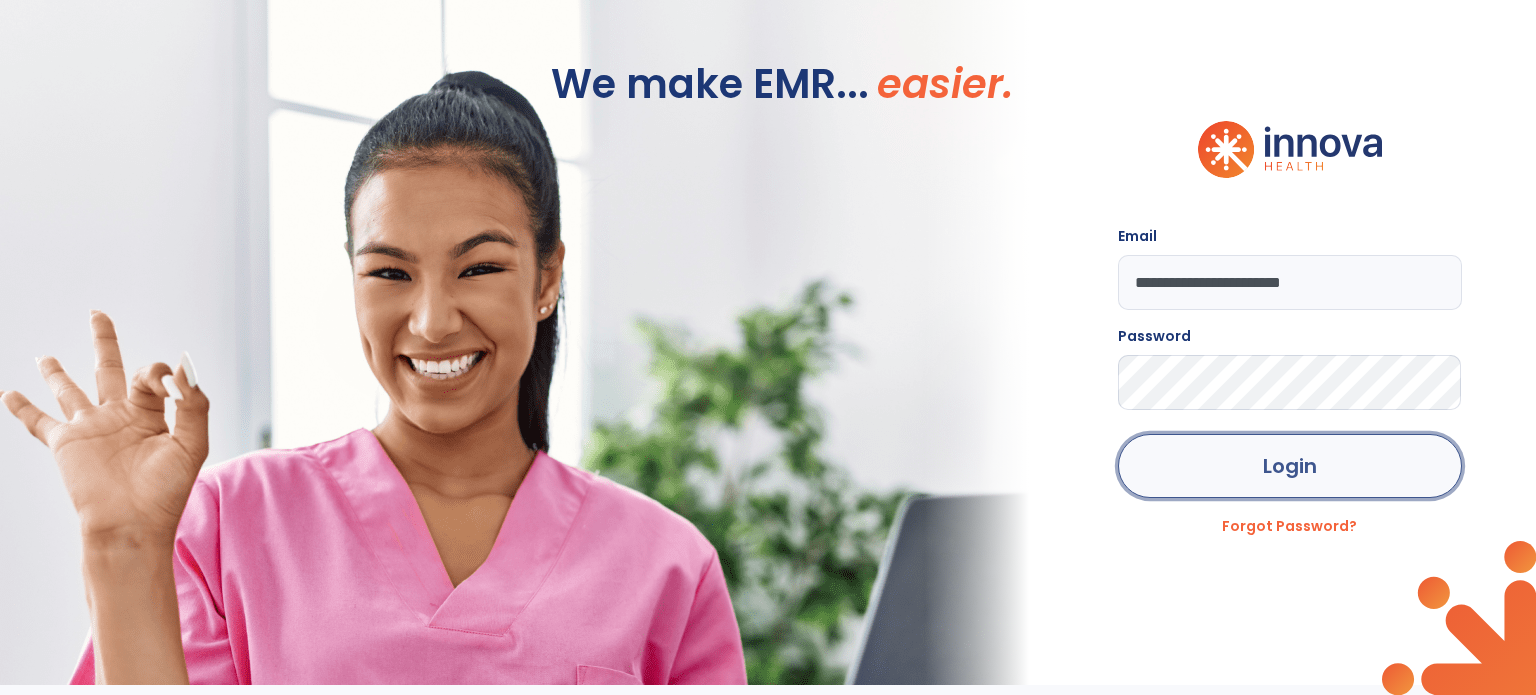 click on "Login" 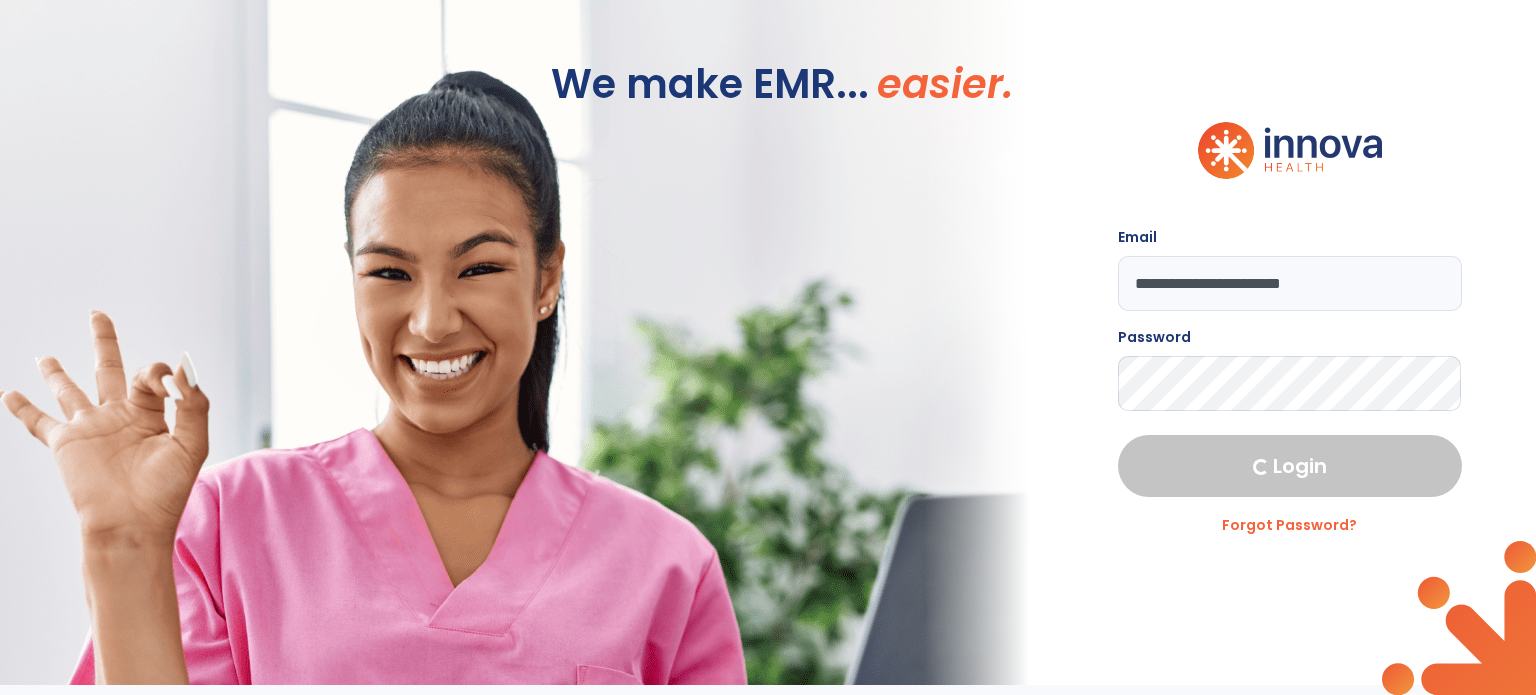 select on "****" 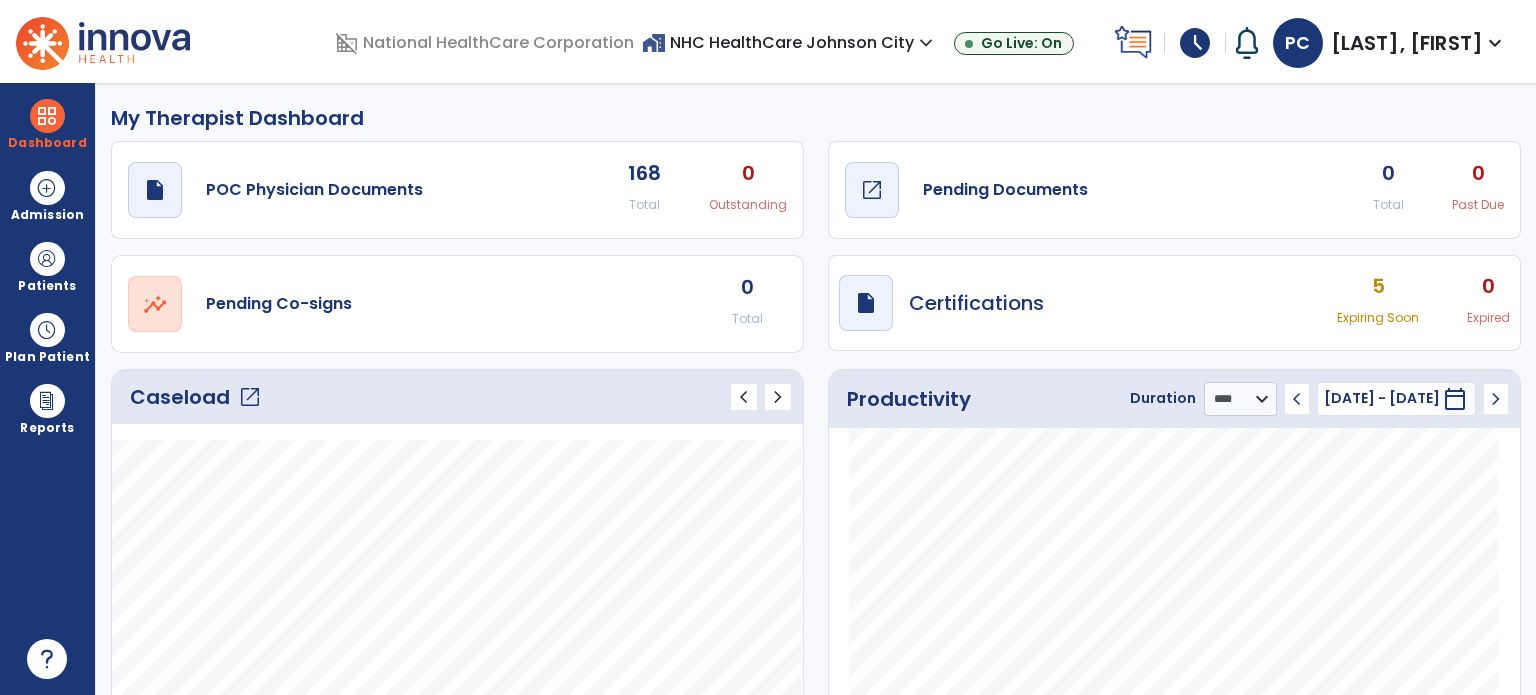 click on "Pending Documents" 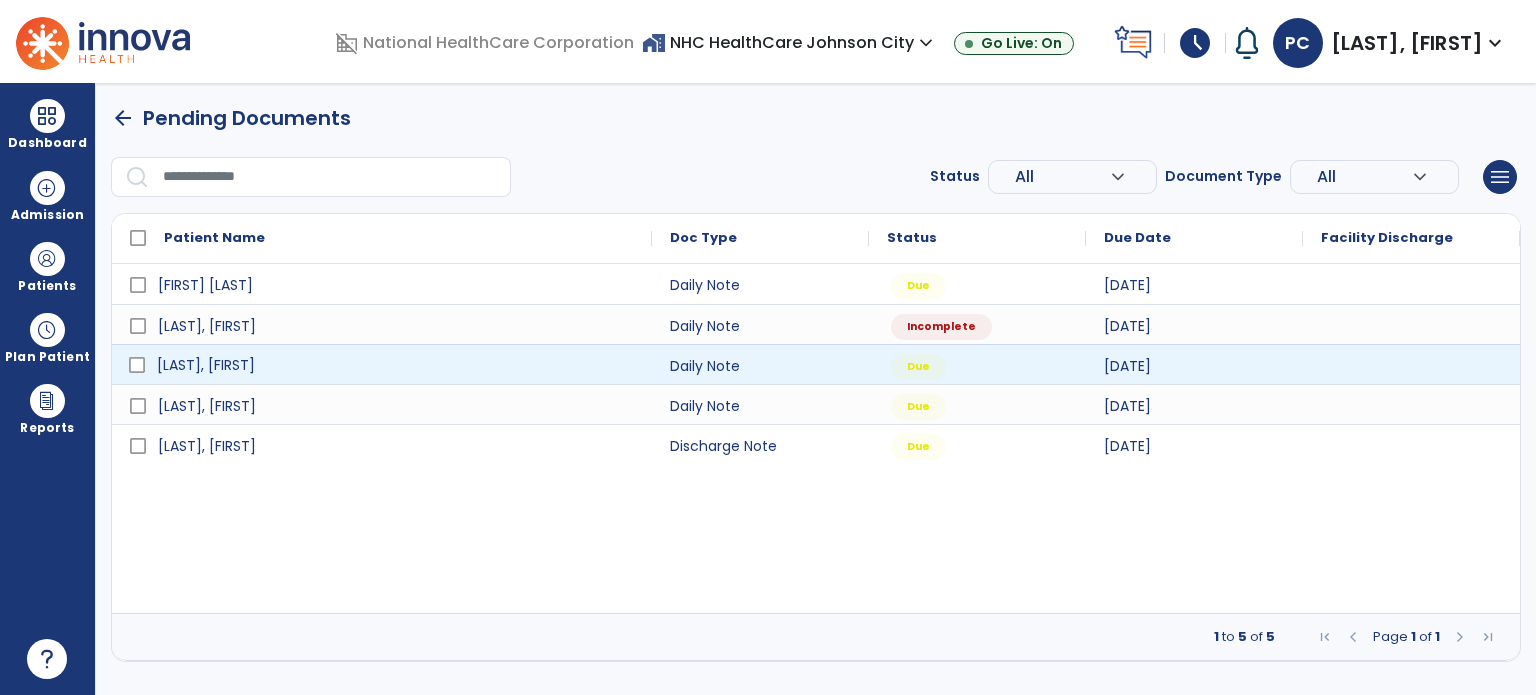 click on "[LAST], [FIRST]" at bounding box center (206, 365) 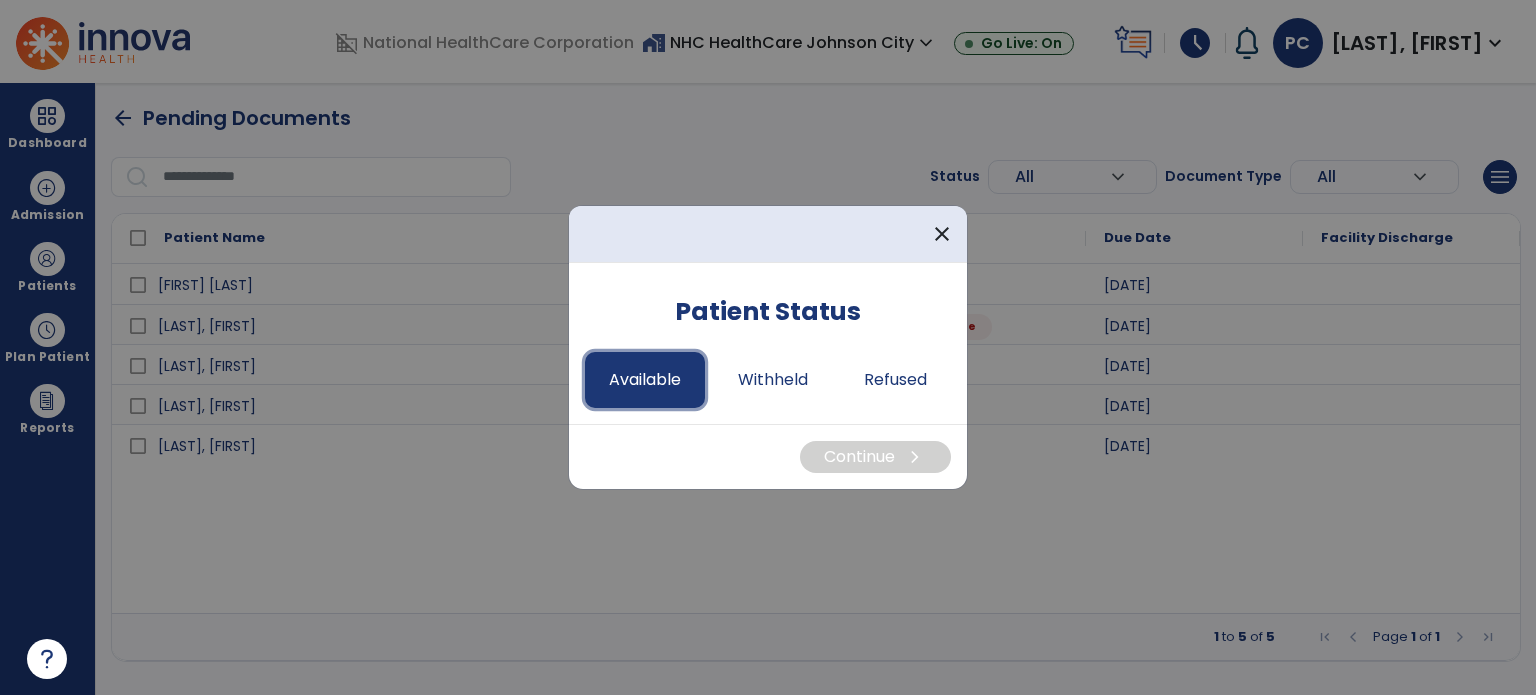 click on "Available" at bounding box center [645, 380] 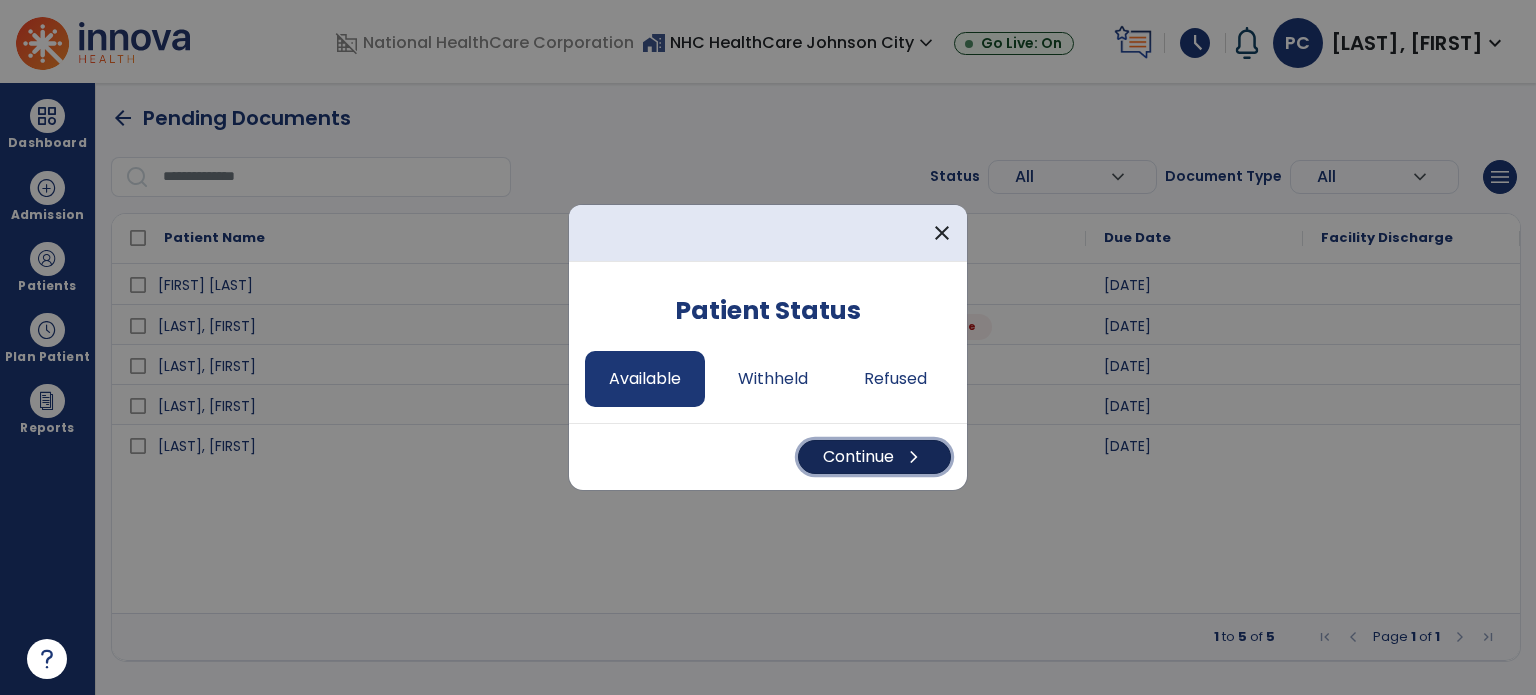 click on "Continue   chevron_right" at bounding box center (874, 457) 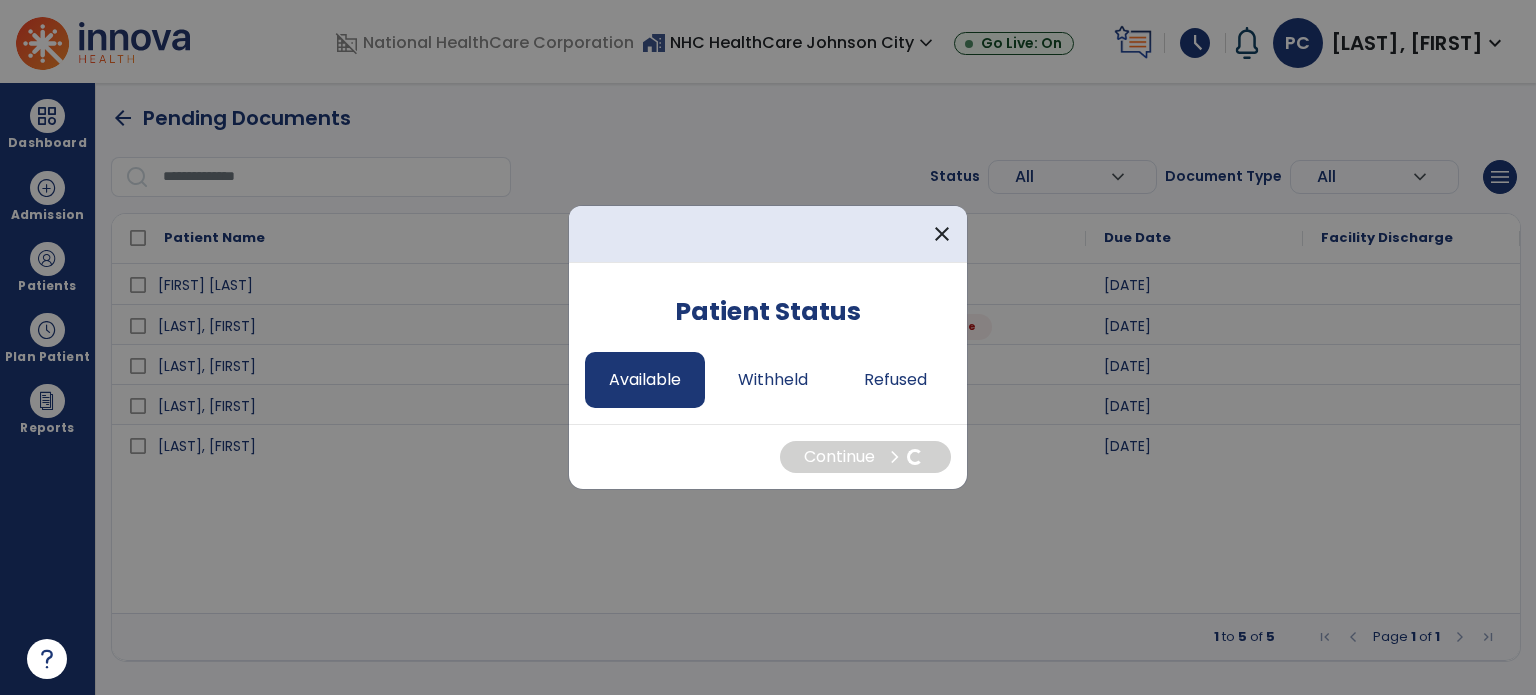 select on "*" 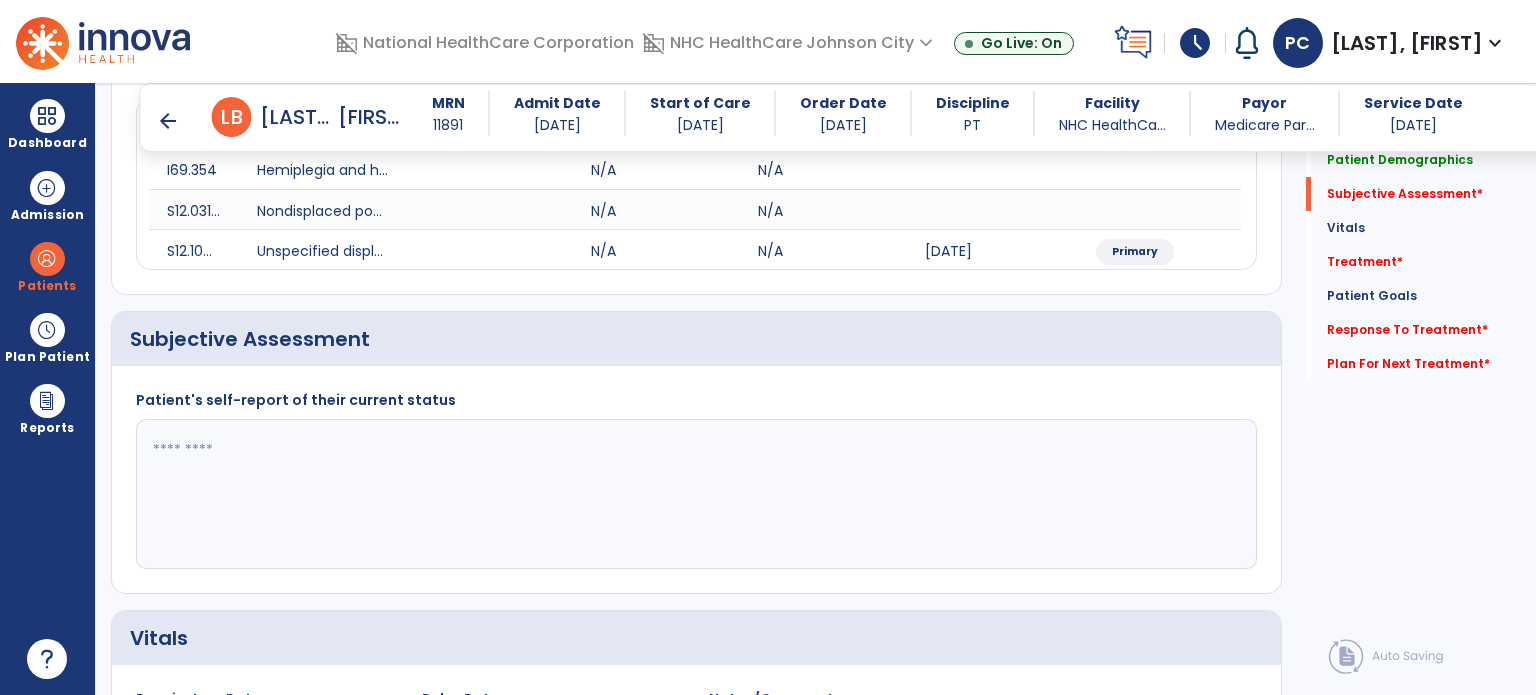 scroll, scrollTop: 300, scrollLeft: 0, axis: vertical 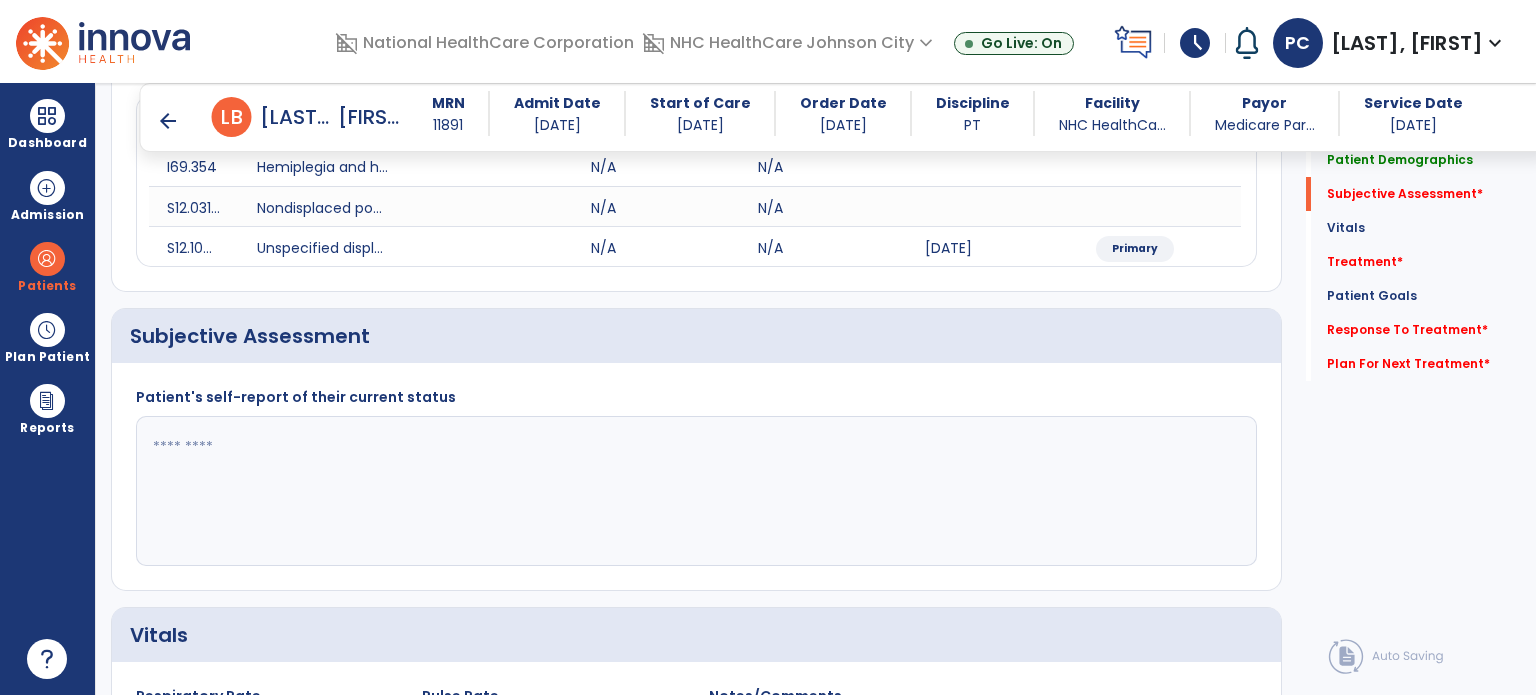 click 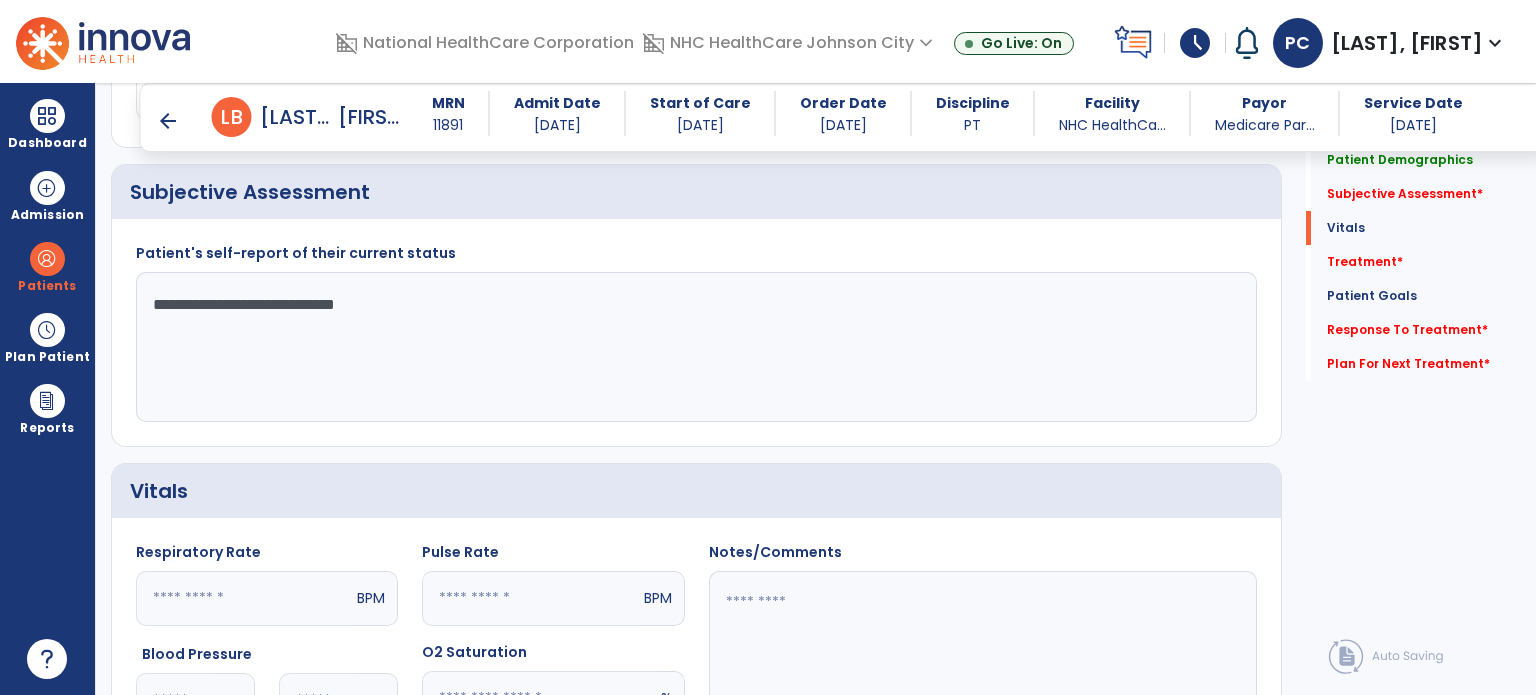 scroll, scrollTop: 600, scrollLeft: 0, axis: vertical 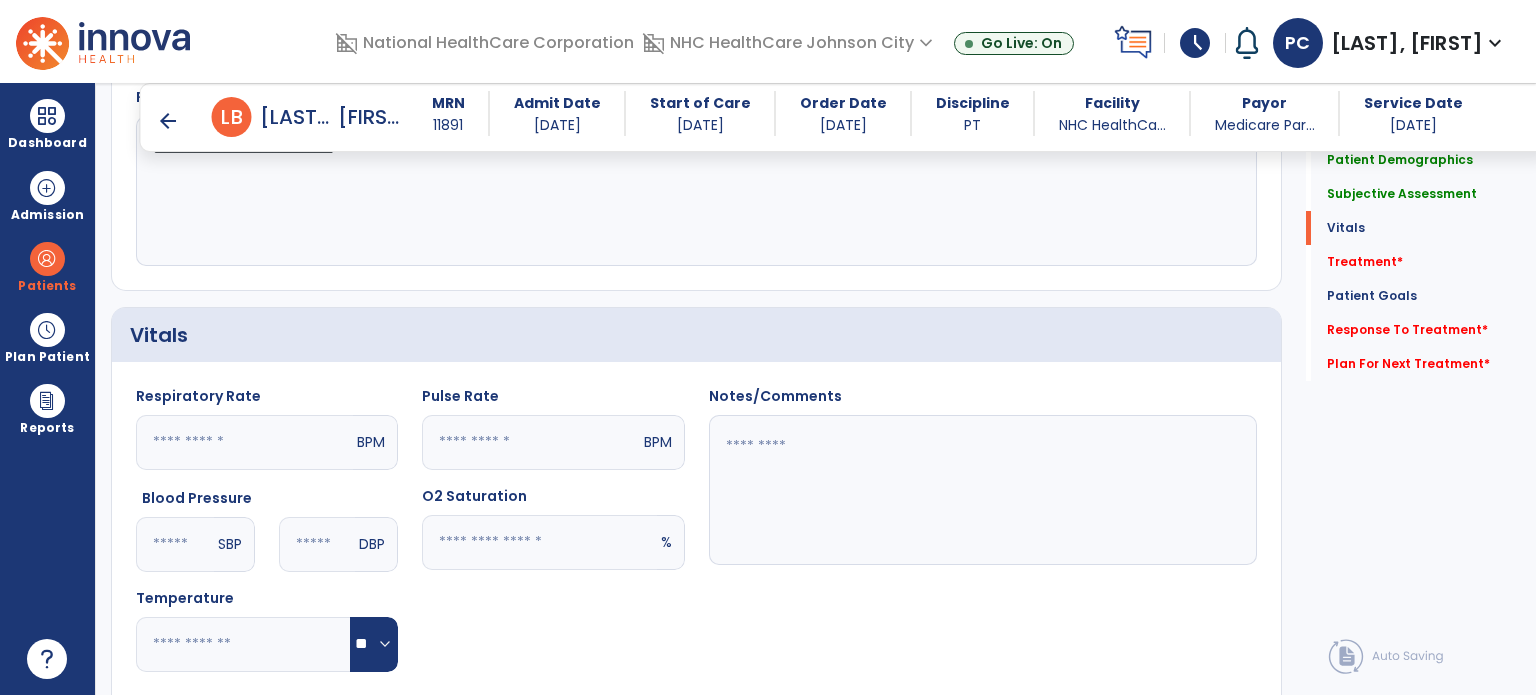 type on "**********" 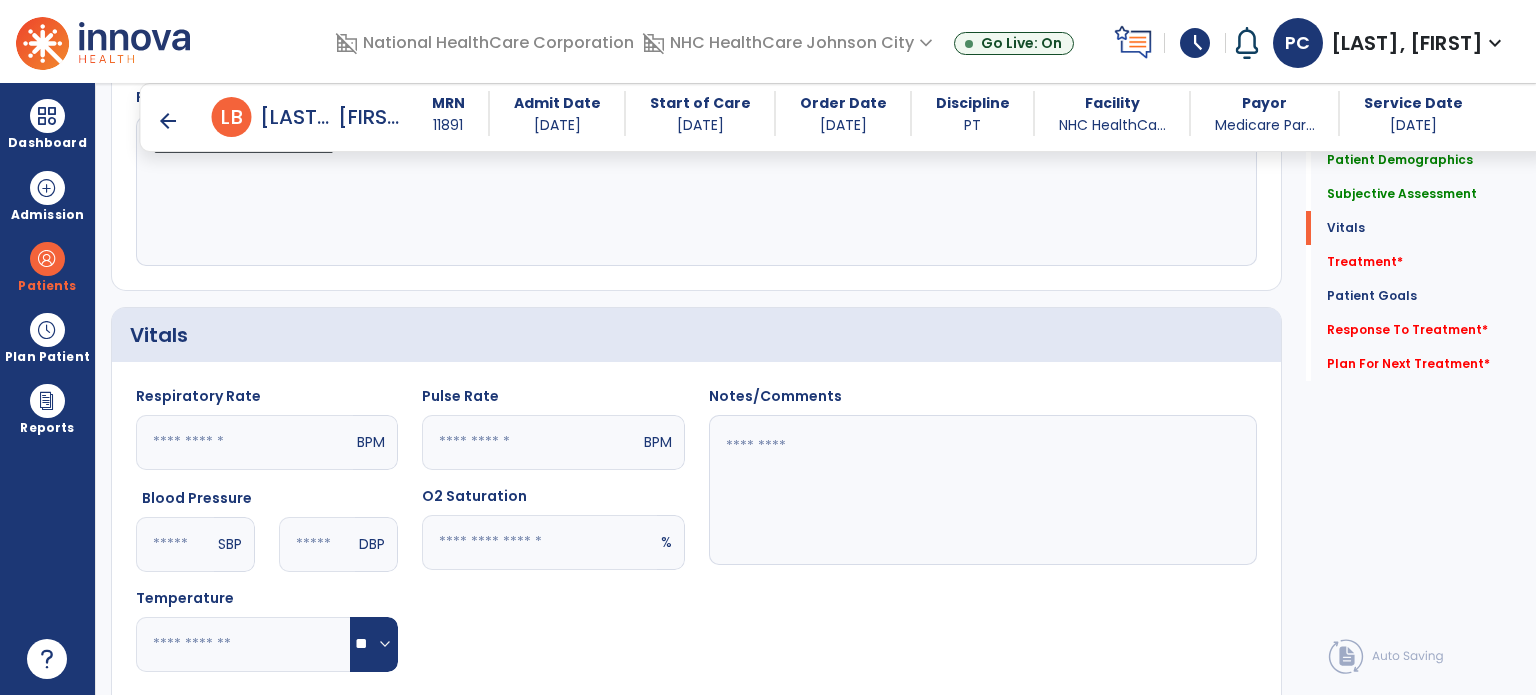 click 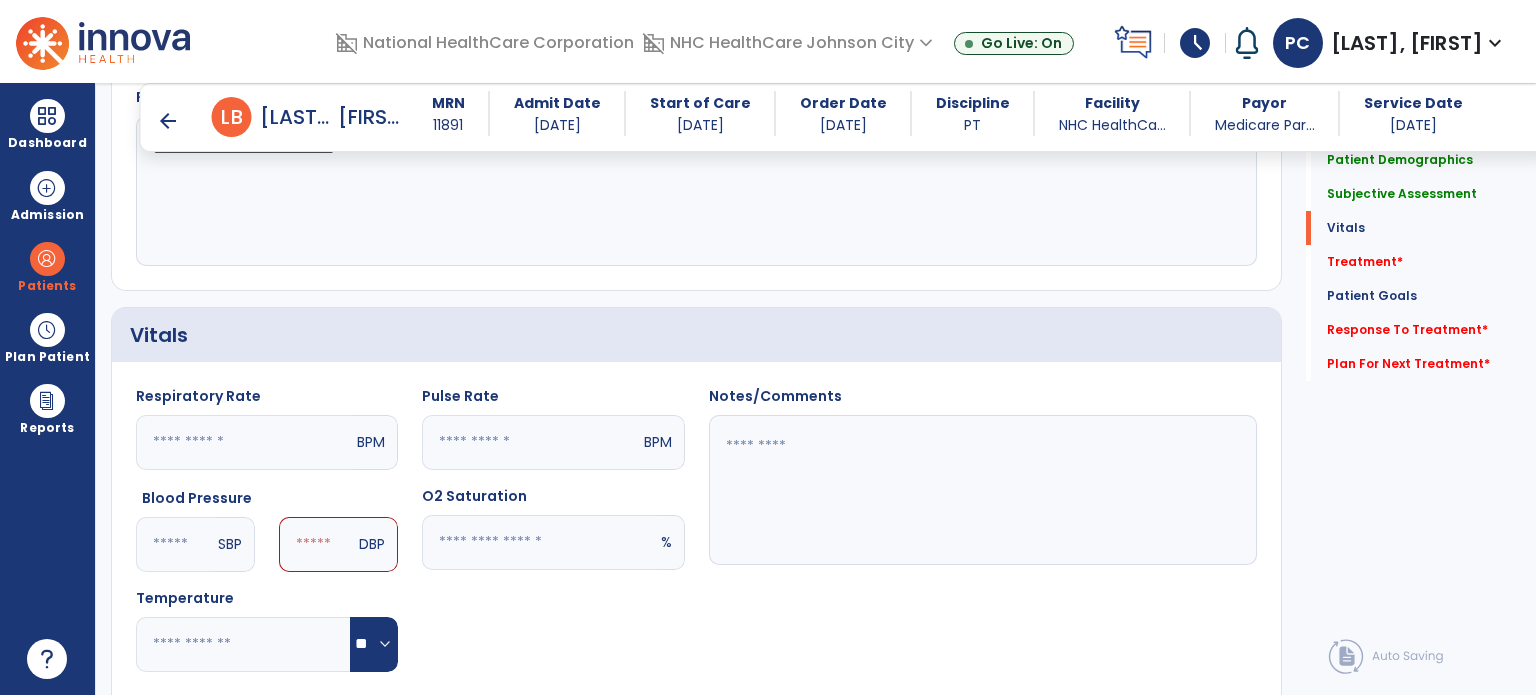 type on "***" 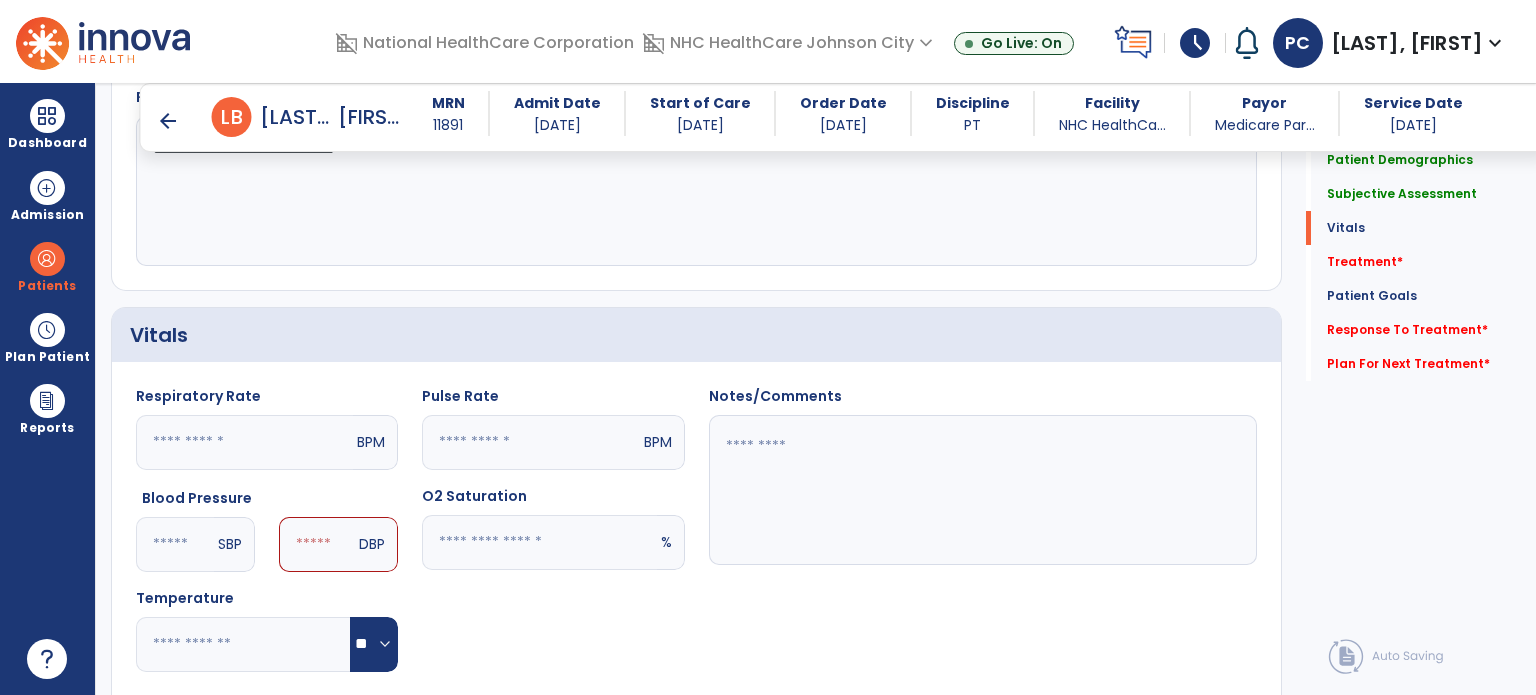 click 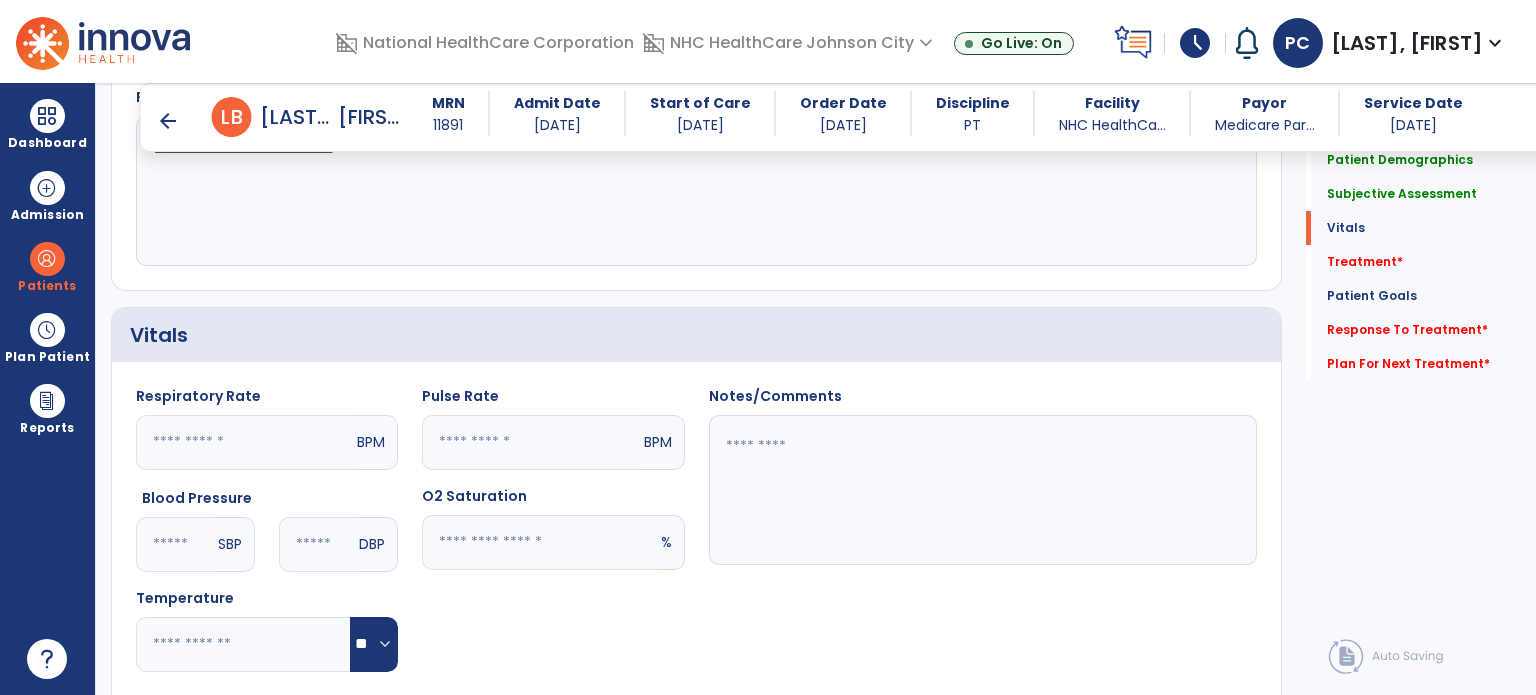 type on "**" 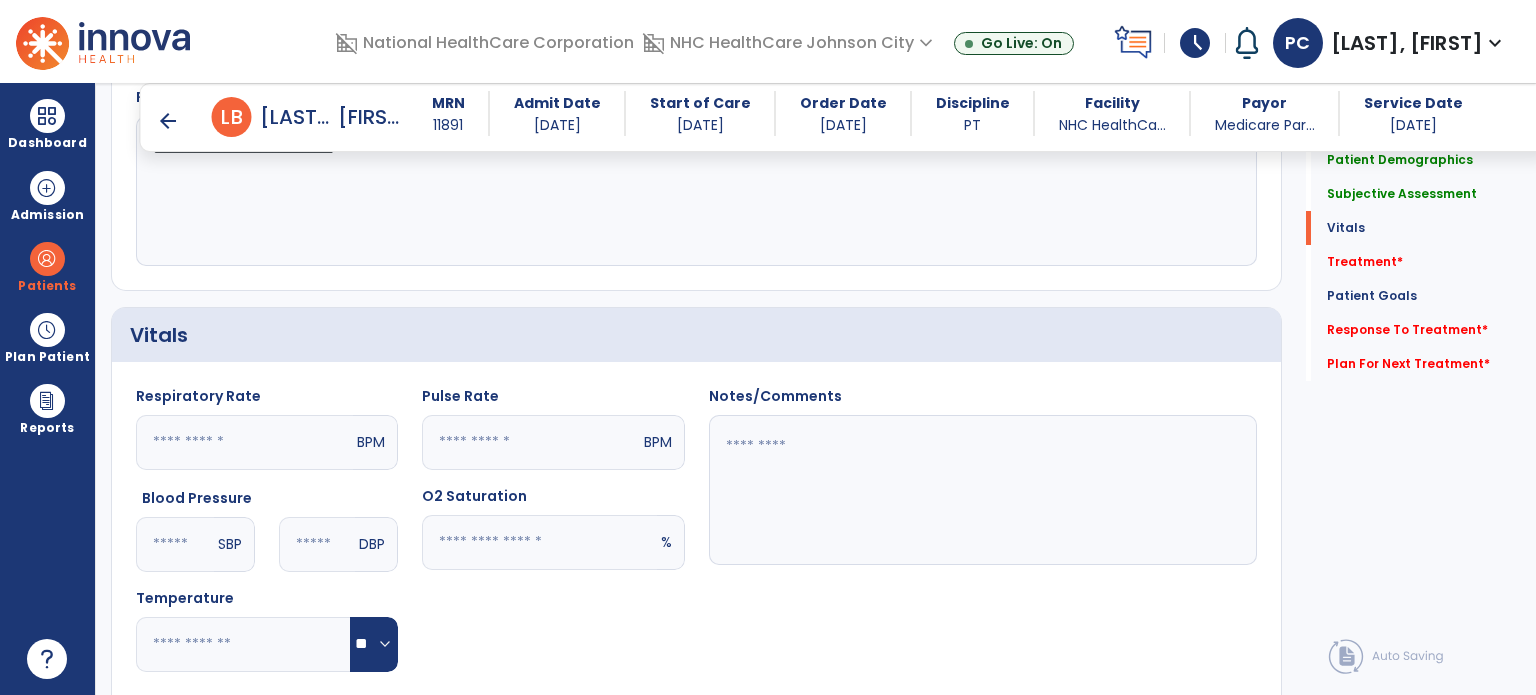 click 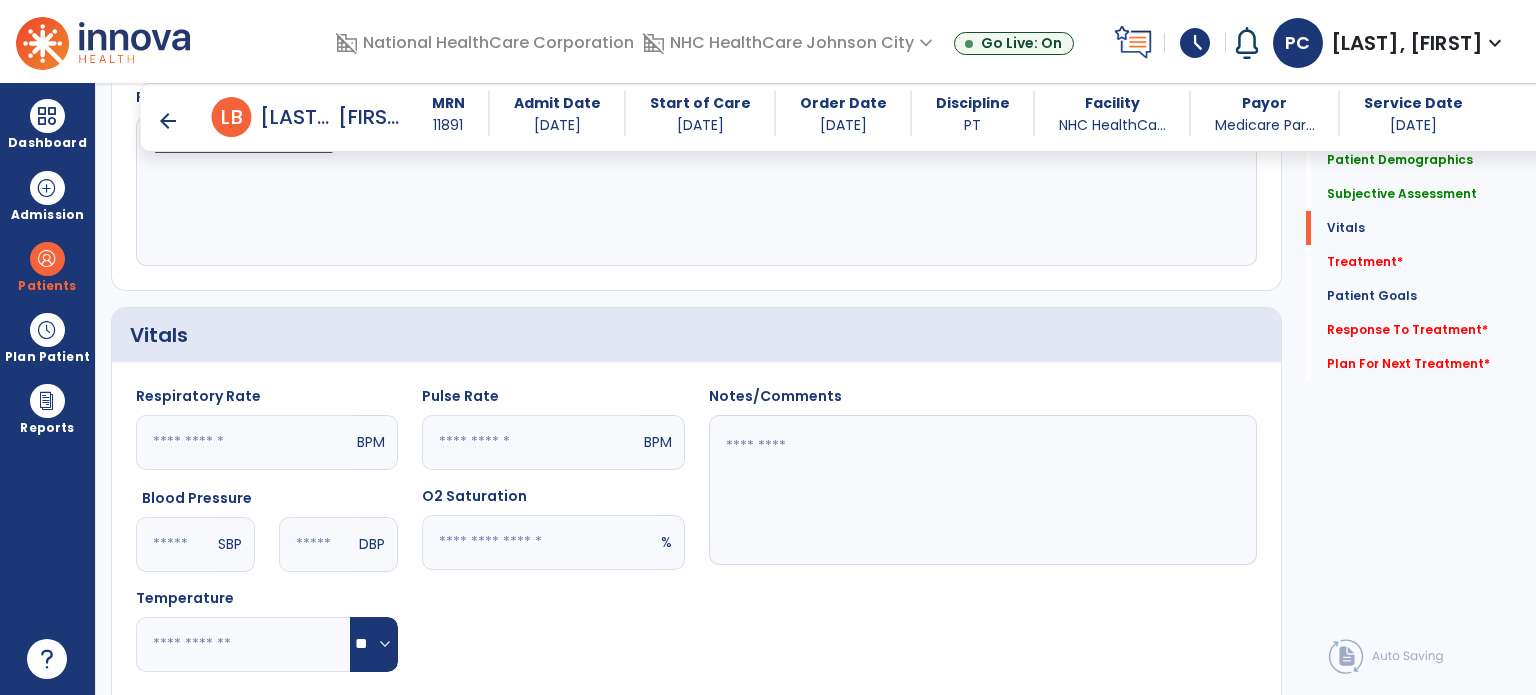 type on "**" 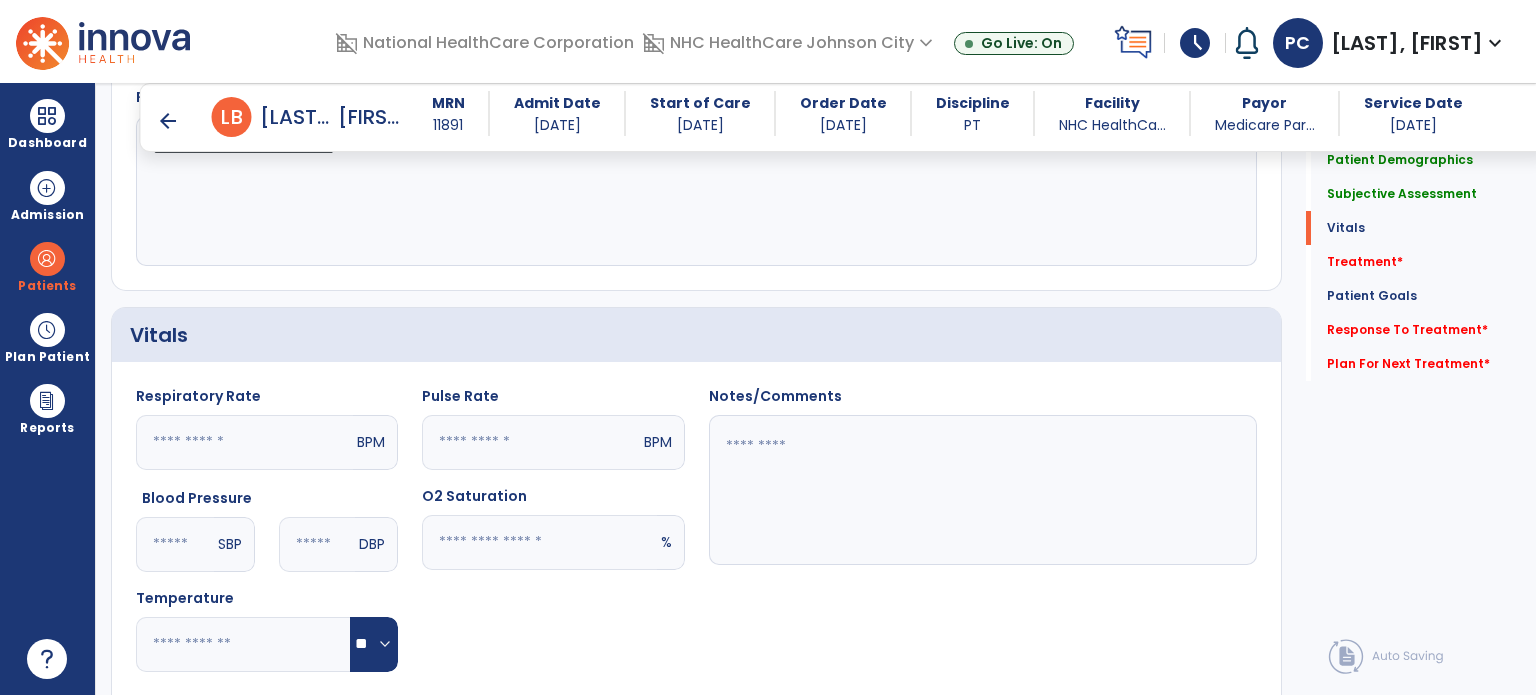 click 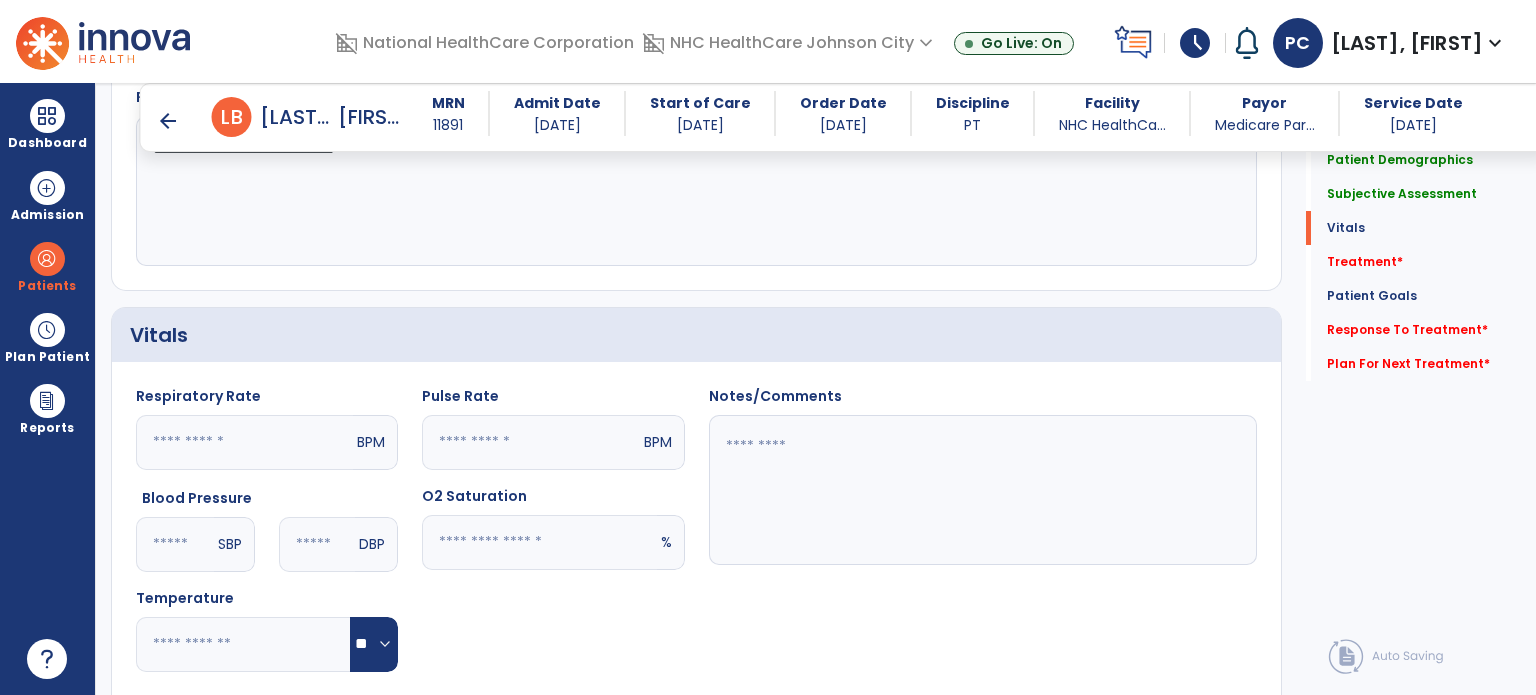 type on "**" 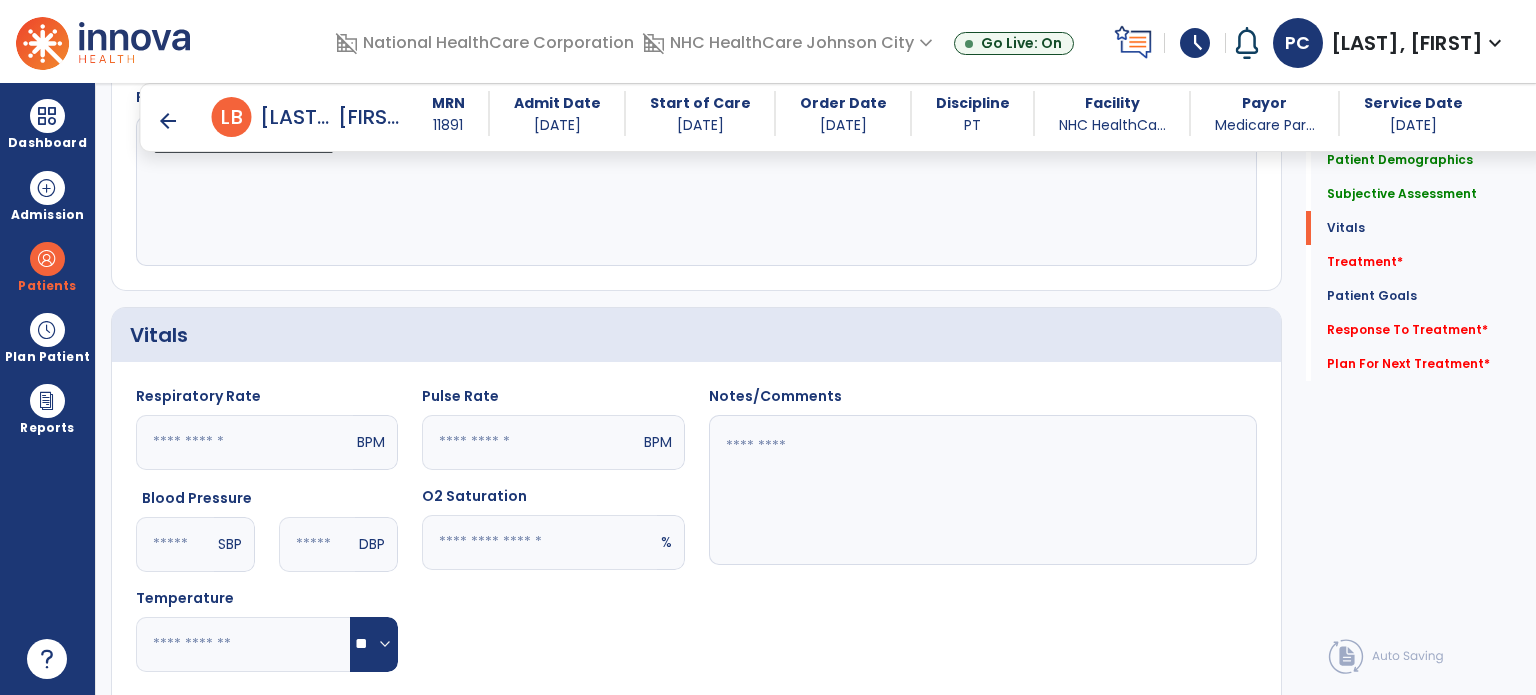 click 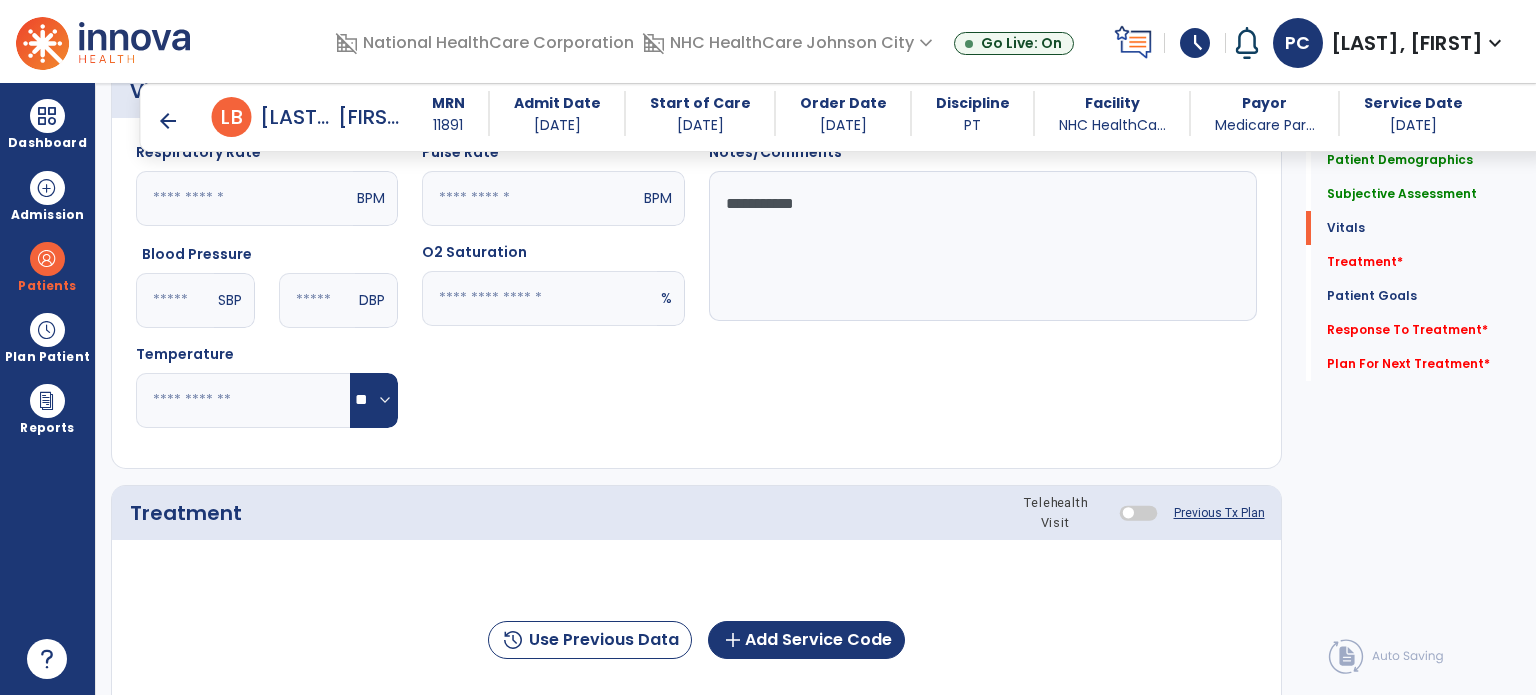 scroll, scrollTop: 900, scrollLeft: 0, axis: vertical 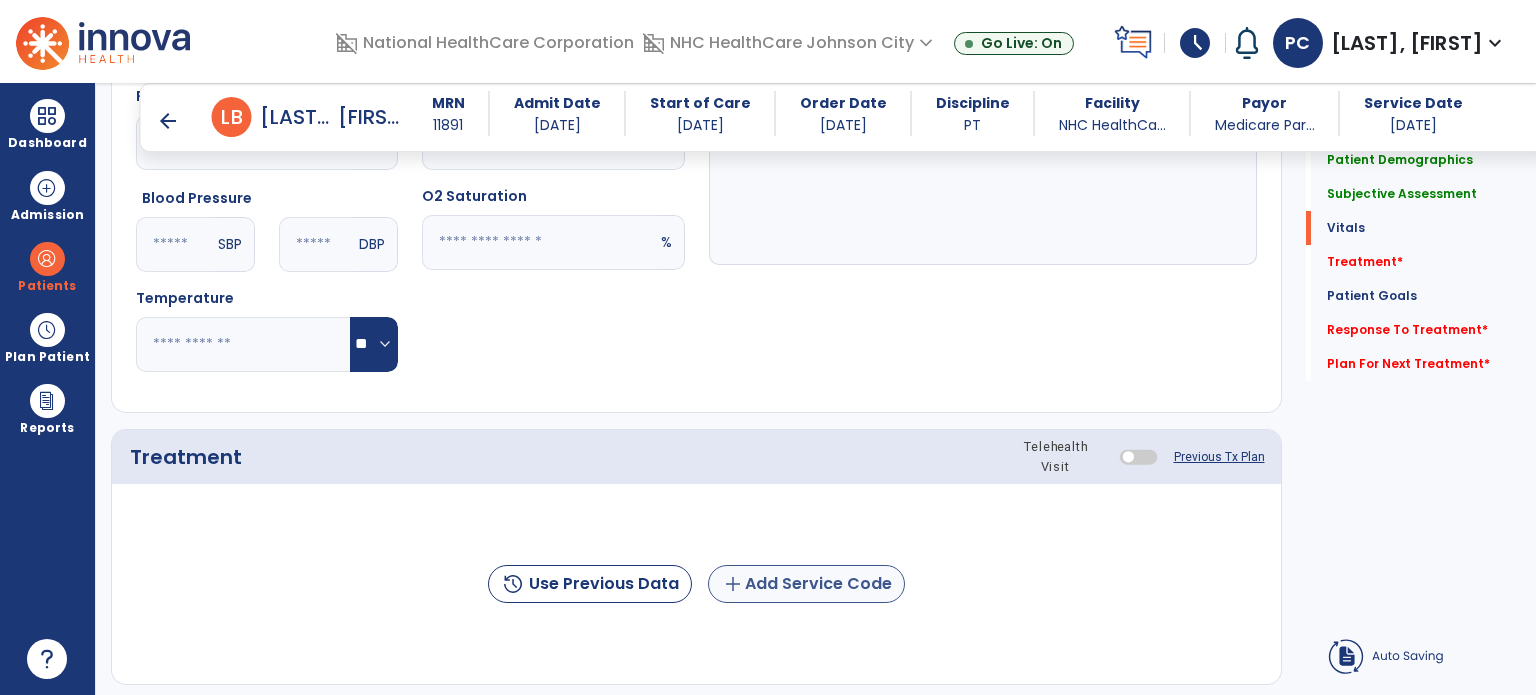 type on "**********" 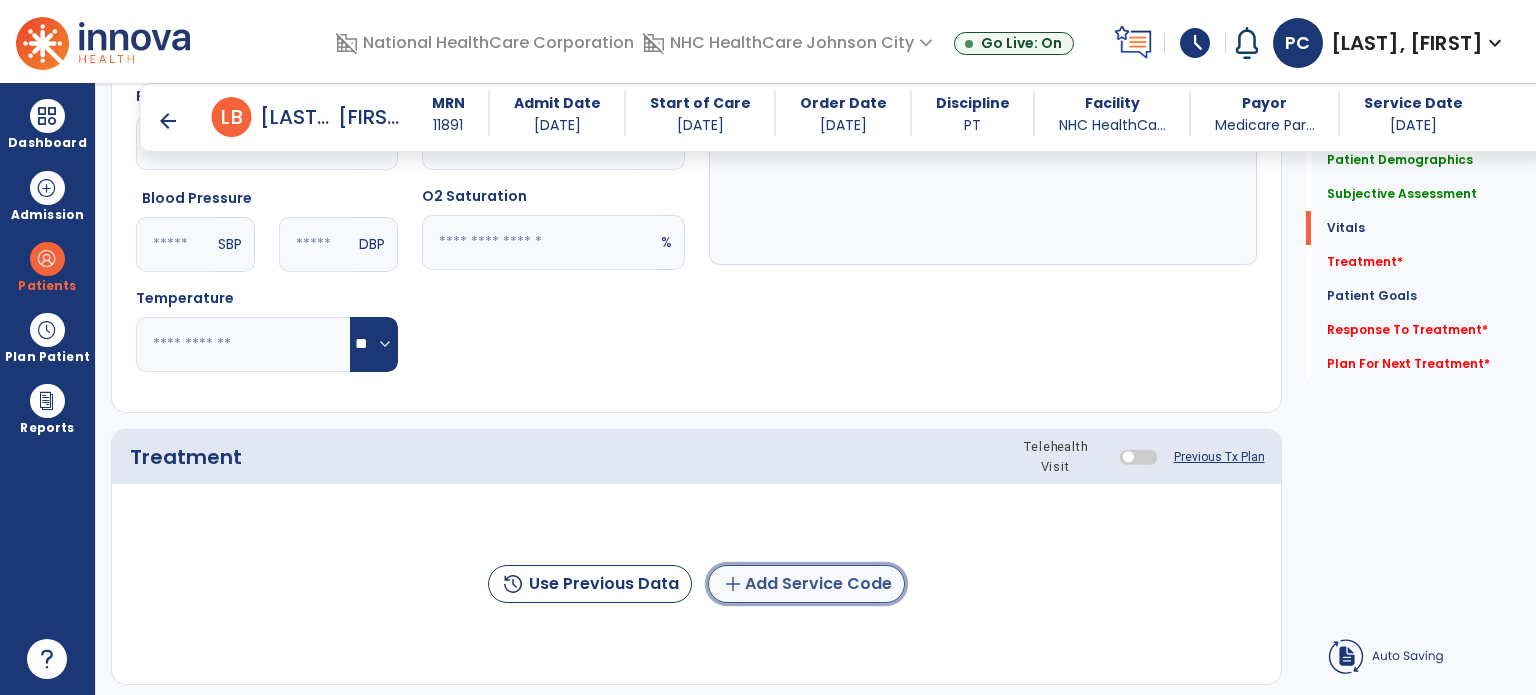 click on "add  Add Service Code" 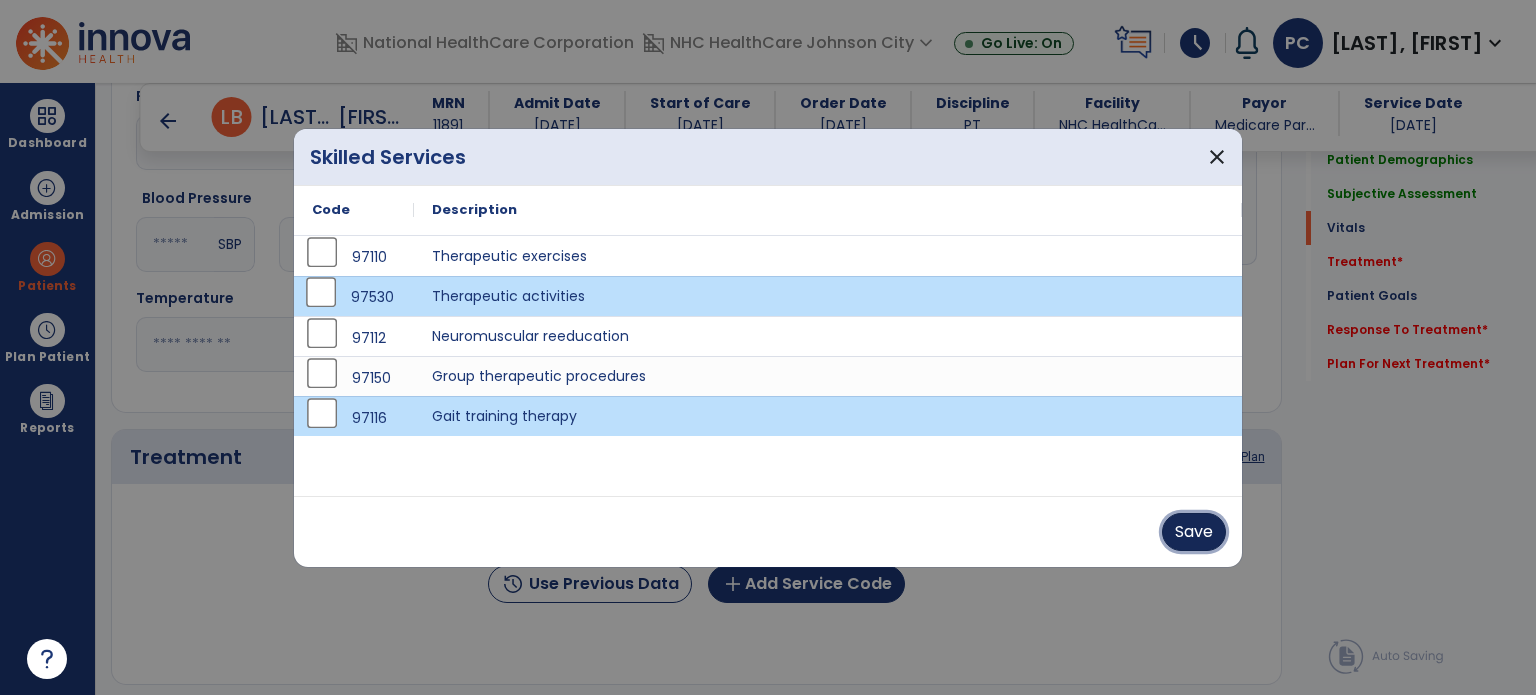 click on "Save" at bounding box center [1194, 532] 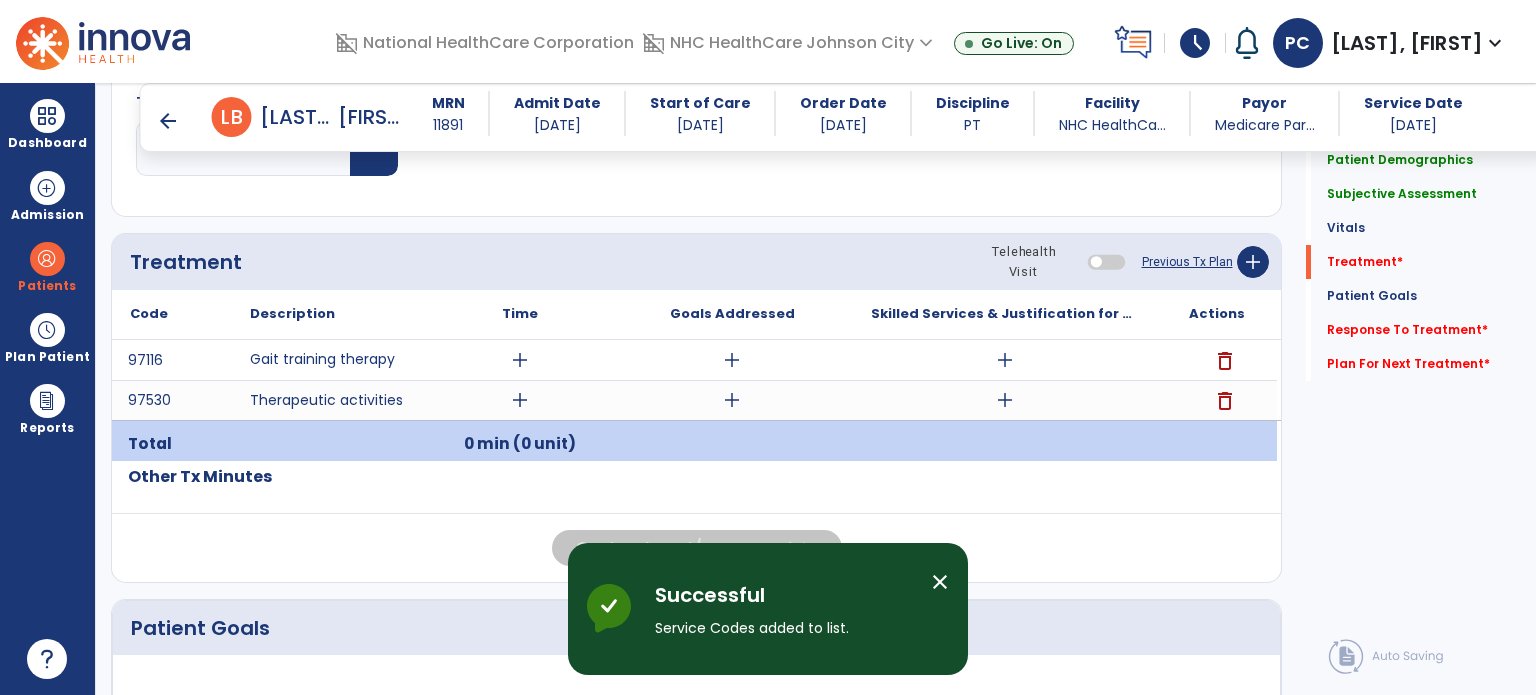 scroll, scrollTop: 1100, scrollLeft: 0, axis: vertical 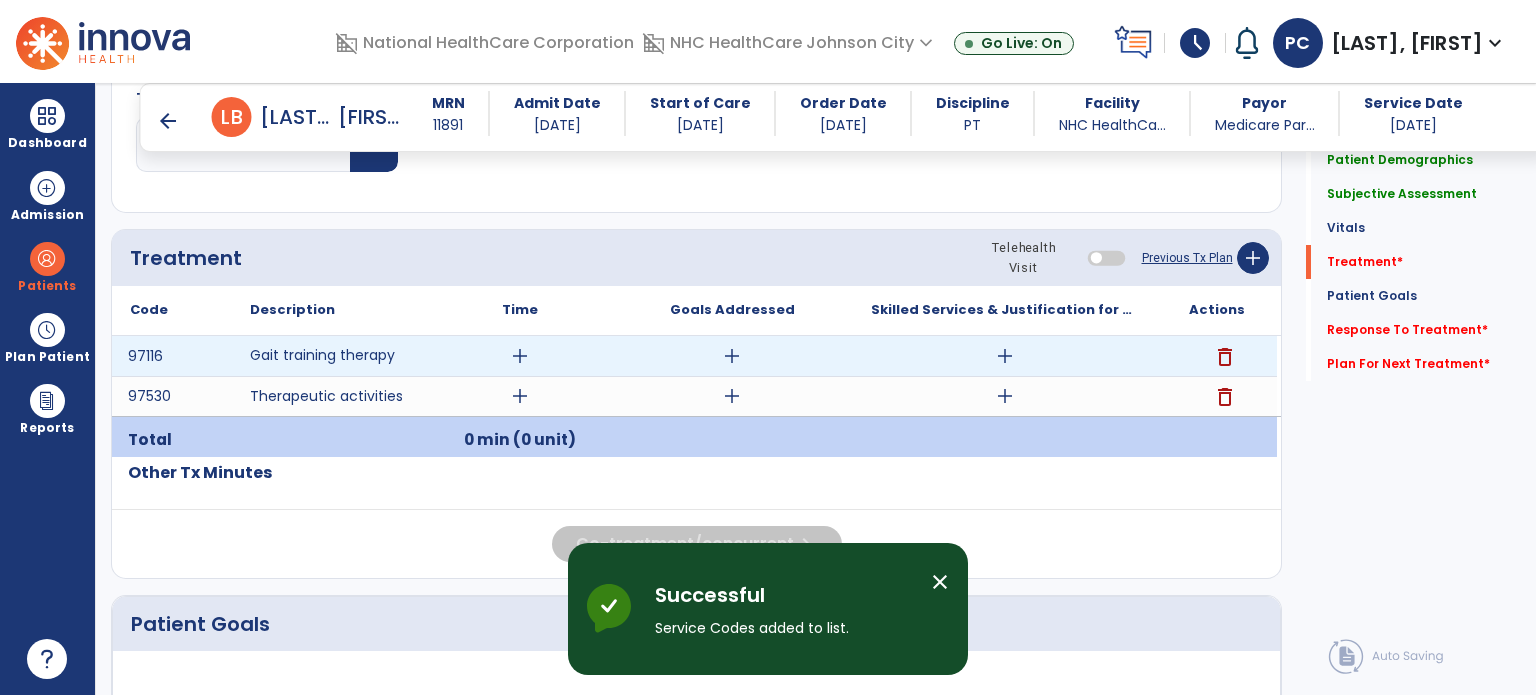 click on "add" at bounding box center (520, 356) 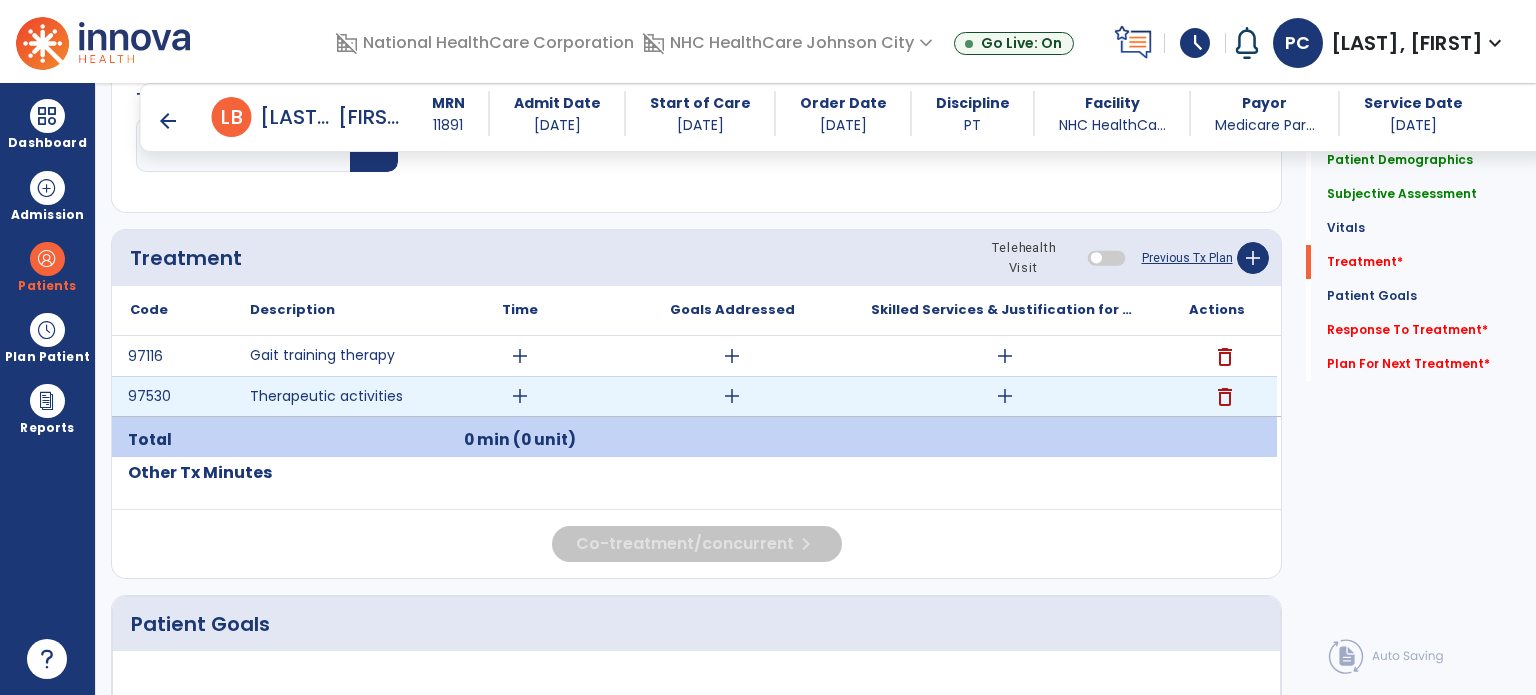 click on "delete" at bounding box center (1225, 397) 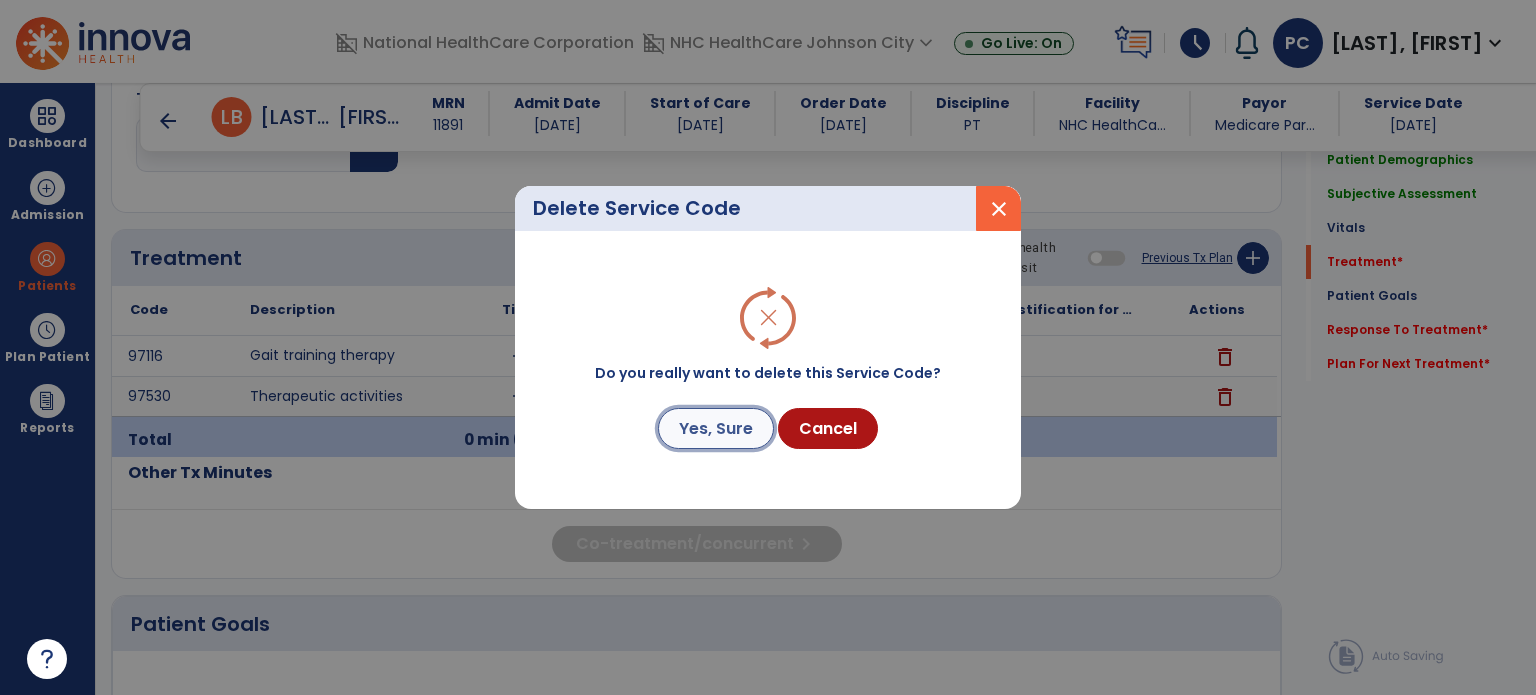 click on "Yes, Sure" at bounding box center [716, 428] 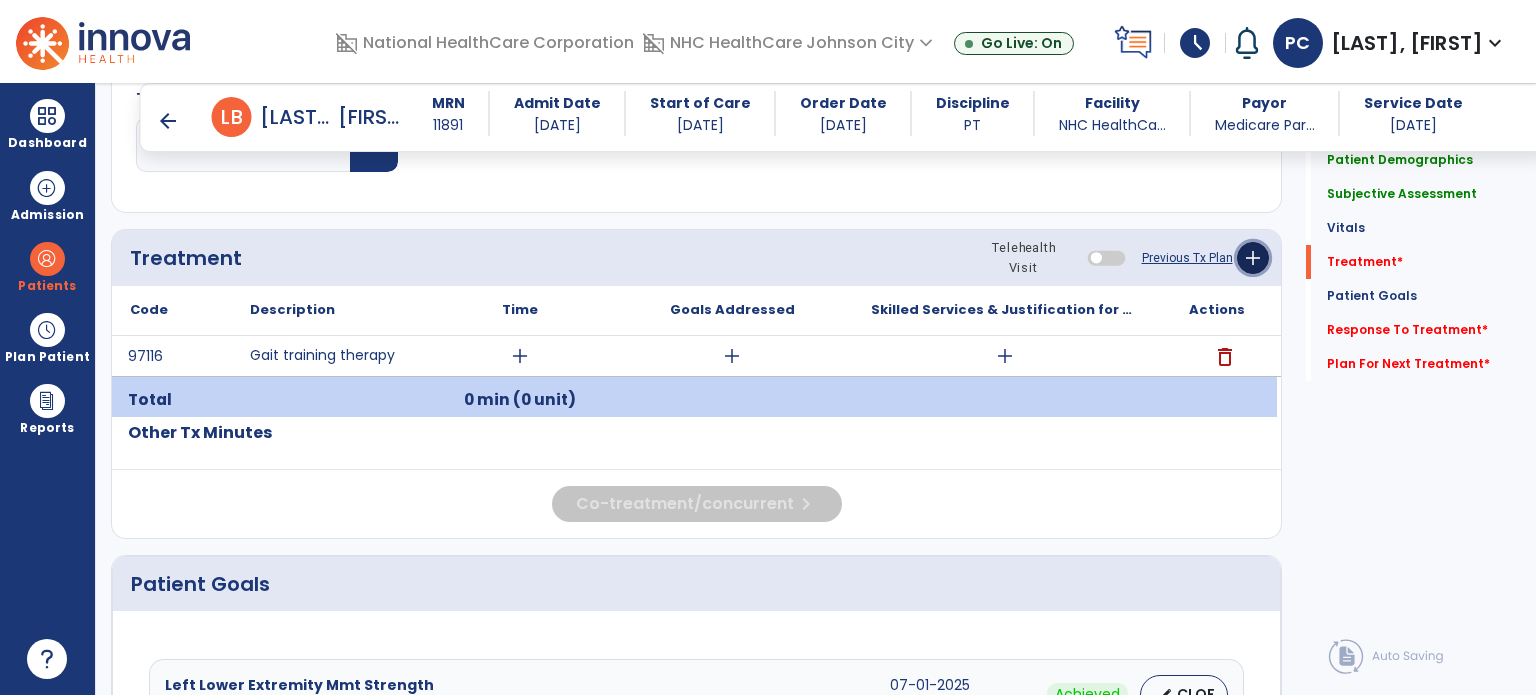 click on "add" 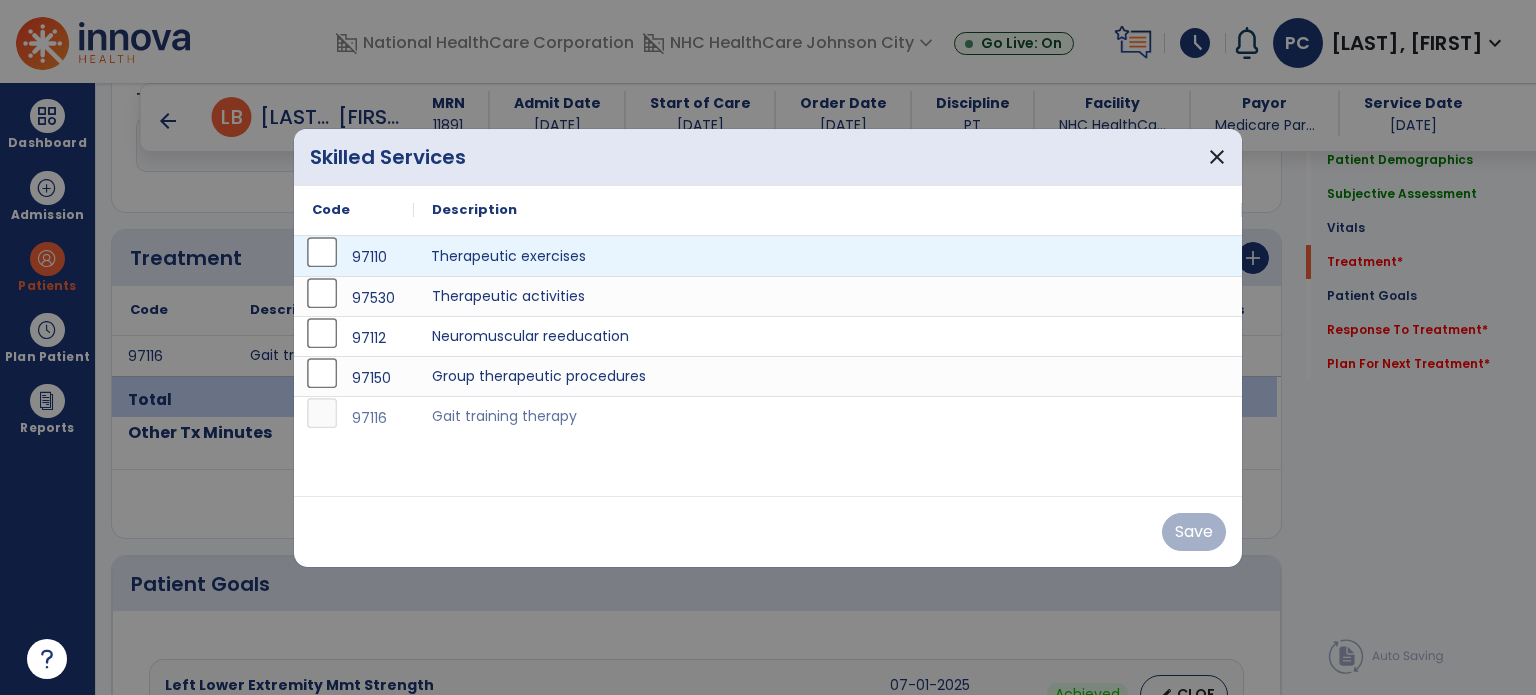 click on "Therapeutic exercises" at bounding box center [828, 256] 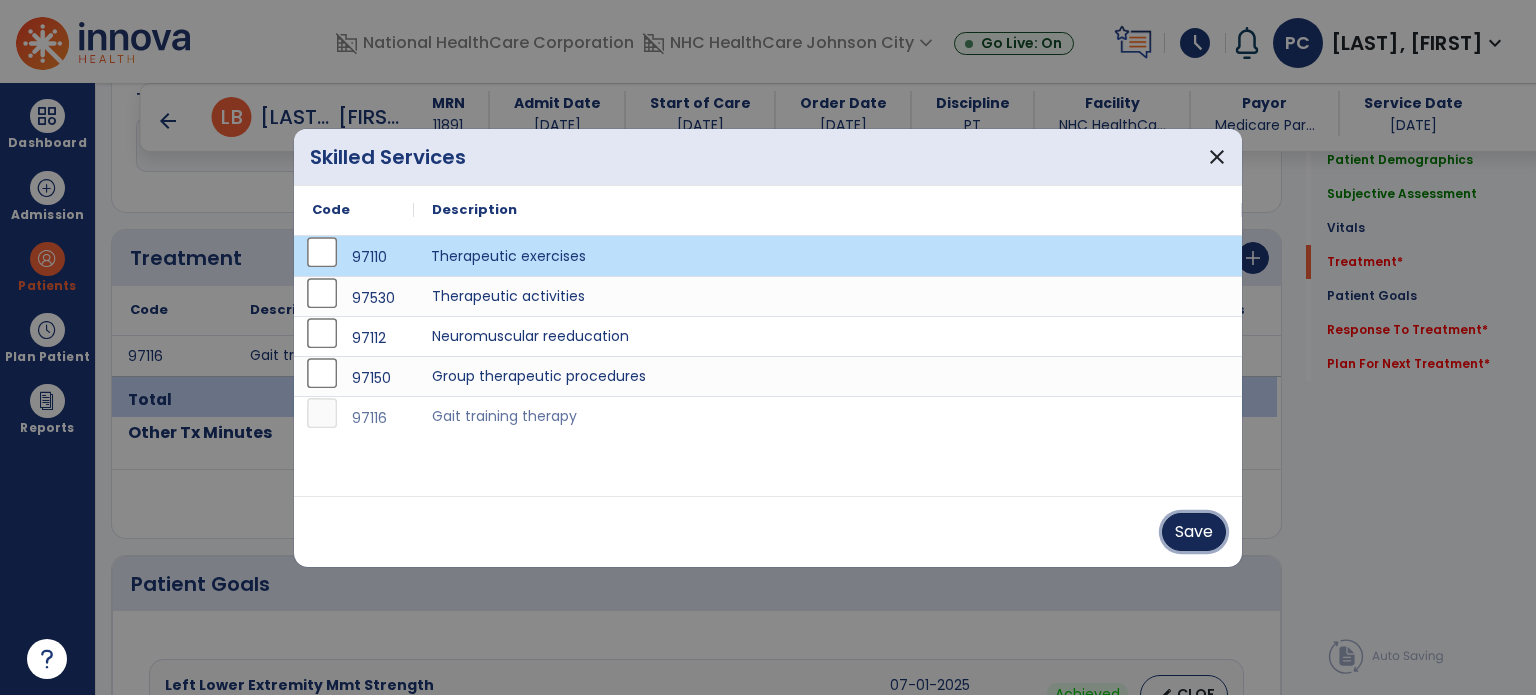 click on "Save" at bounding box center [1194, 532] 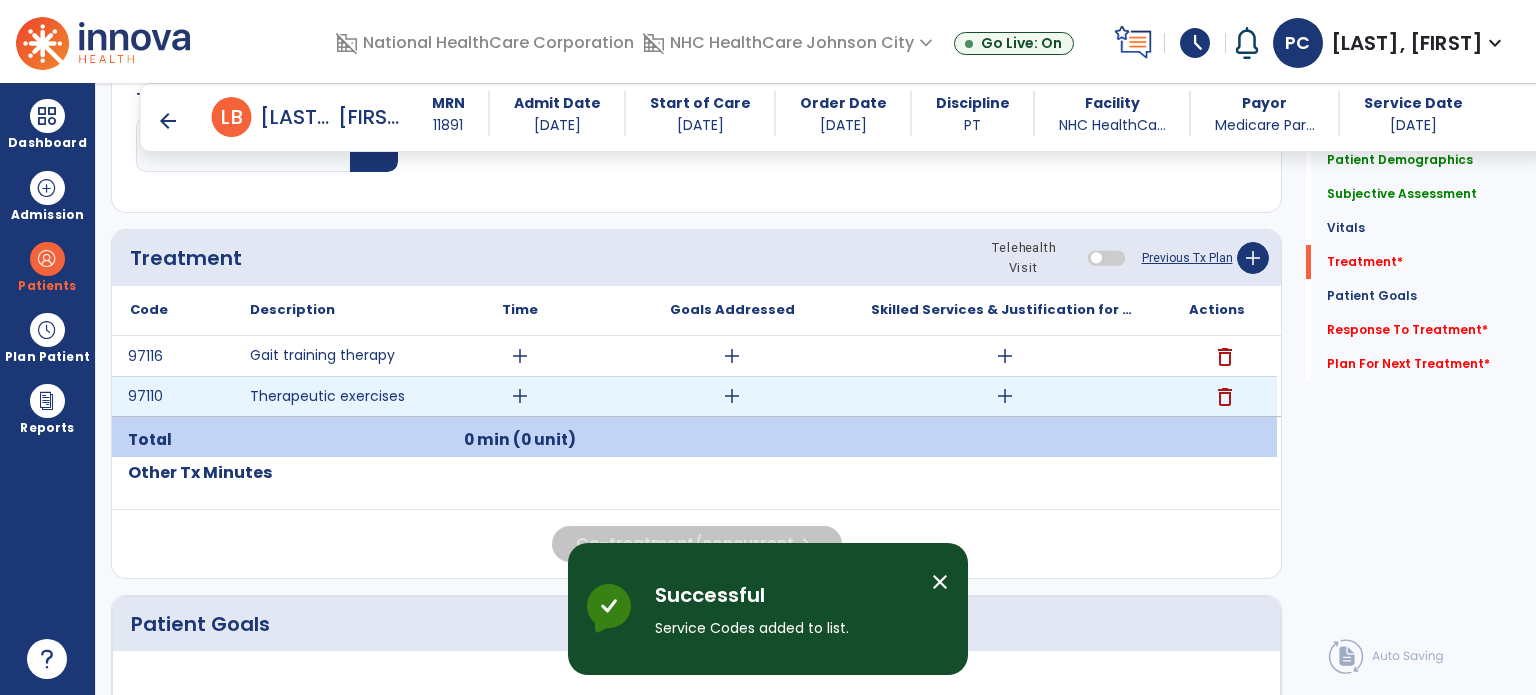 click on "add" at bounding box center (520, 396) 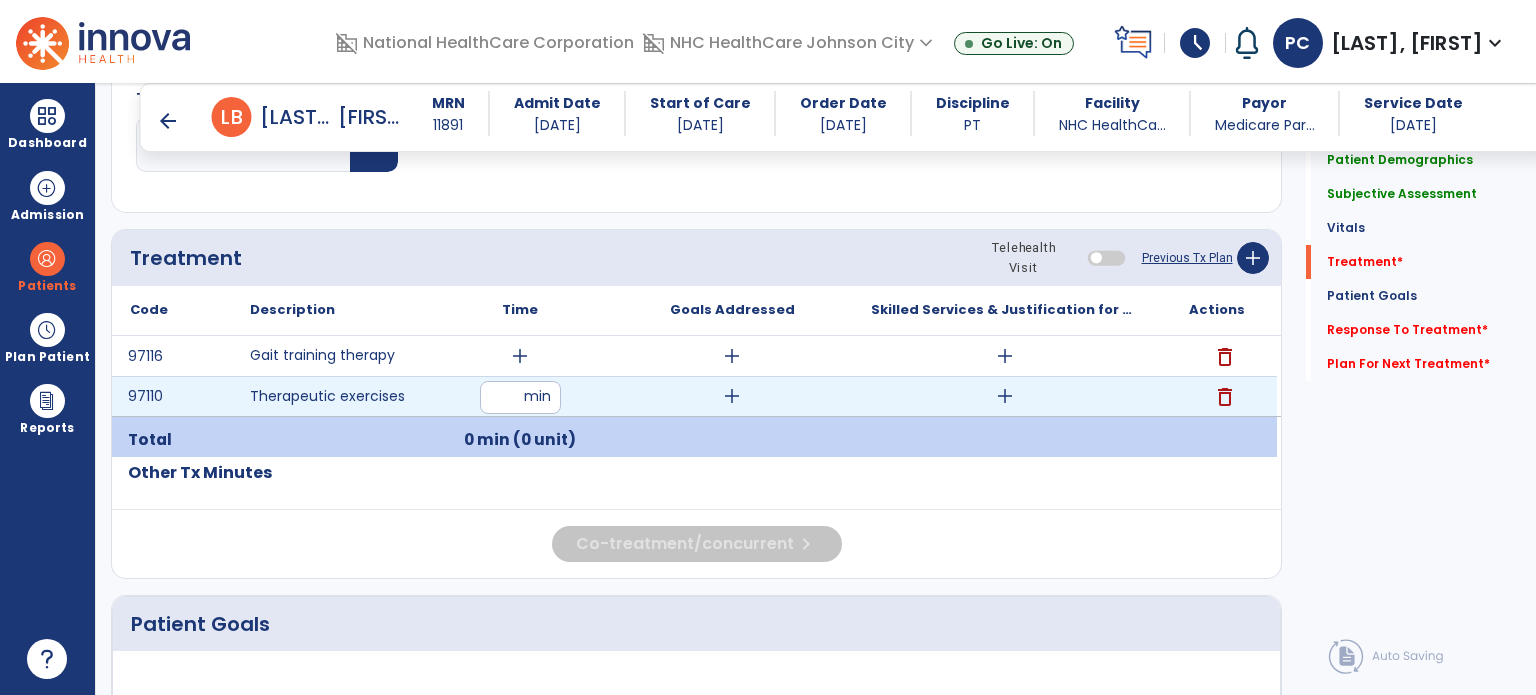 type on "**" 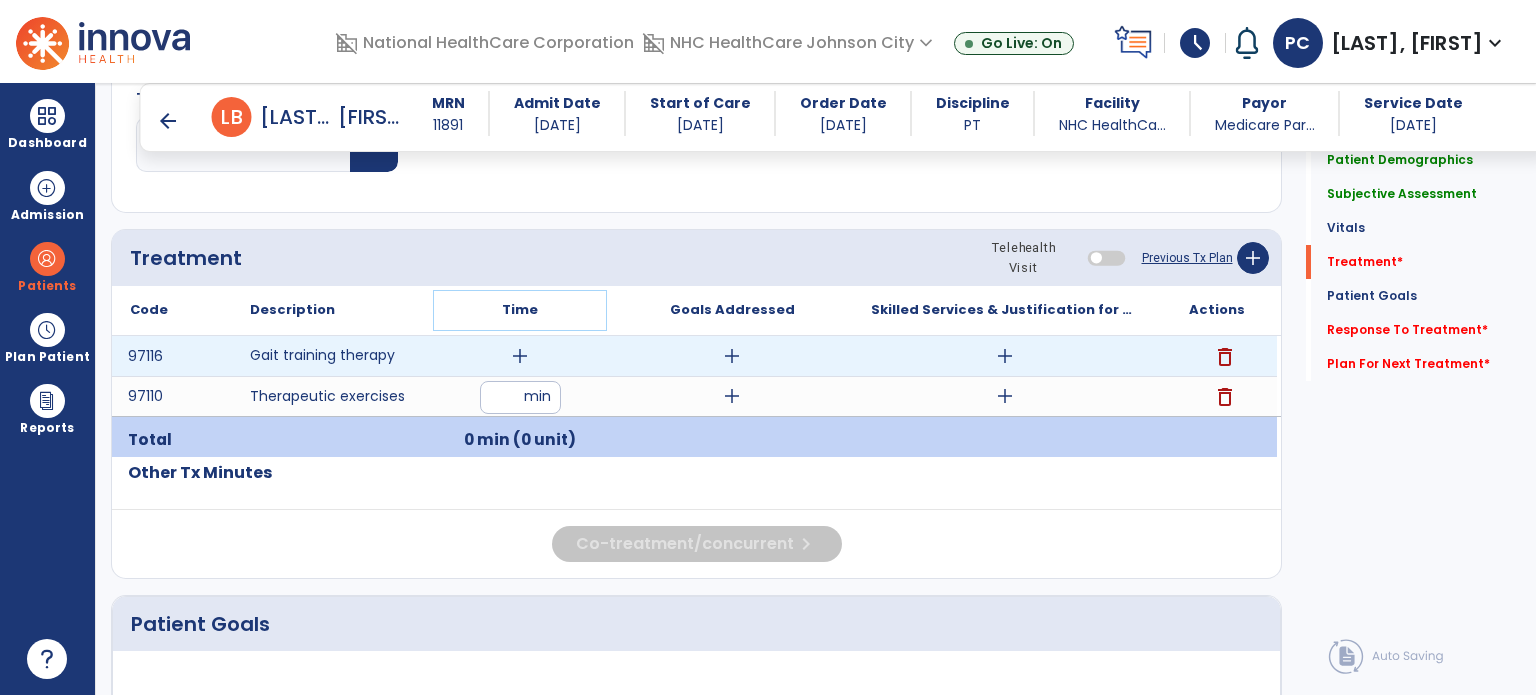 click on "Time" at bounding box center [520, 310] 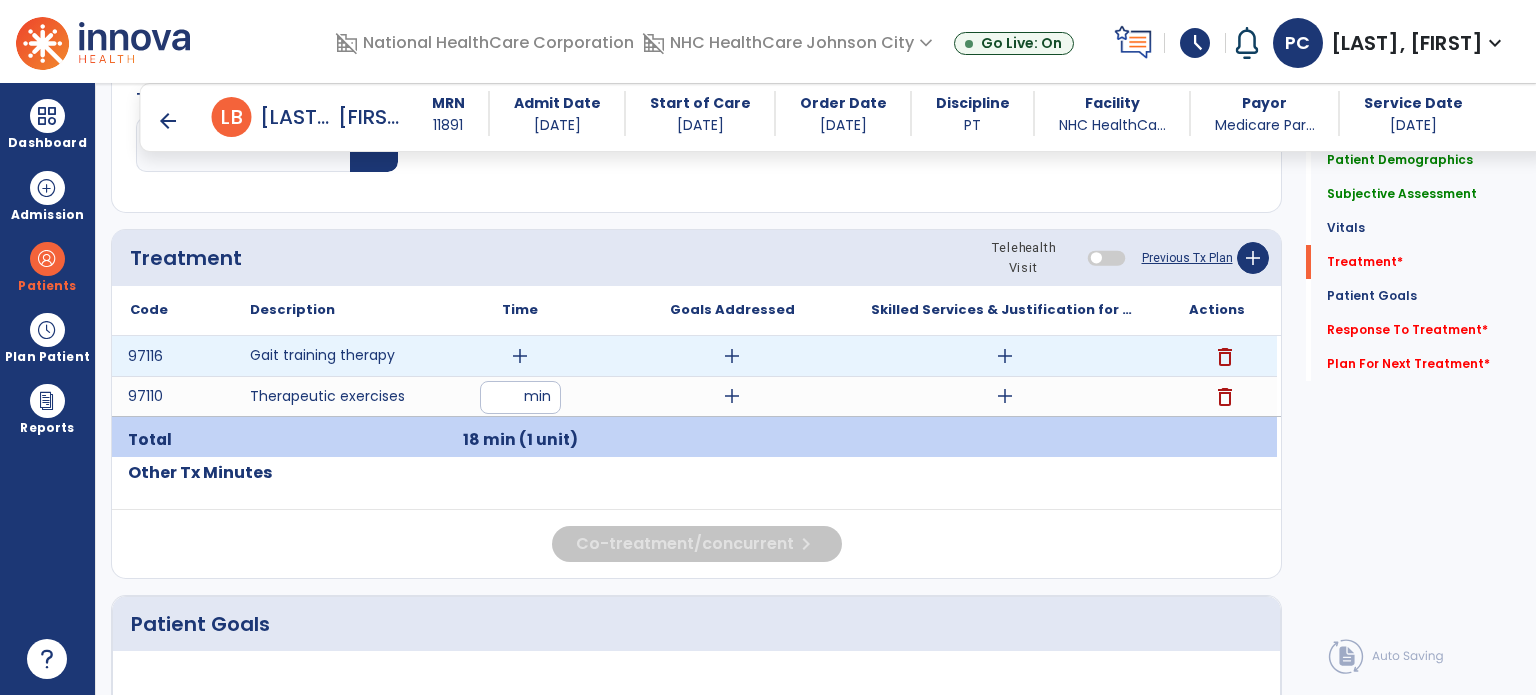 click on "add" at bounding box center [520, 356] 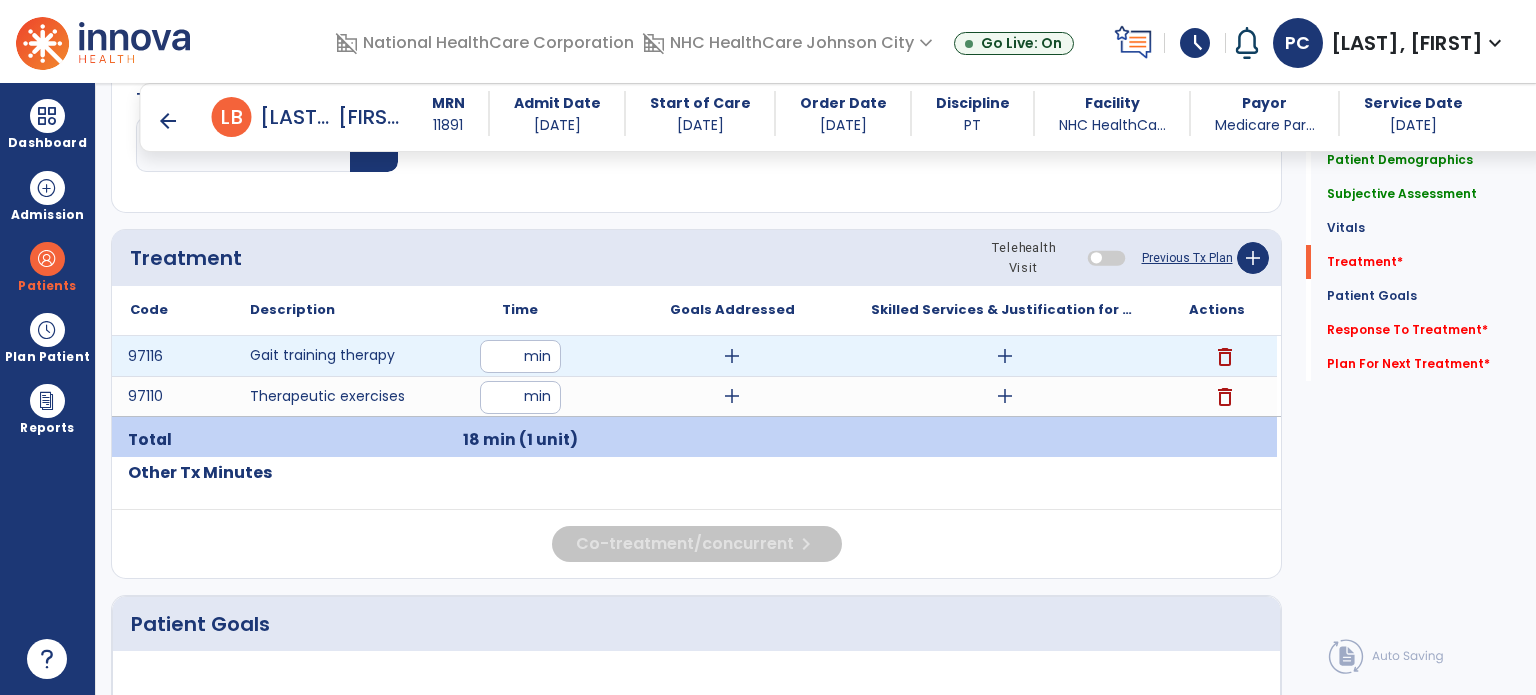 type on "**" 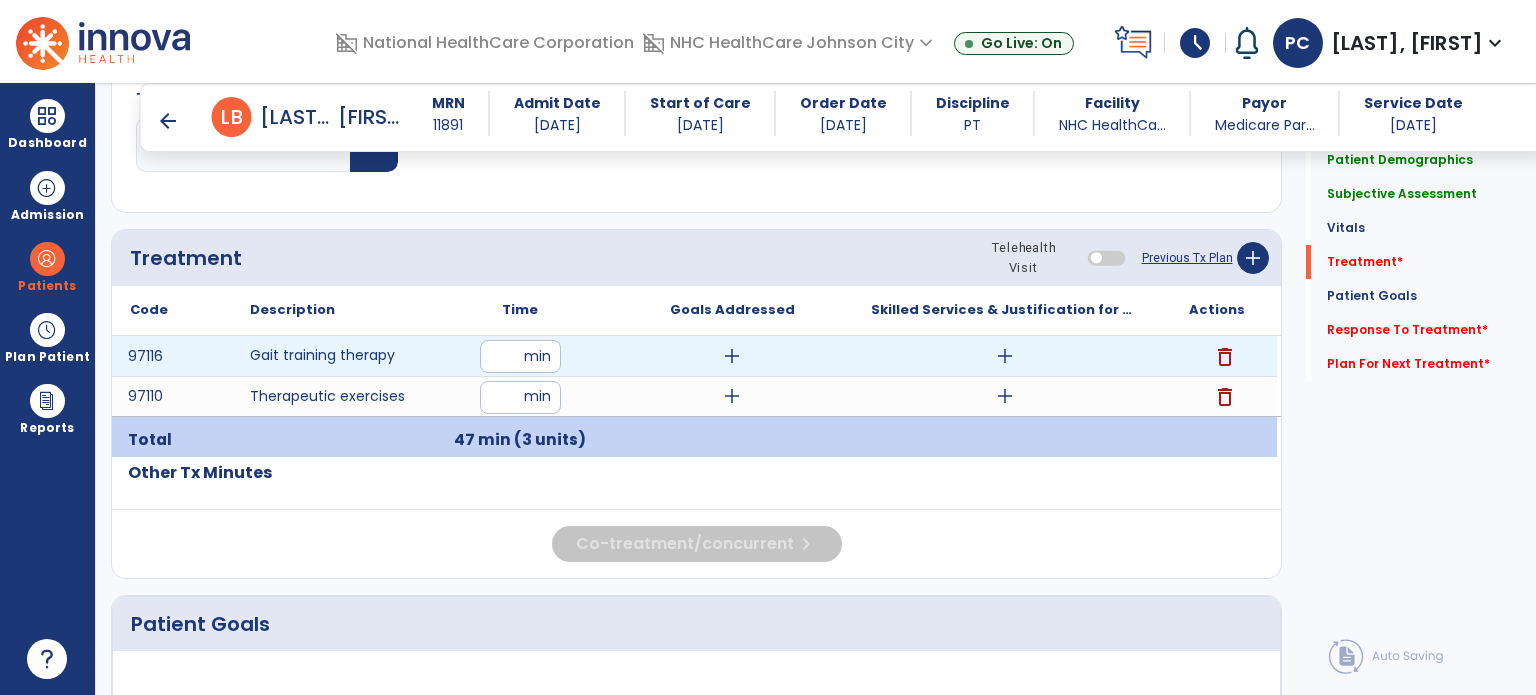 click on "add" at bounding box center (732, 356) 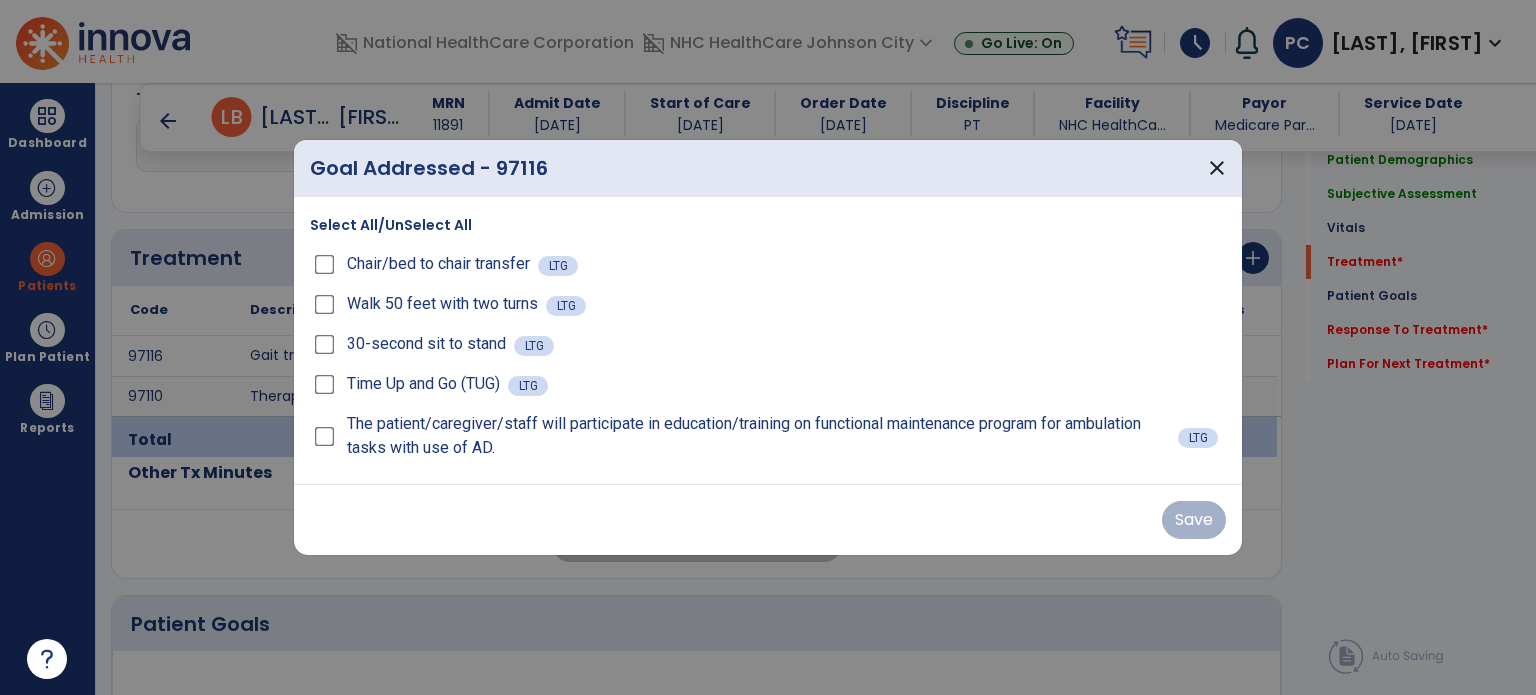 click on "Select All/UnSelect All Chair/bed to chair transfer  LTG  Walk 50 feet with two turns  LTG  30-second sit to stand  LTG  Time Up and Go (TUG)  LTG  The patient/caregiver/staff will participate in education/training on functional maintenance program for ambulation tasks with use of AD.   LTG" at bounding box center [768, 340] 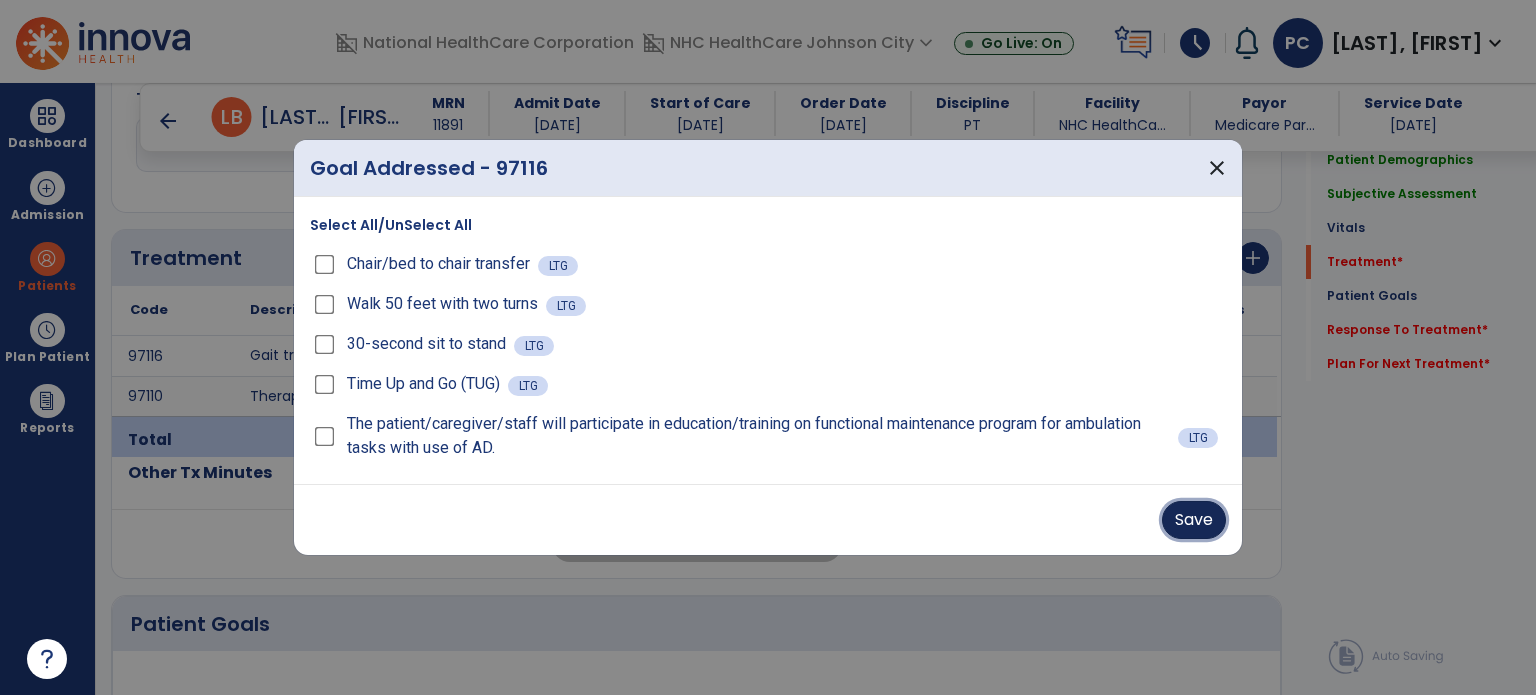 click on "Save" at bounding box center [1194, 520] 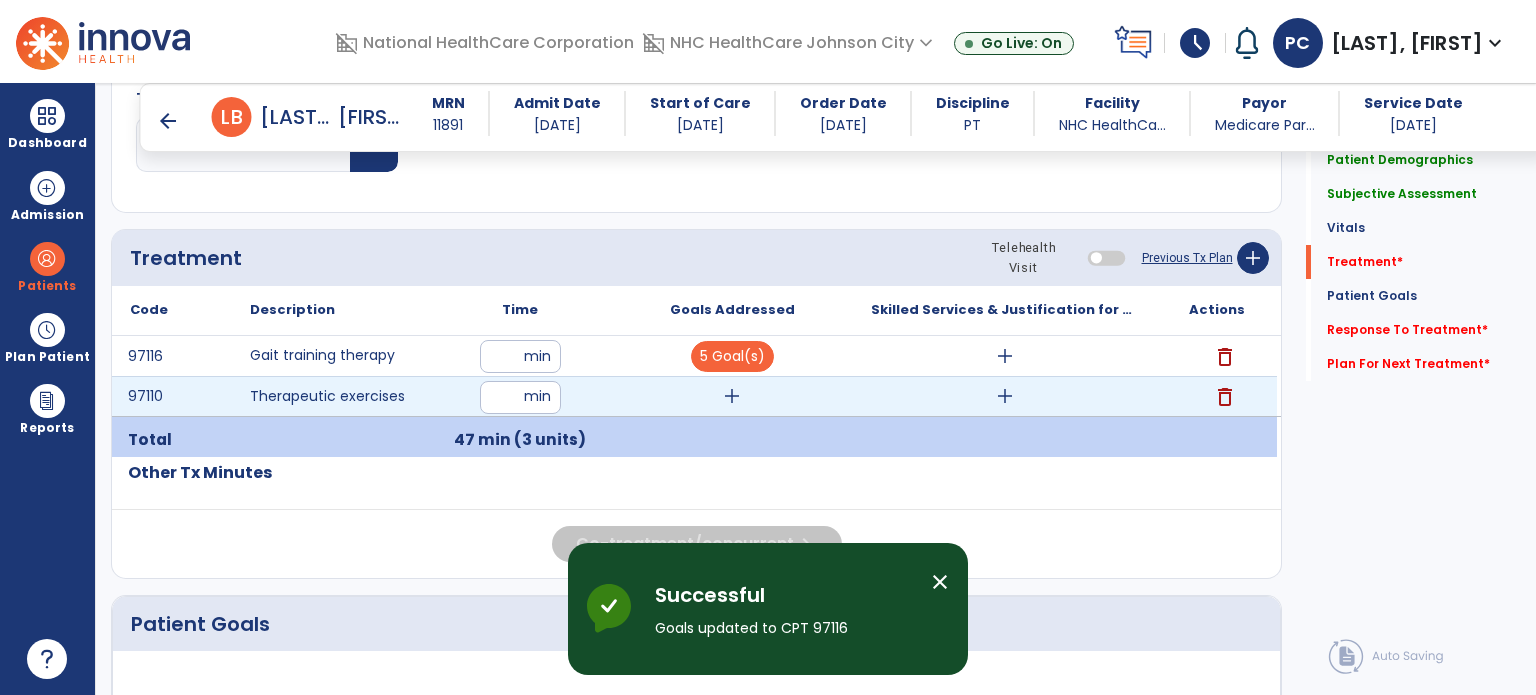 click on "add" at bounding box center [732, 396] 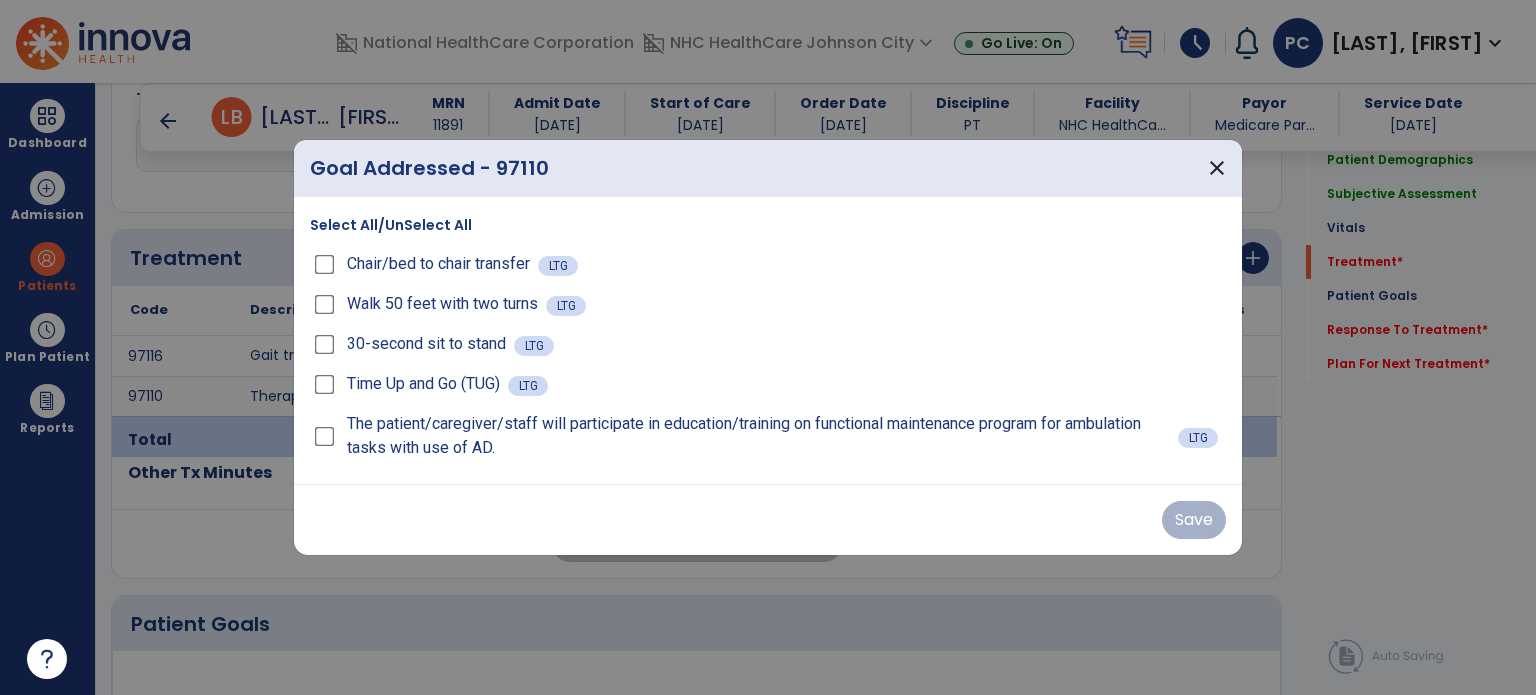 click on "Select All/UnSelect All" at bounding box center (391, 225) 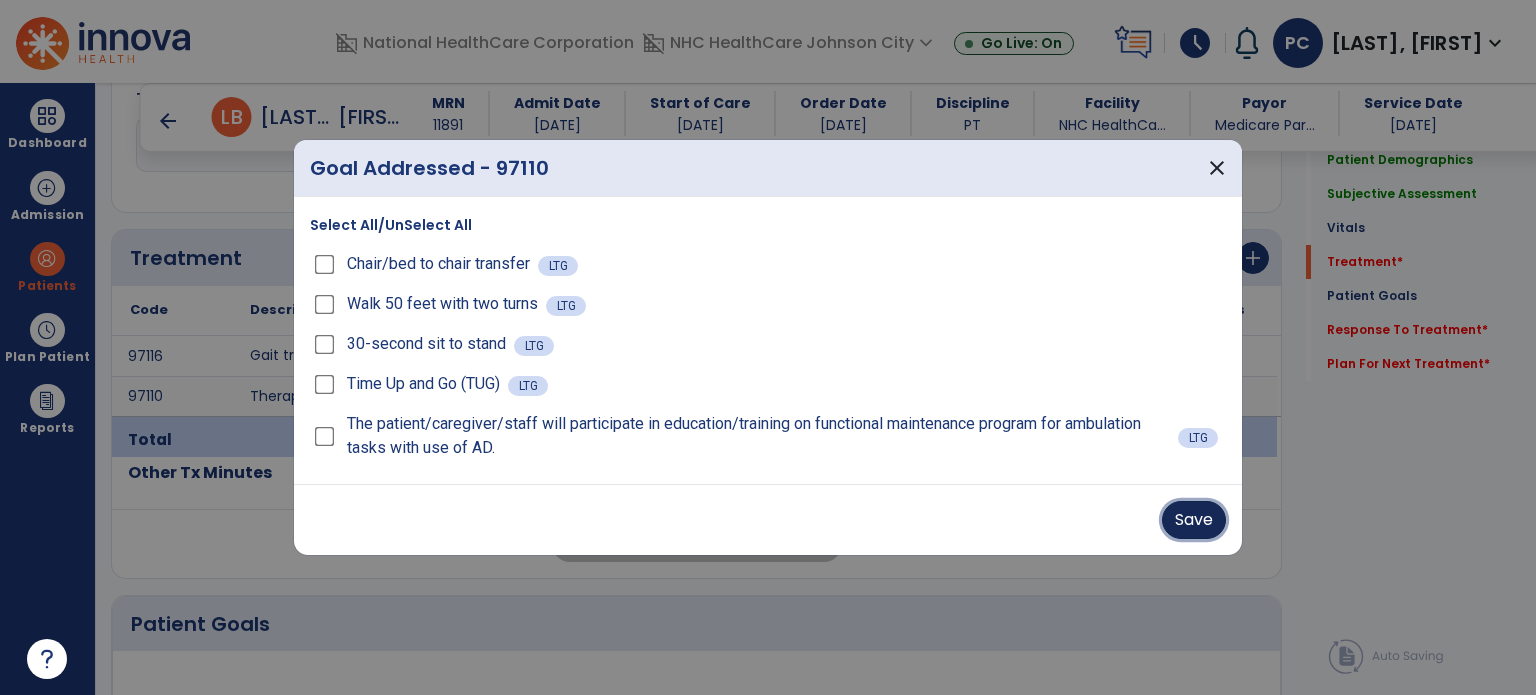 click on "Save" at bounding box center [1194, 520] 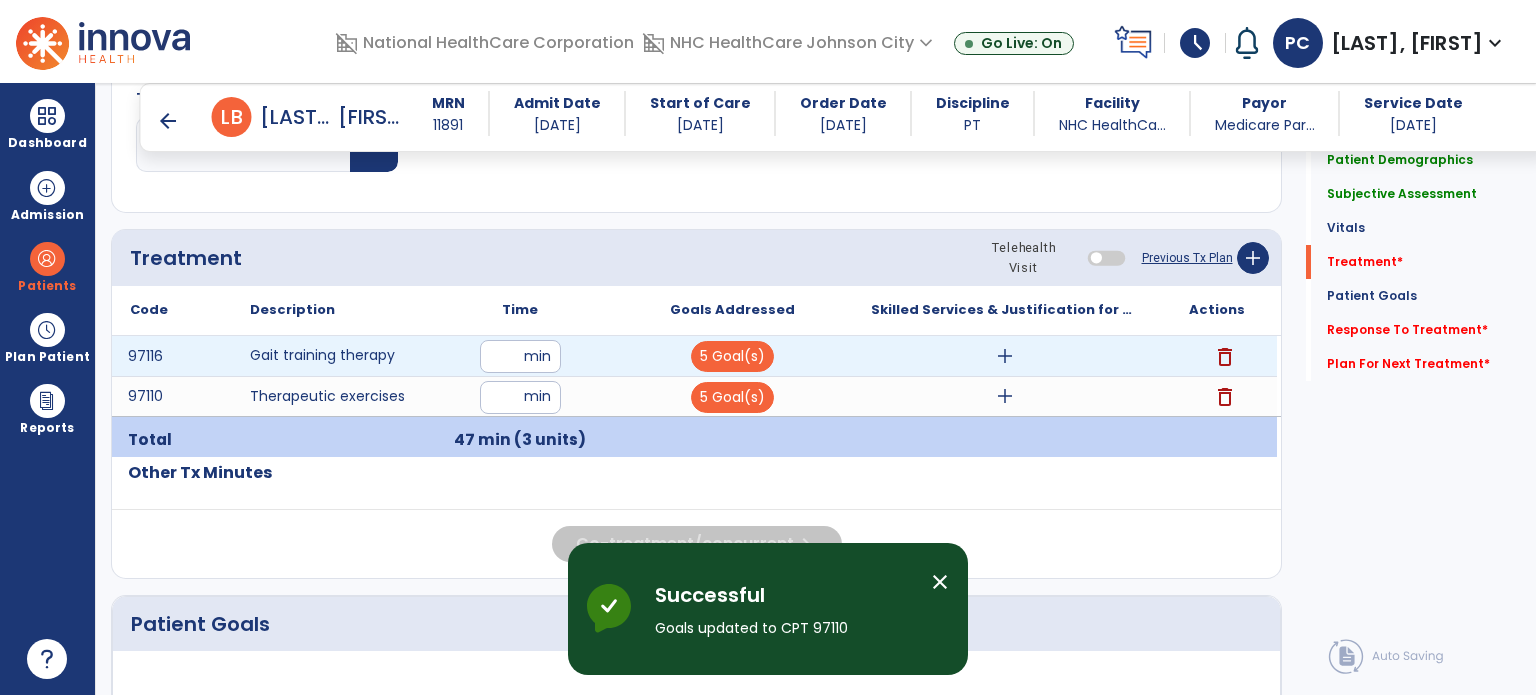 click on "add" at bounding box center [1004, 356] 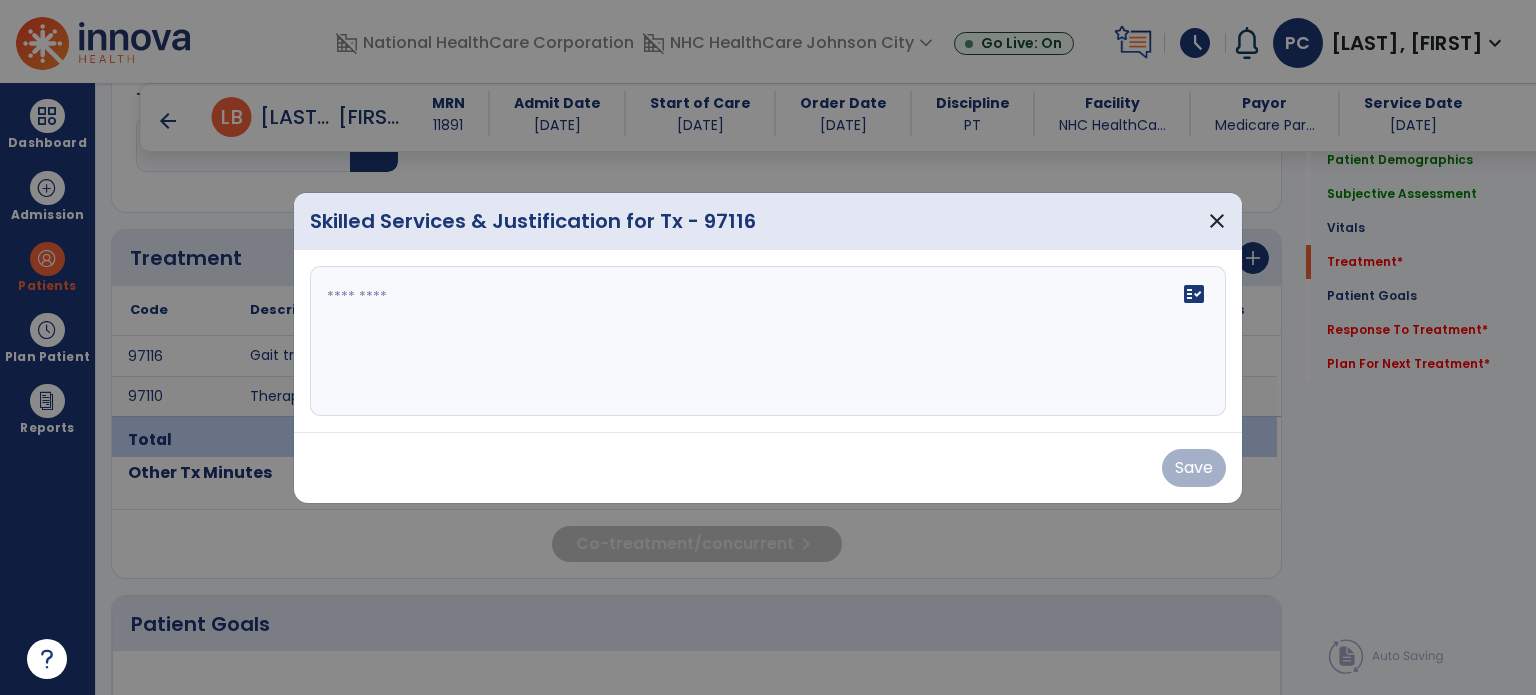 click on "fact_check" at bounding box center [768, 341] 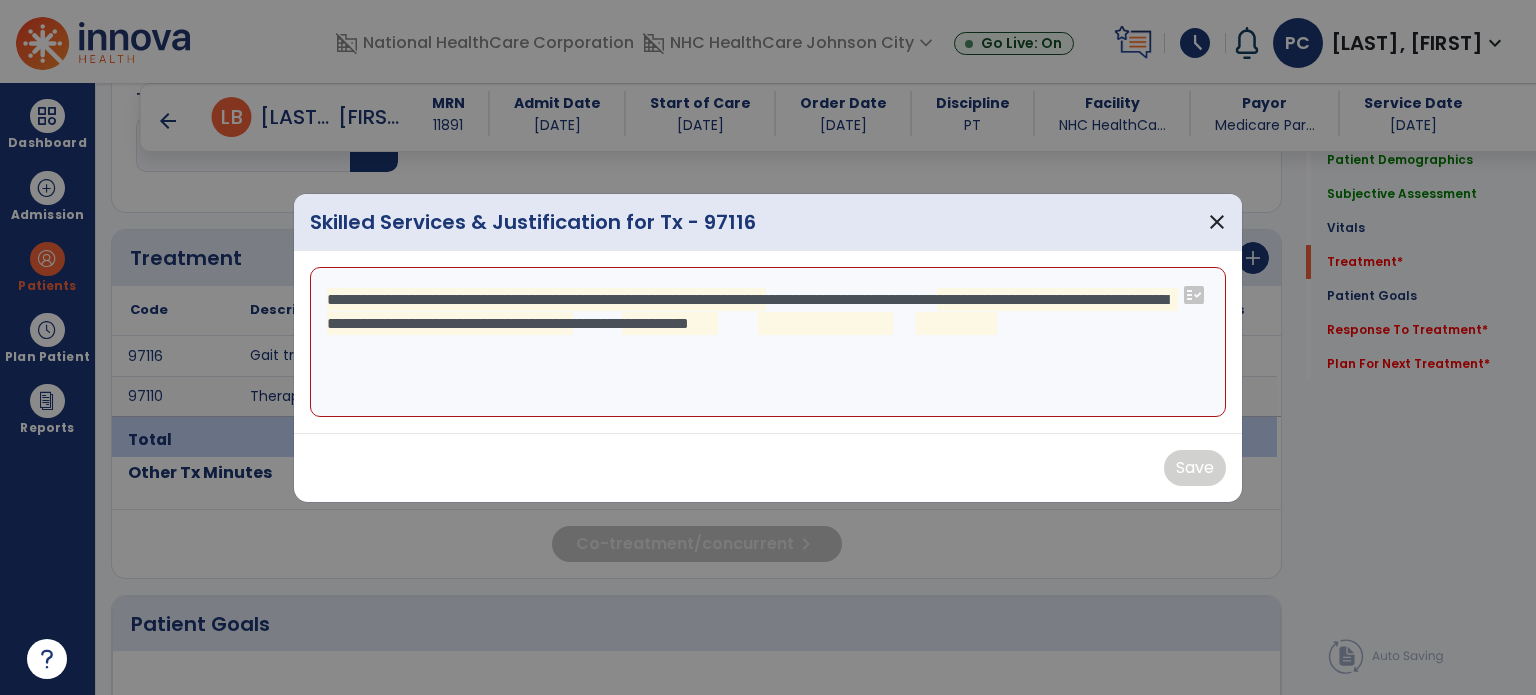 click on "**********" at bounding box center [768, 342] 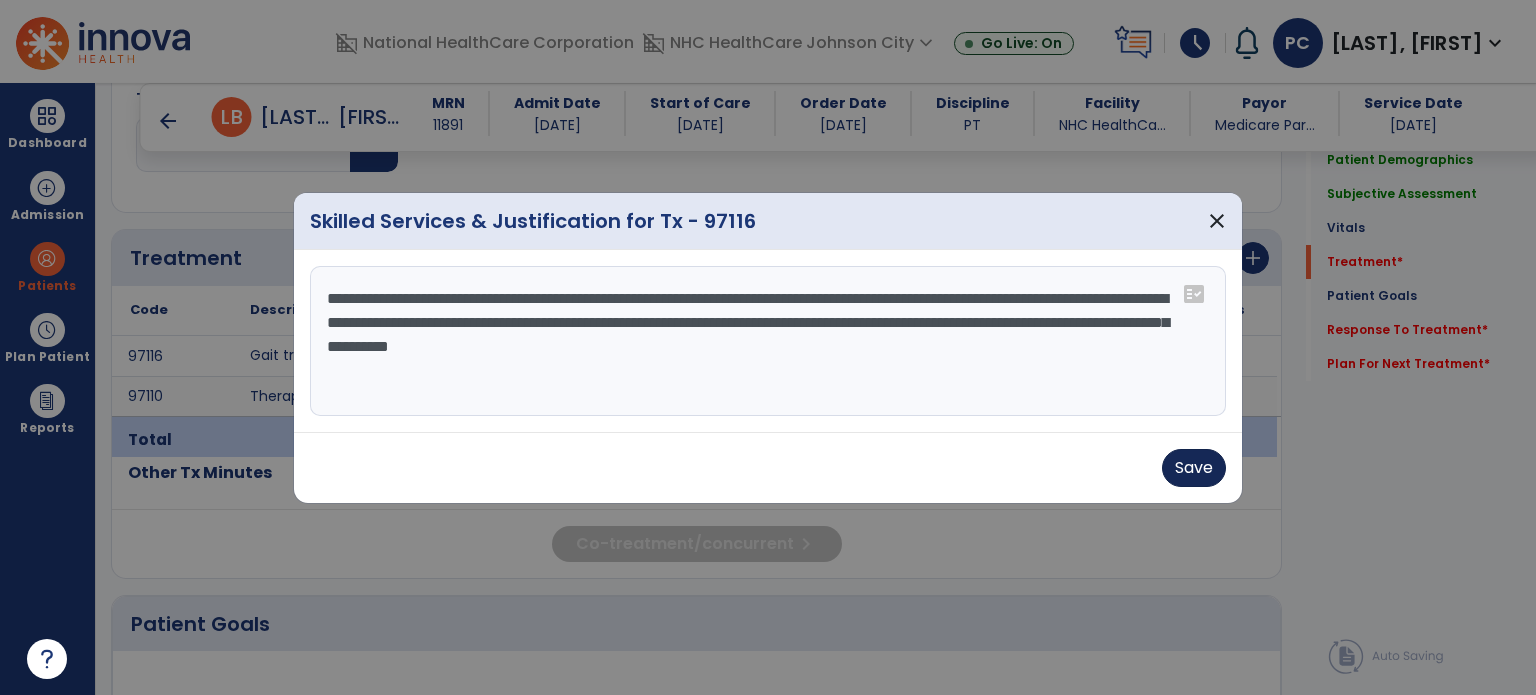 type on "**********" 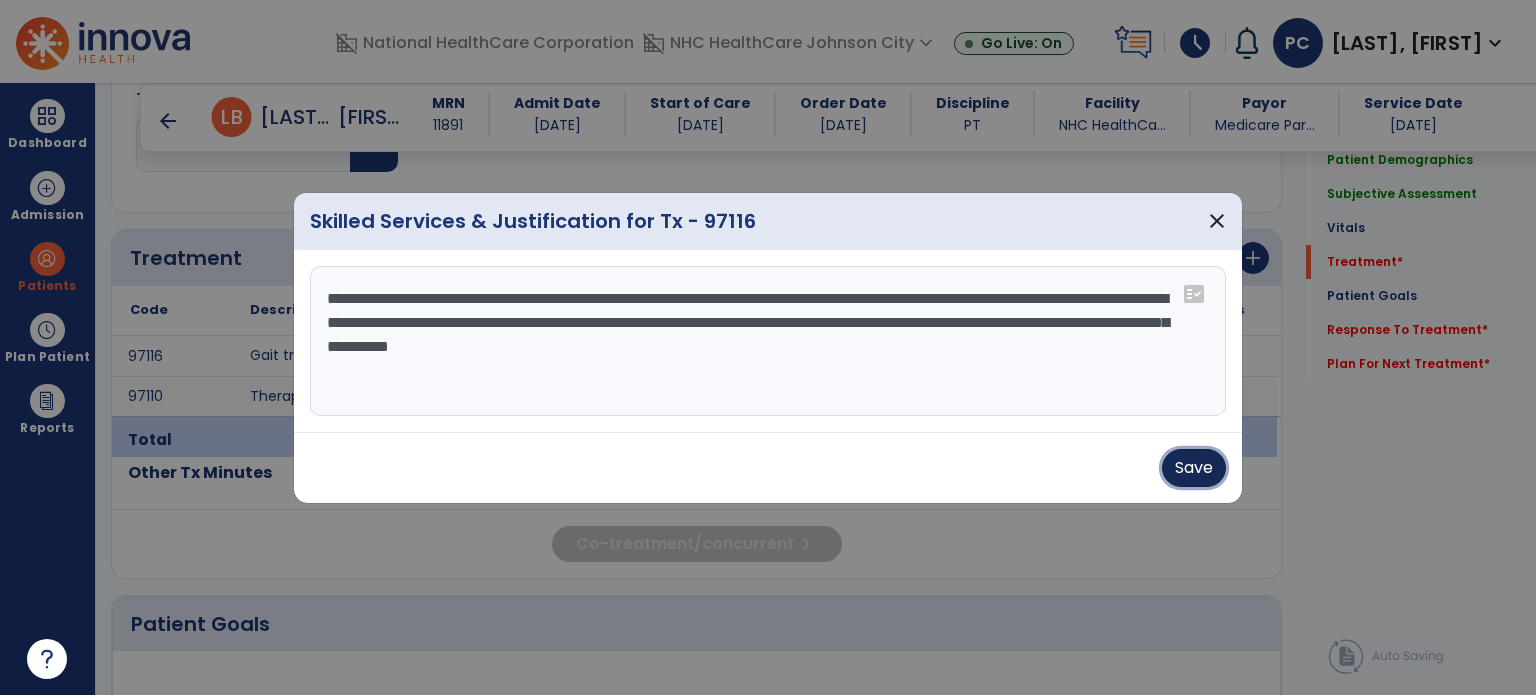 click on "Save" at bounding box center (1194, 468) 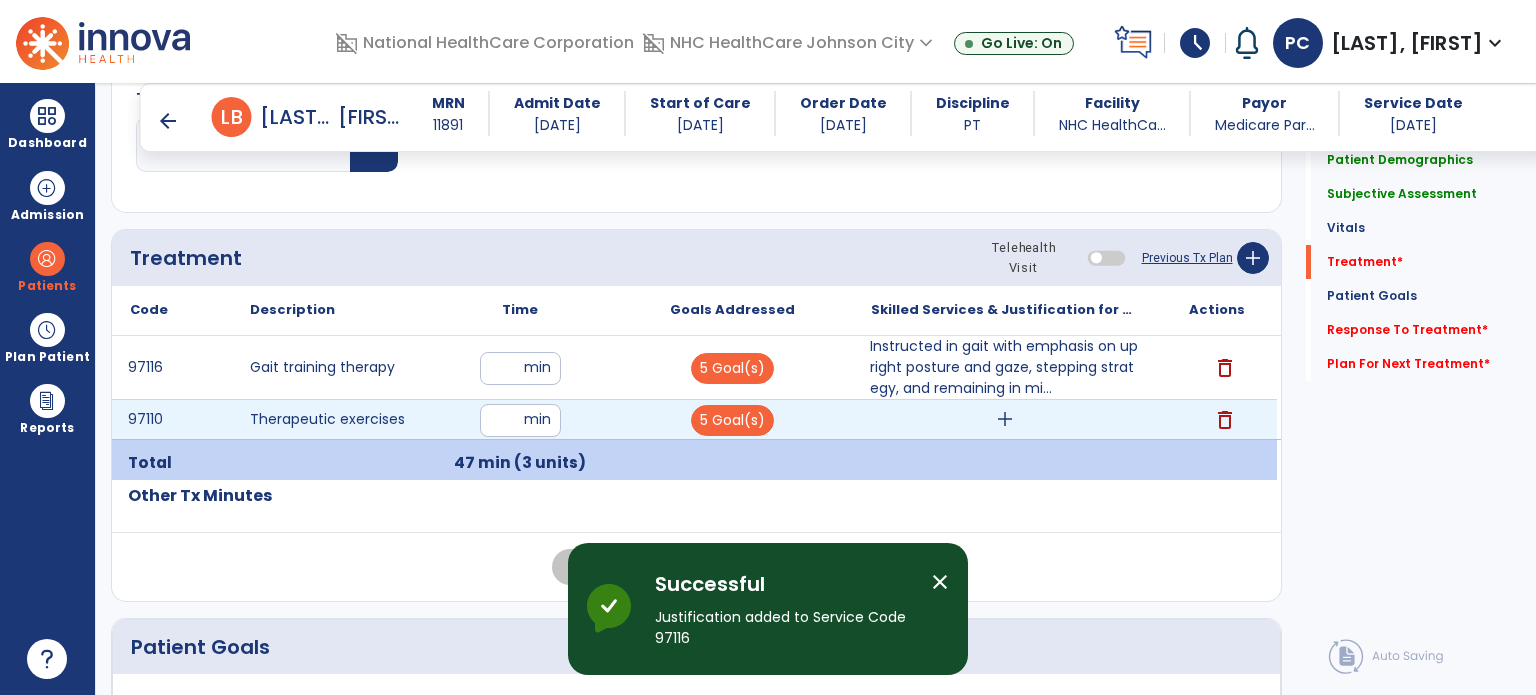 click on "add" at bounding box center (1005, 419) 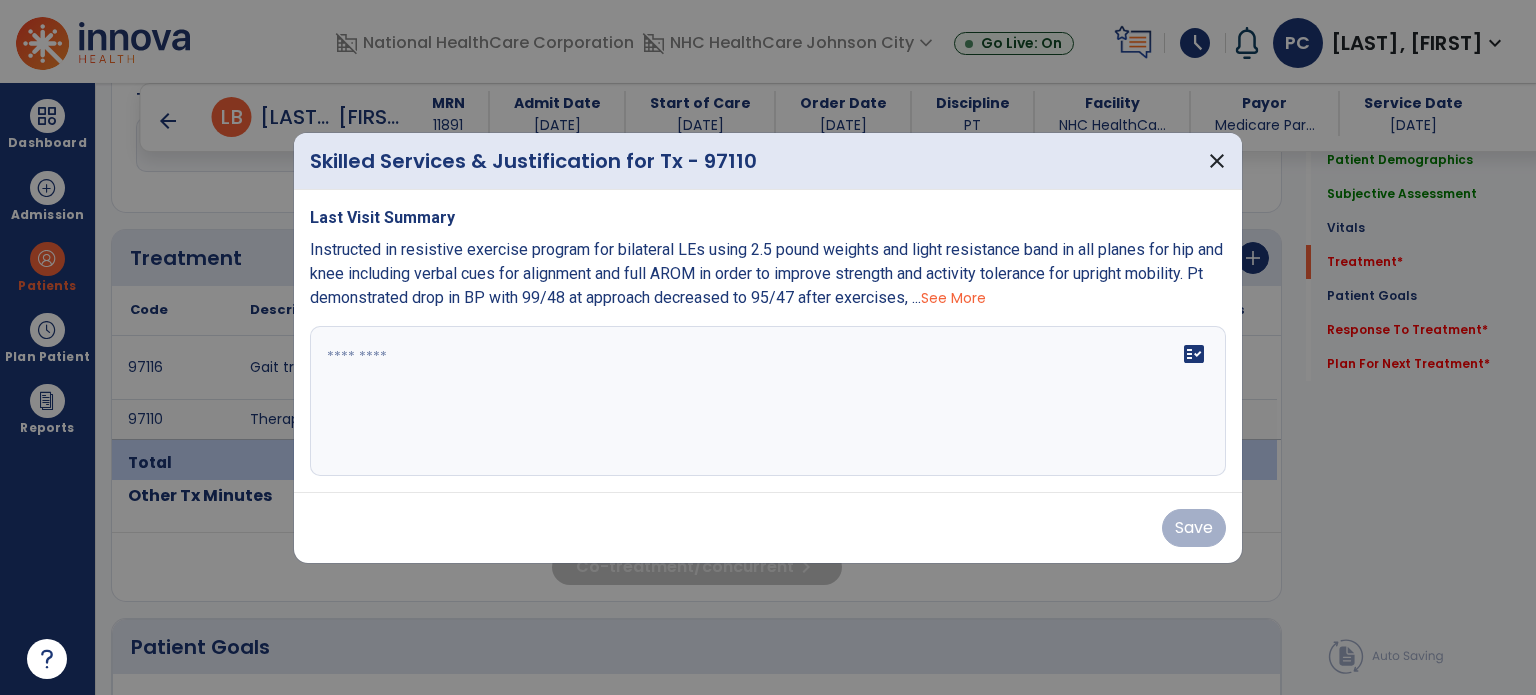 click on "fact_check" at bounding box center (768, 401) 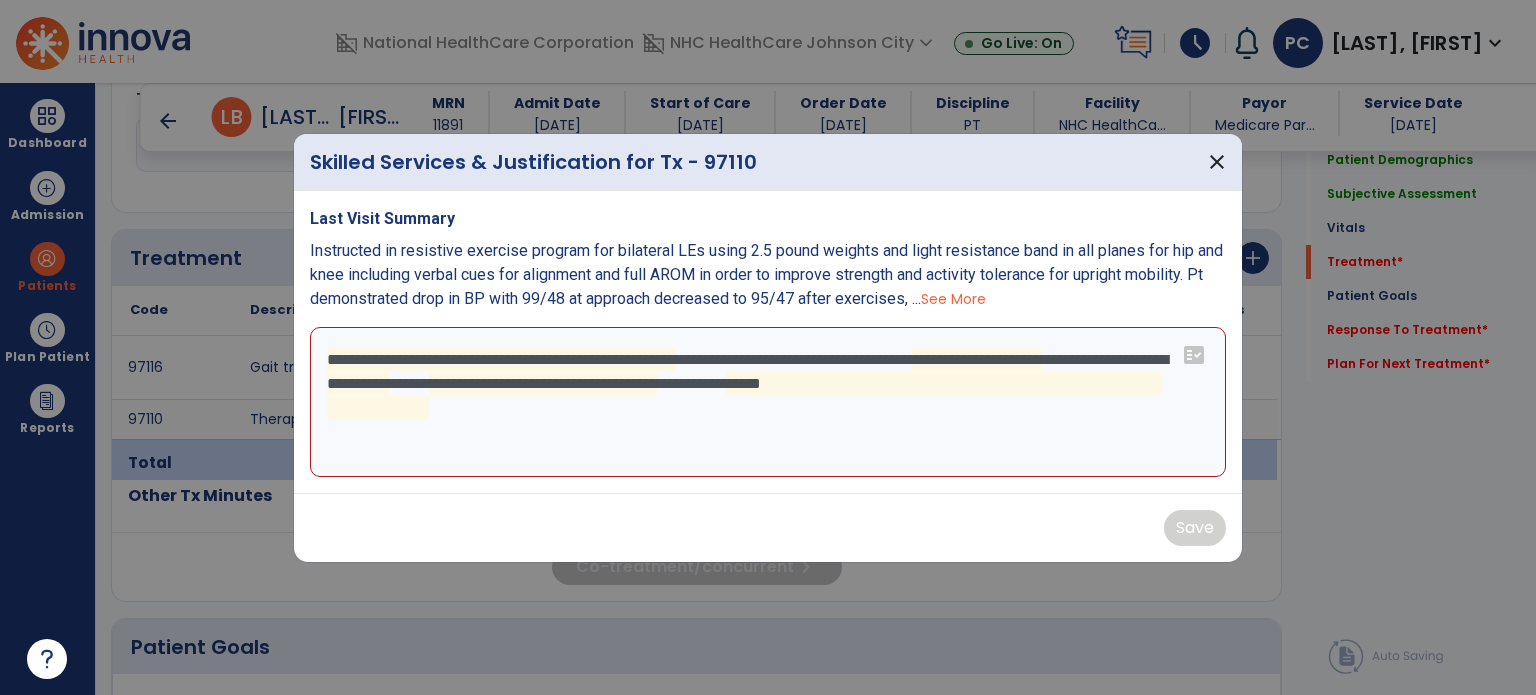 click on "**********" at bounding box center (768, 402) 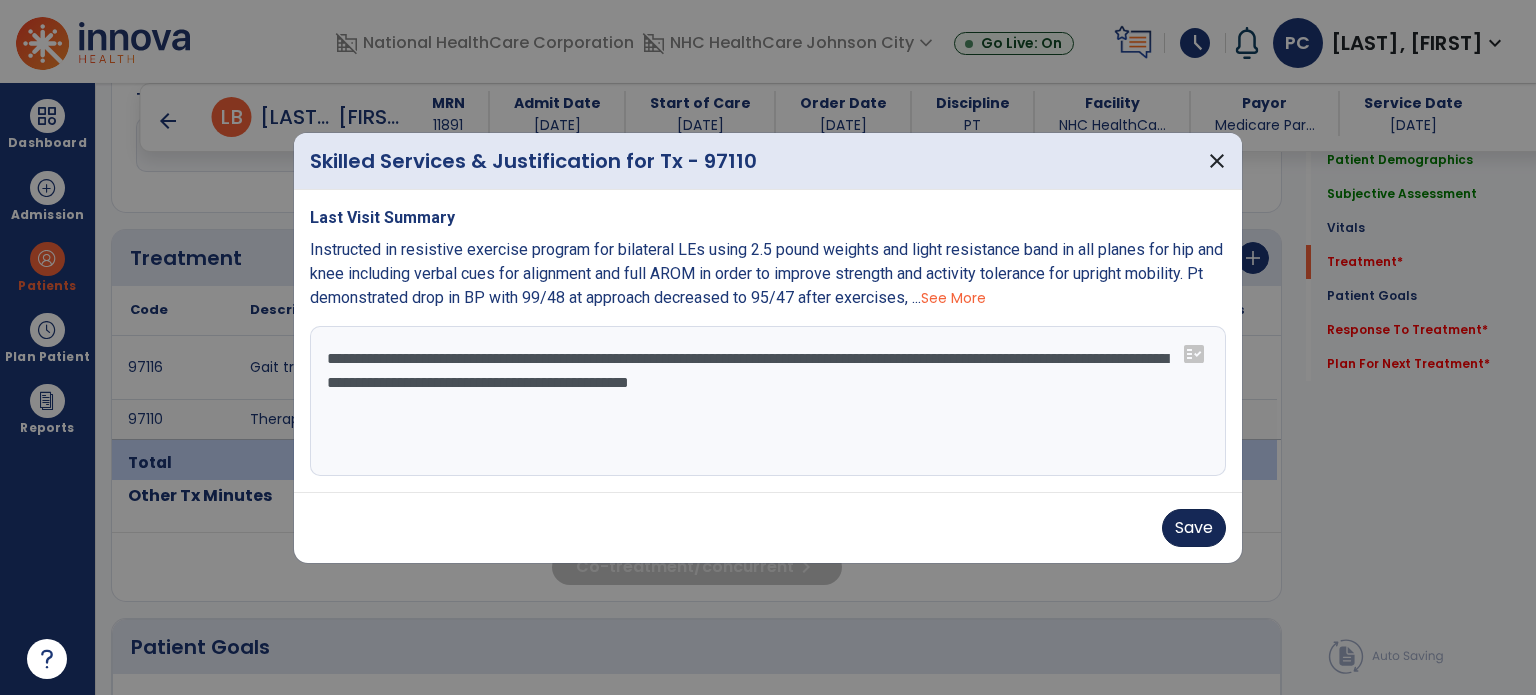type on "**********" 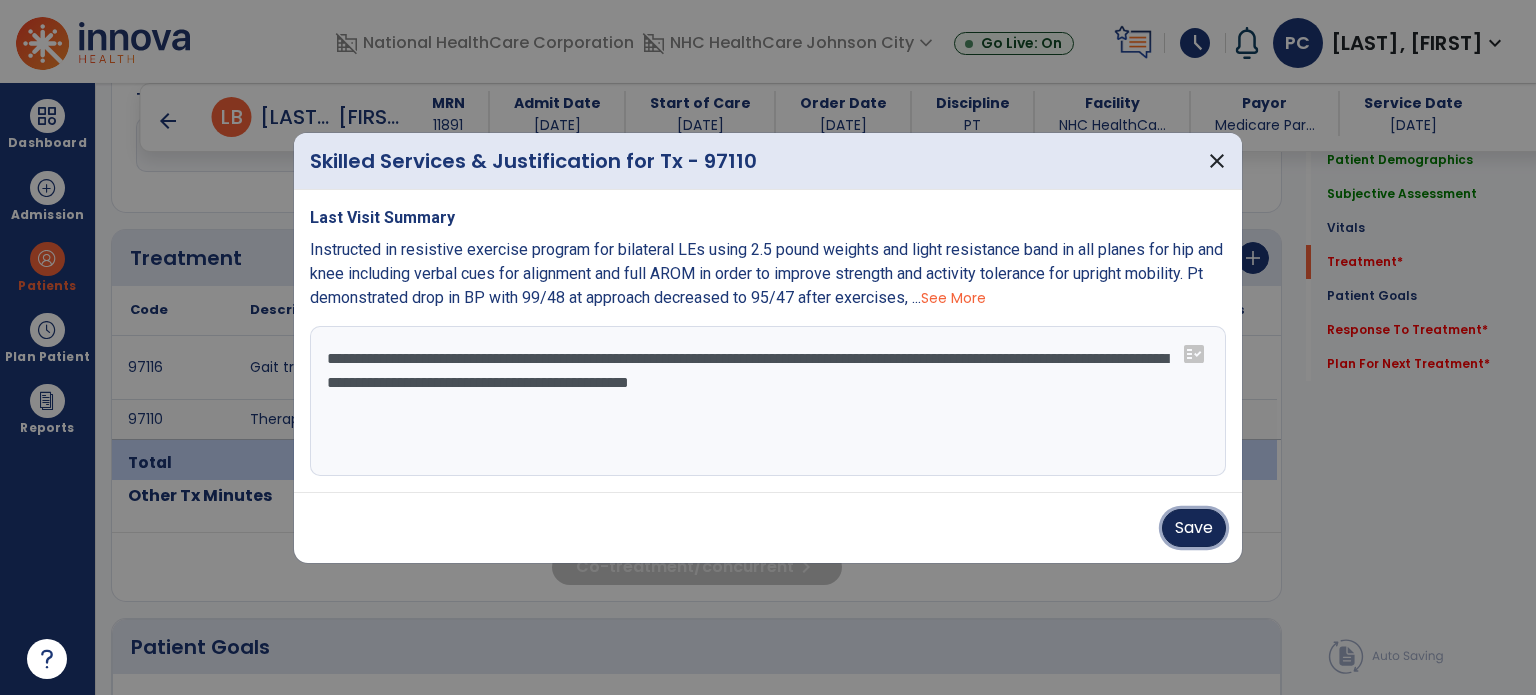 click on "Save" at bounding box center (1194, 528) 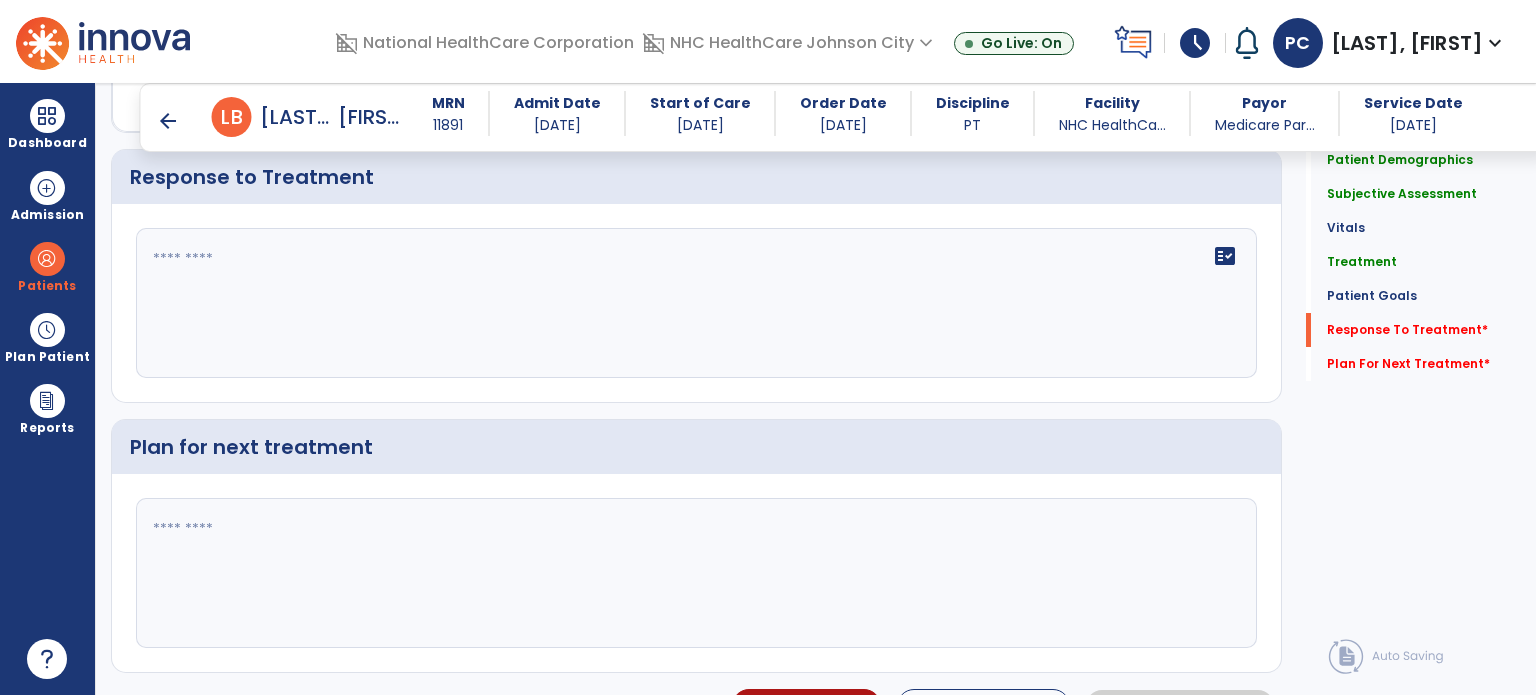 scroll, scrollTop: 2900, scrollLeft: 0, axis: vertical 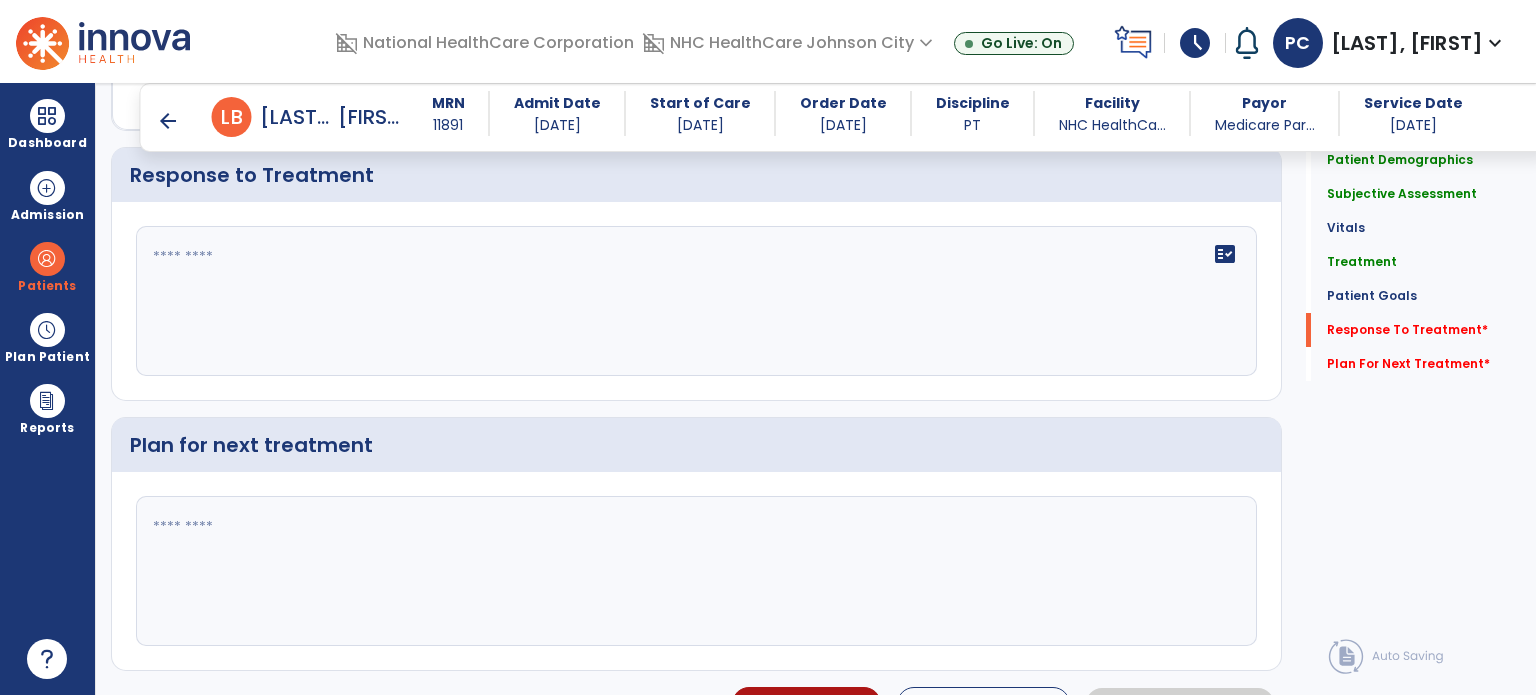 click 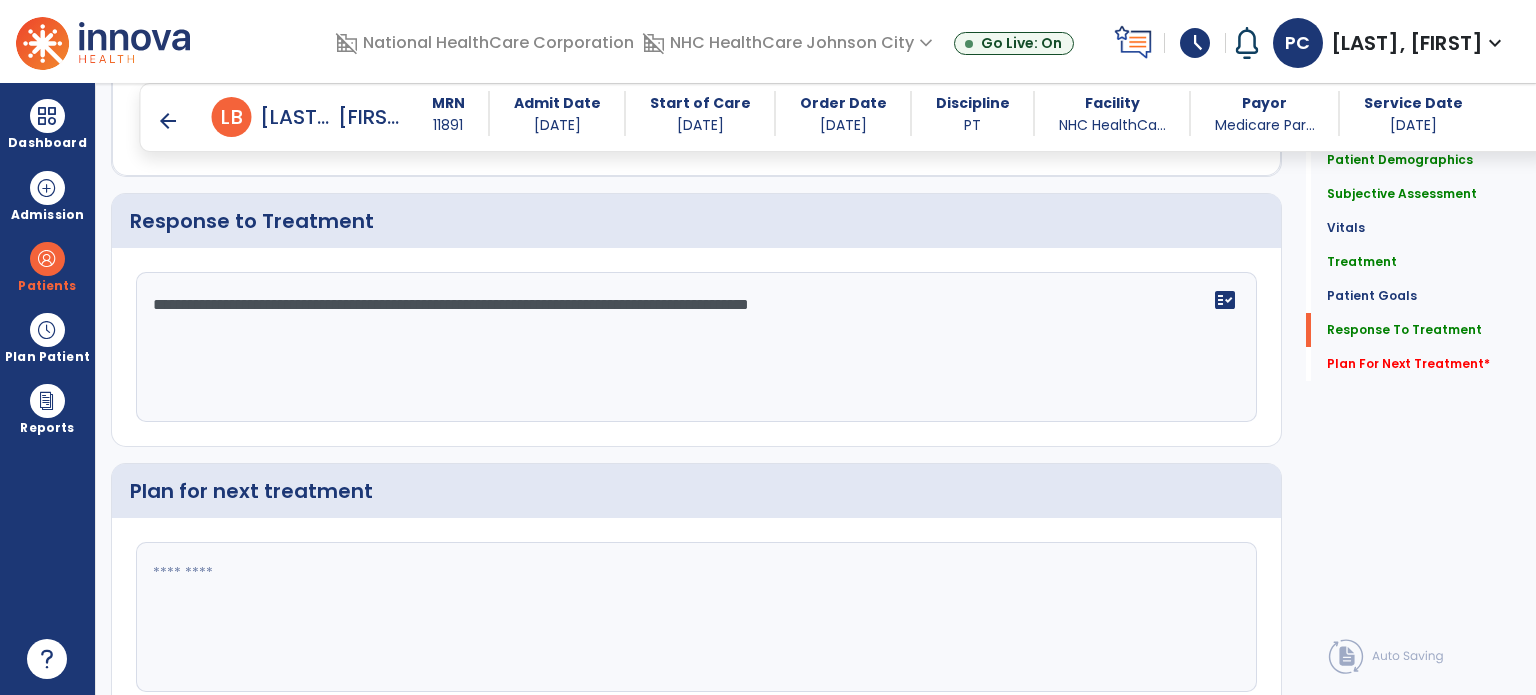 scroll, scrollTop: 2900, scrollLeft: 0, axis: vertical 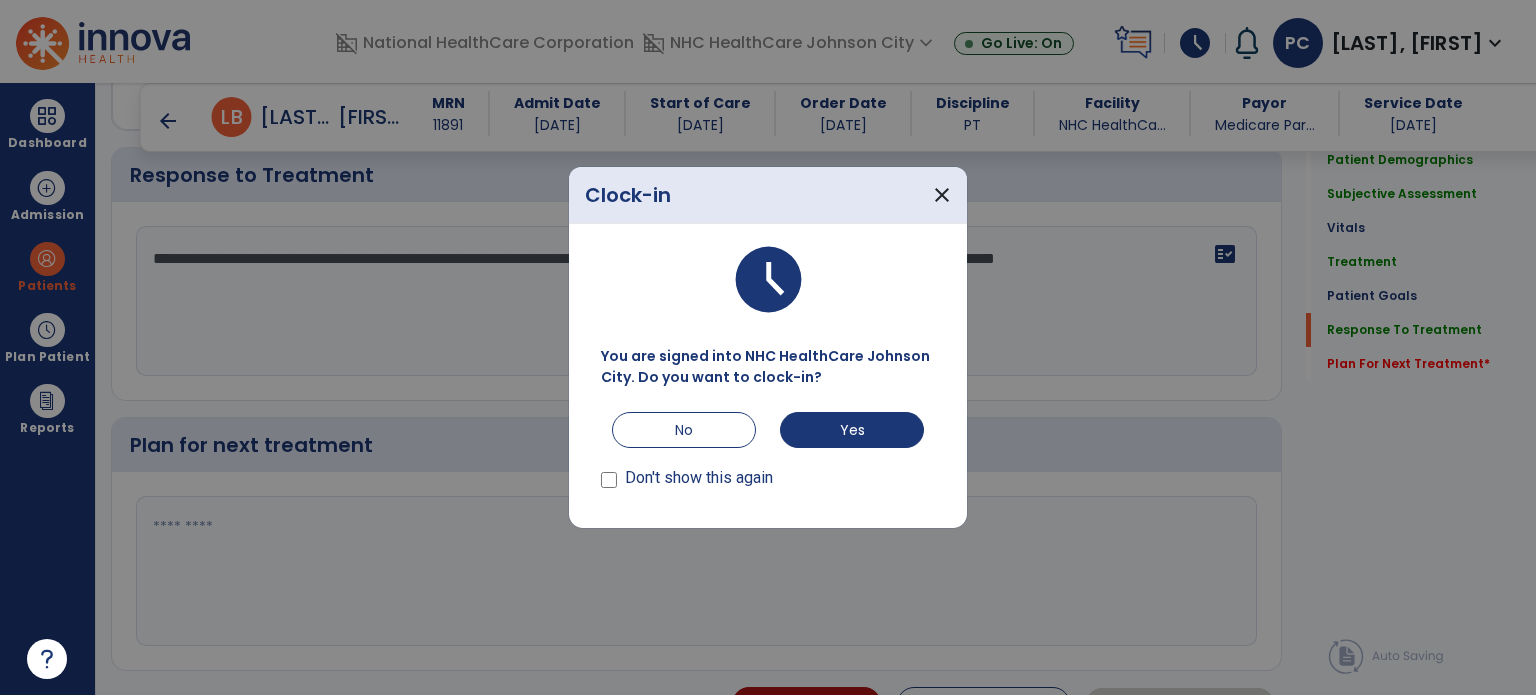 type on "**********" 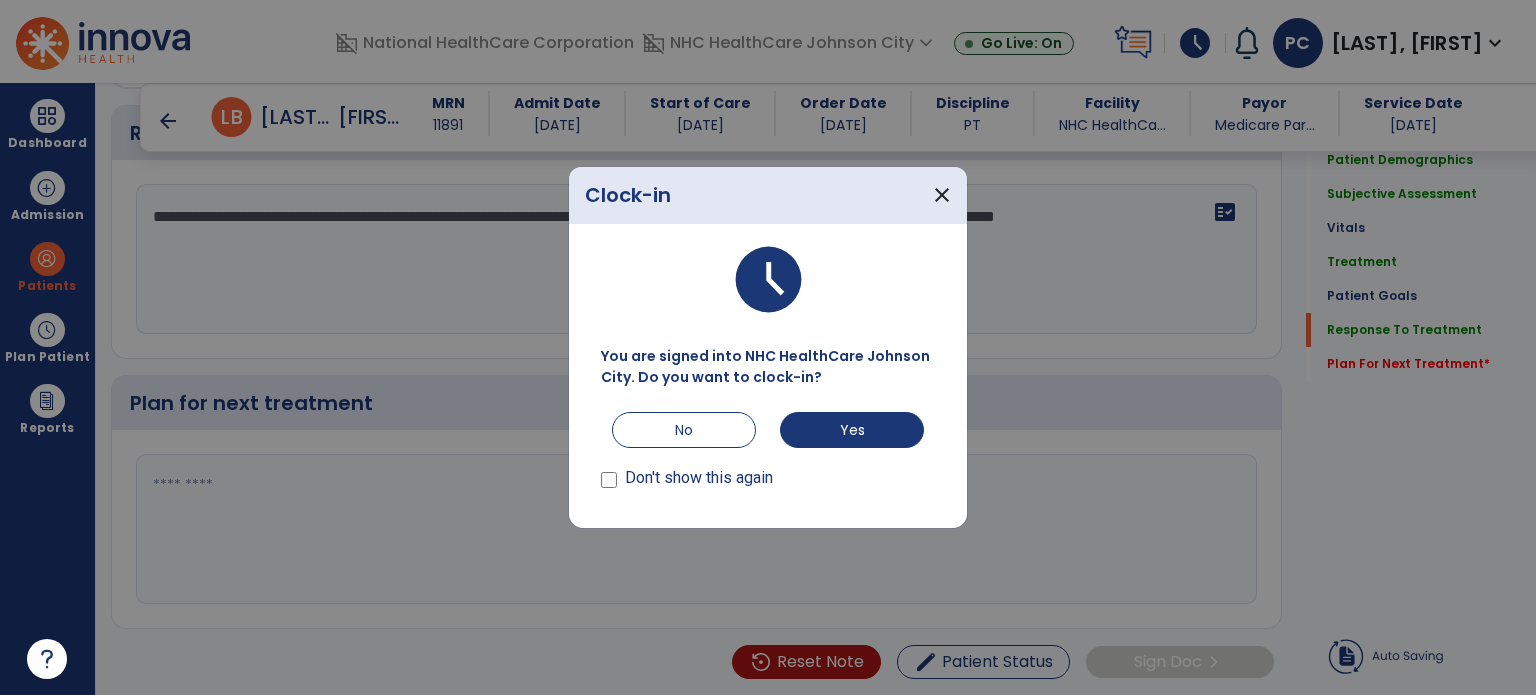 click on "You are signed into NHC HealthCare Johnson City. Do you want to clock-in?   No   Yes      Don't show this again" at bounding box center [768, 419] 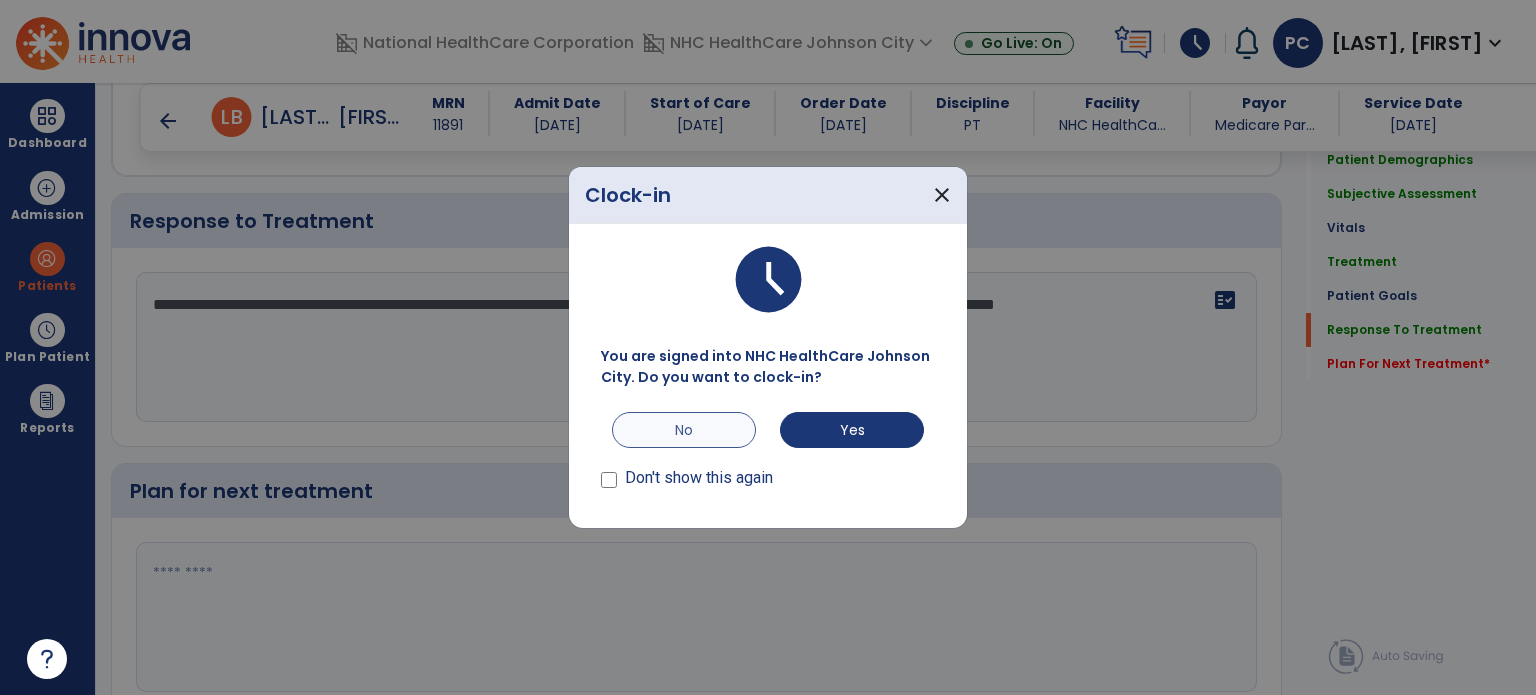 scroll, scrollTop: 2900, scrollLeft: 0, axis: vertical 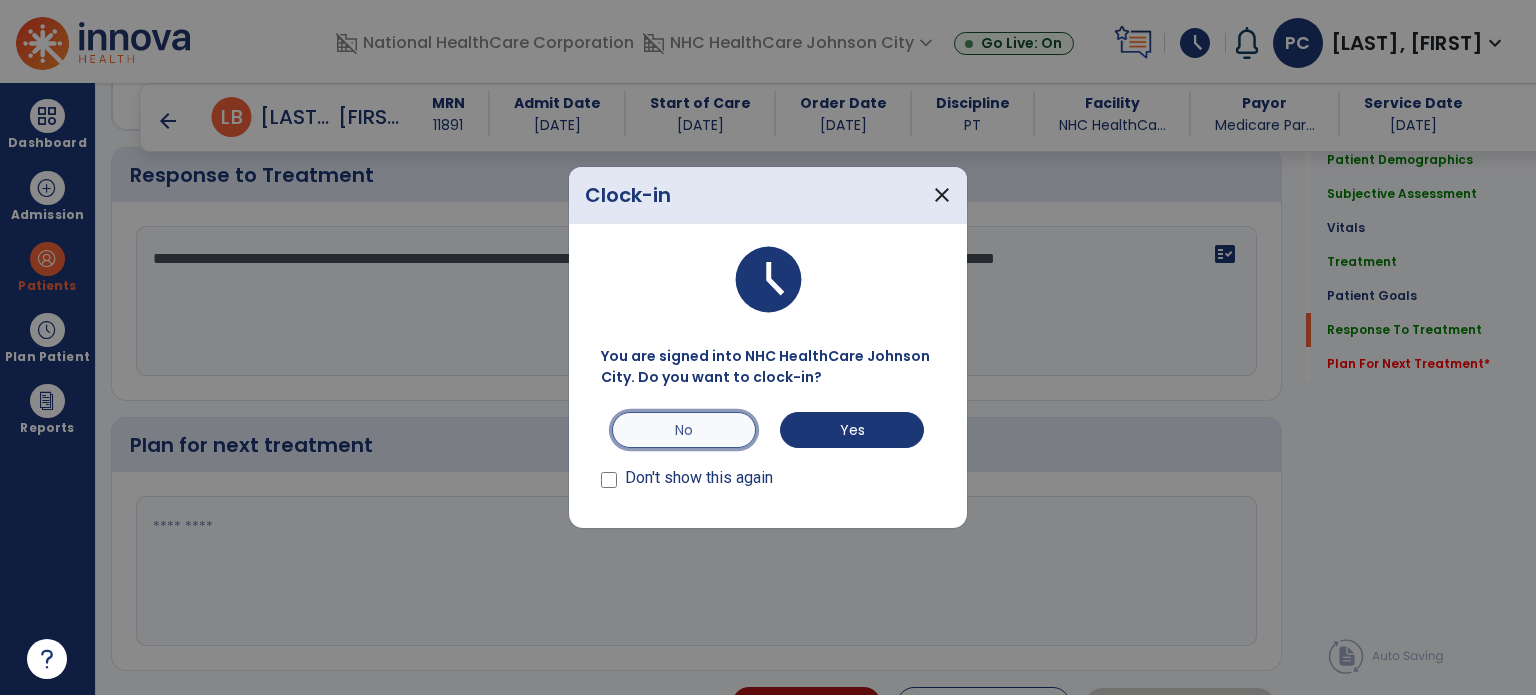 click on "No" at bounding box center (684, 430) 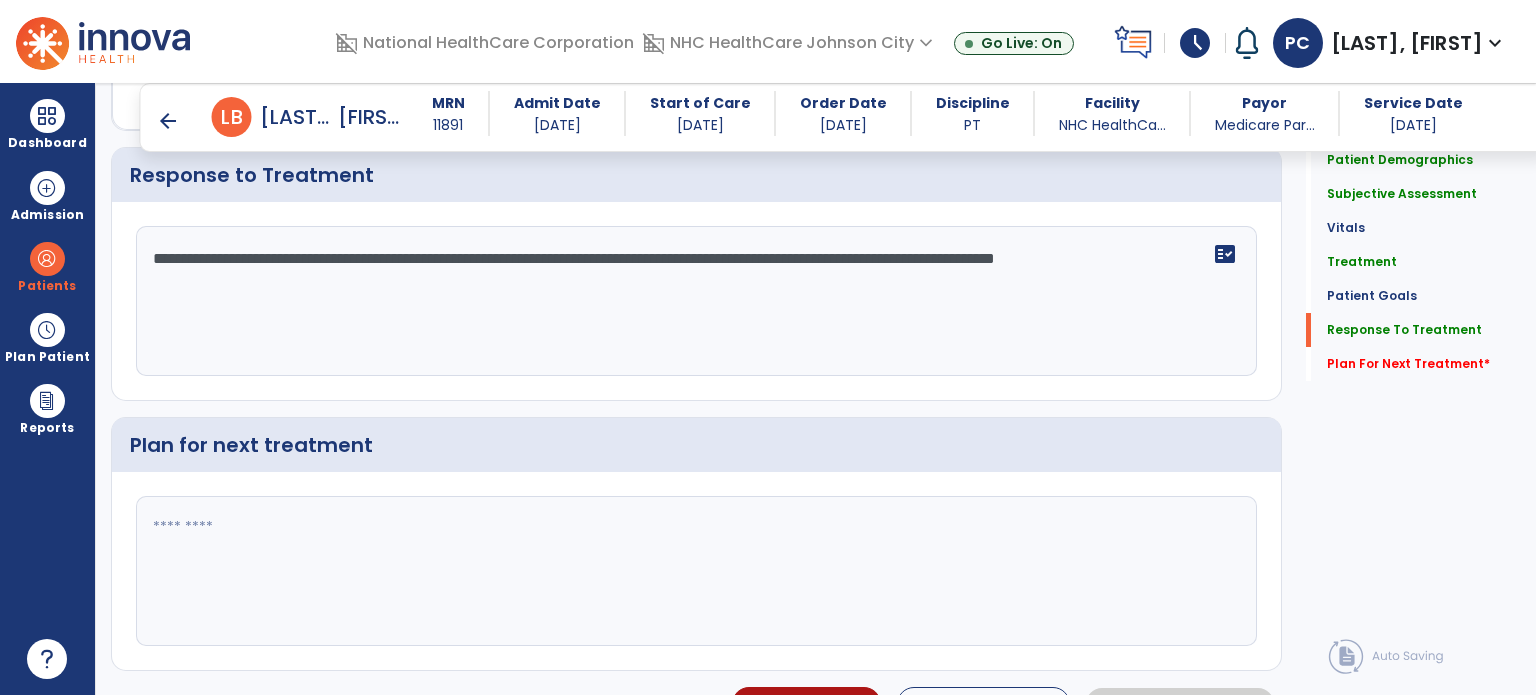 click 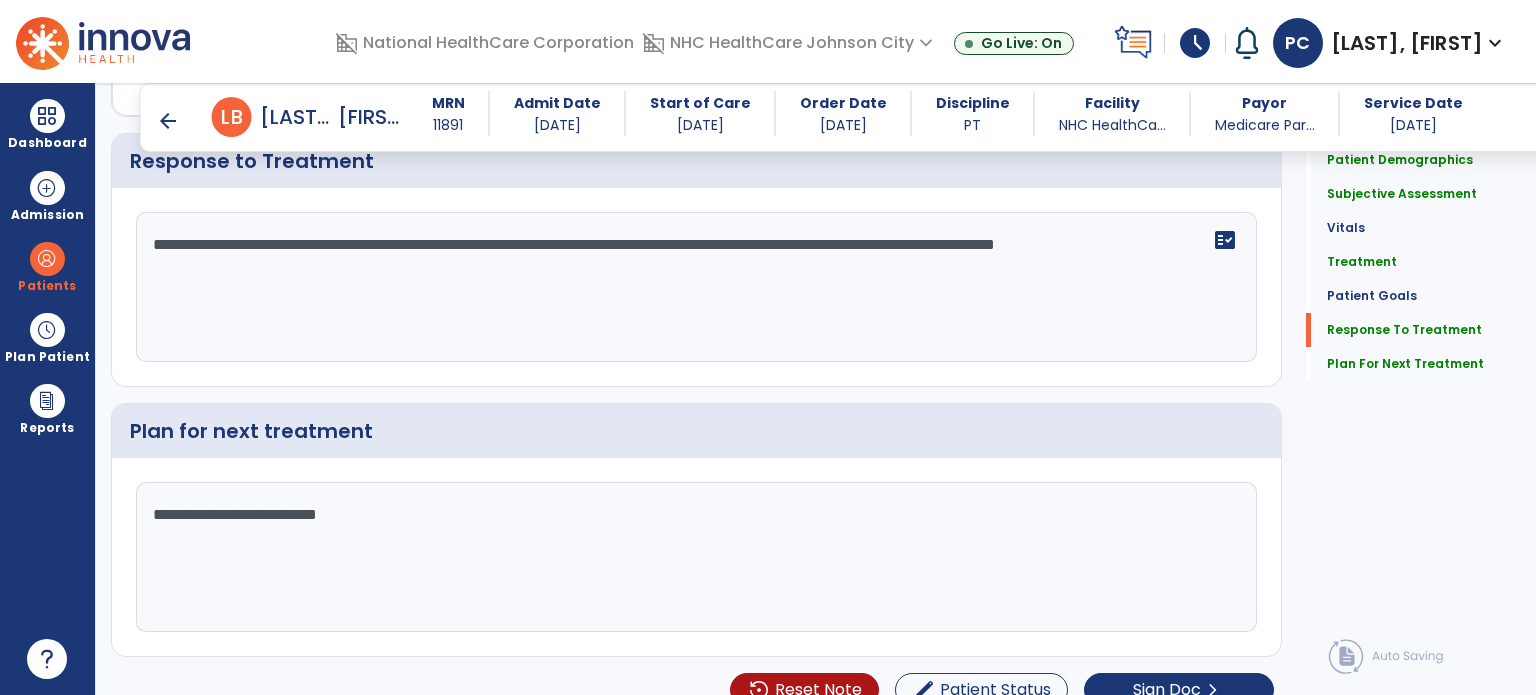 scroll, scrollTop: 2934, scrollLeft: 0, axis: vertical 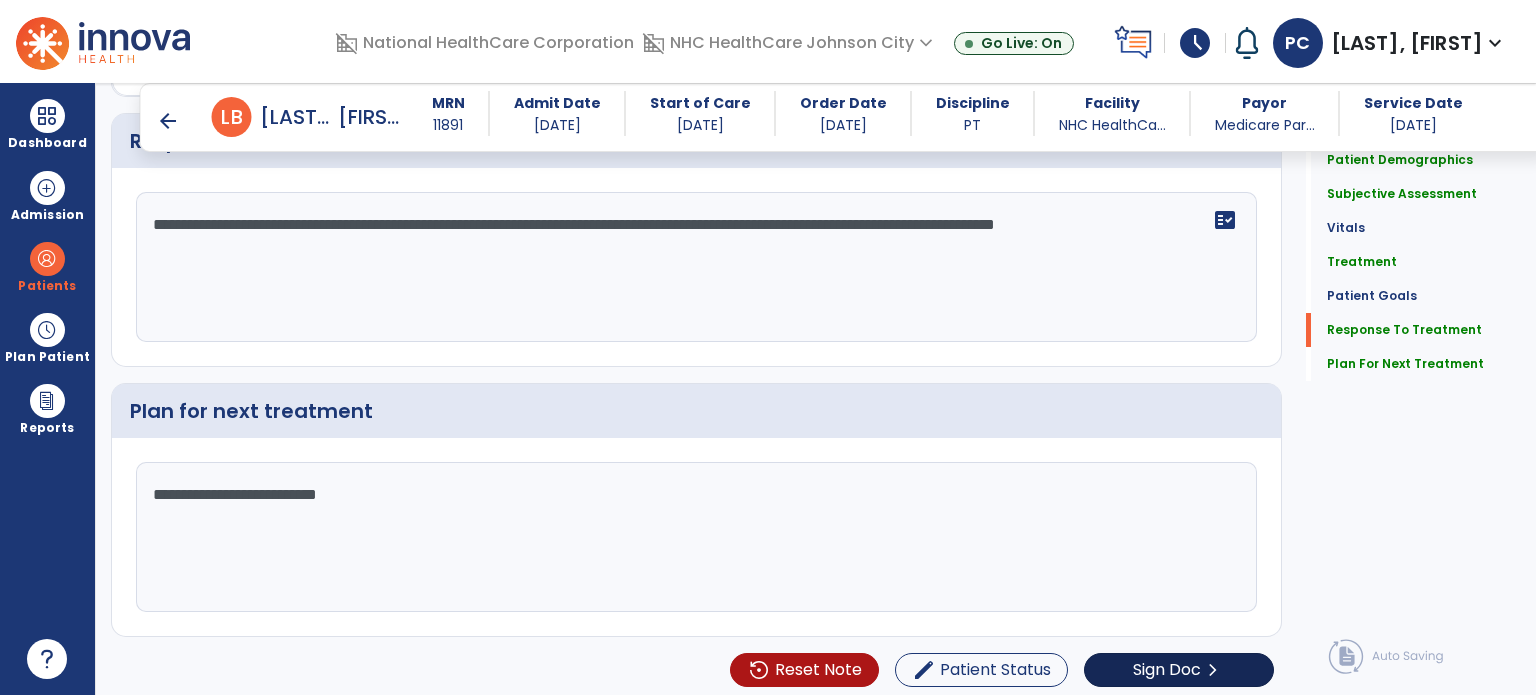 type on "**********" 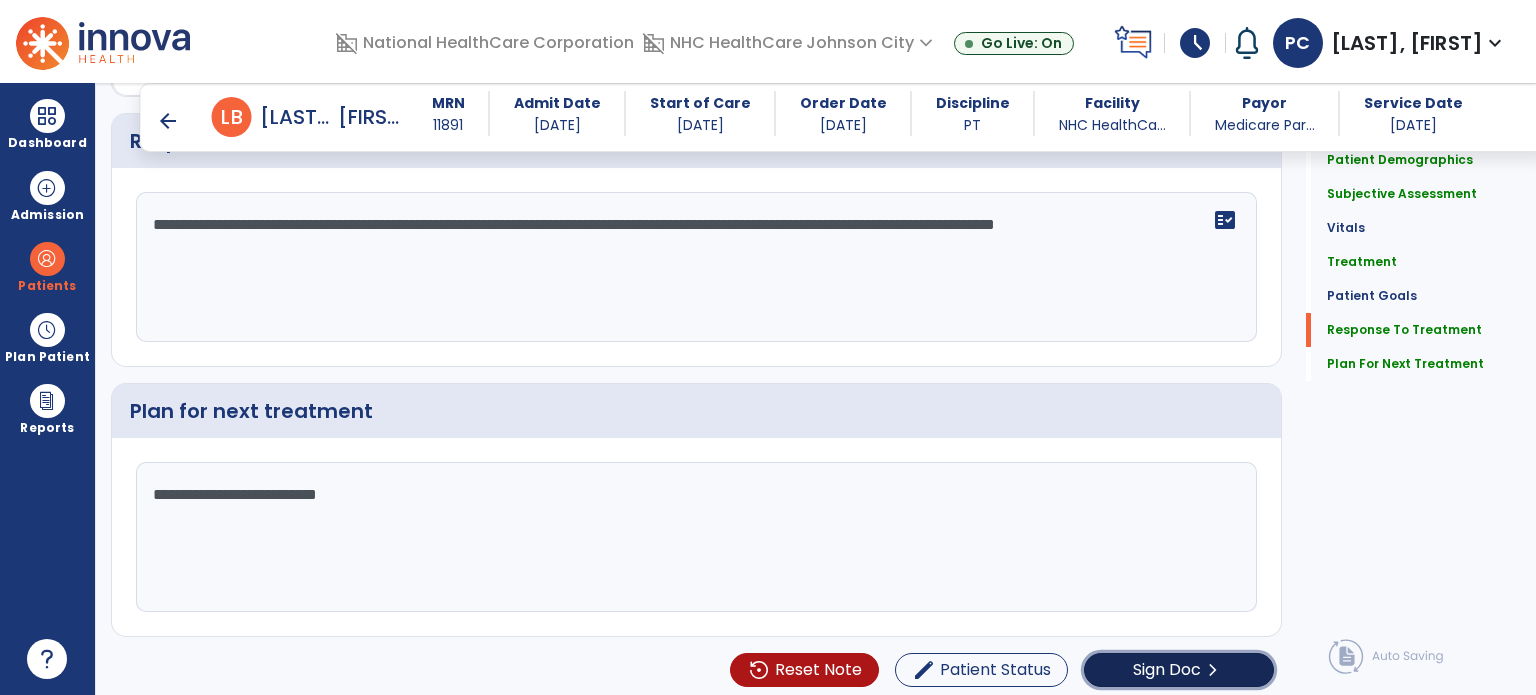click on "Sign Doc" 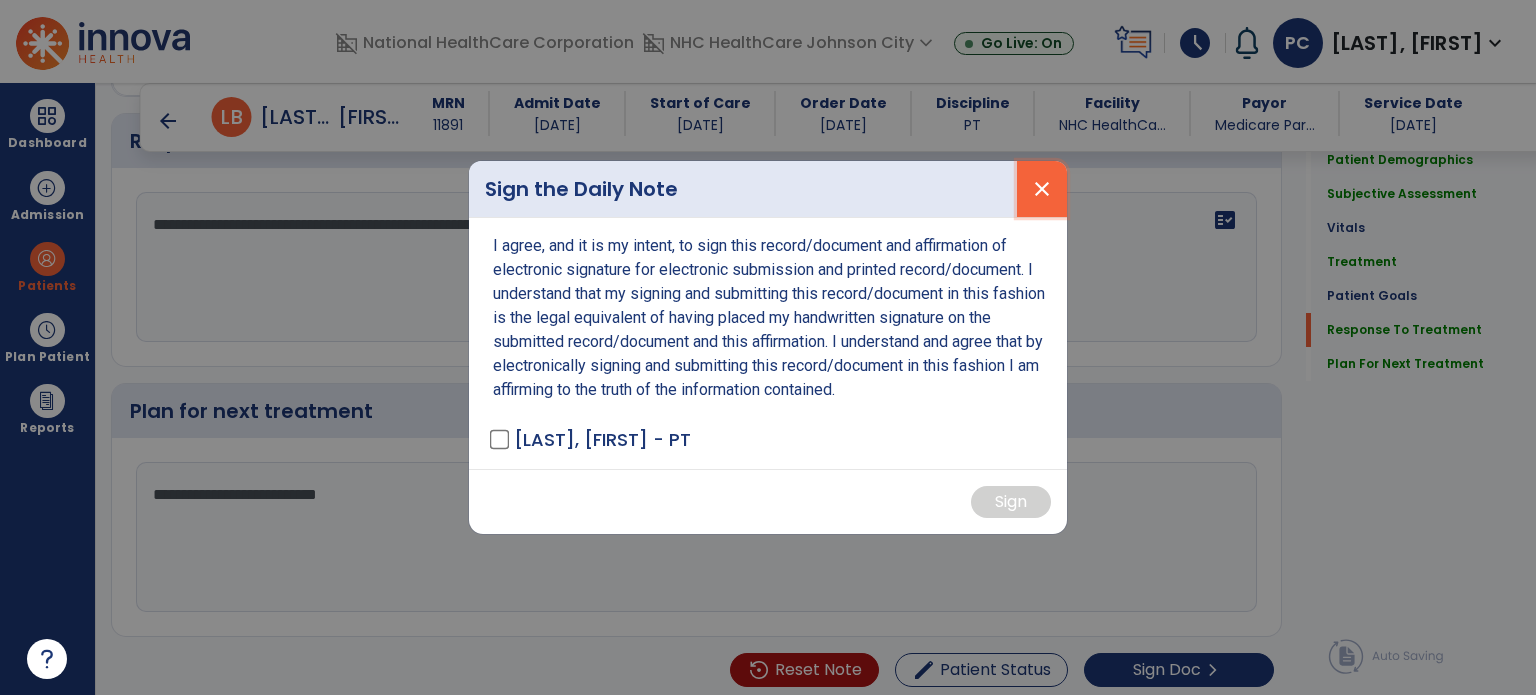 click on "close" at bounding box center (1042, 189) 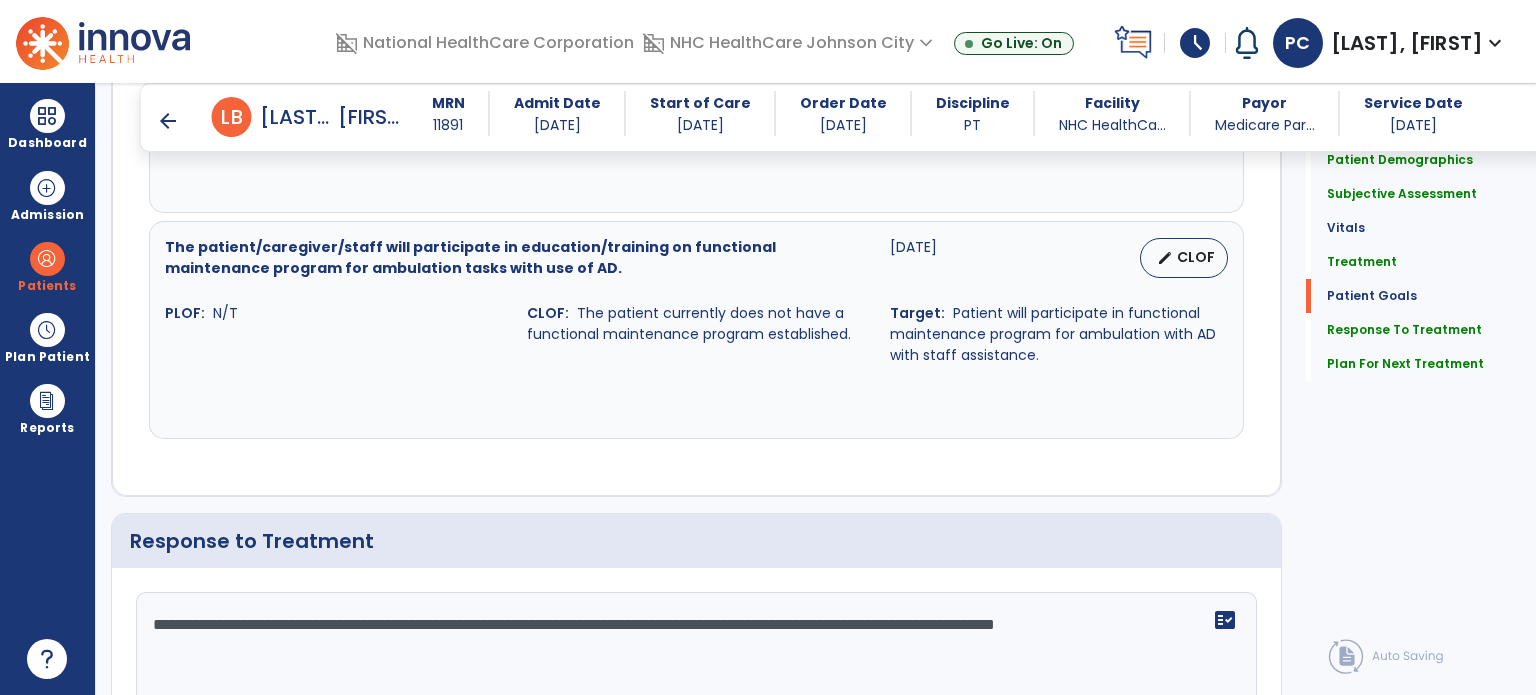 scroll, scrollTop: 2934, scrollLeft: 0, axis: vertical 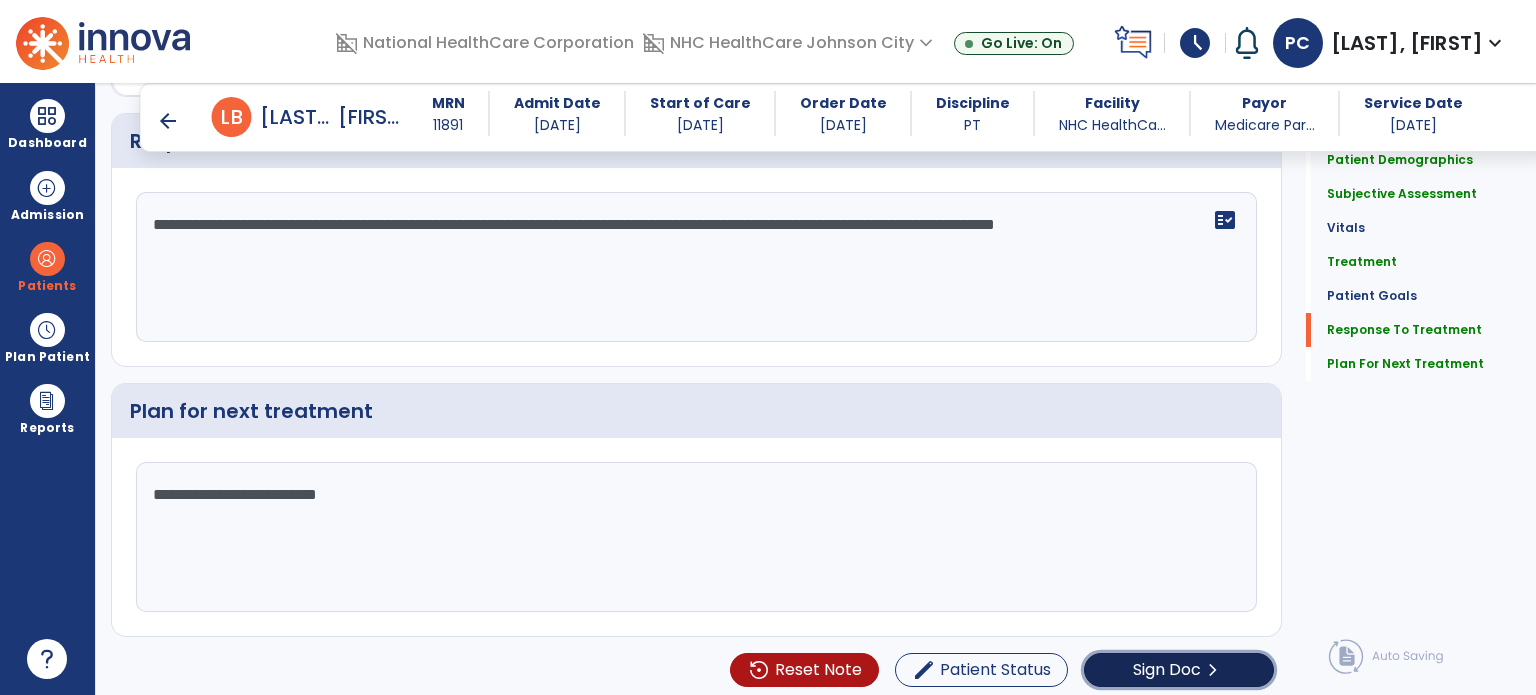 click on "Sign Doc" 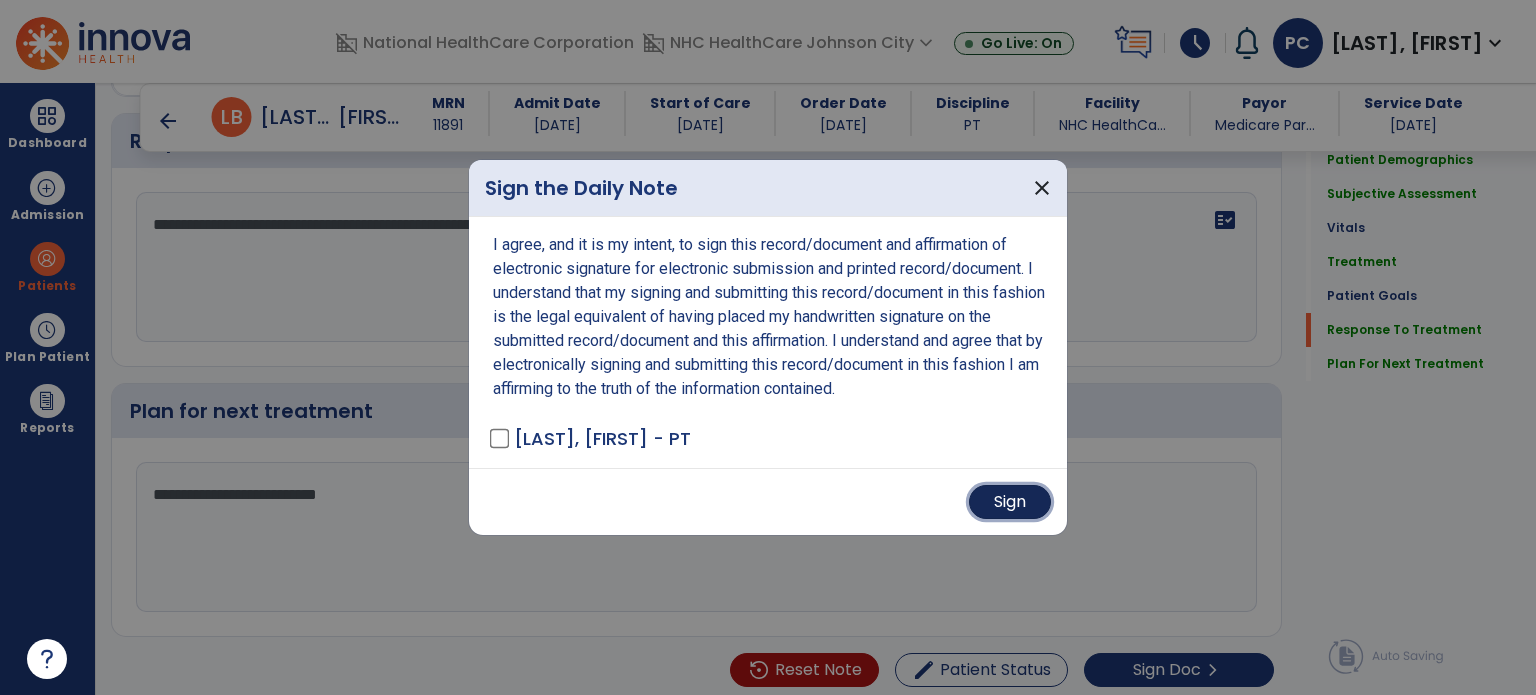 click on "Sign" at bounding box center [1010, 502] 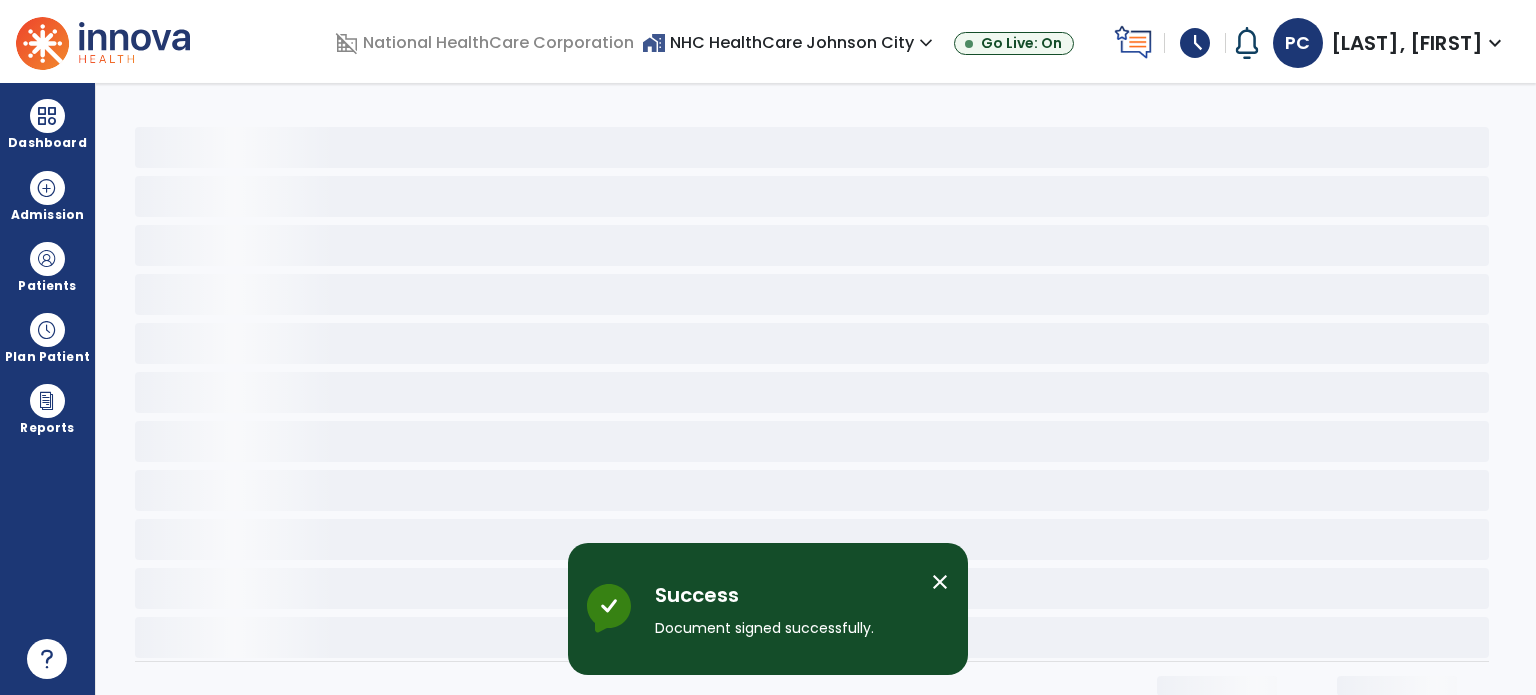 scroll, scrollTop: 0, scrollLeft: 0, axis: both 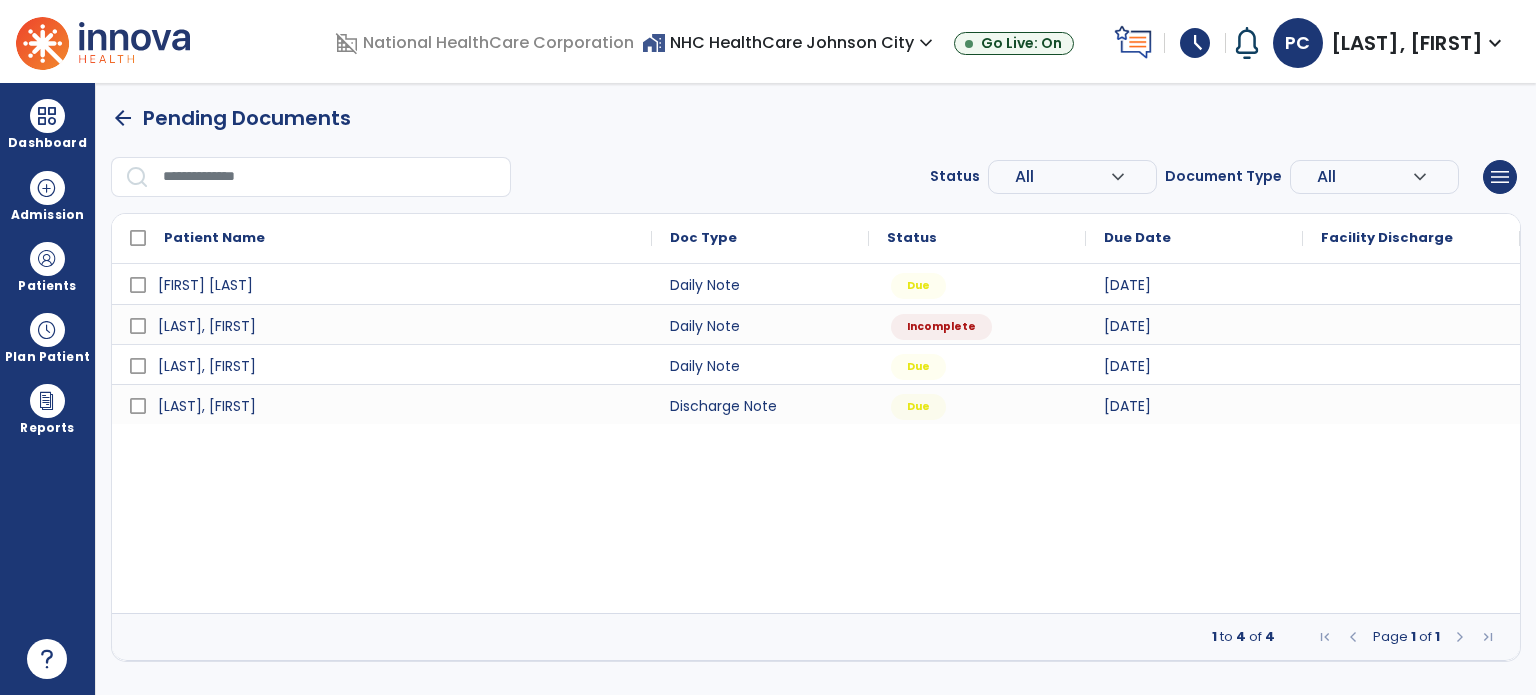 click on "schedule" at bounding box center (1195, 43) 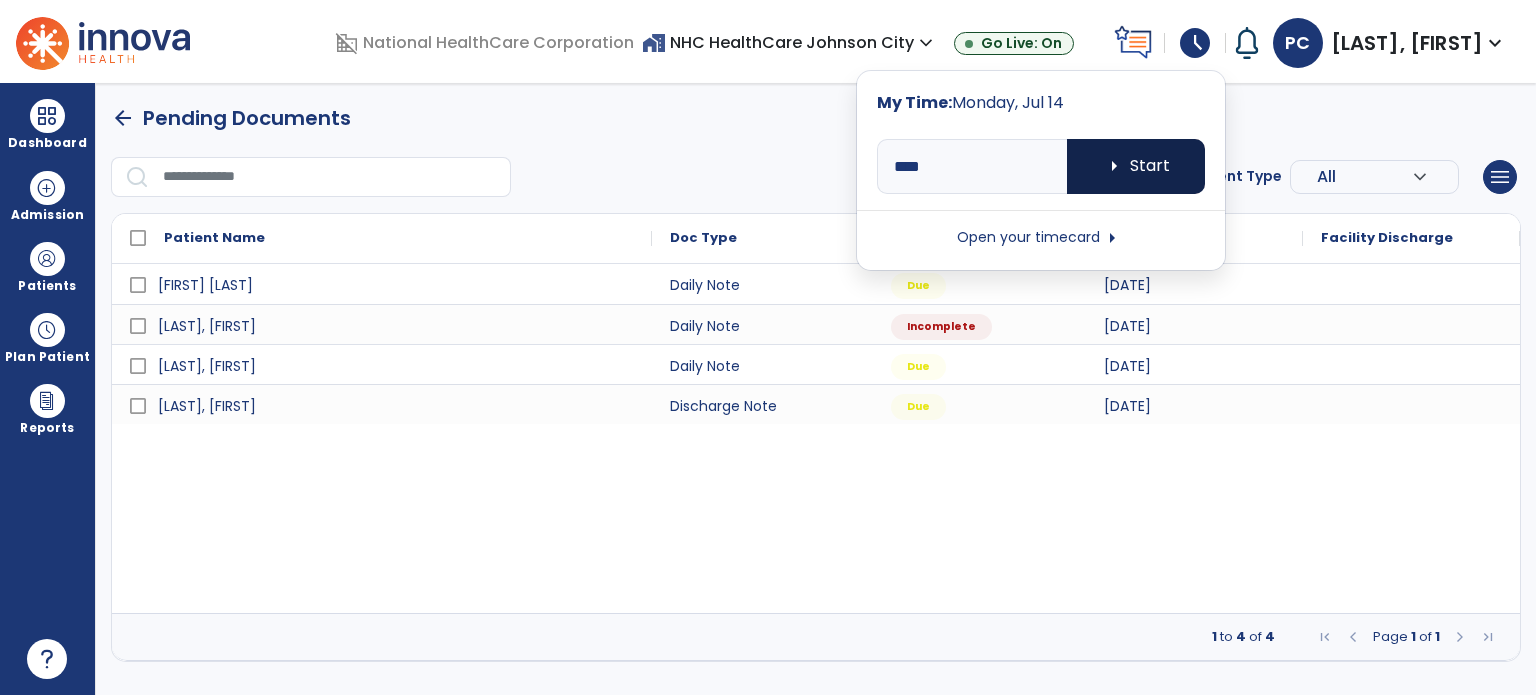 click on "arrow_right  Start" at bounding box center (1136, 166) 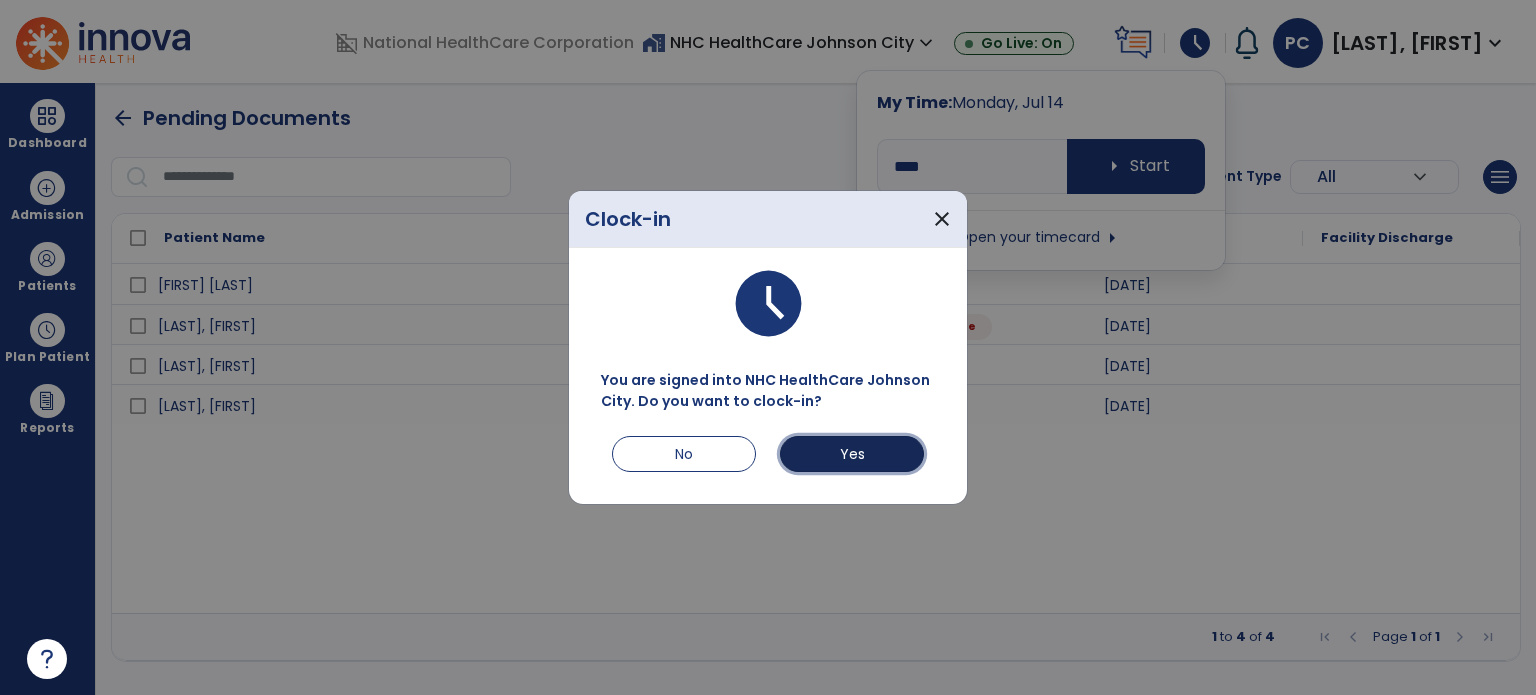 click on "Yes" at bounding box center (852, 454) 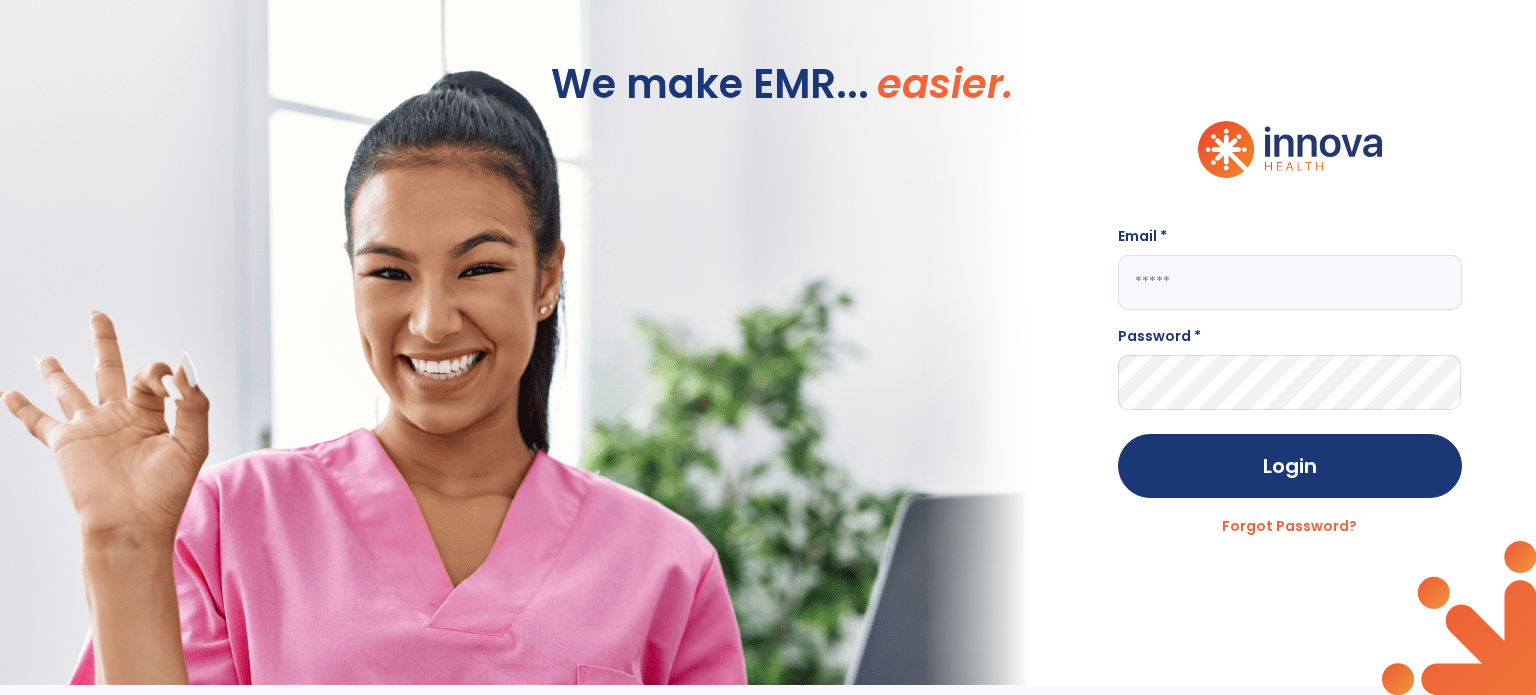 type on "**********" 